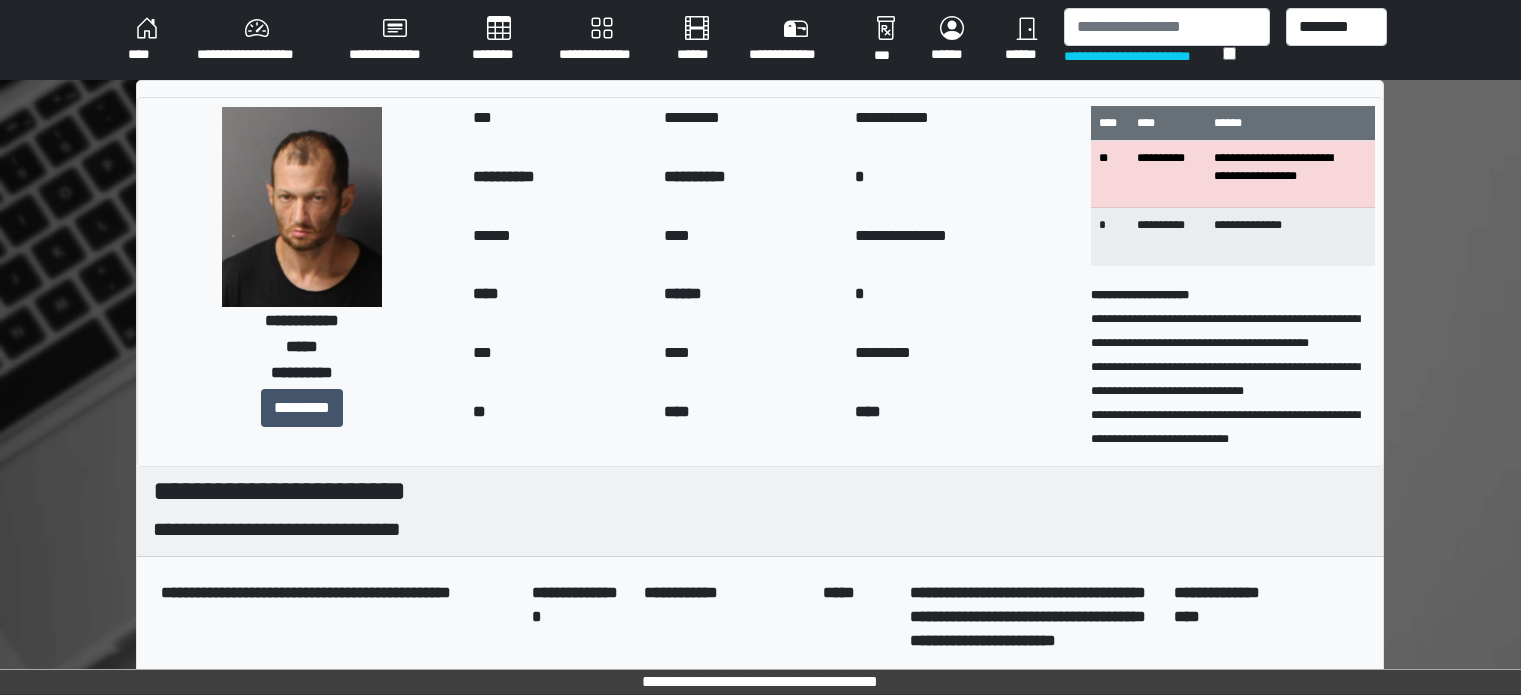 scroll, scrollTop: 0, scrollLeft: 0, axis: both 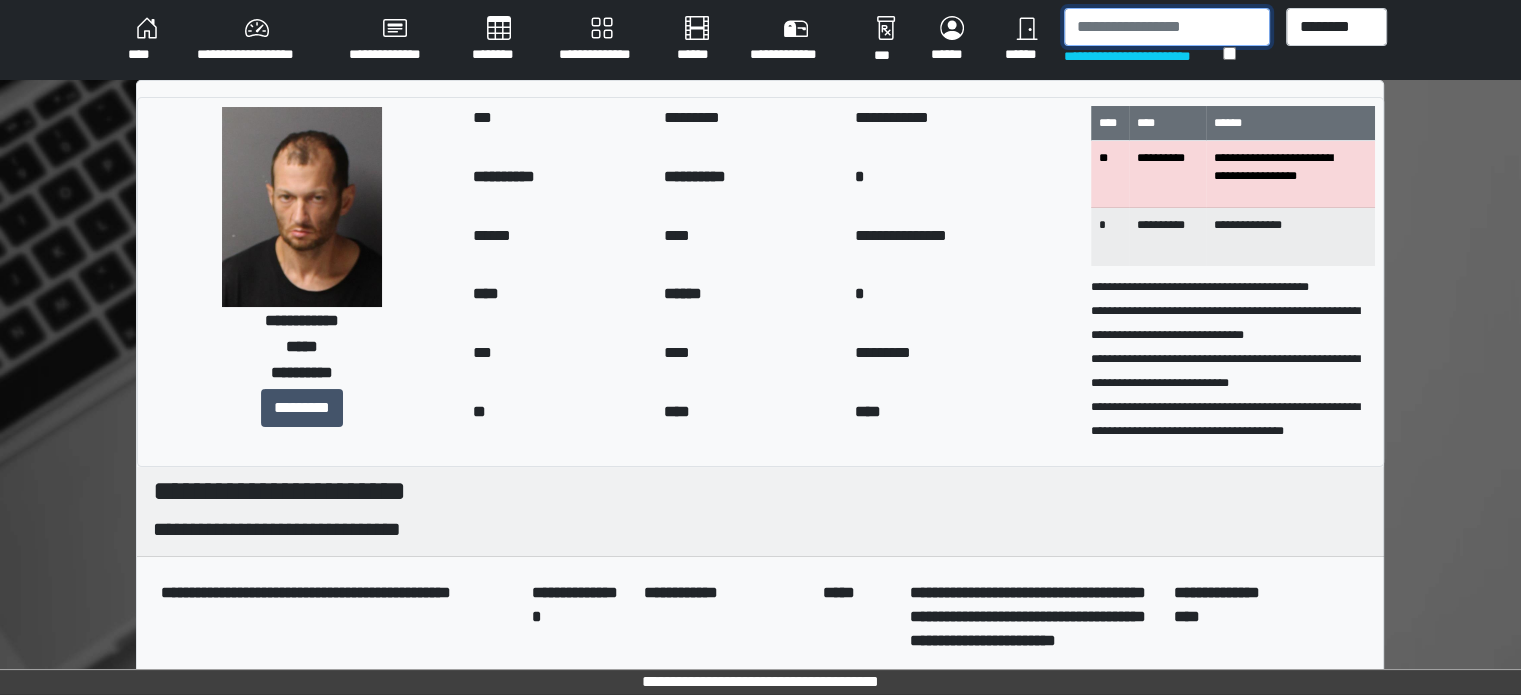 click at bounding box center [1167, 27] 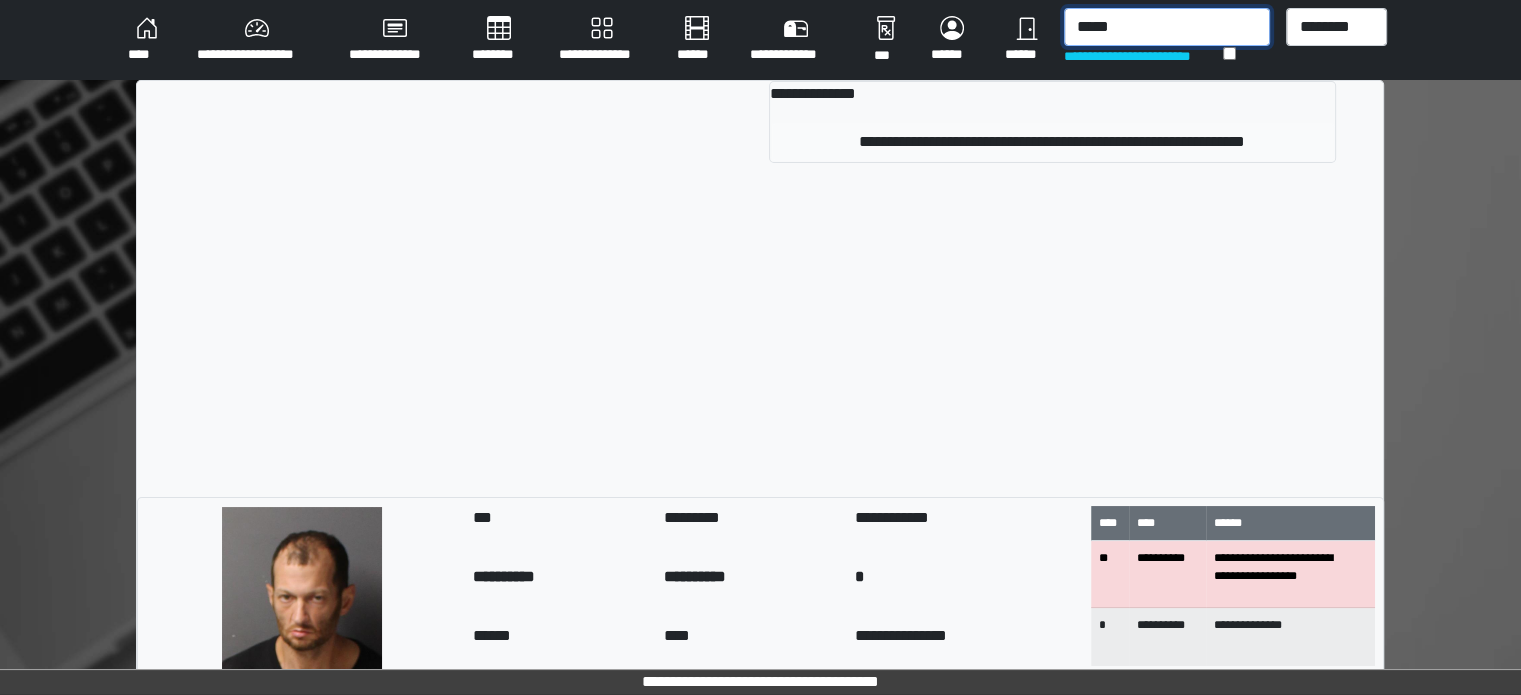 type on "*****" 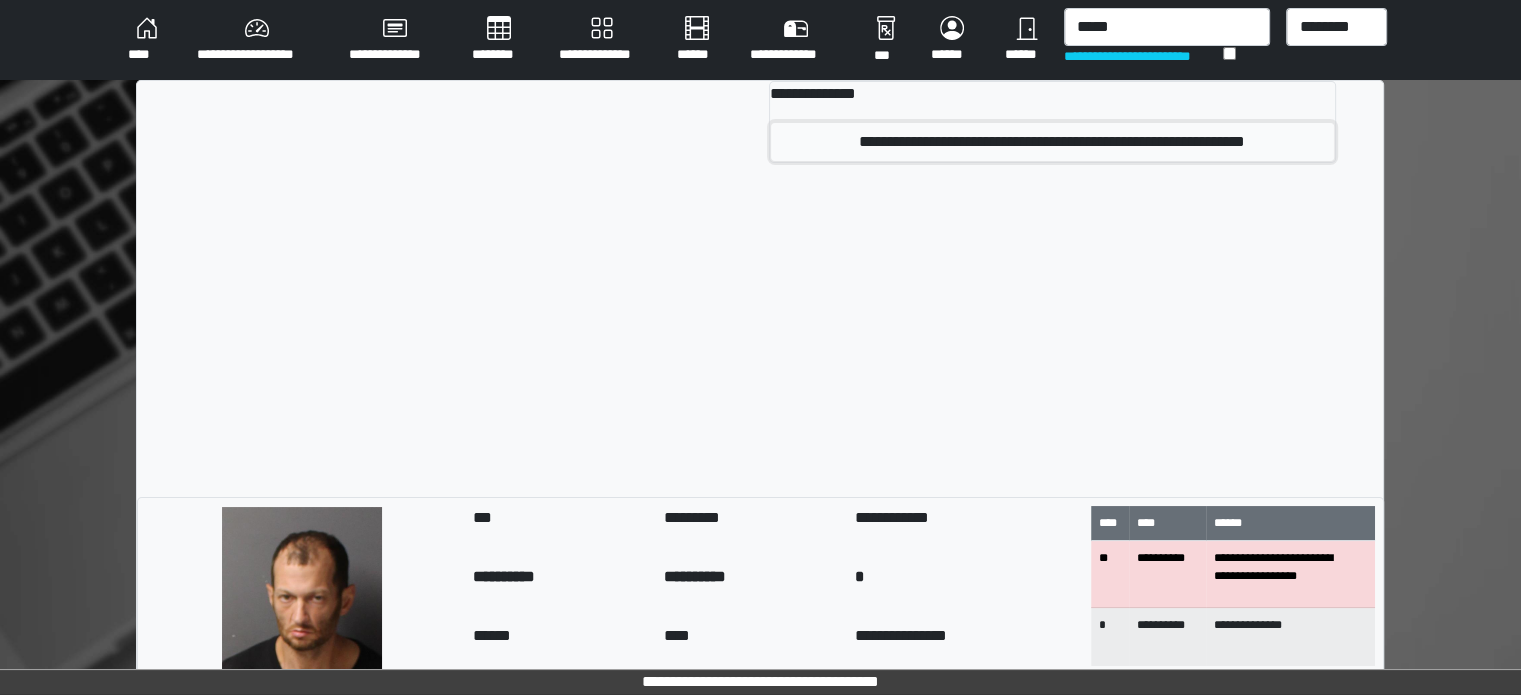 click on "**********" at bounding box center (1052, 142) 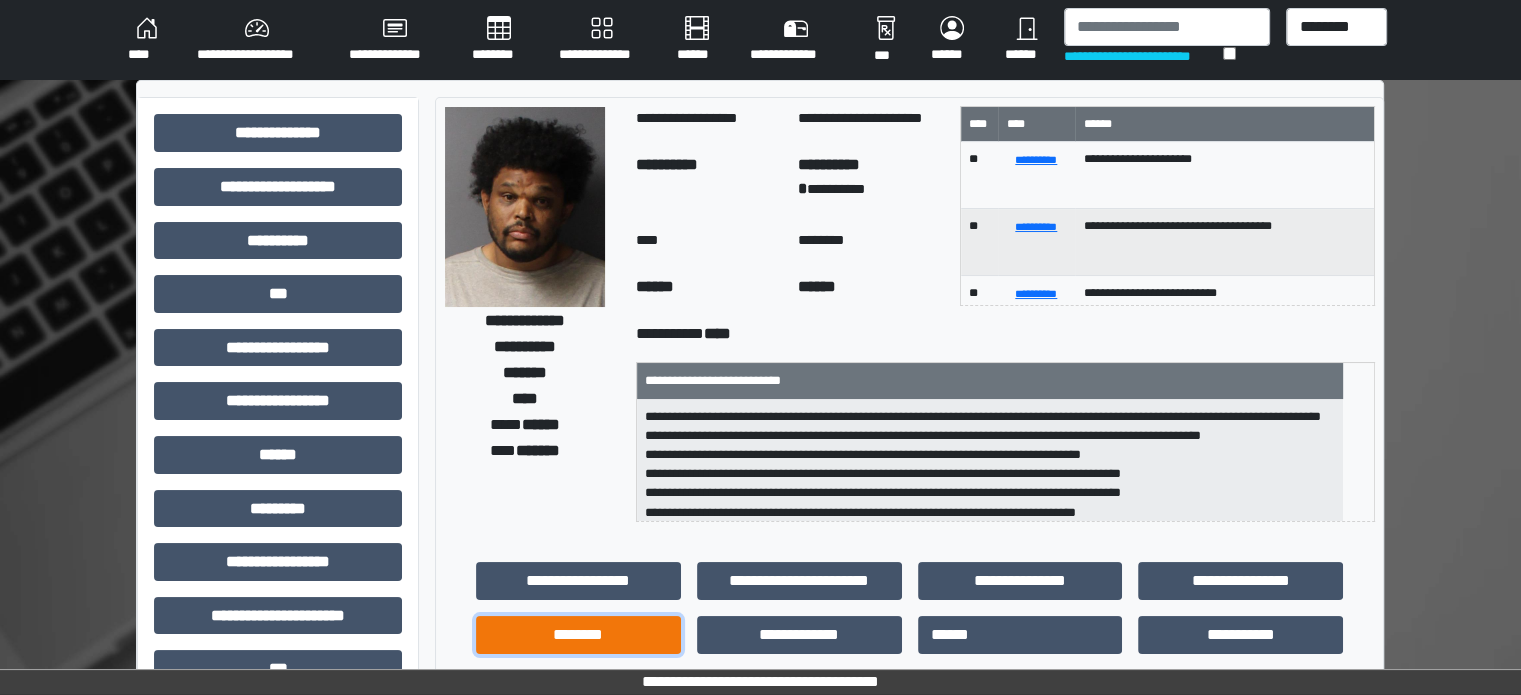 click on "********" at bounding box center (578, 635) 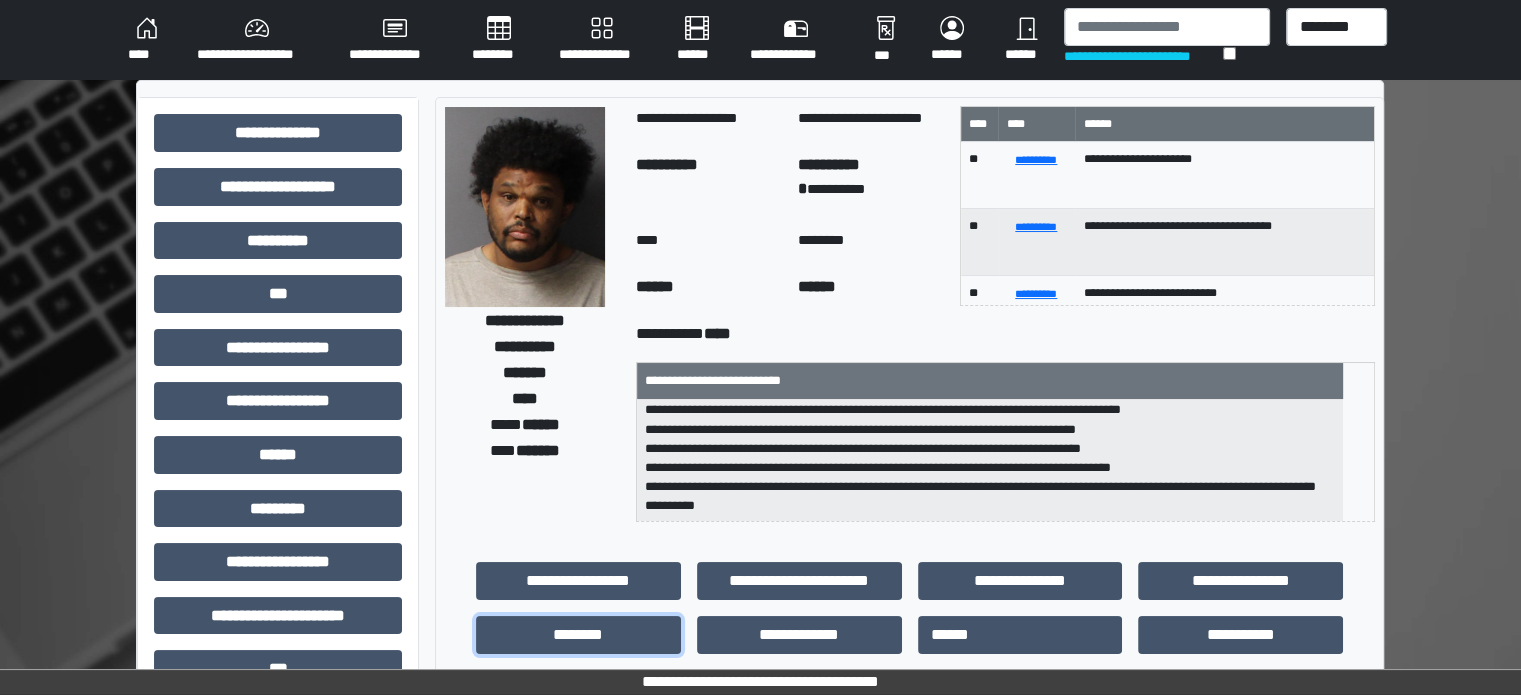 scroll, scrollTop: 102, scrollLeft: 0, axis: vertical 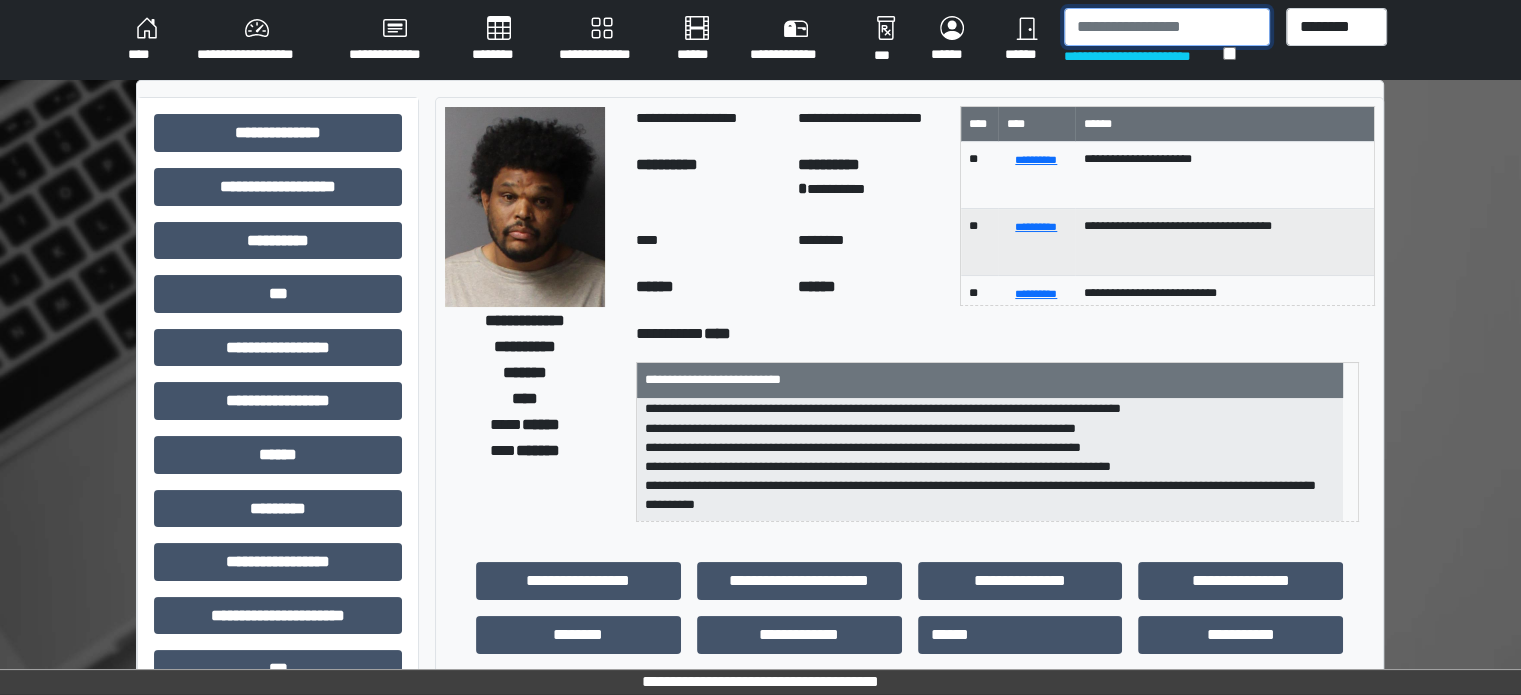 click at bounding box center (1167, 27) 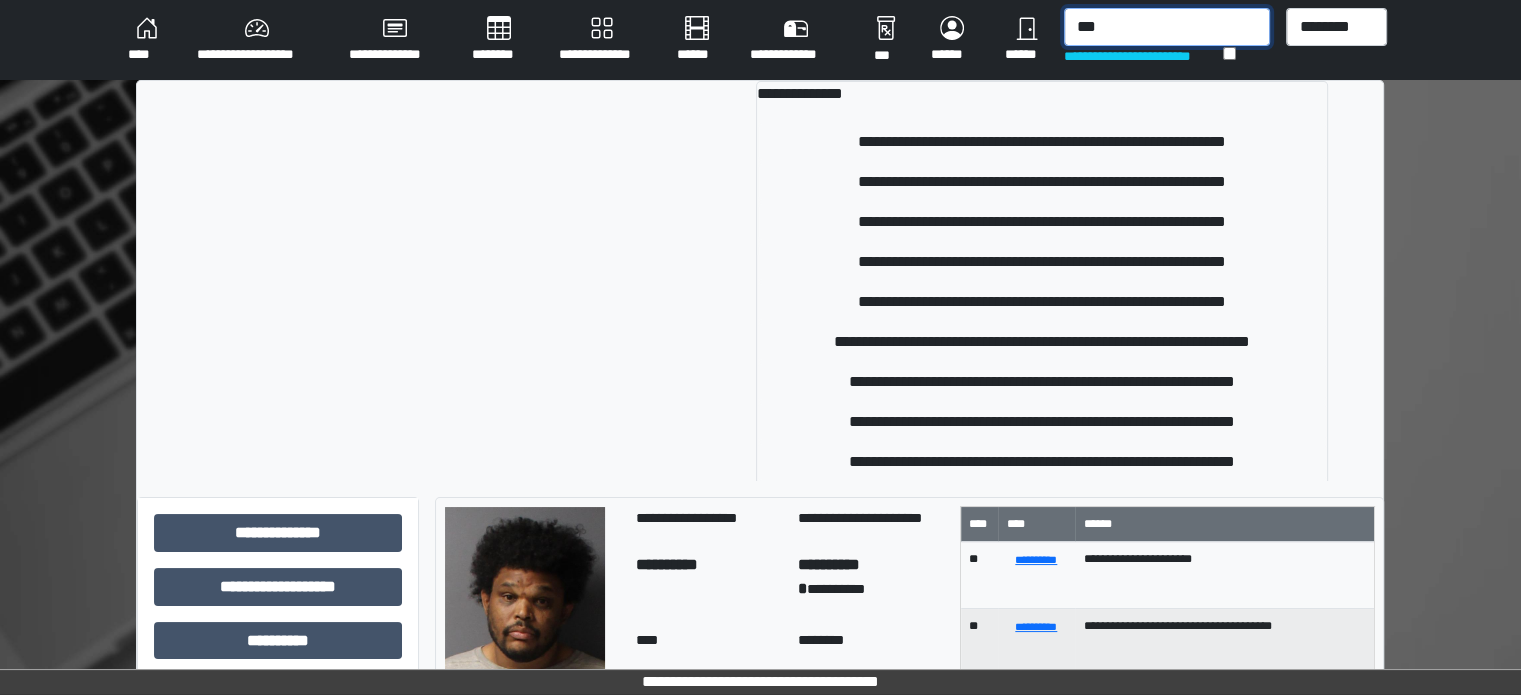 scroll, scrollTop: 172, scrollLeft: 0, axis: vertical 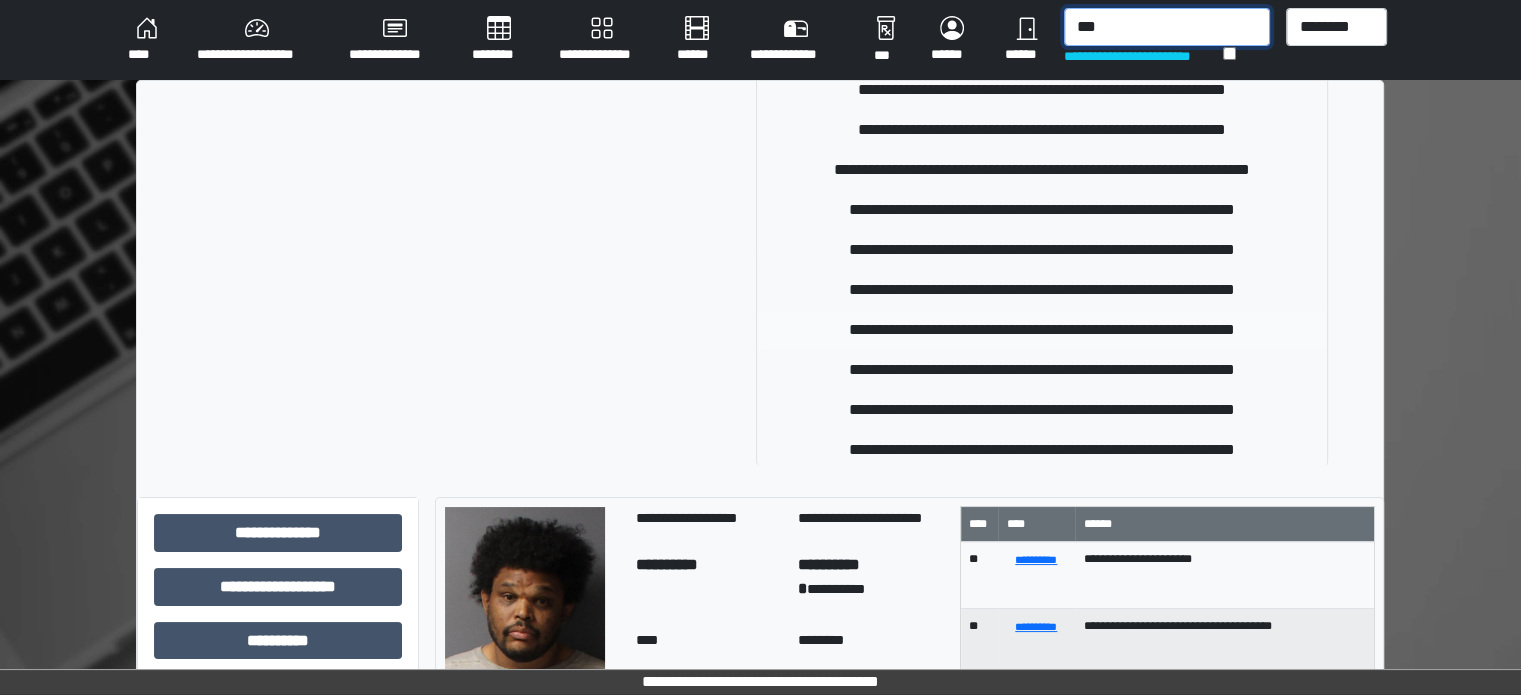 type on "***" 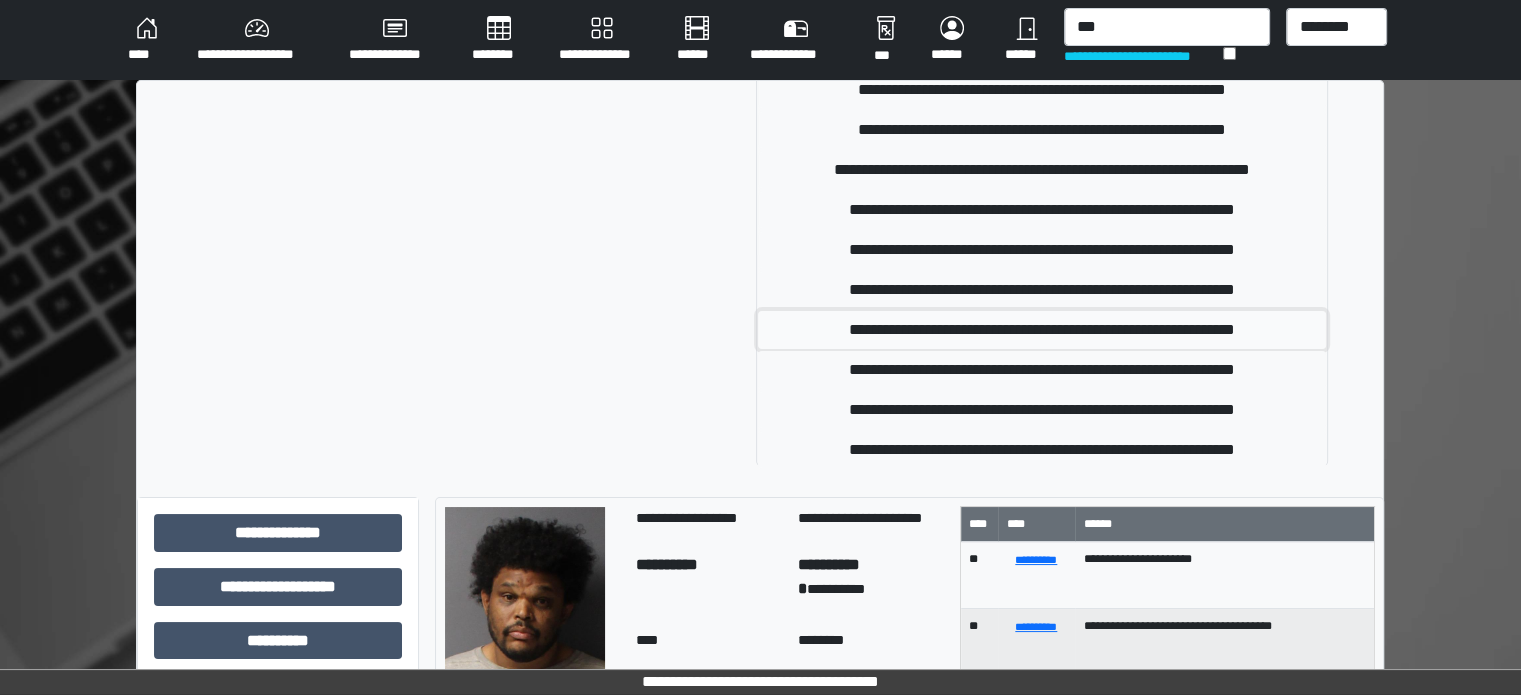 click on "**********" at bounding box center [1042, 330] 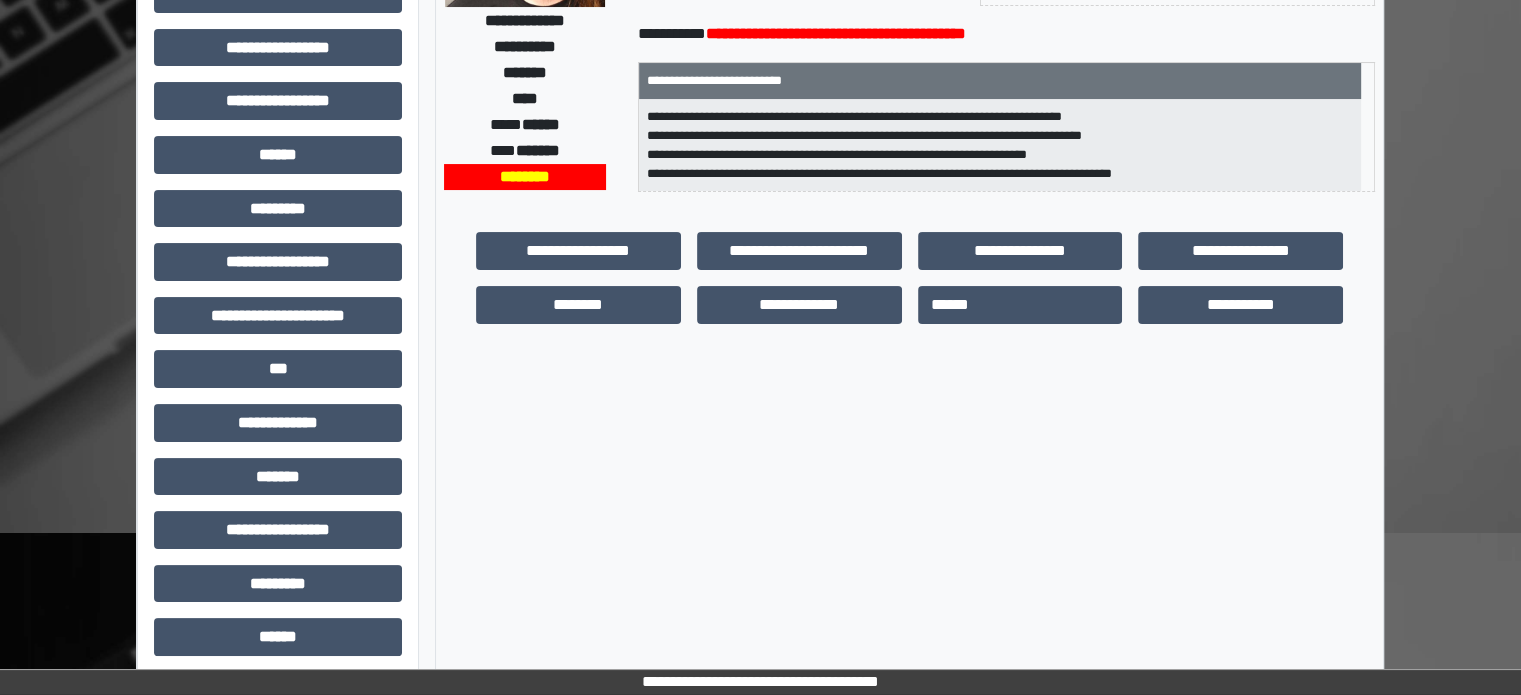 scroll, scrollTop: 0, scrollLeft: 0, axis: both 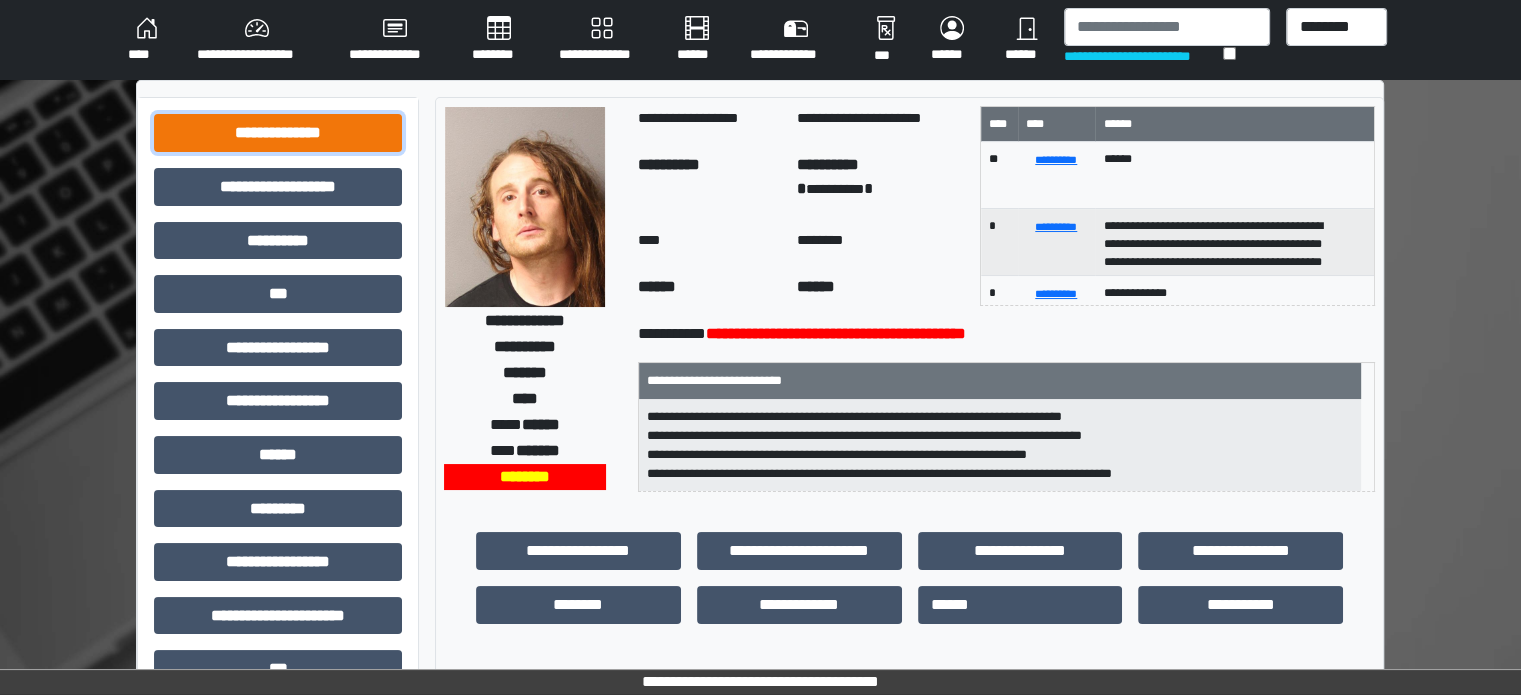 click on "**********" at bounding box center (278, 133) 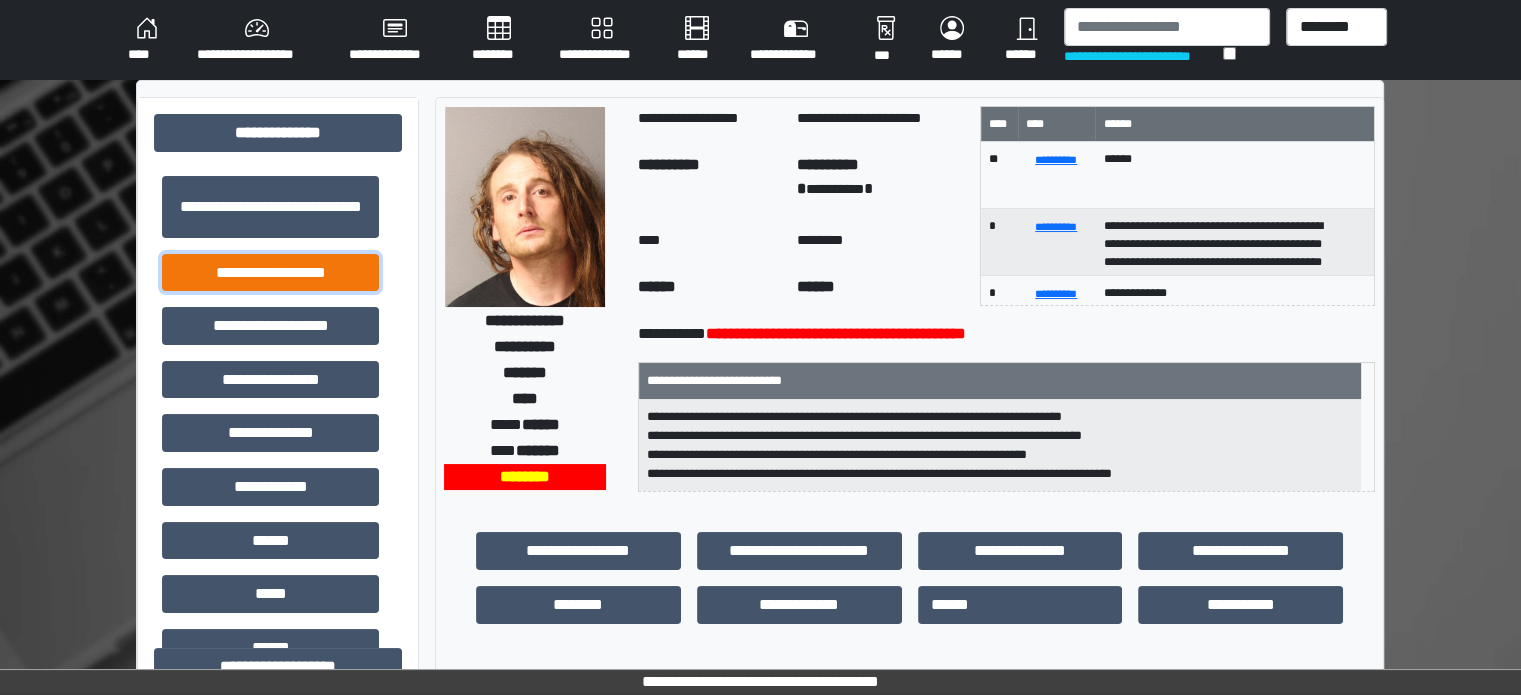 click on "**********" at bounding box center (270, 273) 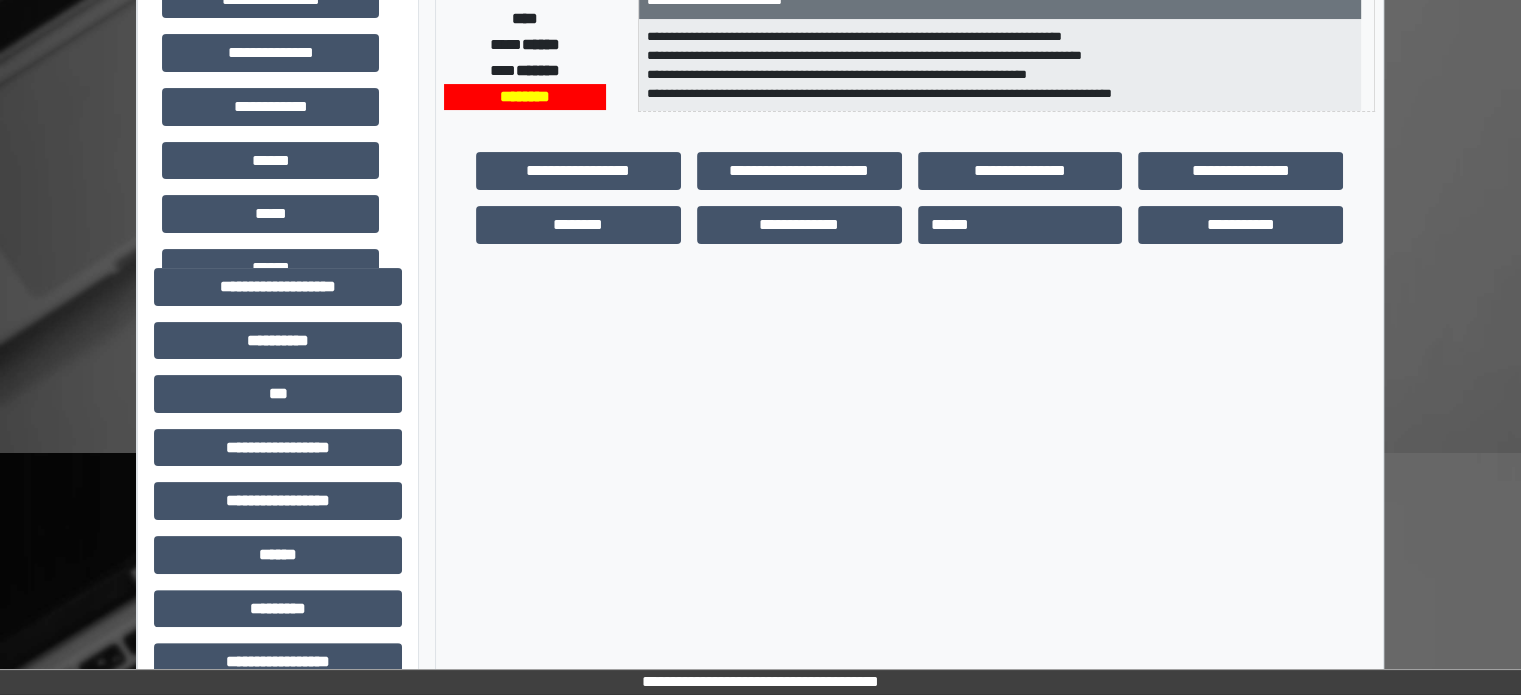 scroll, scrollTop: 400, scrollLeft: 0, axis: vertical 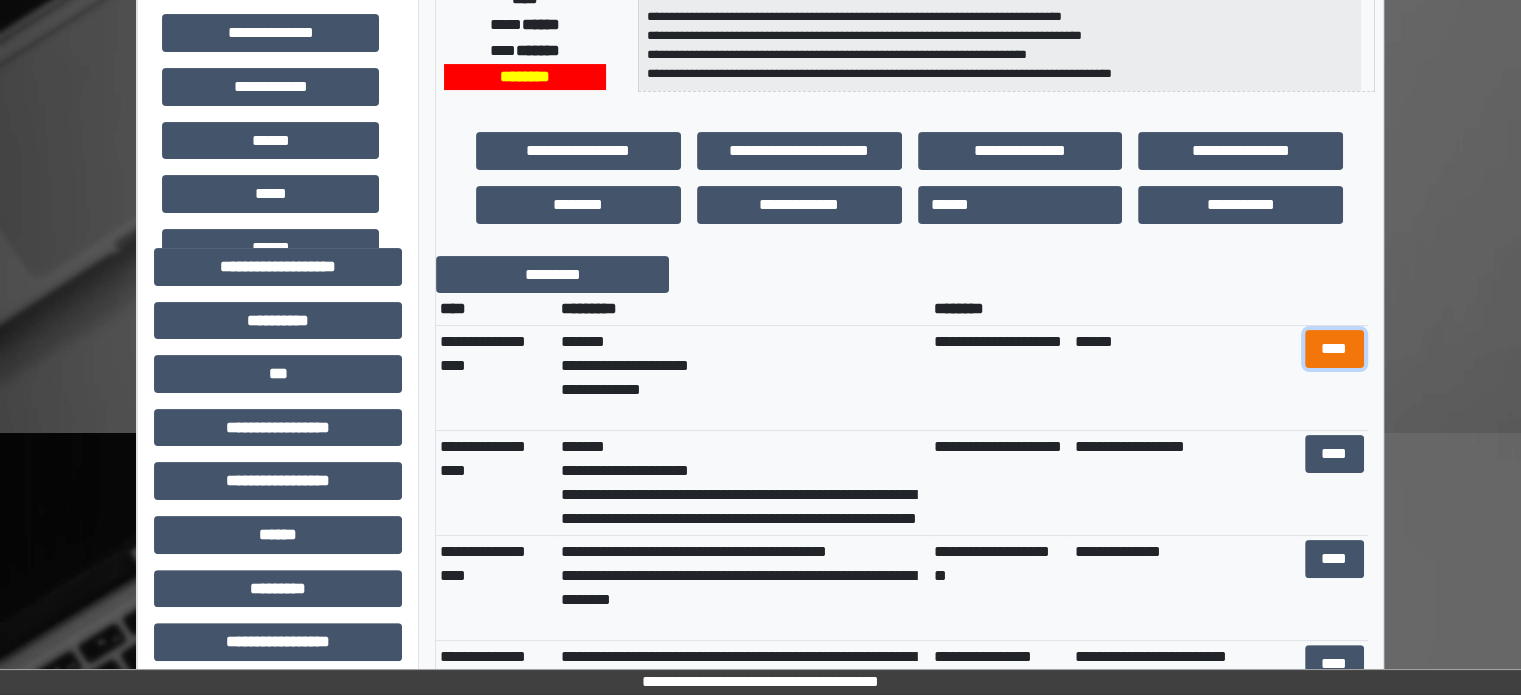 click on "****" at bounding box center (1334, 349) 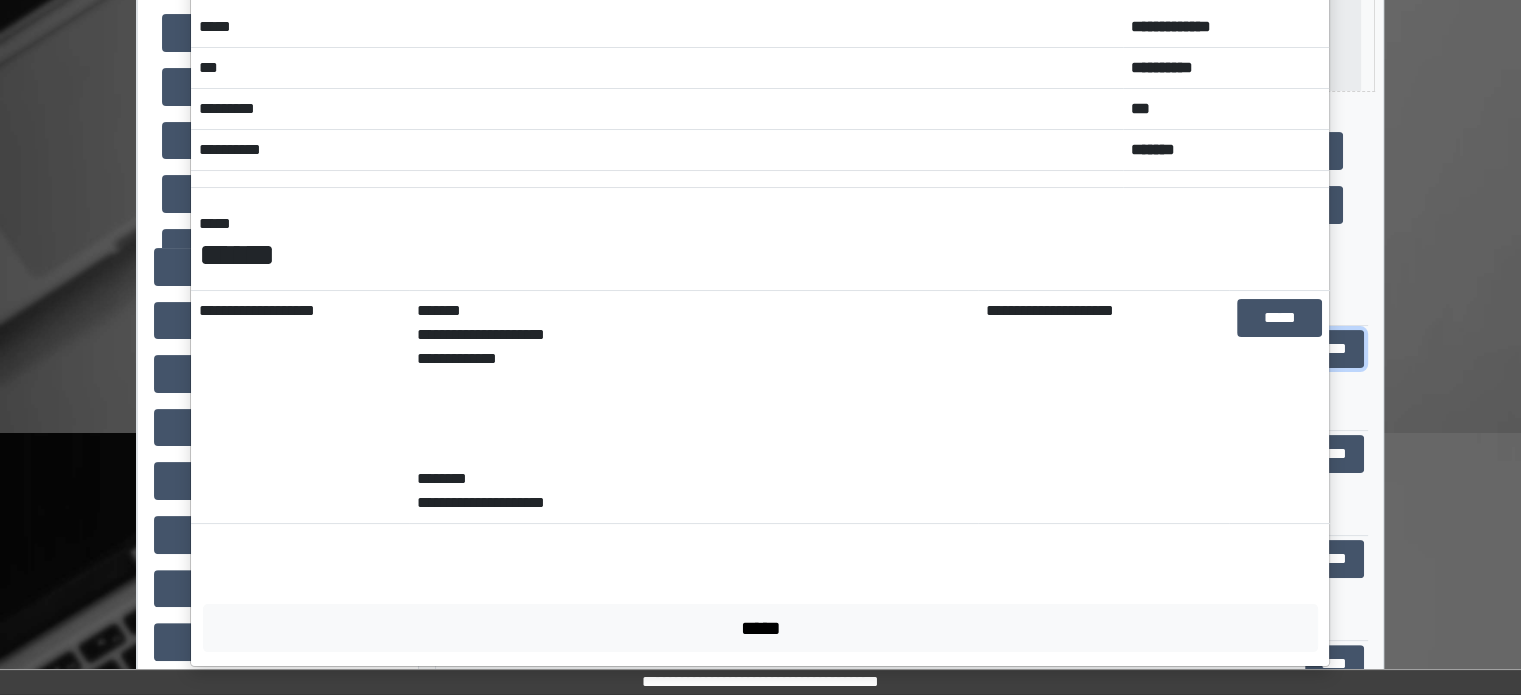 scroll, scrollTop: 0, scrollLeft: 0, axis: both 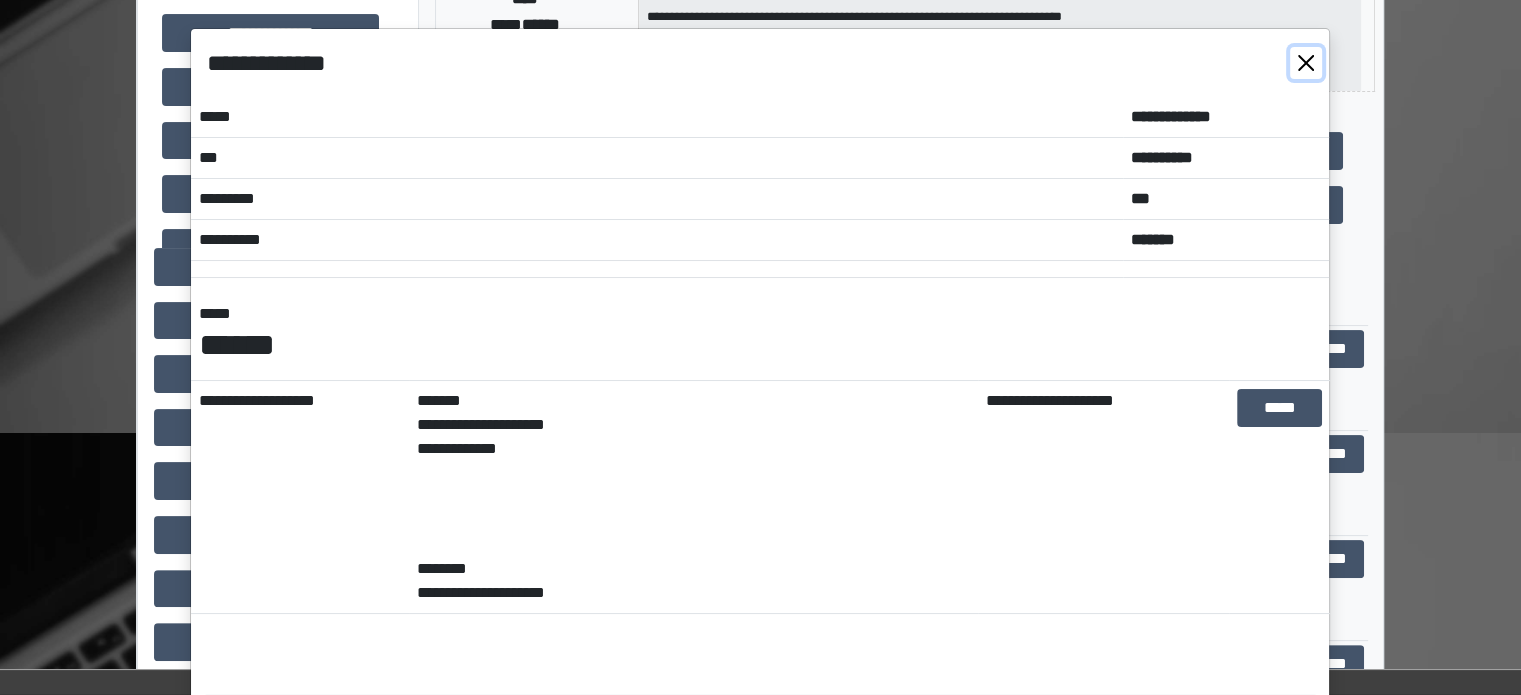 click at bounding box center (1306, 63) 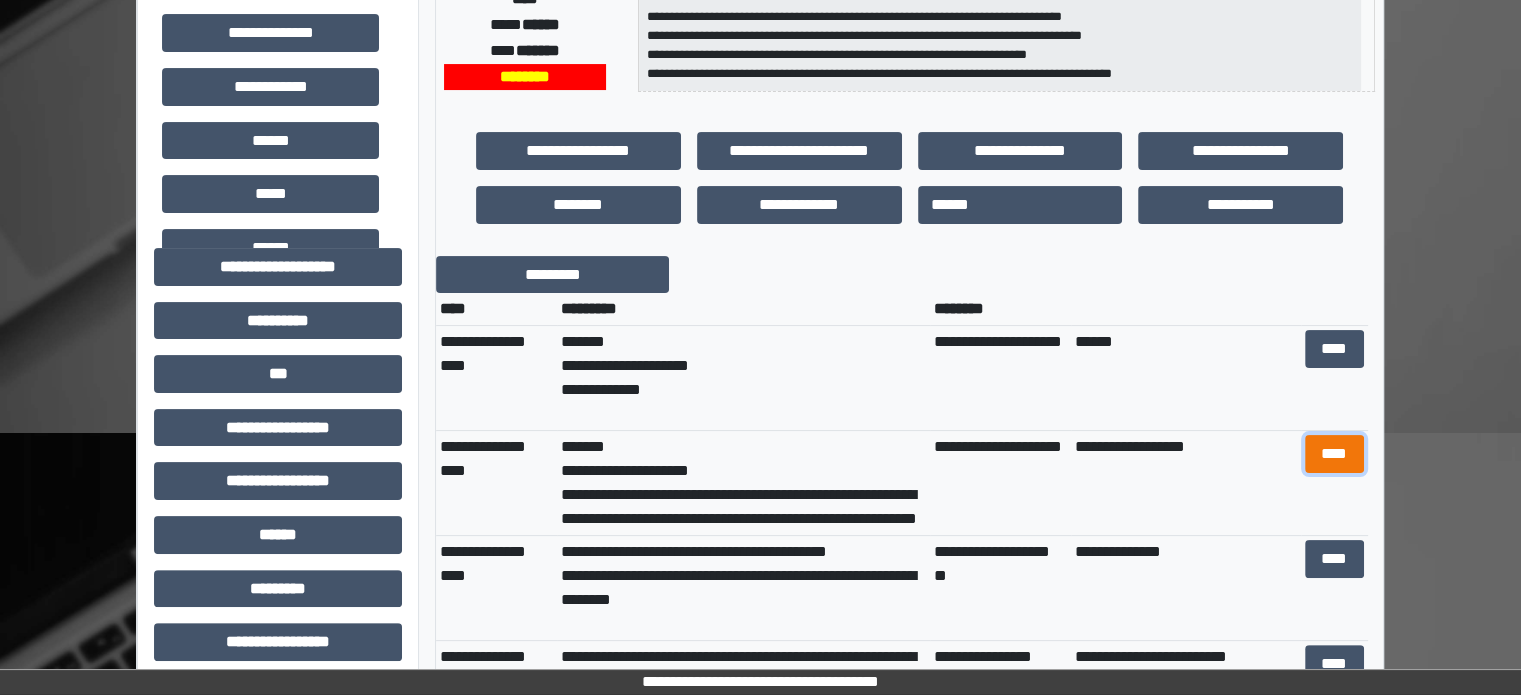 click on "****" at bounding box center [1334, 454] 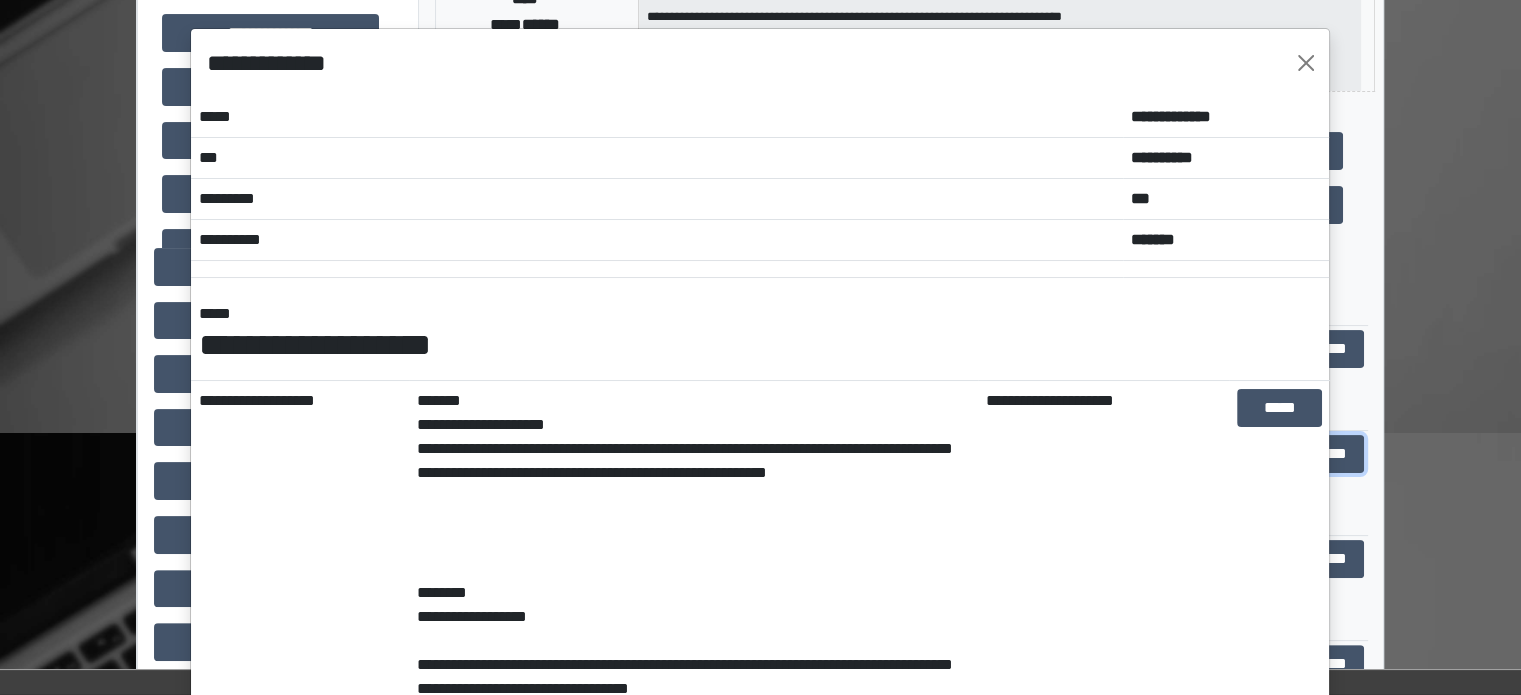 scroll, scrollTop: 100, scrollLeft: 0, axis: vertical 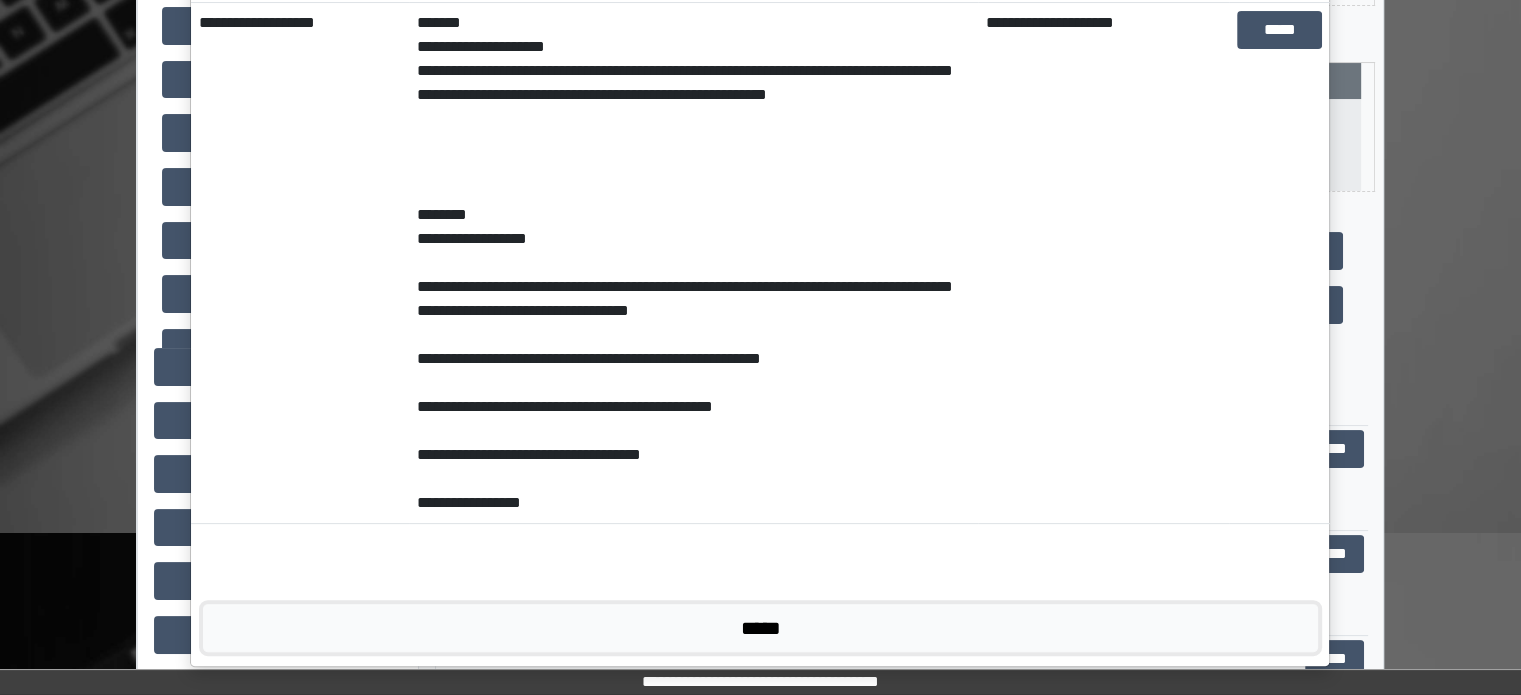 click on "*****" at bounding box center (760, 628) 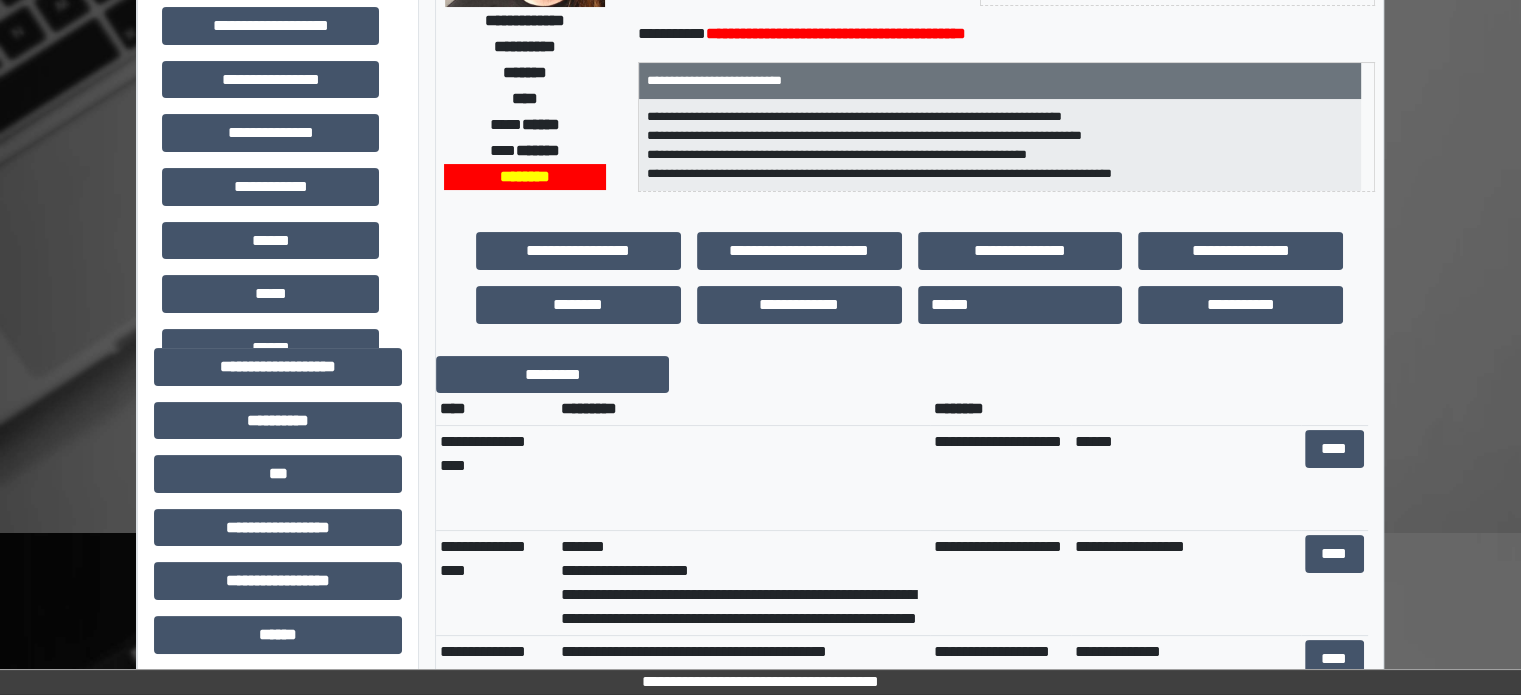 scroll, scrollTop: 100, scrollLeft: 0, axis: vertical 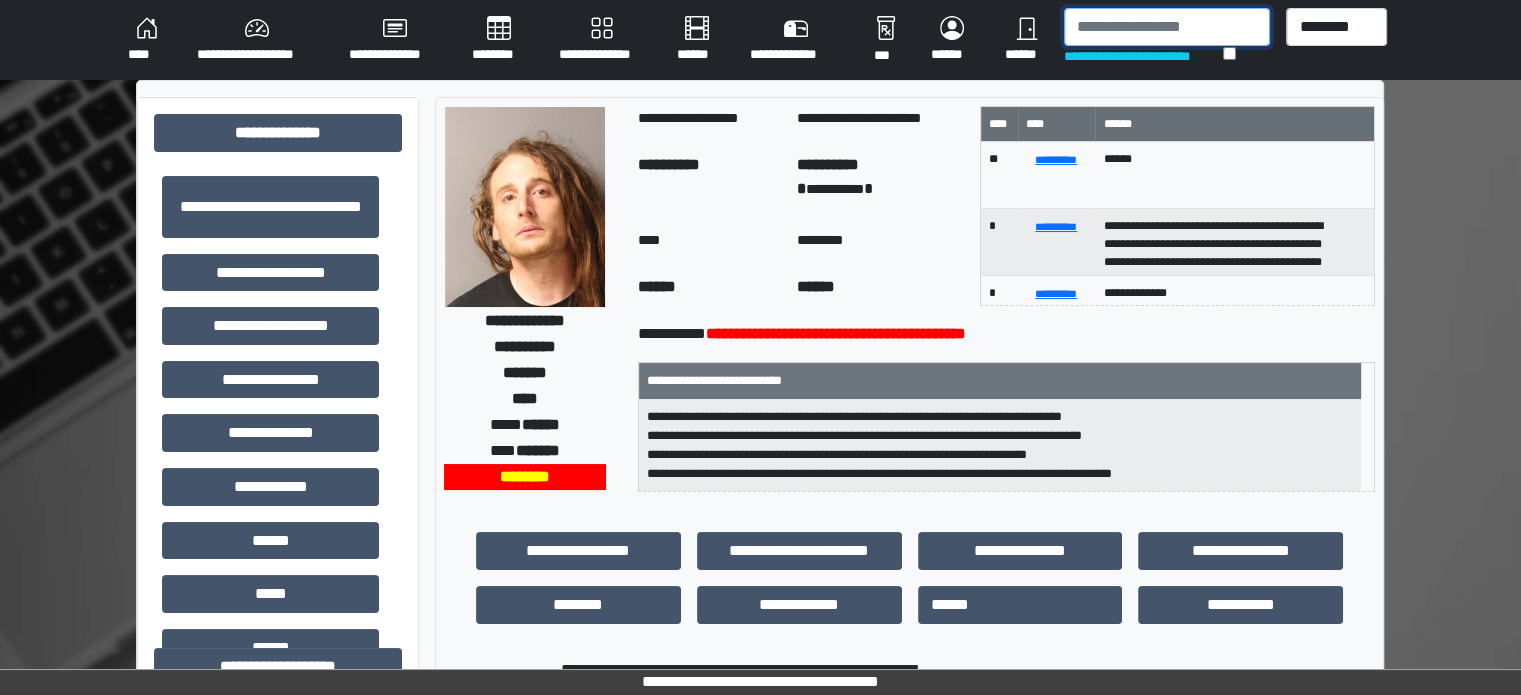 click at bounding box center (1167, 27) 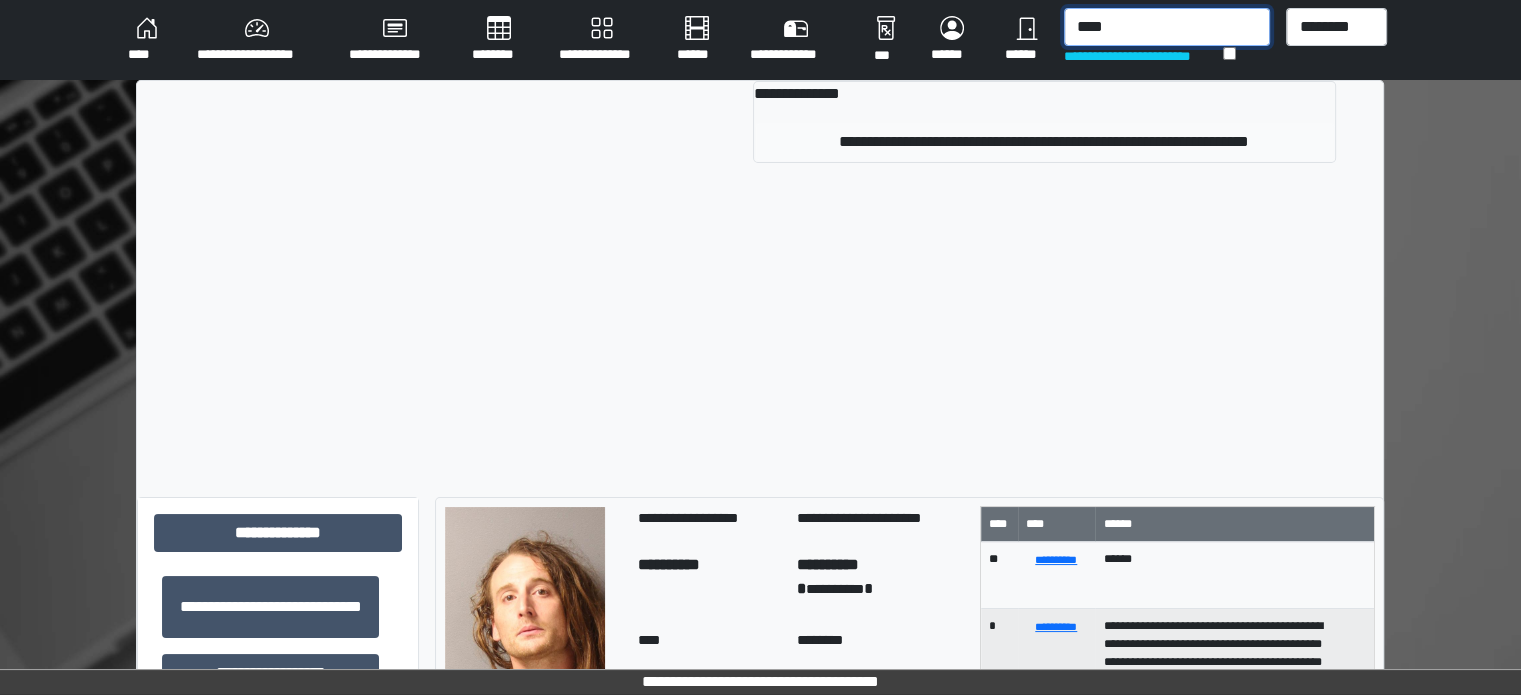 type on "****" 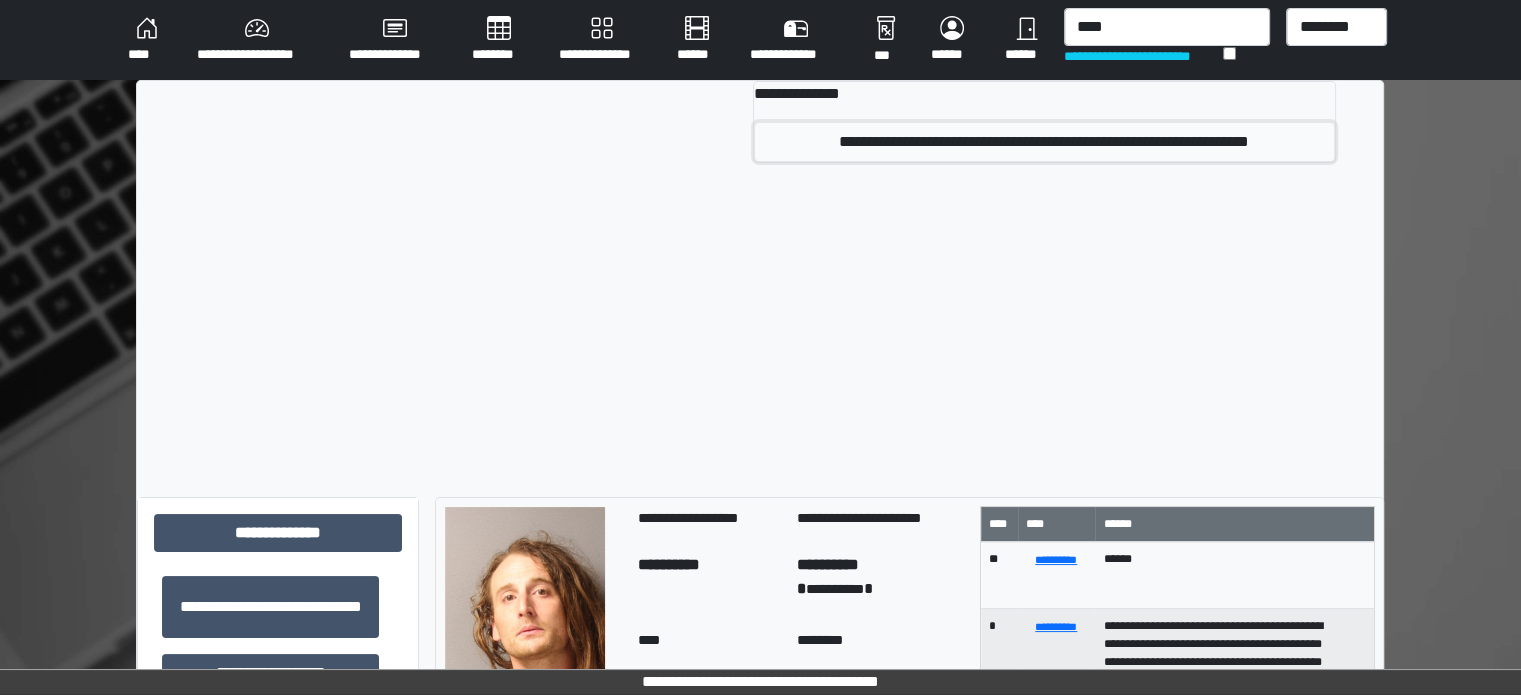 click on "**********" at bounding box center [1044, 142] 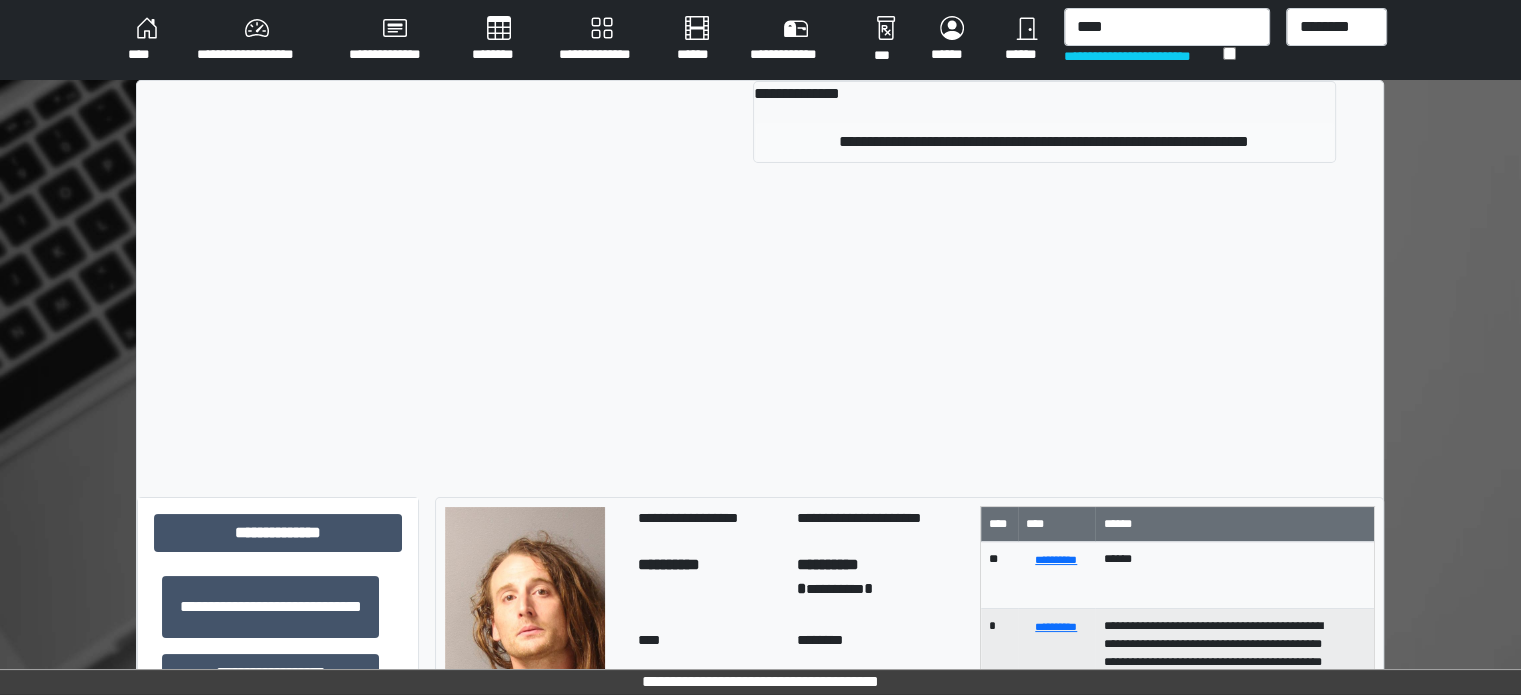 type 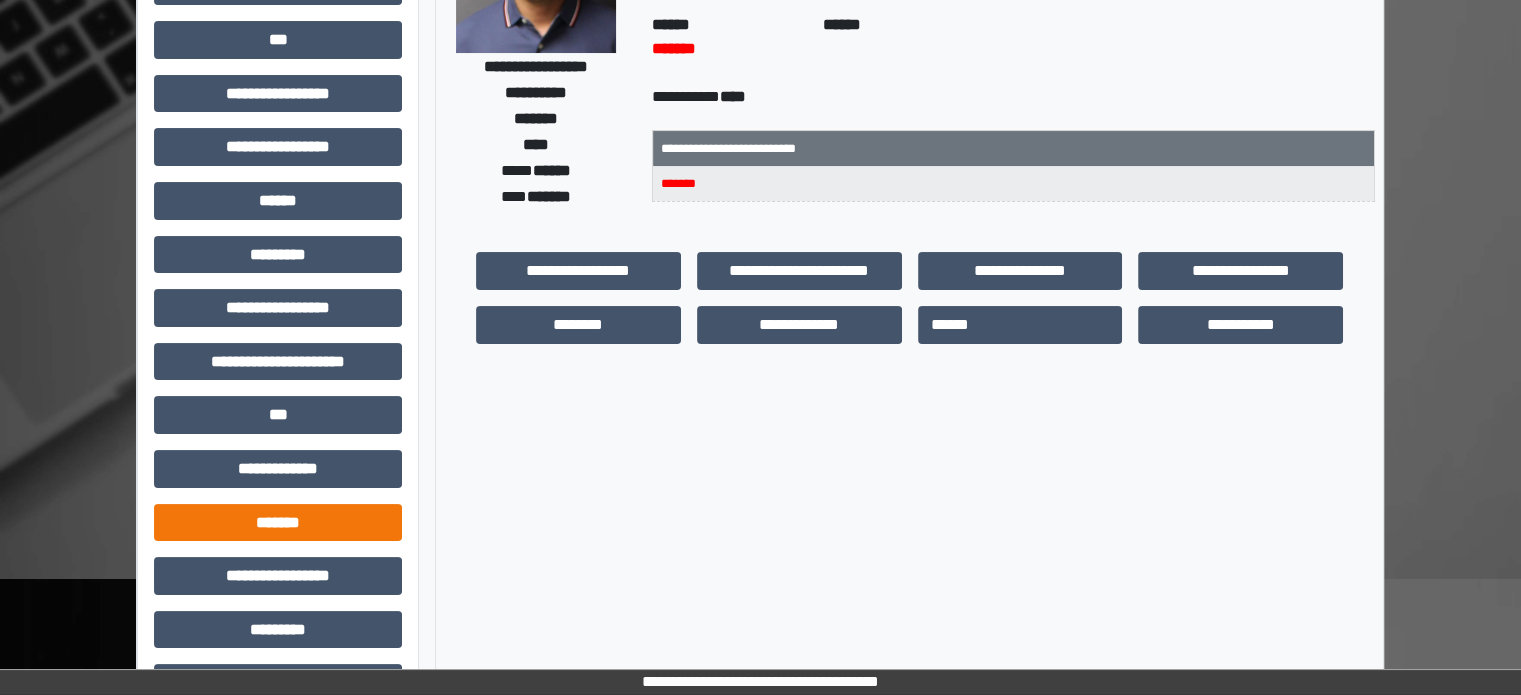 scroll, scrollTop: 400, scrollLeft: 0, axis: vertical 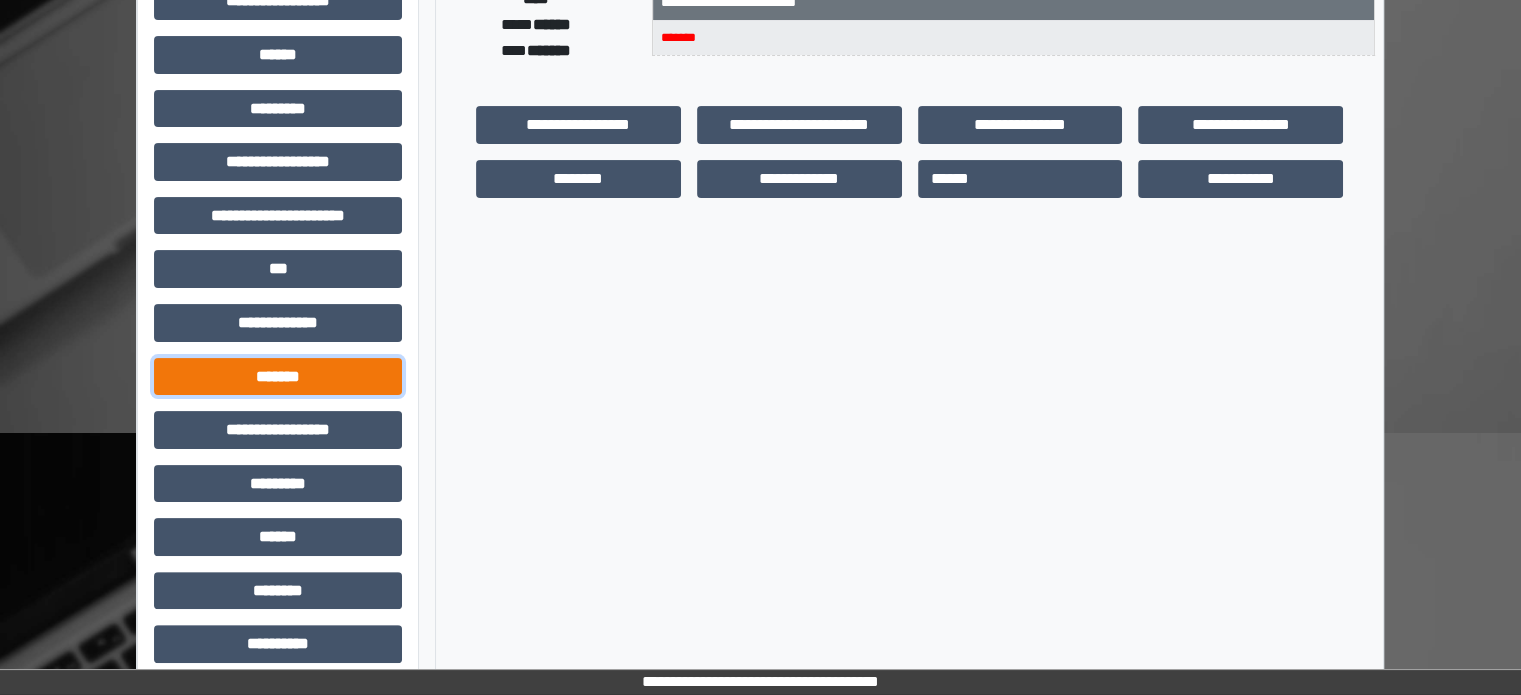 click on "*******" at bounding box center [278, 377] 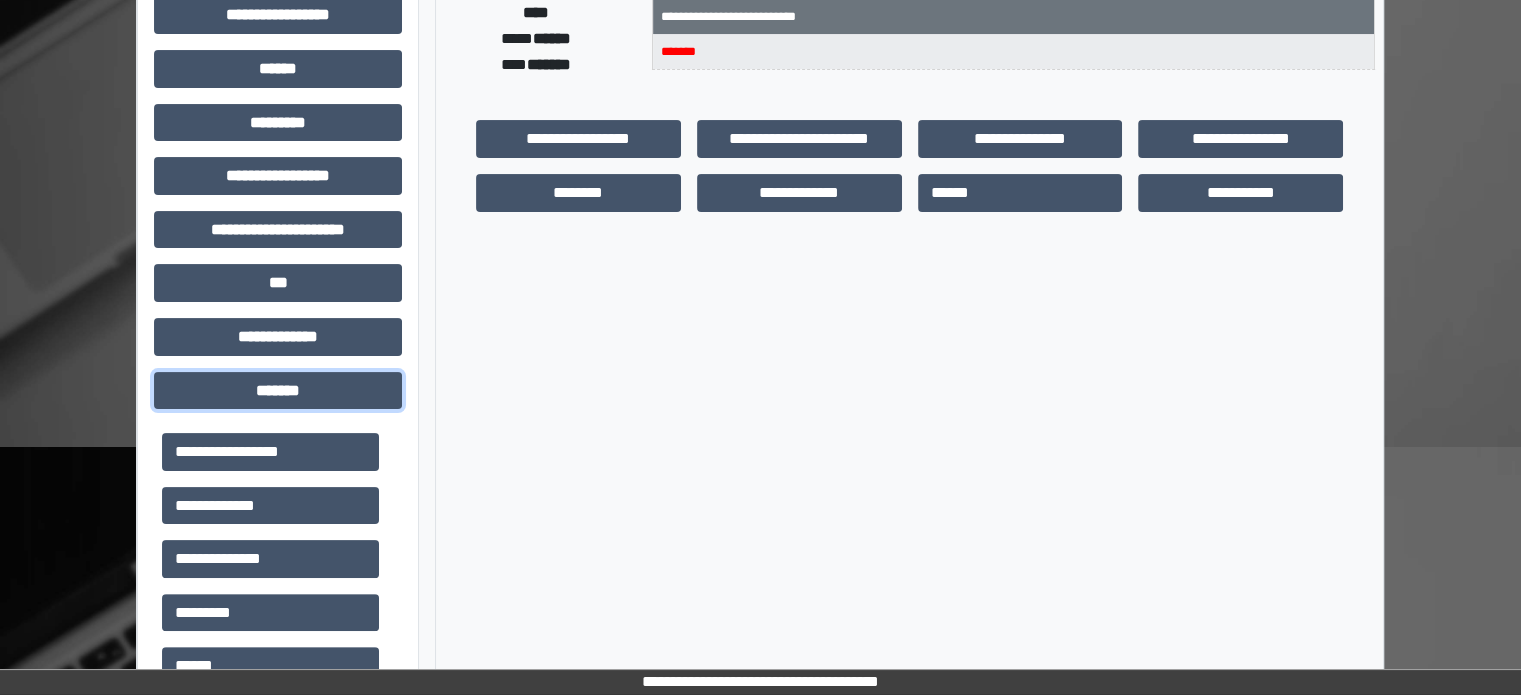 scroll, scrollTop: 200, scrollLeft: 0, axis: vertical 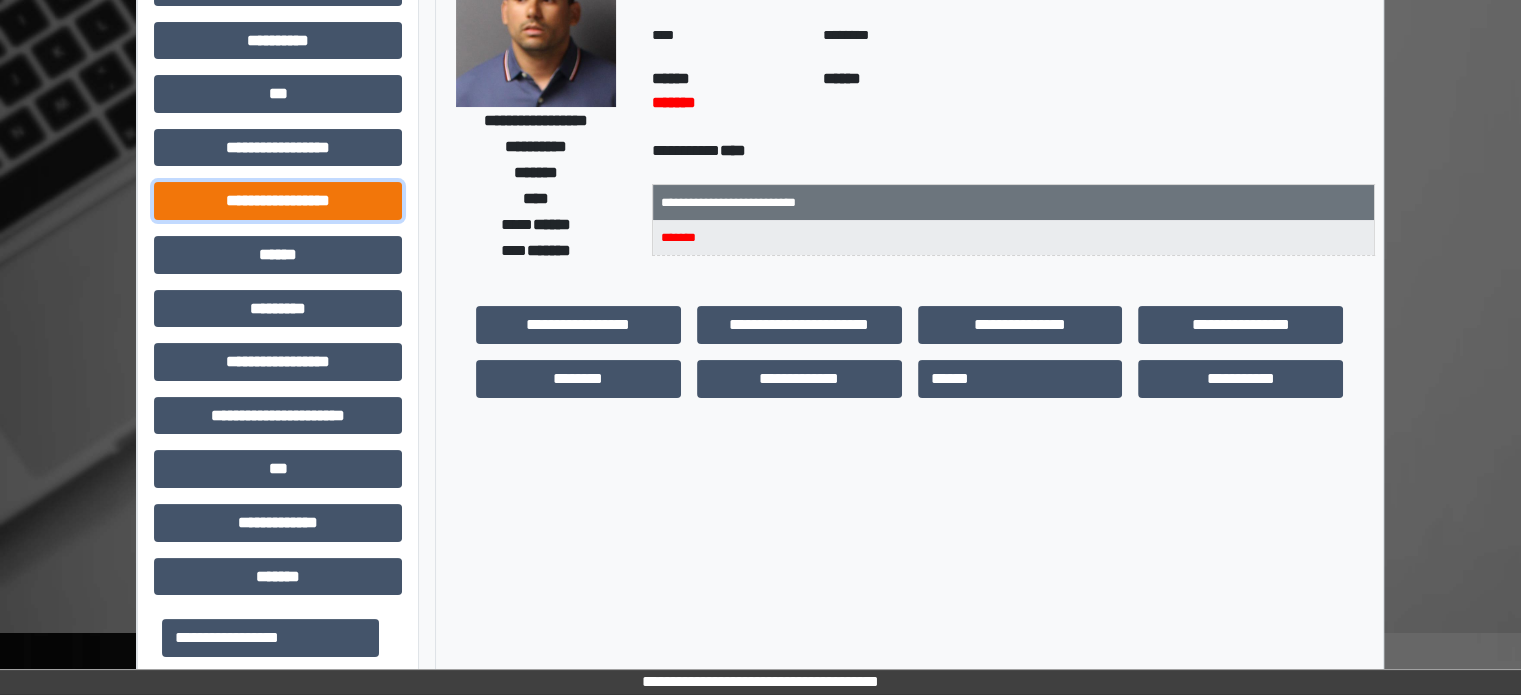 click on "**********" at bounding box center (278, 201) 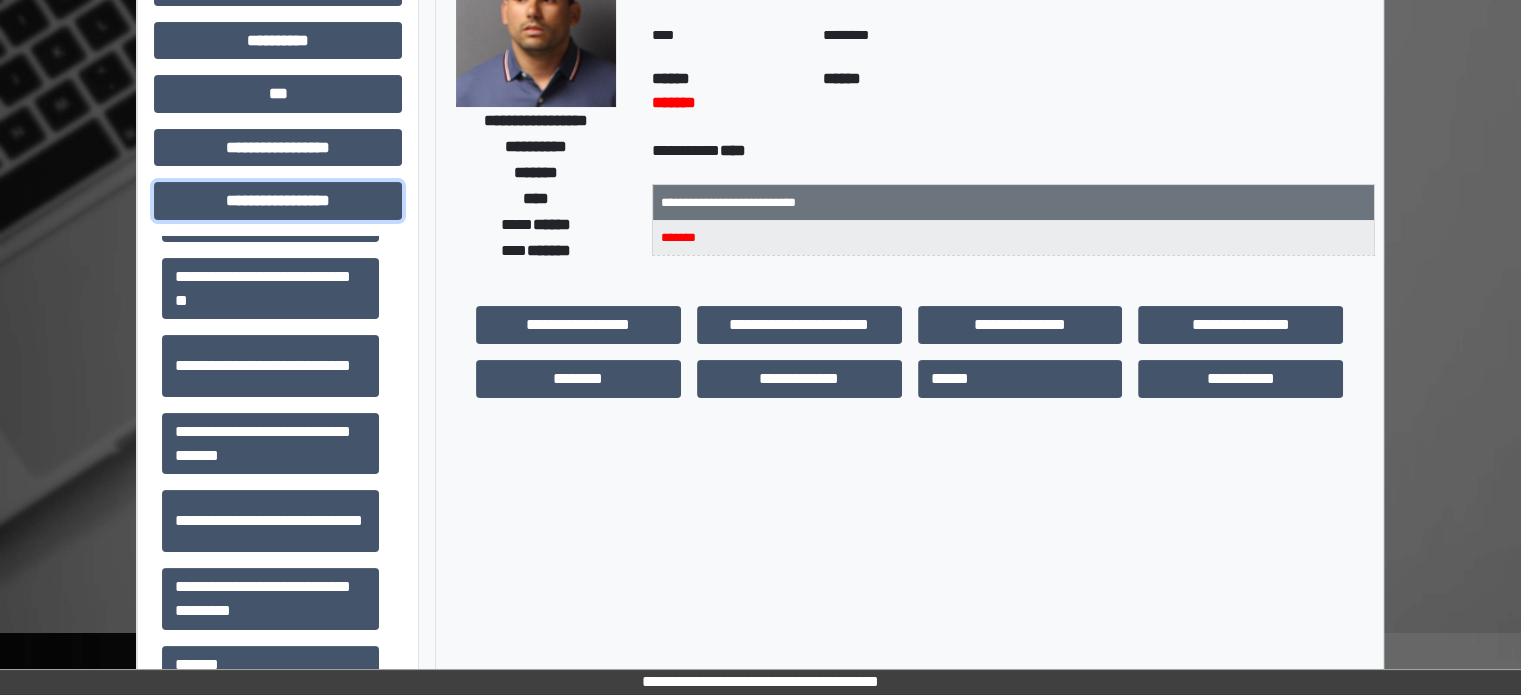 scroll, scrollTop: 1313, scrollLeft: 0, axis: vertical 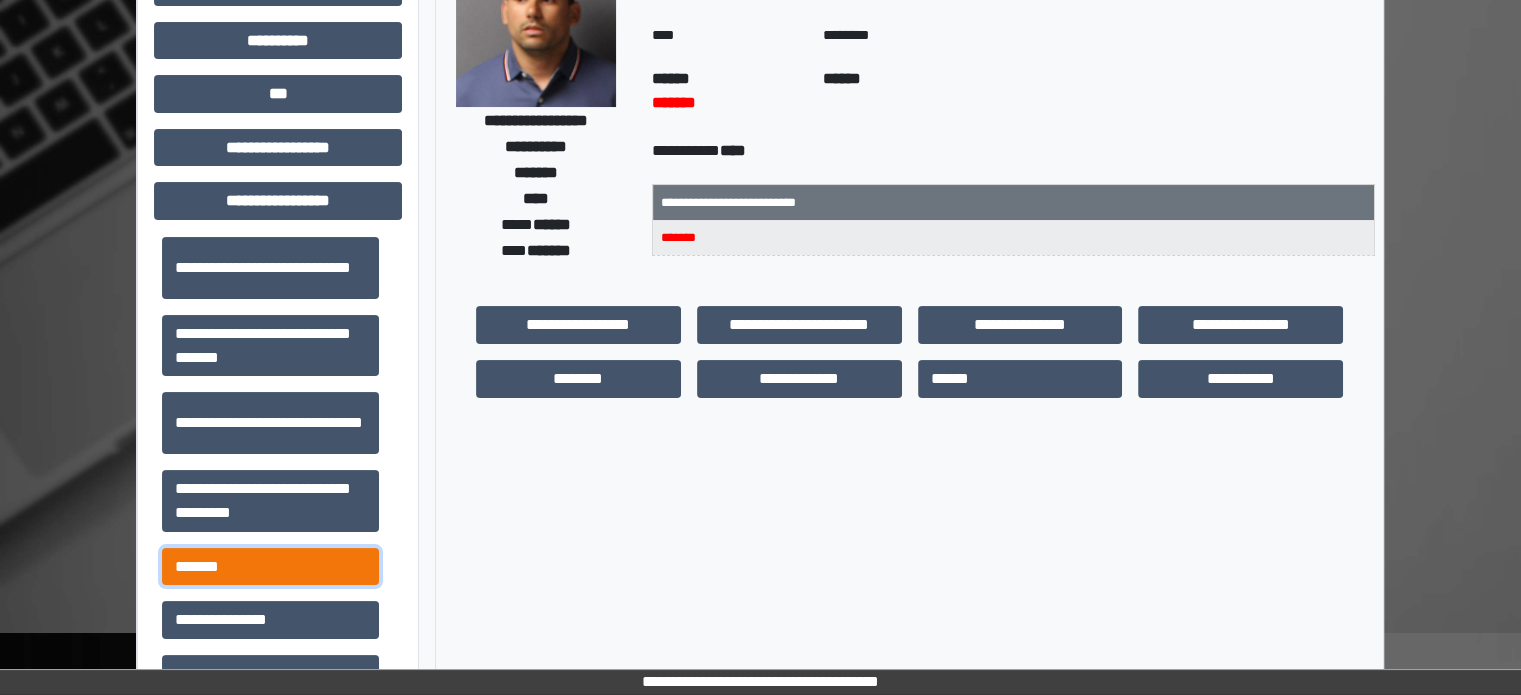 click on "*******" at bounding box center (270, 567) 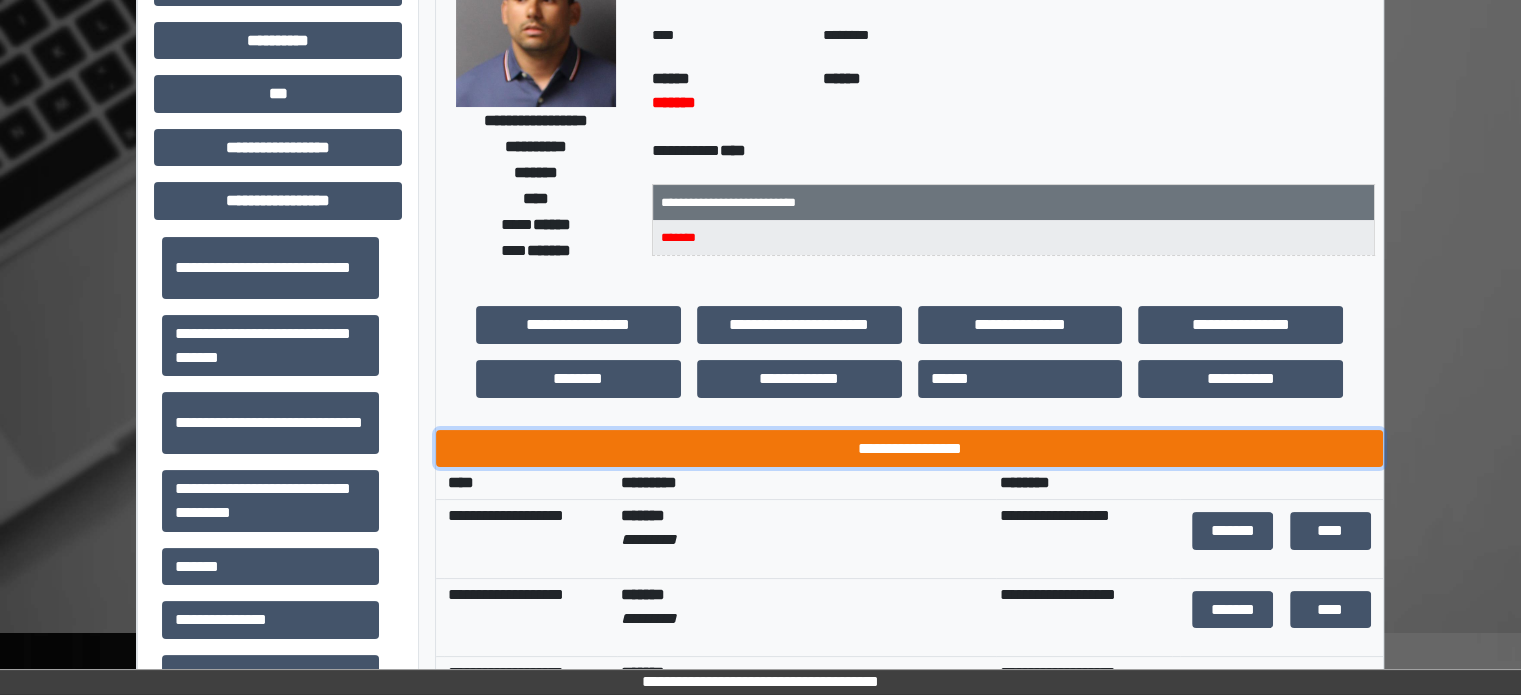 click on "**********" at bounding box center (909, 449) 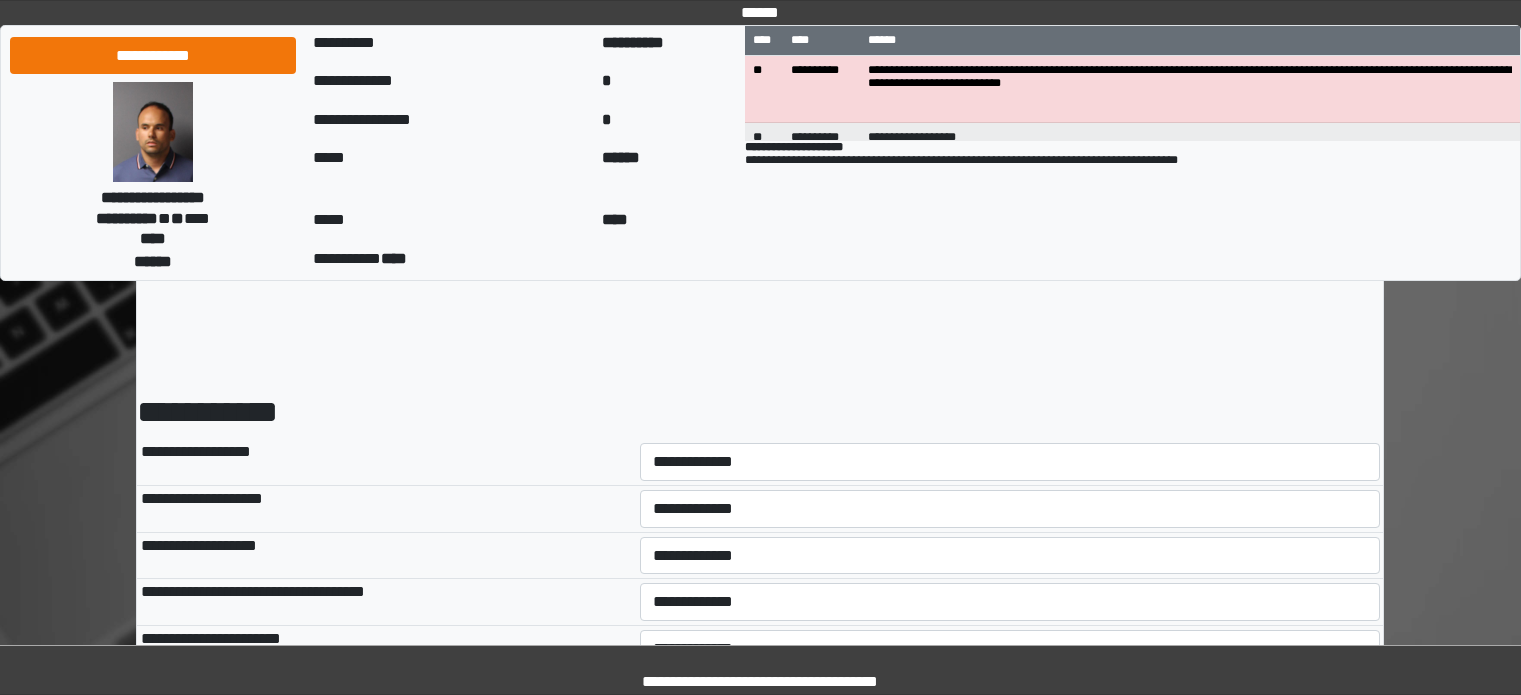 scroll, scrollTop: 0, scrollLeft: 0, axis: both 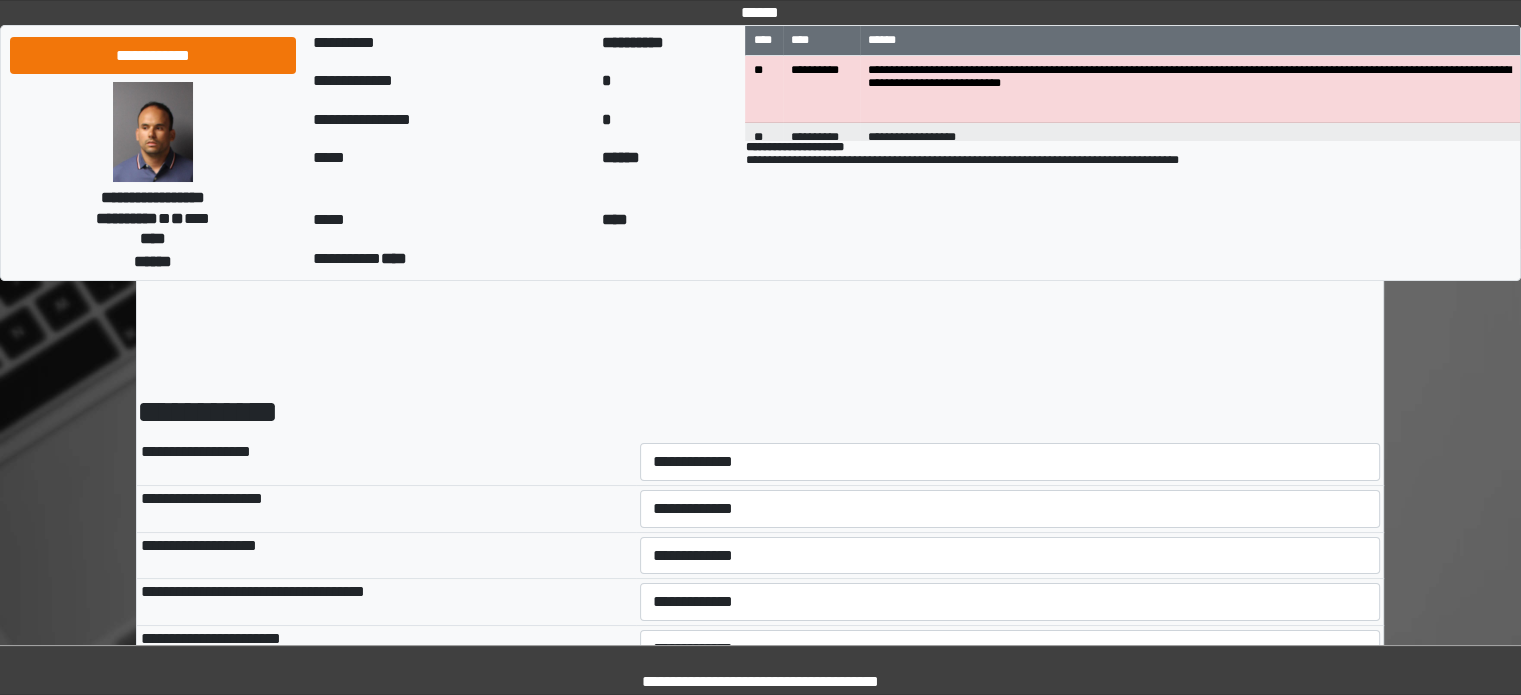 click on "**********" at bounding box center (1010, 462) 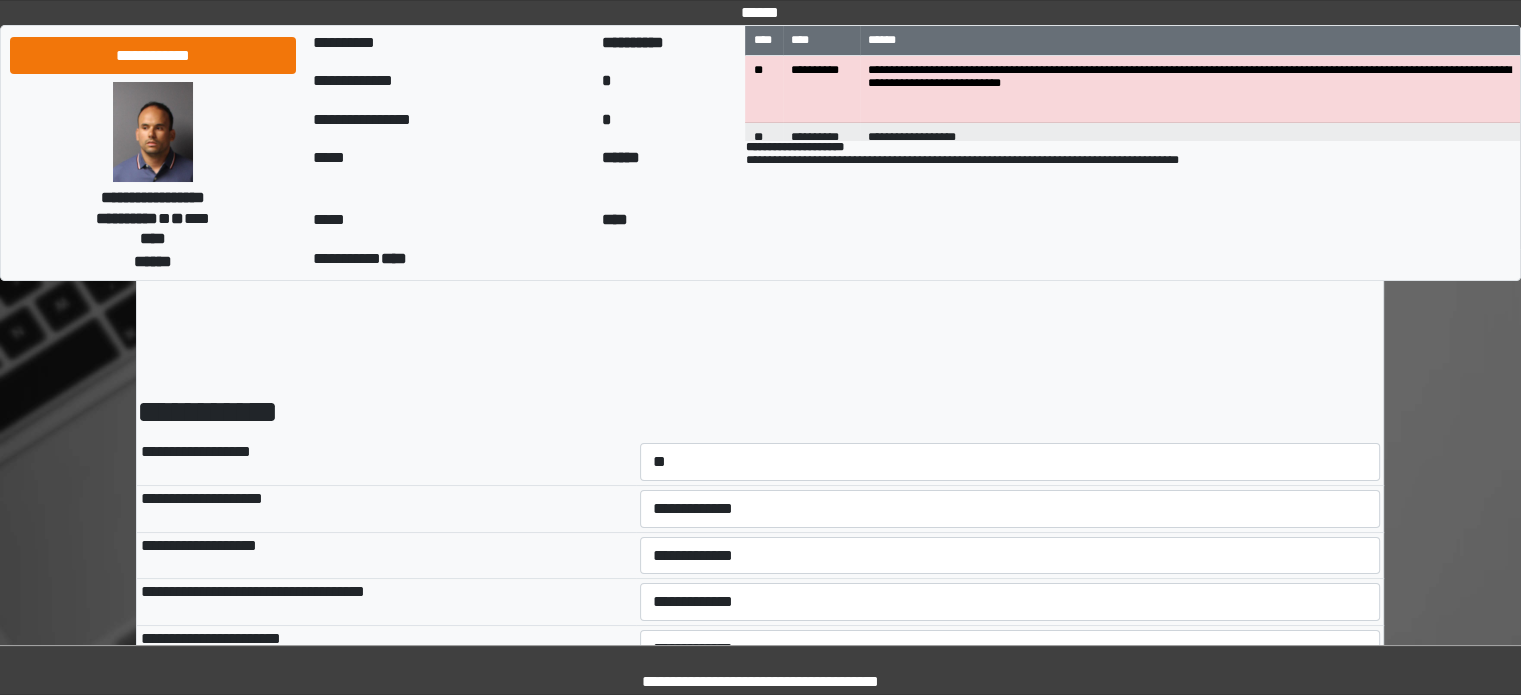 click on "**********" at bounding box center (1010, 462) 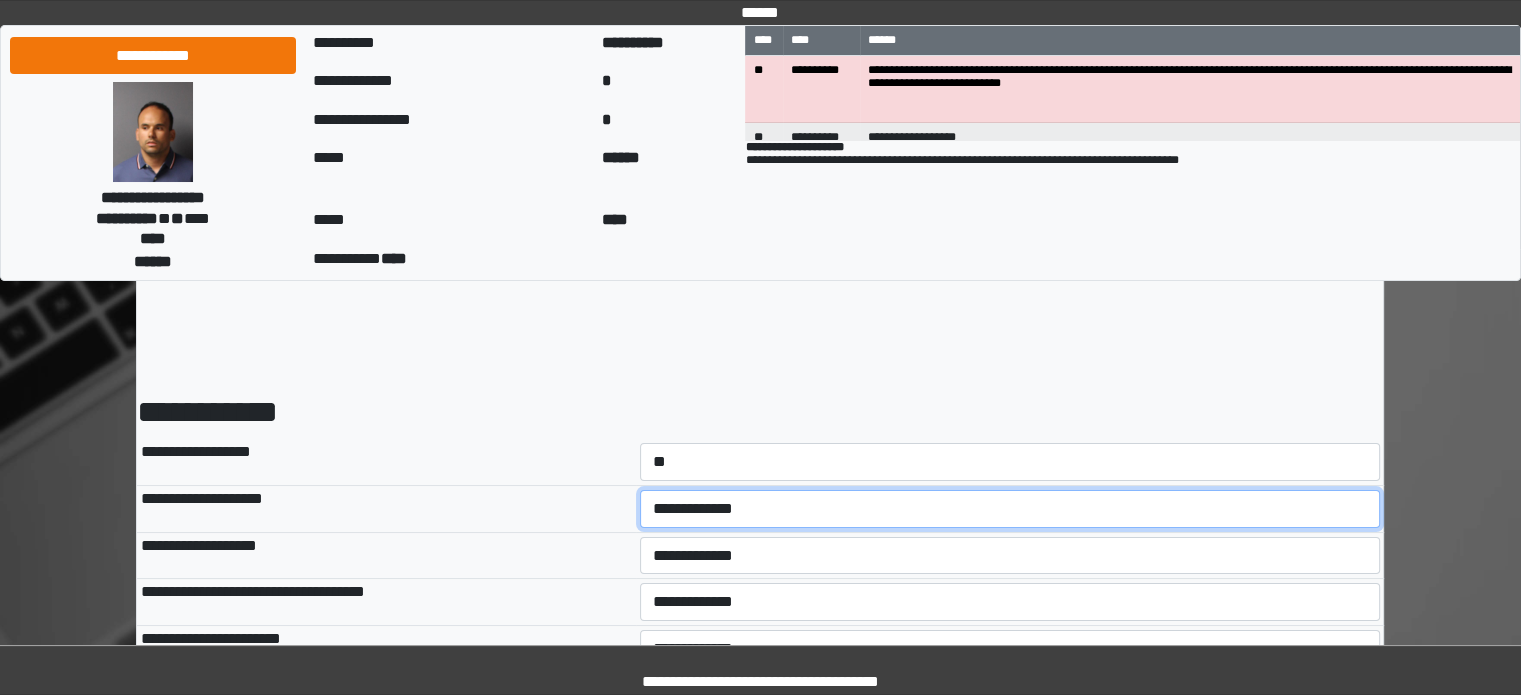 click on "**********" at bounding box center [1010, 509] 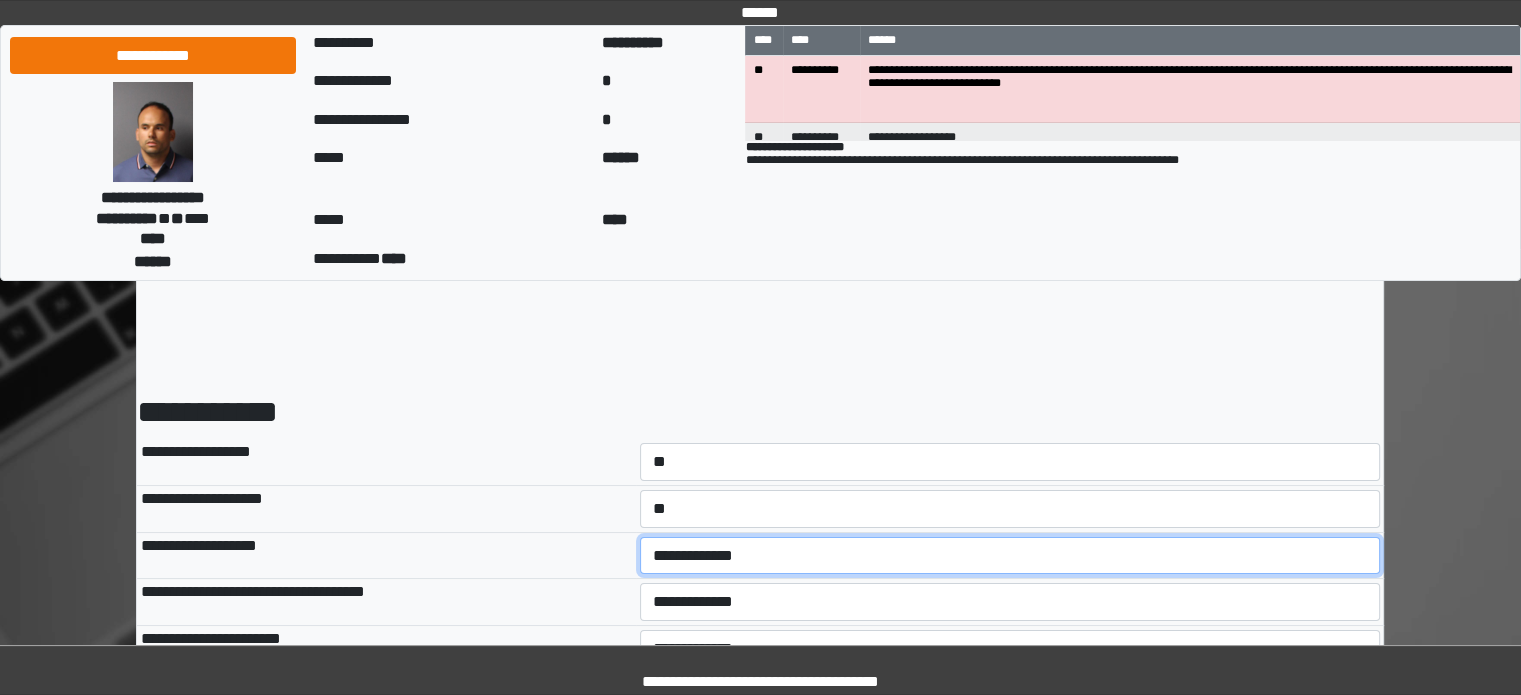 click on "**********" at bounding box center (1010, 556) 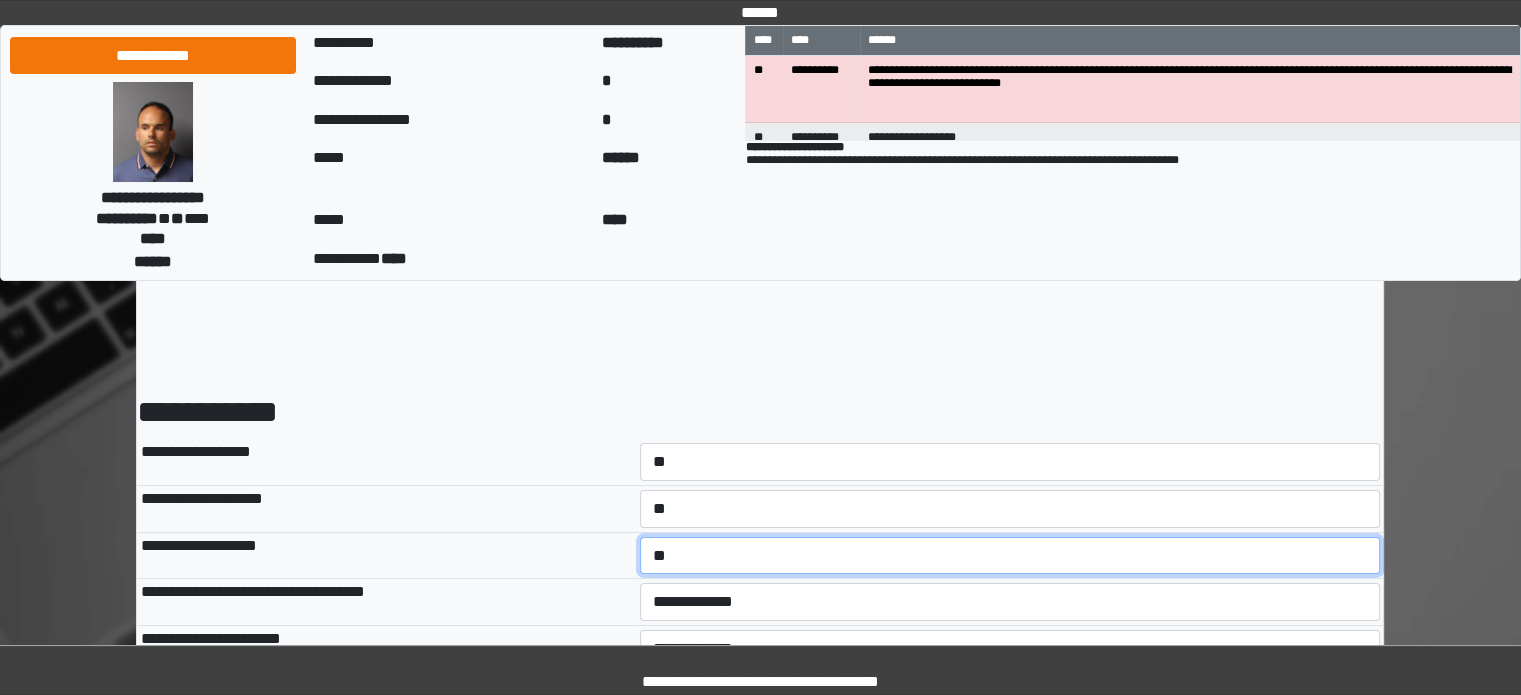 click on "**********" at bounding box center [1010, 556] 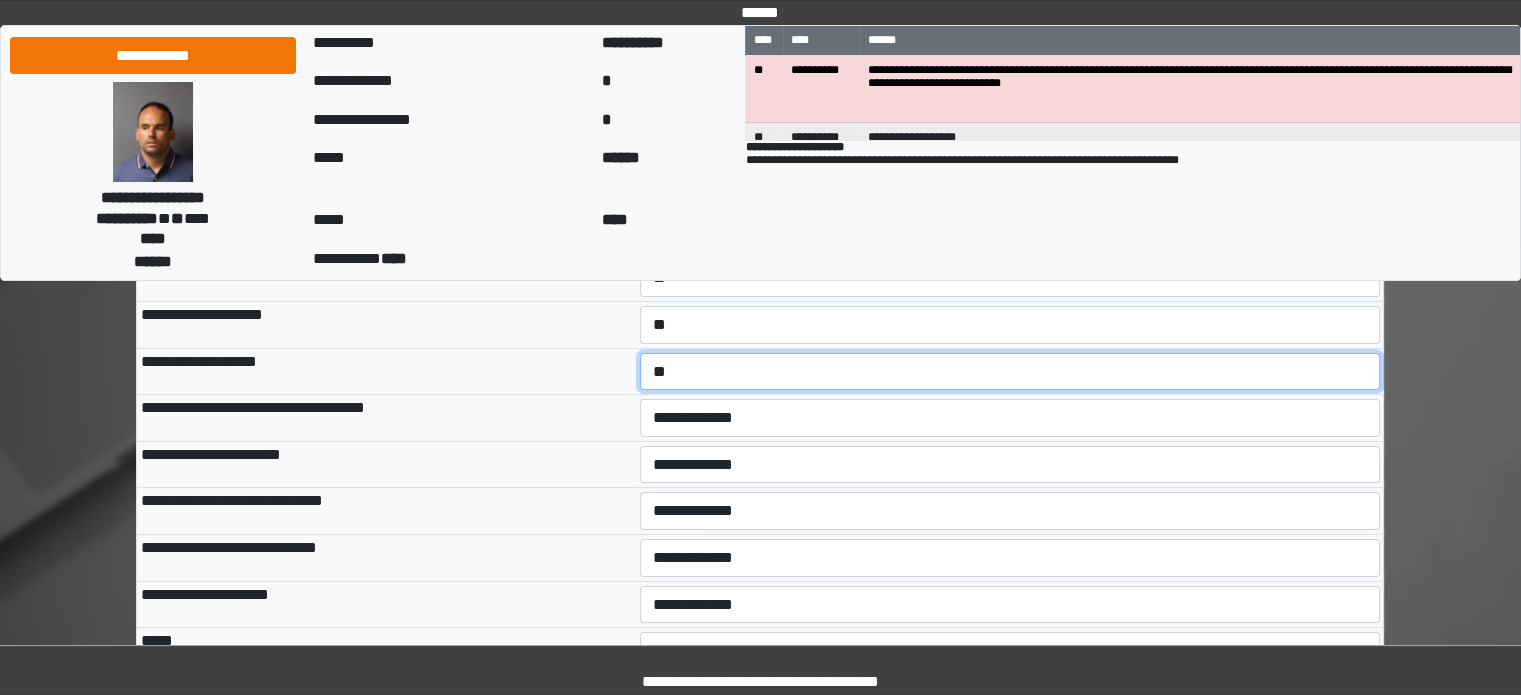 scroll, scrollTop: 400, scrollLeft: 0, axis: vertical 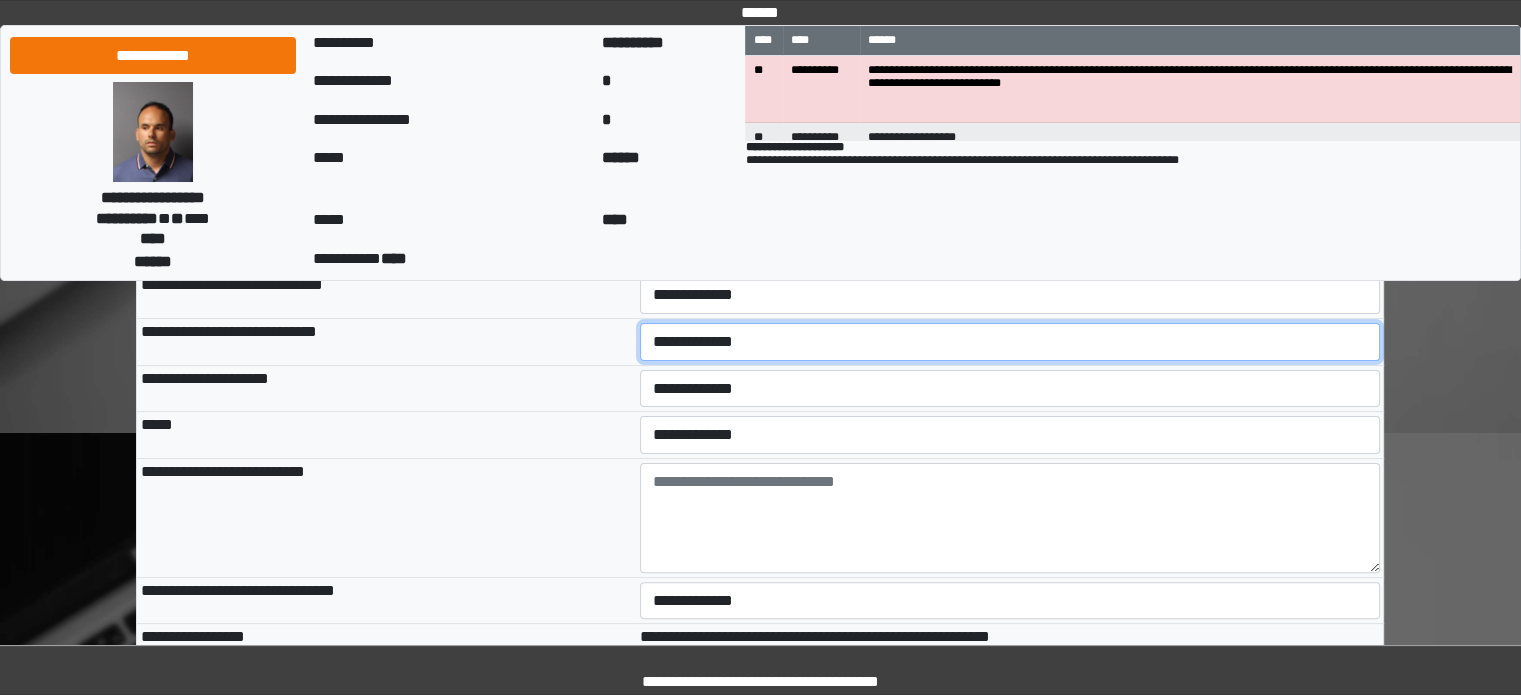 click on "**********" at bounding box center (1010, 342) 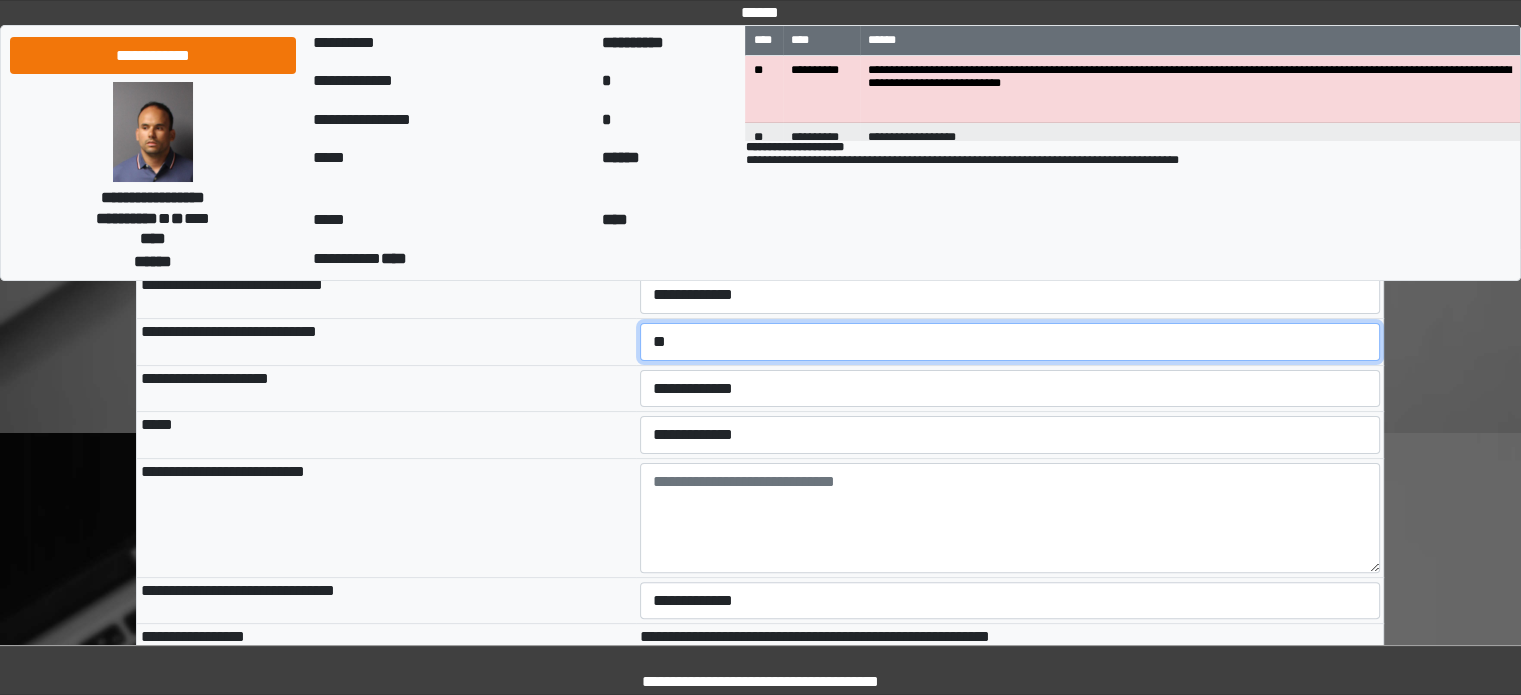 click on "**********" at bounding box center [1010, 342] 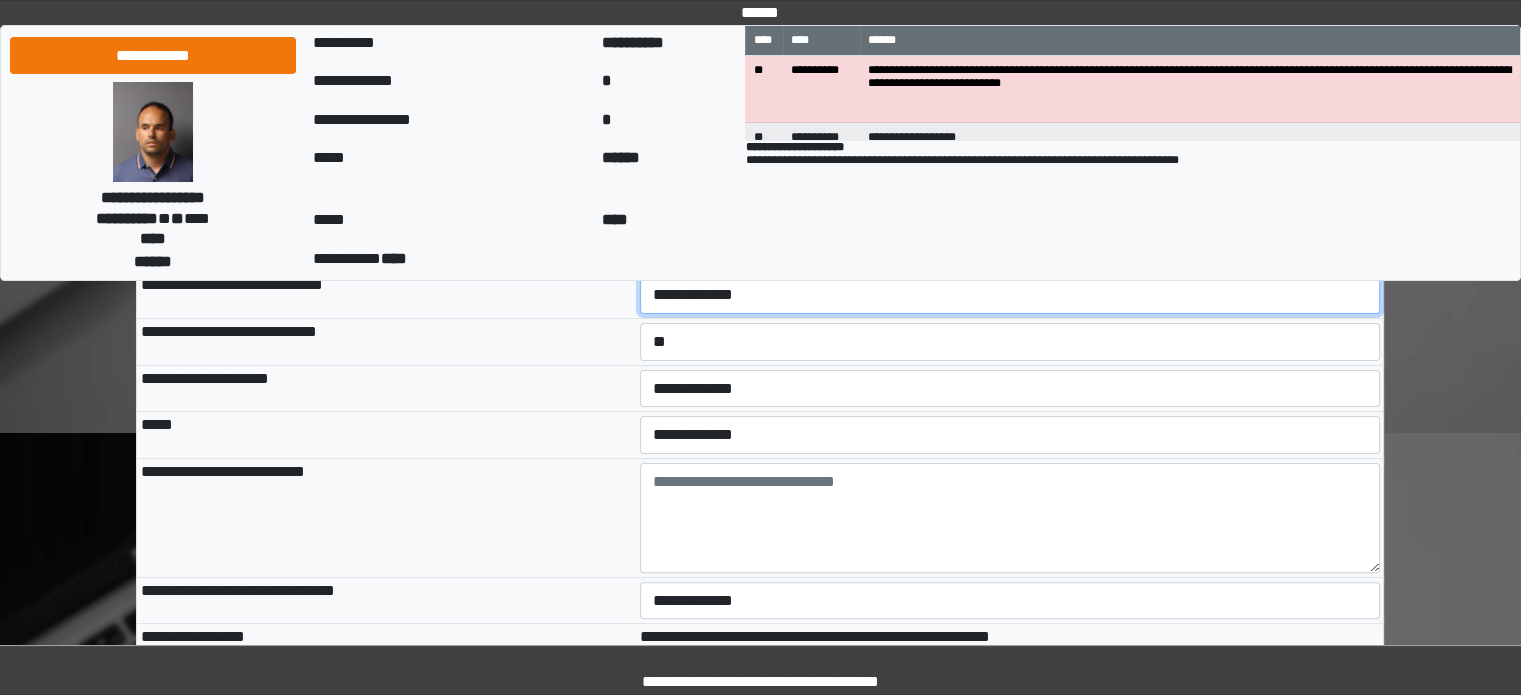 click on "**********" at bounding box center [1010, 295] 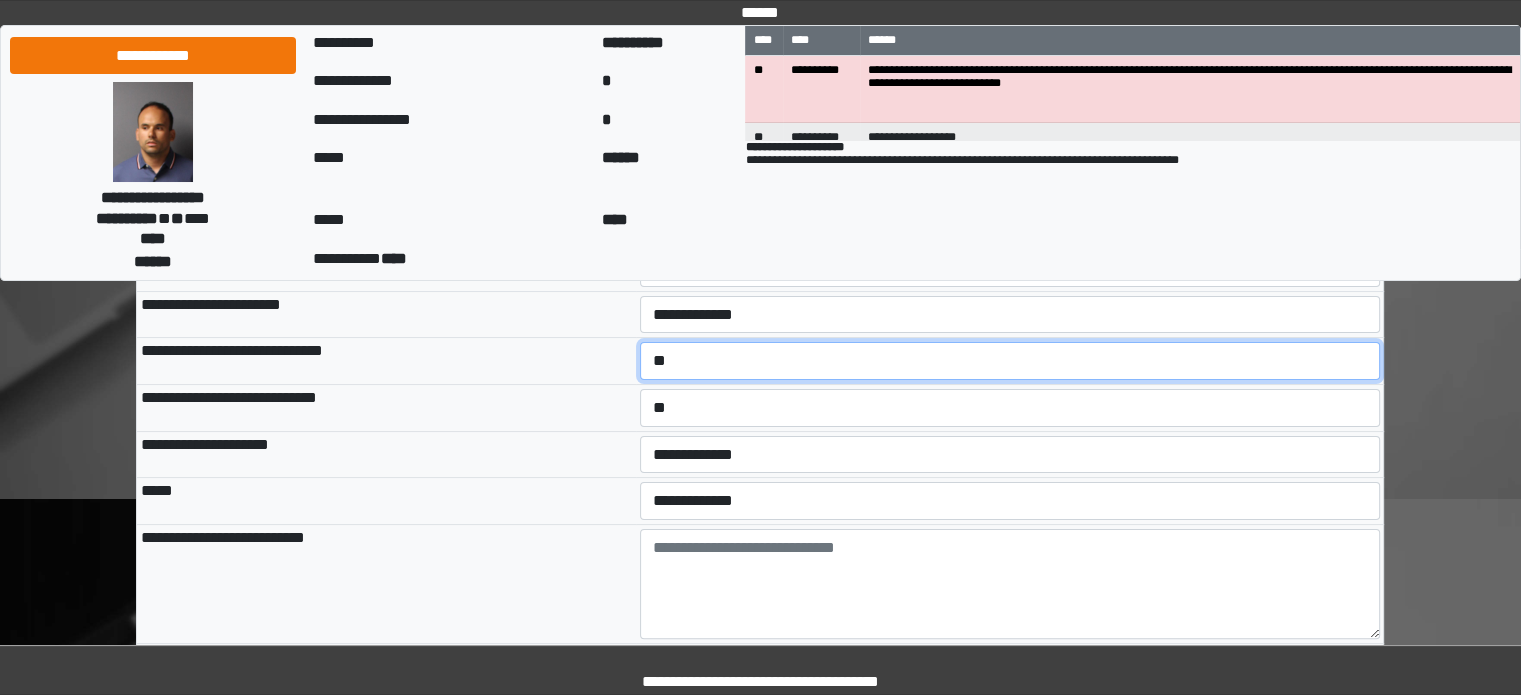scroll, scrollTop: 300, scrollLeft: 0, axis: vertical 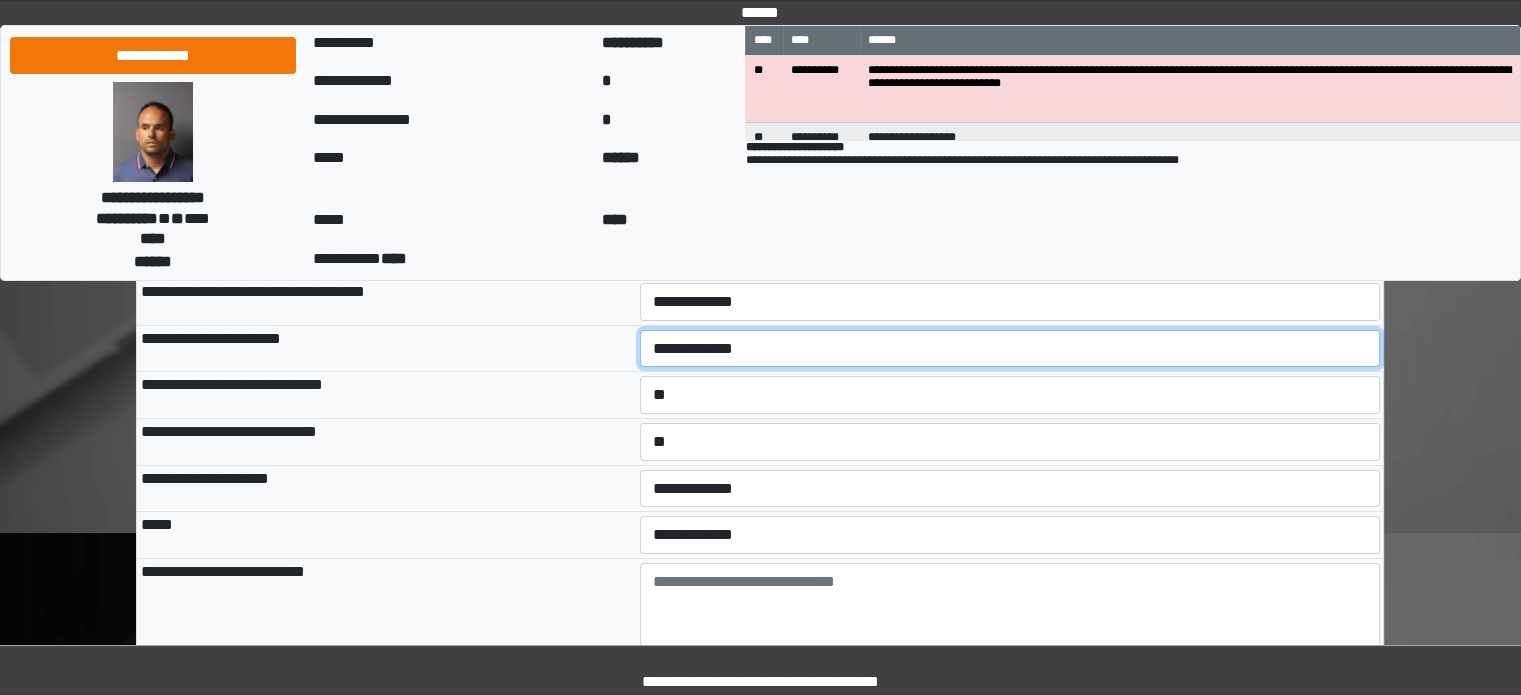 click on "**********" at bounding box center (1010, 349) 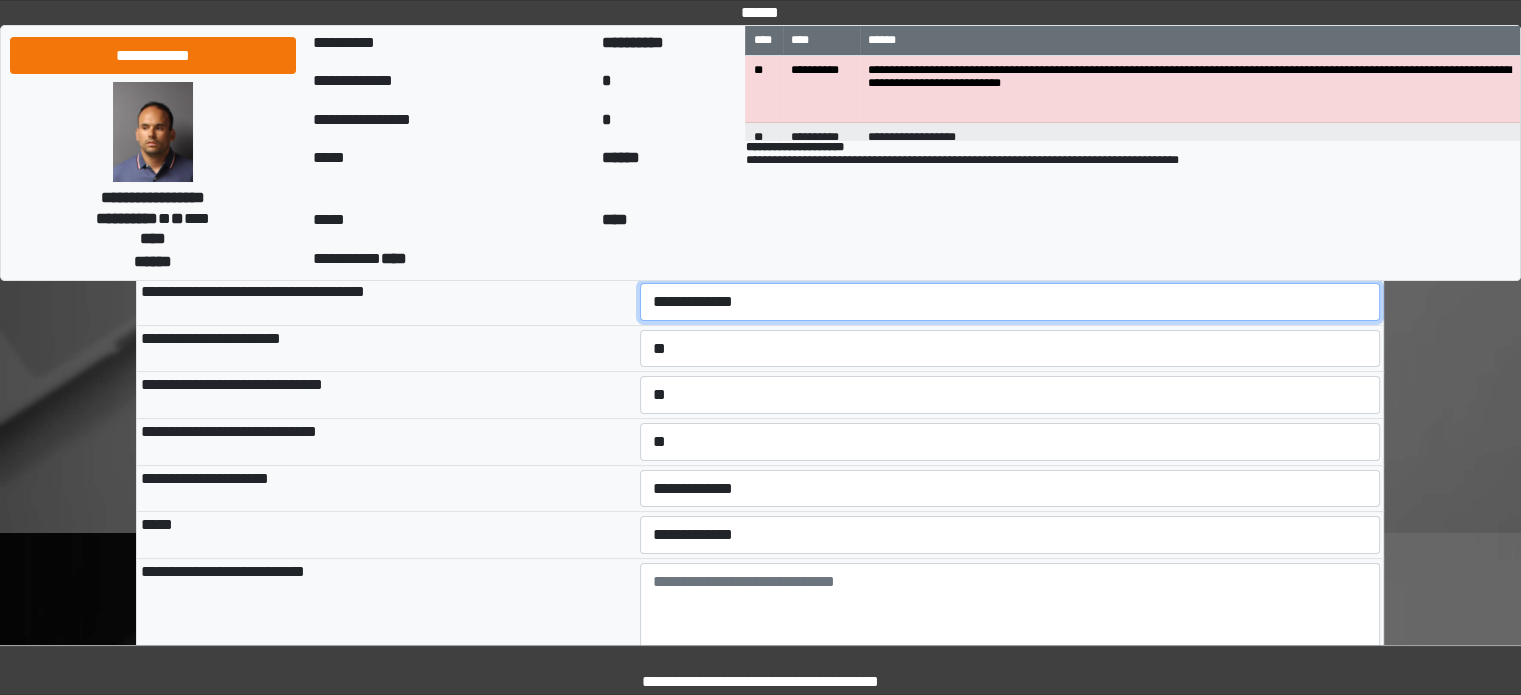 click on "**********" at bounding box center [1010, 302] 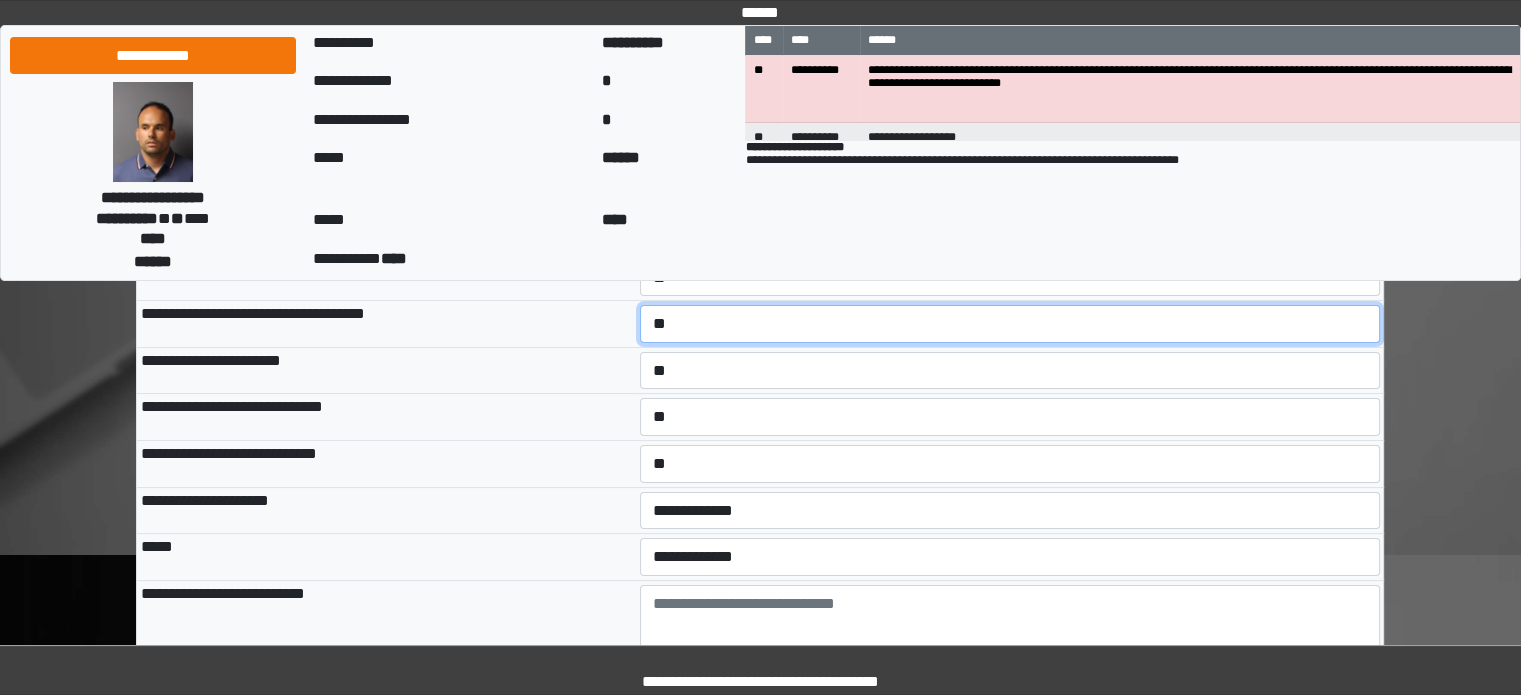 scroll, scrollTop: 400, scrollLeft: 0, axis: vertical 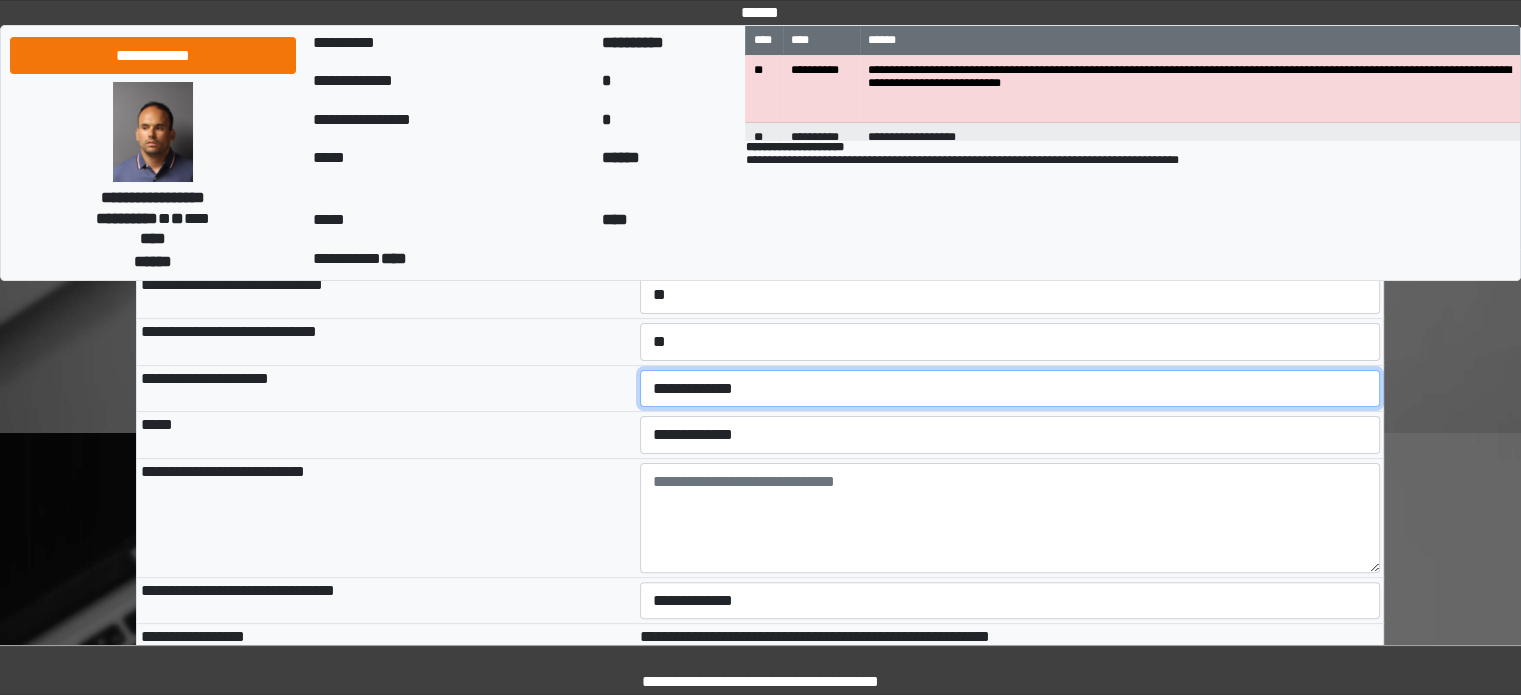 click on "**********" at bounding box center [1010, 389] 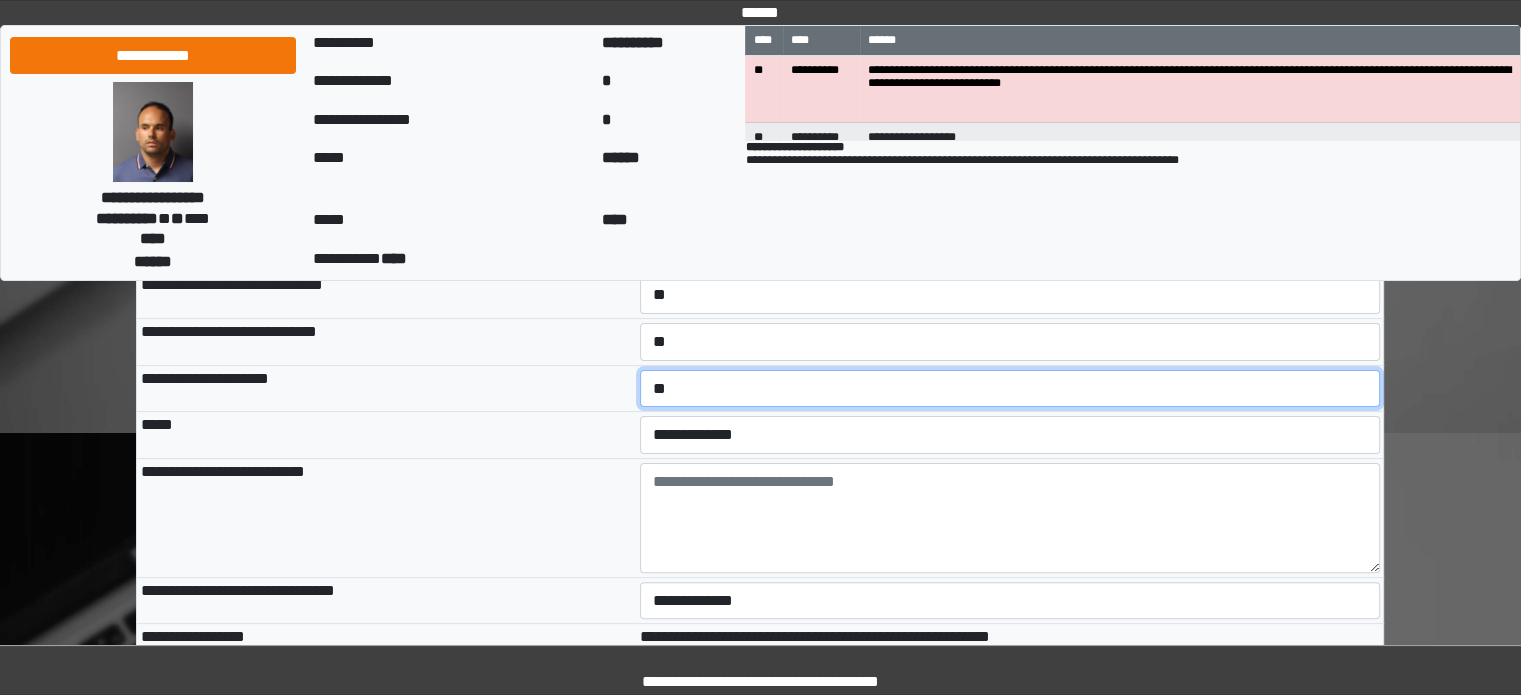 click on "**********" at bounding box center [1010, 389] 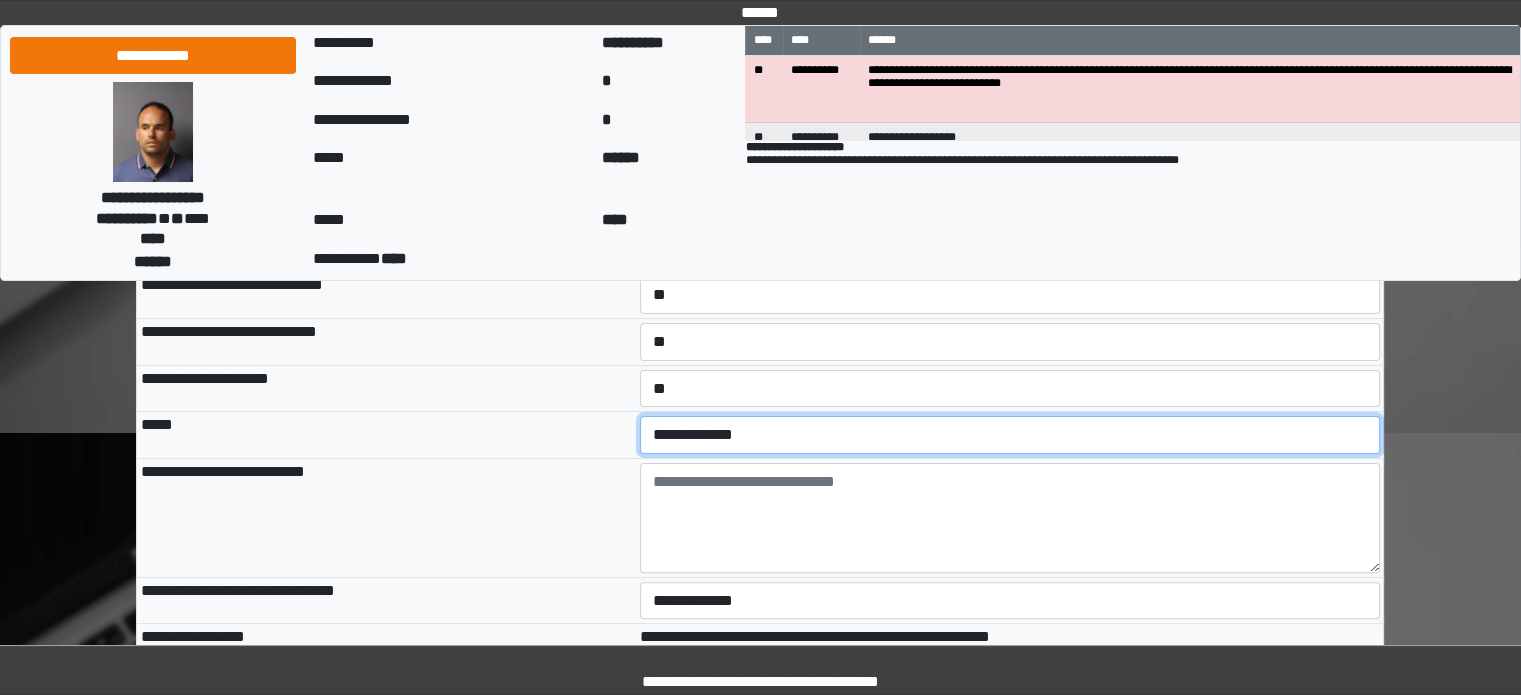 click on "**********" at bounding box center [1010, 435] 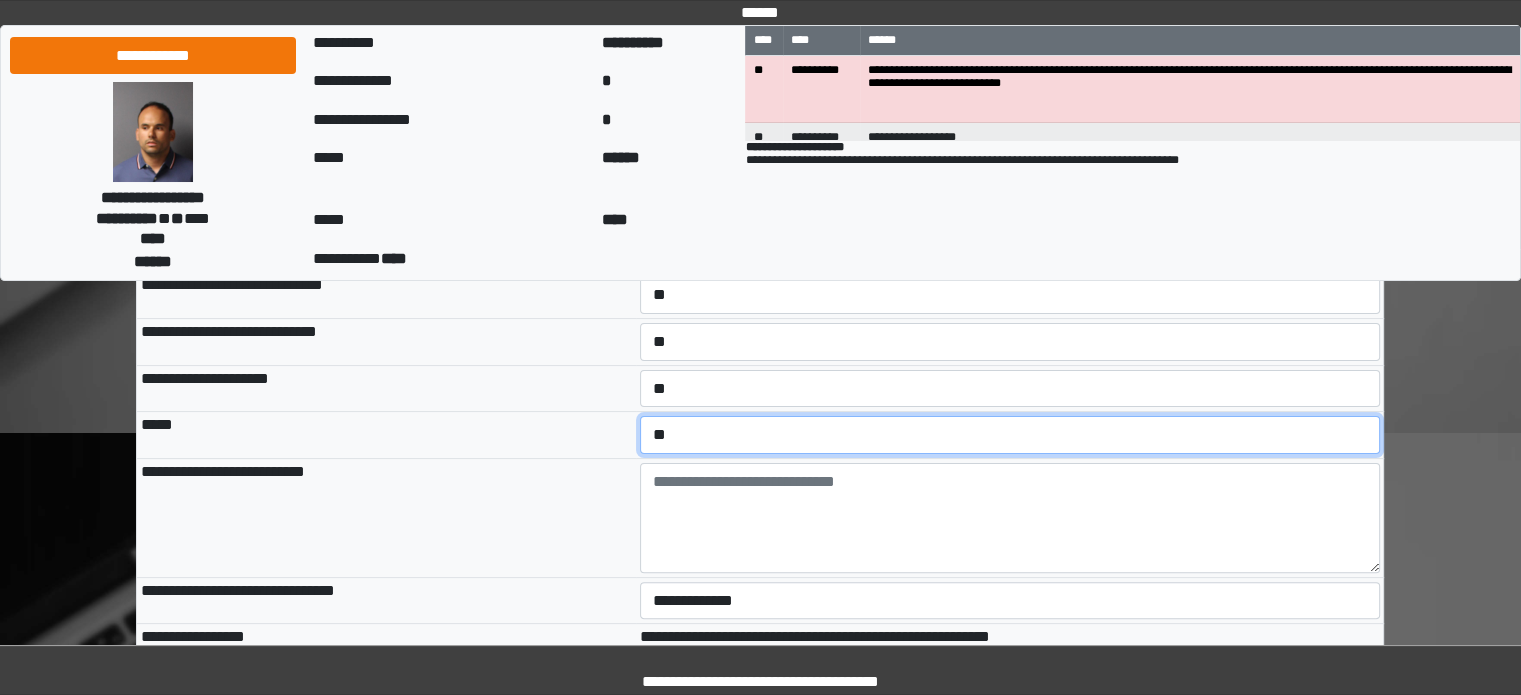 click on "**********" at bounding box center (1010, 435) 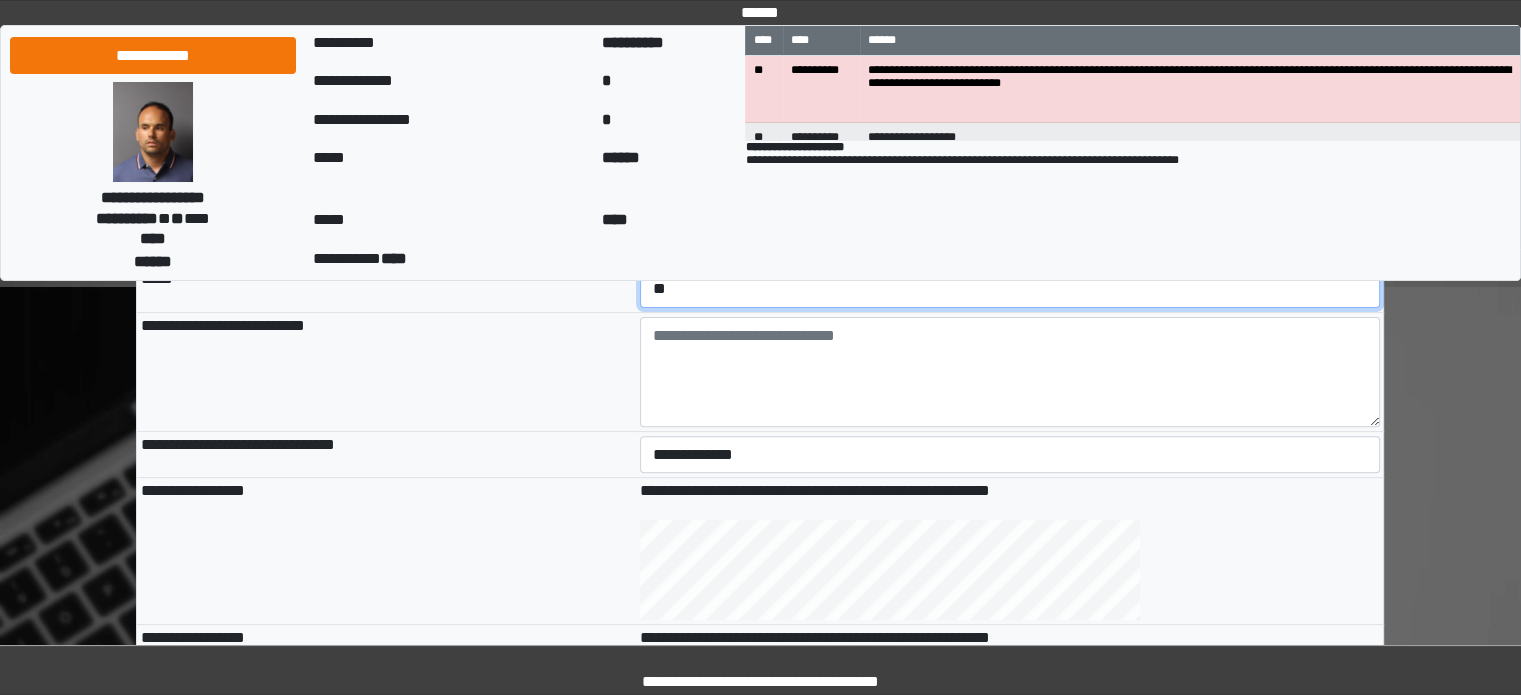scroll, scrollTop: 500, scrollLeft: 0, axis: vertical 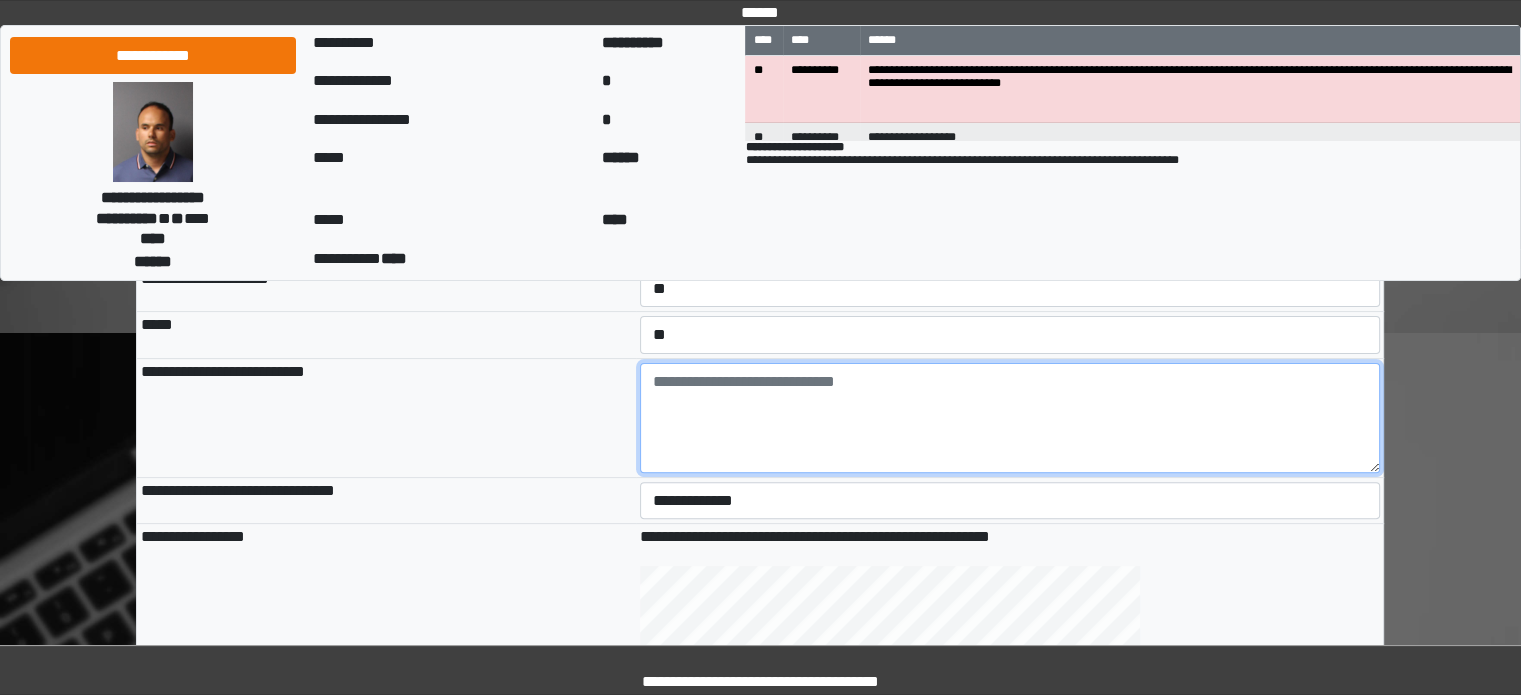 click at bounding box center (1010, 418) 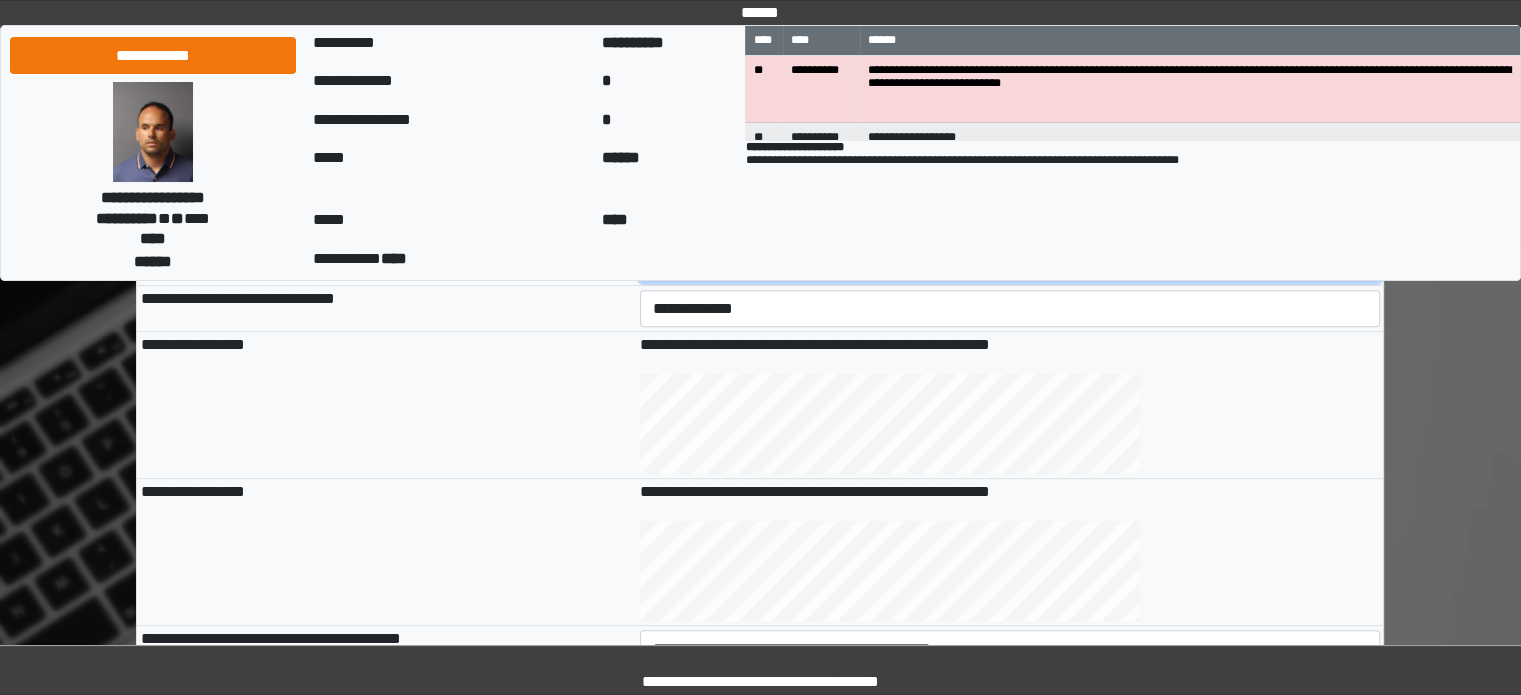 scroll, scrollTop: 700, scrollLeft: 0, axis: vertical 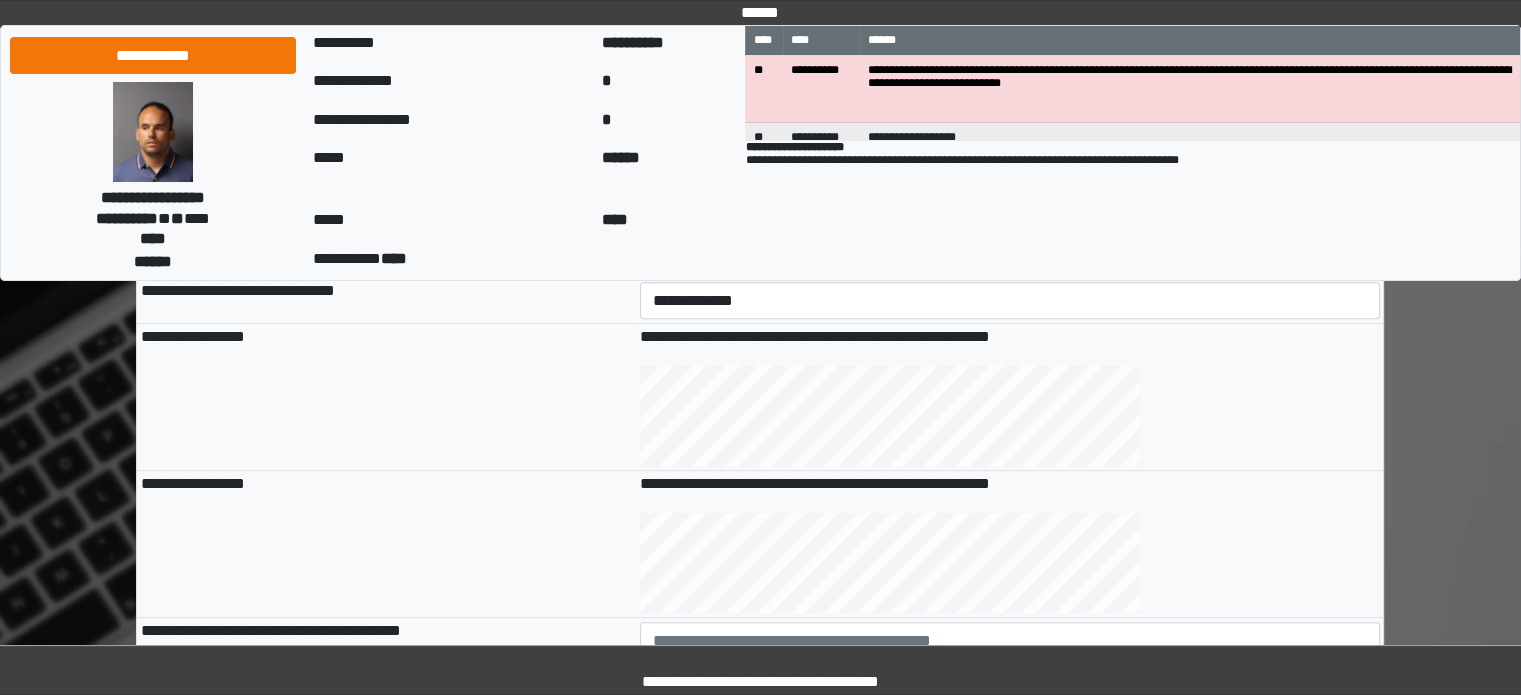 type on "**********" 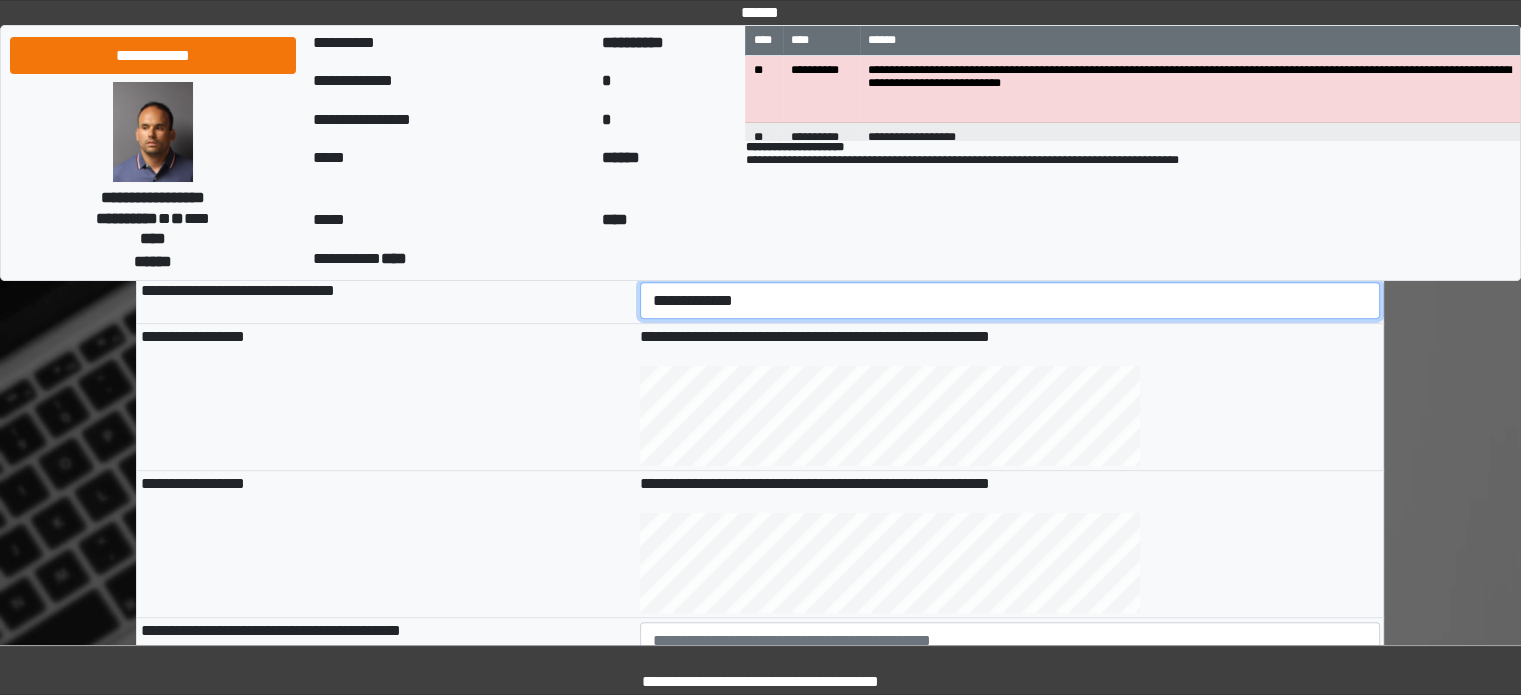 click on "**********" at bounding box center [1010, 301] 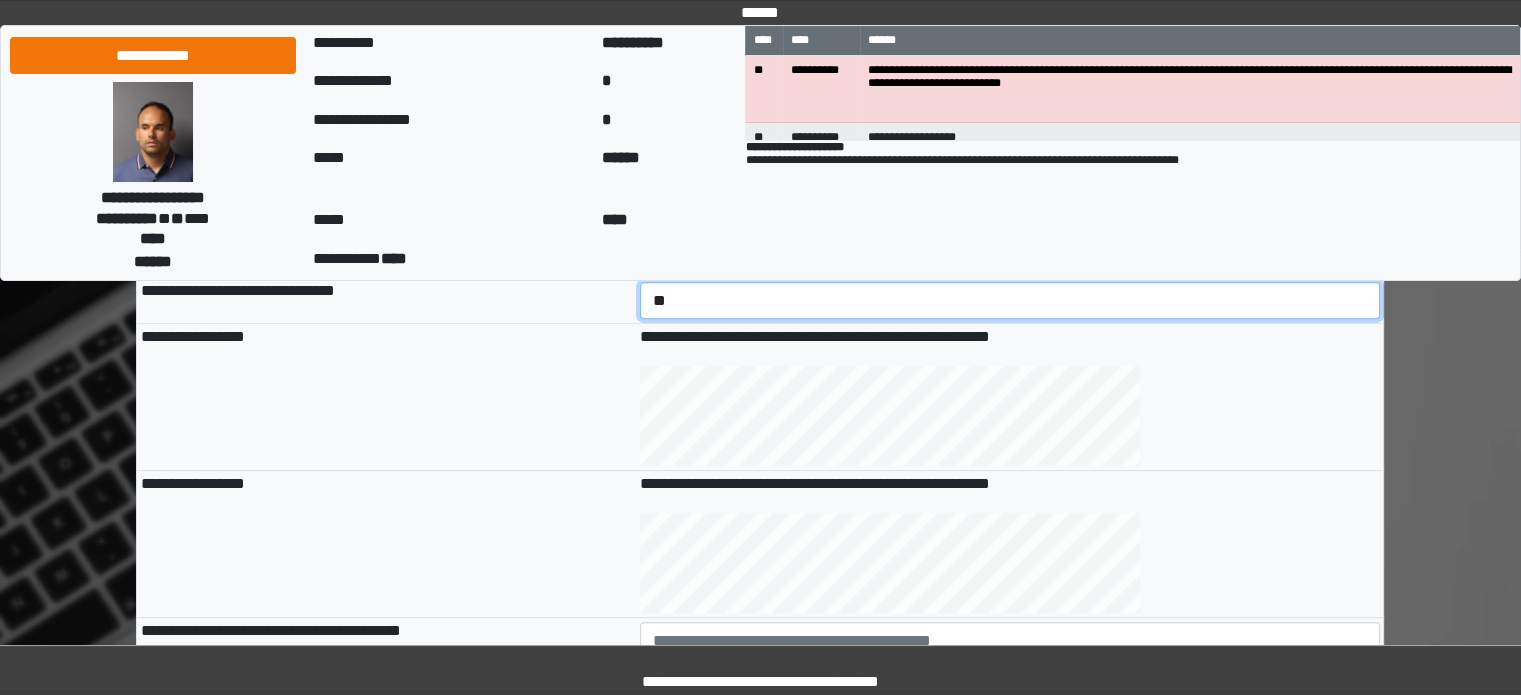 click on "**********" at bounding box center (1010, 301) 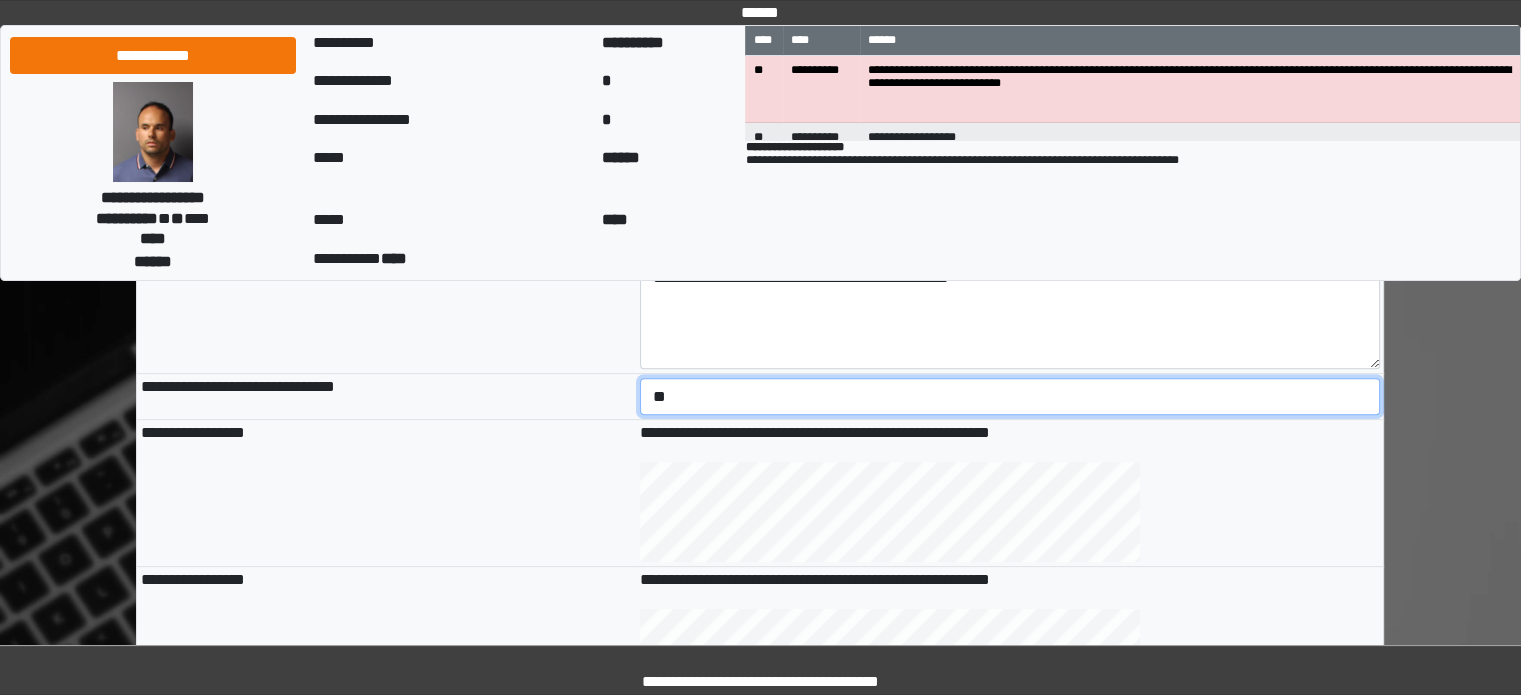 scroll, scrollTop: 600, scrollLeft: 0, axis: vertical 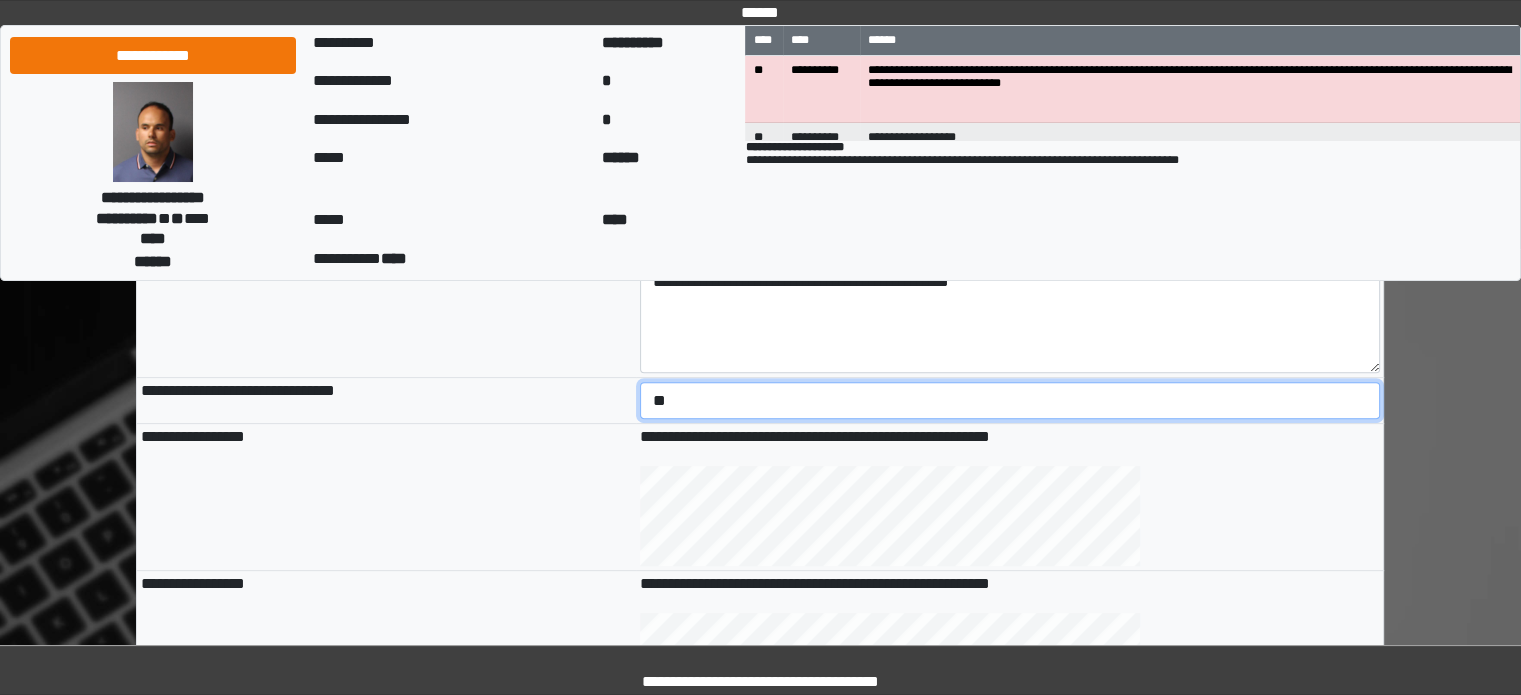click on "**********" at bounding box center [1010, 401] 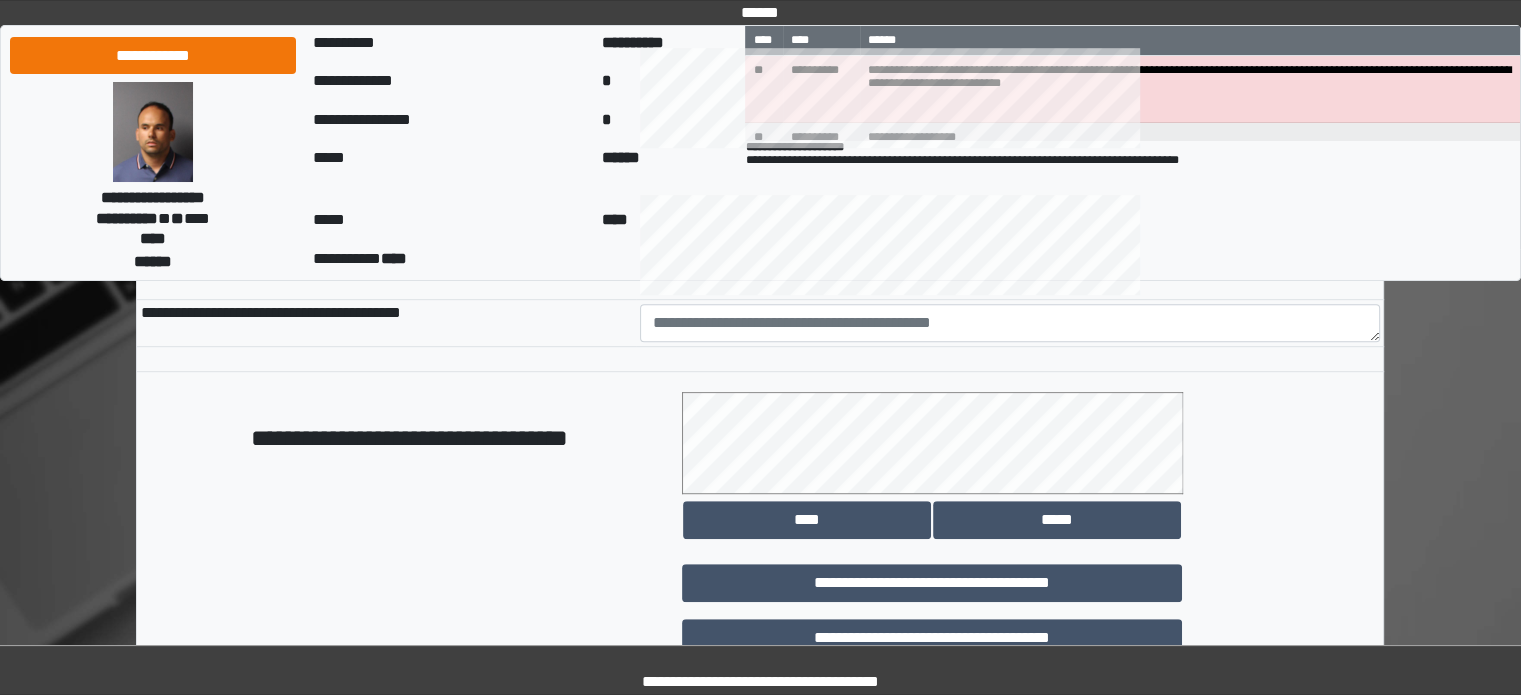 scroll, scrollTop: 858, scrollLeft: 0, axis: vertical 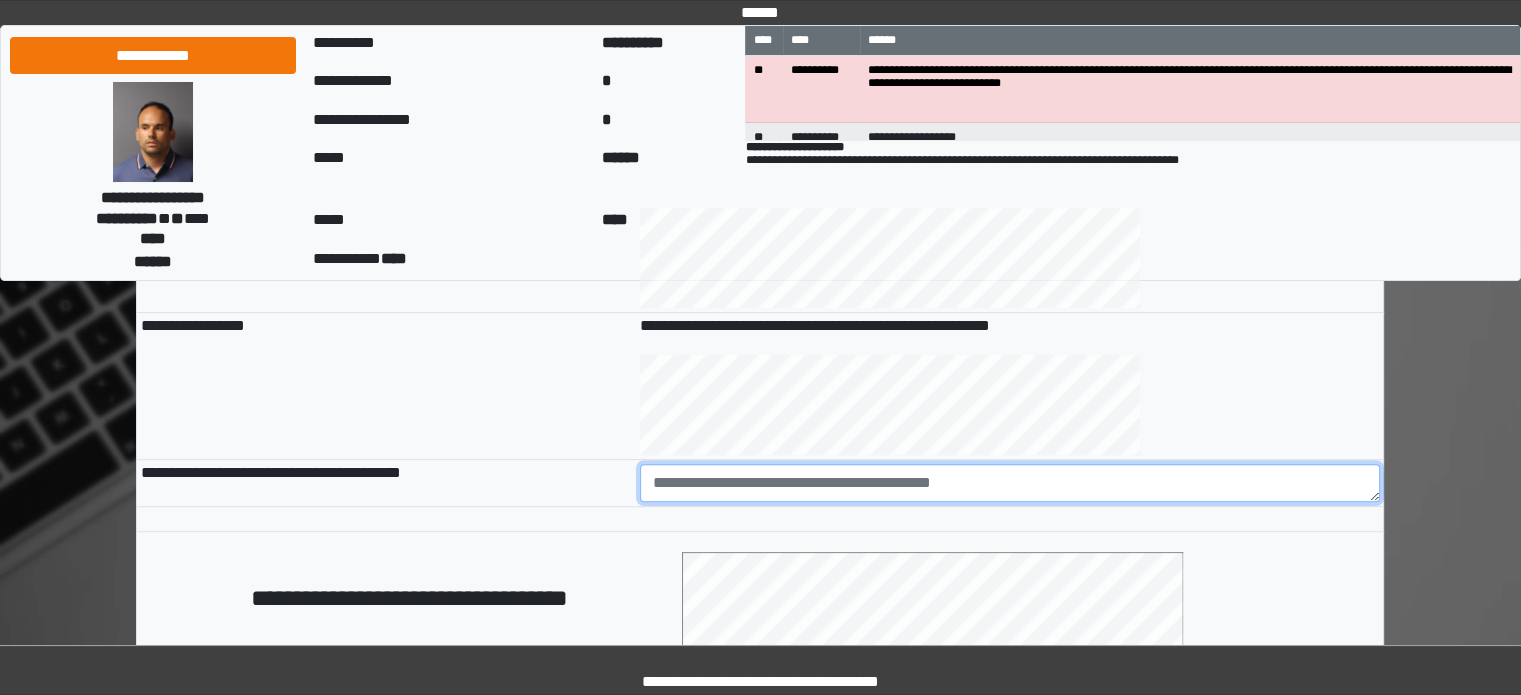 click at bounding box center [1010, 483] 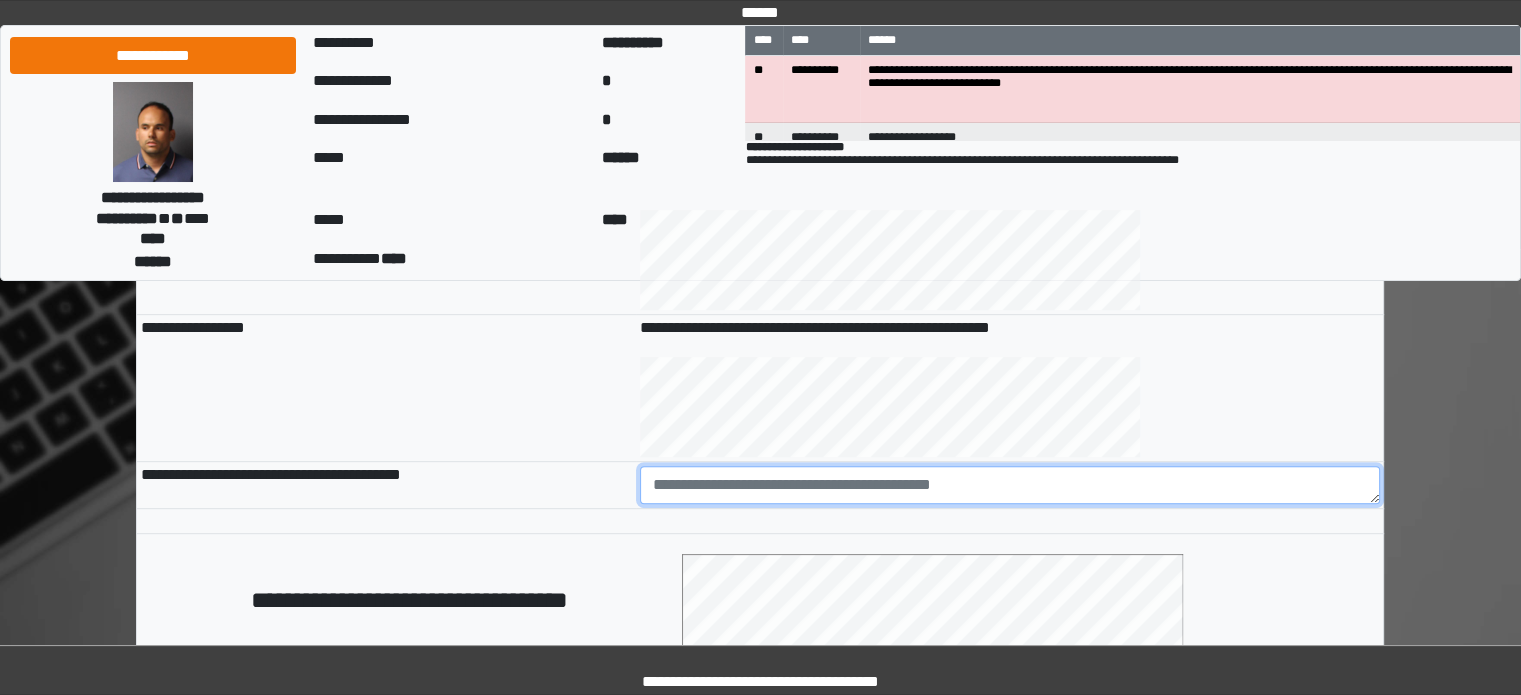 scroll, scrollTop: 1058, scrollLeft: 0, axis: vertical 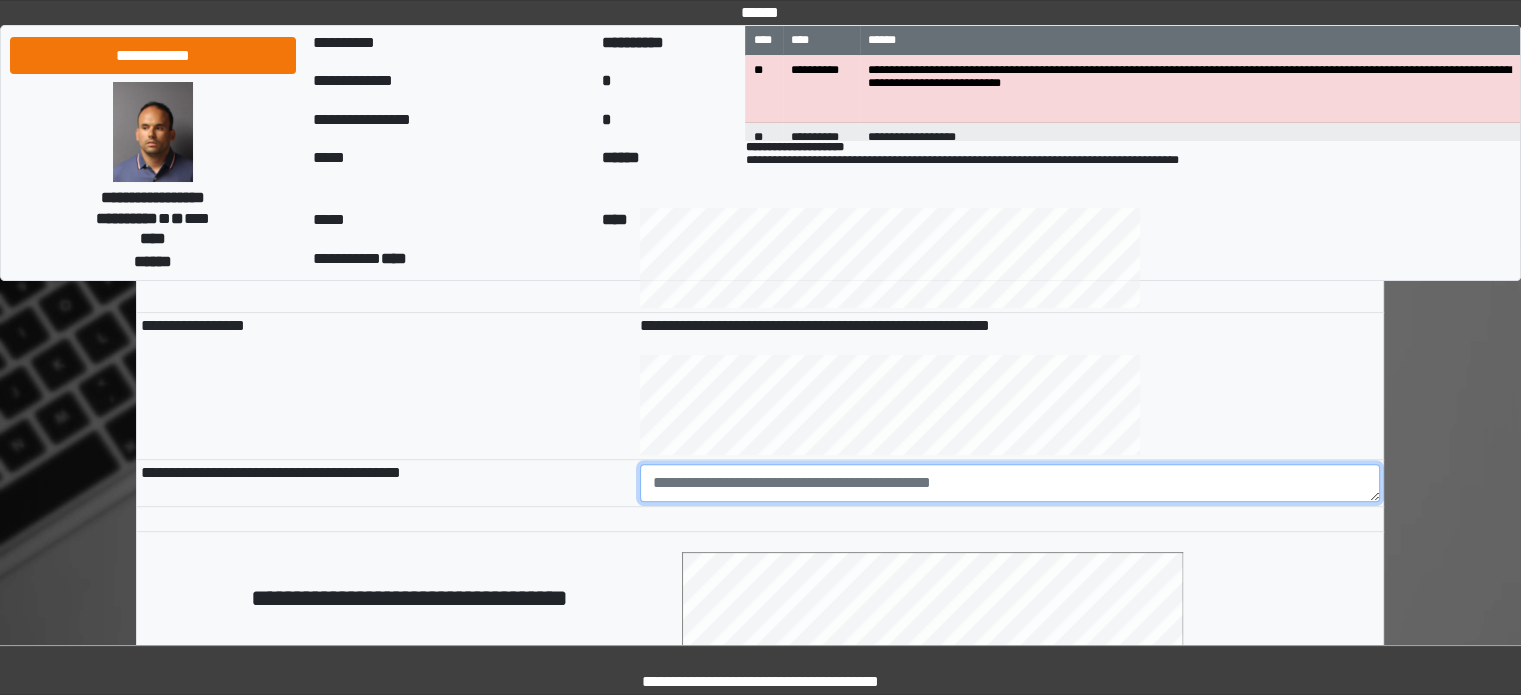 click at bounding box center (1010, 483) 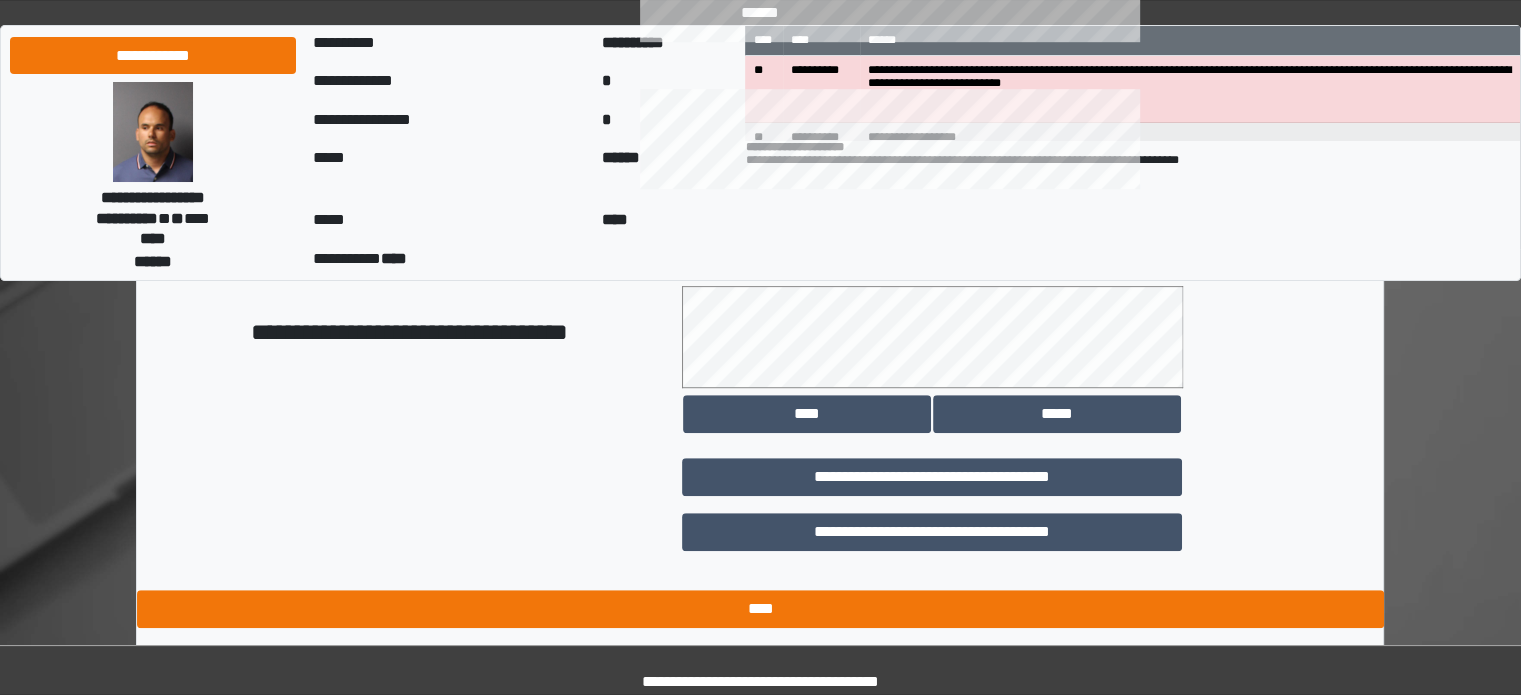 scroll, scrollTop: 1158, scrollLeft: 0, axis: vertical 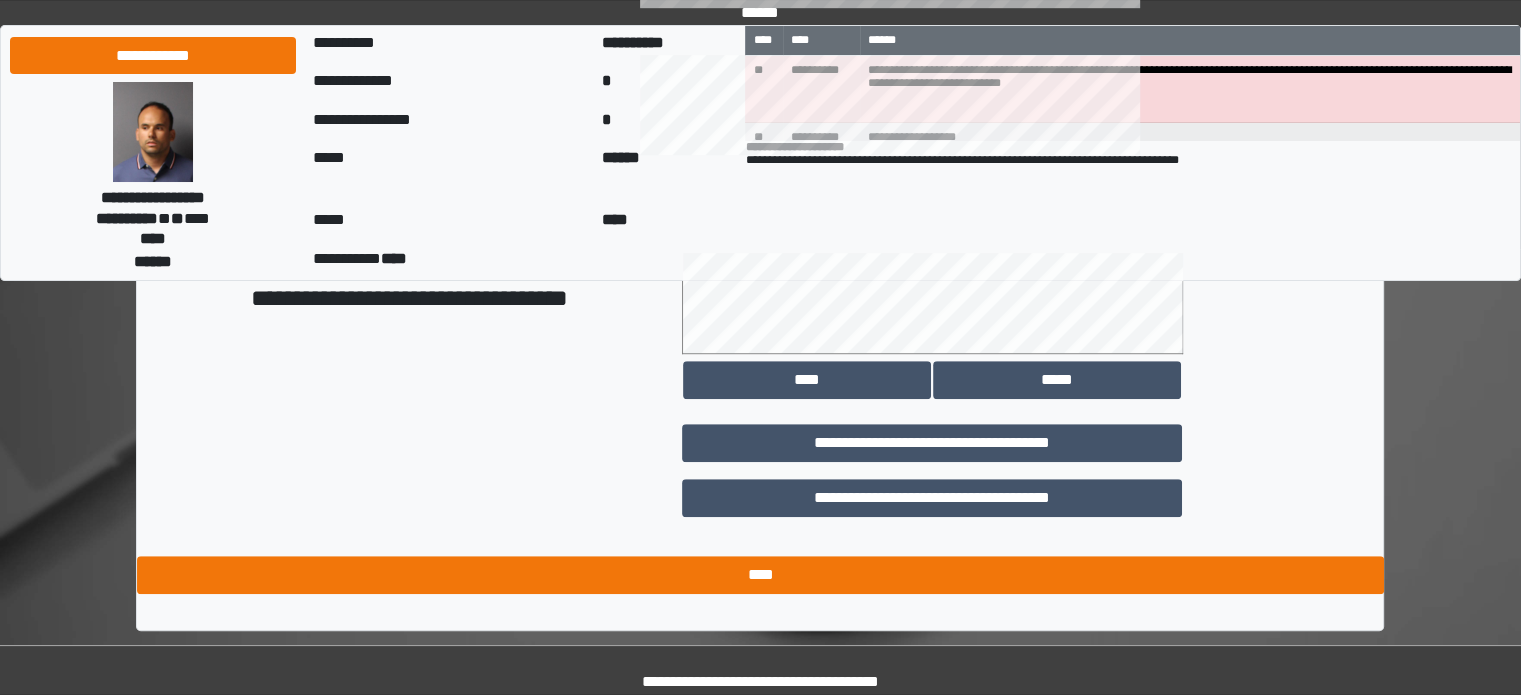 type on "**********" 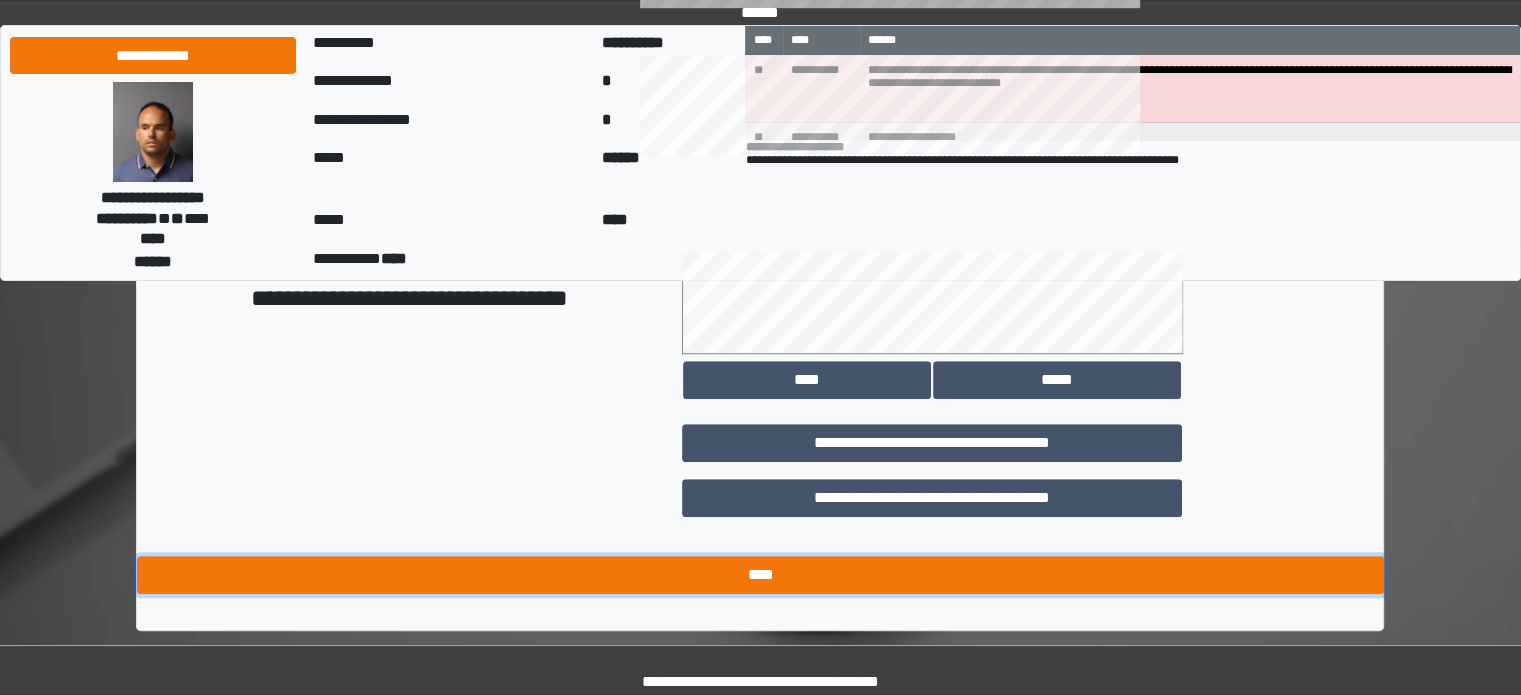 click on "****" at bounding box center (760, 575) 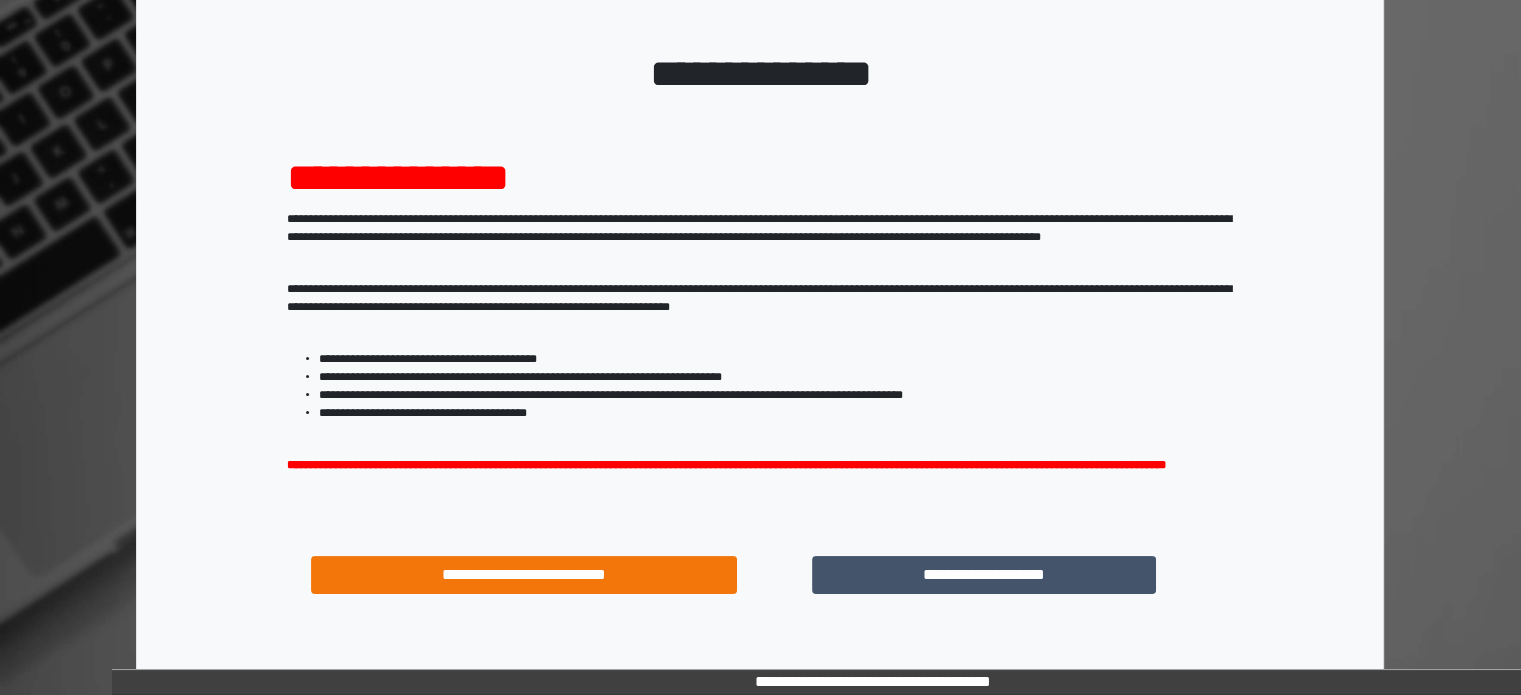 scroll, scrollTop: 214, scrollLeft: 0, axis: vertical 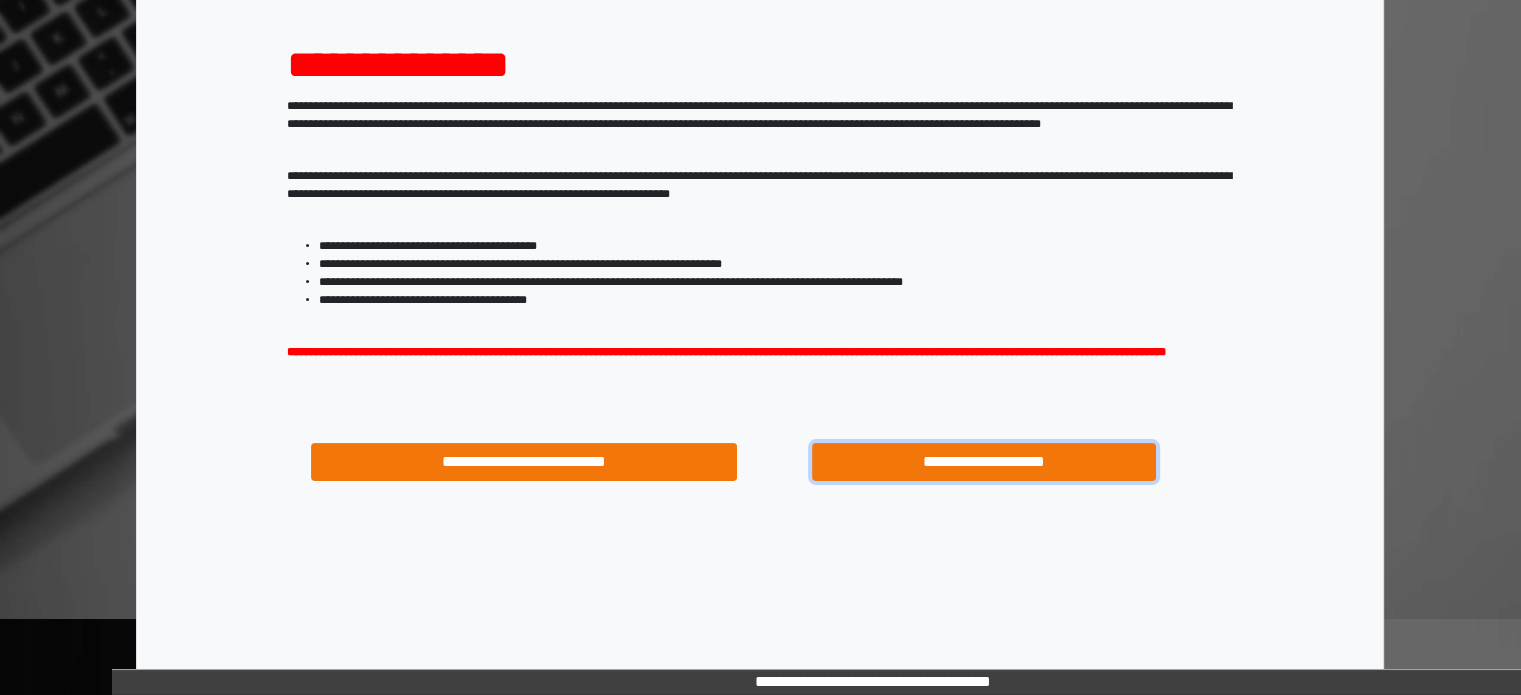 click on "**********" at bounding box center (984, 462) 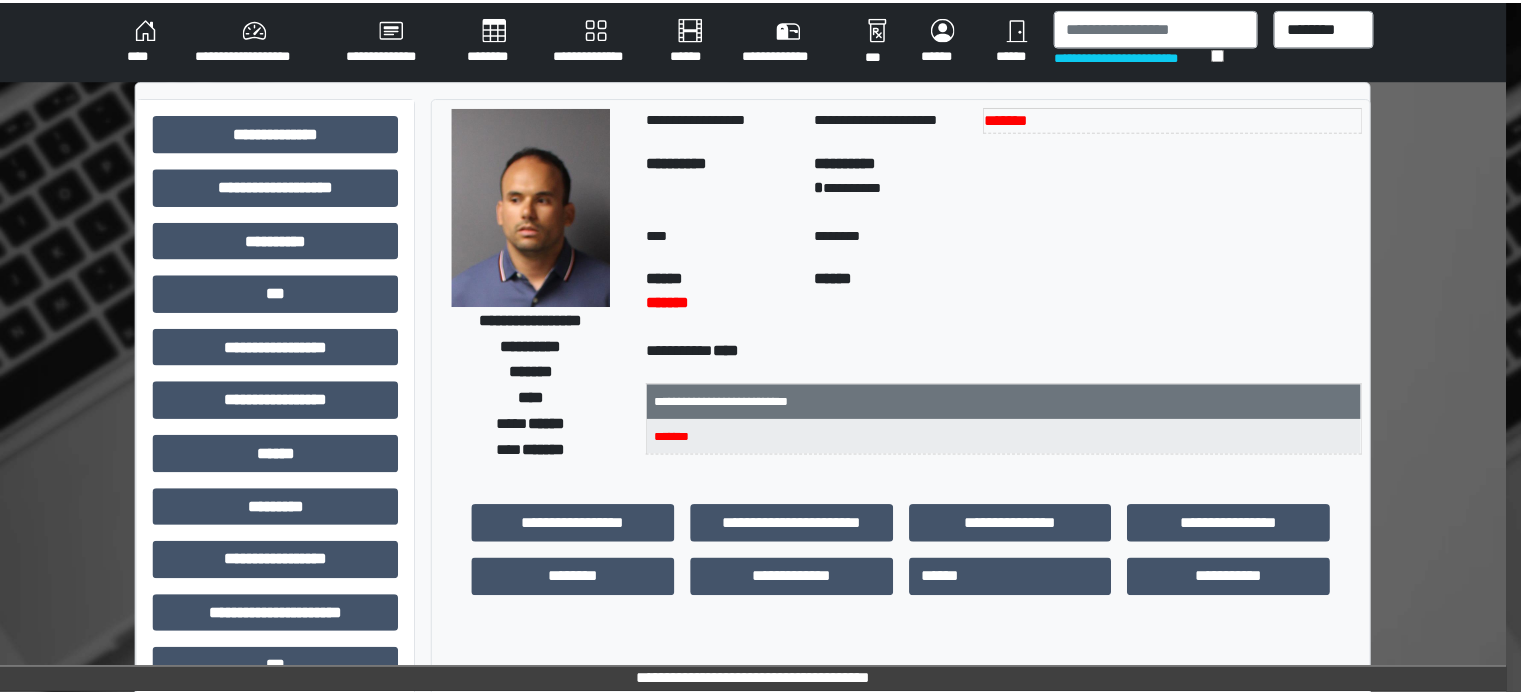 scroll, scrollTop: 0, scrollLeft: 0, axis: both 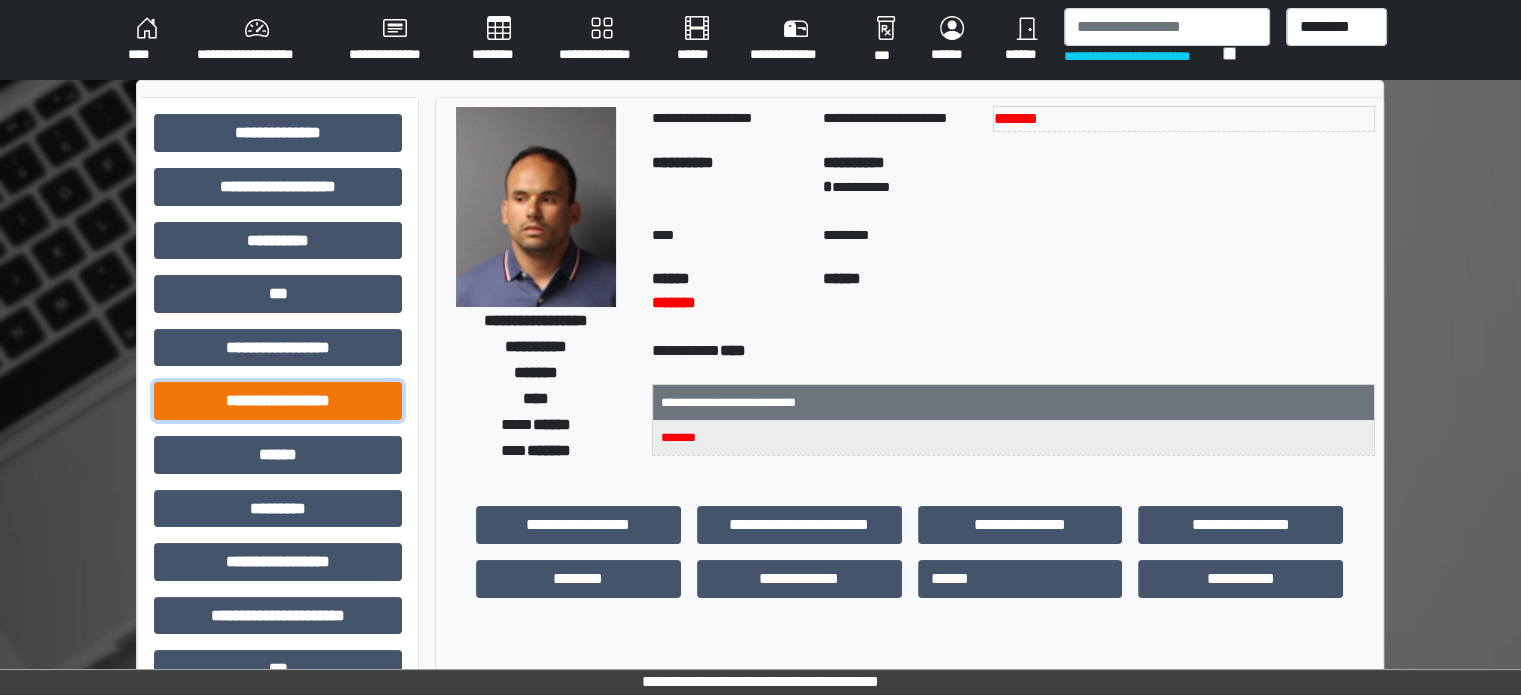 click on "**********" at bounding box center (278, 401) 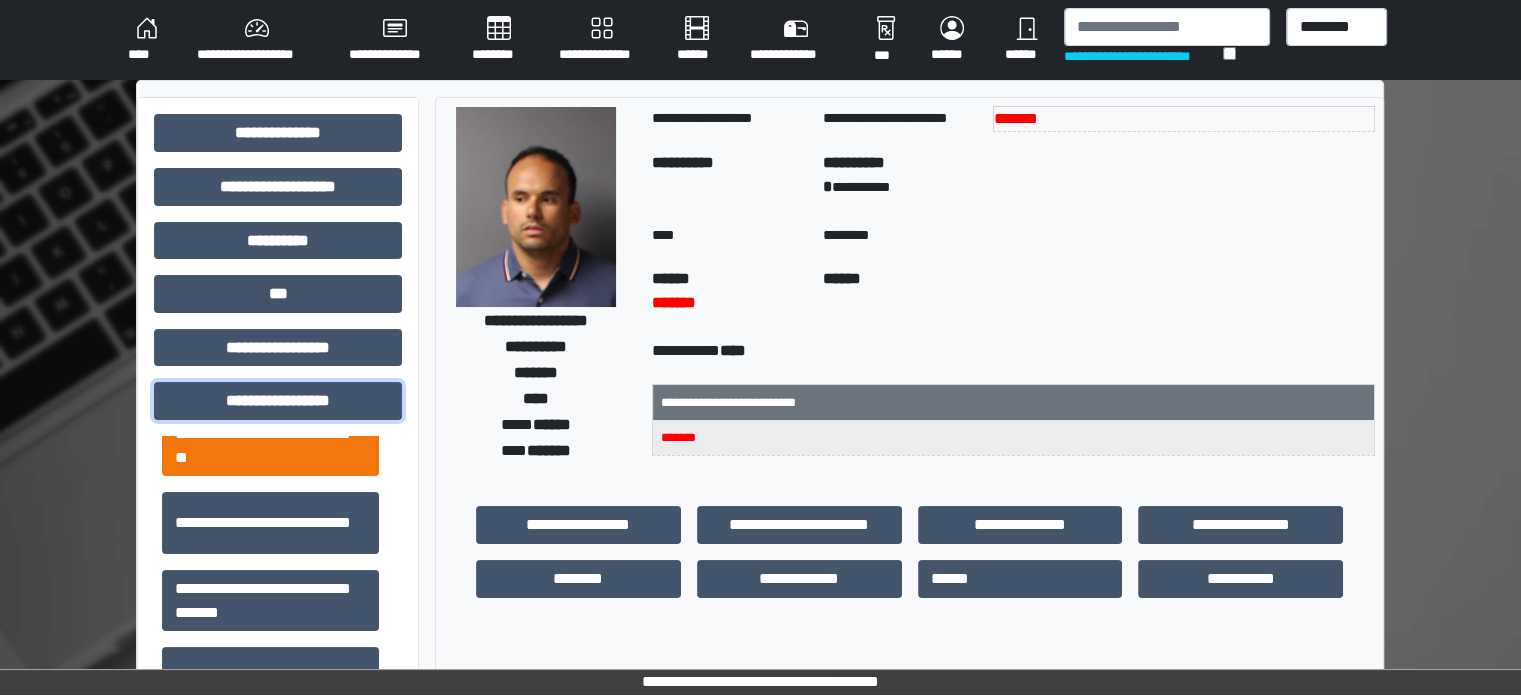 scroll, scrollTop: 1313, scrollLeft: 0, axis: vertical 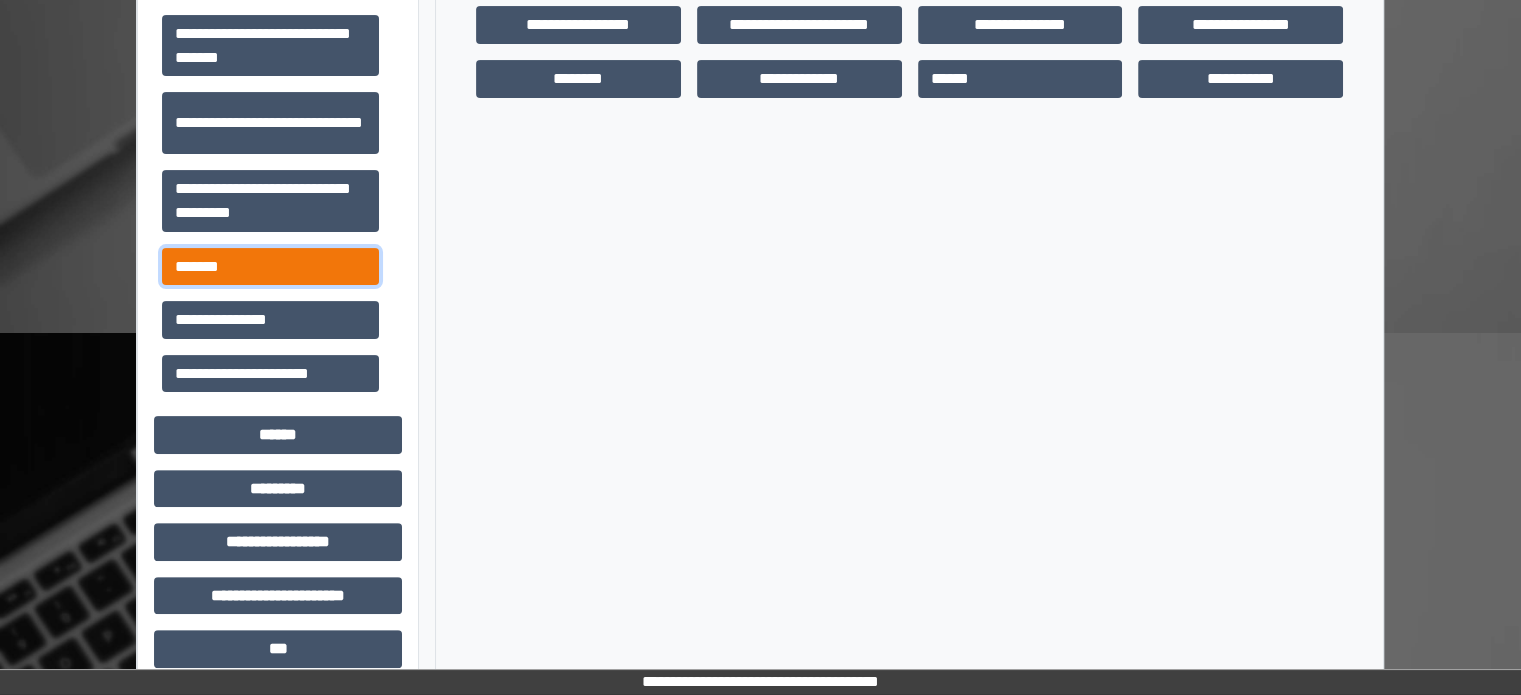 click on "*******" at bounding box center [270, 267] 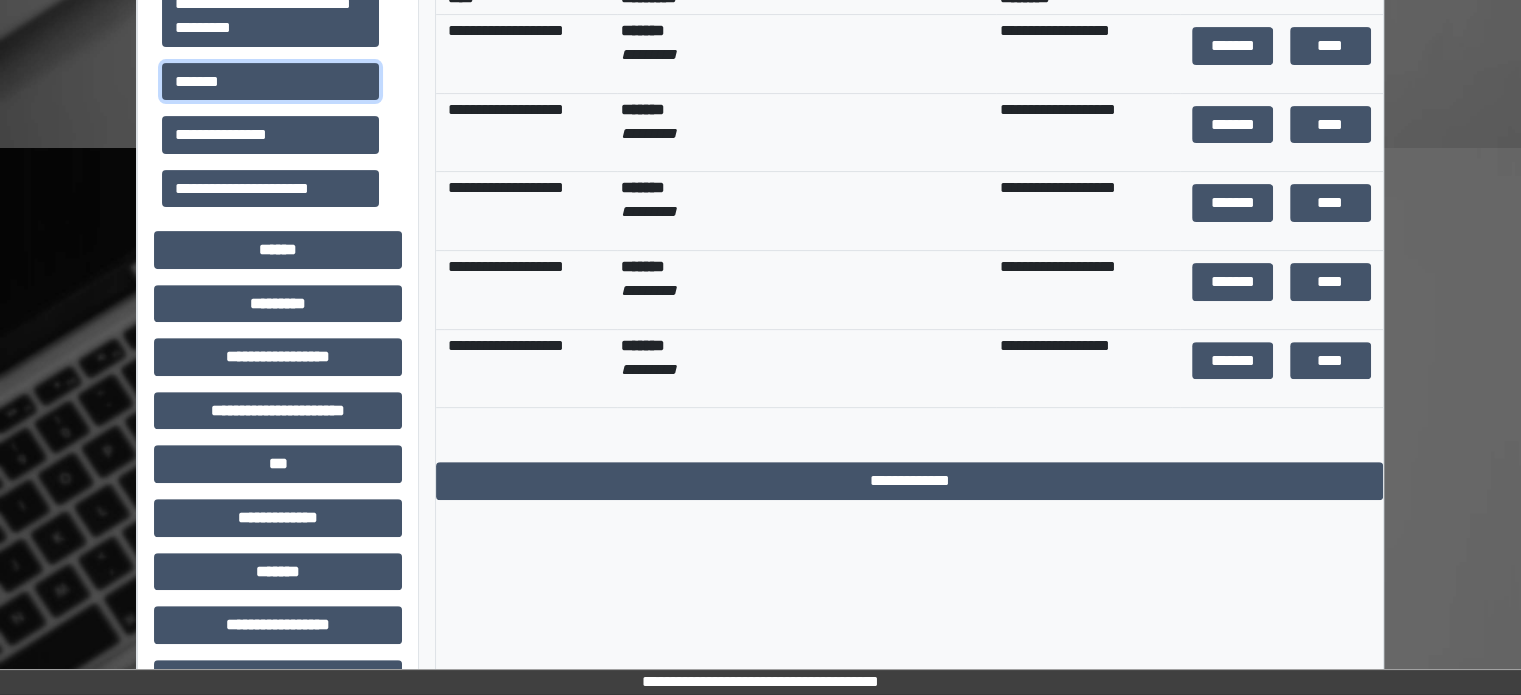 scroll, scrollTop: 600, scrollLeft: 0, axis: vertical 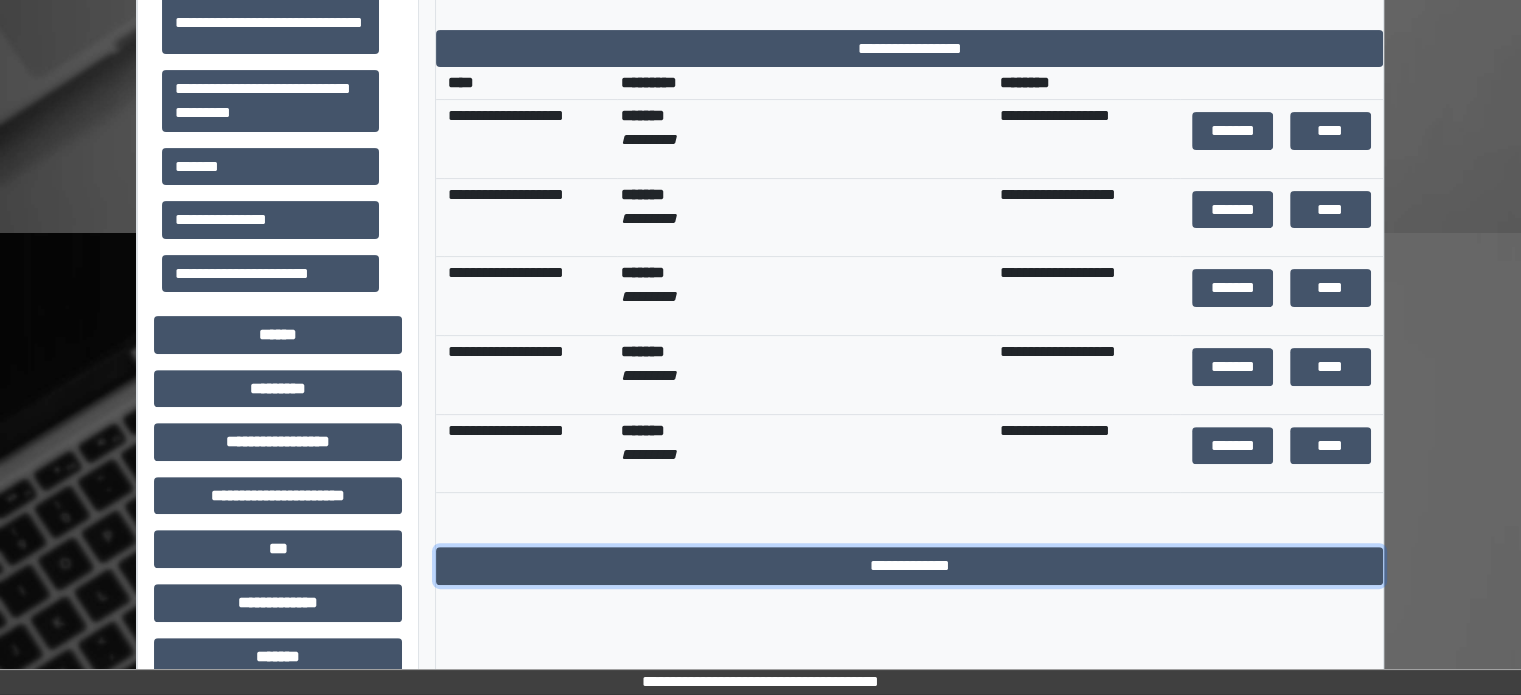 click on "**********" at bounding box center [909, 566] 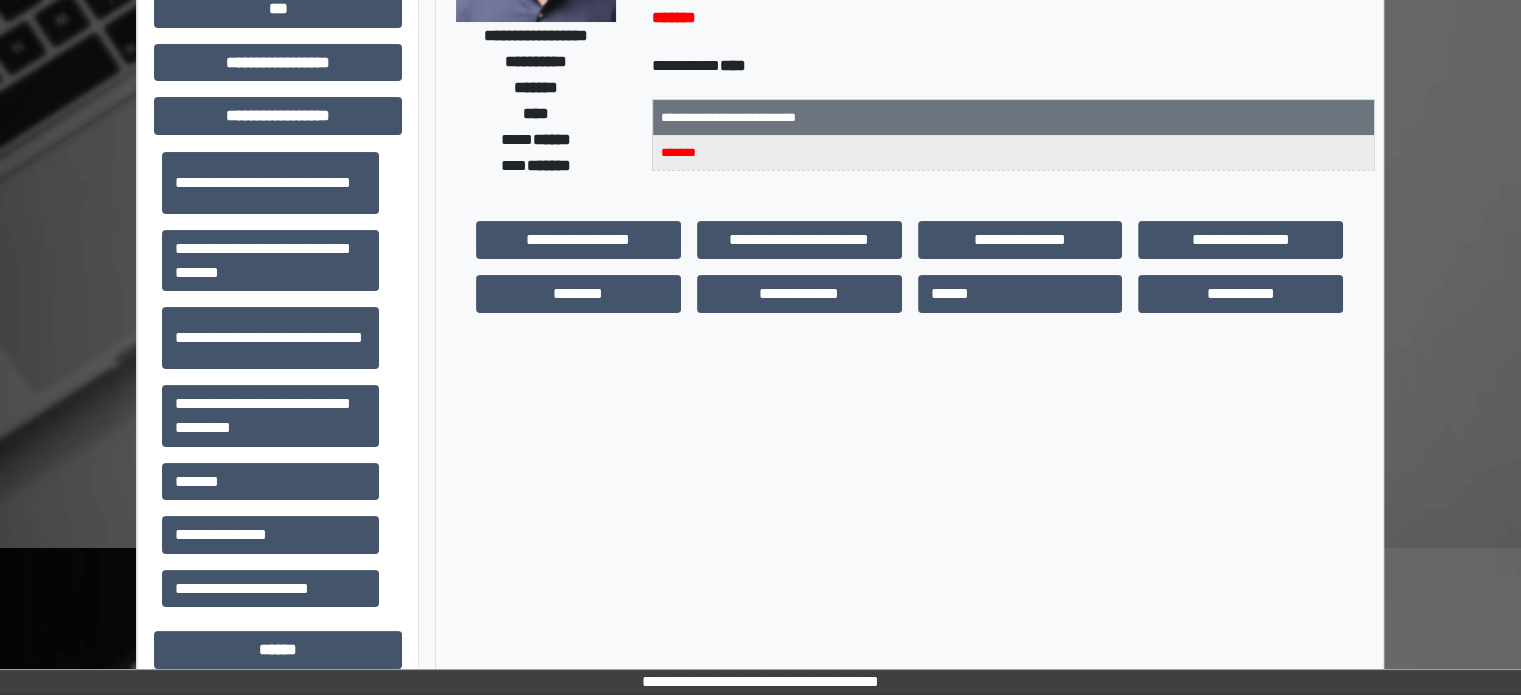 scroll, scrollTop: 0, scrollLeft: 0, axis: both 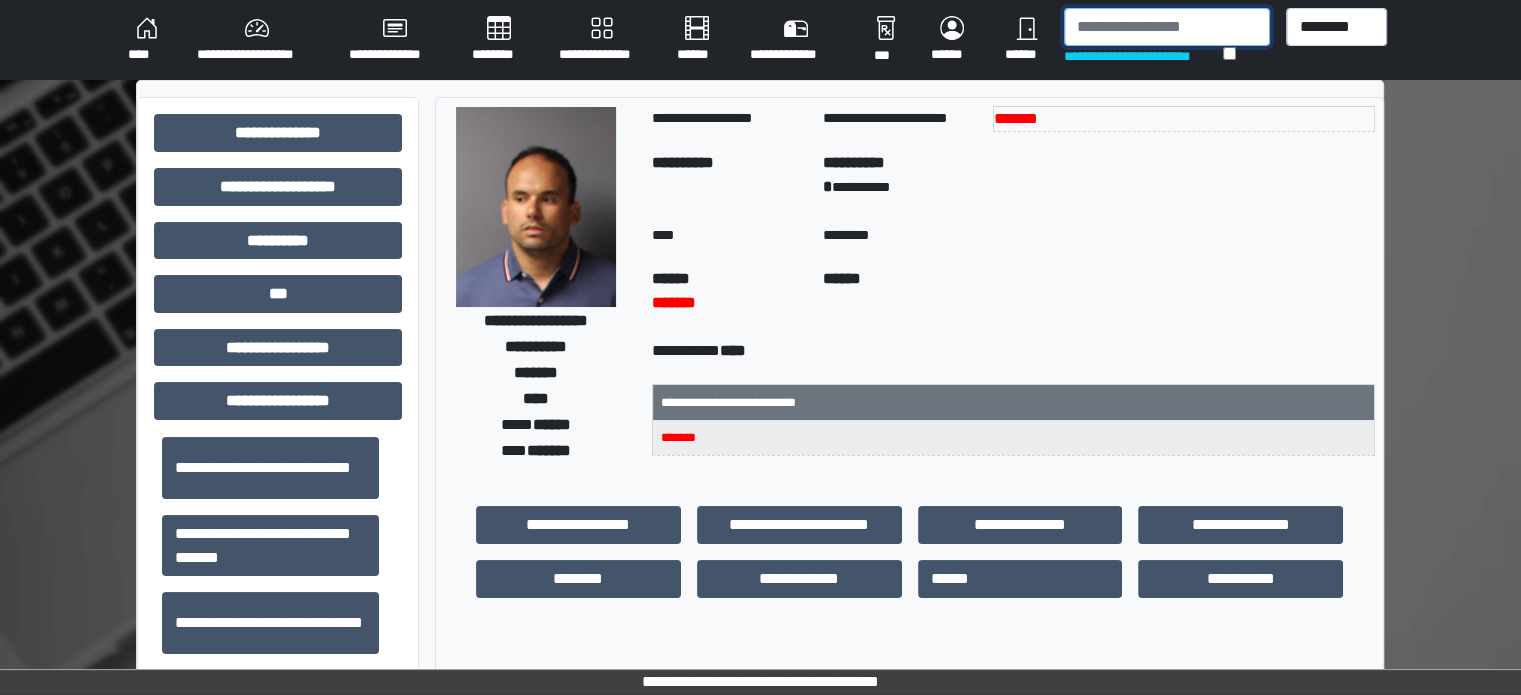 click at bounding box center (1167, 27) 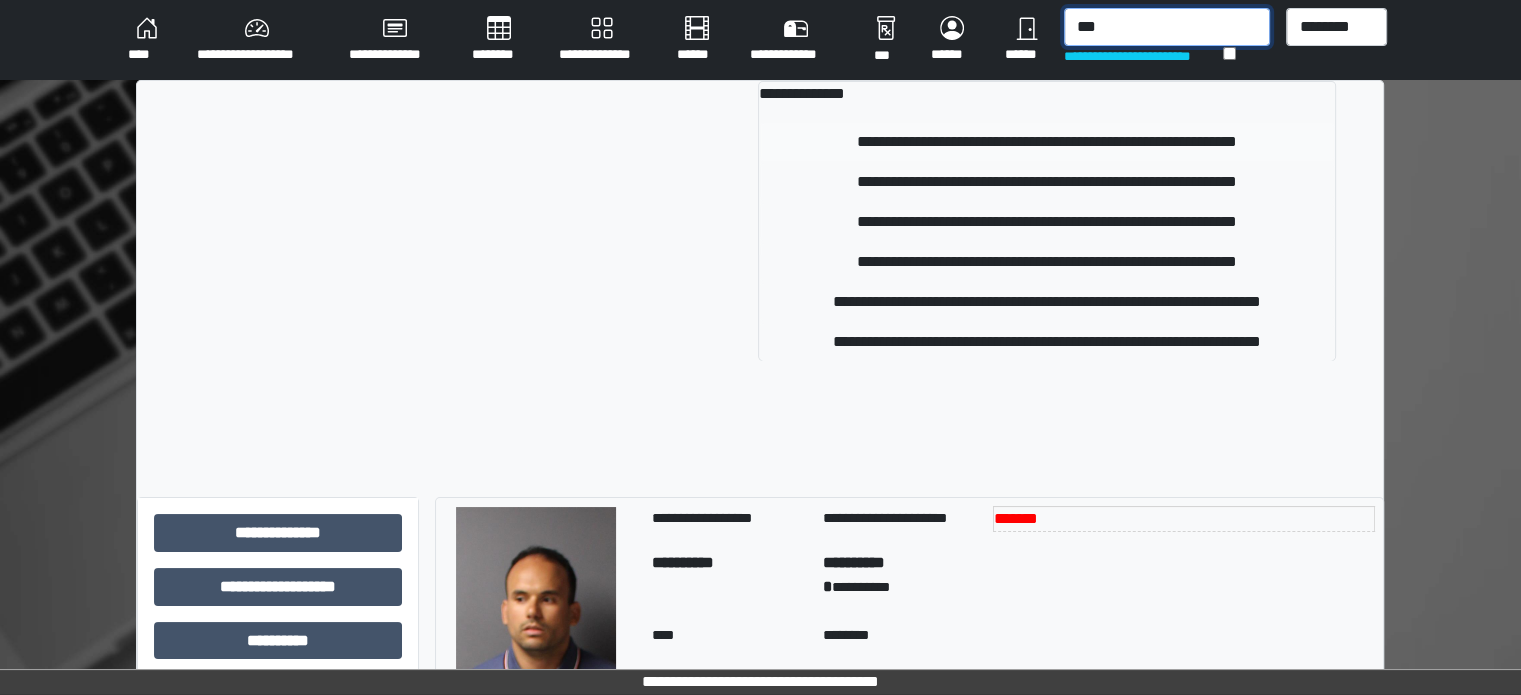 type on "***" 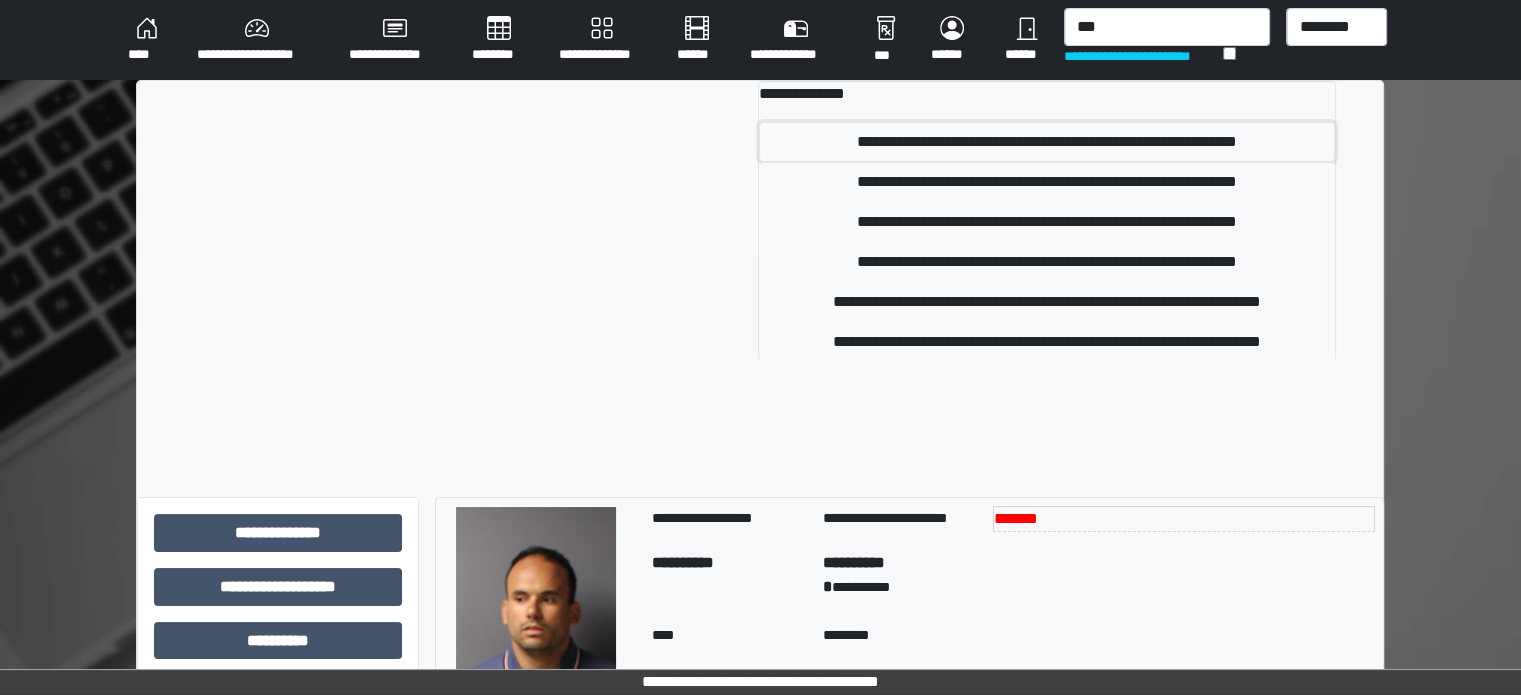 click on "**********" at bounding box center [1046, 142] 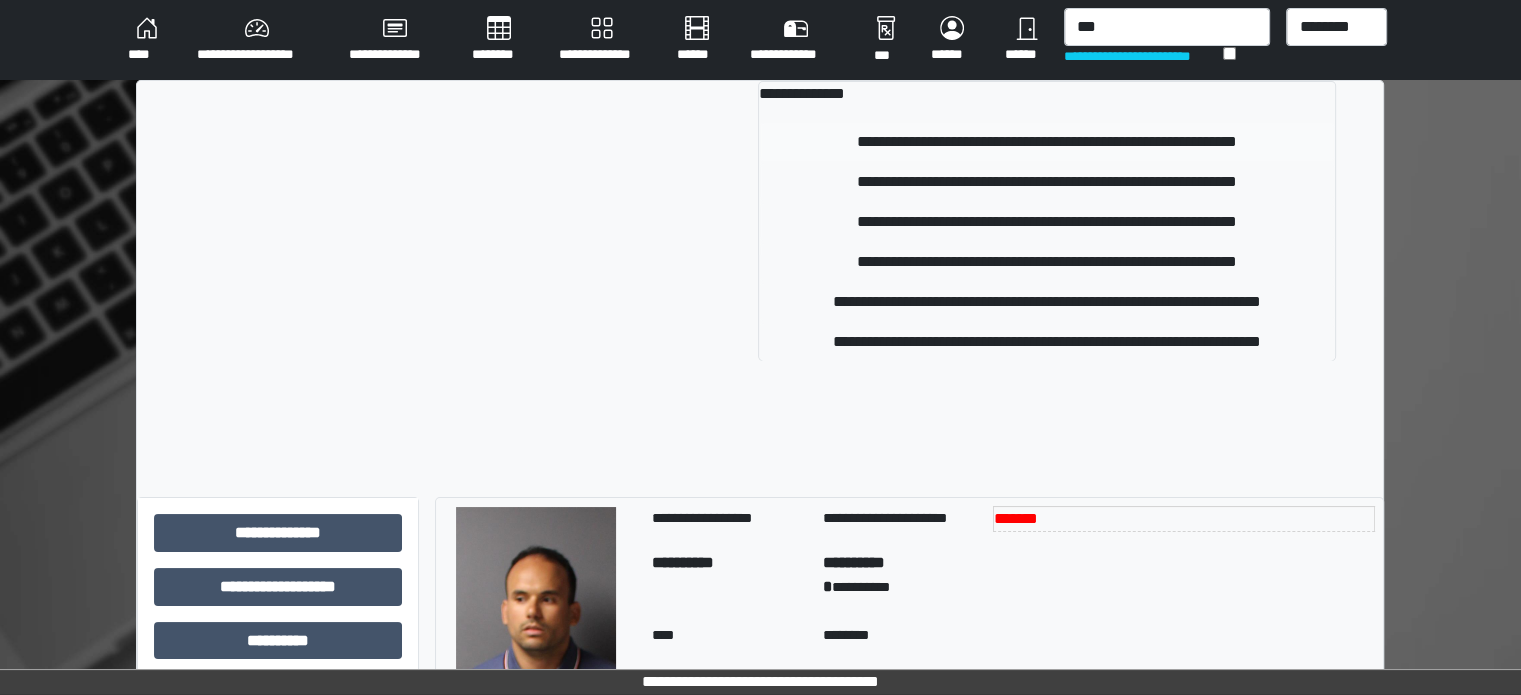 type 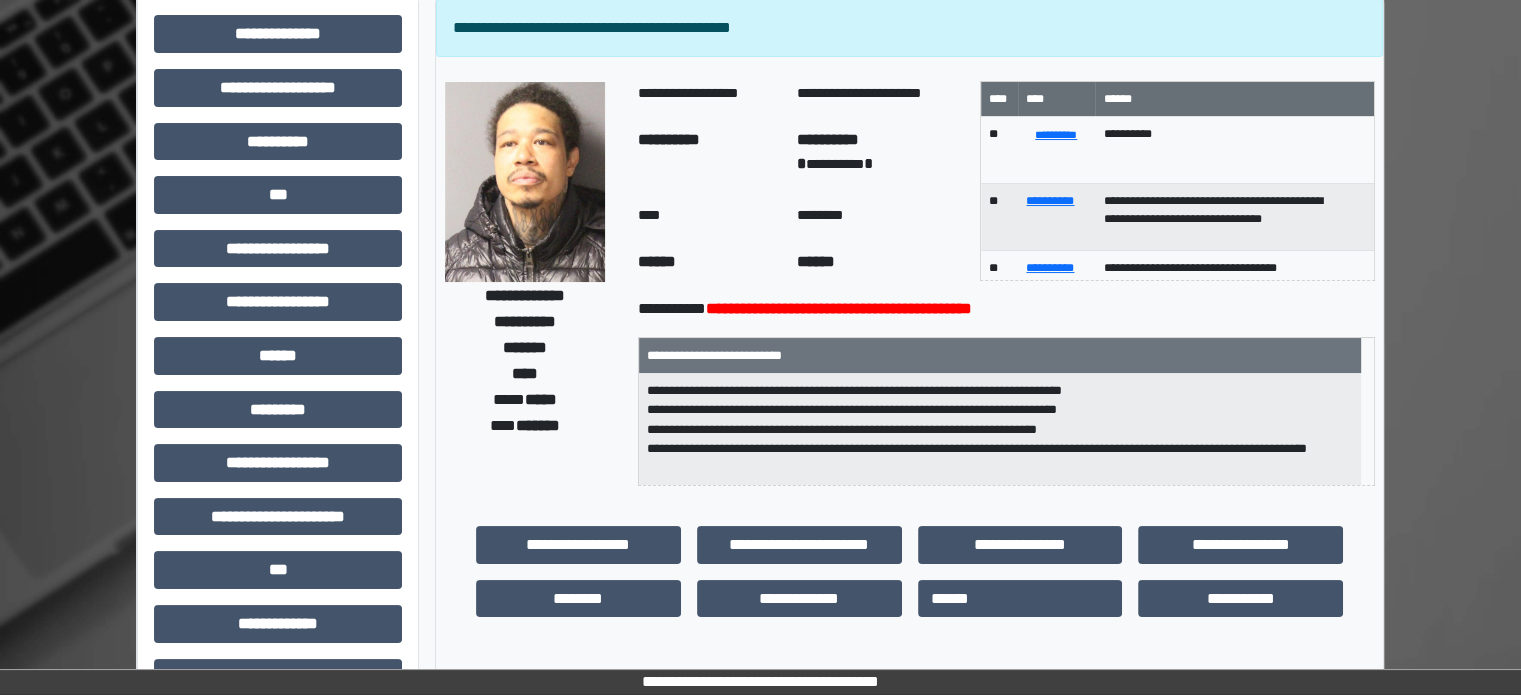 scroll, scrollTop: 100, scrollLeft: 0, axis: vertical 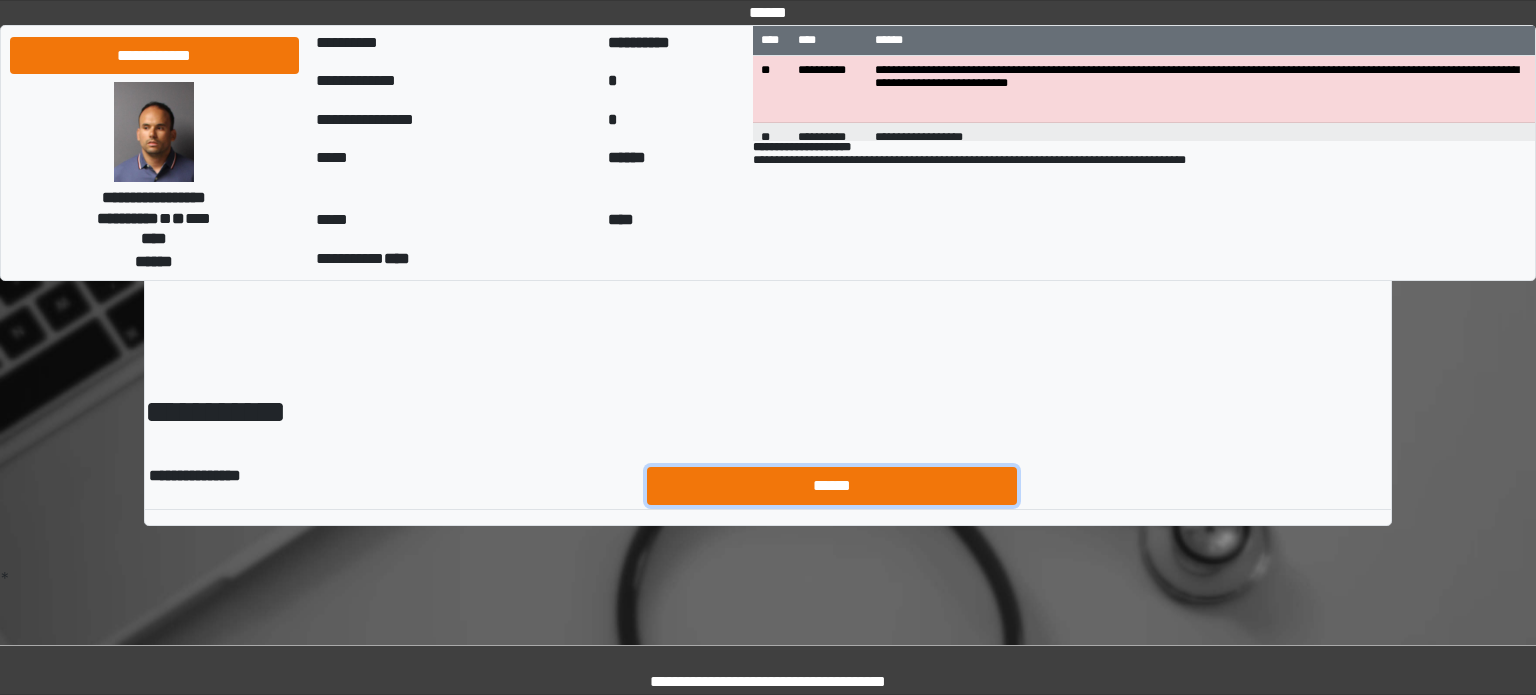 click on "******" at bounding box center [832, 486] 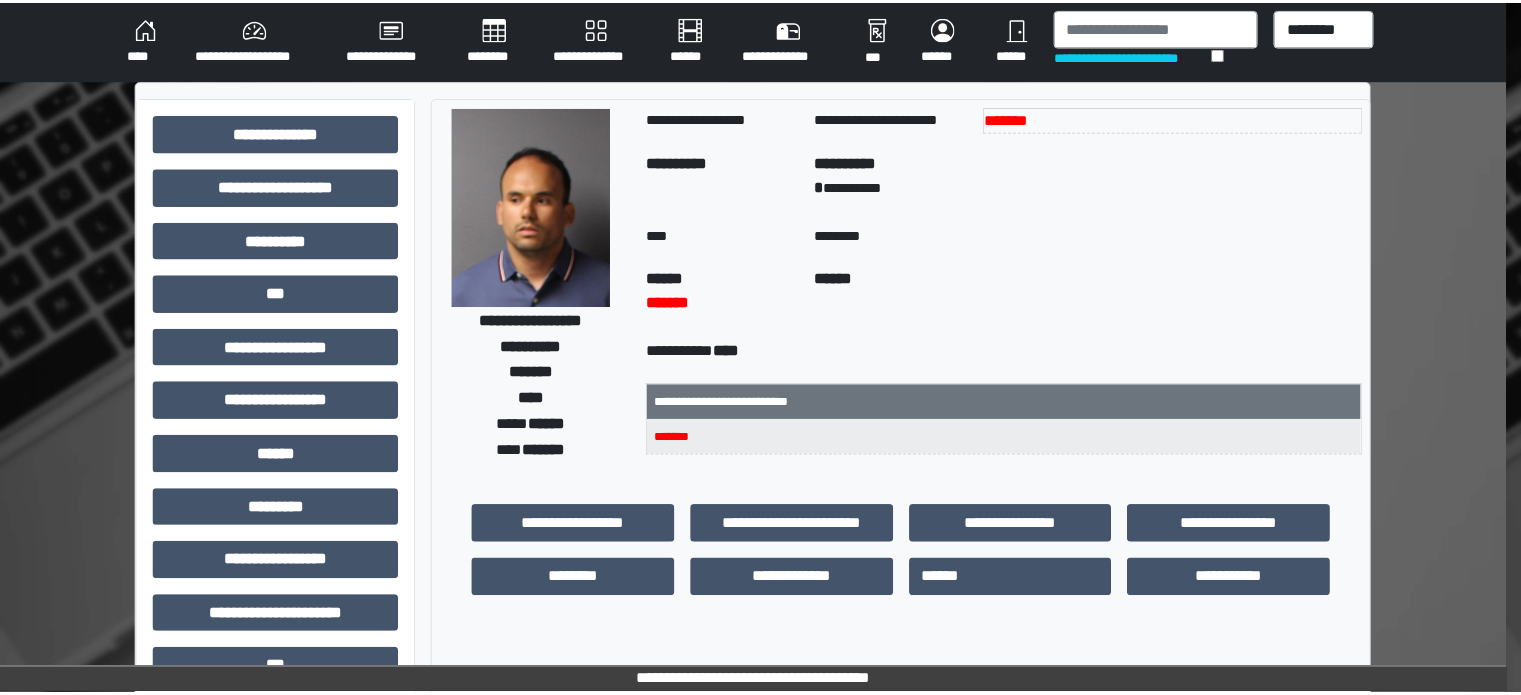 scroll, scrollTop: 0, scrollLeft: 0, axis: both 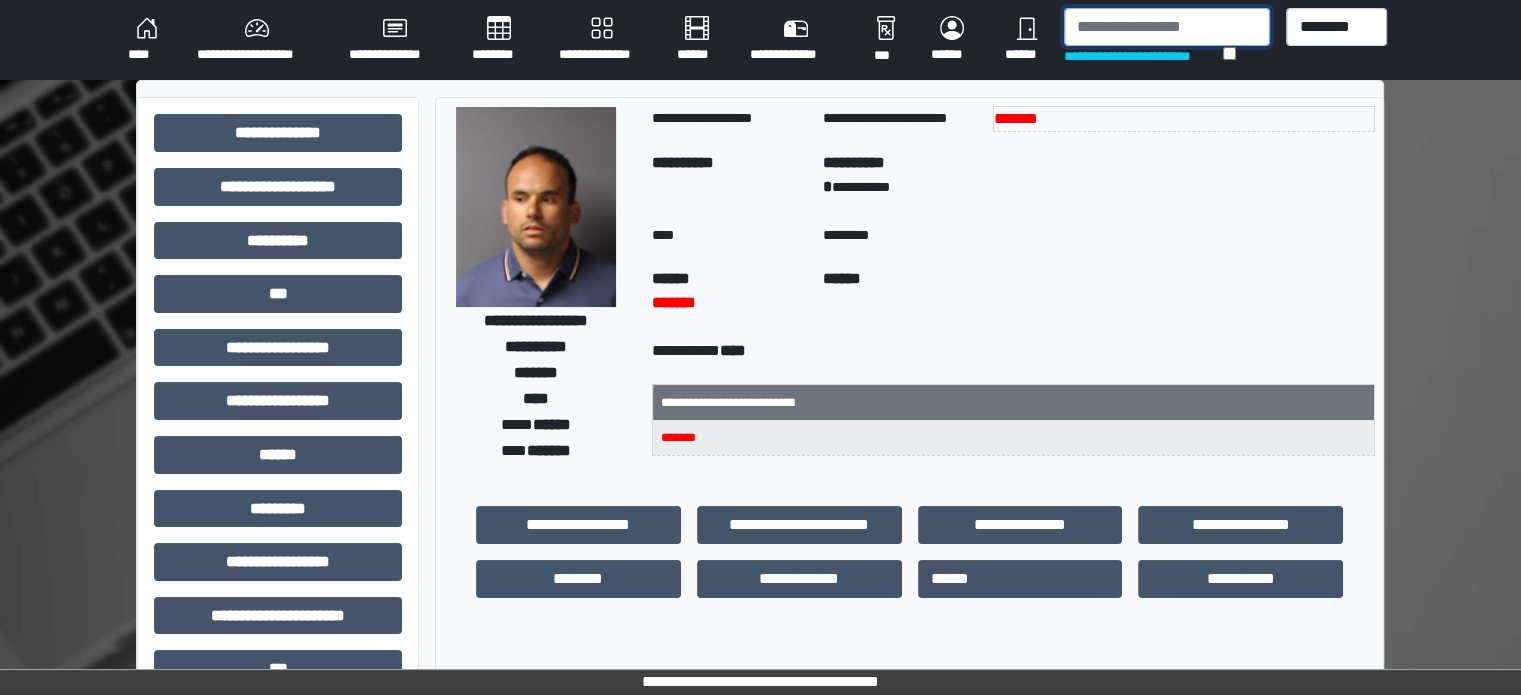 click at bounding box center [1167, 27] 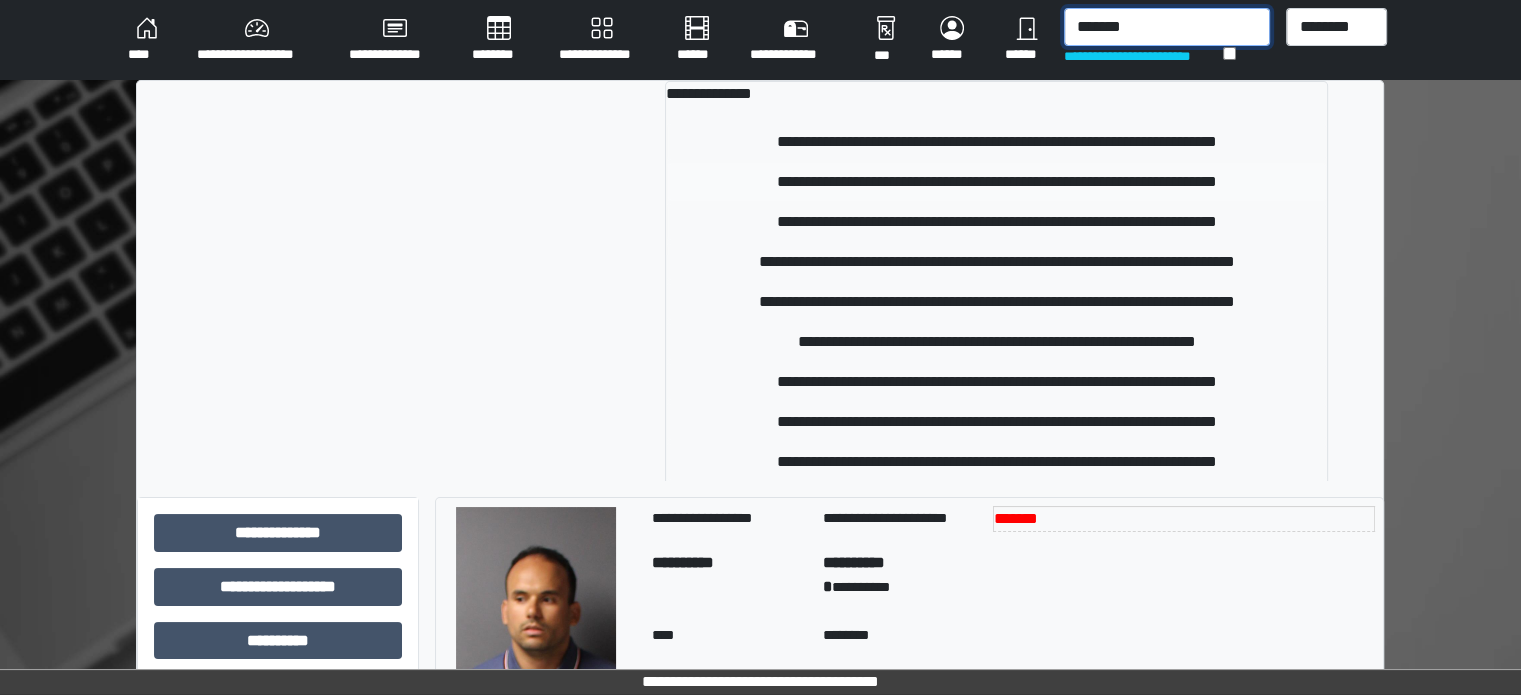 scroll, scrollTop: 400, scrollLeft: 0, axis: vertical 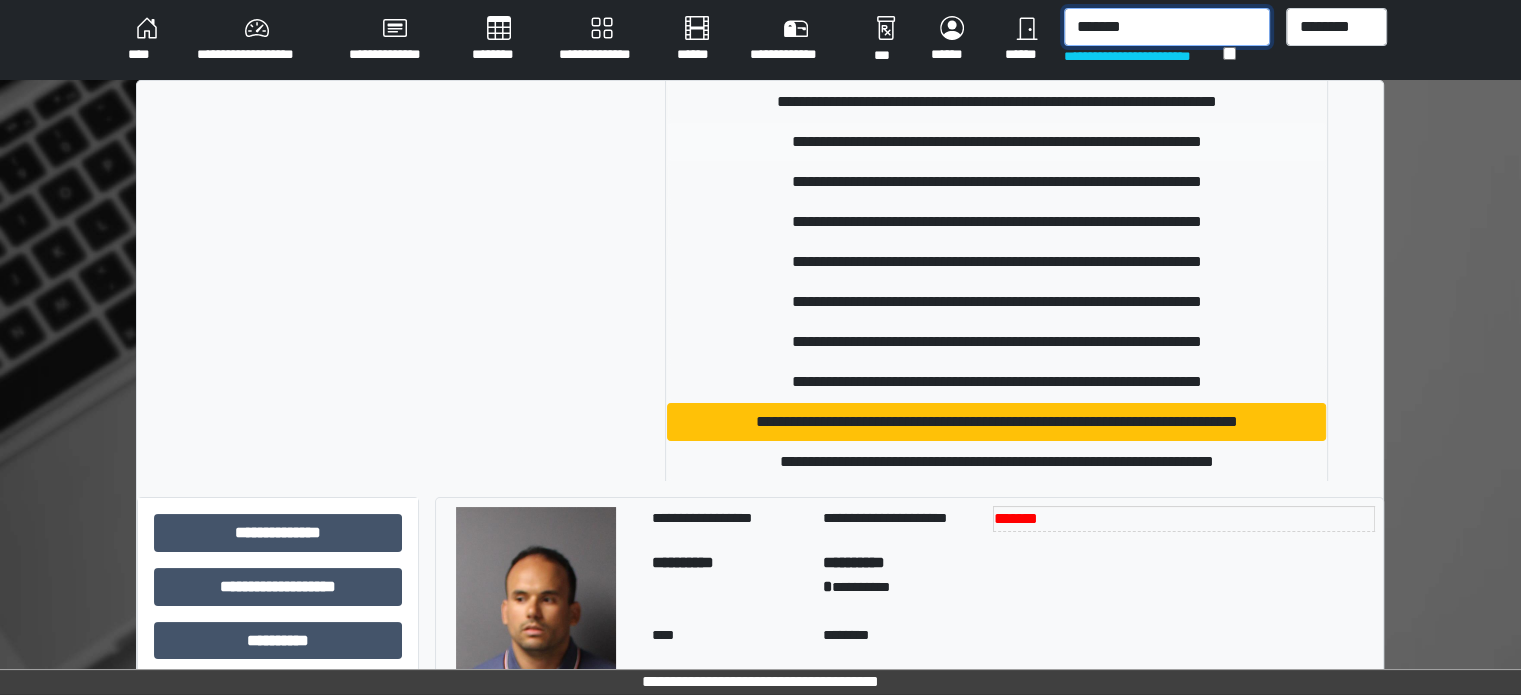 type on "*******" 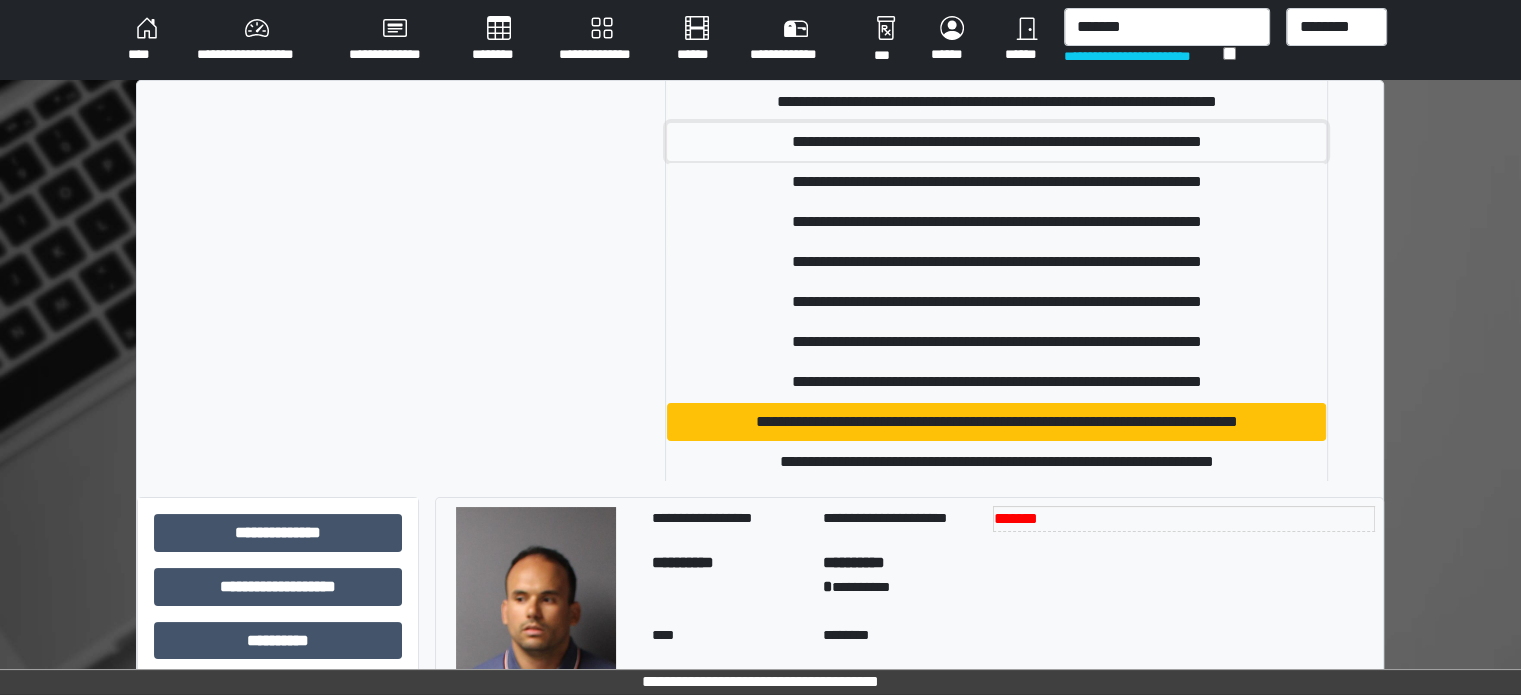 click on "**********" at bounding box center [996, 142] 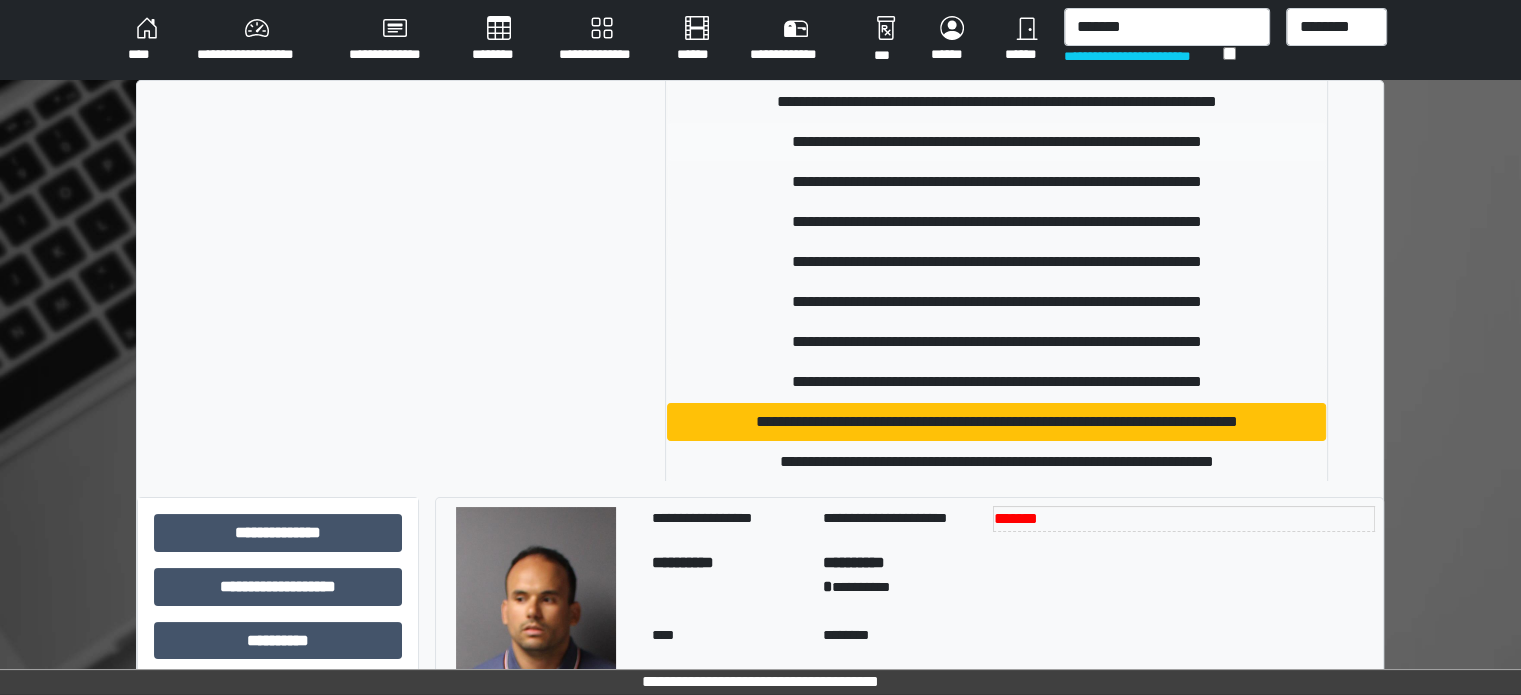 type 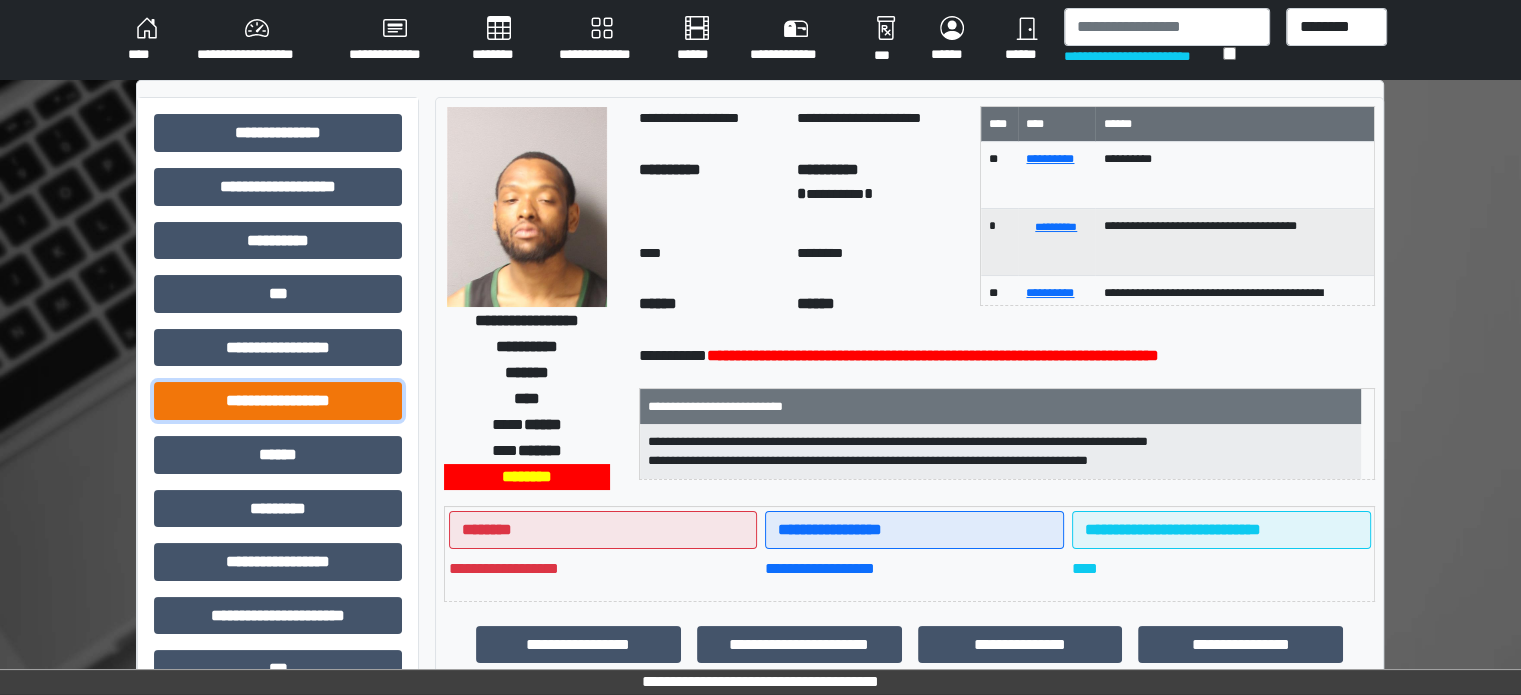 click on "**********" at bounding box center (278, 401) 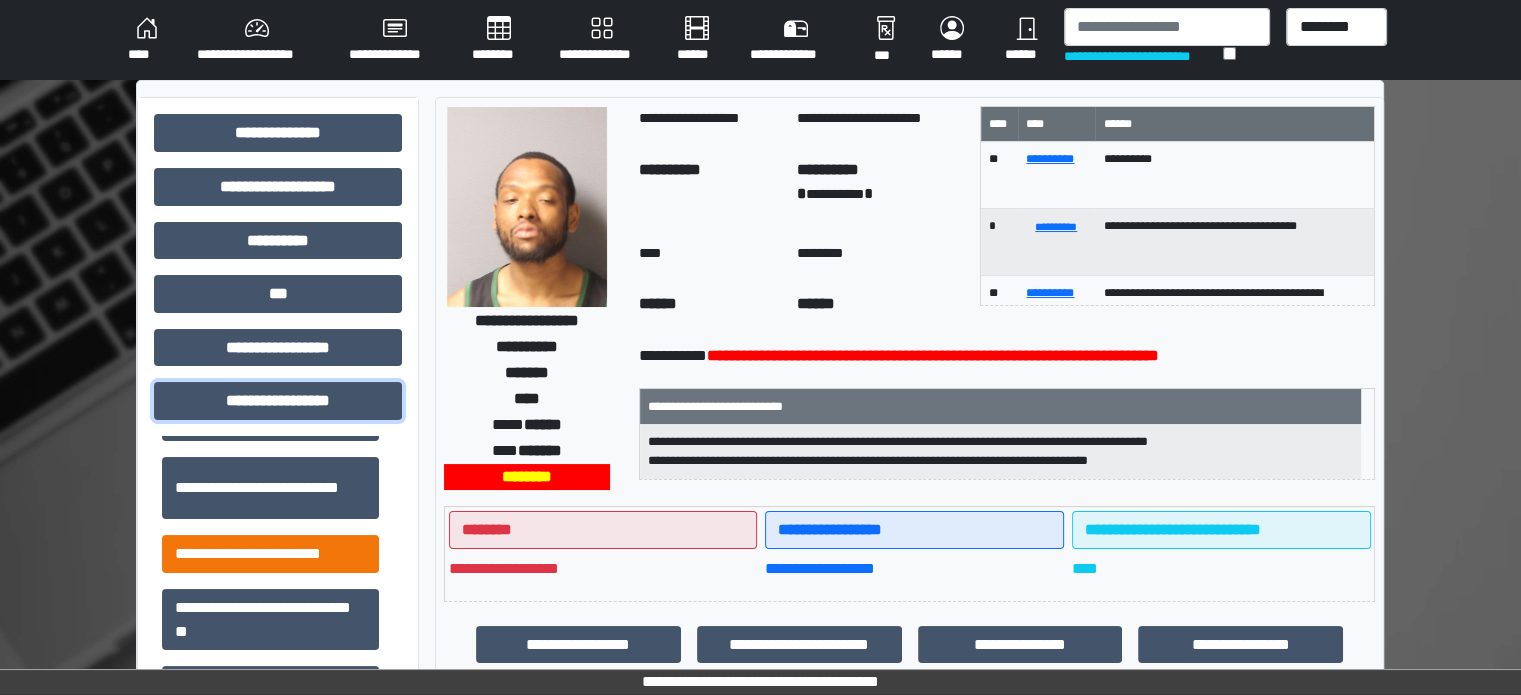 scroll, scrollTop: 1313, scrollLeft: 0, axis: vertical 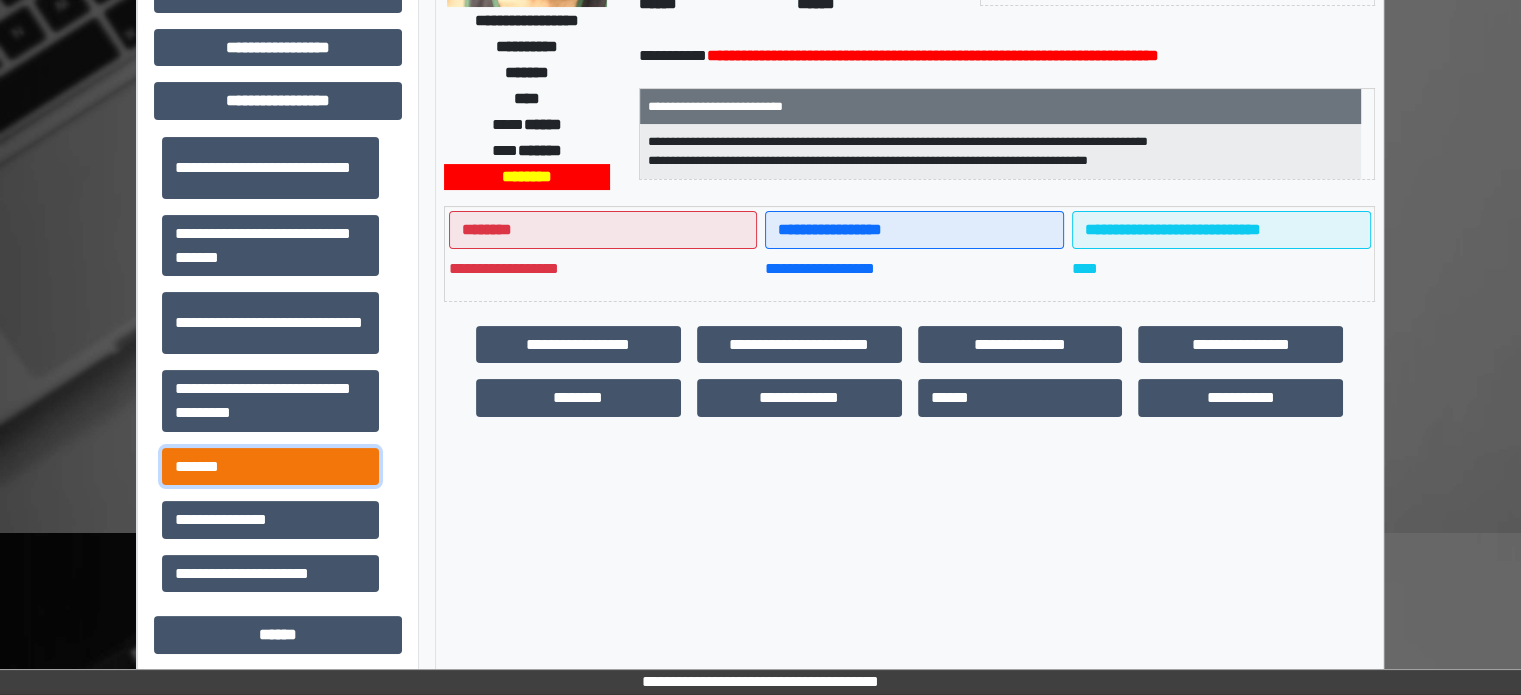 click on "*******" at bounding box center (270, 467) 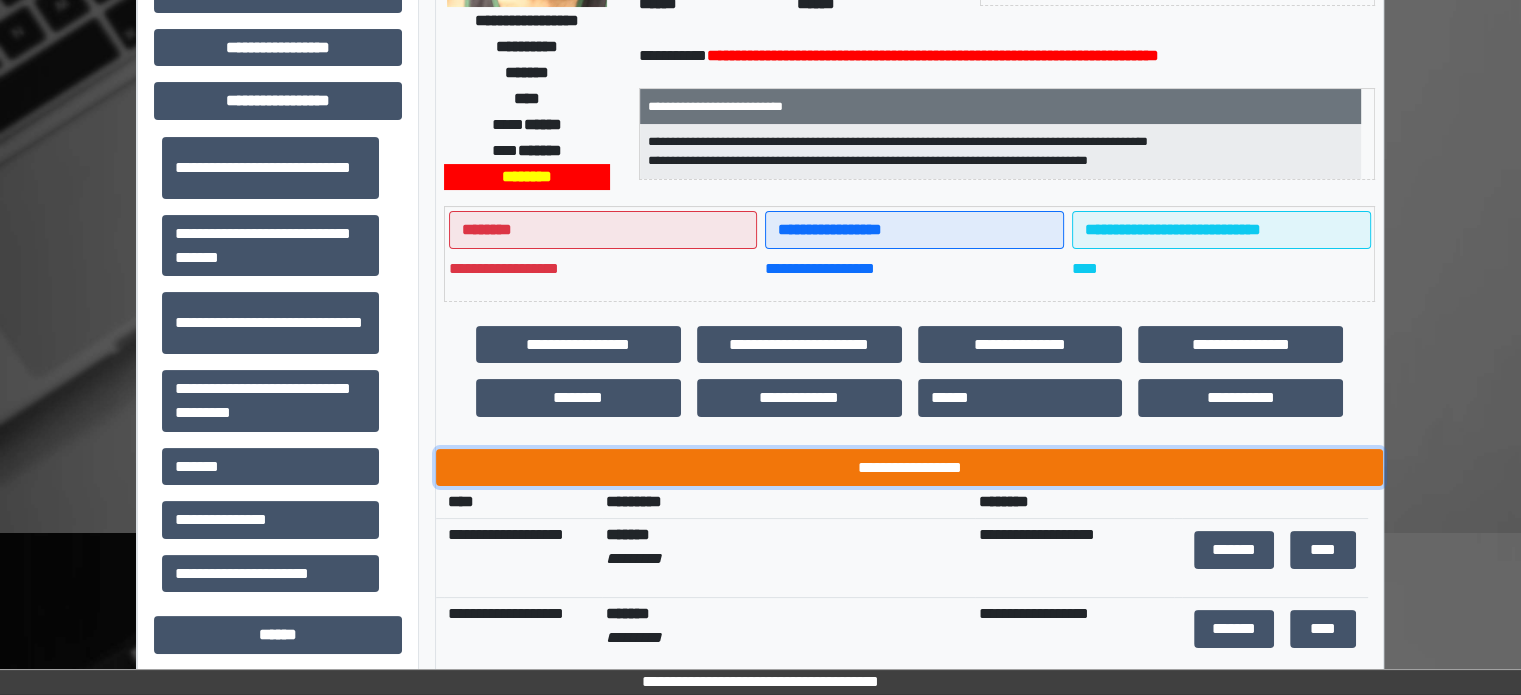 click on "**********" at bounding box center (909, 468) 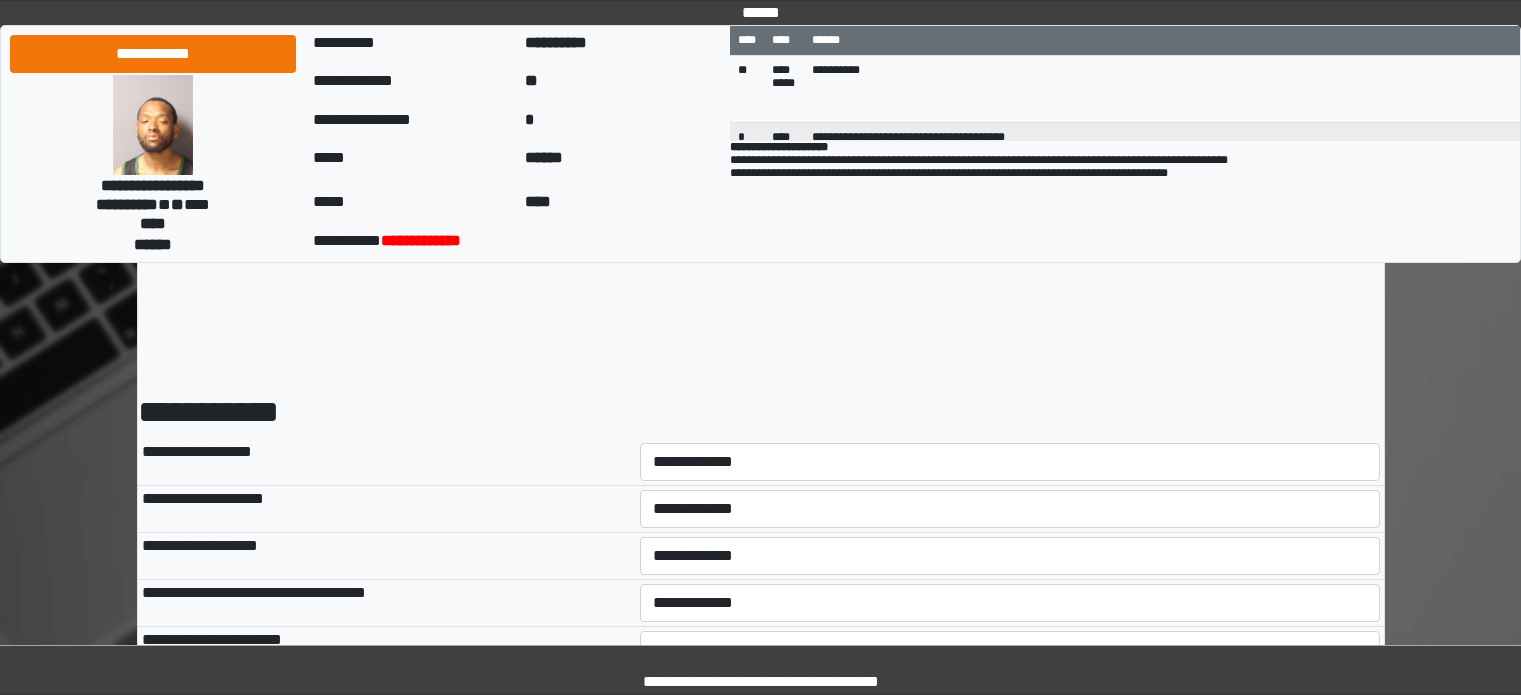scroll, scrollTop: 0, scrollLeft: 0, axis: both 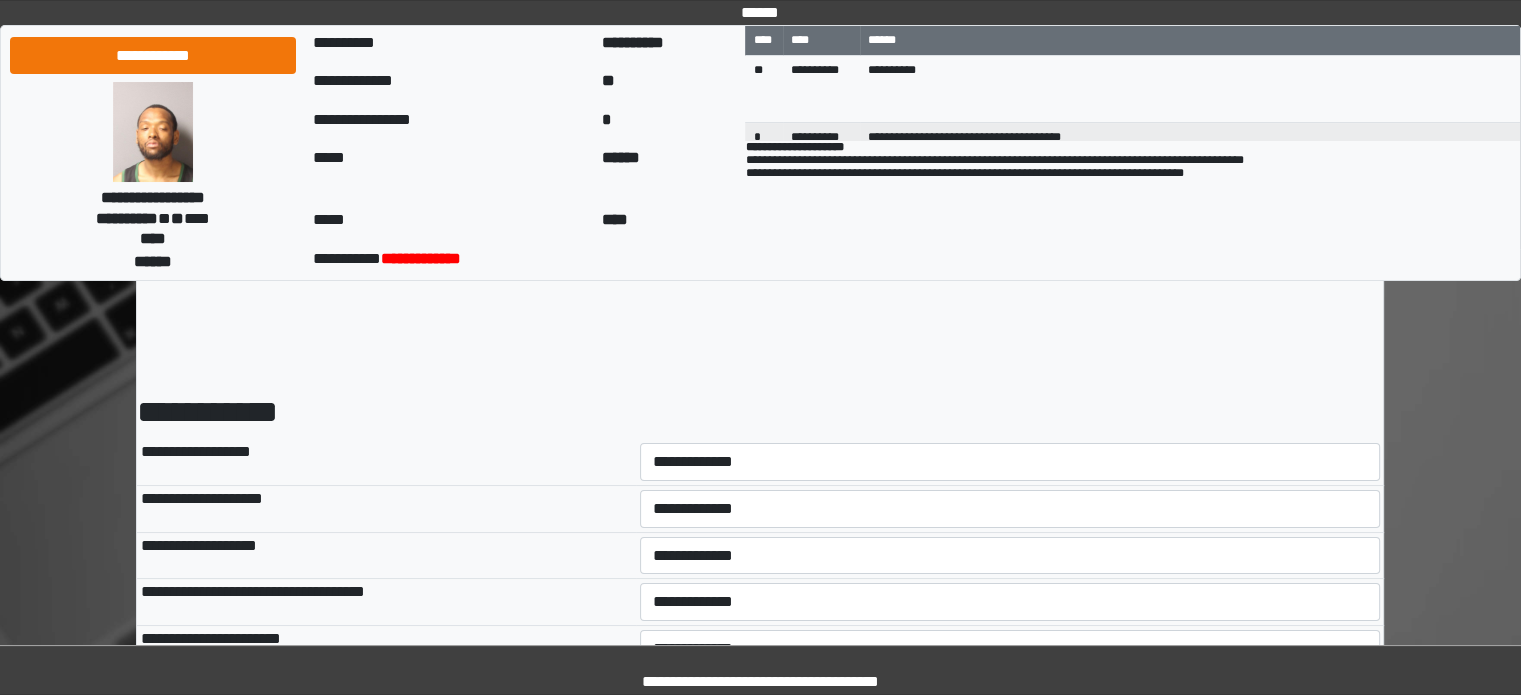 click on "**********" at bounding box center [1010, 462] 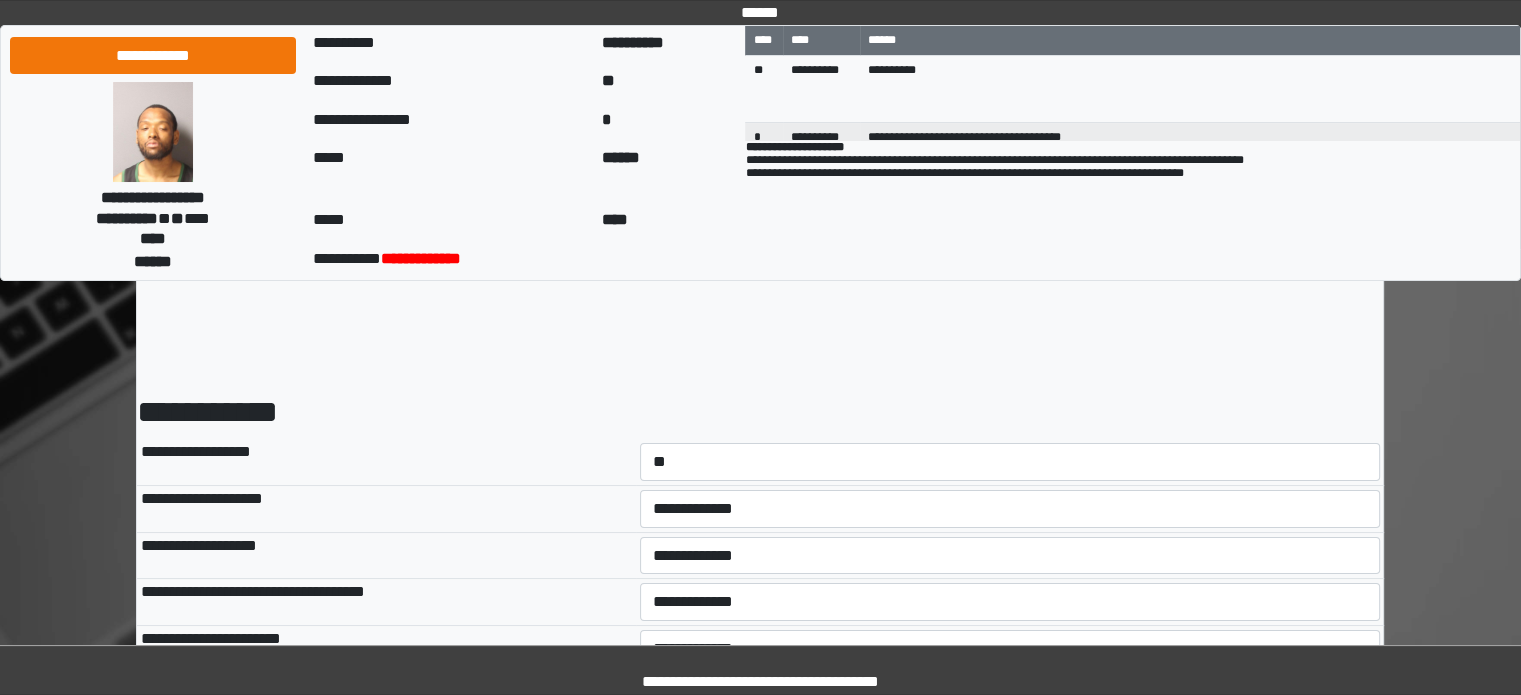 click on "**********" at bounding box center (1010, 462) 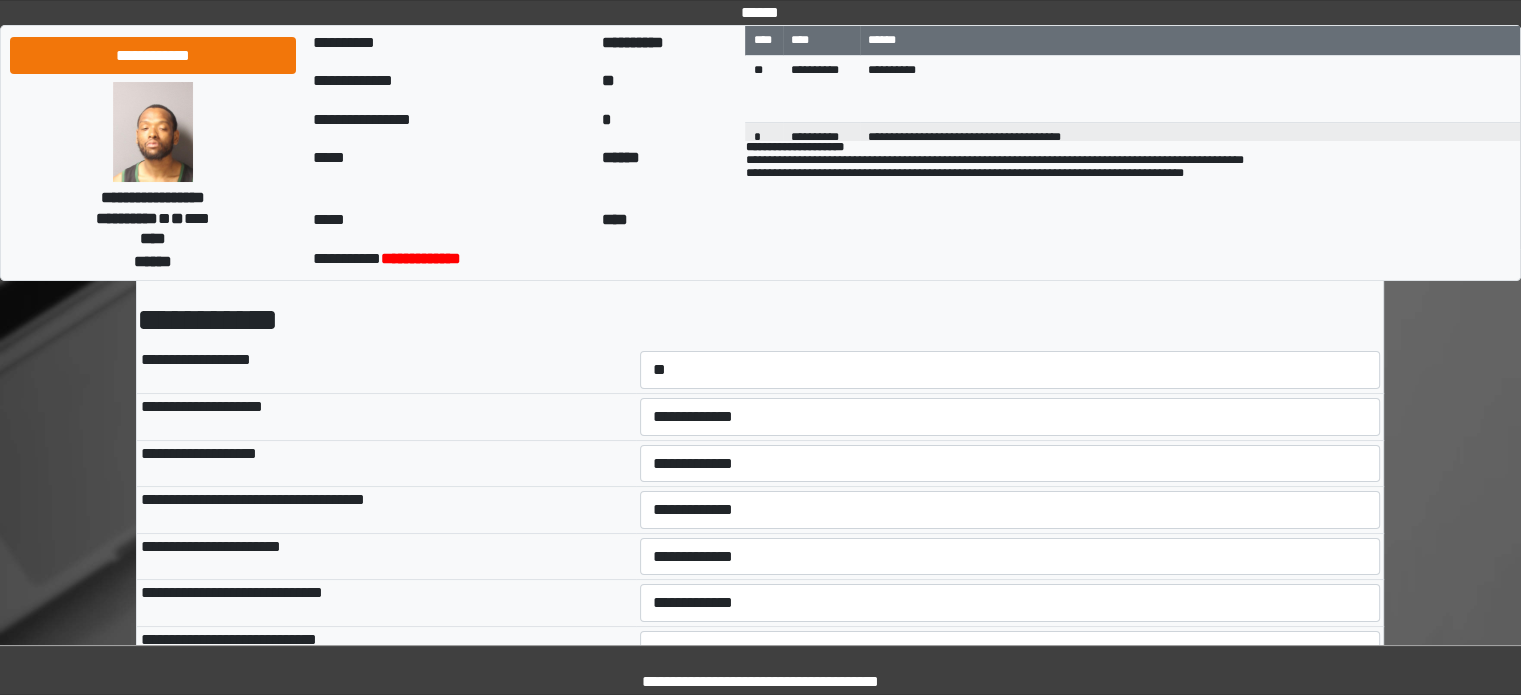 scroll, scrollTop: 200, scrollLeft: 0, axis: vertical 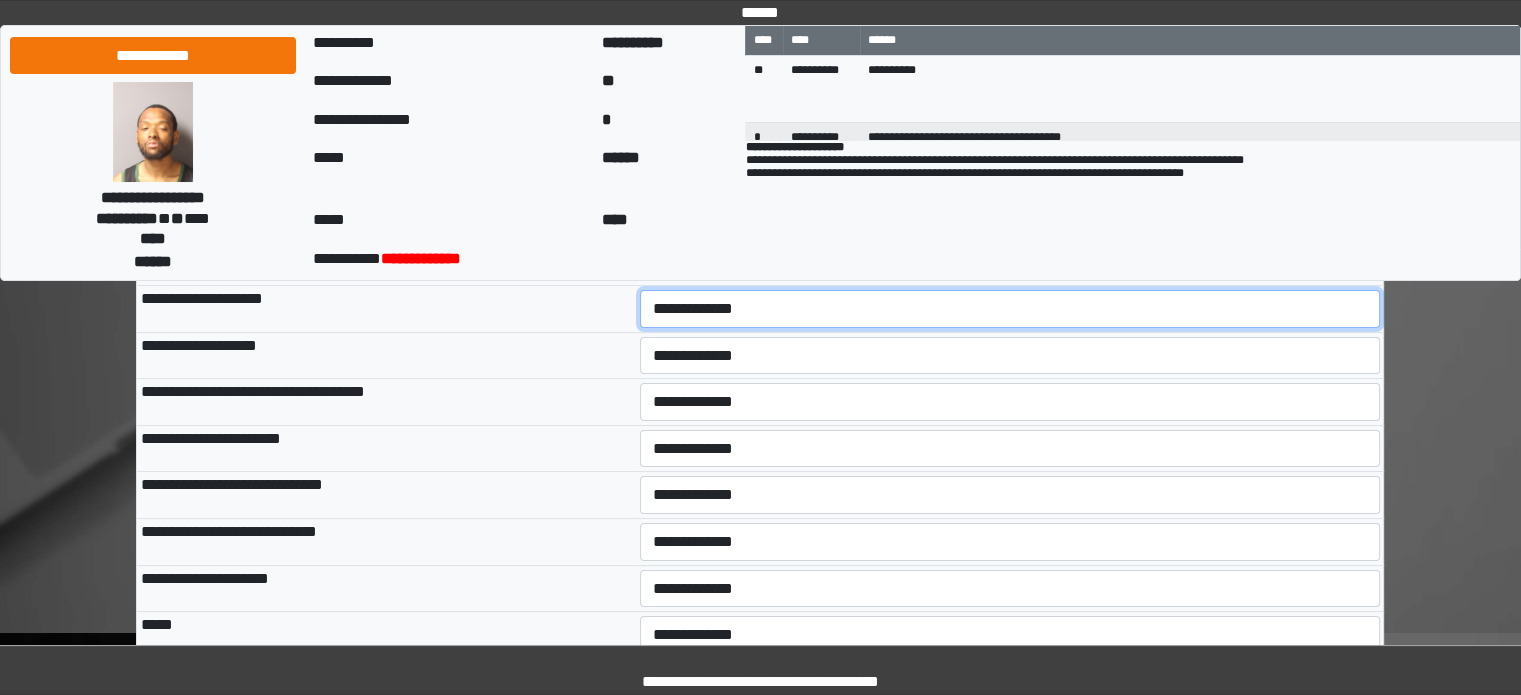 click on "**********" at bounding box center (1010, 309) 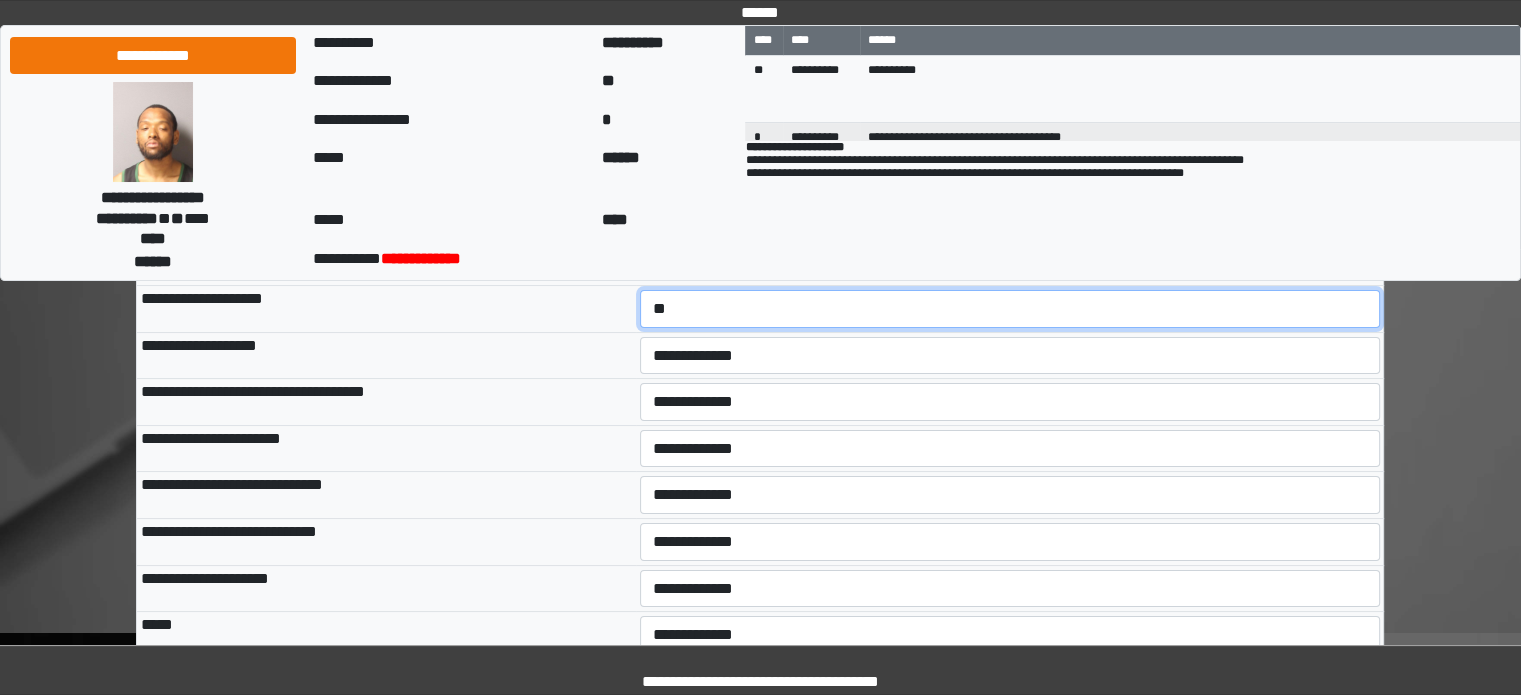 click on "**********" at bounding box center [1010, 309] 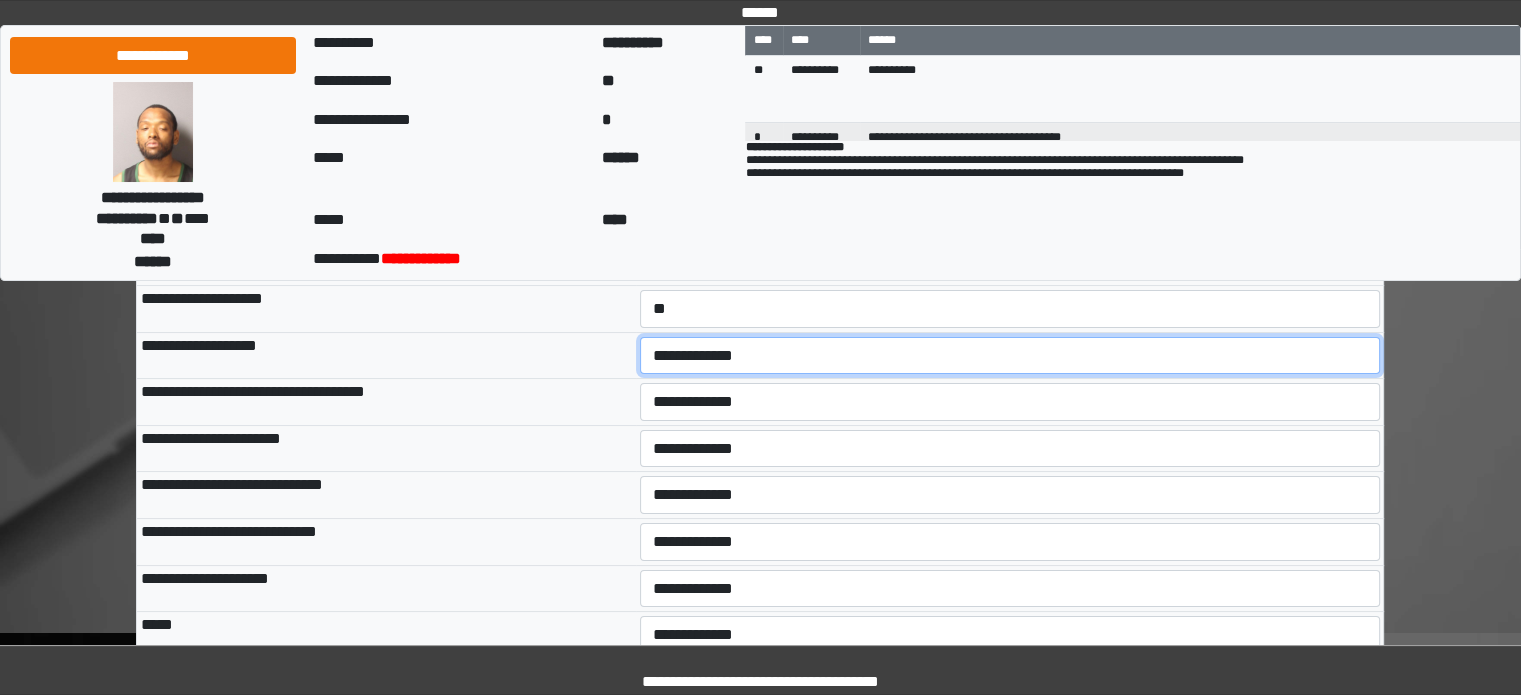 click on "**********" at bounding box center [1010, 356] 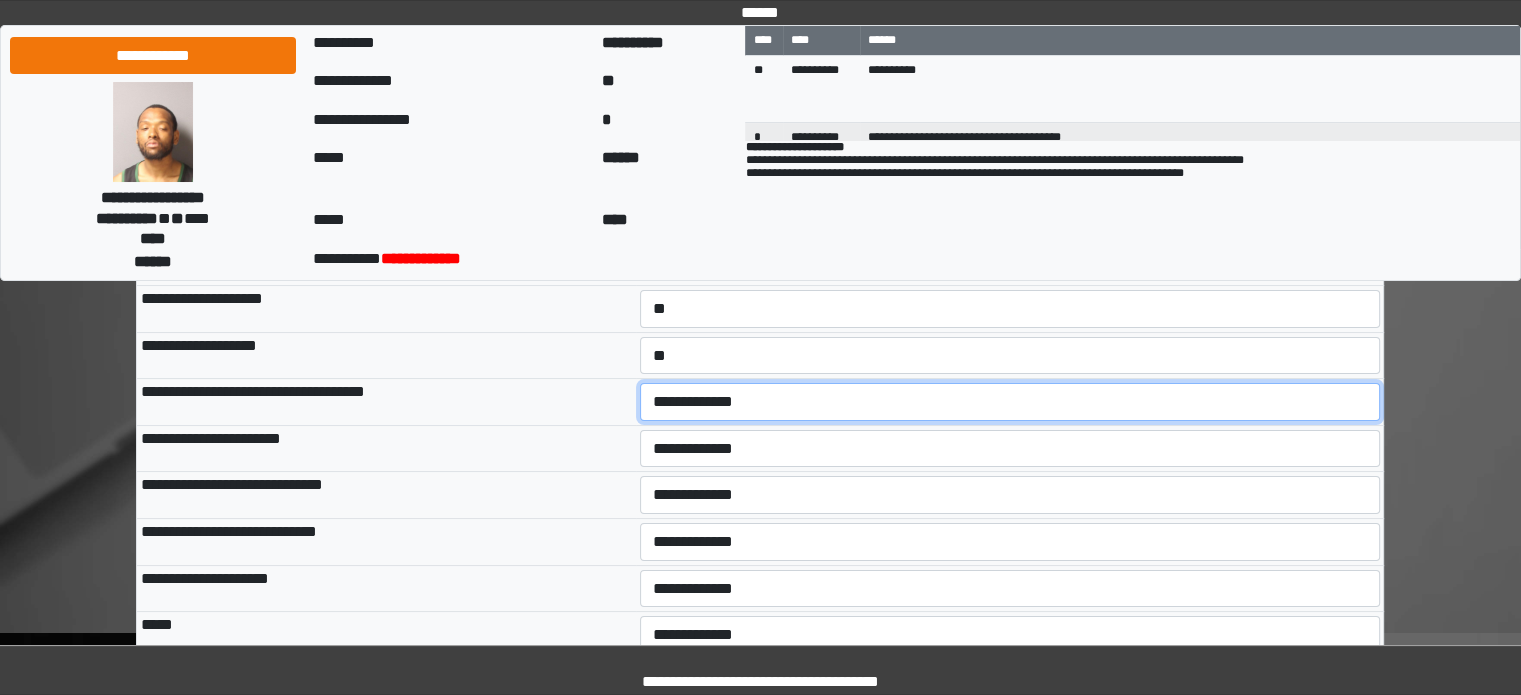 click on "**********" at bounding box center [1010, 402] 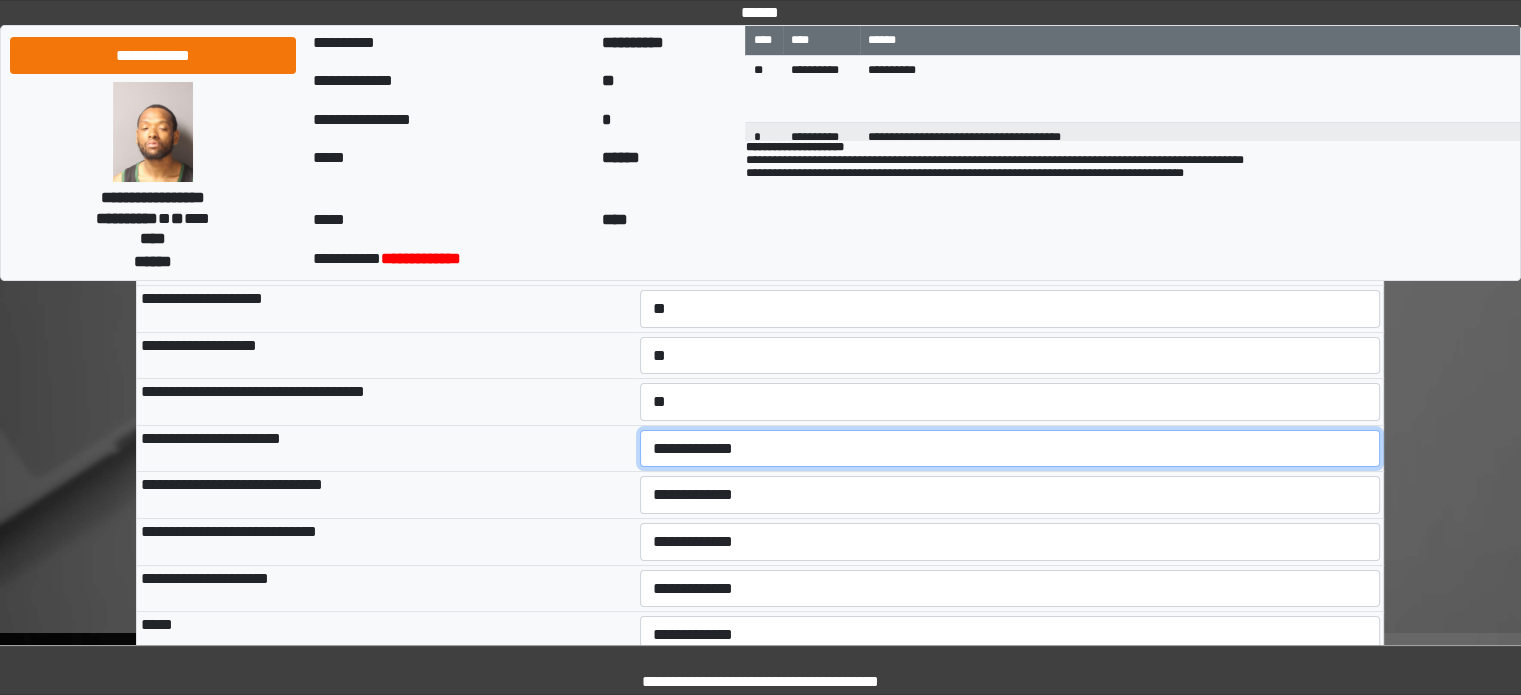 click on "**********" at bounding box center [1010, 449] 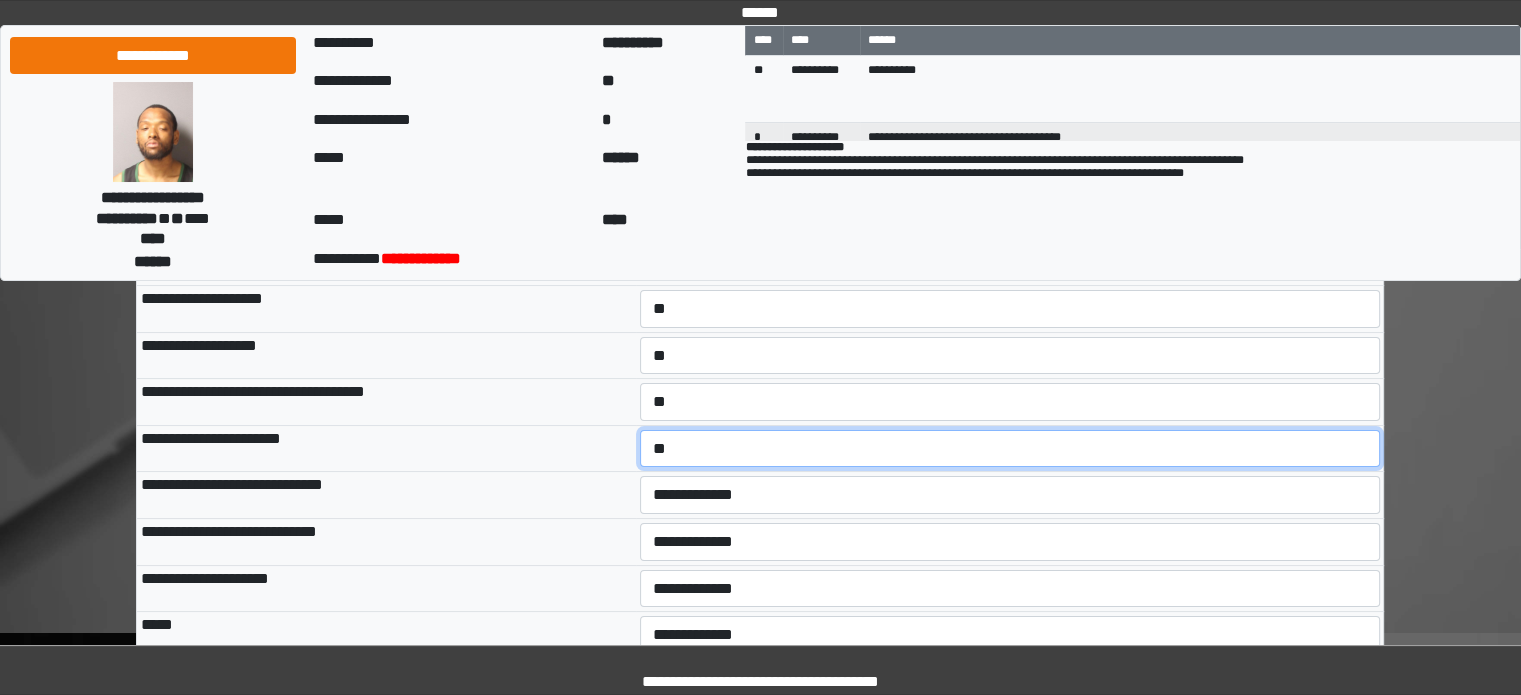 click on "**********" at bounding box center (1010, 449) 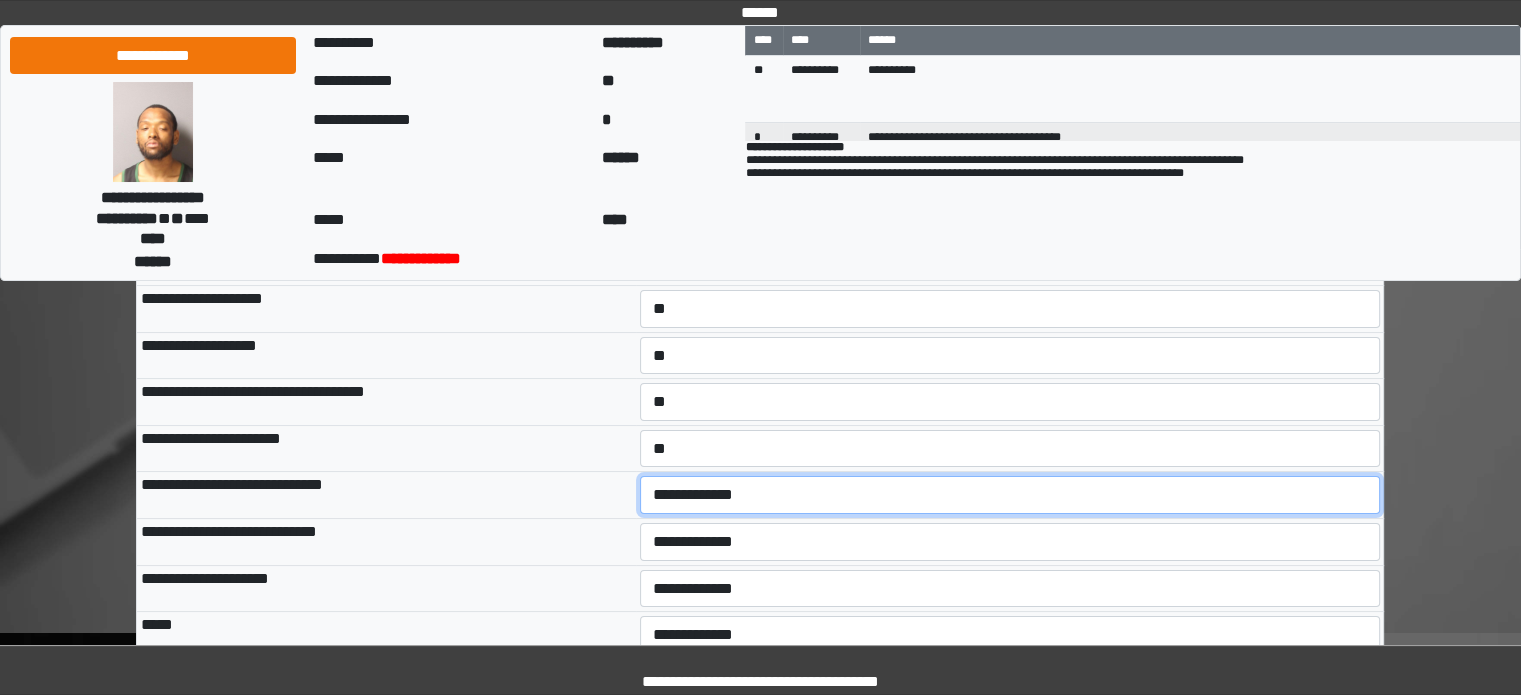 click on "**********" at bounding box center [1010, 495] 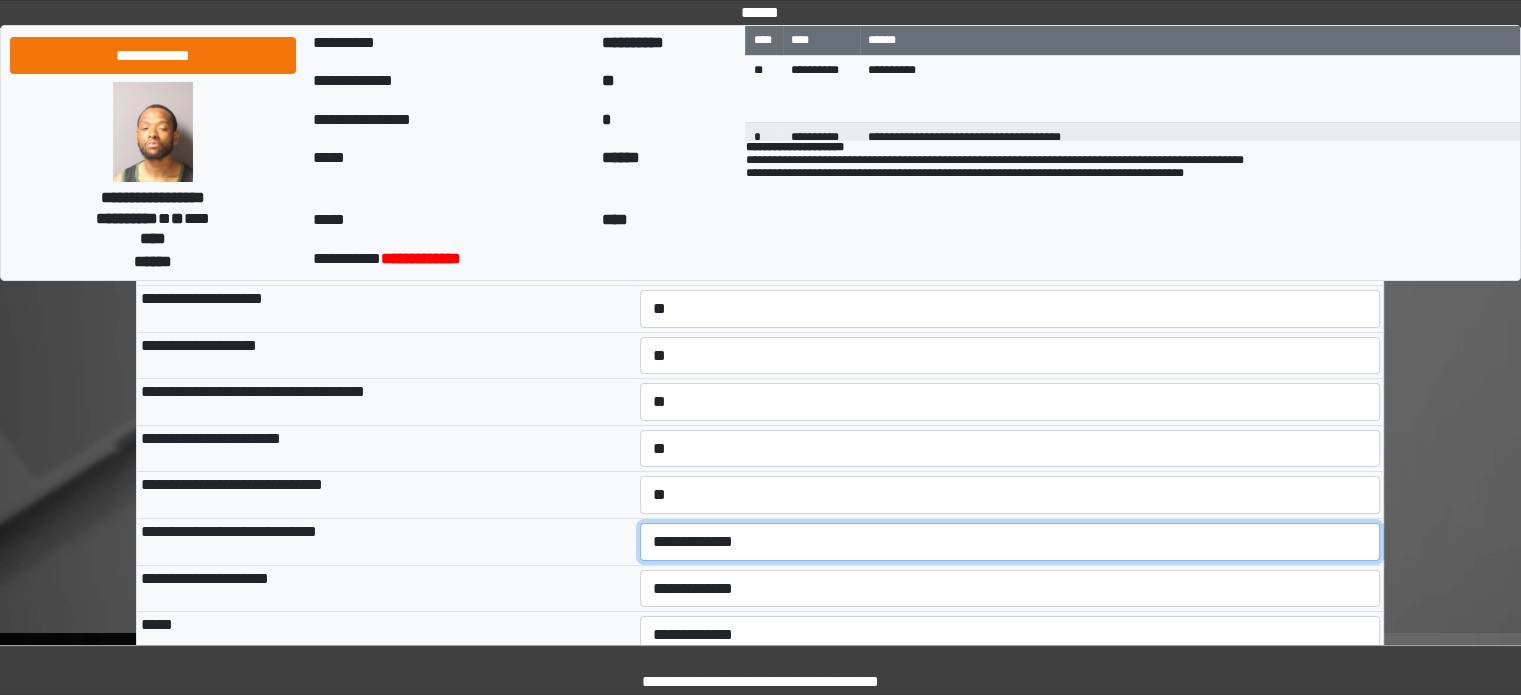 click on "**********" at bounding box center (1010, 542) 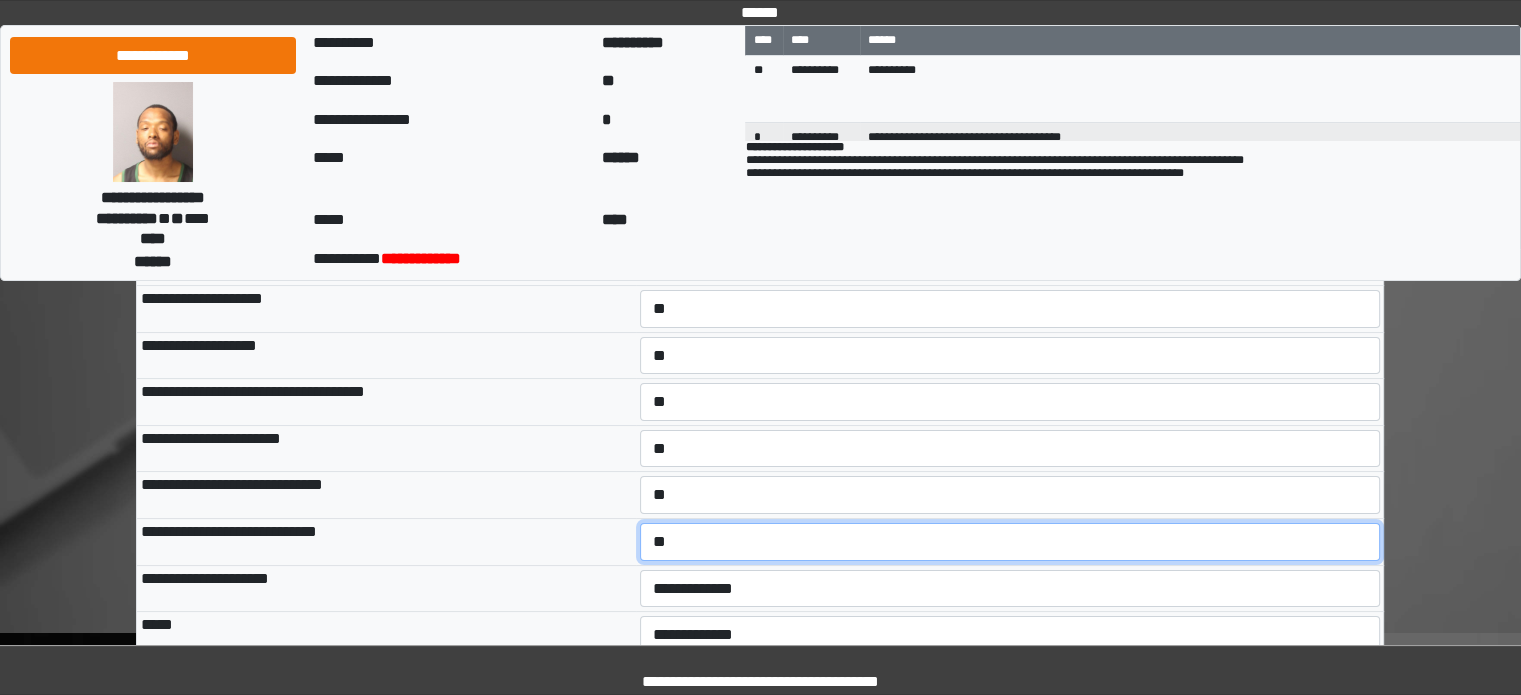 click on "**********" at bounding box center [1010, 542] 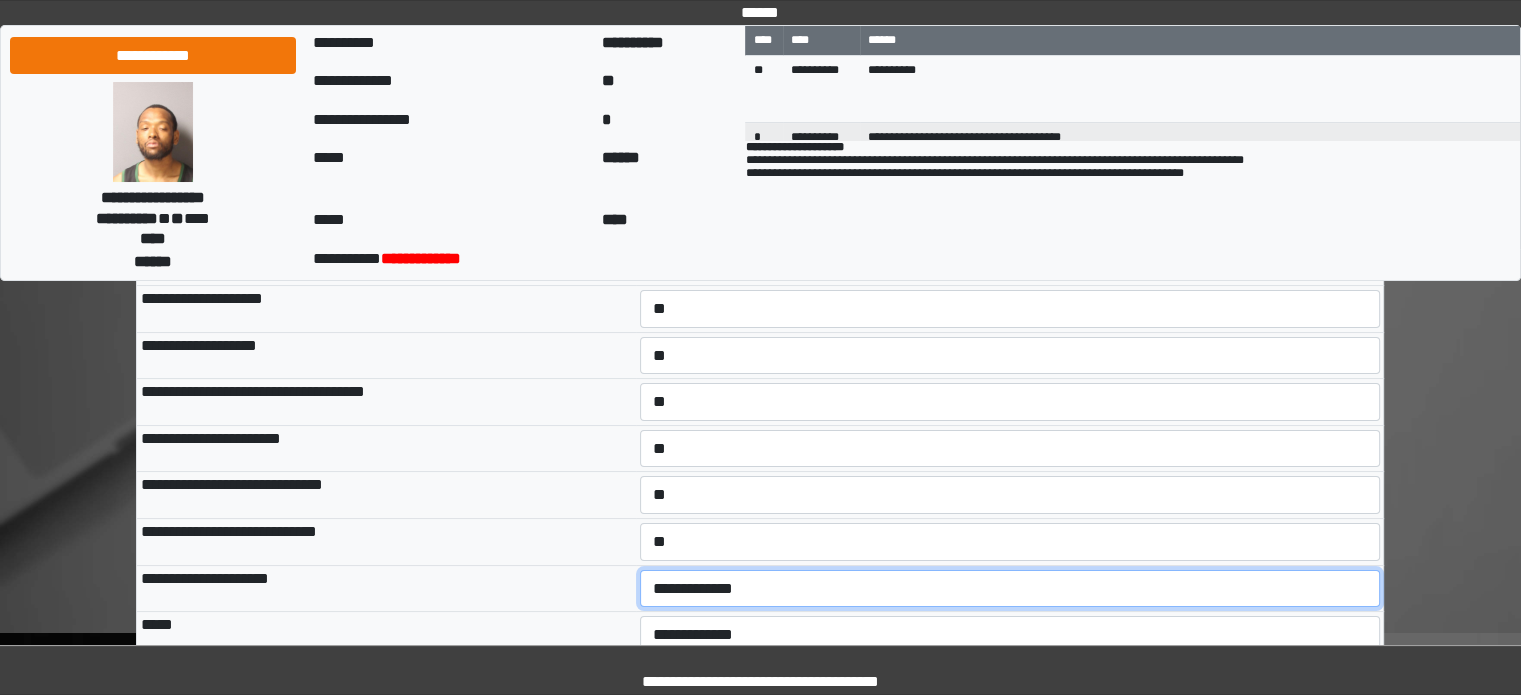 click on "**********" at bounding box center (1010, 589) 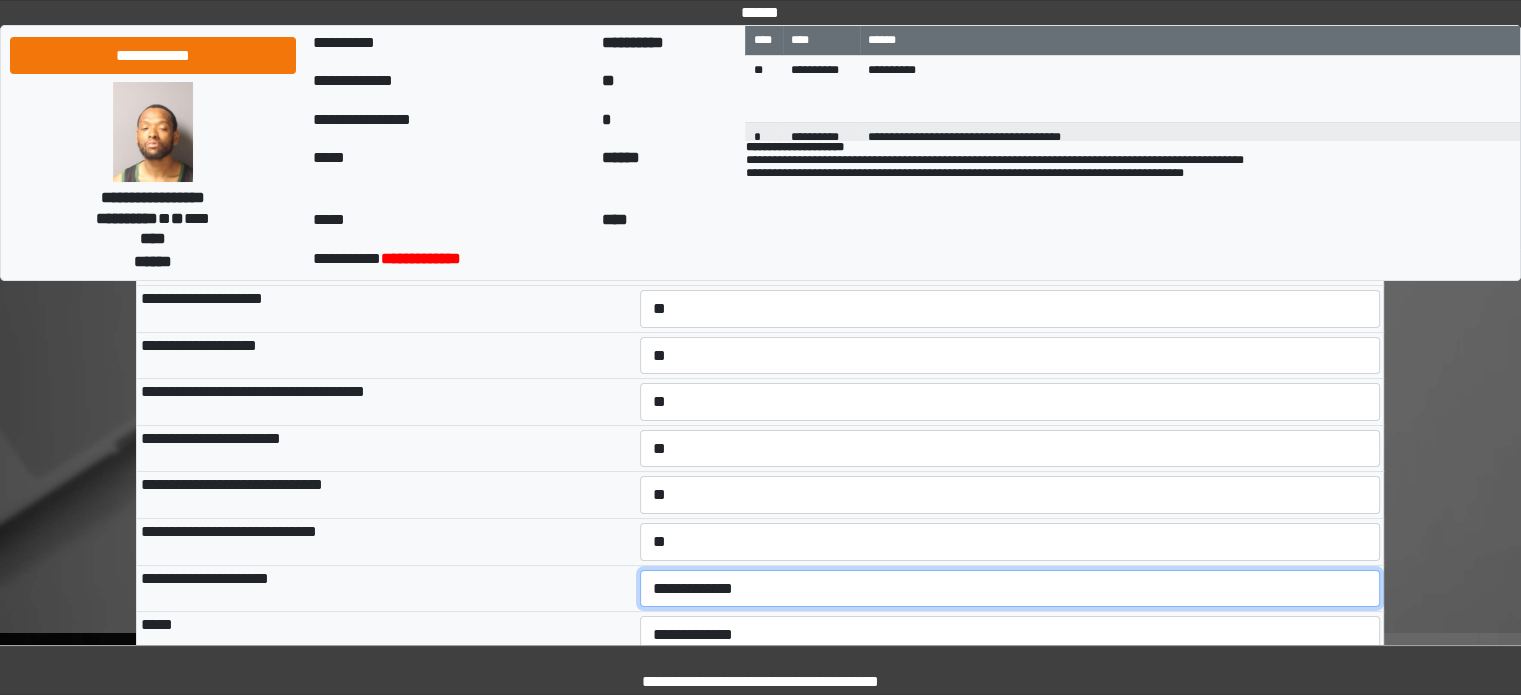 select on "*" 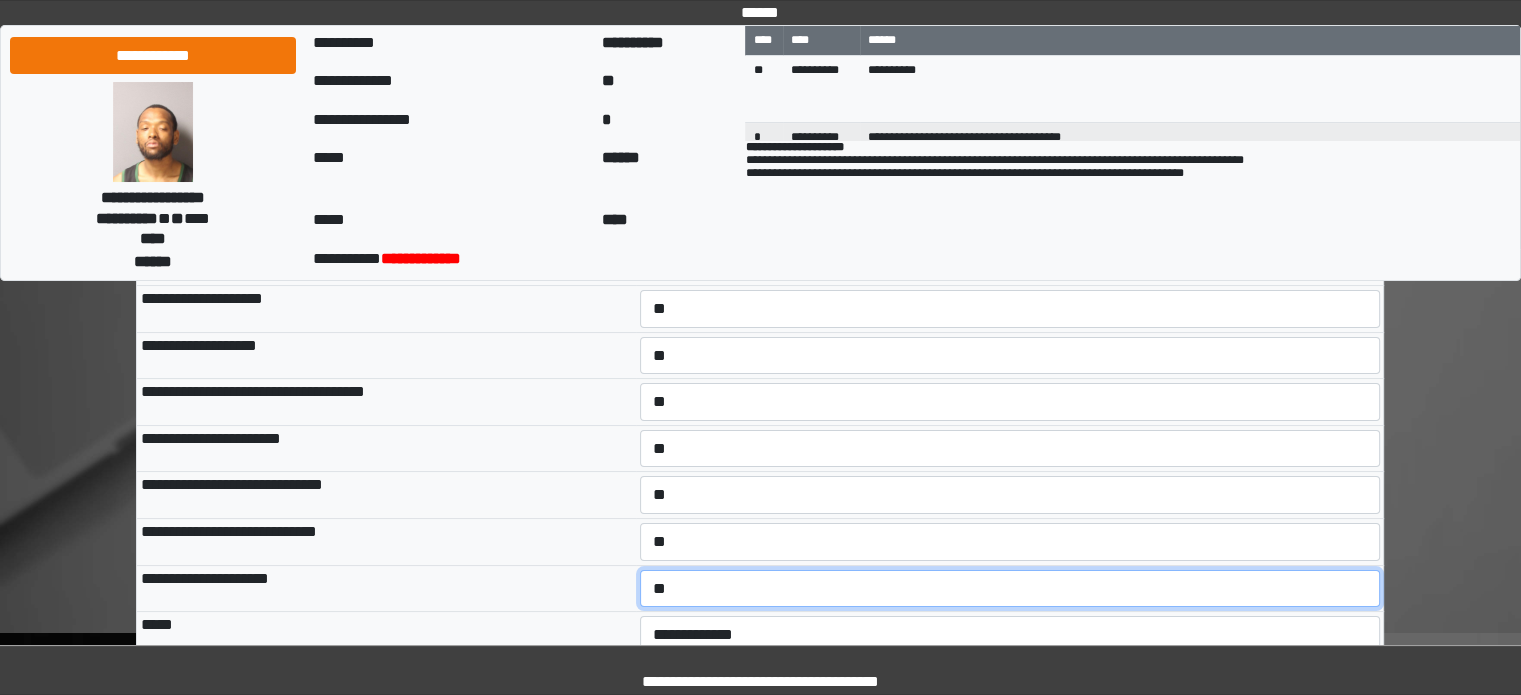 click on "**********" at bounding box center [1010, 589] 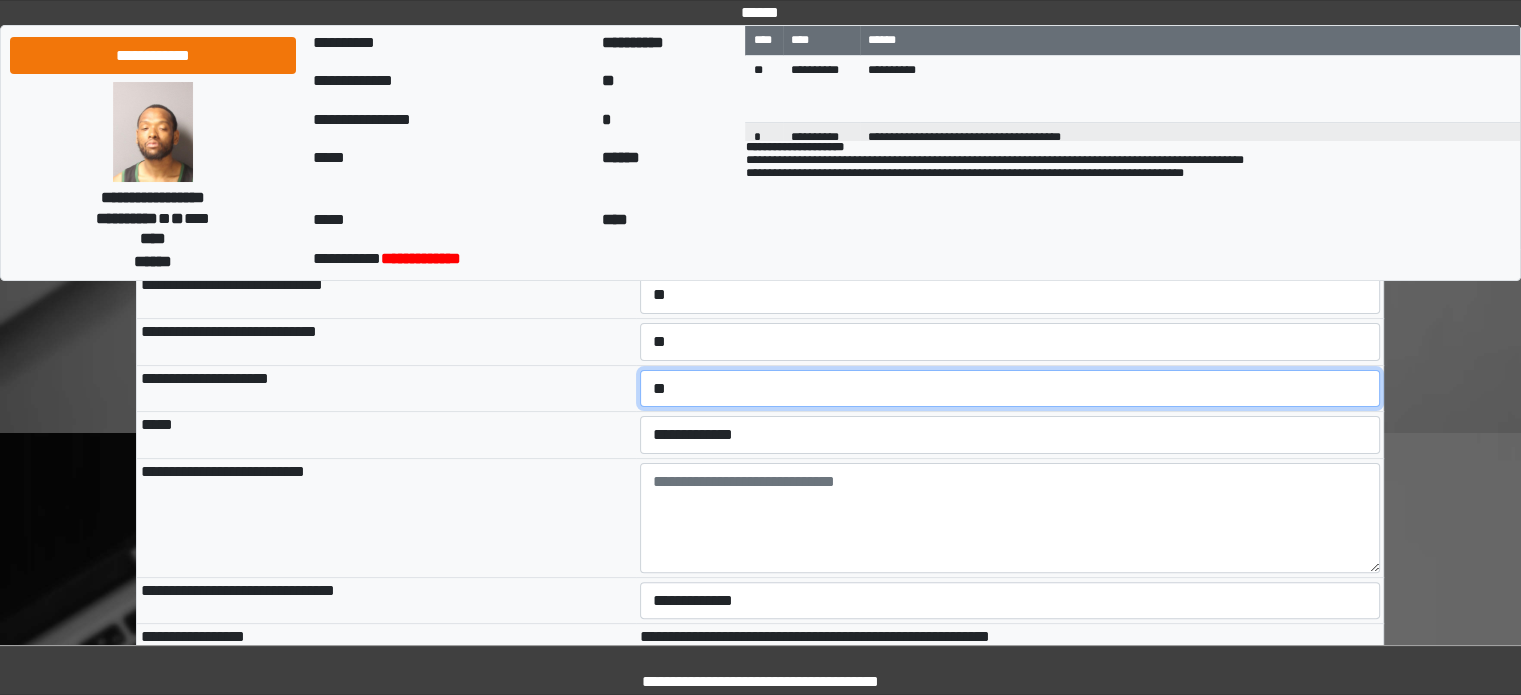 scroll, scrollTop: 300, scrollLeft: 0, axis: vertical 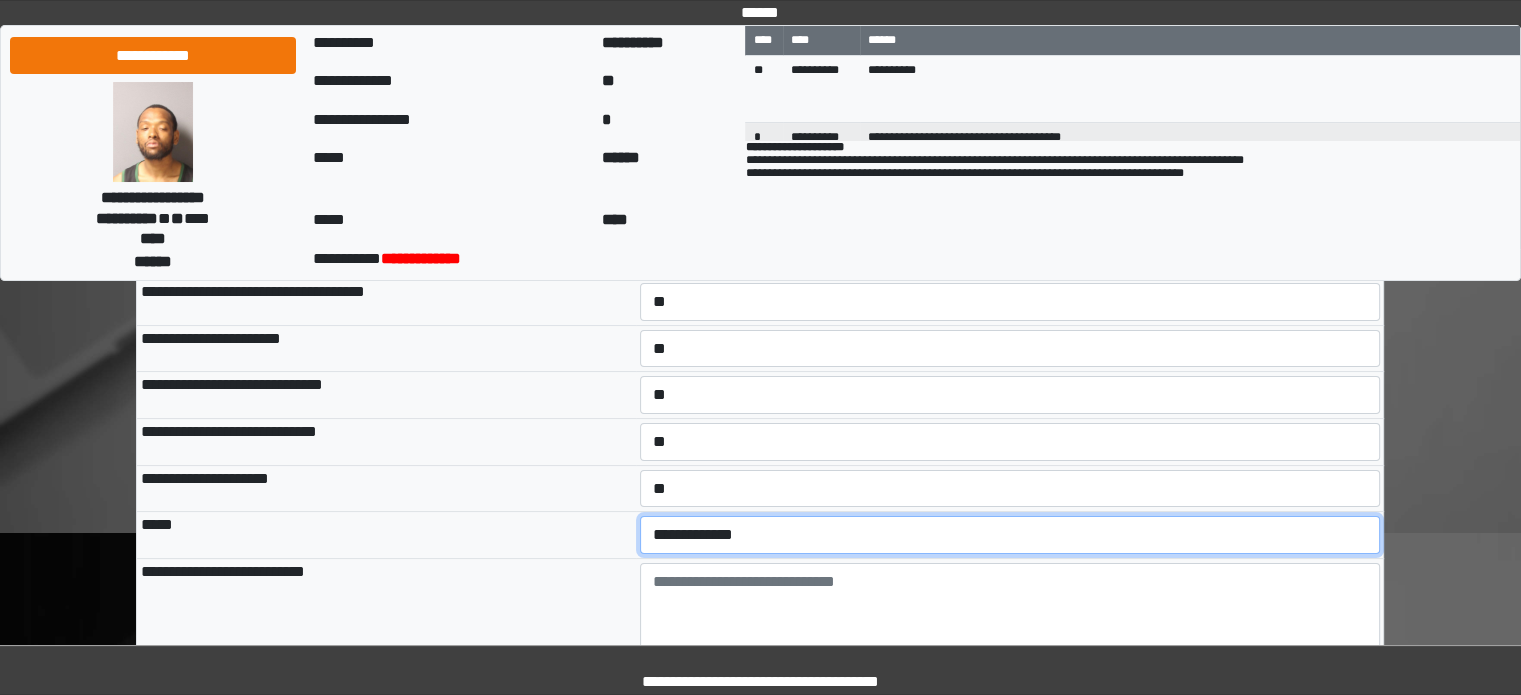 click on "**********" at bounding box center [1010, 535] 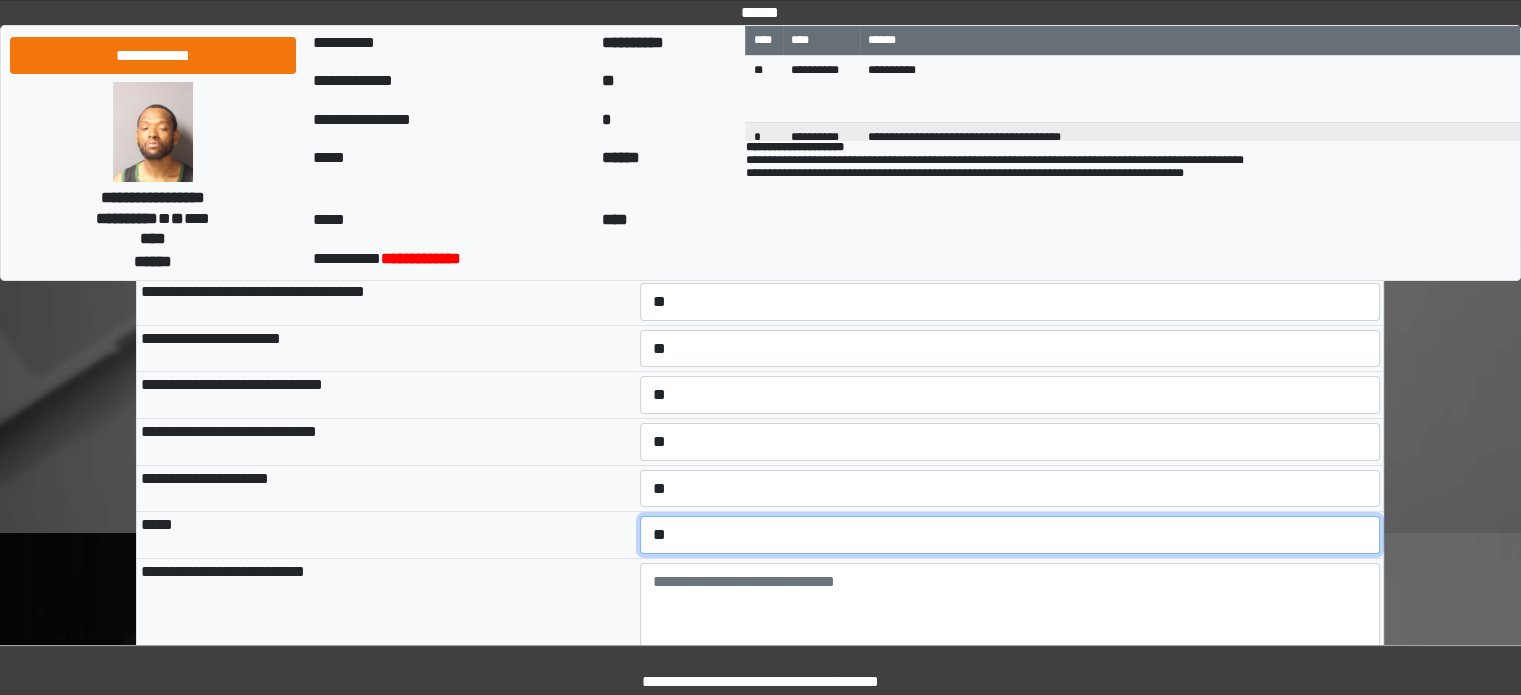 click on "**********" at bounding box center [1010, 535] 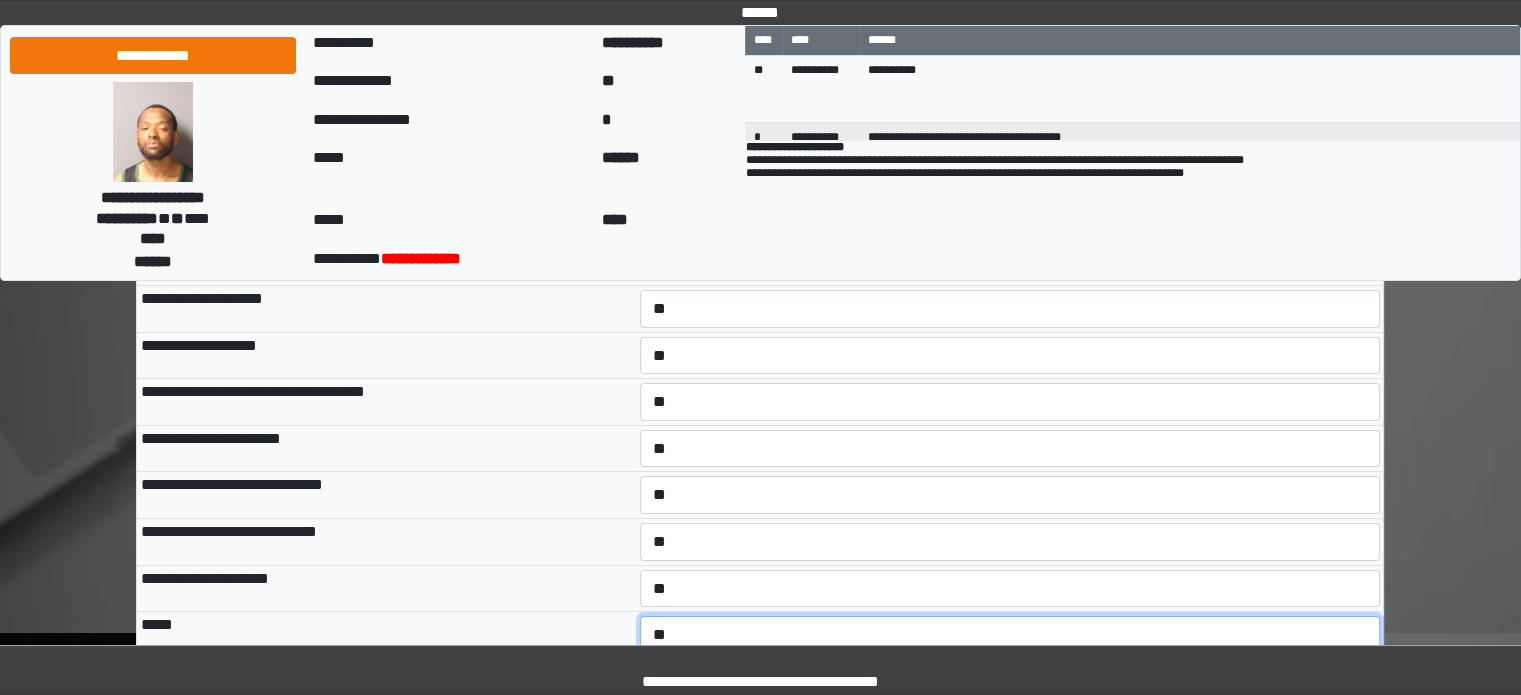scroll, scrollTop: 400, scrollLeft: 0, axis: vertical 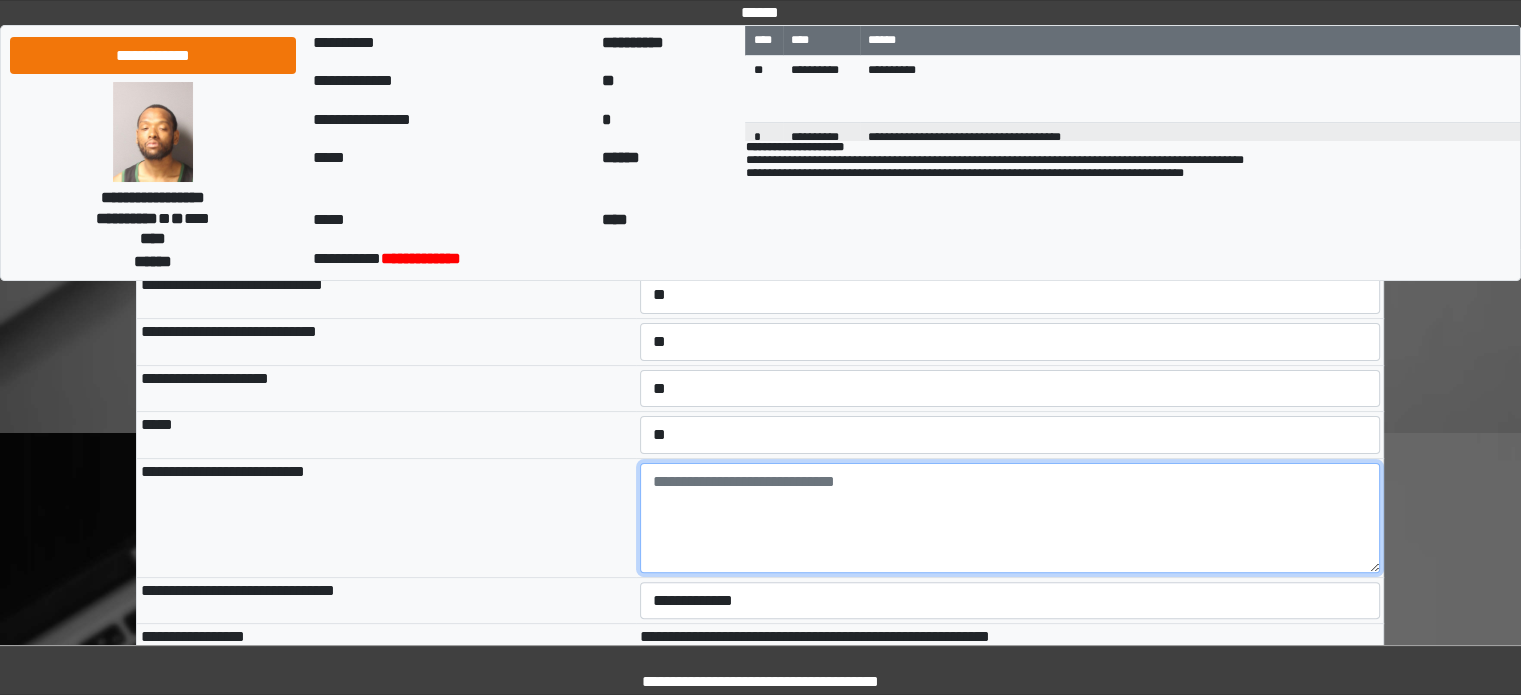 click at bounding box center [1010, 518] 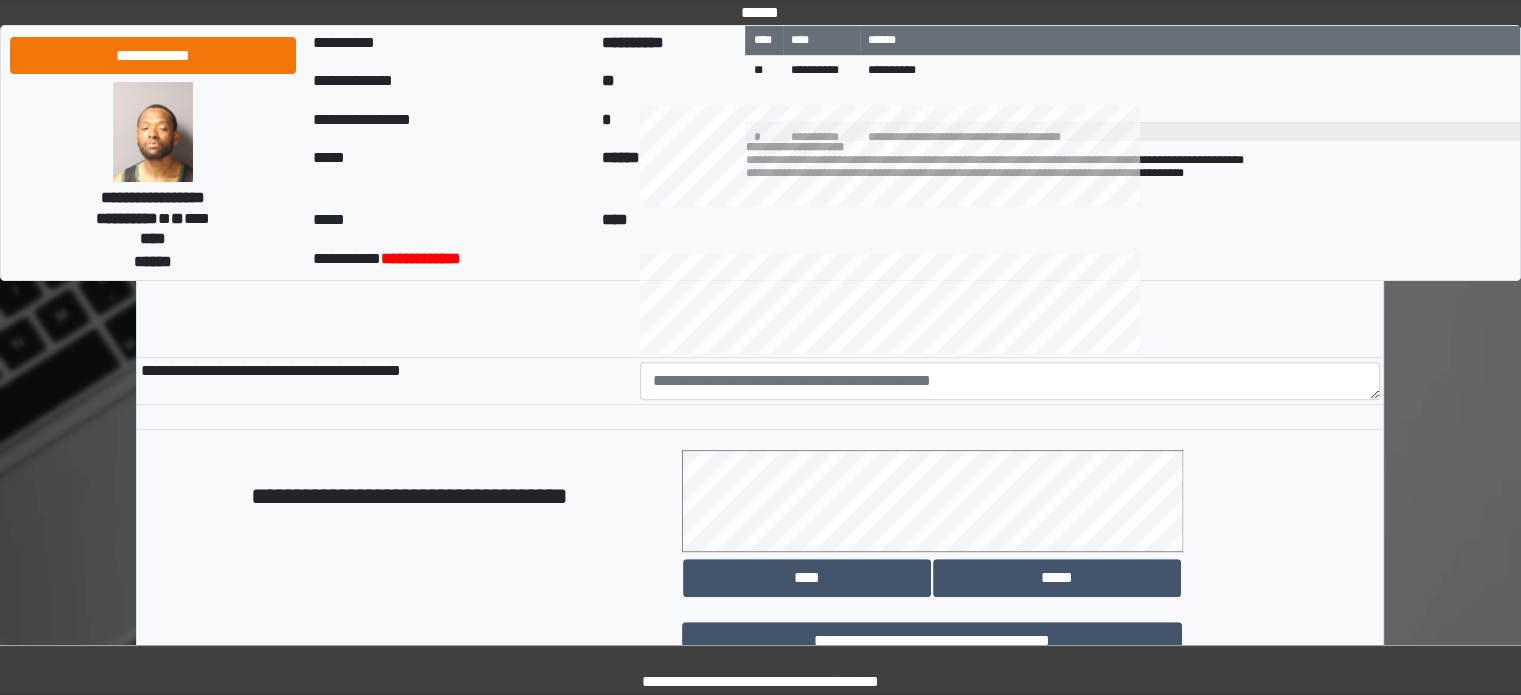 scroll, scrollTop: 1000, scrollLeft: 0, axis: vertical 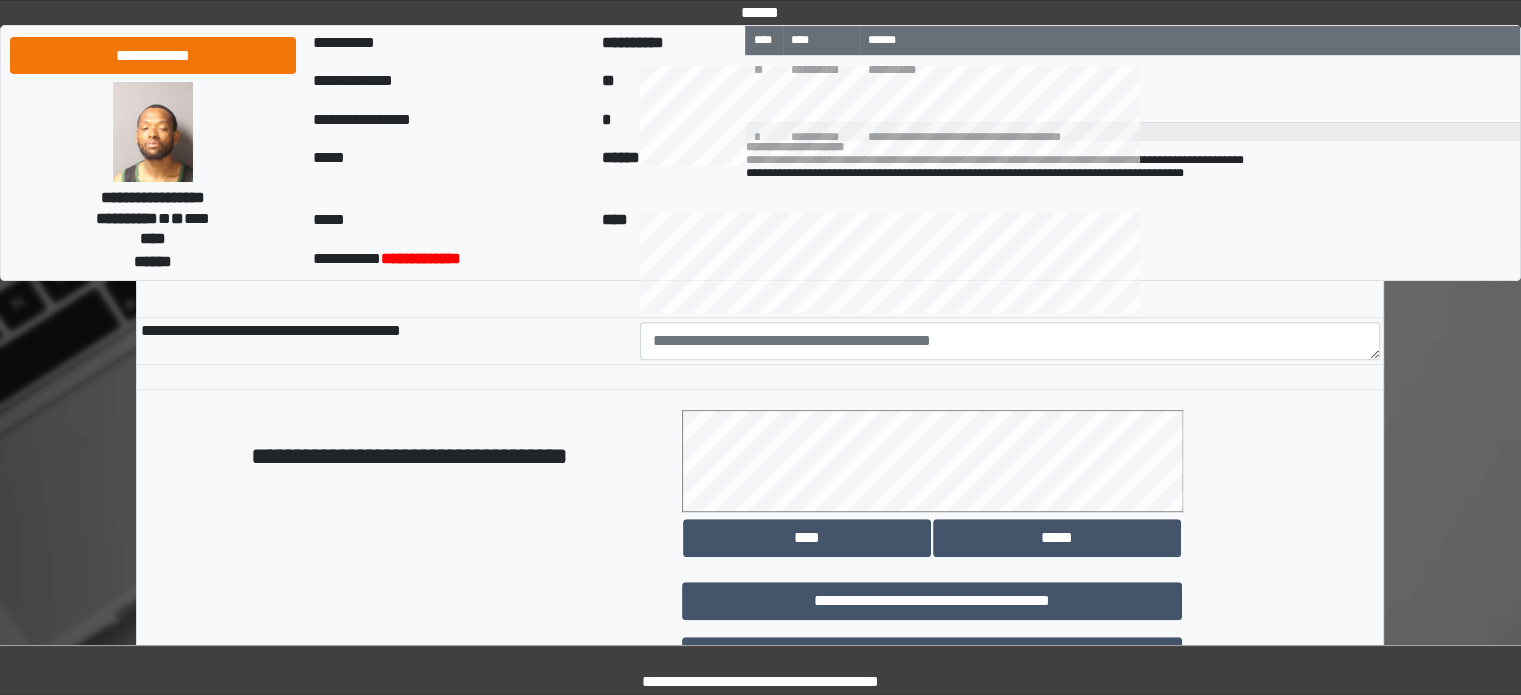 type on "**********" 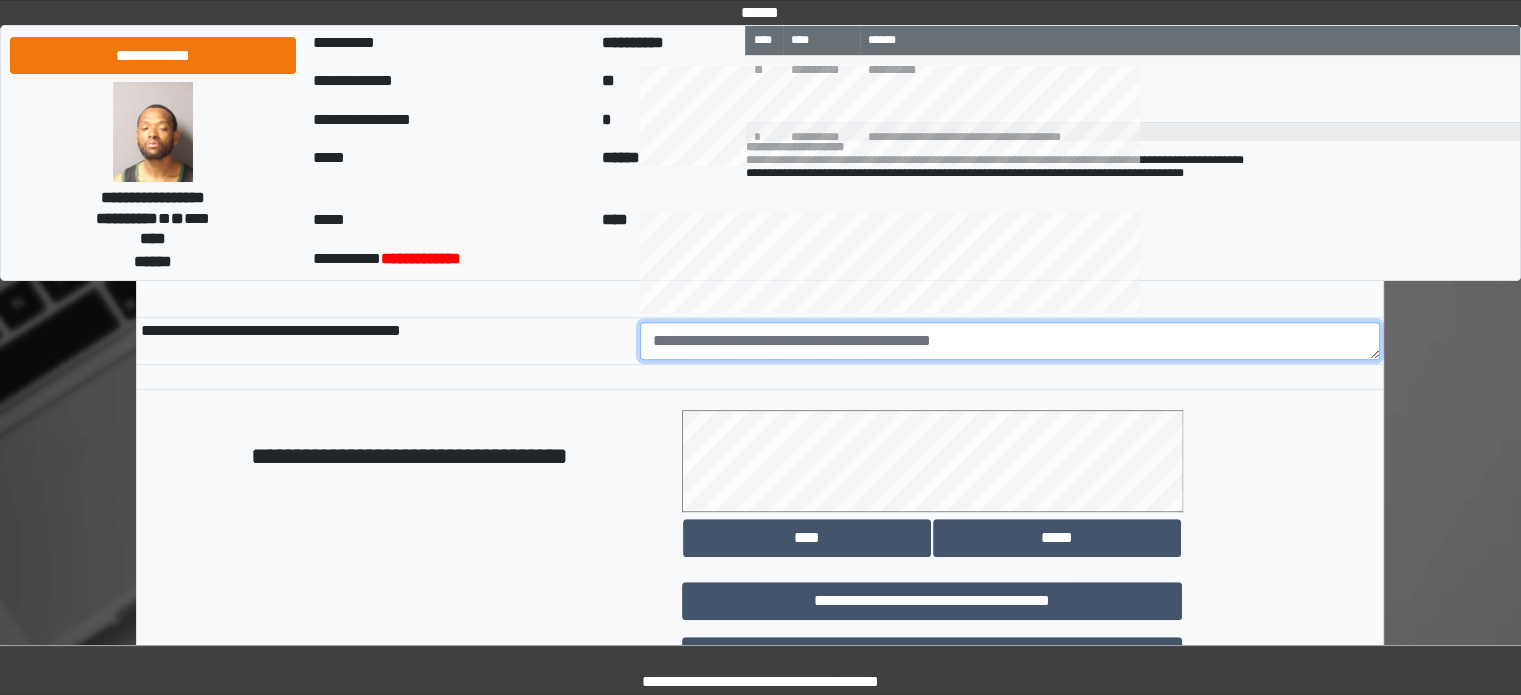 click at bounding box center (1010, 341) 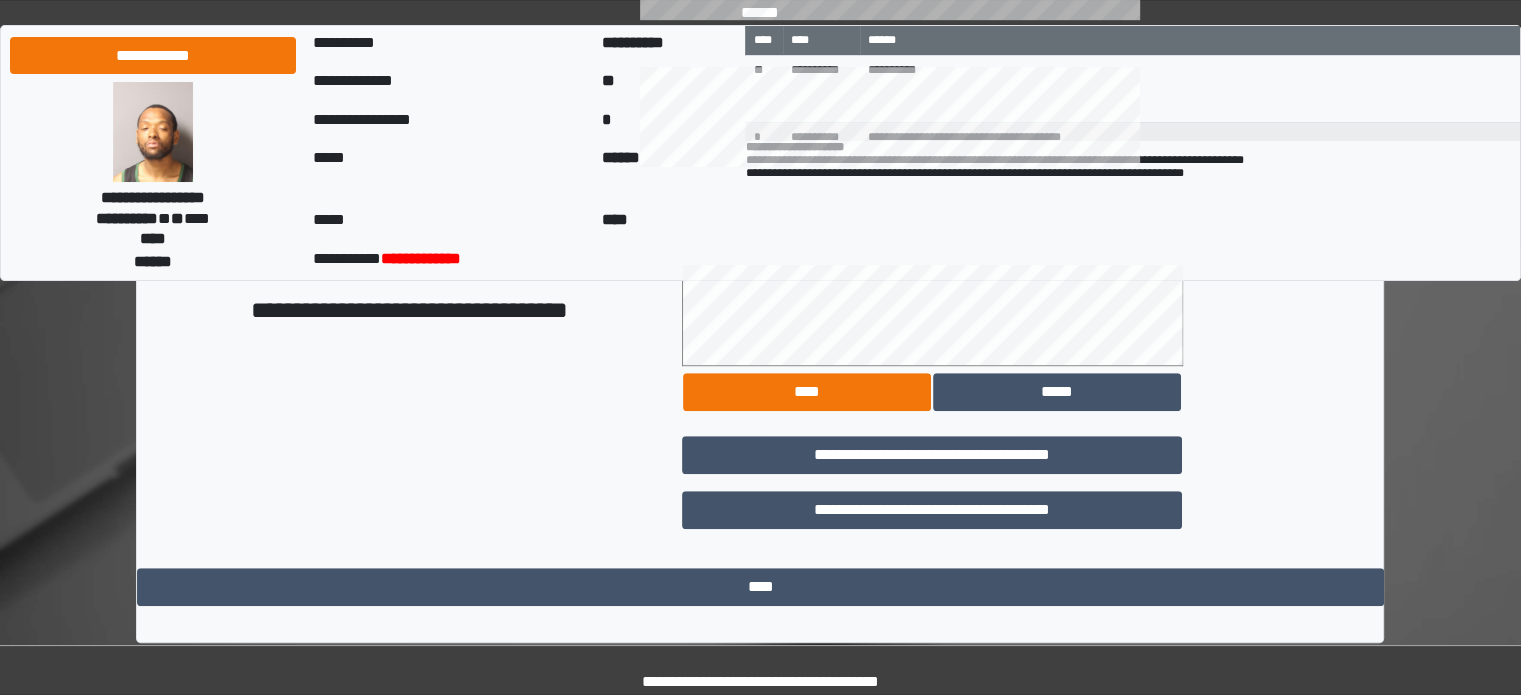 scroll, scrollTop: 1158, scrollLeft: 0, axis: vertical 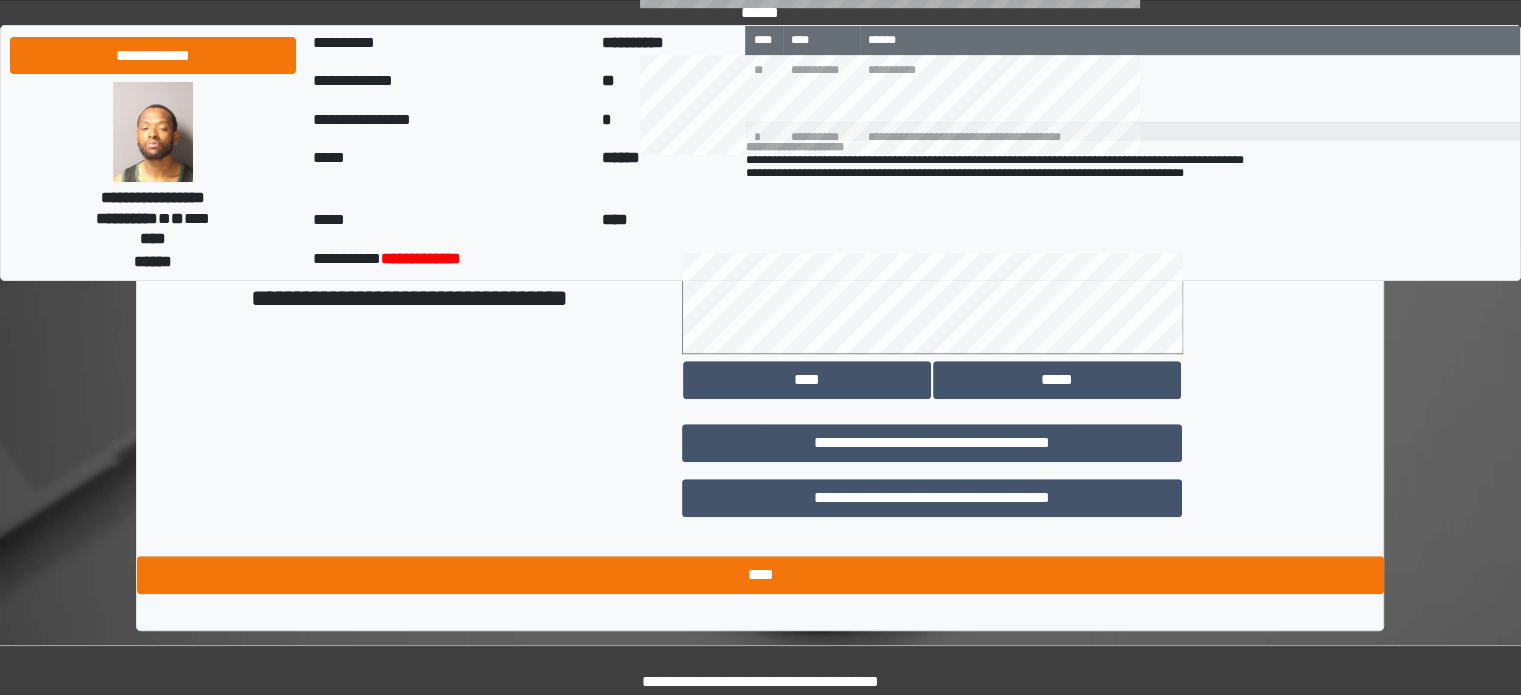 type on "**********" 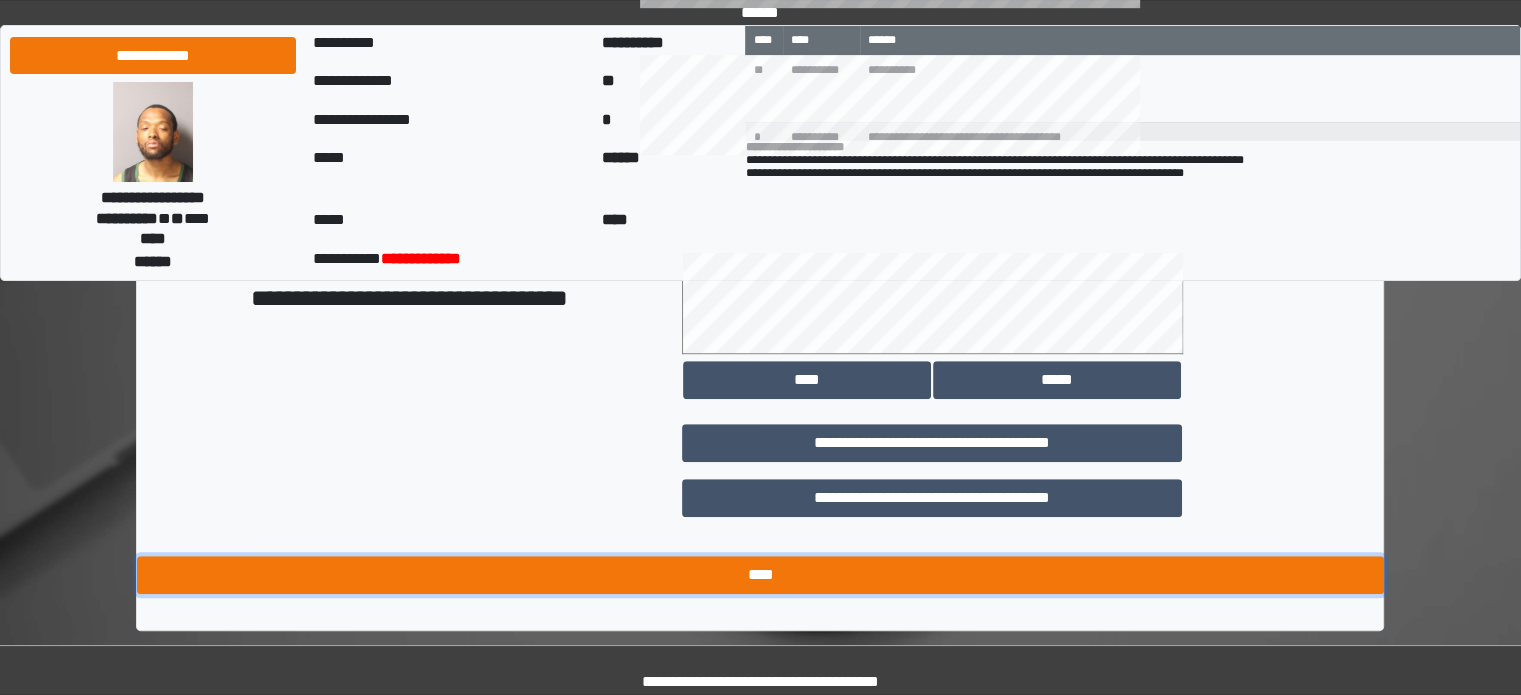 click on "****" at bounding box center (760, 575) 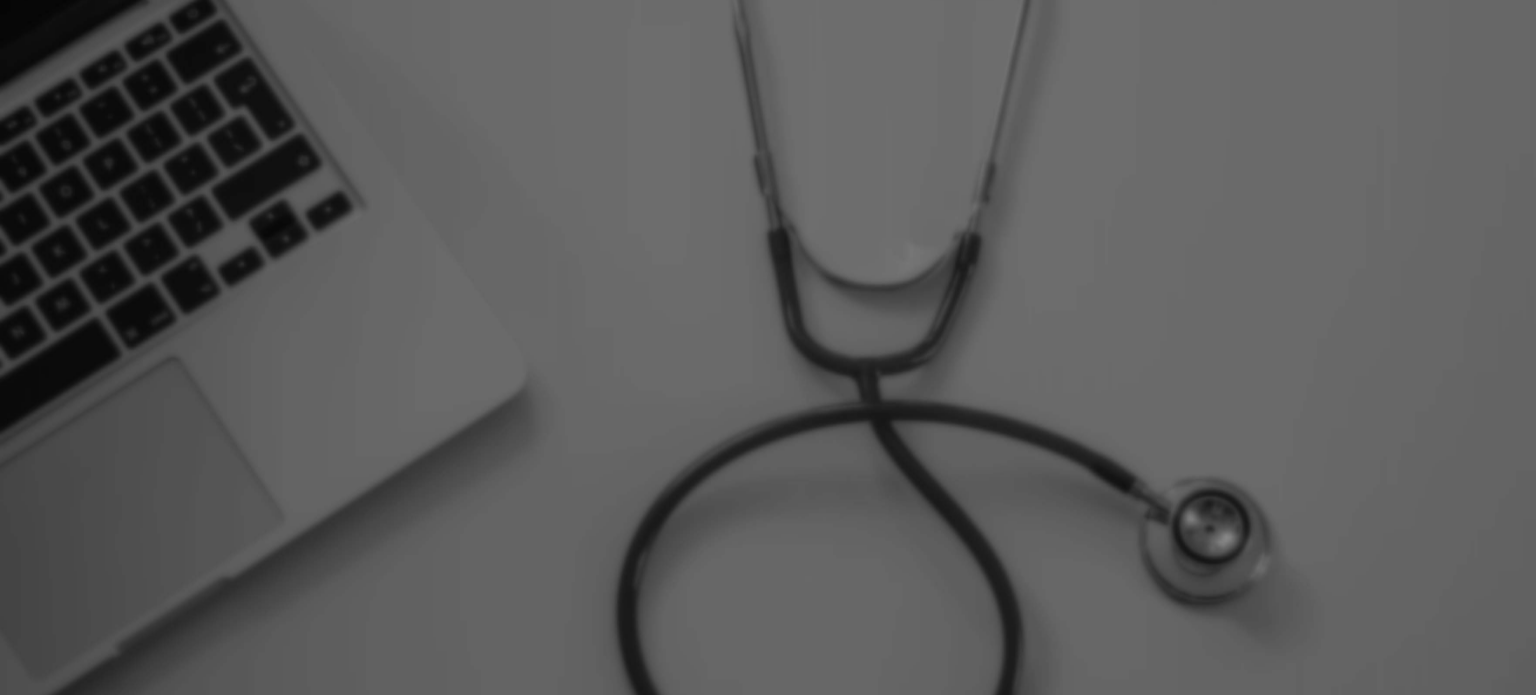 scroll, scrollTop: 0, scrollLeft: 0, axis: both 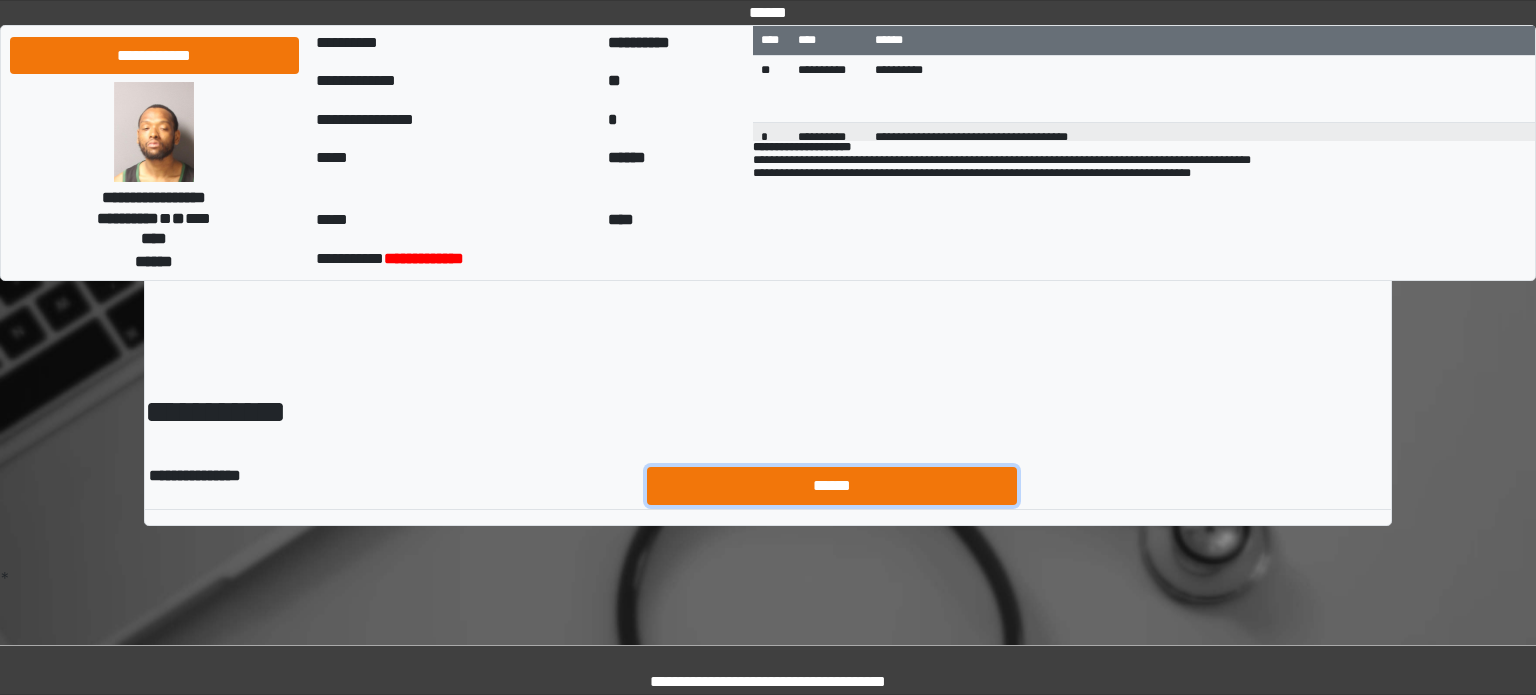 click on "******" at bounding box center (832, 486) 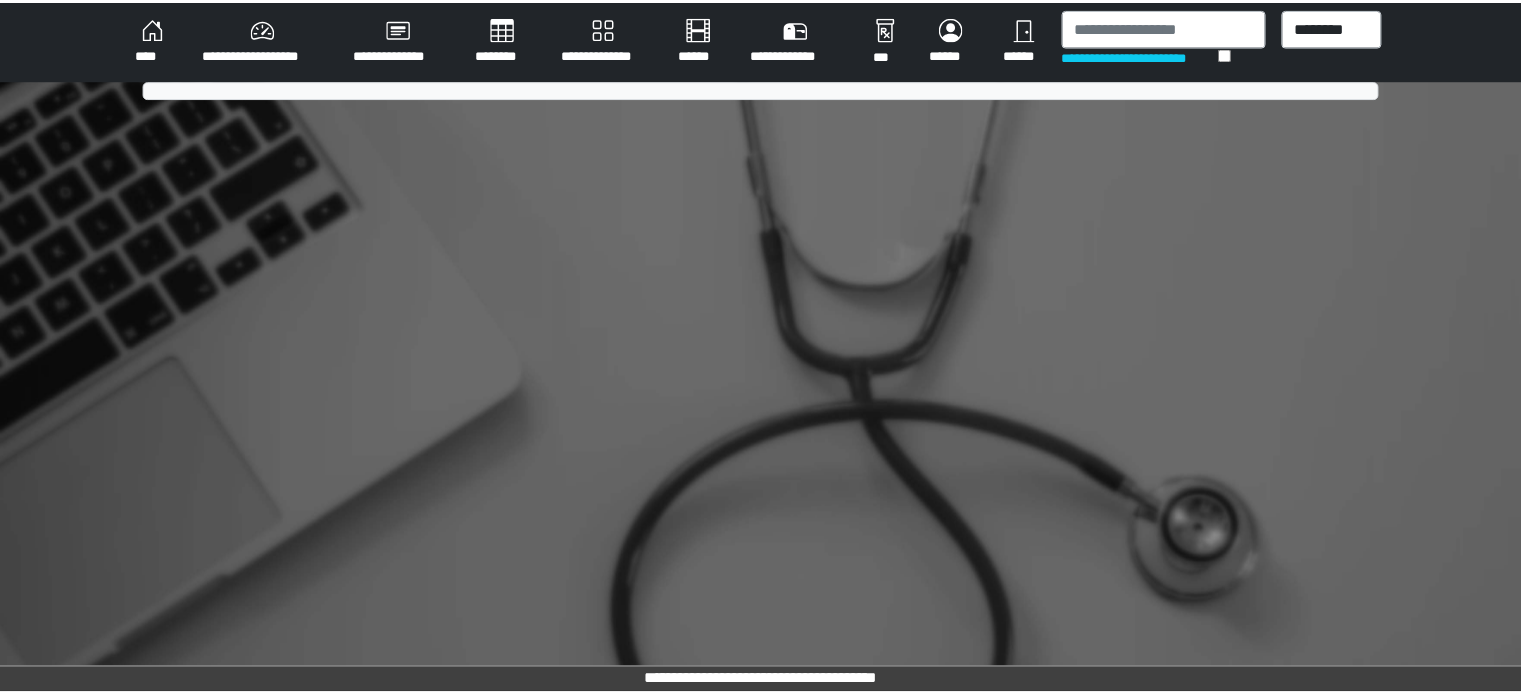 scroll, scrollTop: 0, scrollLeft: 0, axis: both 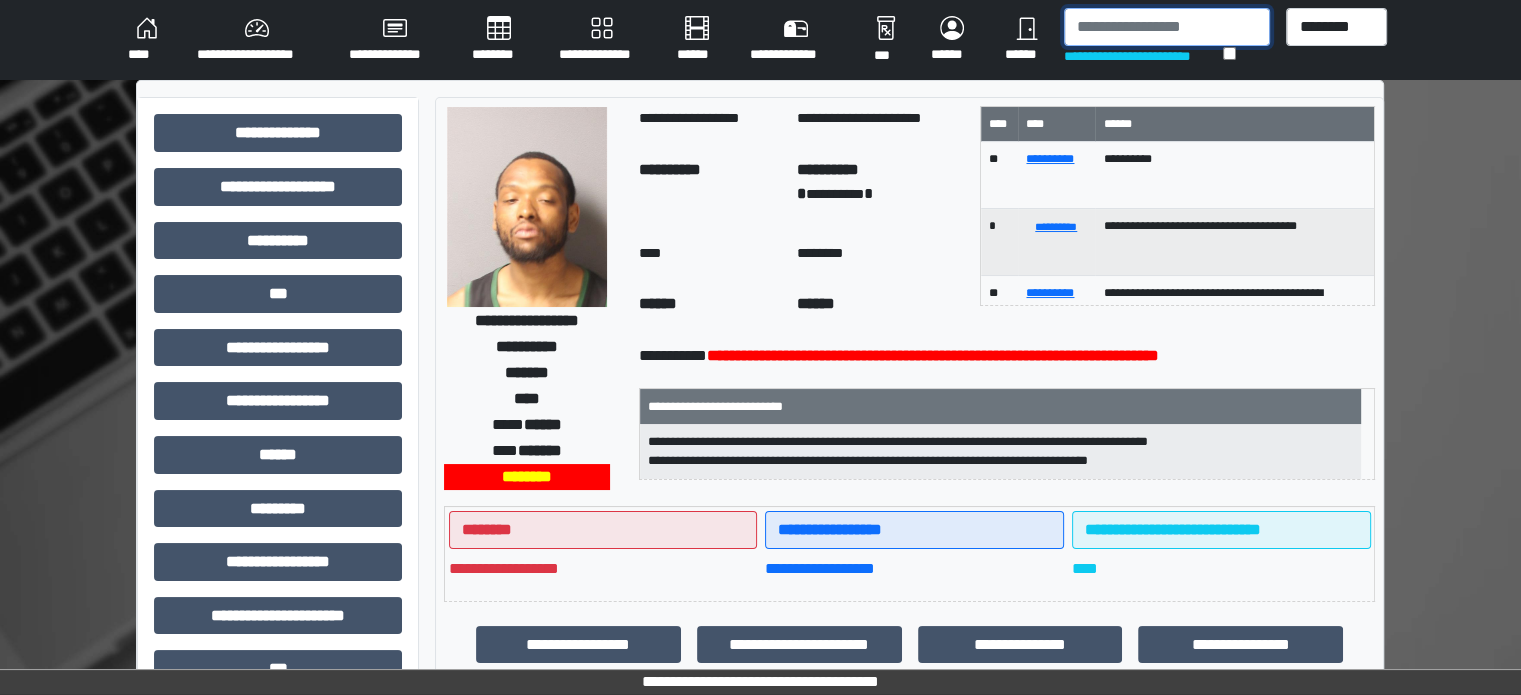 click at bounding box center [1167, 27] 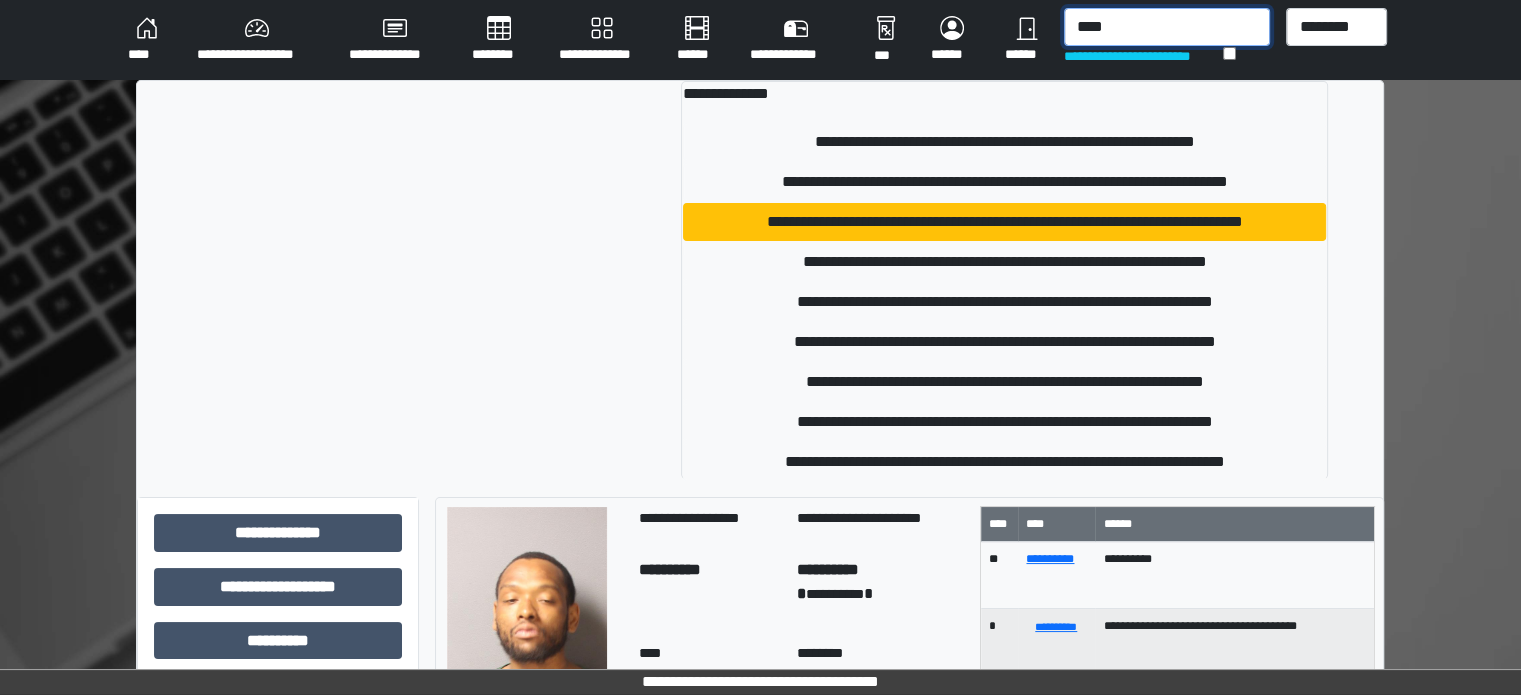 type on "****" 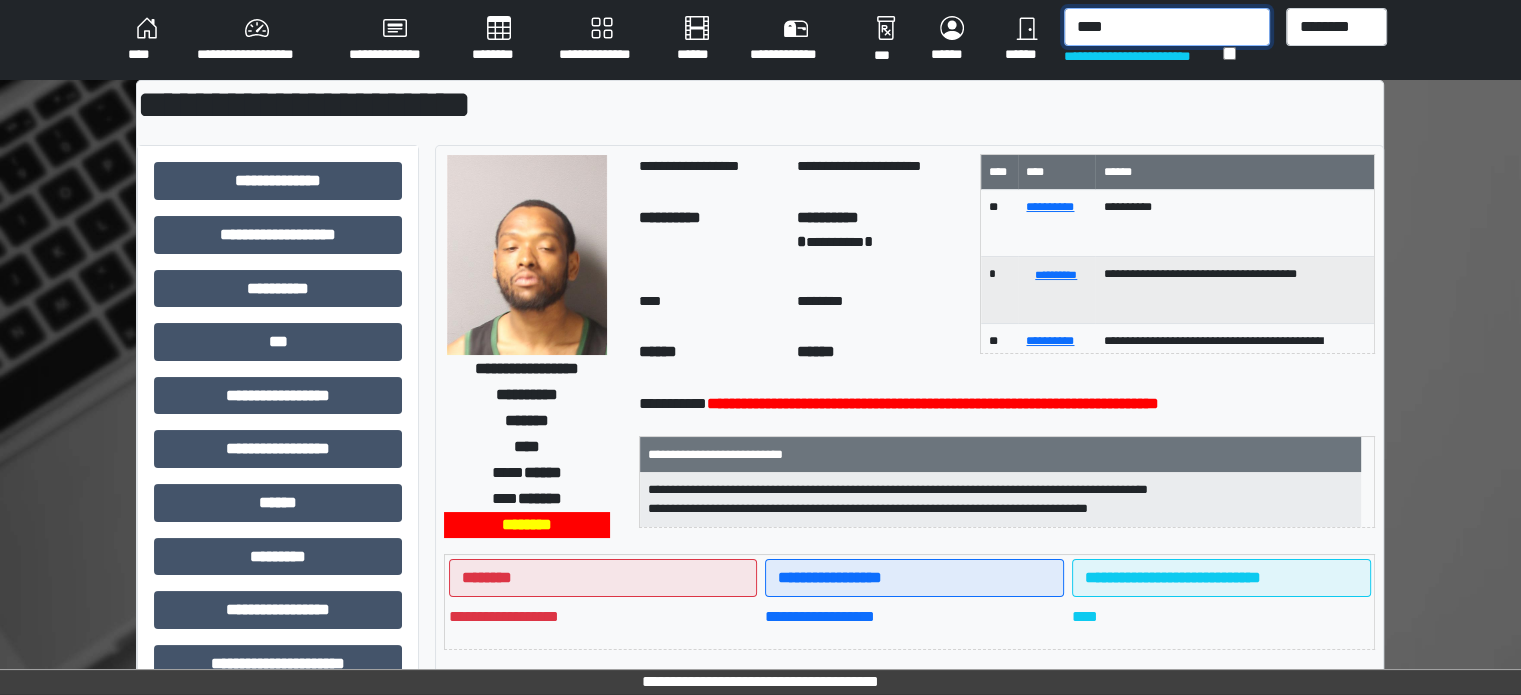 click on "****" at bounding box center [1167, 27] 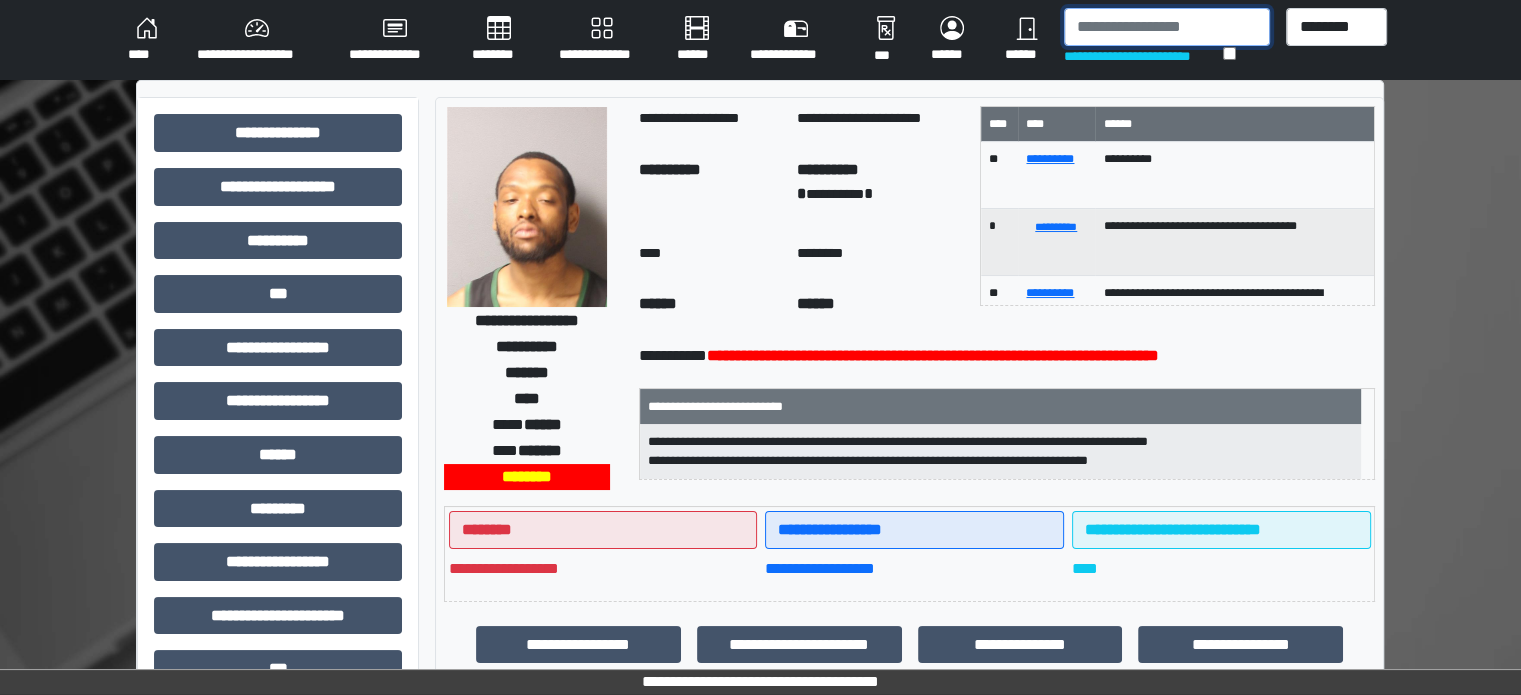 click at bounding box center [1167, 27] 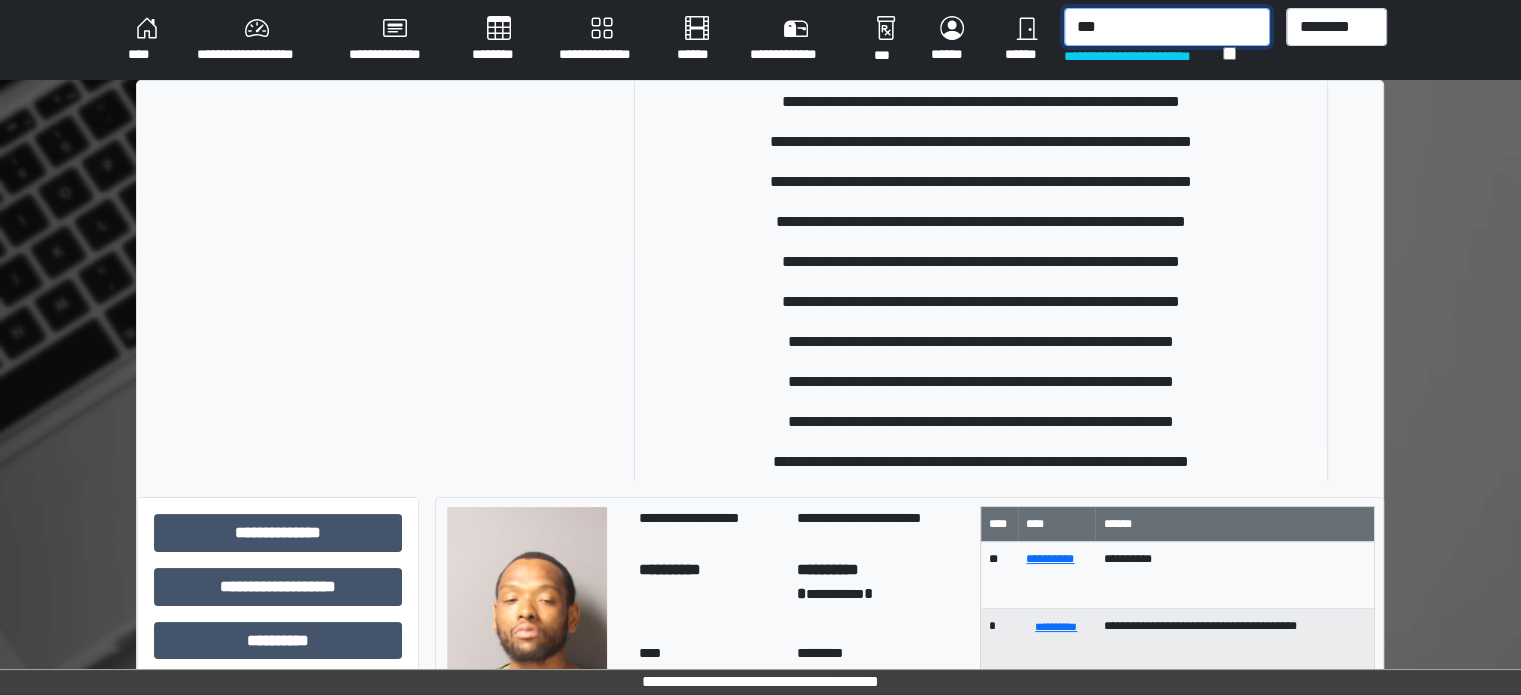 scroll, scrollTop: 300, scrollLeft: 0, axis: vertical 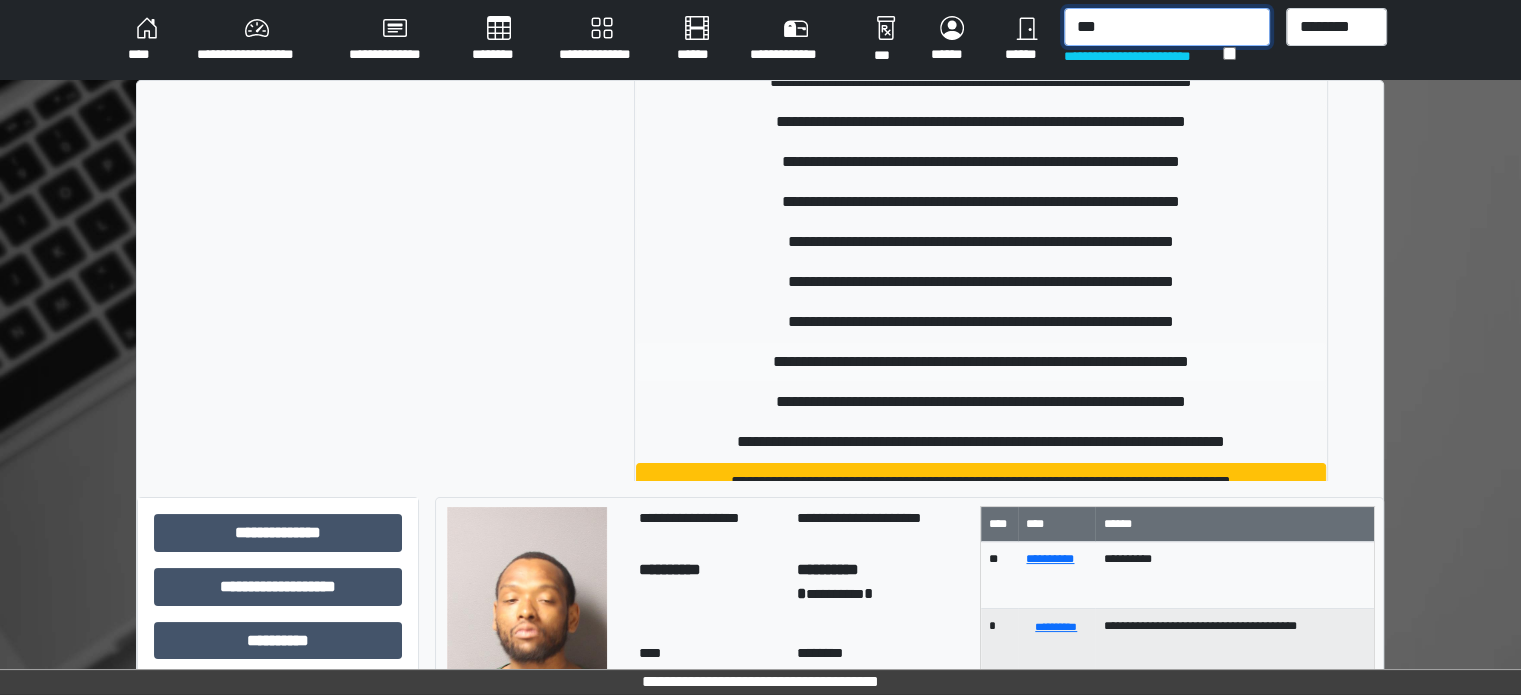 type on "***" 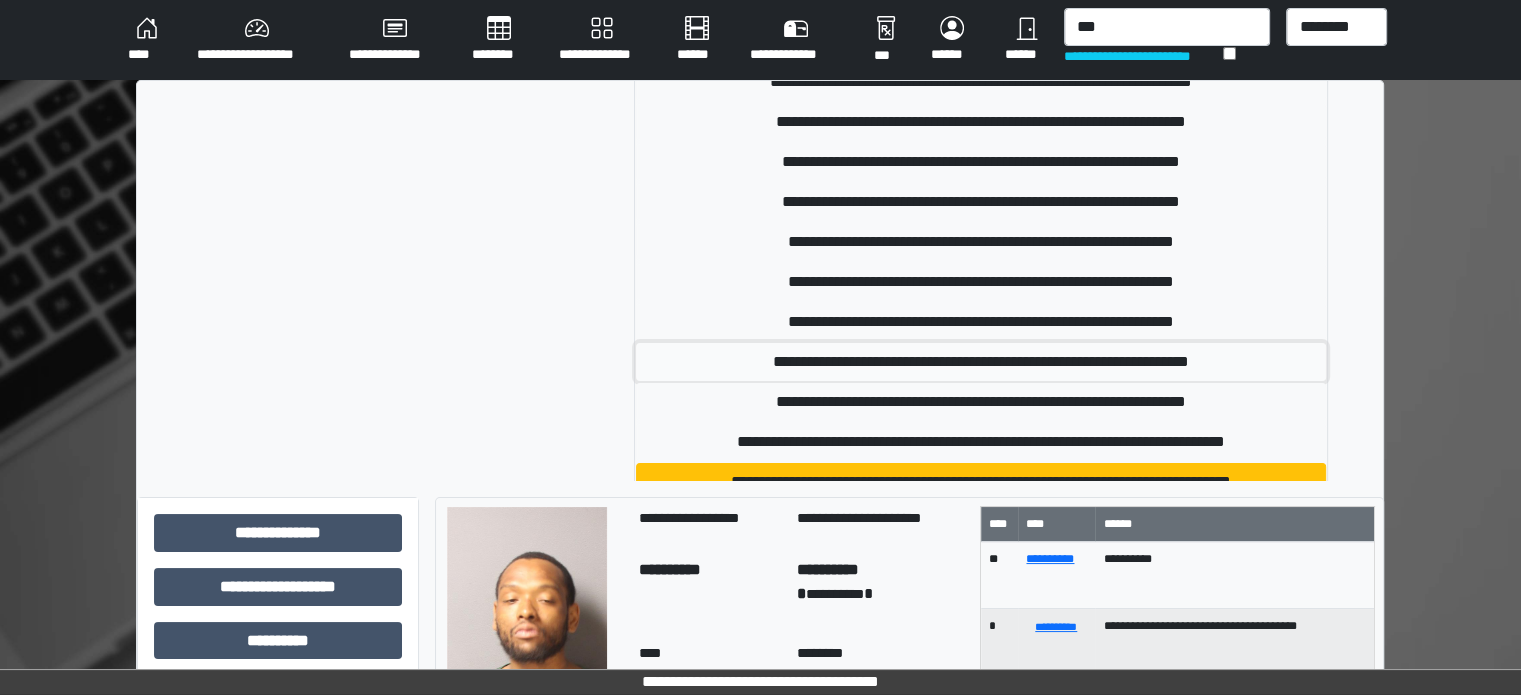 click on "**********" at bounding box center (981, 362) 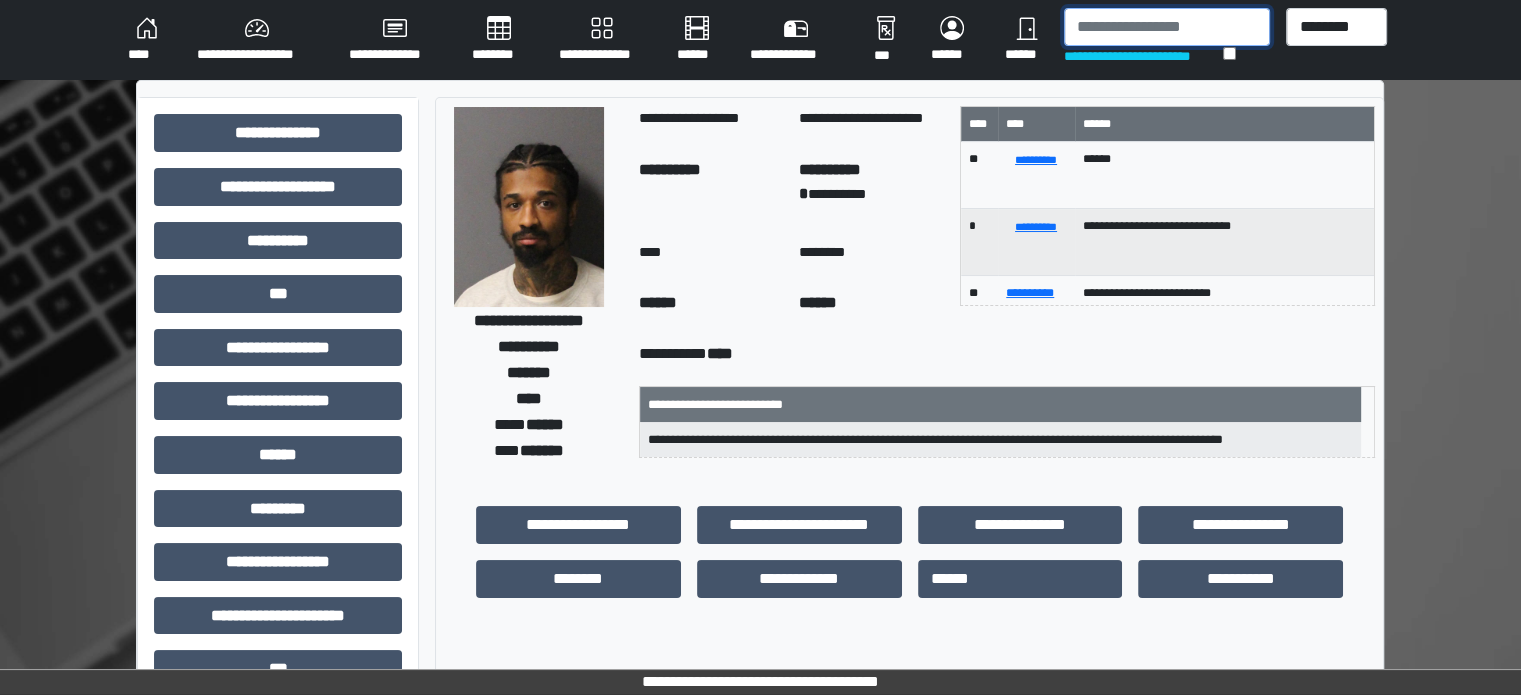 click at bounding box center (1167, 27) 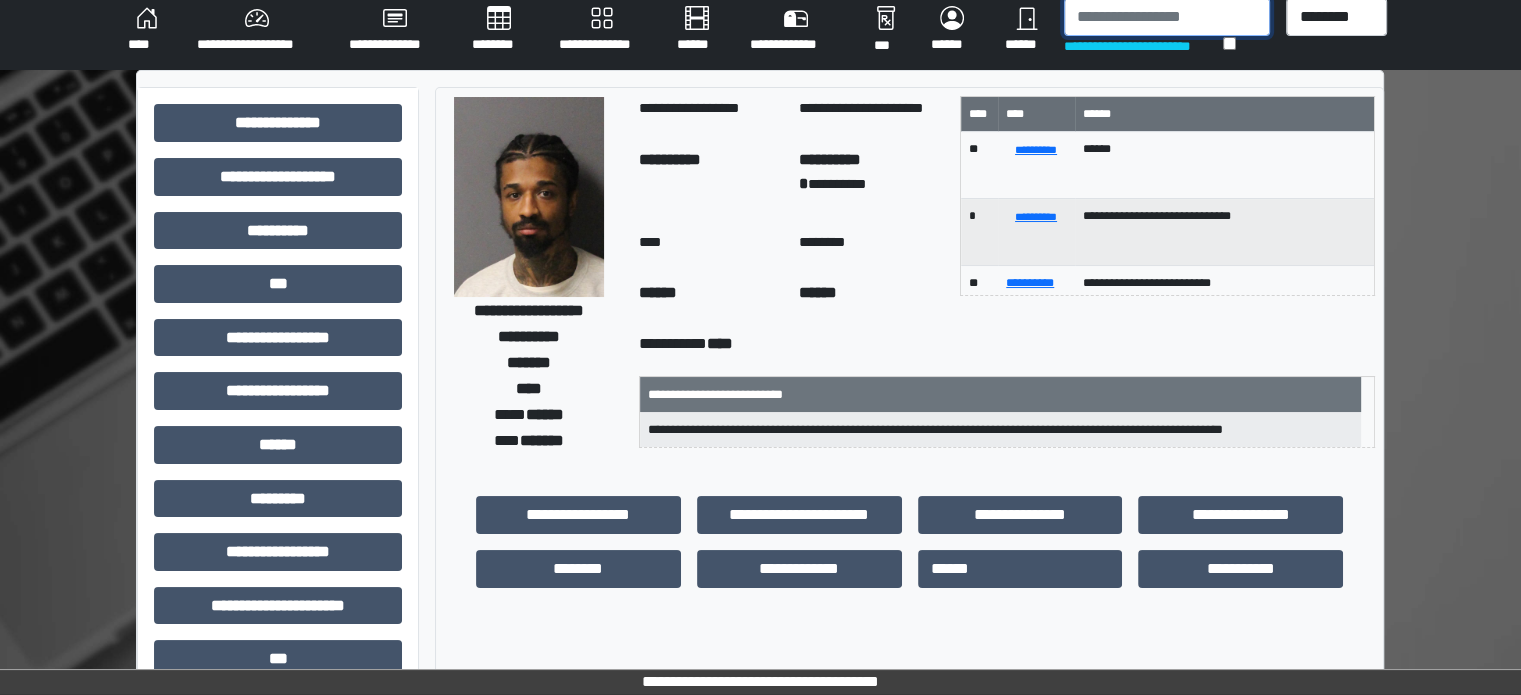 scroll, scrollTop: 9, scrollLeft: 0, axis: vertical 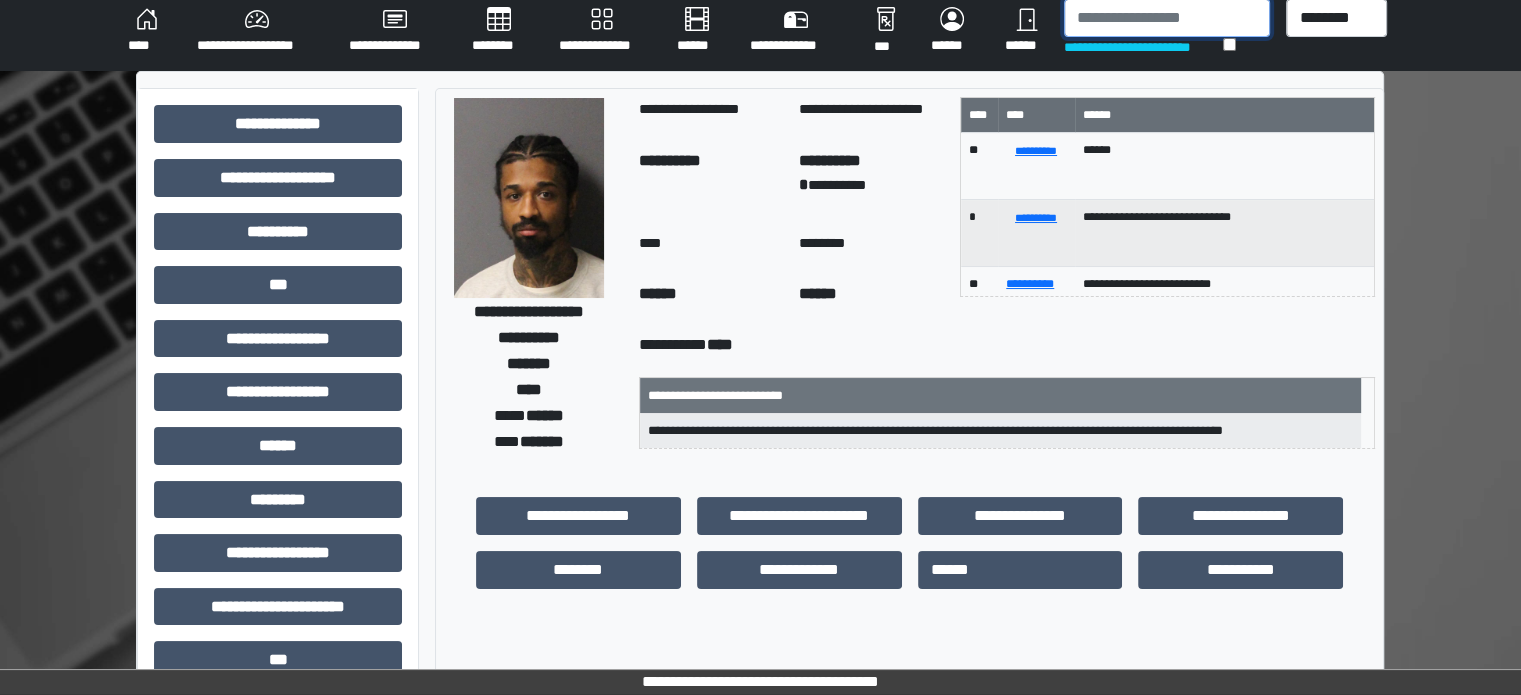 click at bounding box center [1167, 18] 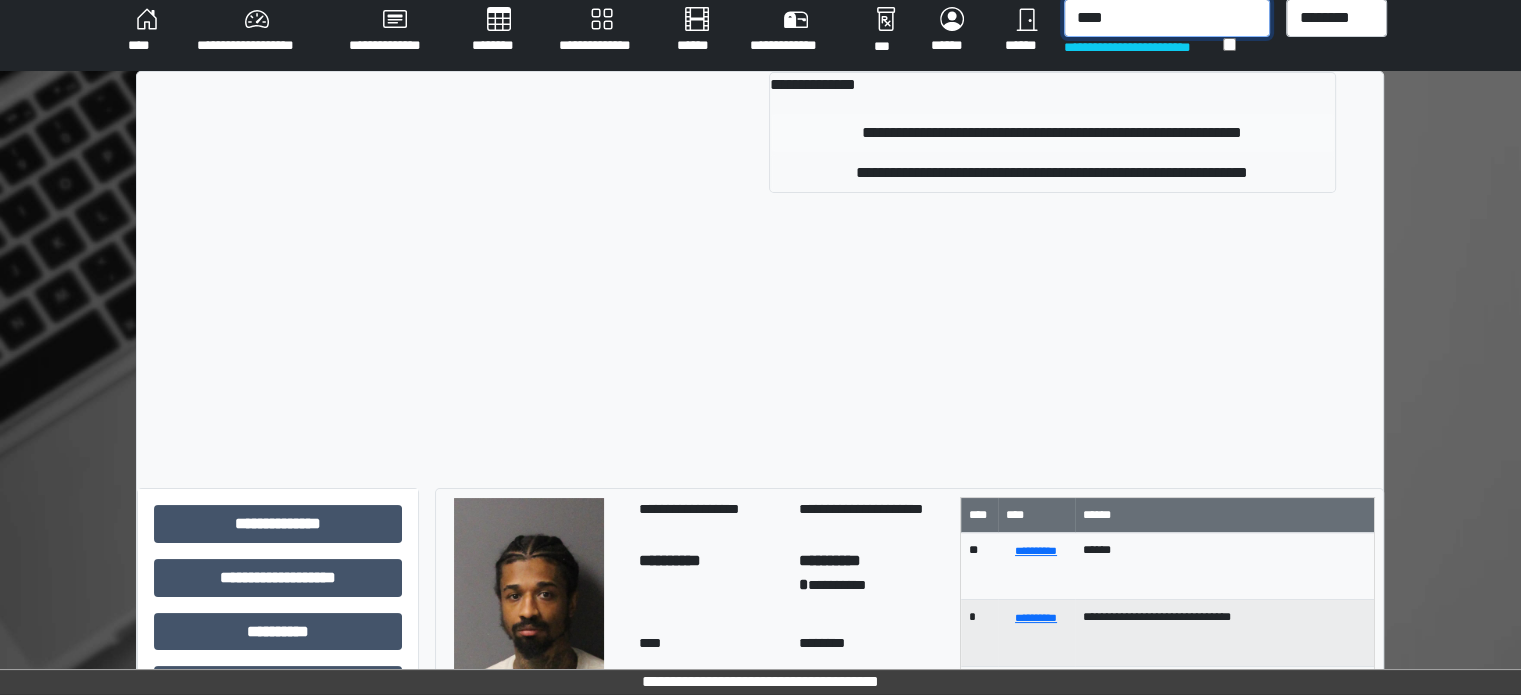 type on "****" 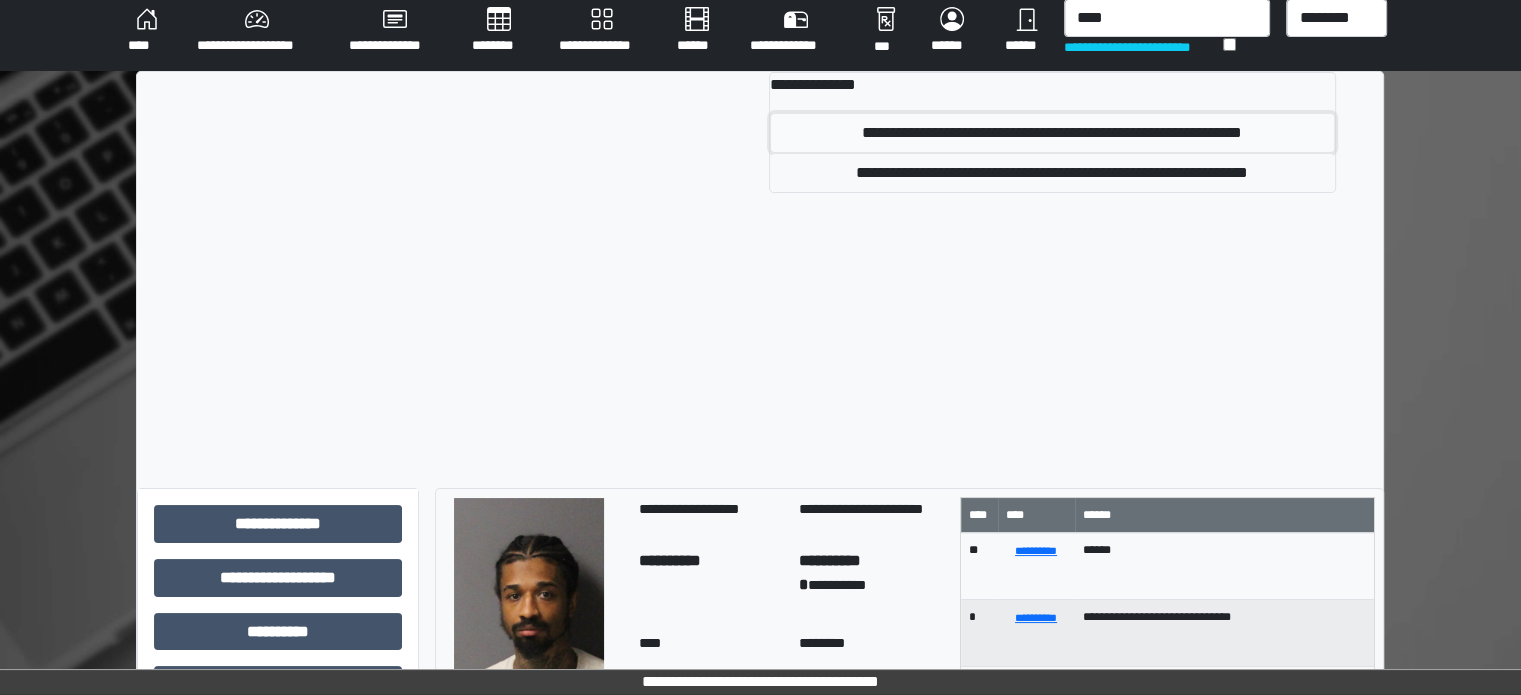 click on "**********" at bounding box center (1052, 133) 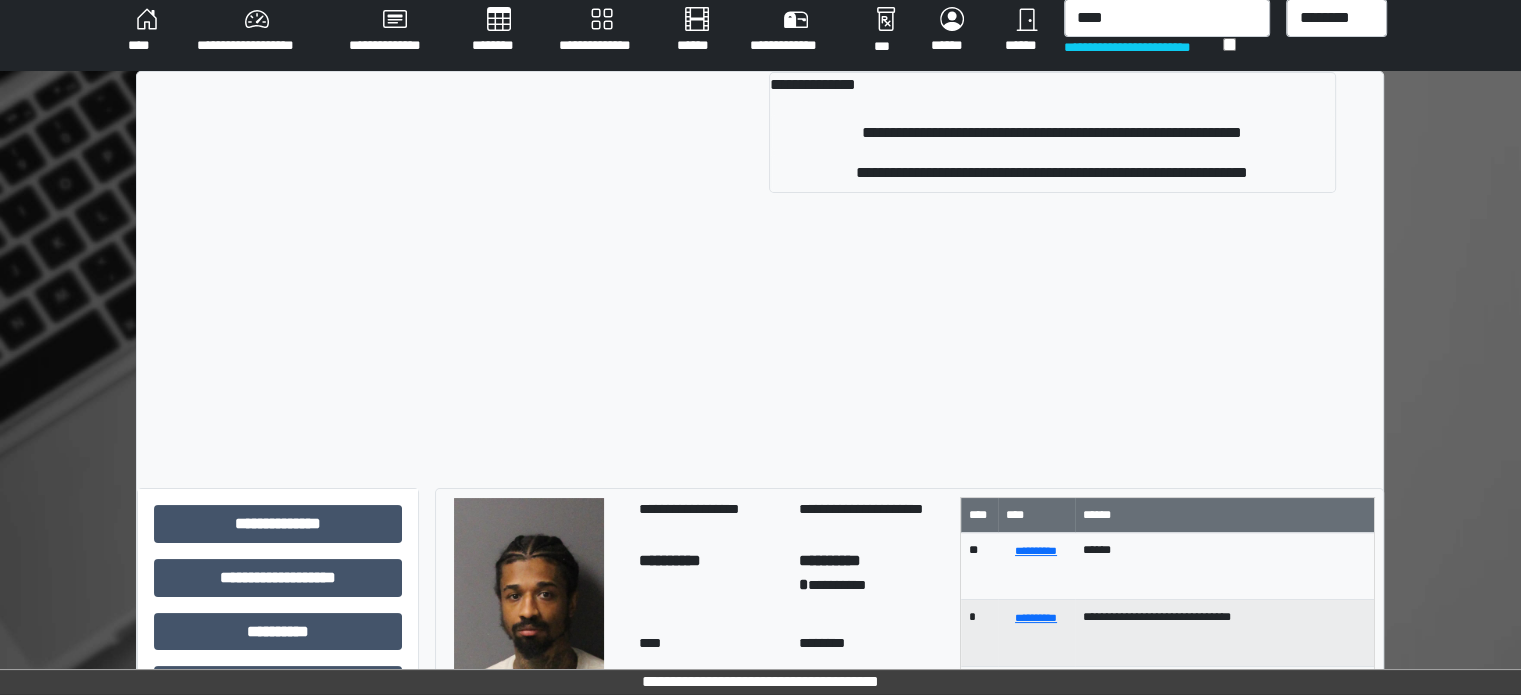 type 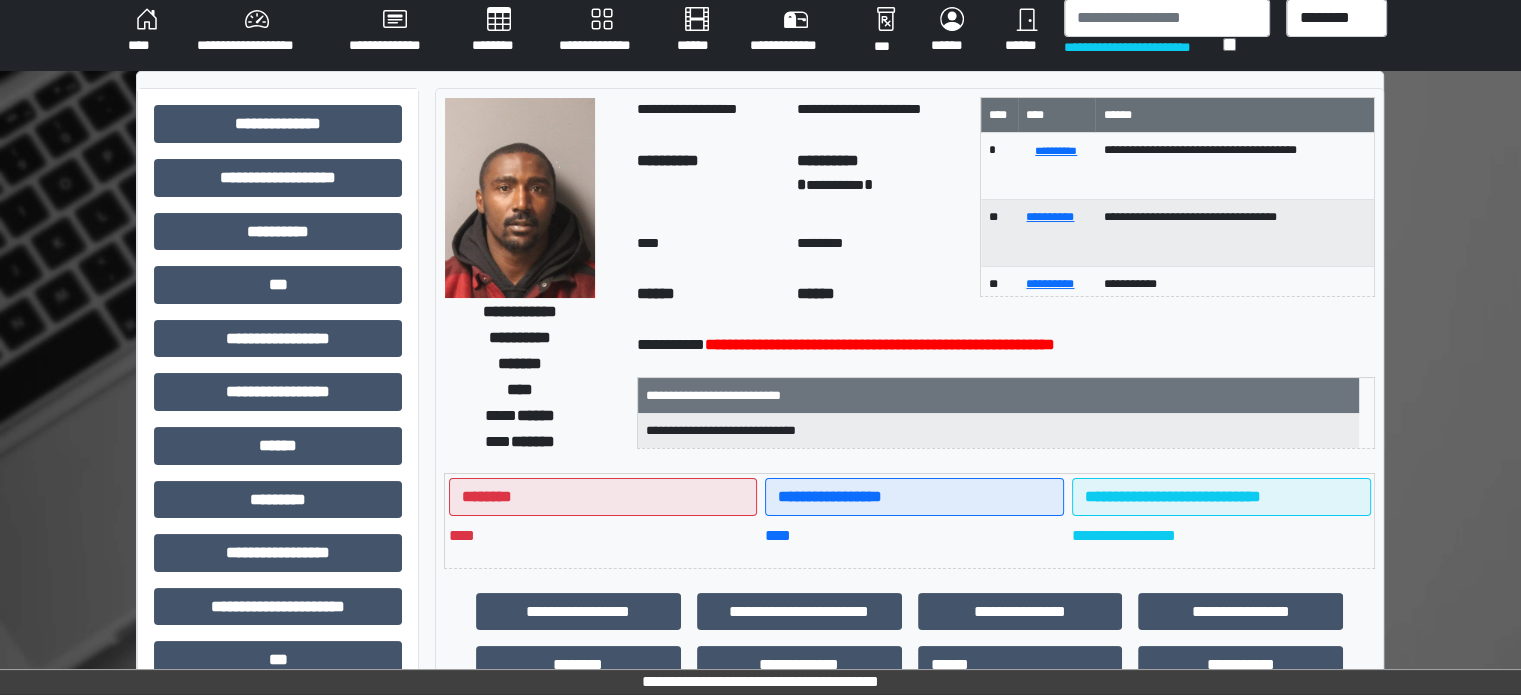 click on "****" at bounding box center [146, 31] 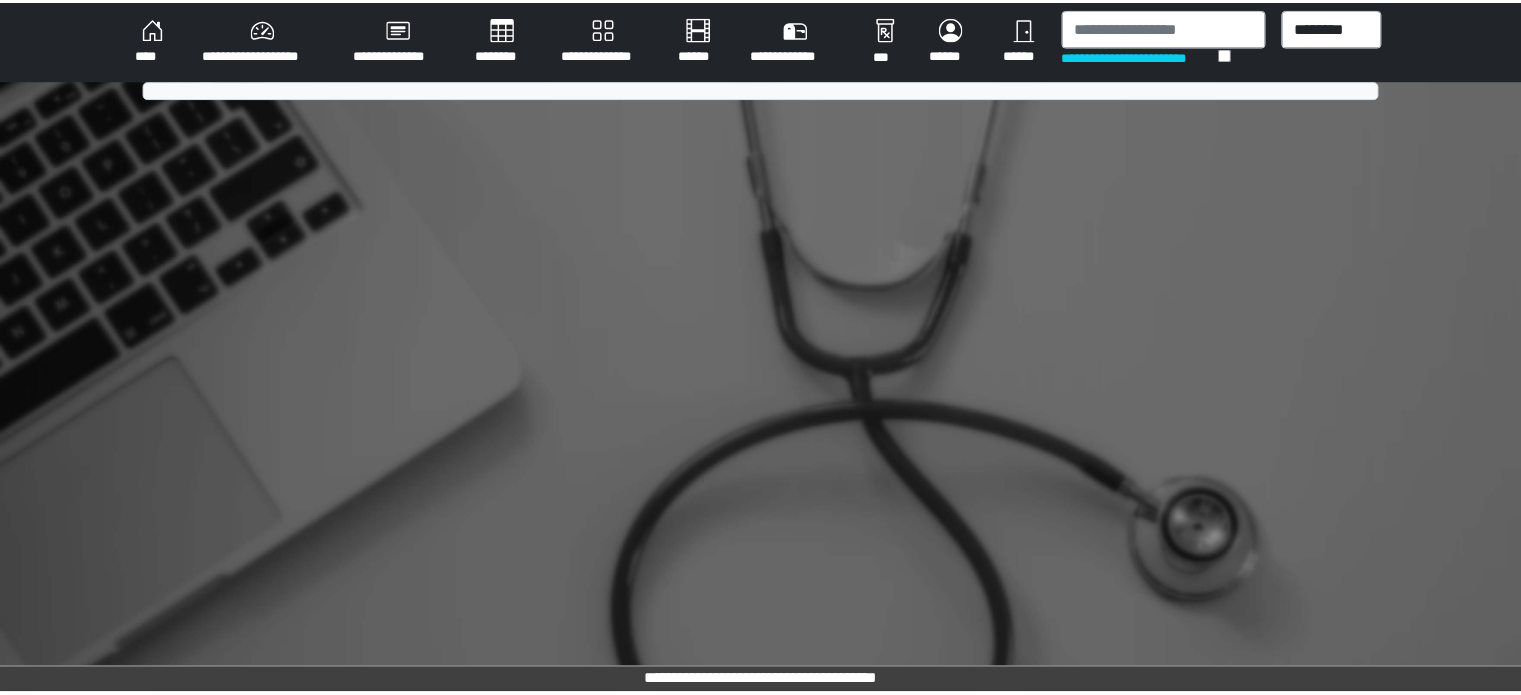 scroll, scrollTop: 0, scrollLeft: 0, axis: both 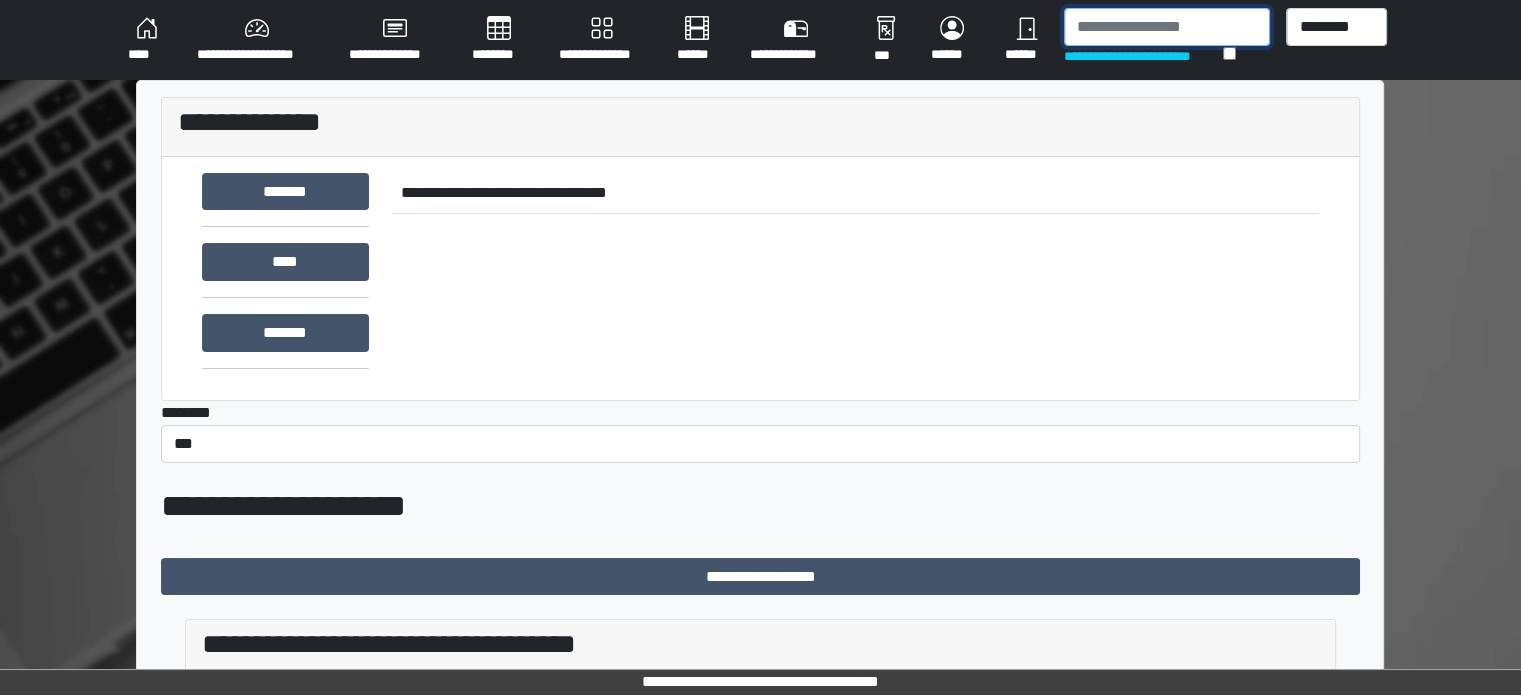 click at bounding box center (1167, 27) 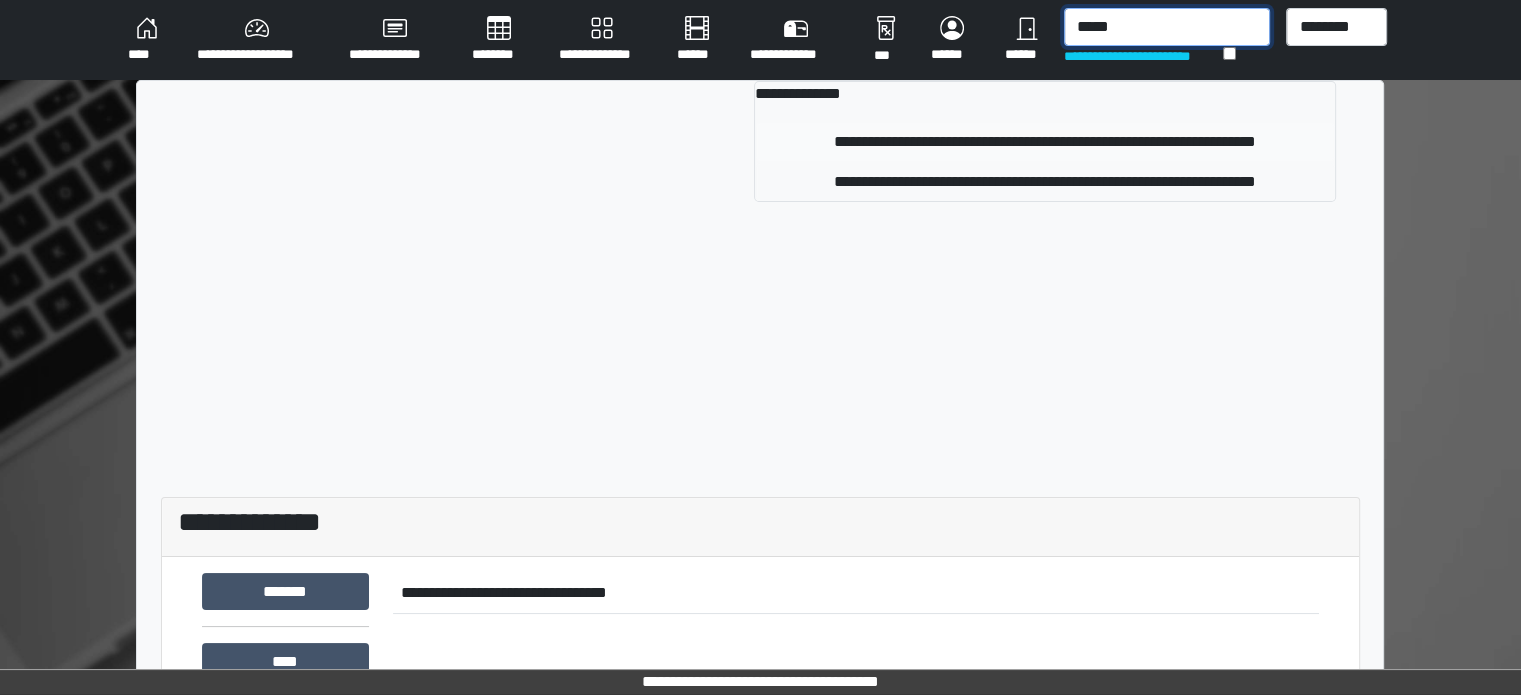 type on "*****" 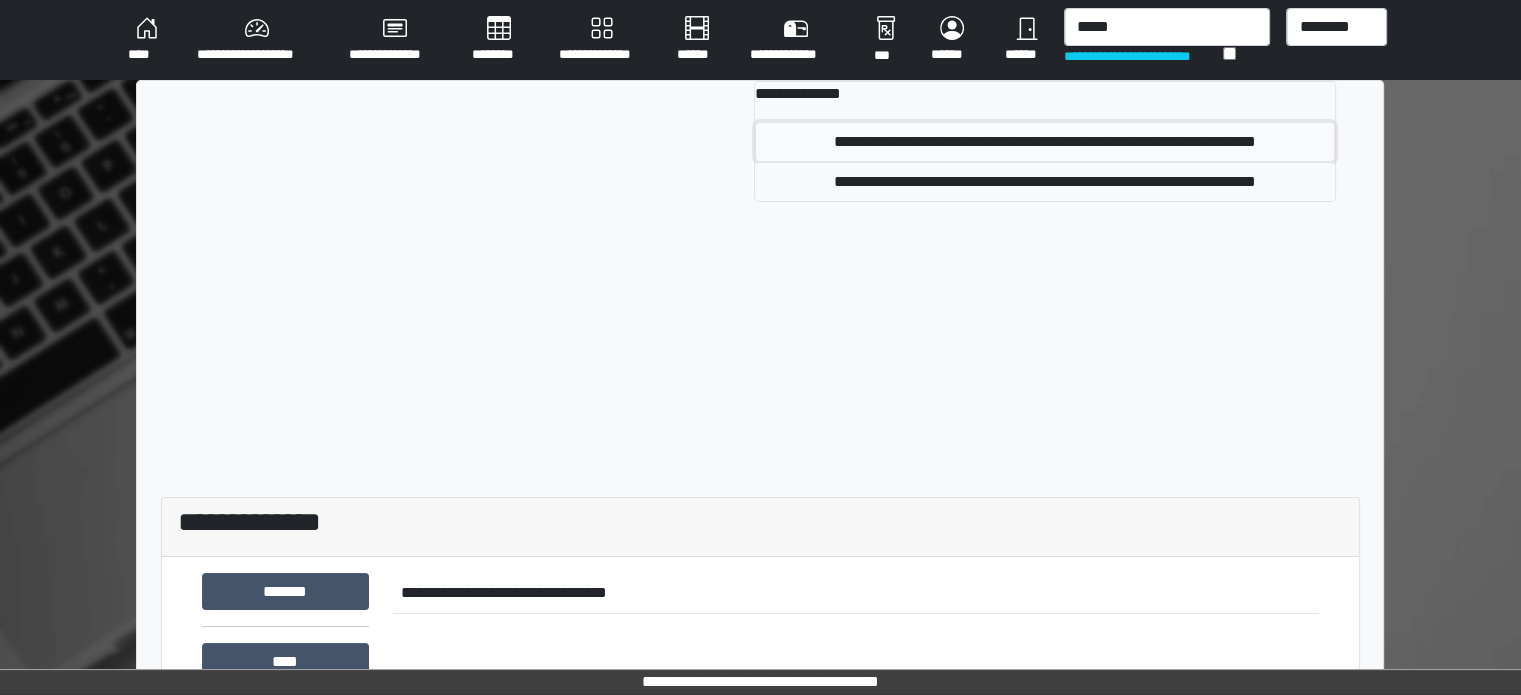 click on "**********" at bounding box center (1045, 142) 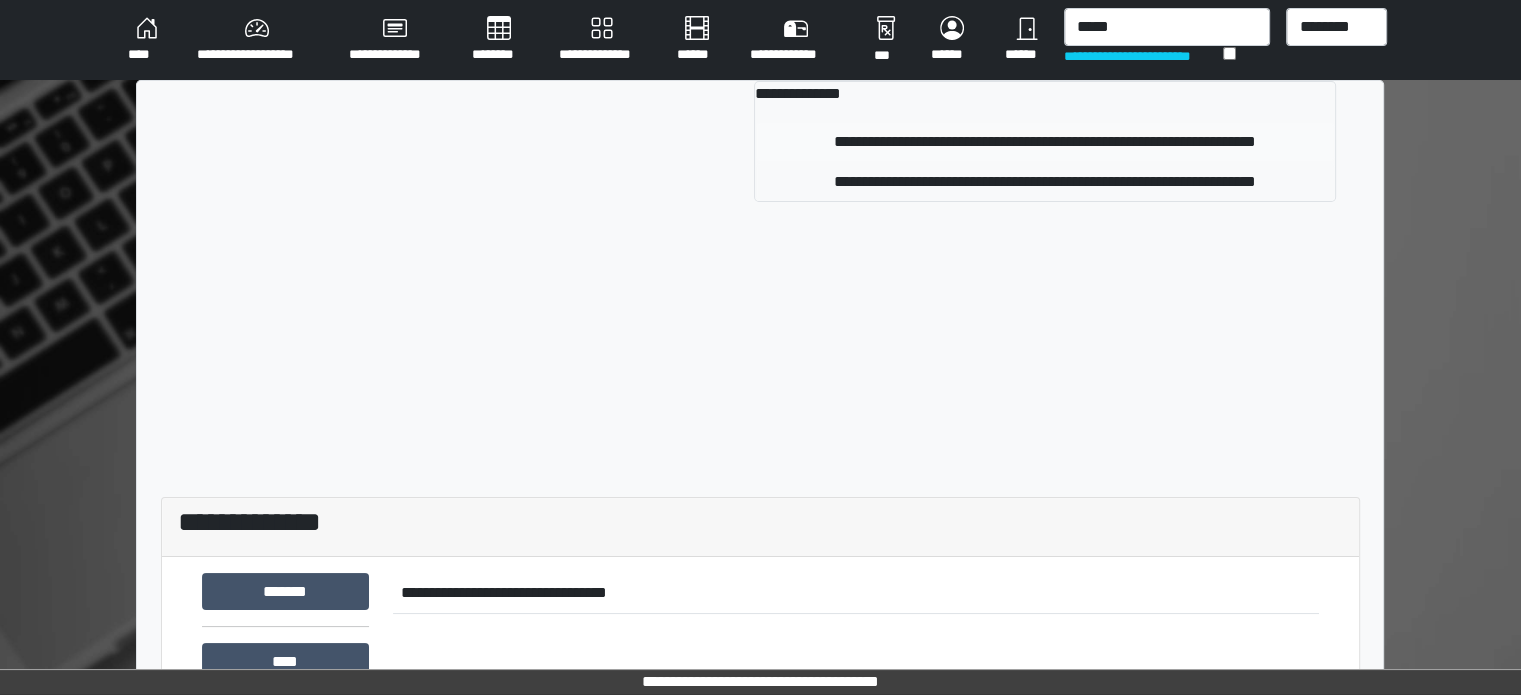 type 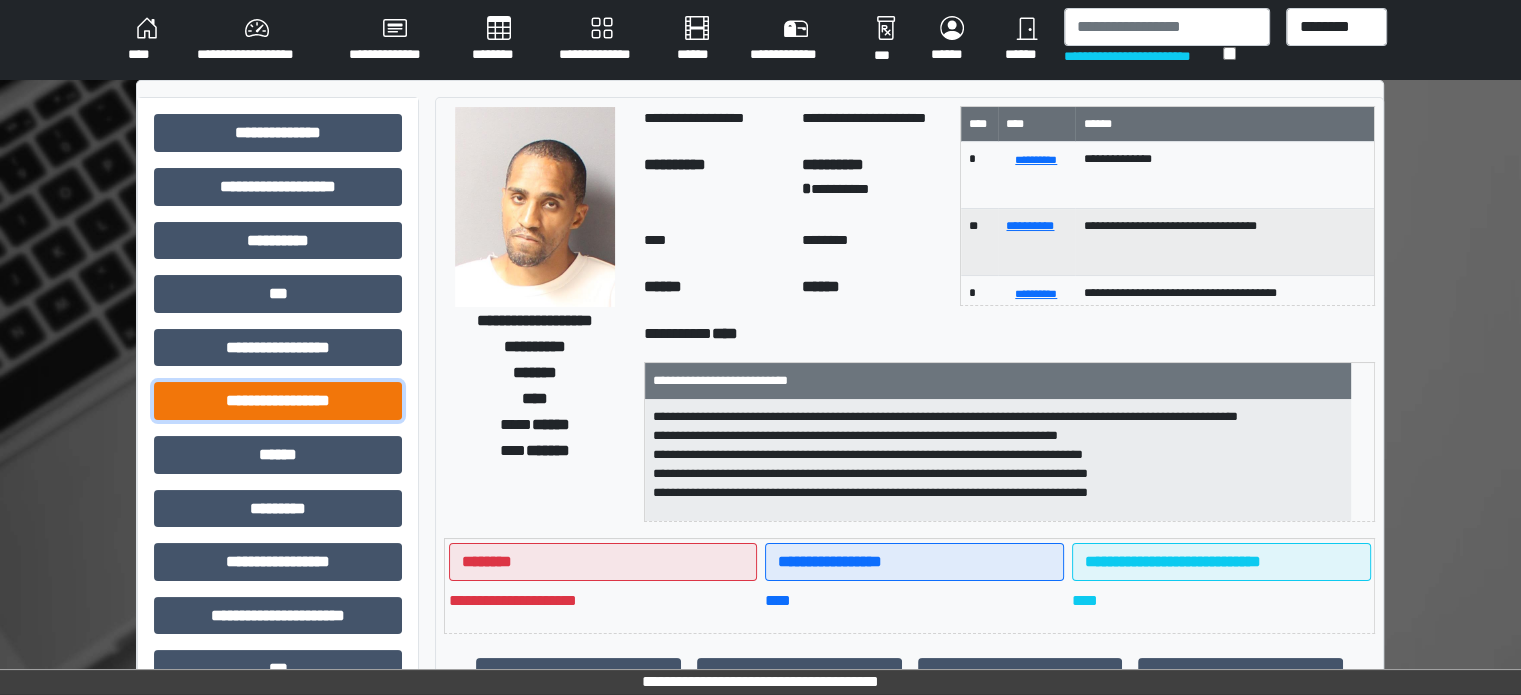 click on "**********" at bounding box center (278, 401) 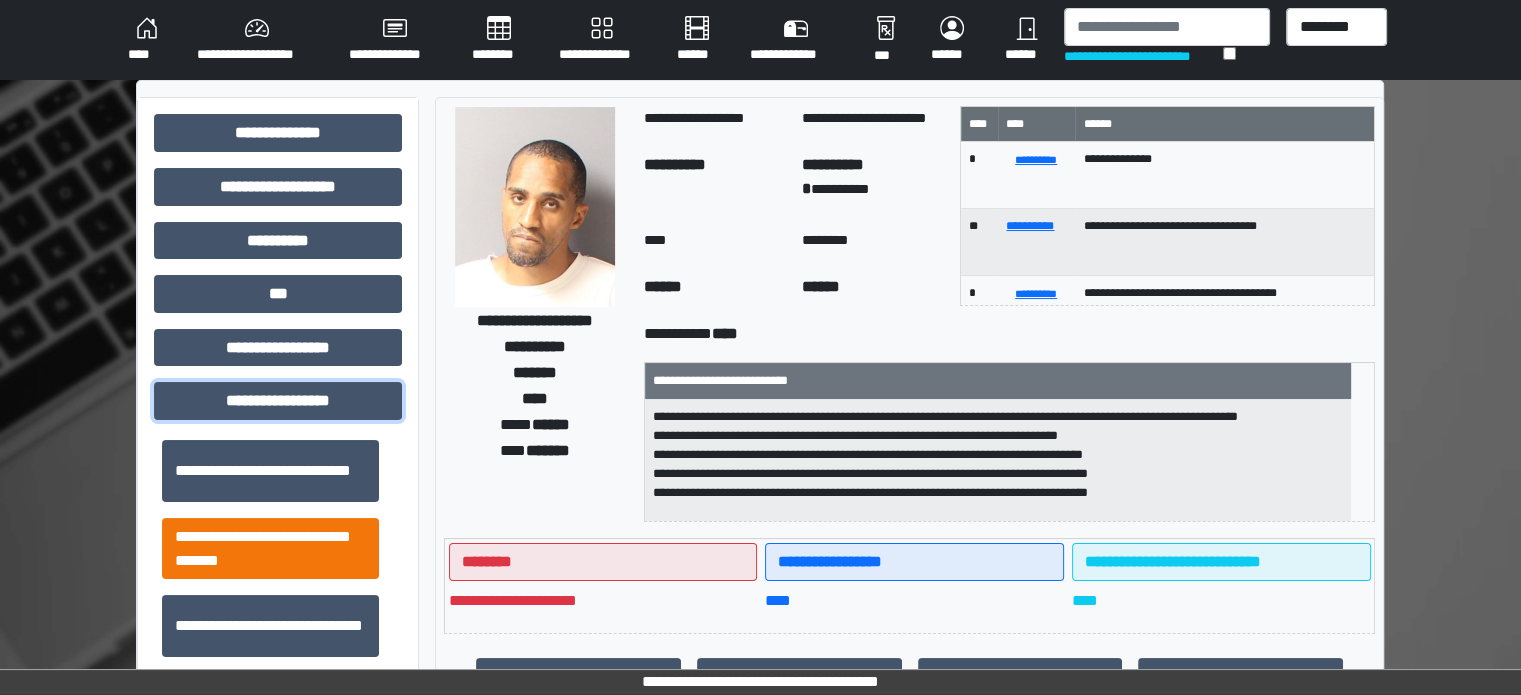 scroll, scrollTop: 1313, scrollLeft: 0, axis: vertical 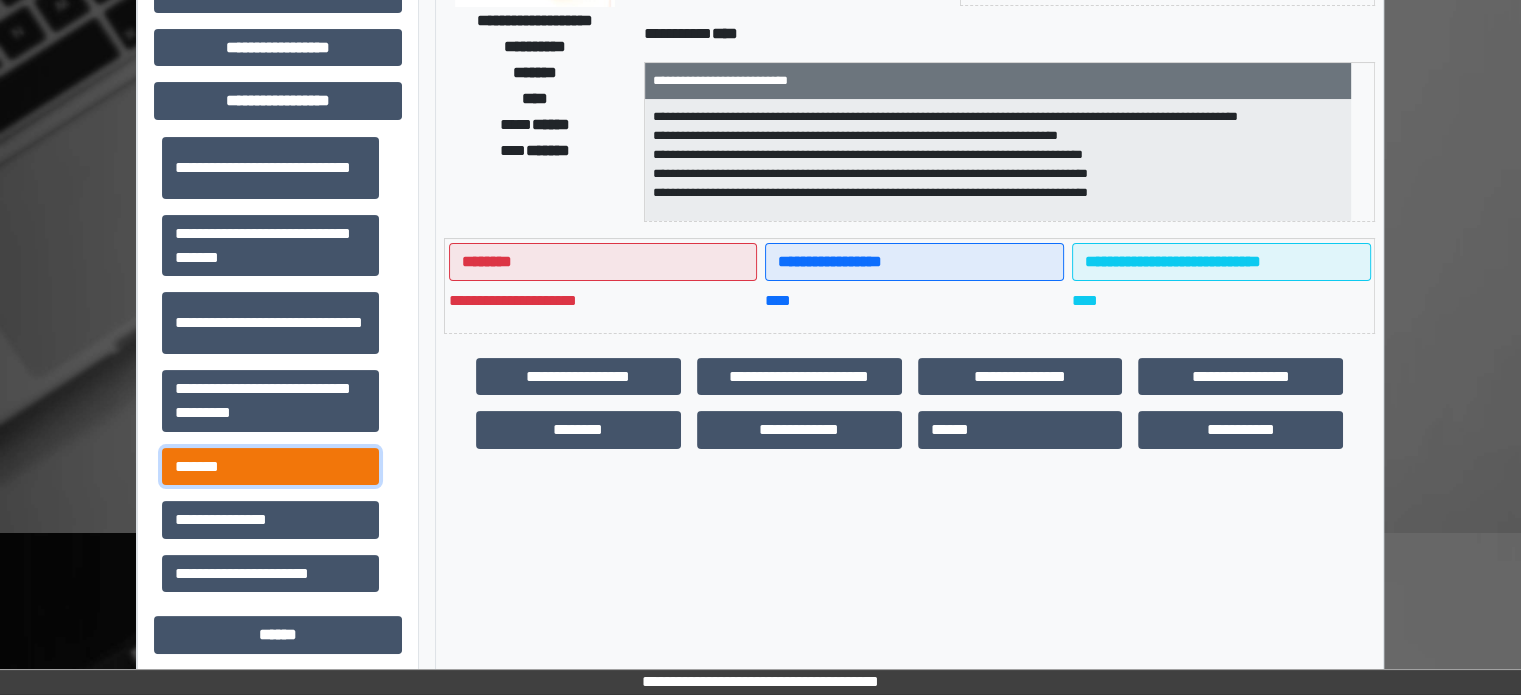 click on "*******" at bounding box center [270, 467] 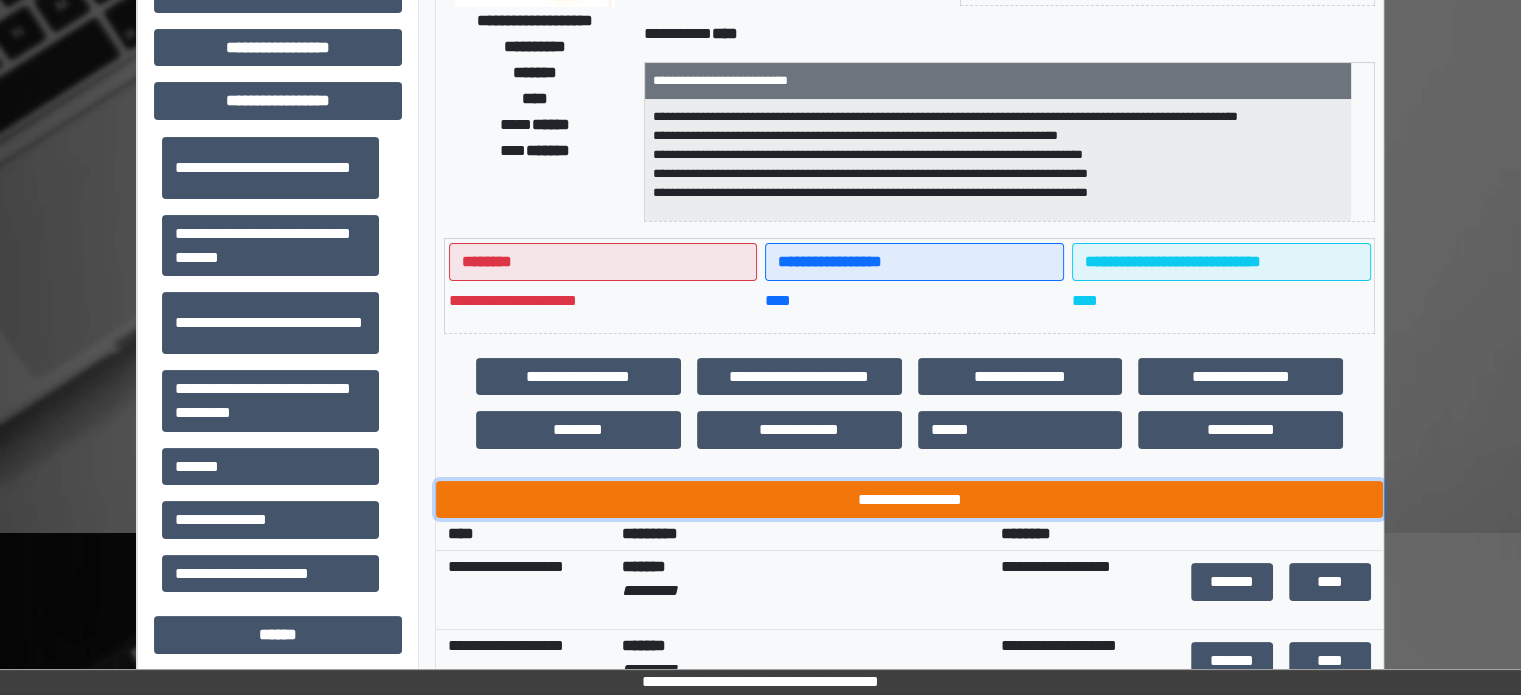 click on "**********" at bounding box center (909, 500) 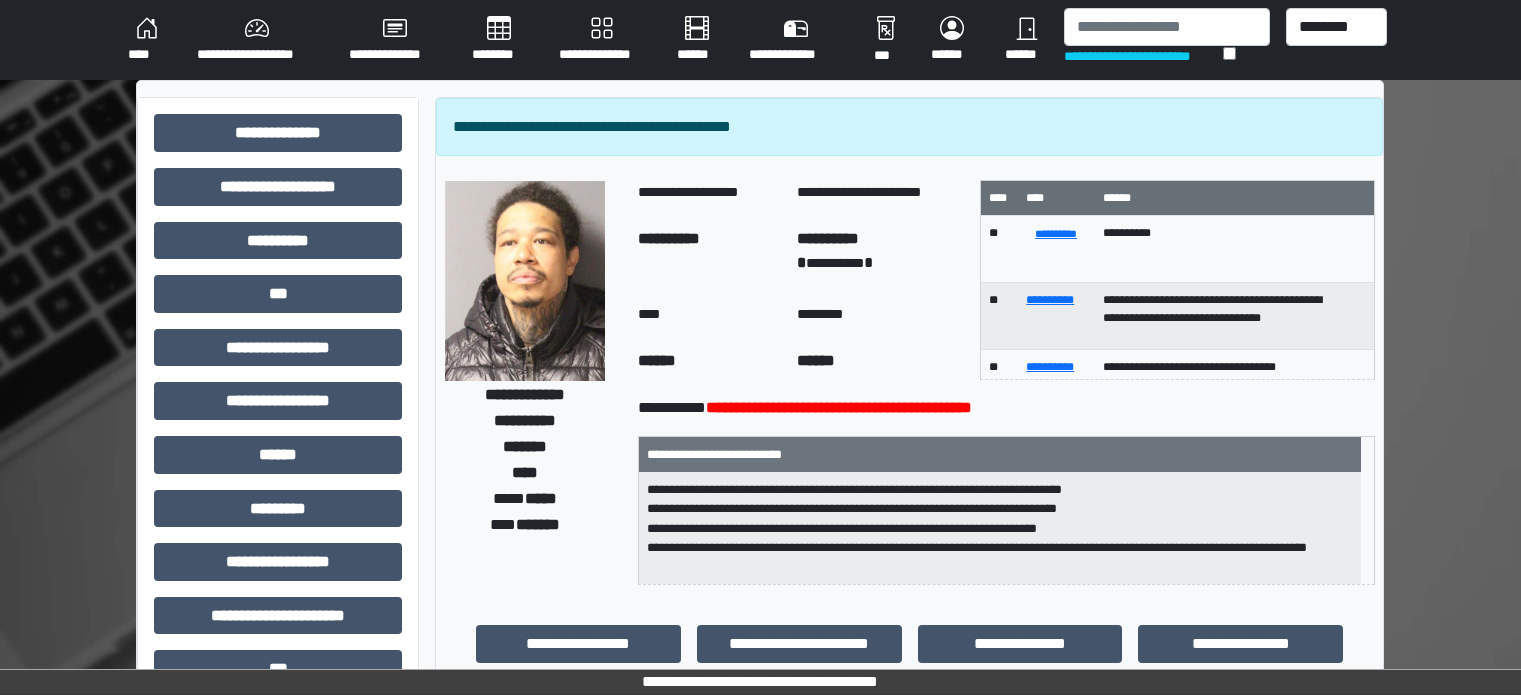 scroll, scrollTop: 100, scrollLeft: 0, axis: vertical 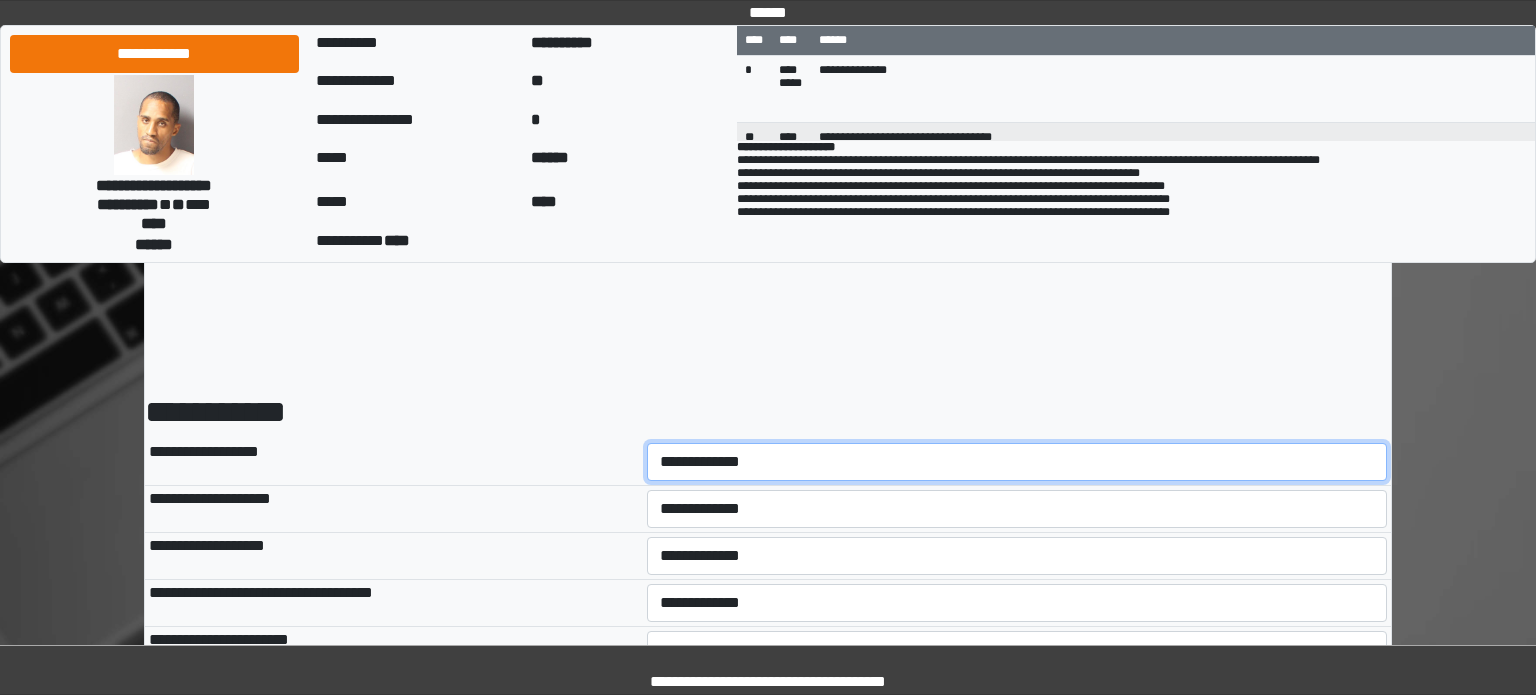 click on "**********" at bounding box center (1017, 462) 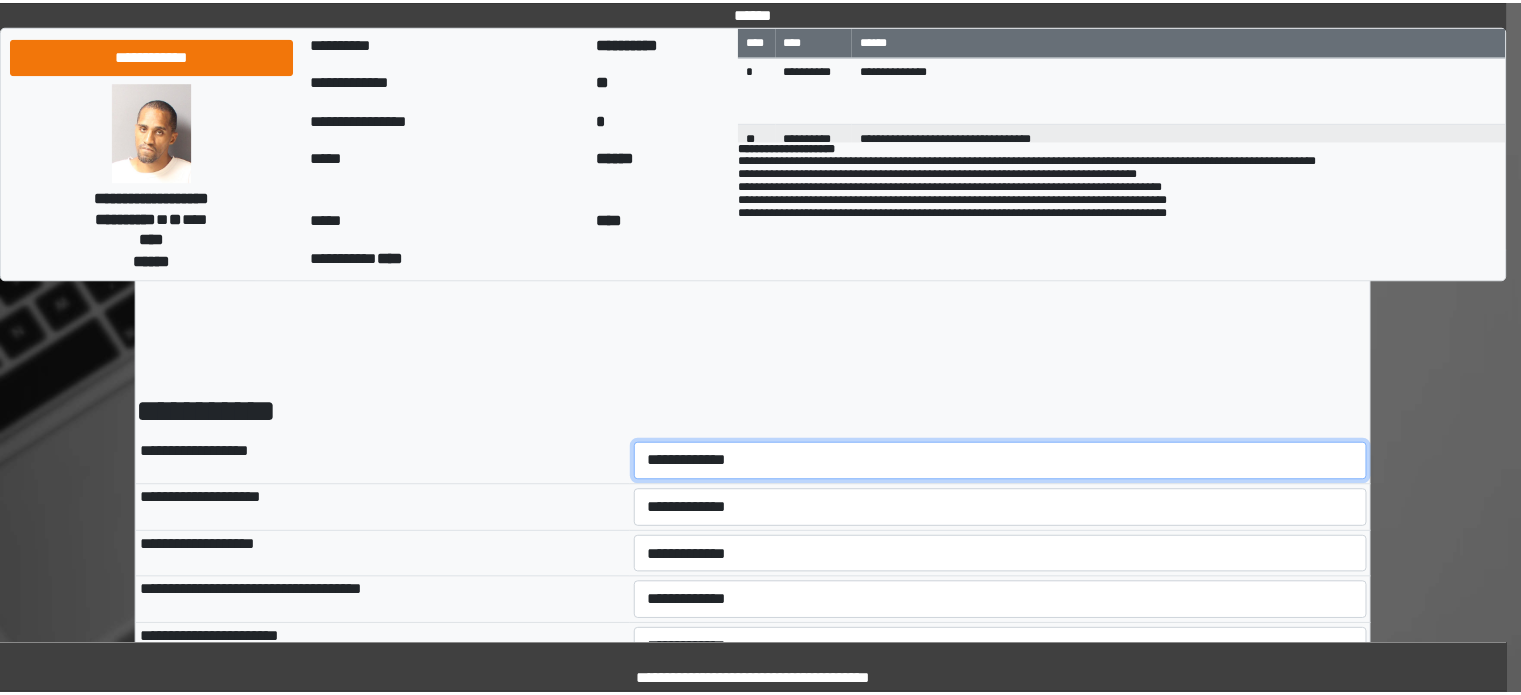 scroll, scrollTop: 0, scrollLeft: 0, axis: both 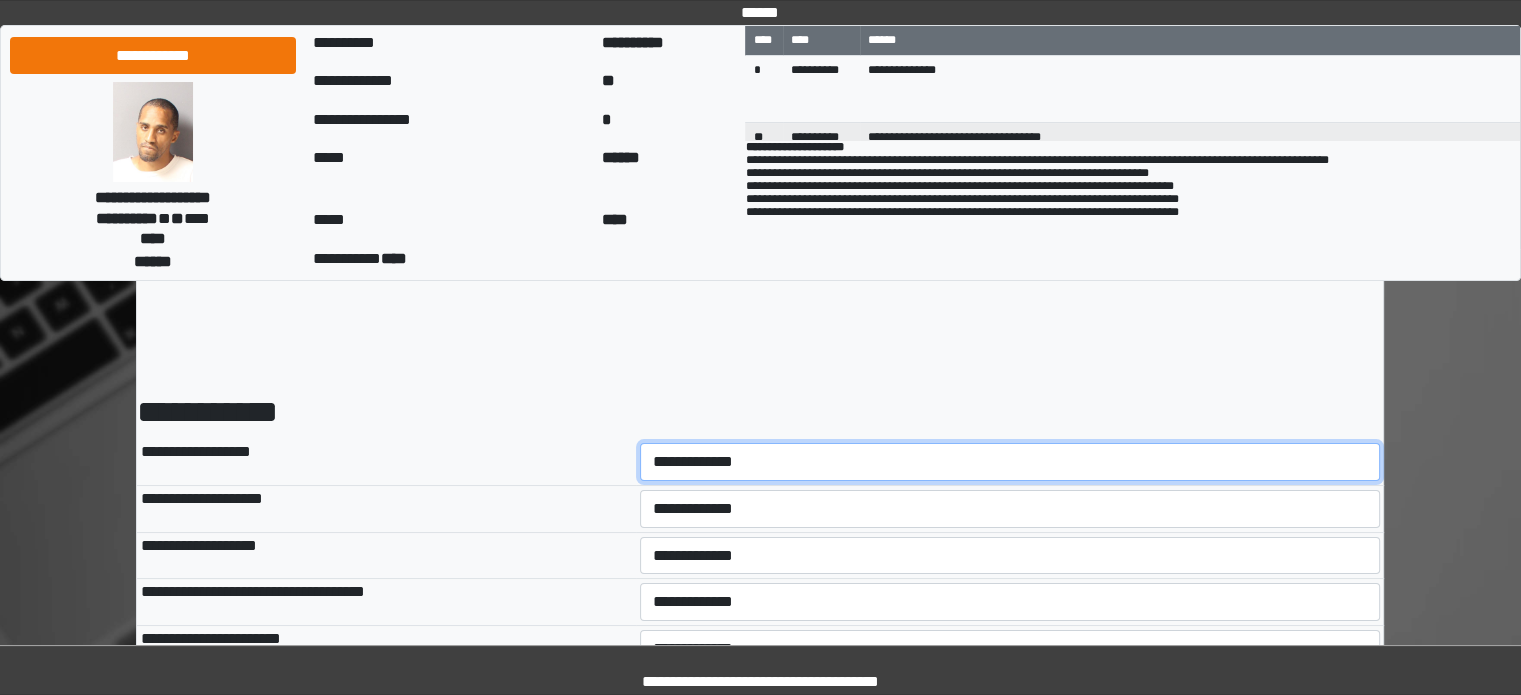 click on "**********" at bounding box center [1010, 462] 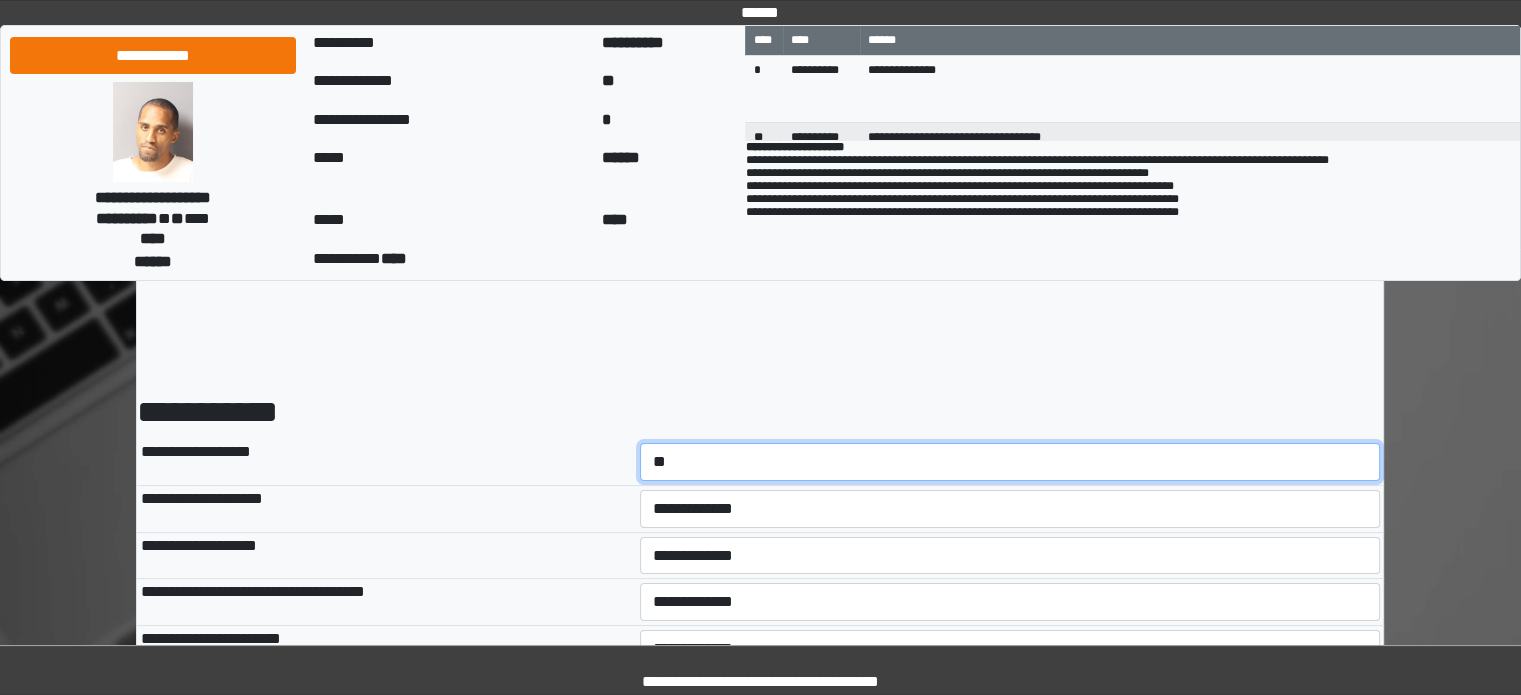 click on "**********" at bounding box center (1010, 462) 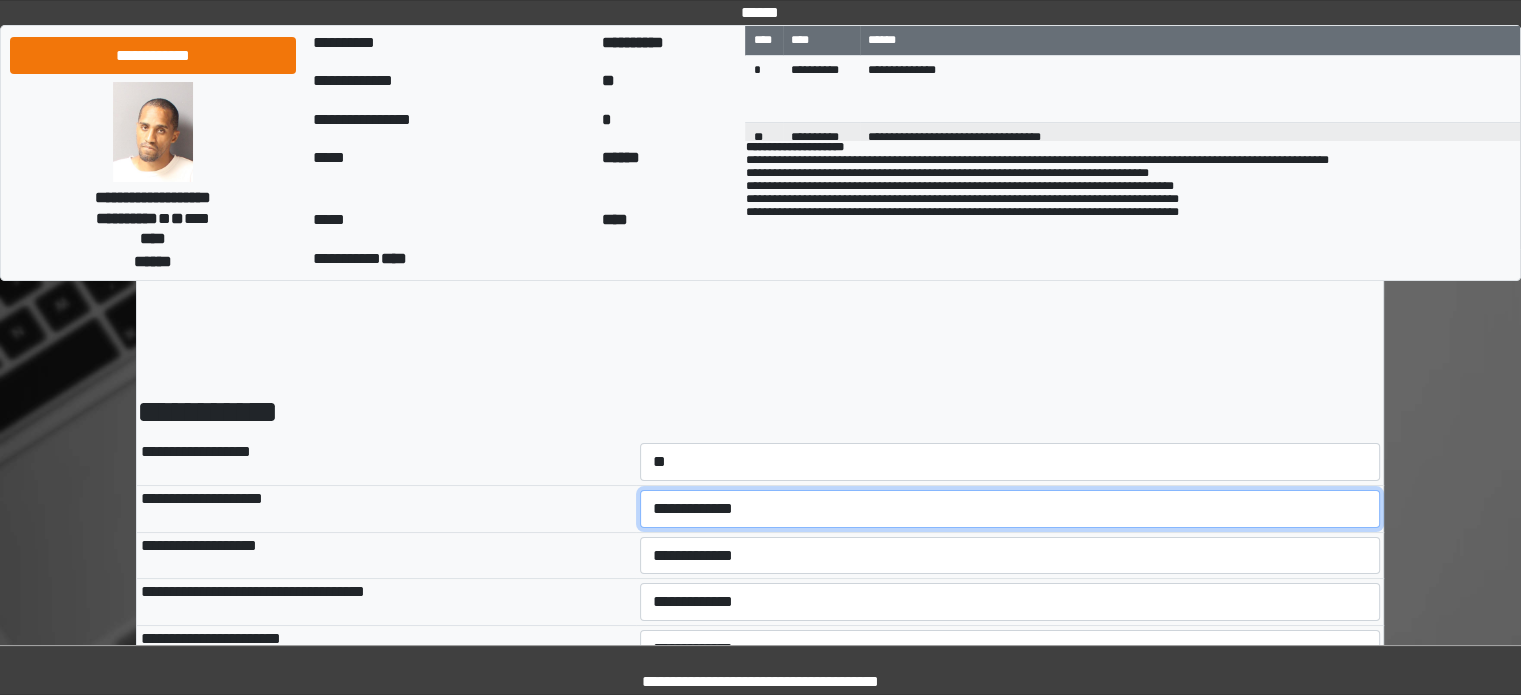 click on "**********" at bounding box center [1010, 509] 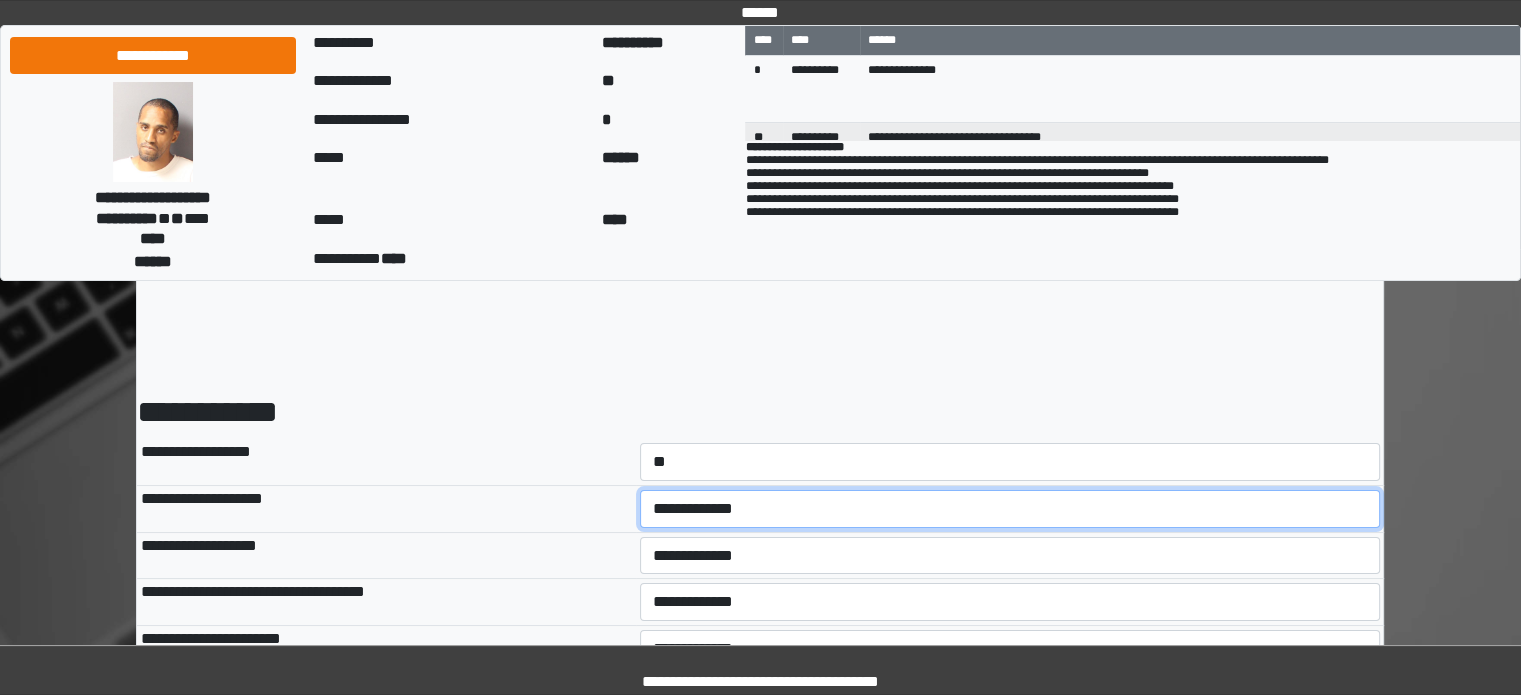 select on "*" 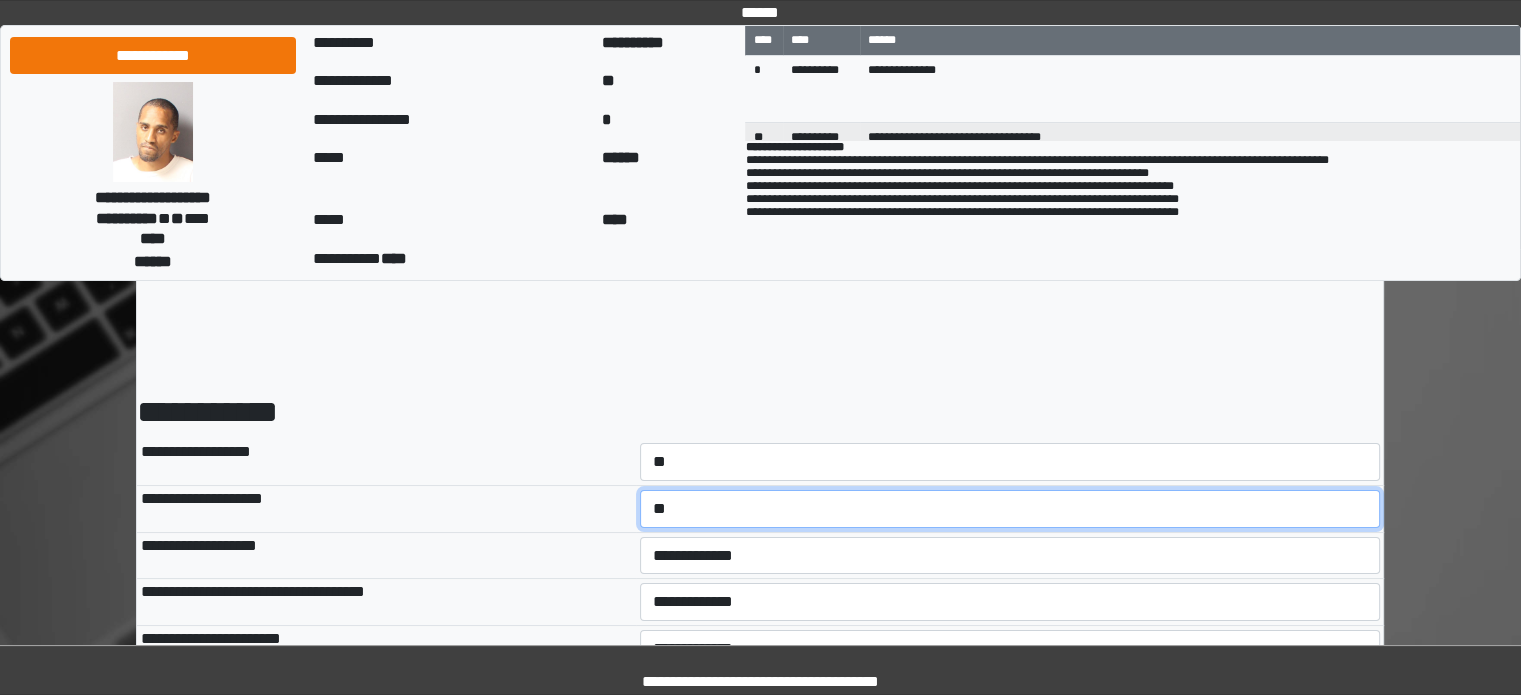 click on "**********" at bounding box center (1010, 509) 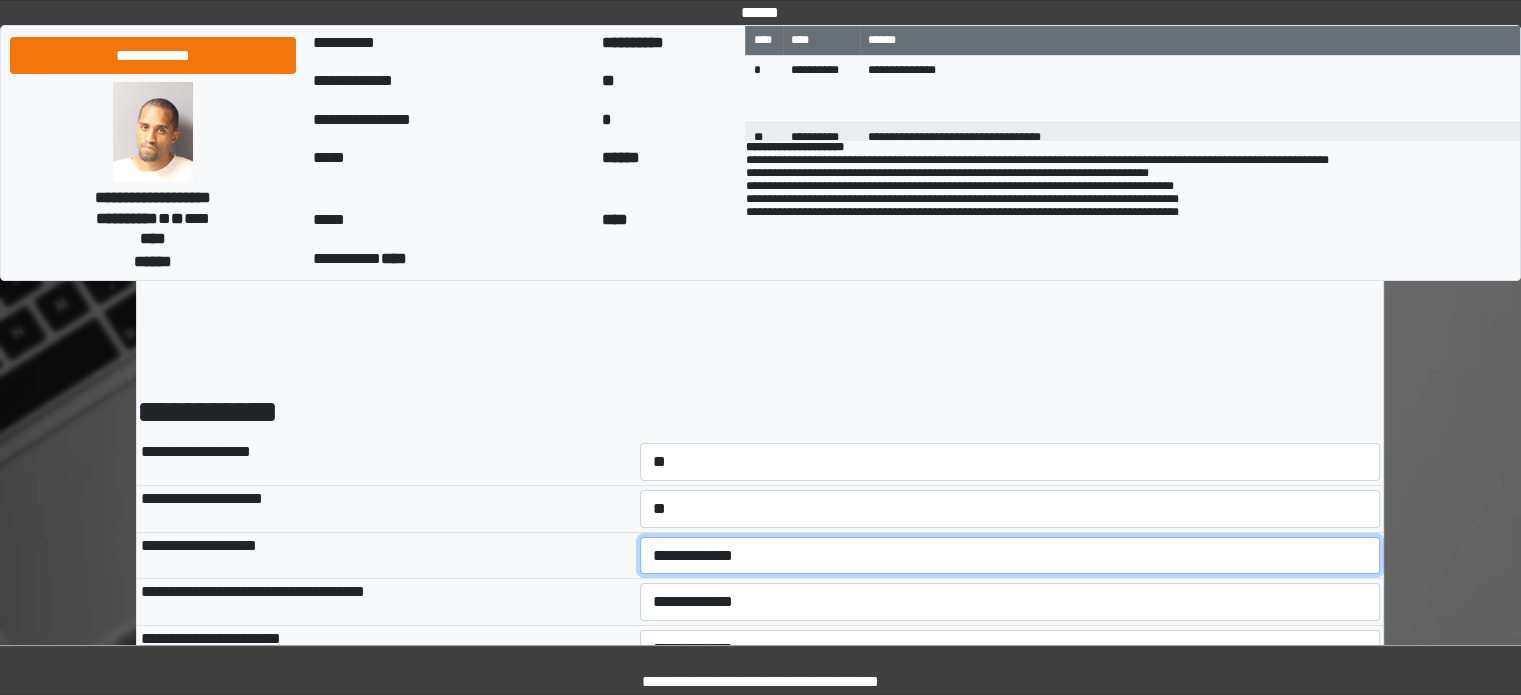 click on "**********" at bounding box center [1010, 556] 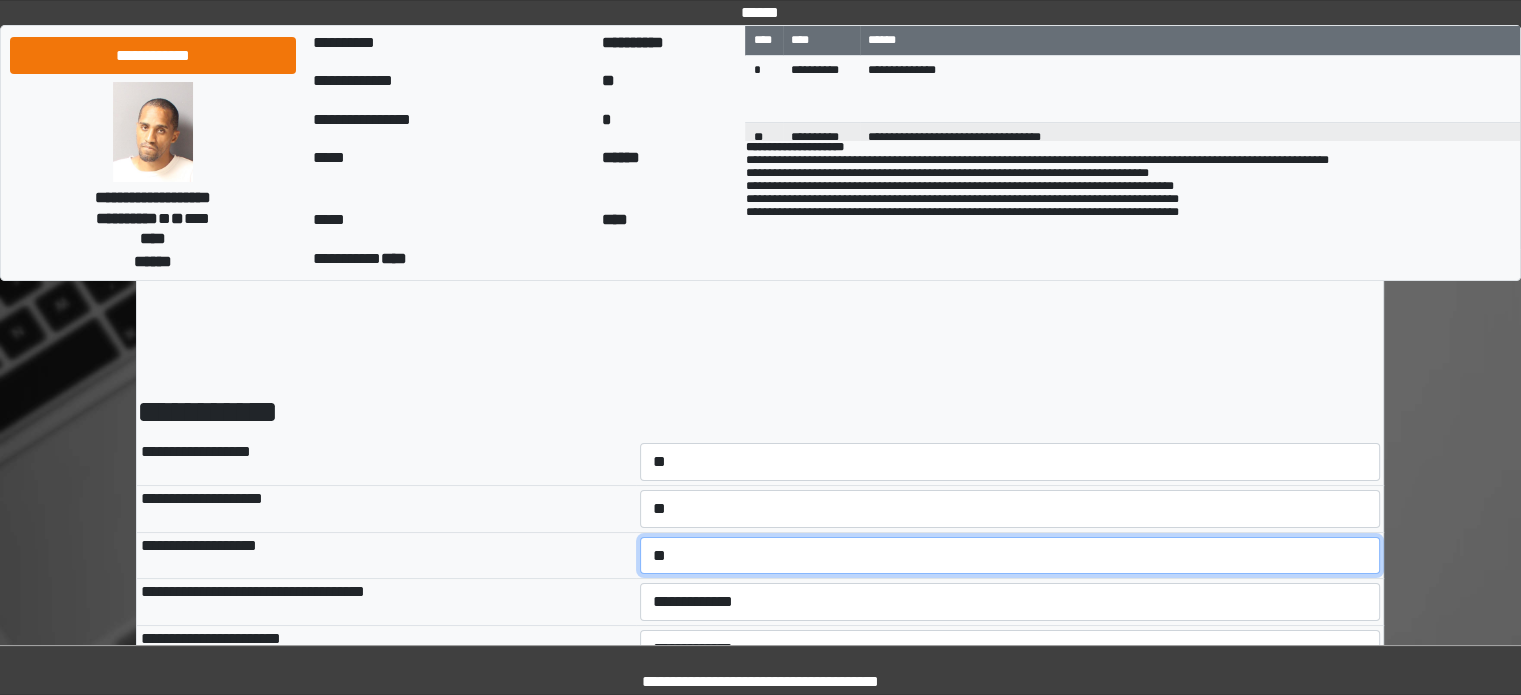 click on "**********" at bounding box center (1010, 556) 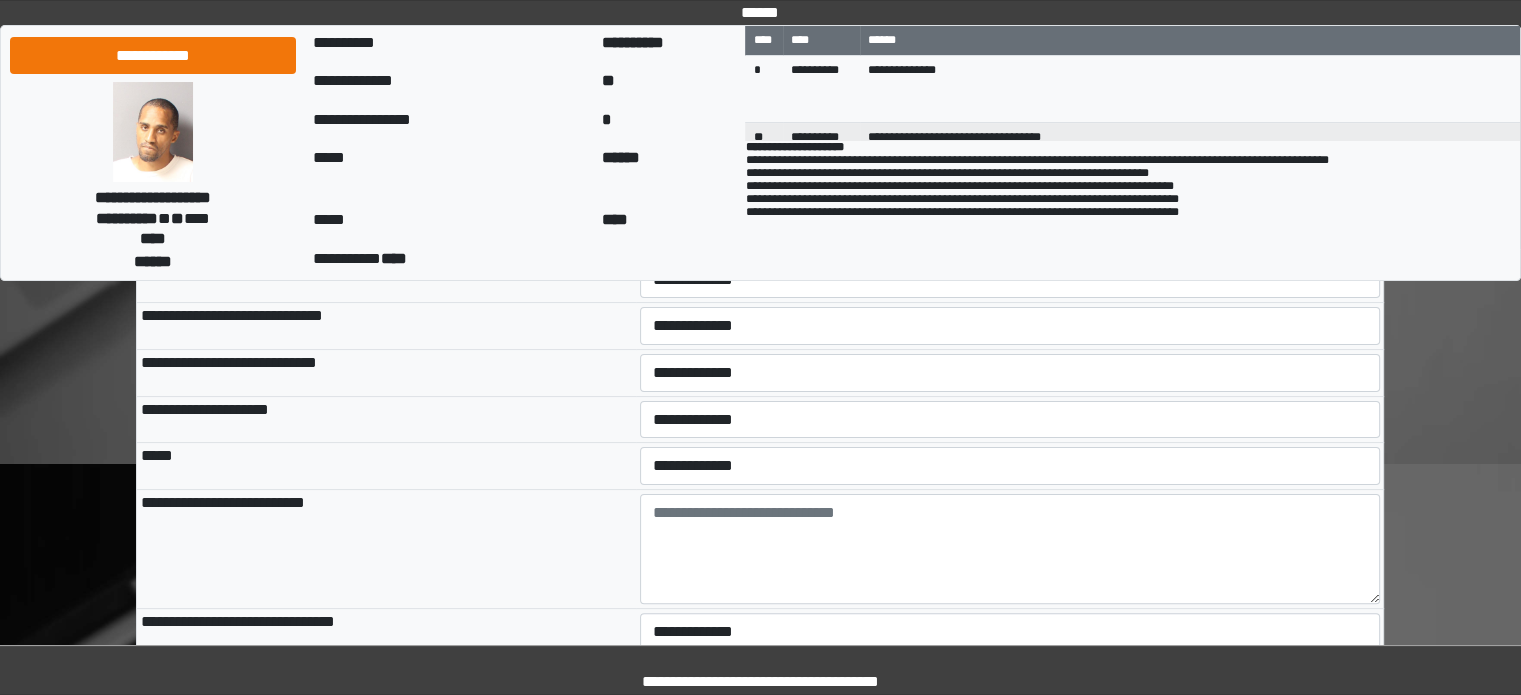 scroll, scrollTop: 400, scrollLeft: 0, axis: vertical 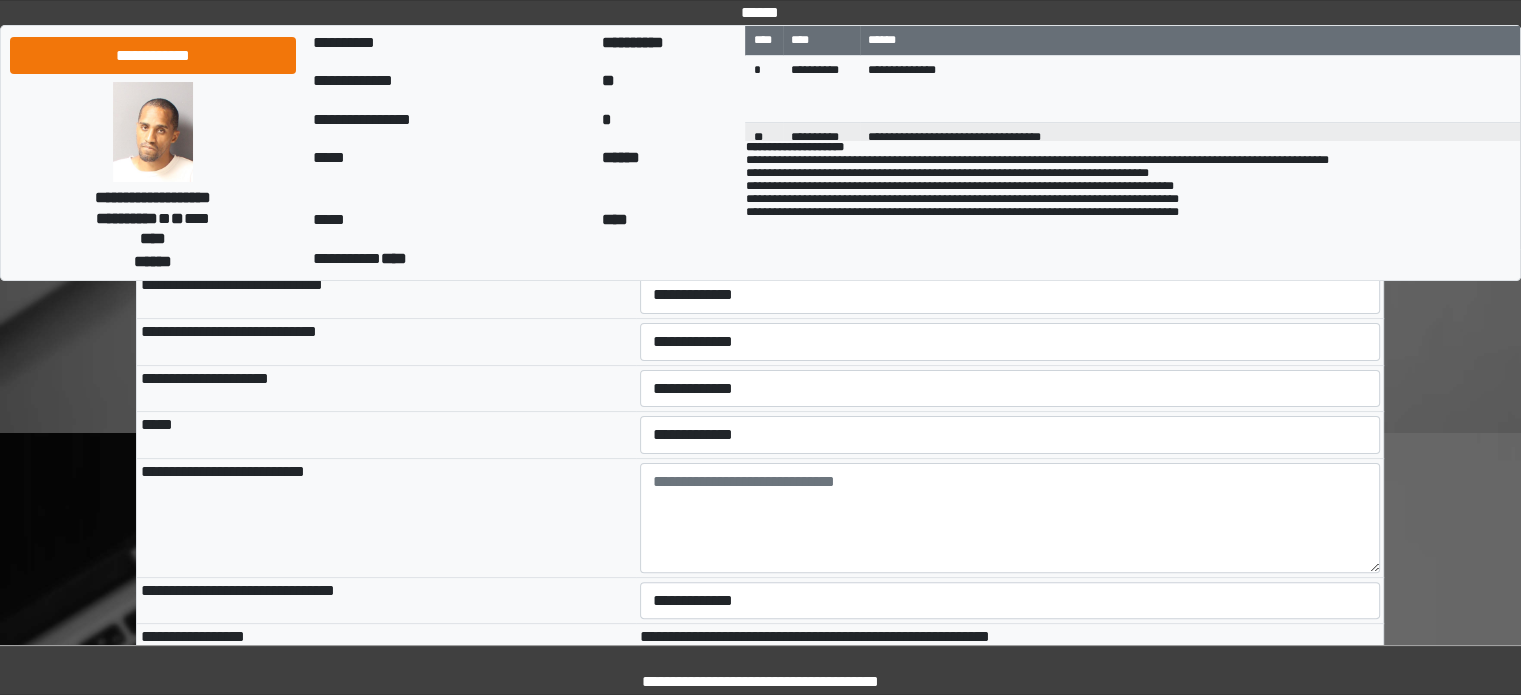 click on "**********" at bounding box center [1010, 388] 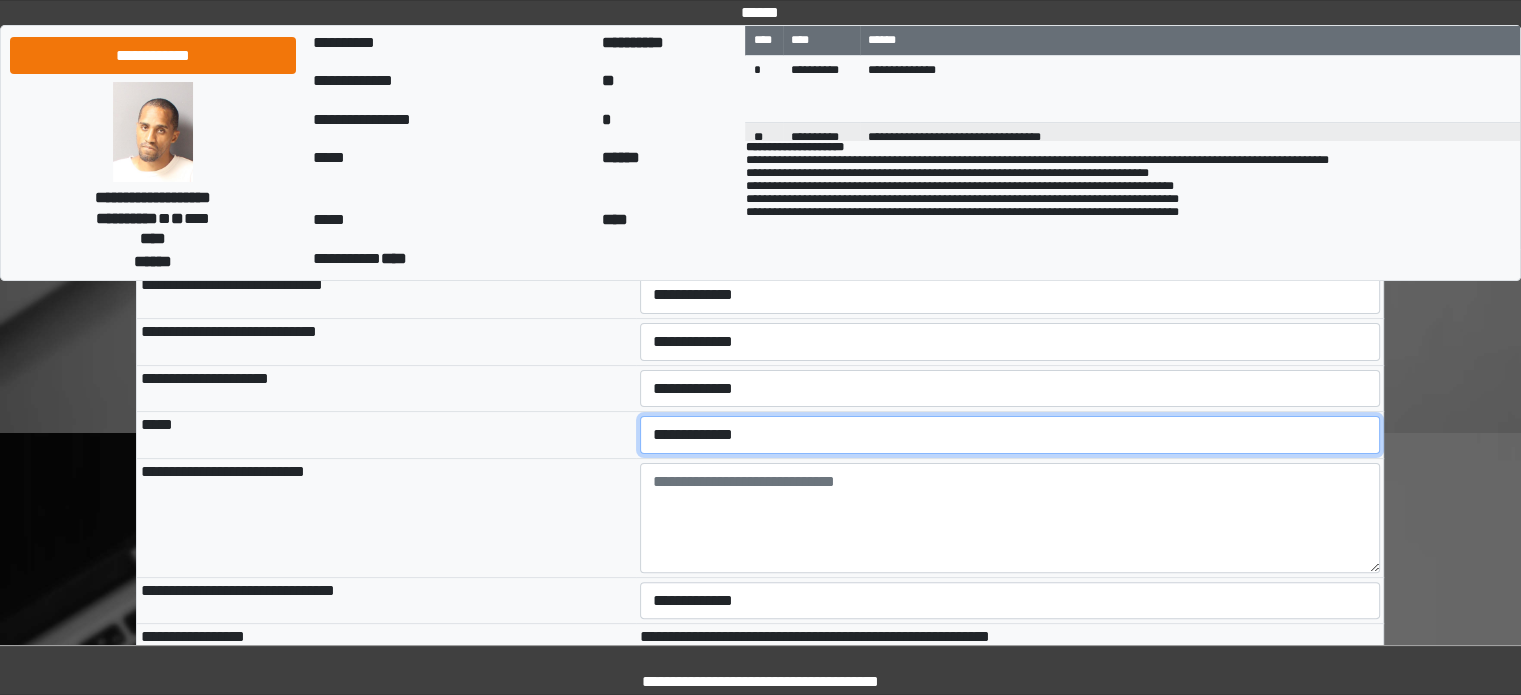 click on "**********" at bounding box center (1010, 435) 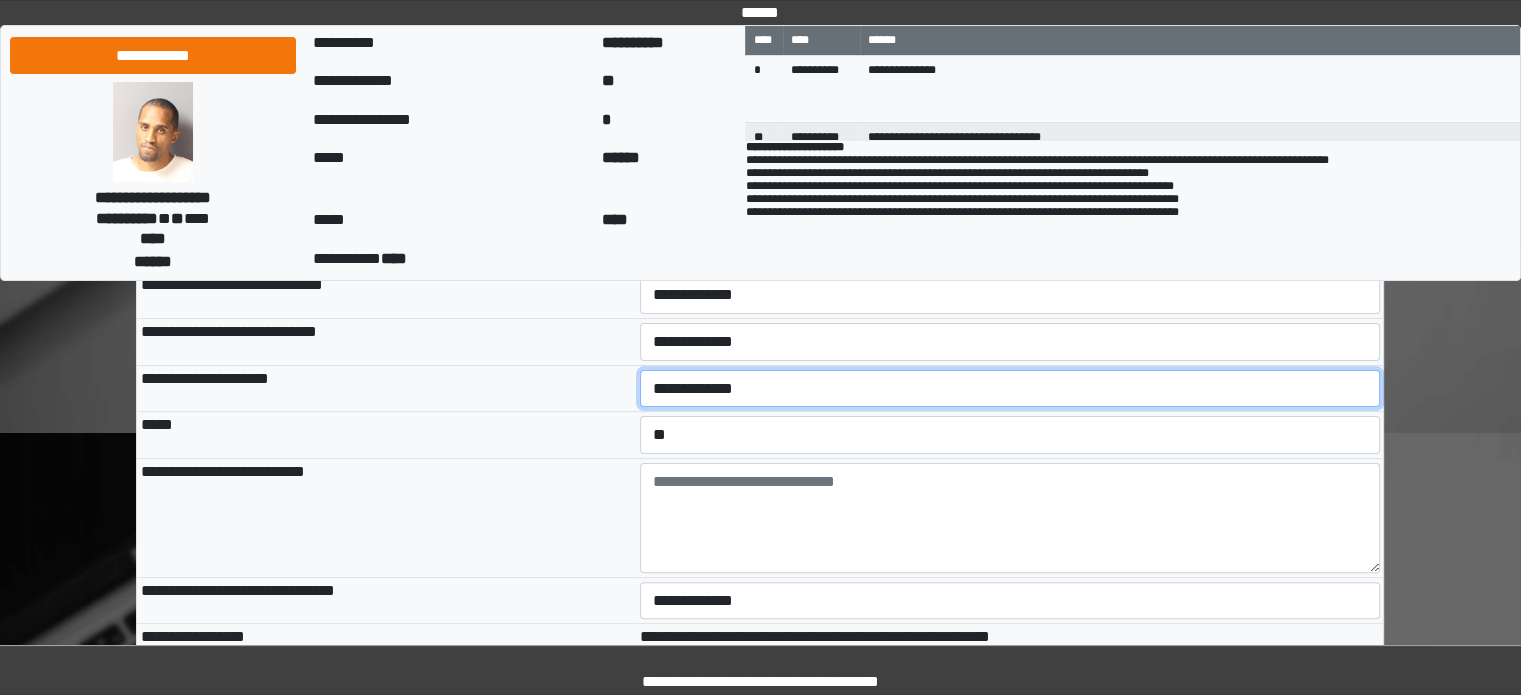 click on "**********" at bounding box center (1010, 389) 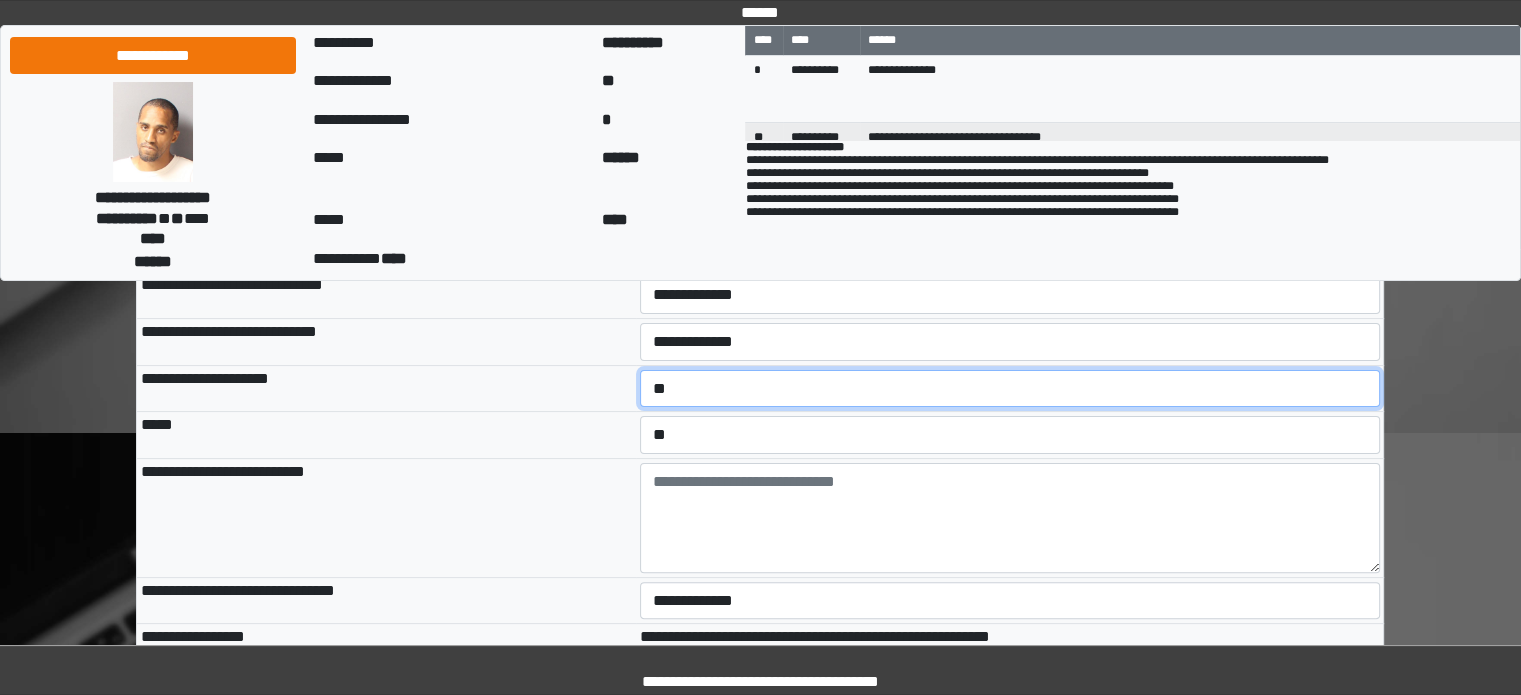 click on "**********" at bounding box center [1010, 389] 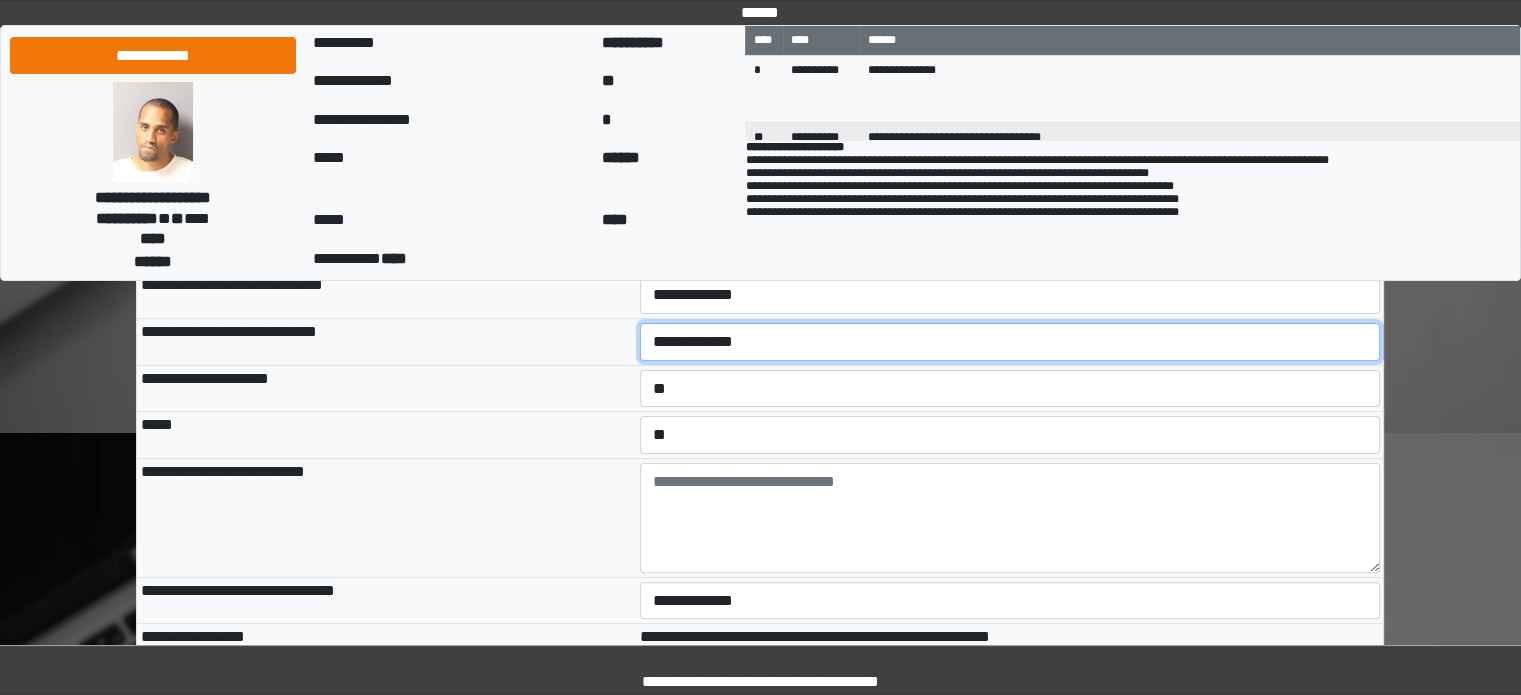 click on "**********" at bounding box center (1010, 342) 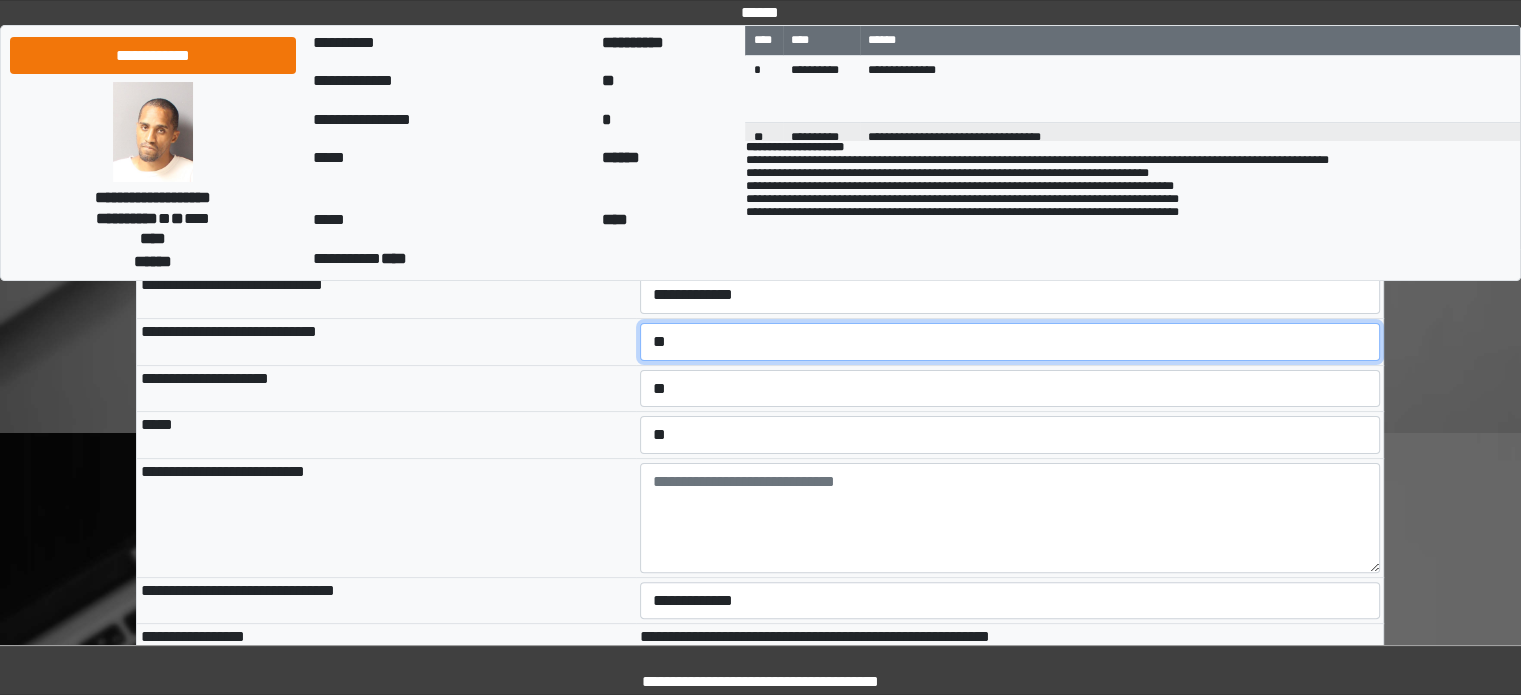 click on "**********" at bounding box center (1010, 342) 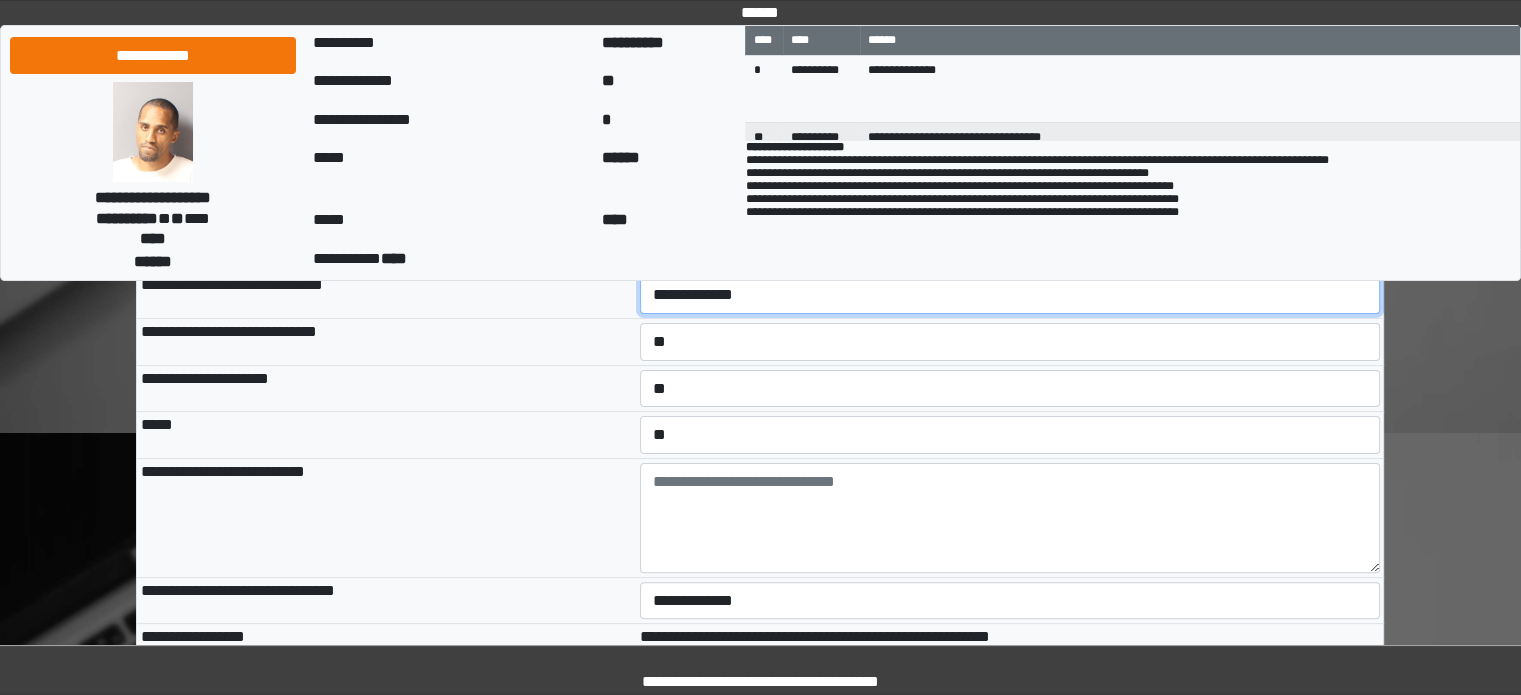 drag, startPoint x: 741, startPoint y: 298, endPoint x: 740, endPoint y: 309, distance: 11.045361 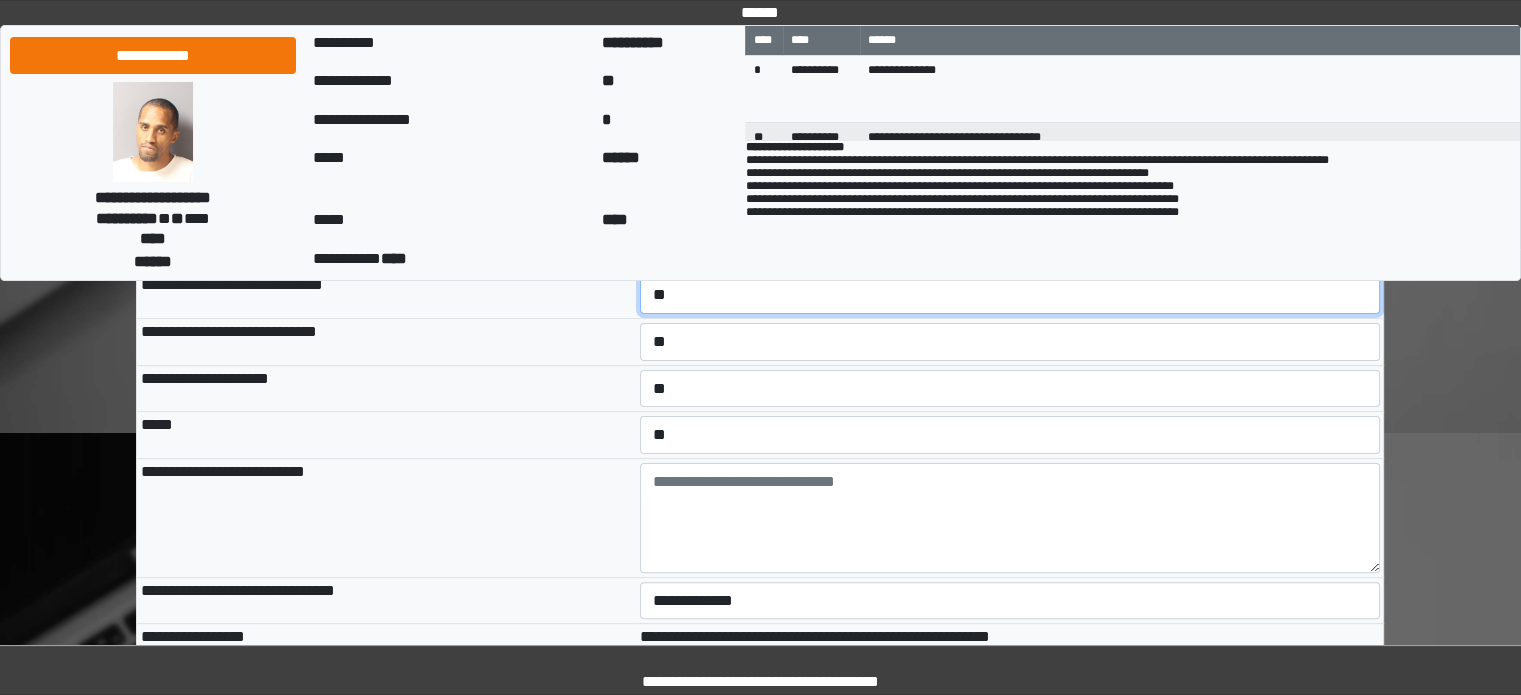 click on "**********" at bounding box center [1010, 295] 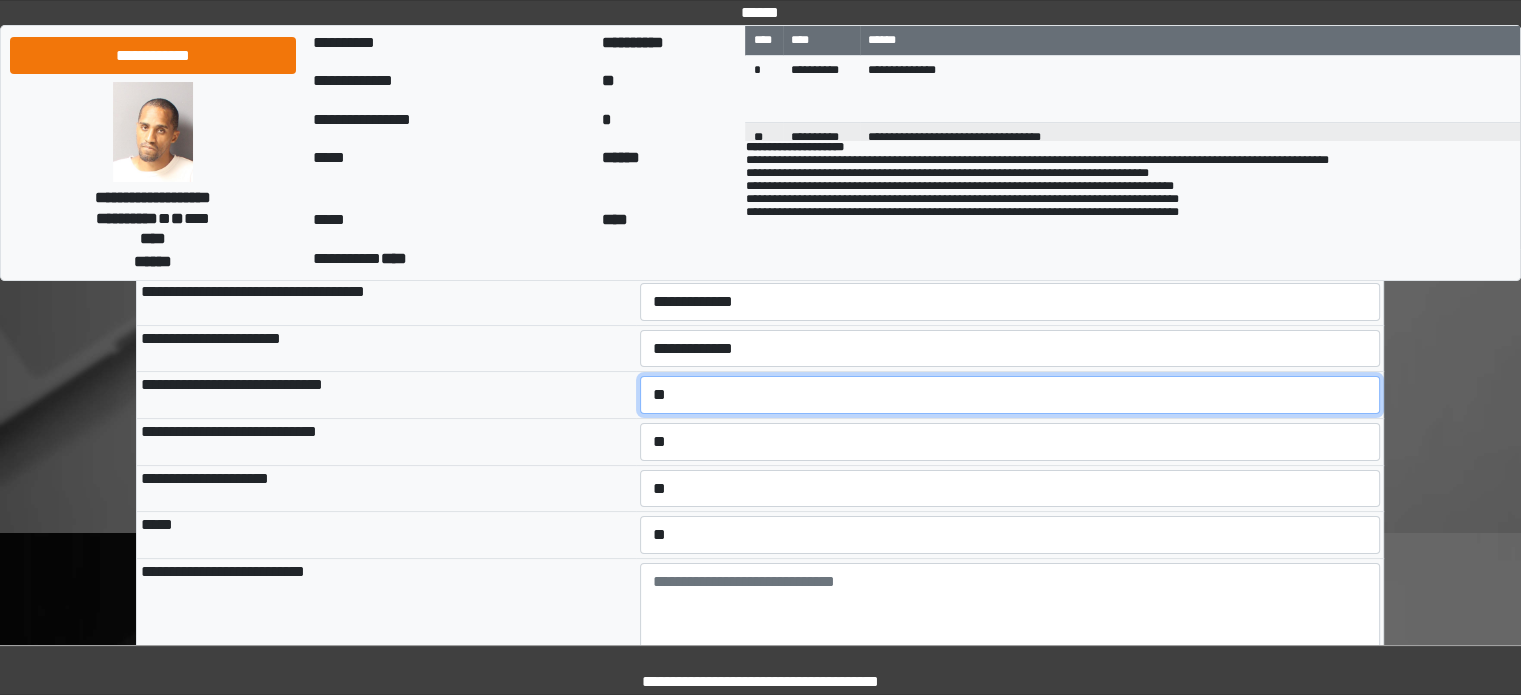 scroll, scrollTop: 100, scrollLeft: 0, axis: vertical 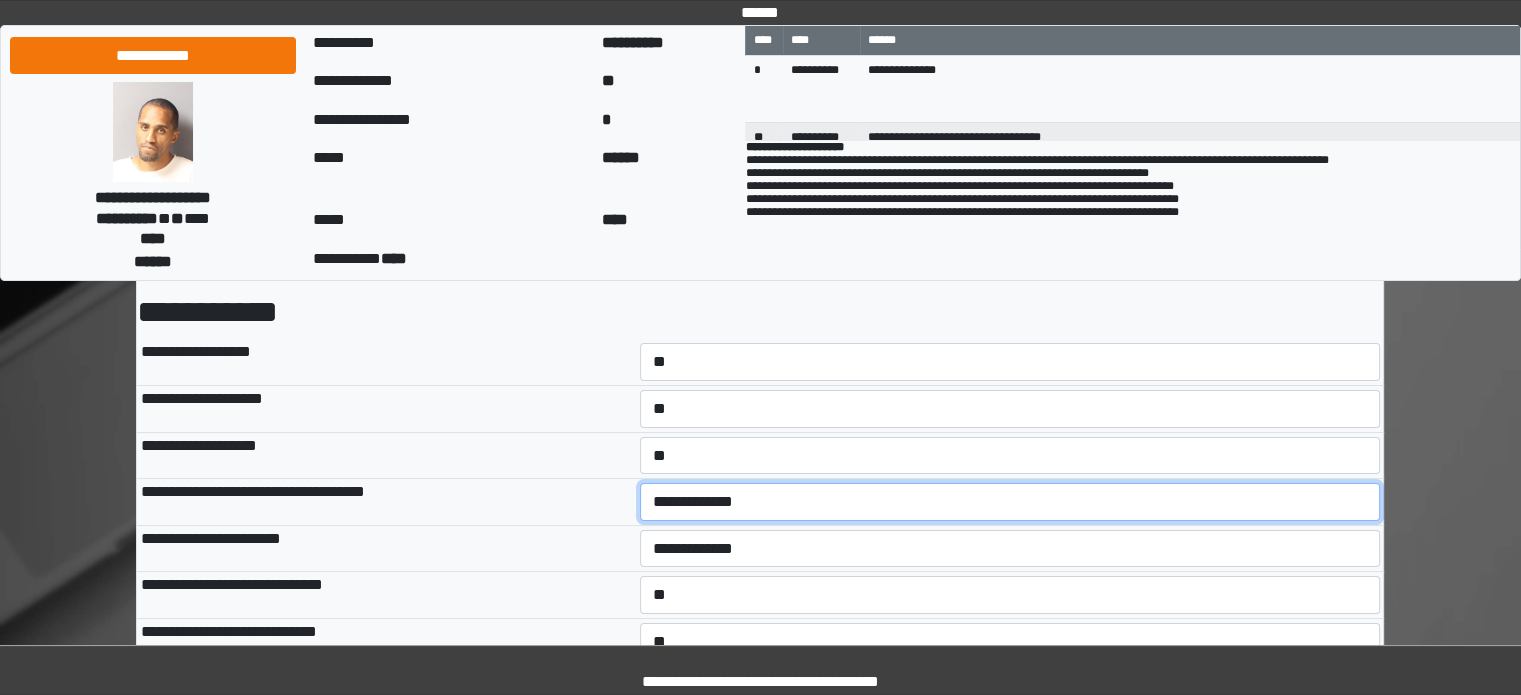 click on "**********" at bounding box center [1010, 502] 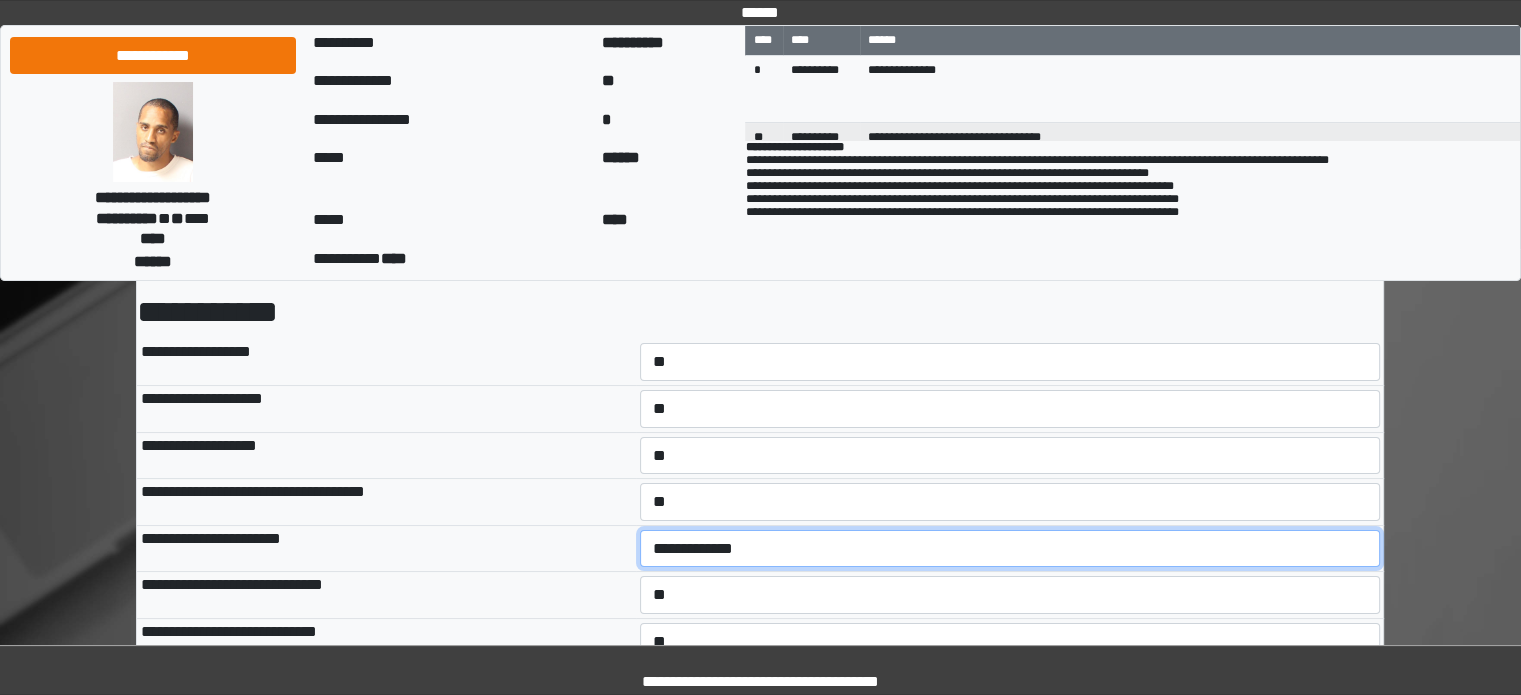 click on "**********" at bounding box center [1010, 549] 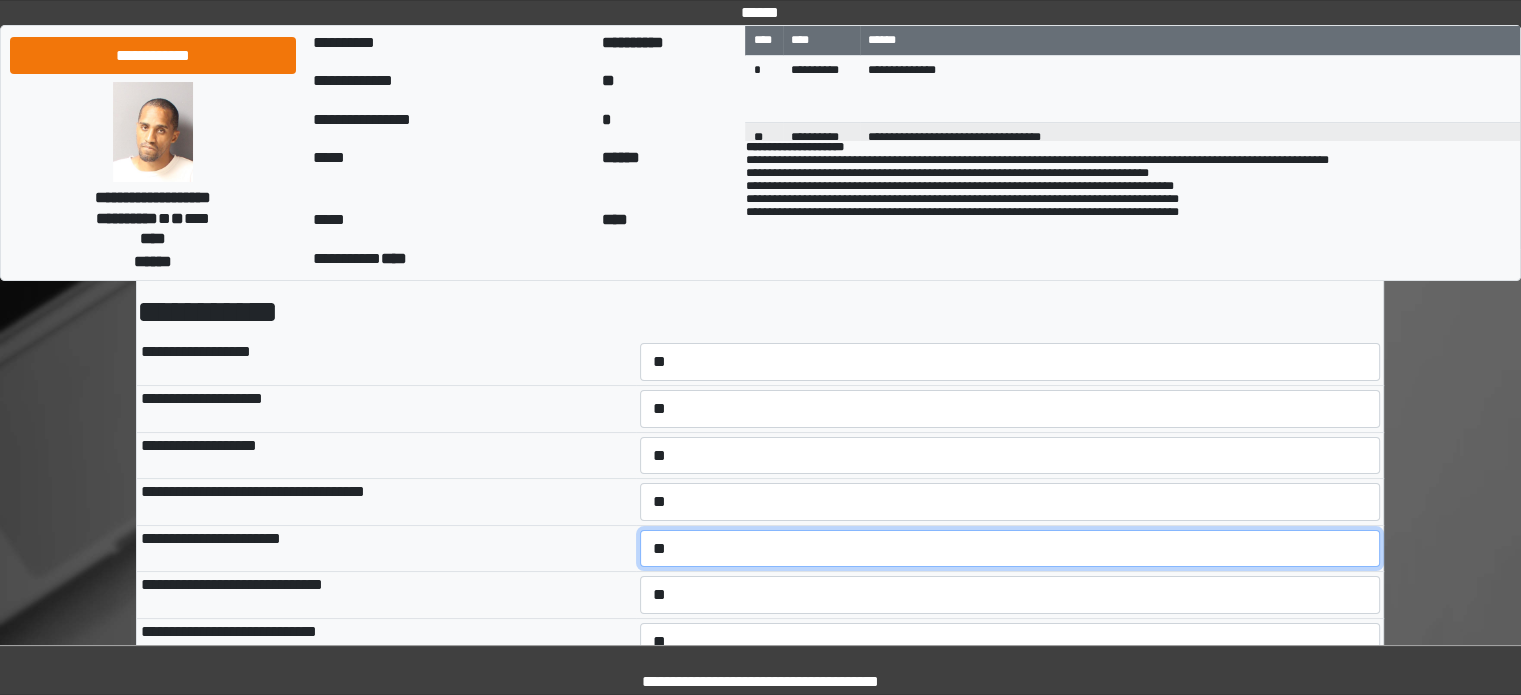click on "**********" at bounding box center [1010, 549] 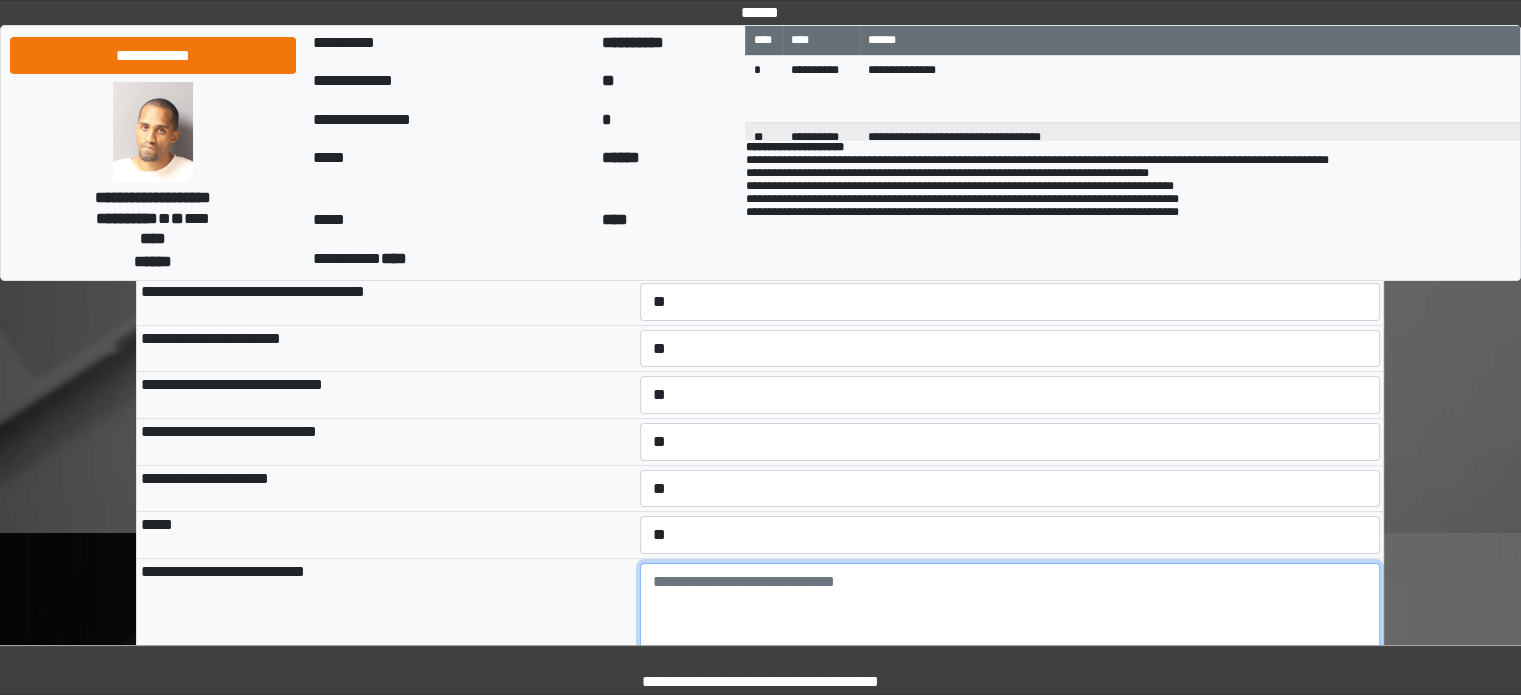 click at bounding box center [1010, 618] 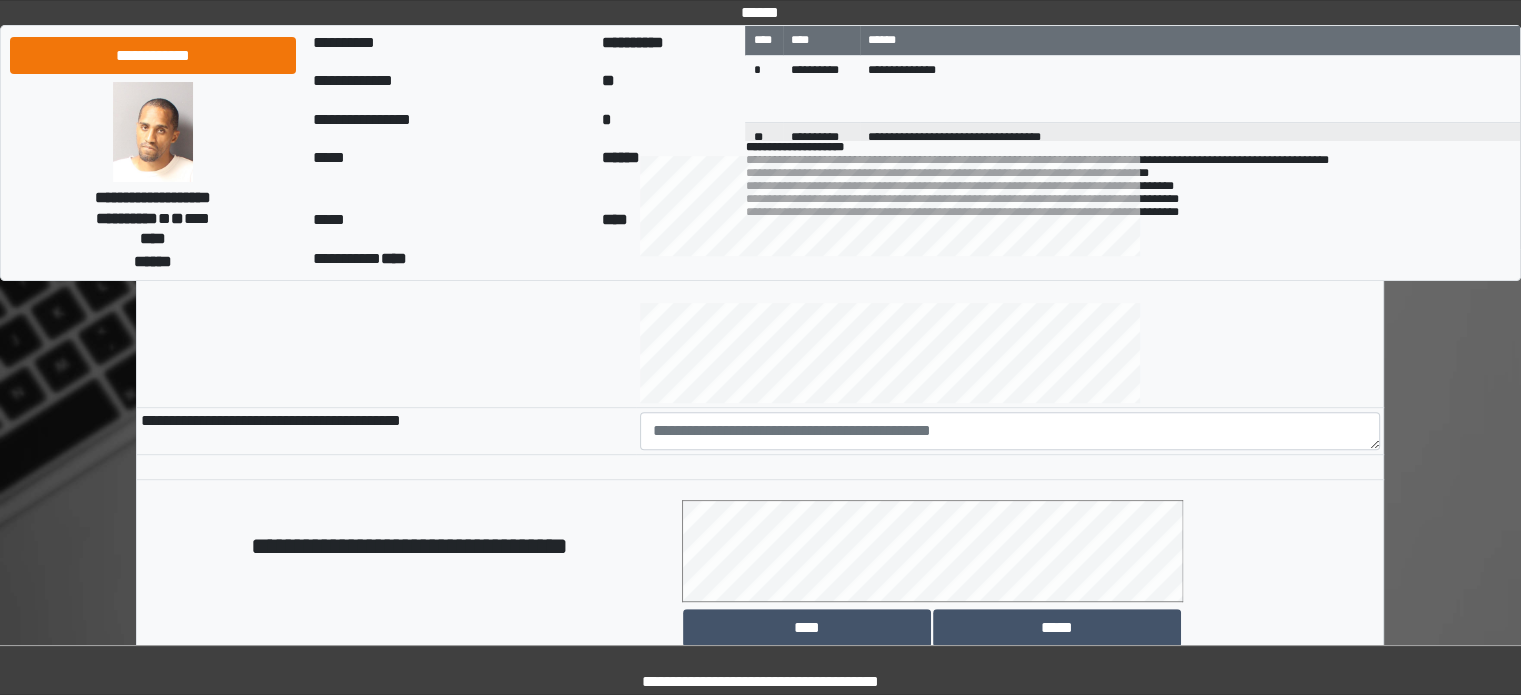 scroll, scrollTop: 900, scrollLeft: 0, axis: vertical 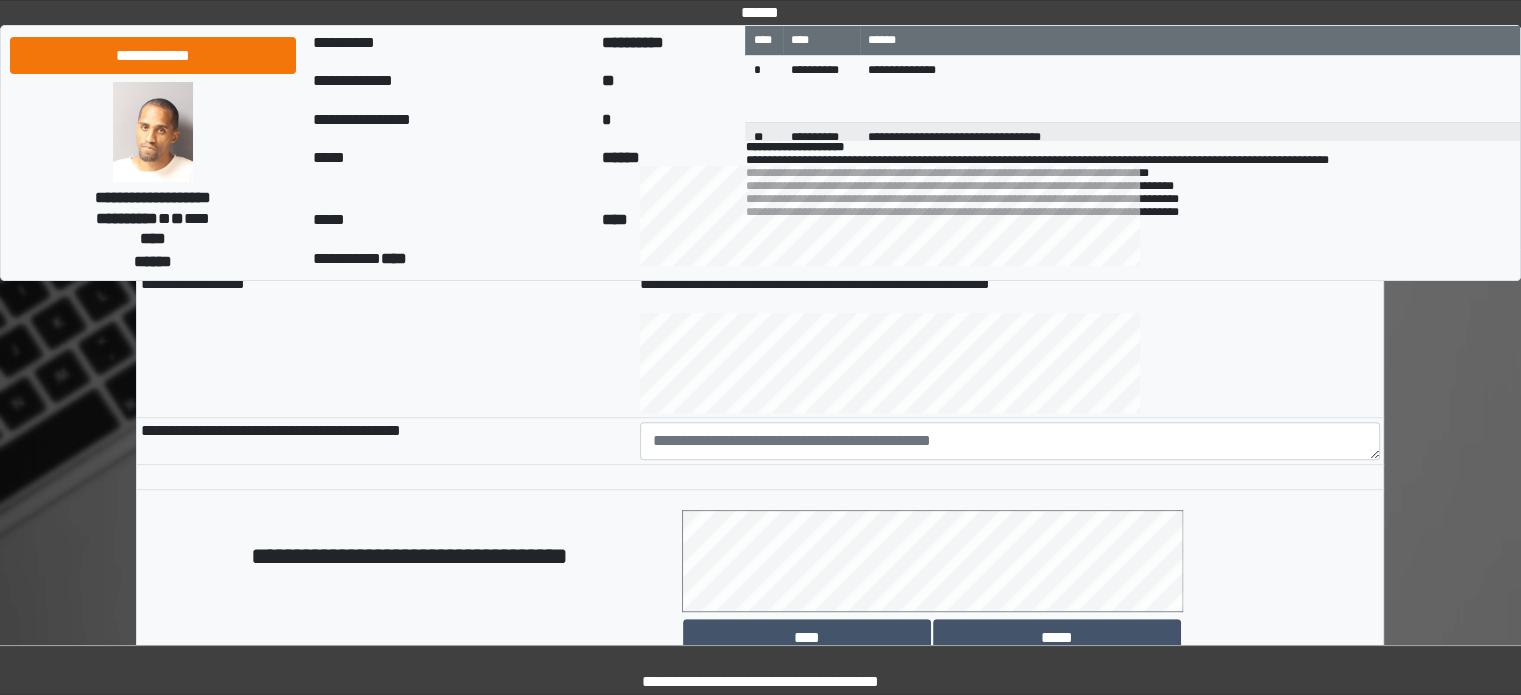 type on "**********" 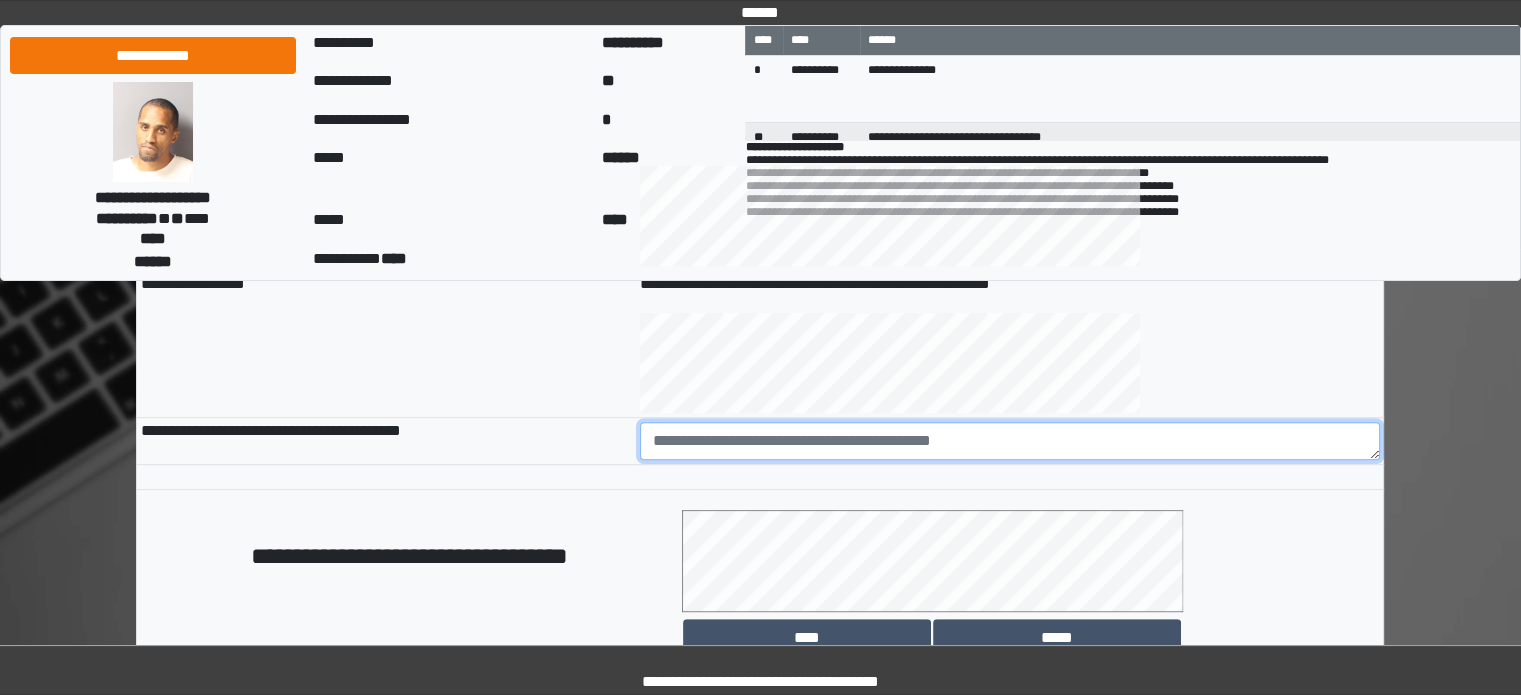 click at bounding box center (1010, 441) 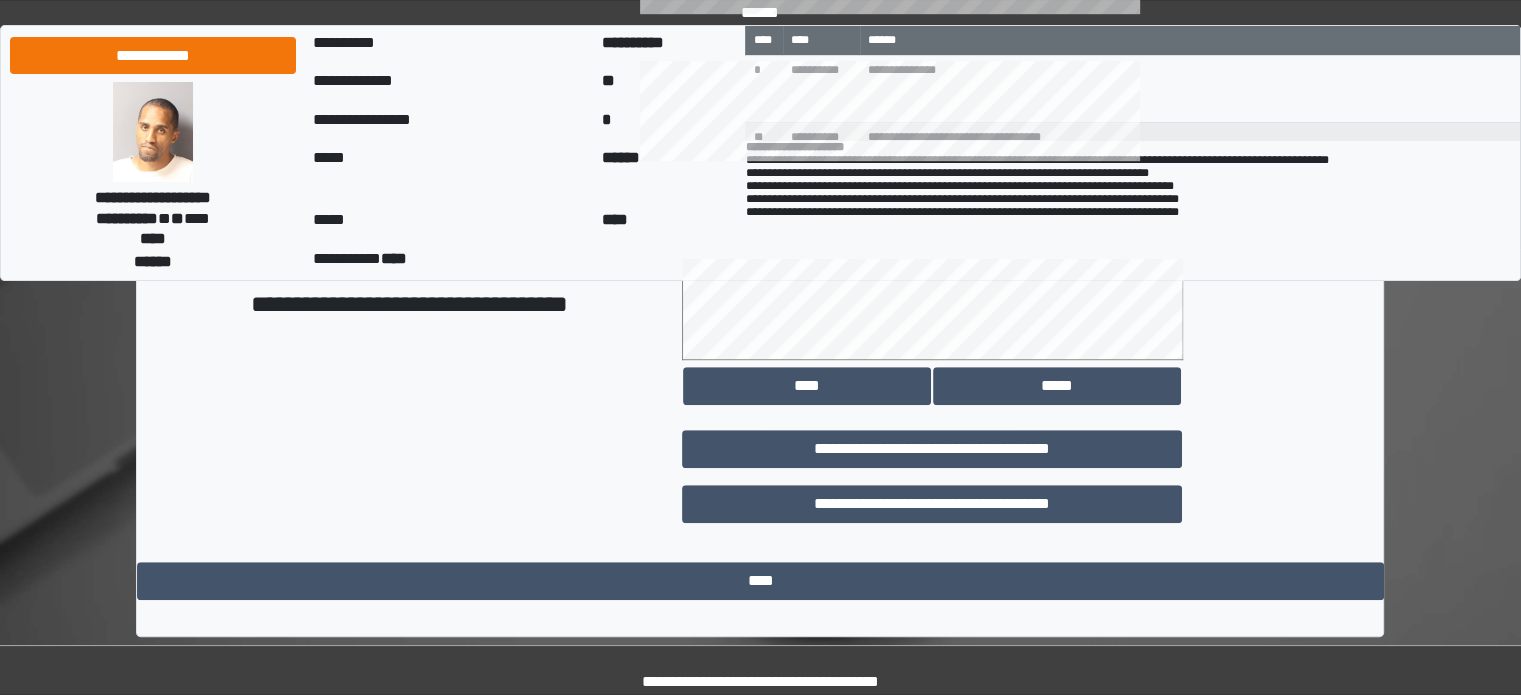 scroll, scrollTop: 1158, scrollLeft: 0, axis: vertical 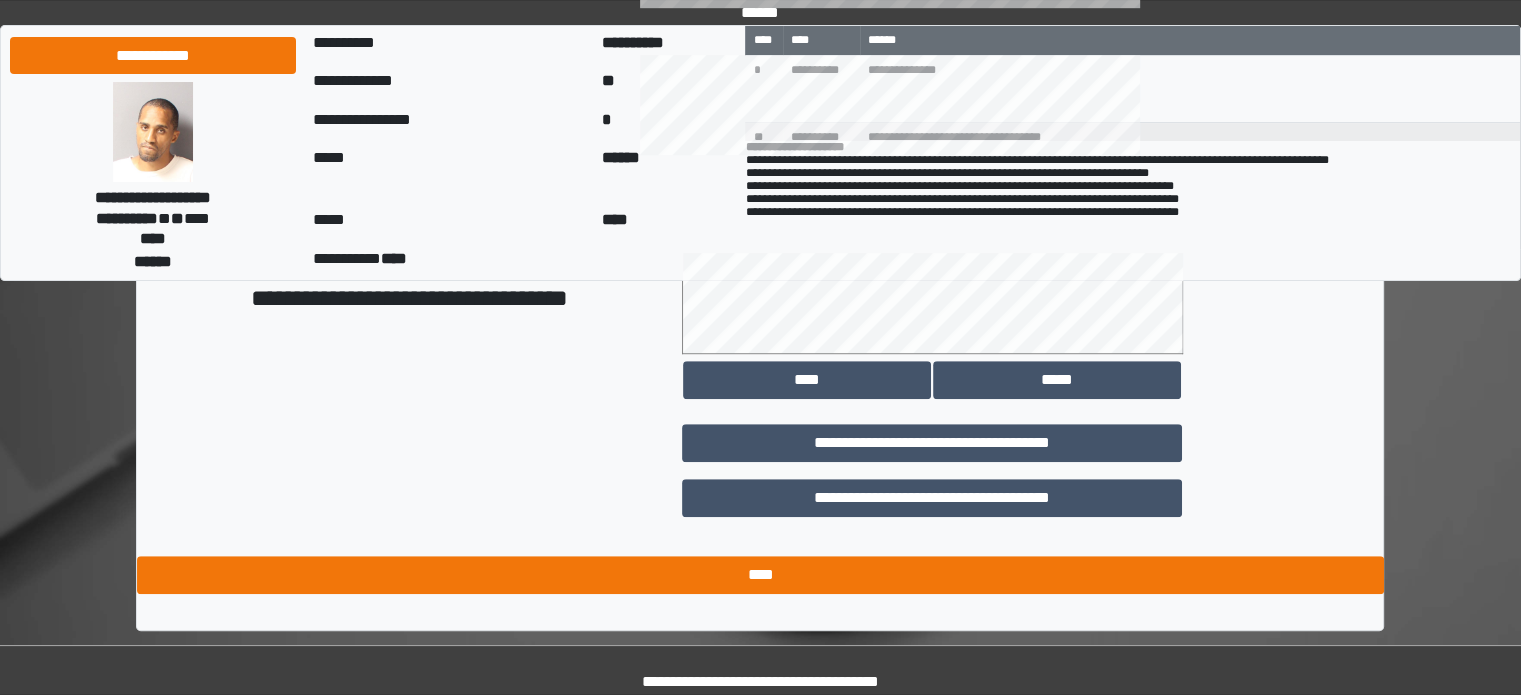 type on "**********" 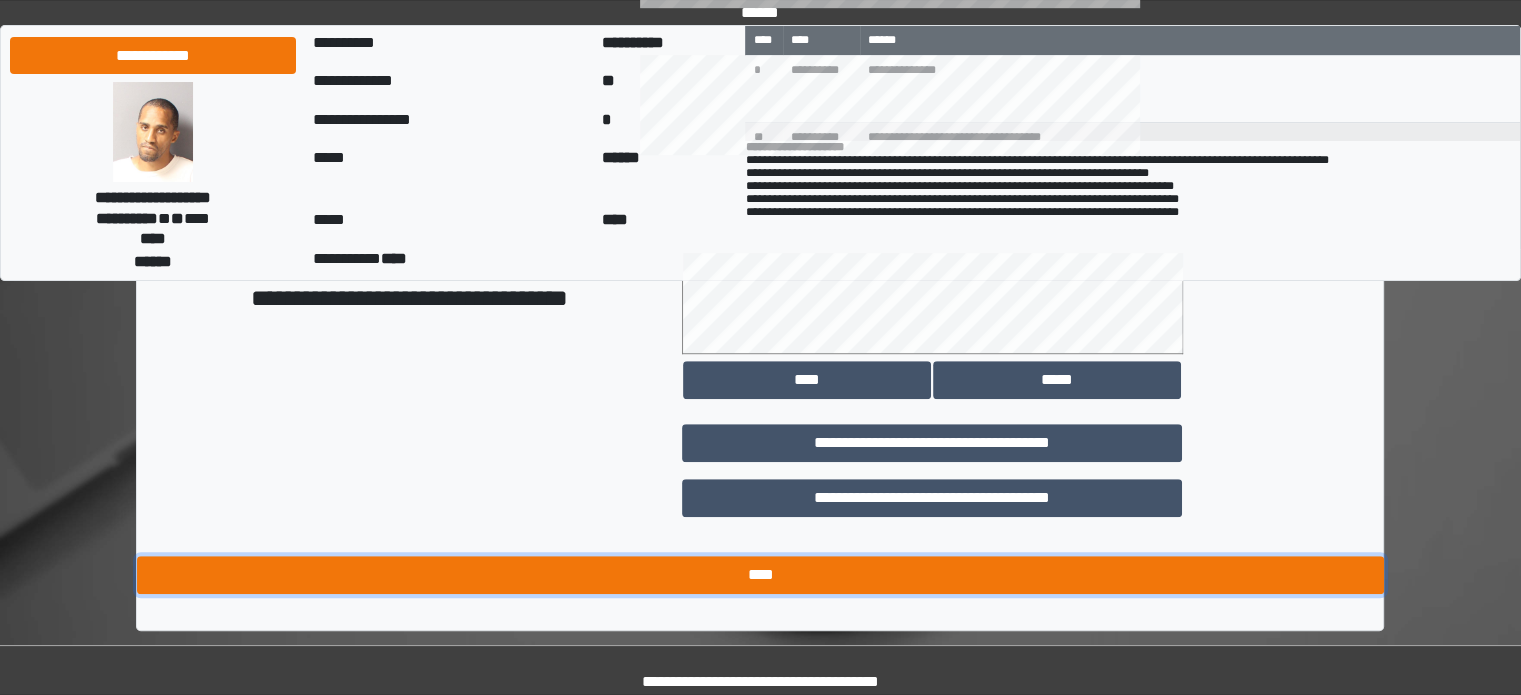 click on "****" at bounding box center [760, 575] 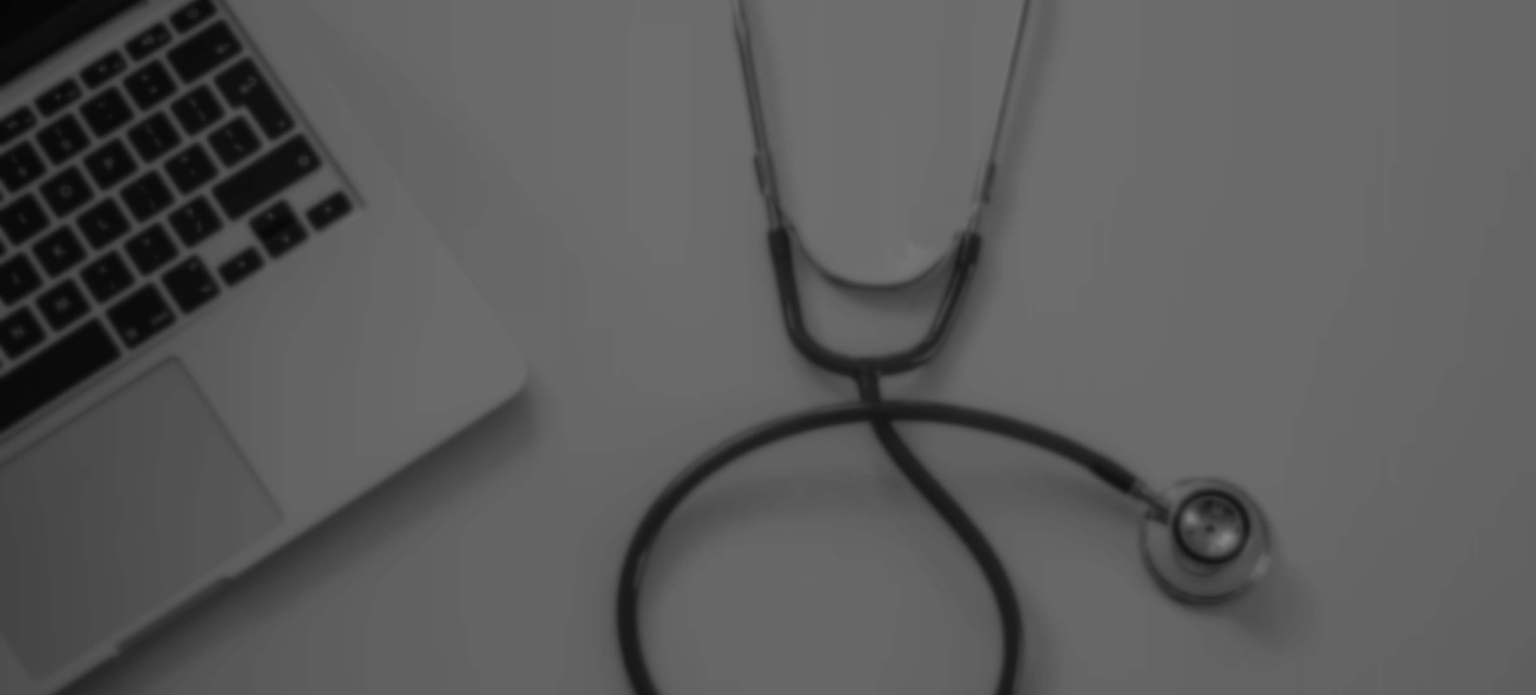 scroll, scrollTop: 0, scrollLeft: 0, axis: both 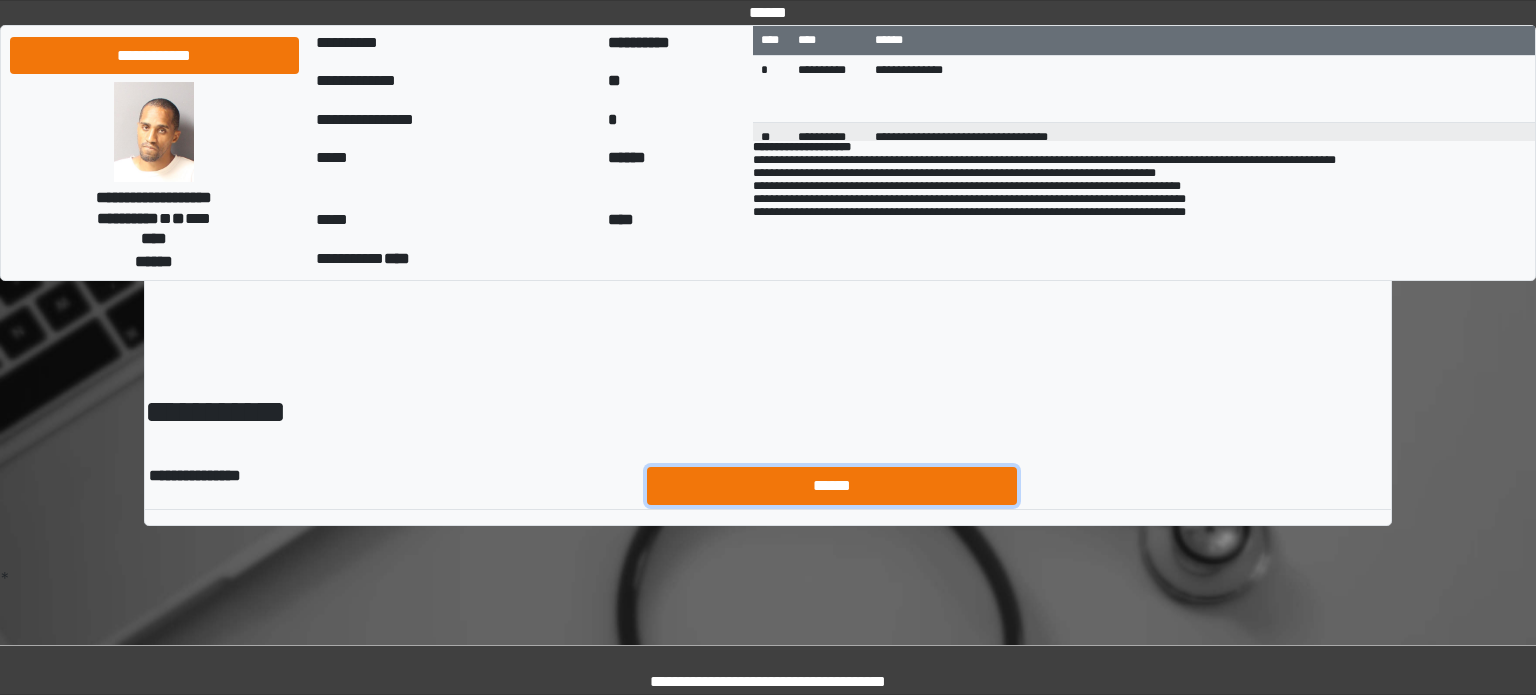 click on "******" at bounding box center [832, 486] 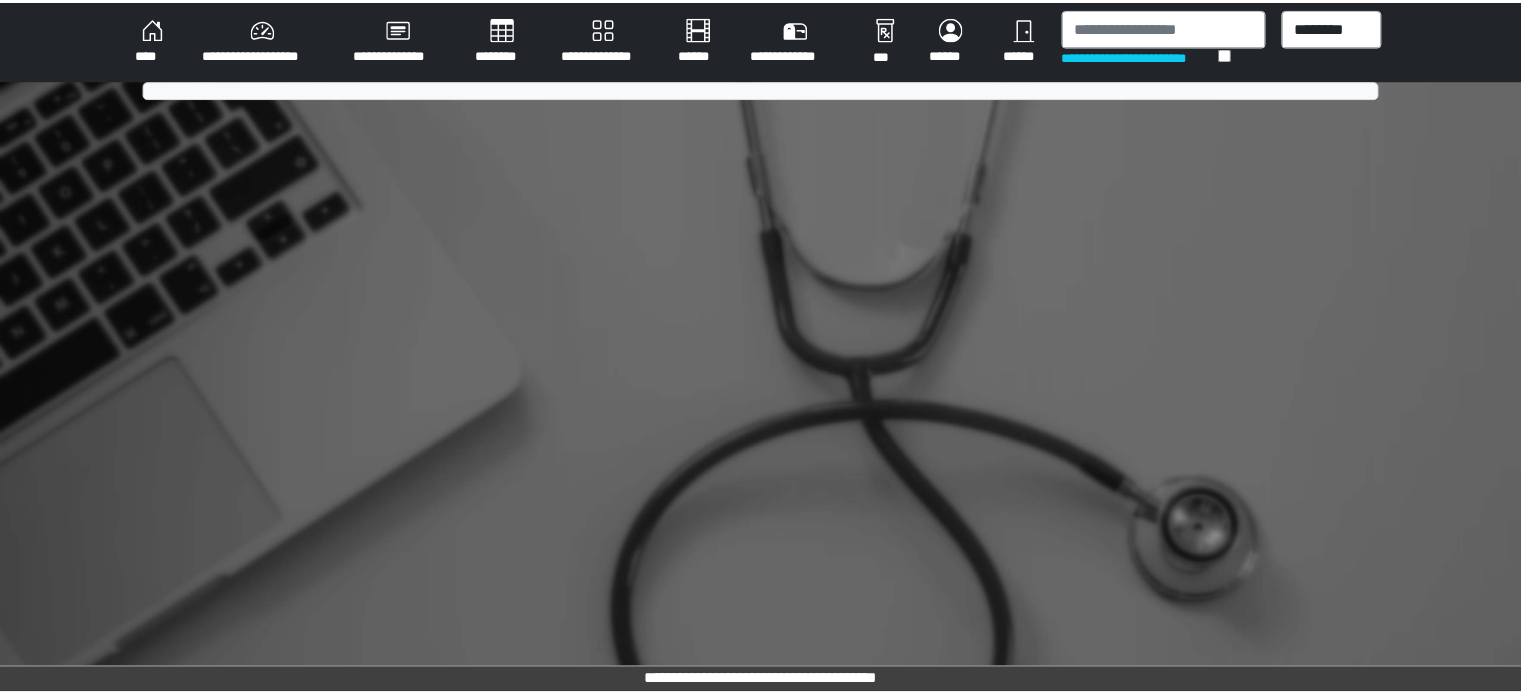 scroll, scrollTop: 0, scrollLeft: 0, axis: both 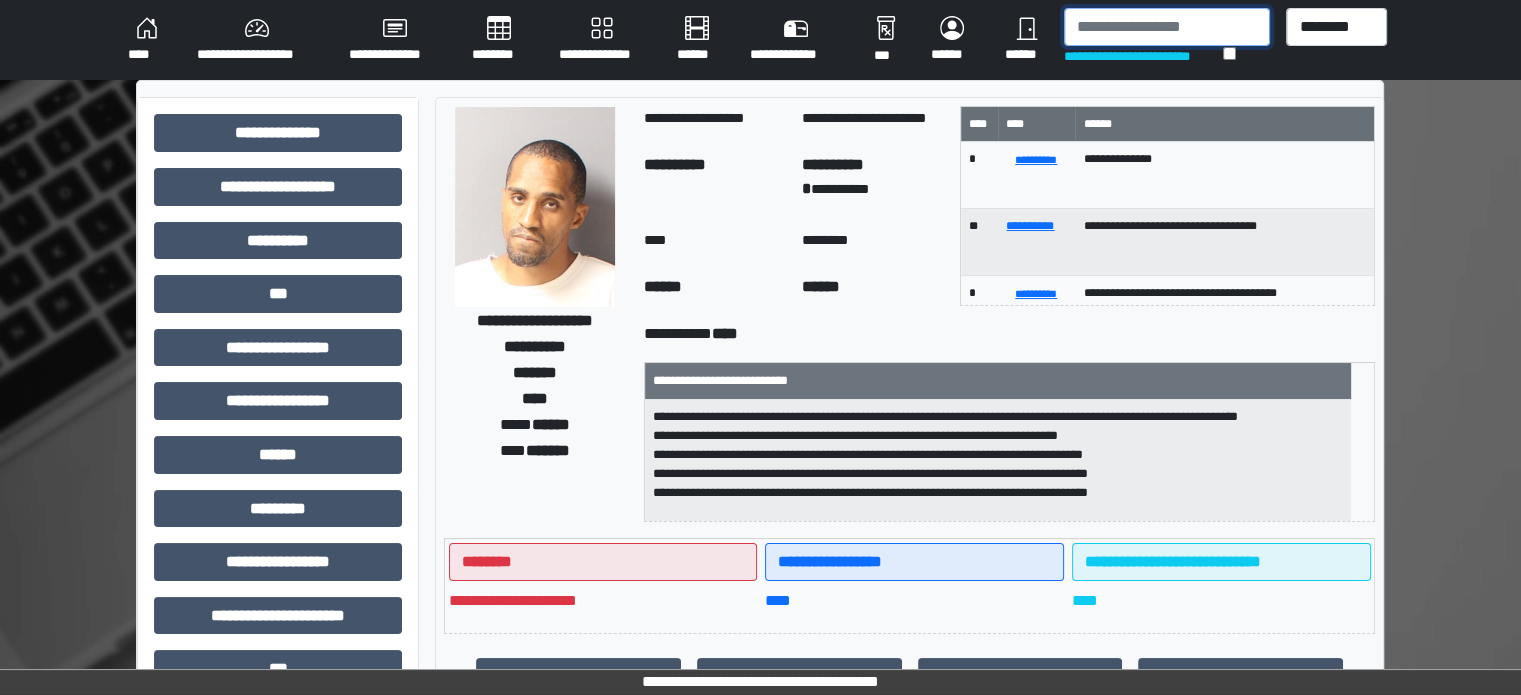 click at bounding box center (1167, 27) 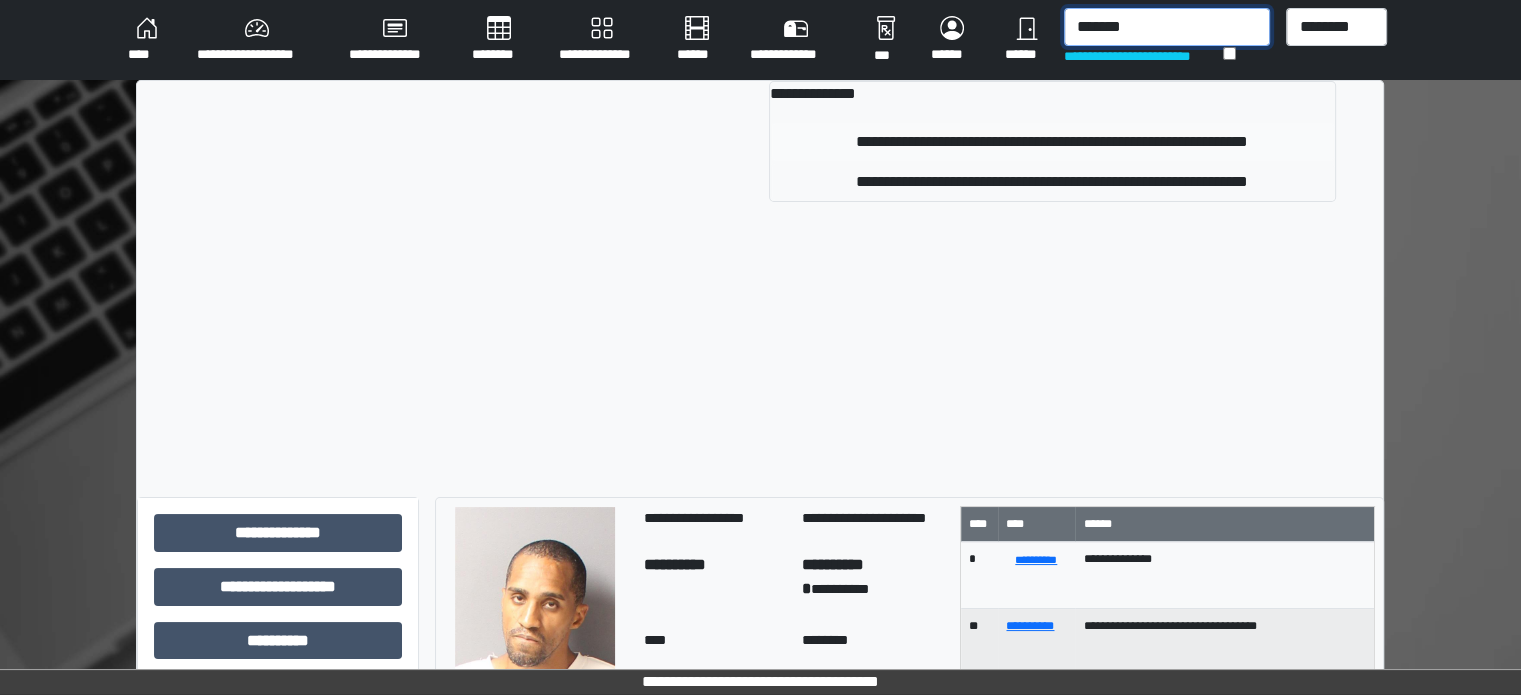 type on "*******" 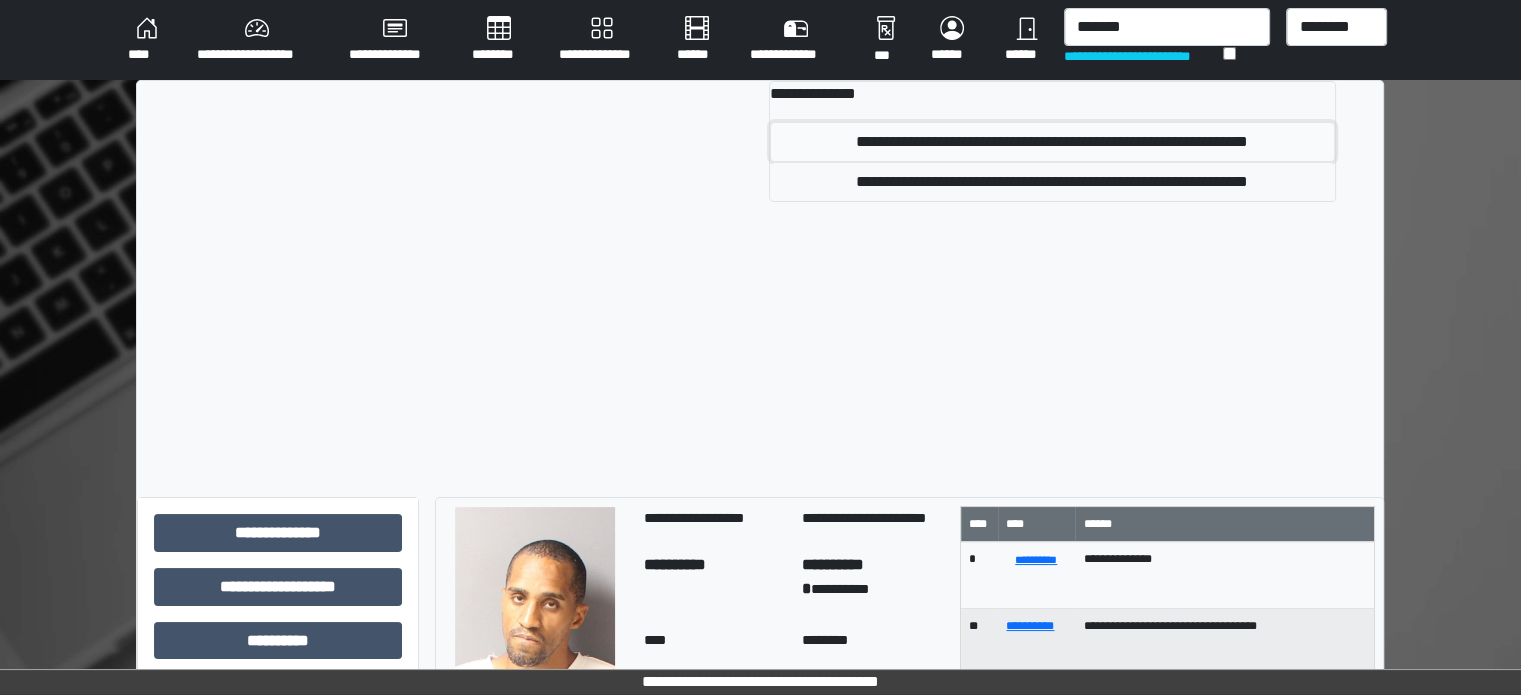 click on "**********" at bounding box center [1052, 142] 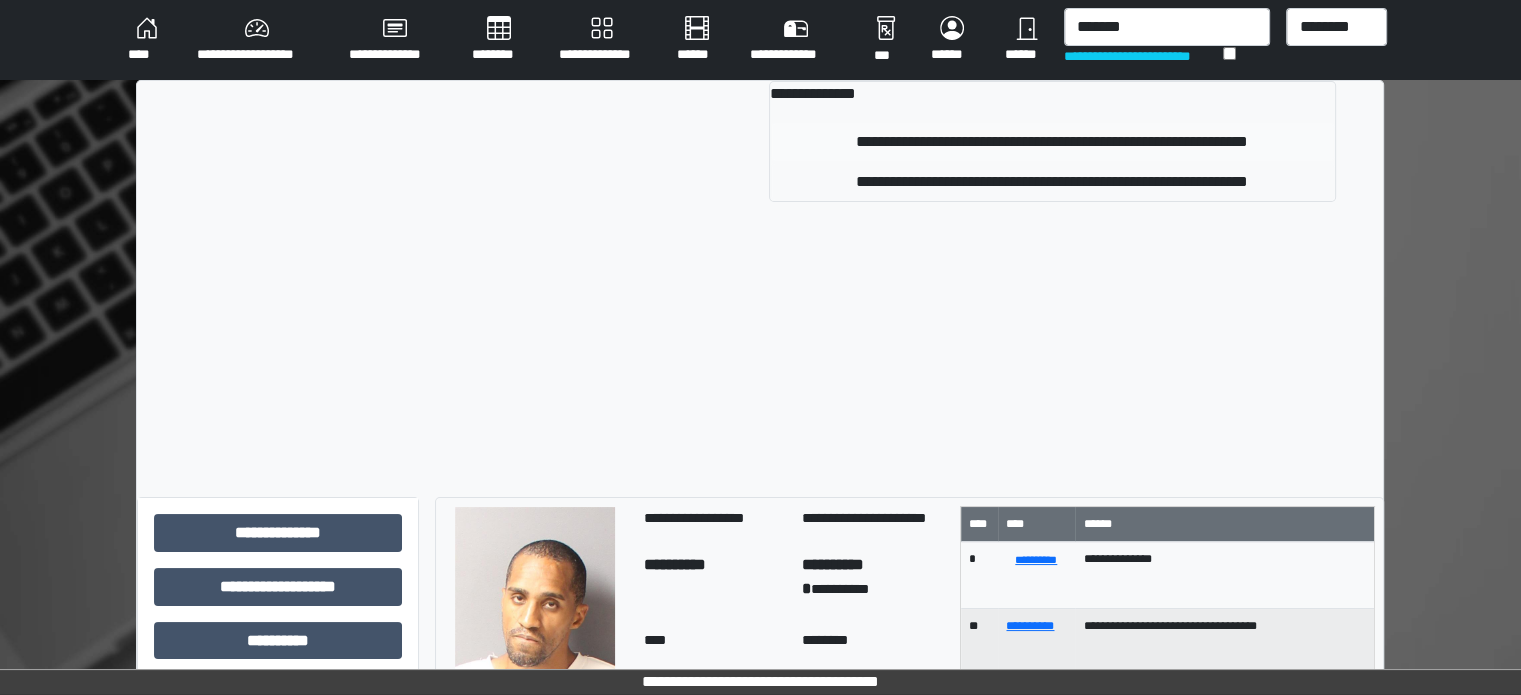 type 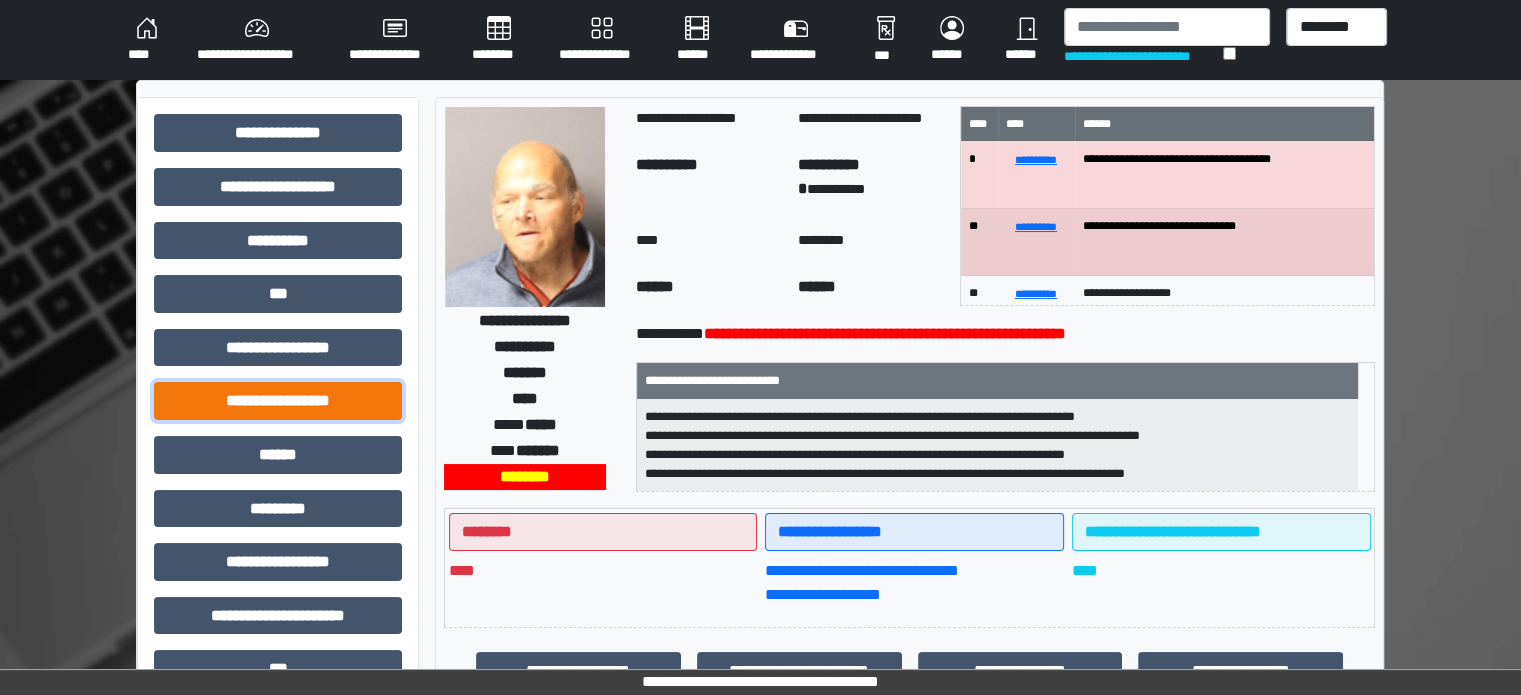 click on "**********" at bounding box center [278, 401] 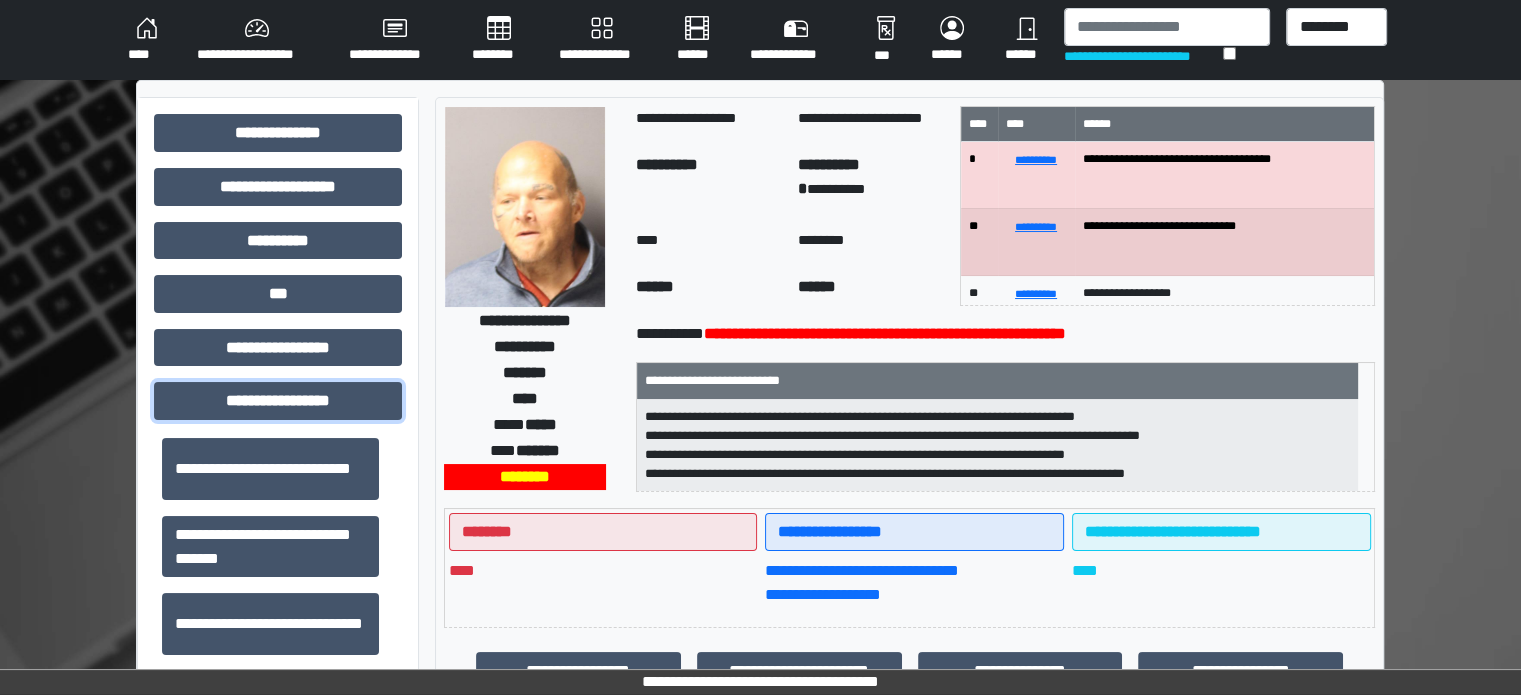 scroll, scrollTop: 1313, scrollLeft: 0, axis: vertical 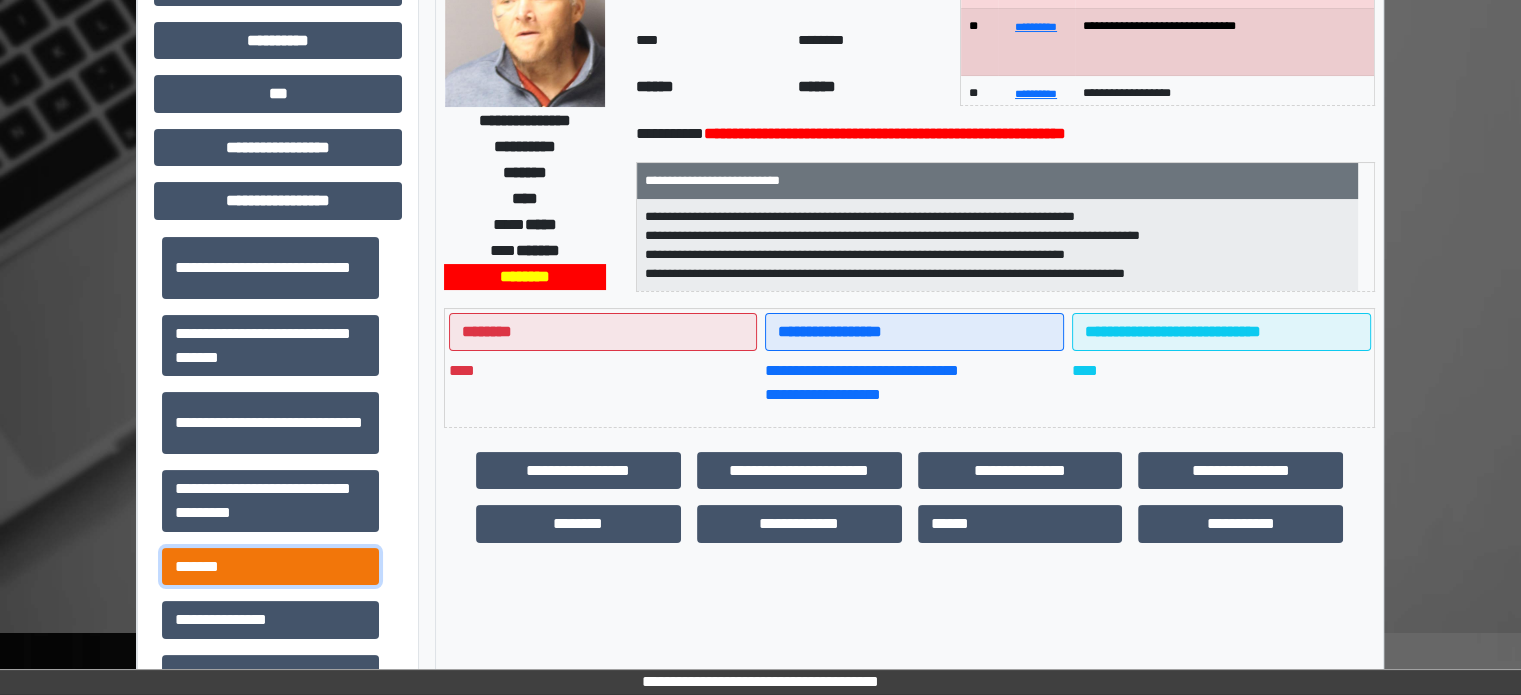 click on "*******" at bounding box center (270, 567) 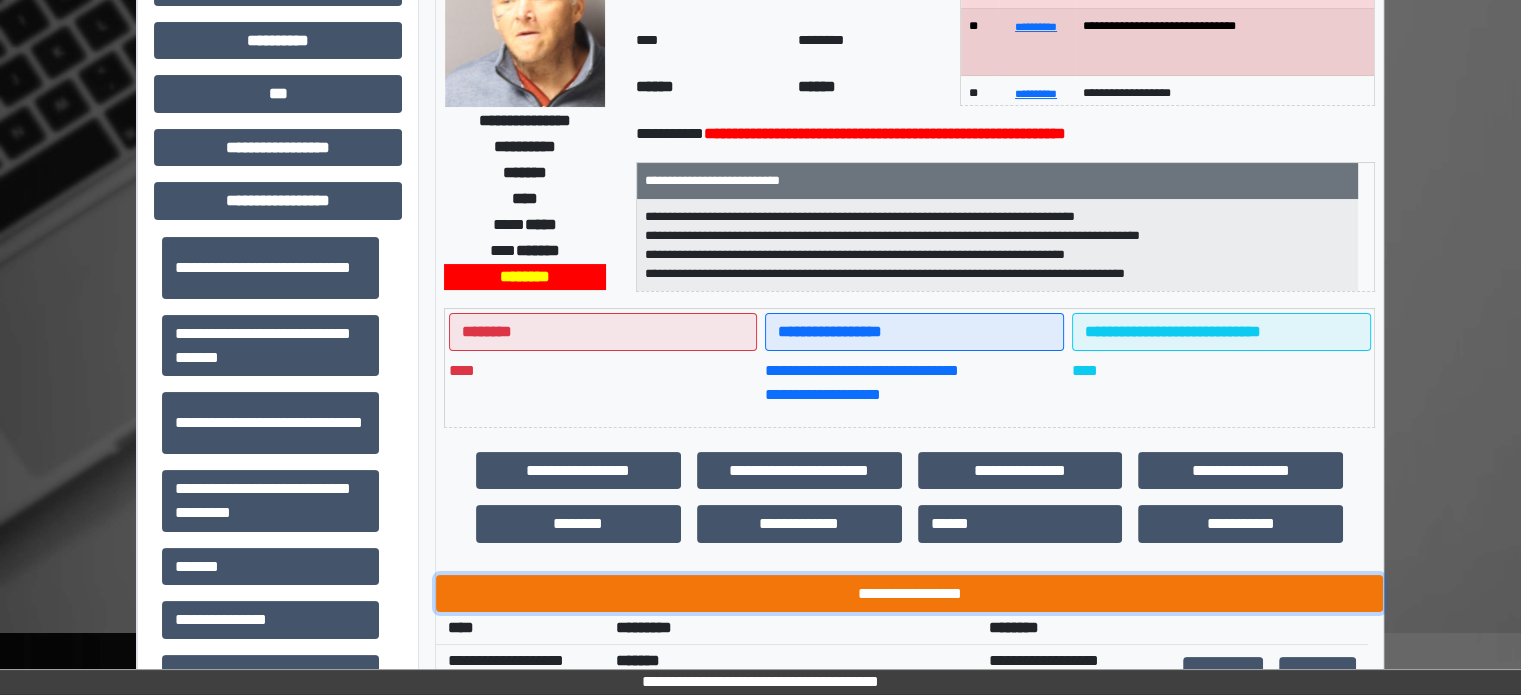 click on "**********" at bounding box center (909, 594) 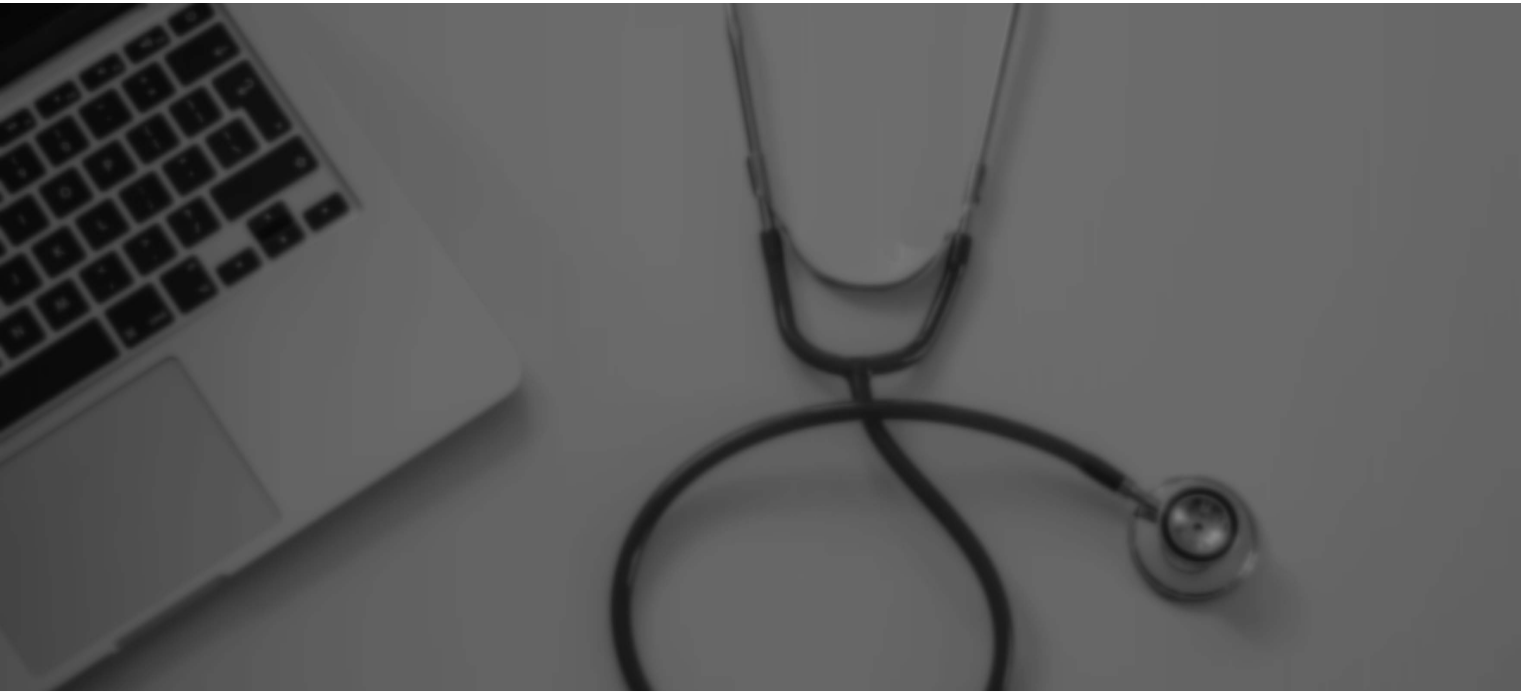scroll, scrollTop: 0, scrollLeft: 0, axis: both 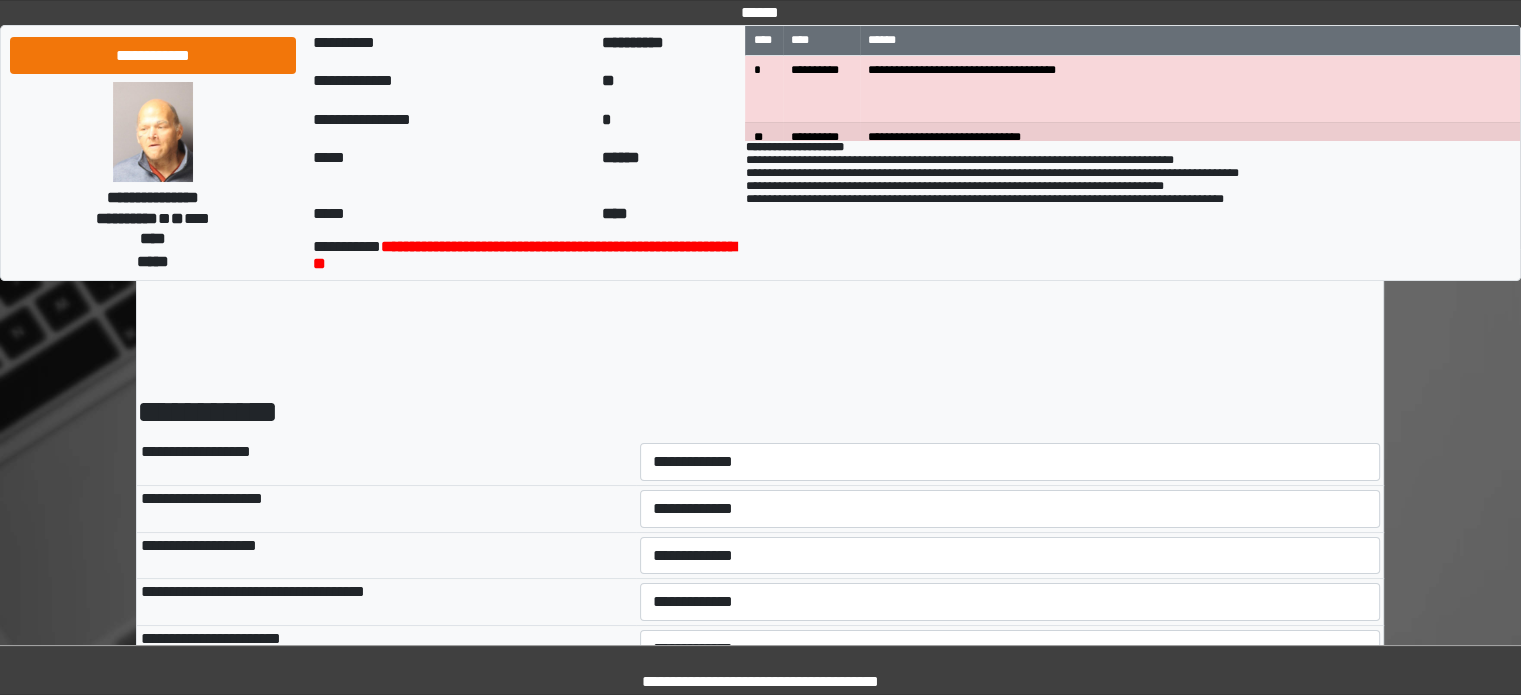 click on "**********" at bounding box center (1010, 462) 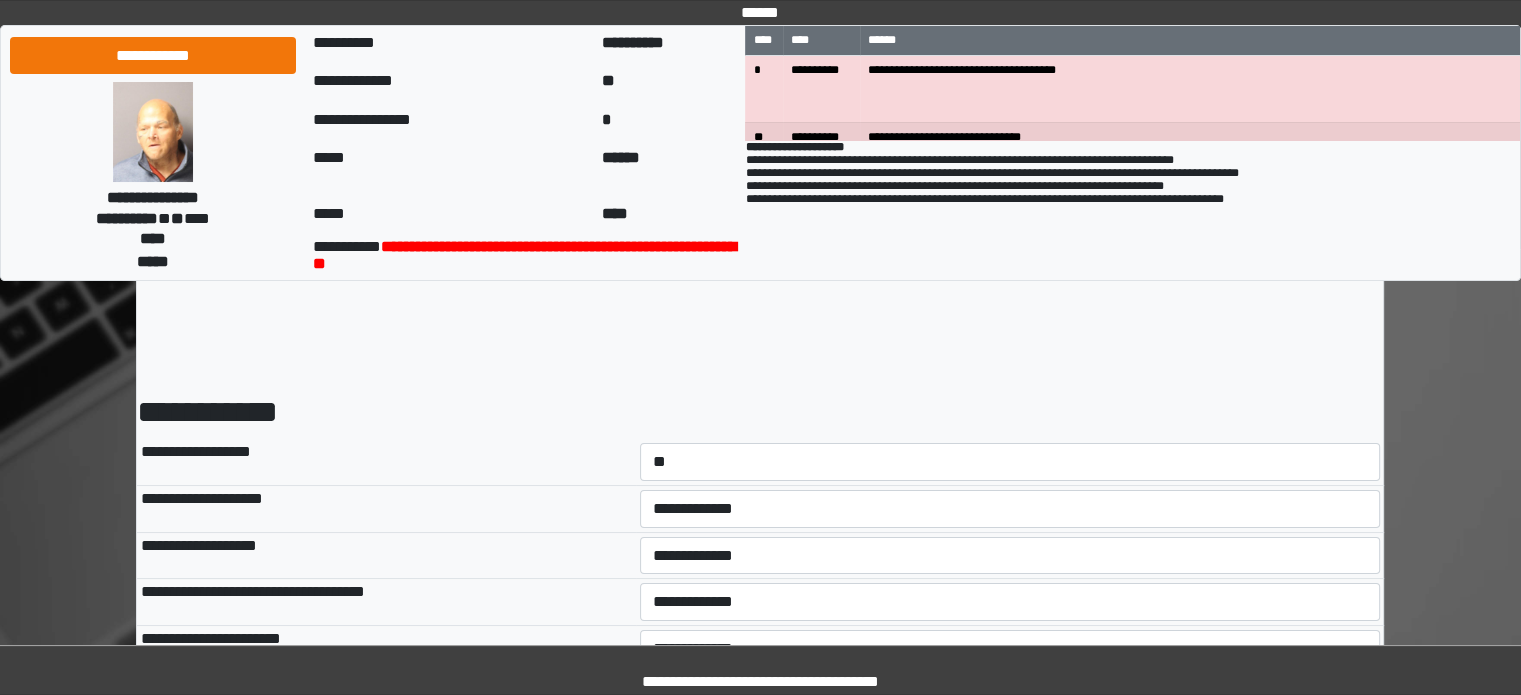 click on "**********" at bounding box center [1010, 462] 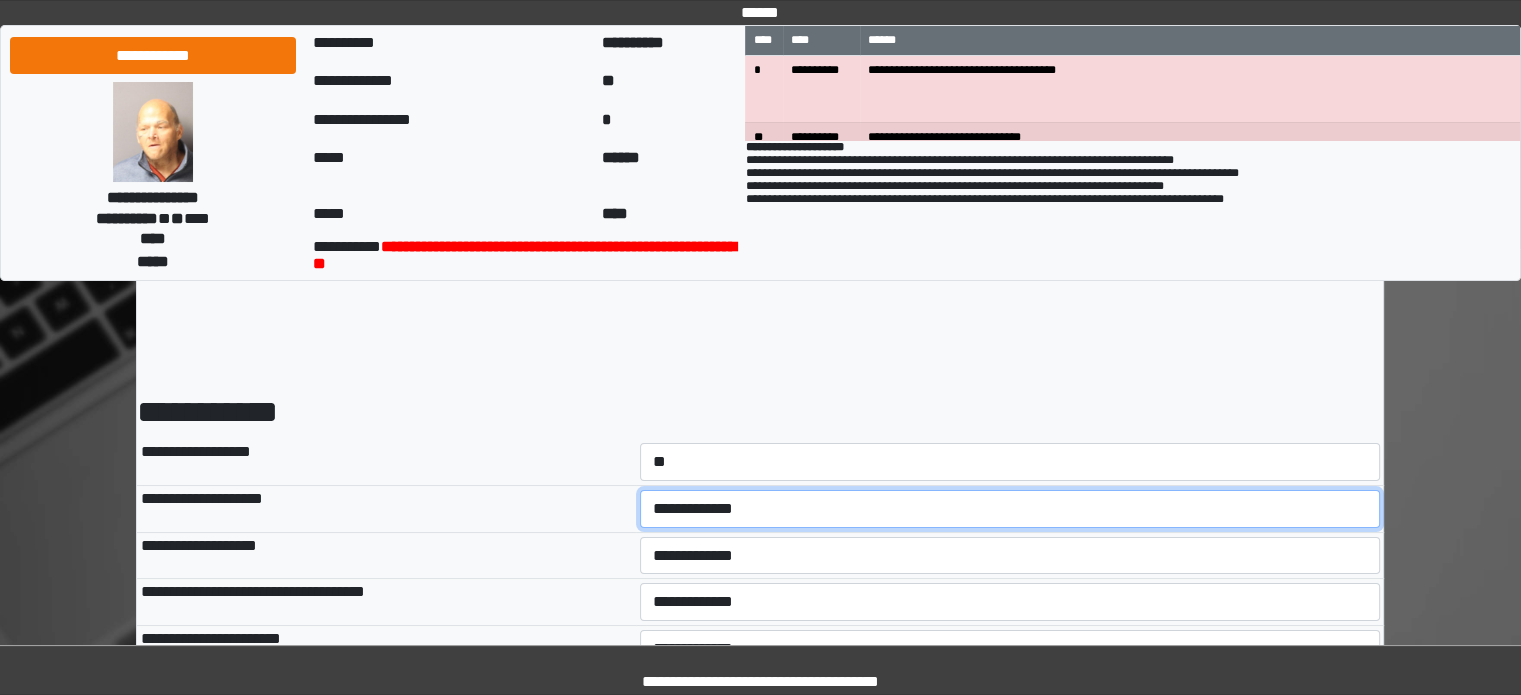 click on "**********" at bounding box center (1010, 509) 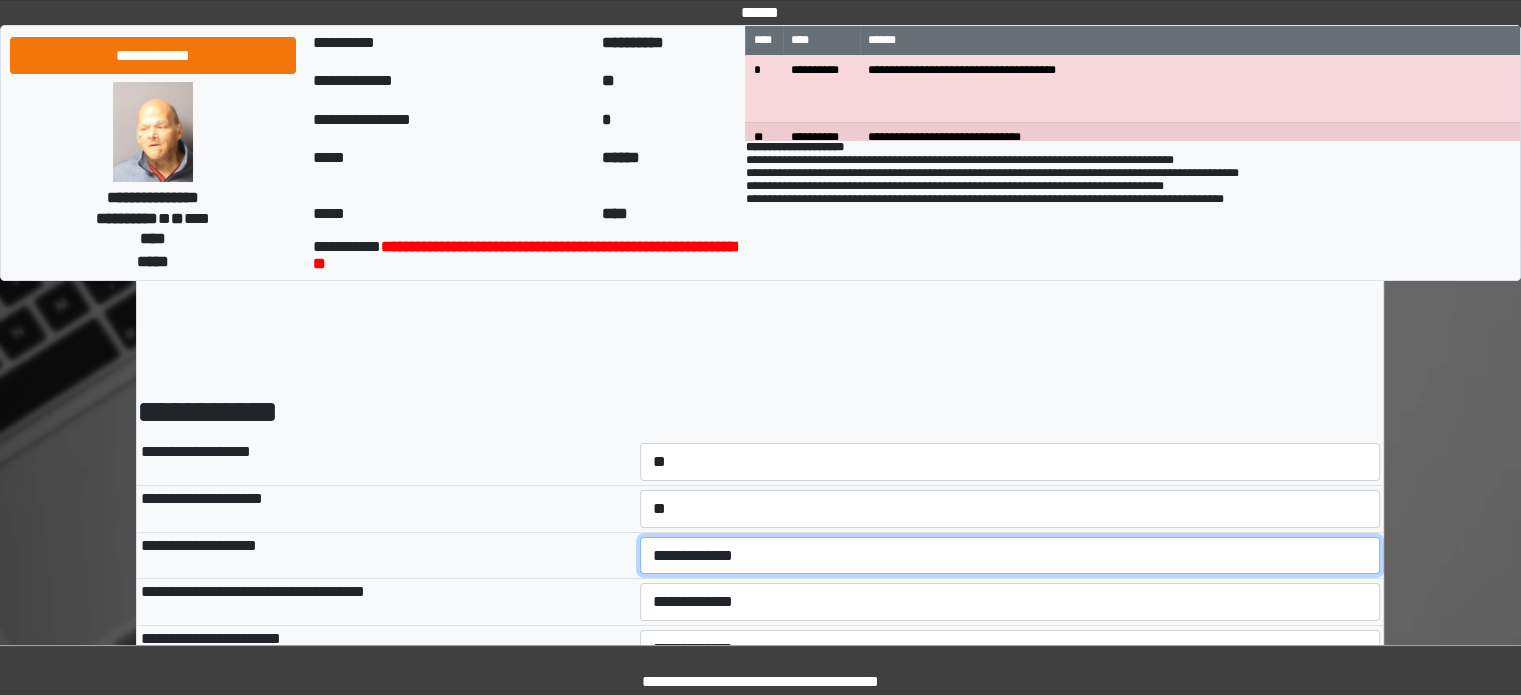 click on "**********" at bounding box center (1010, 556) 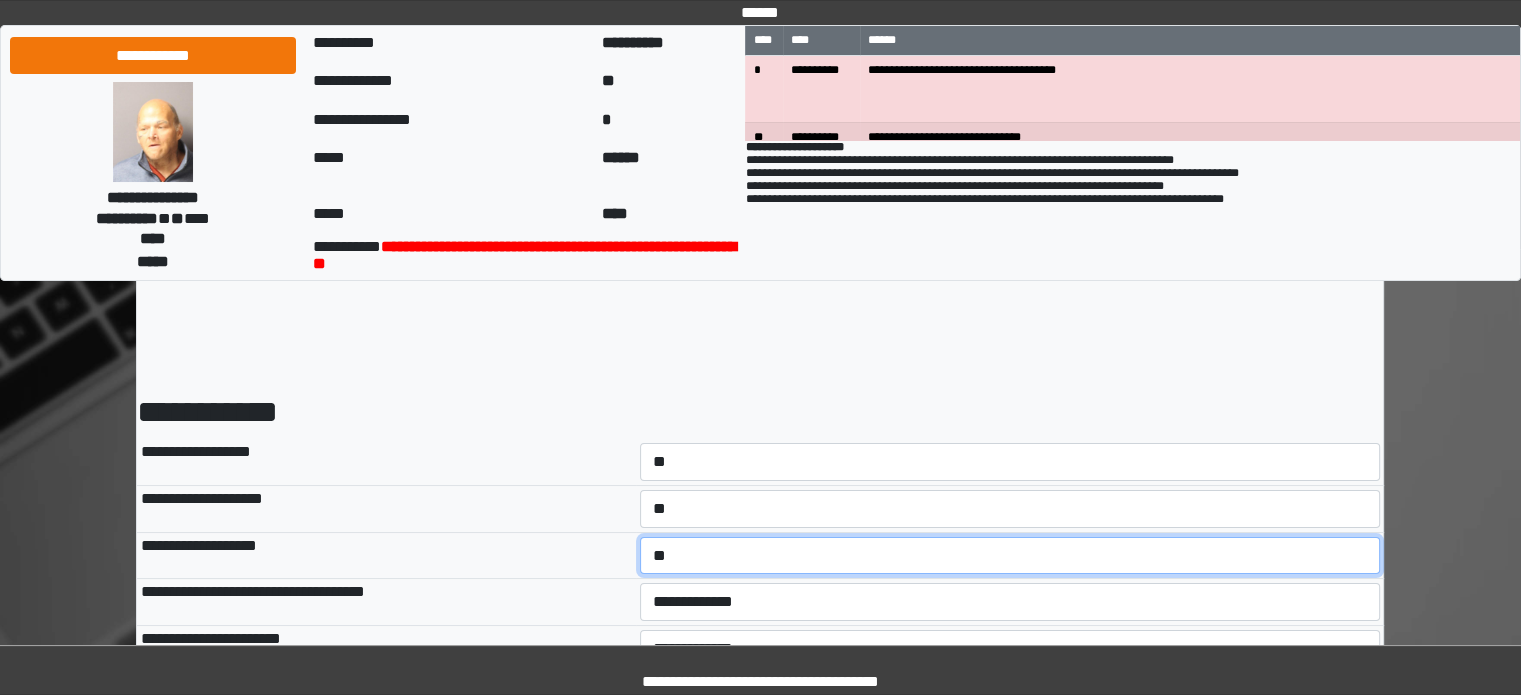 click on "**********" at bounding box center (1010, 556) 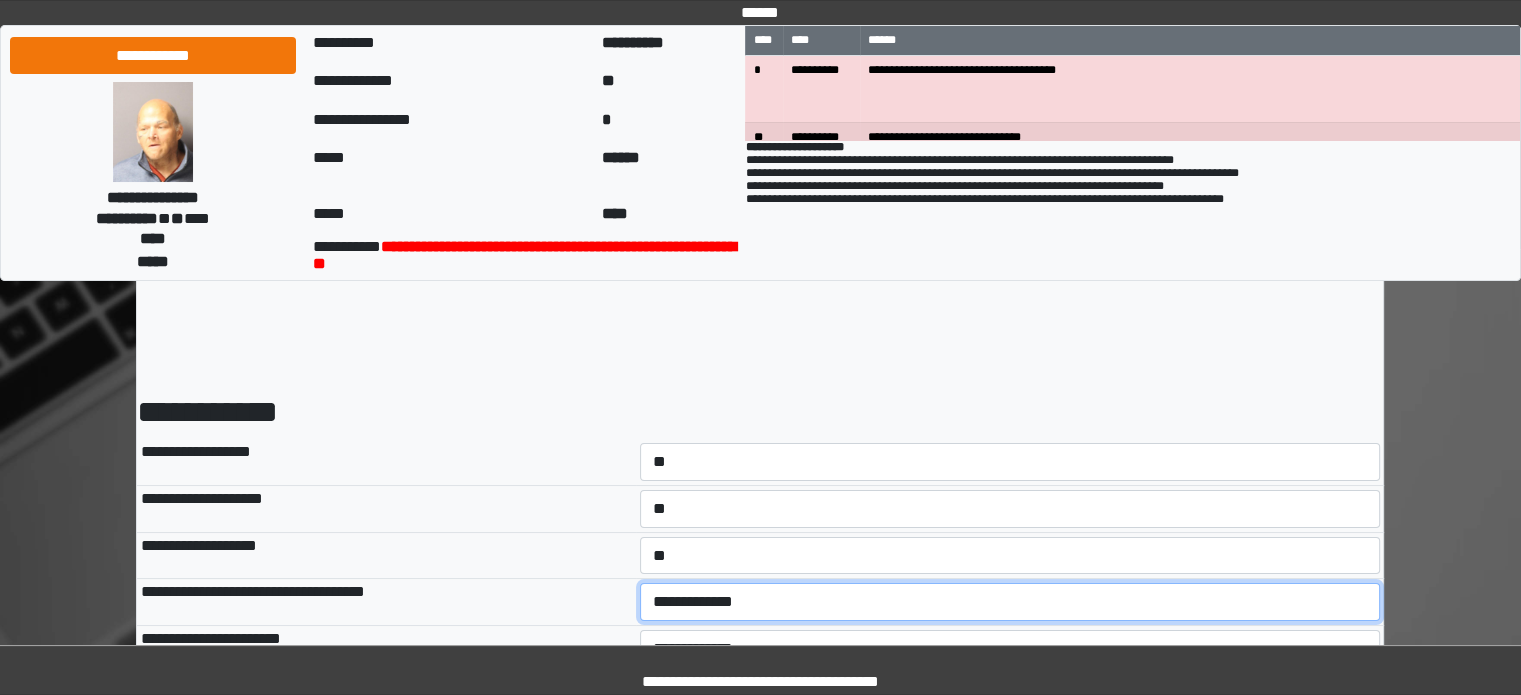 click on "**********" at bounding box center (1010, 602) 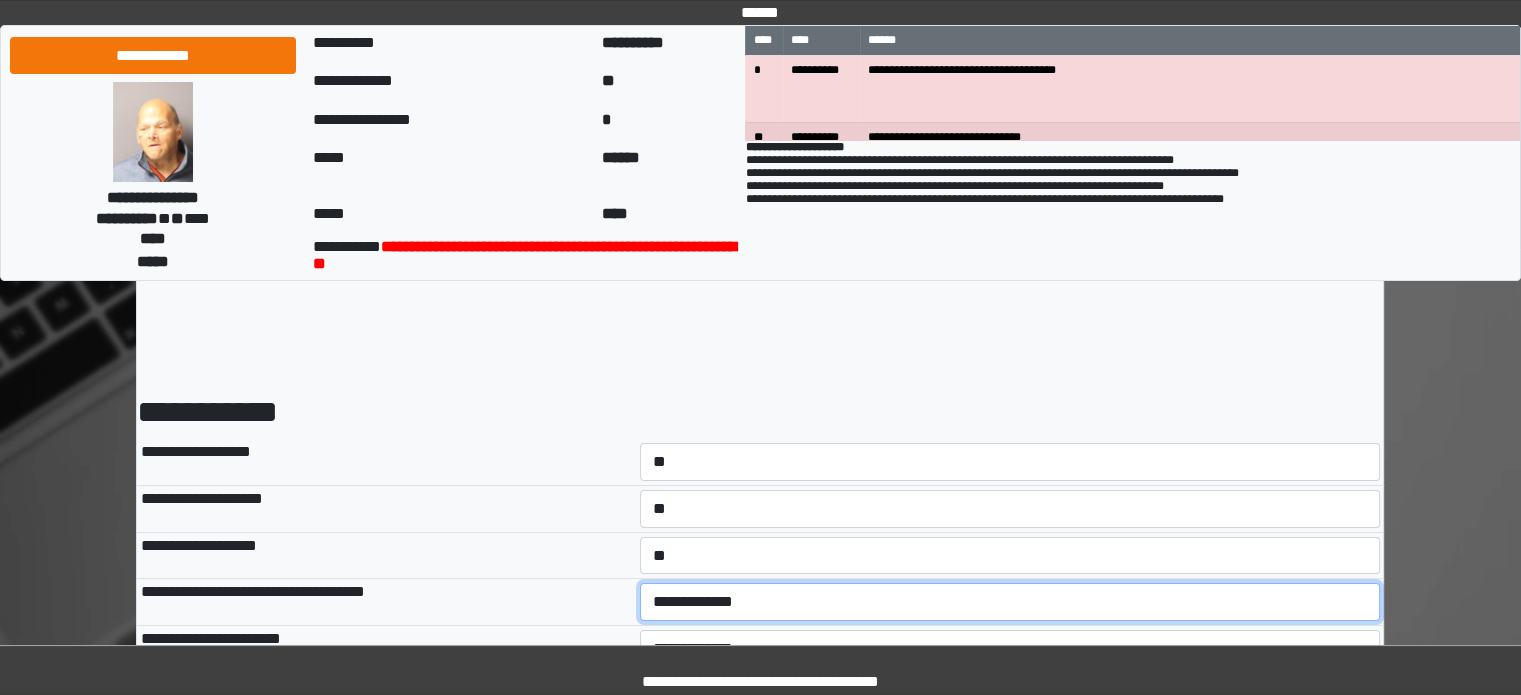 select on "*" 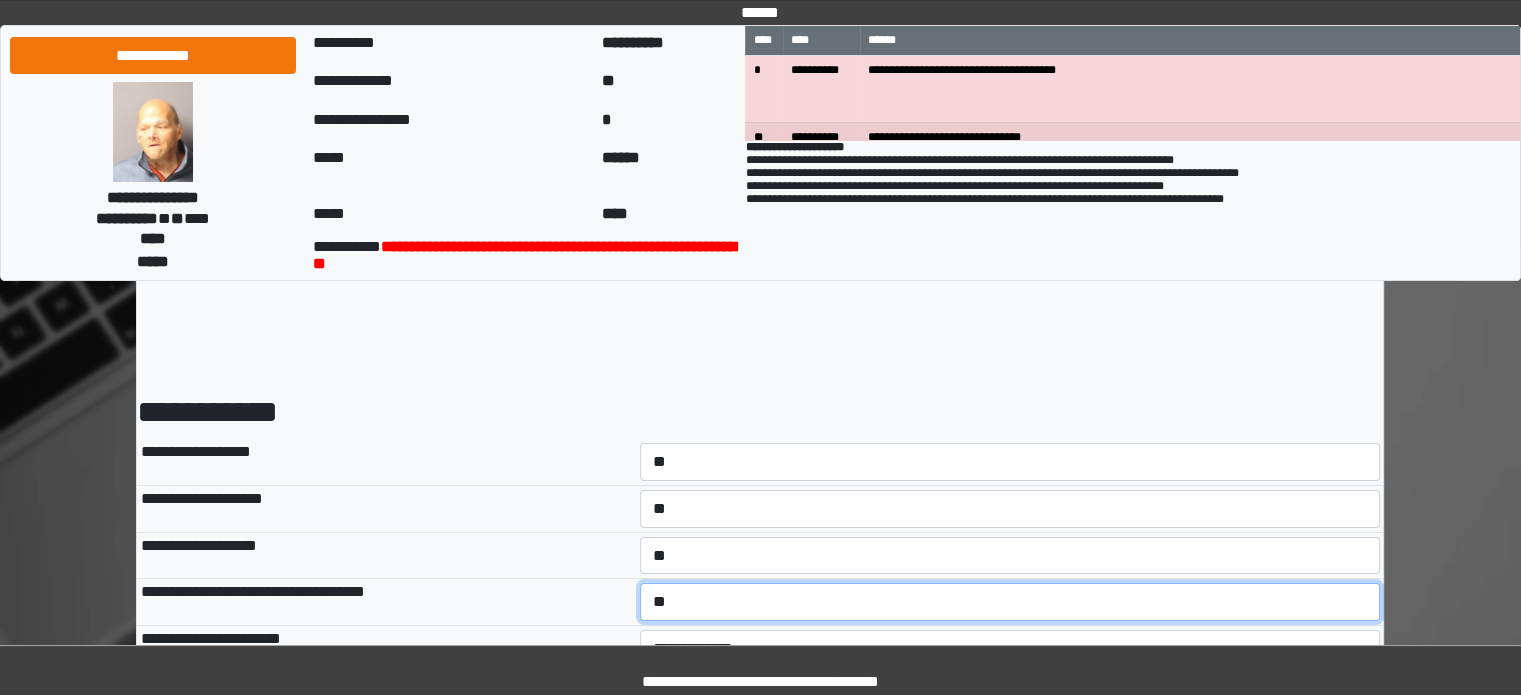 click on "**********" at bounding box center (1010, 602) 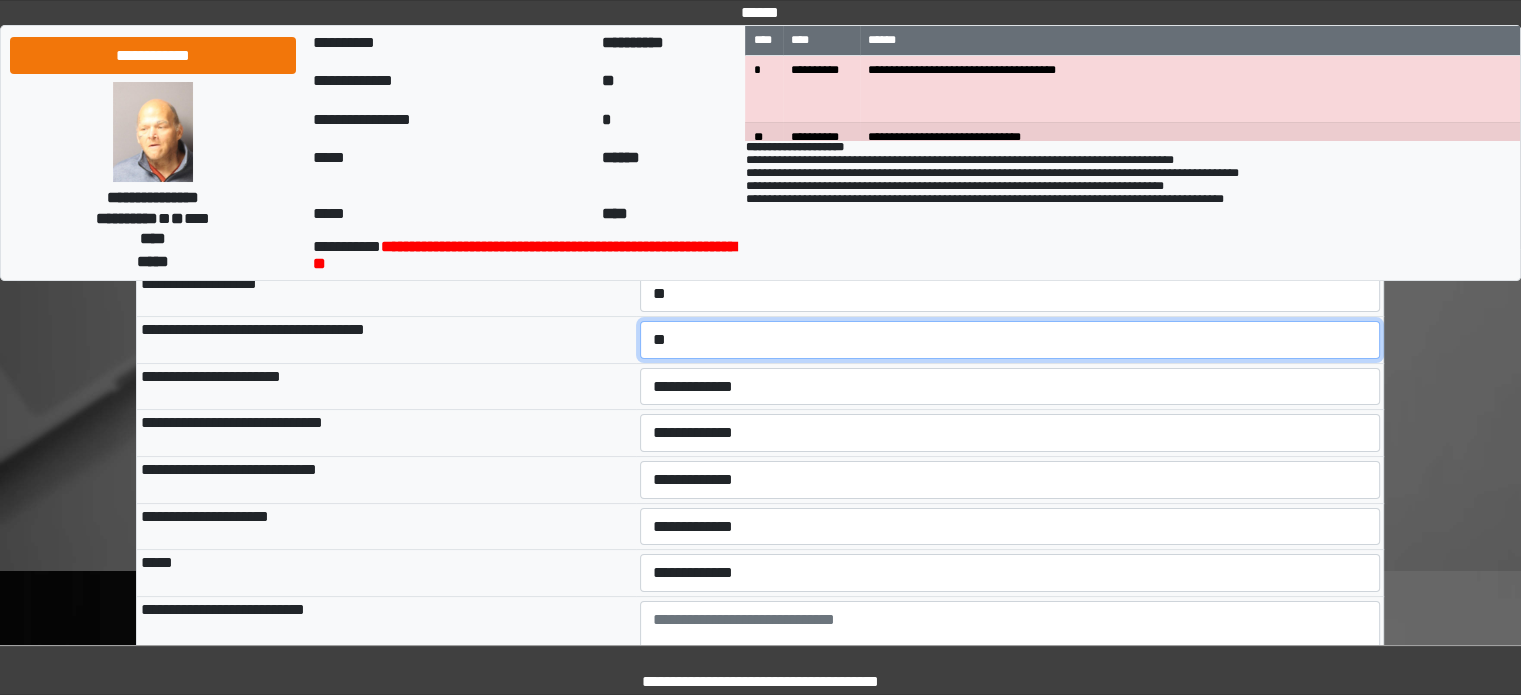 scroll, scrollTop: 300, scrollLeft: 0, axis: vertical 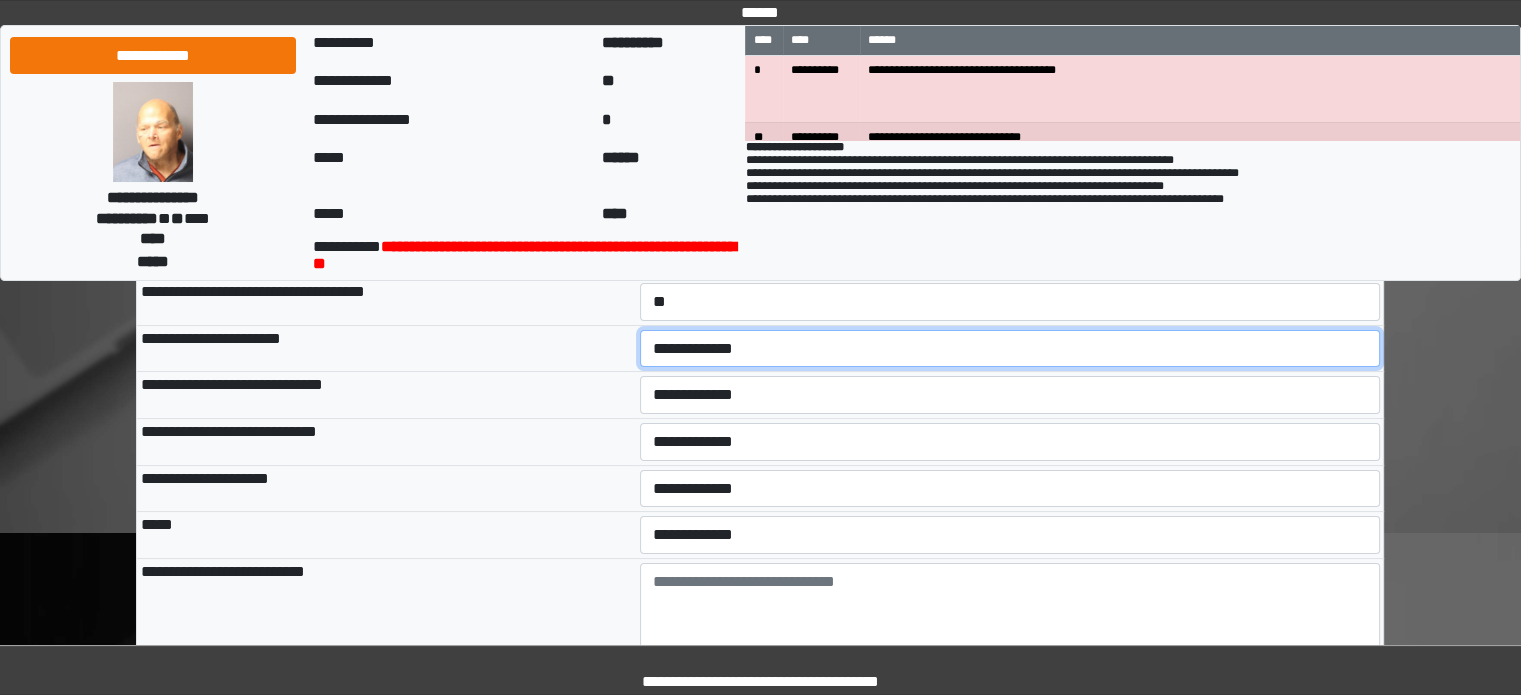 click on "**********" at bounding box center [1010, 349] 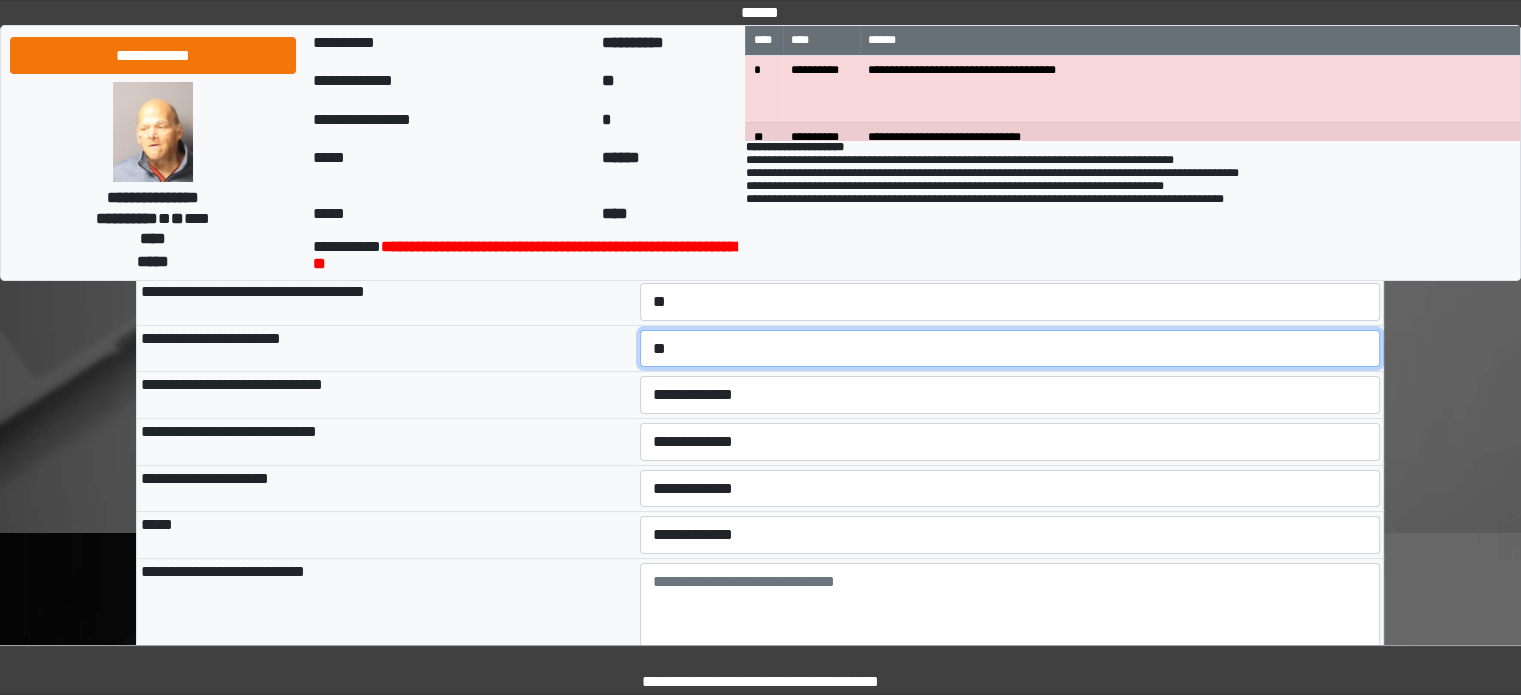 click on "**********" at bounding box center (1010, 349) 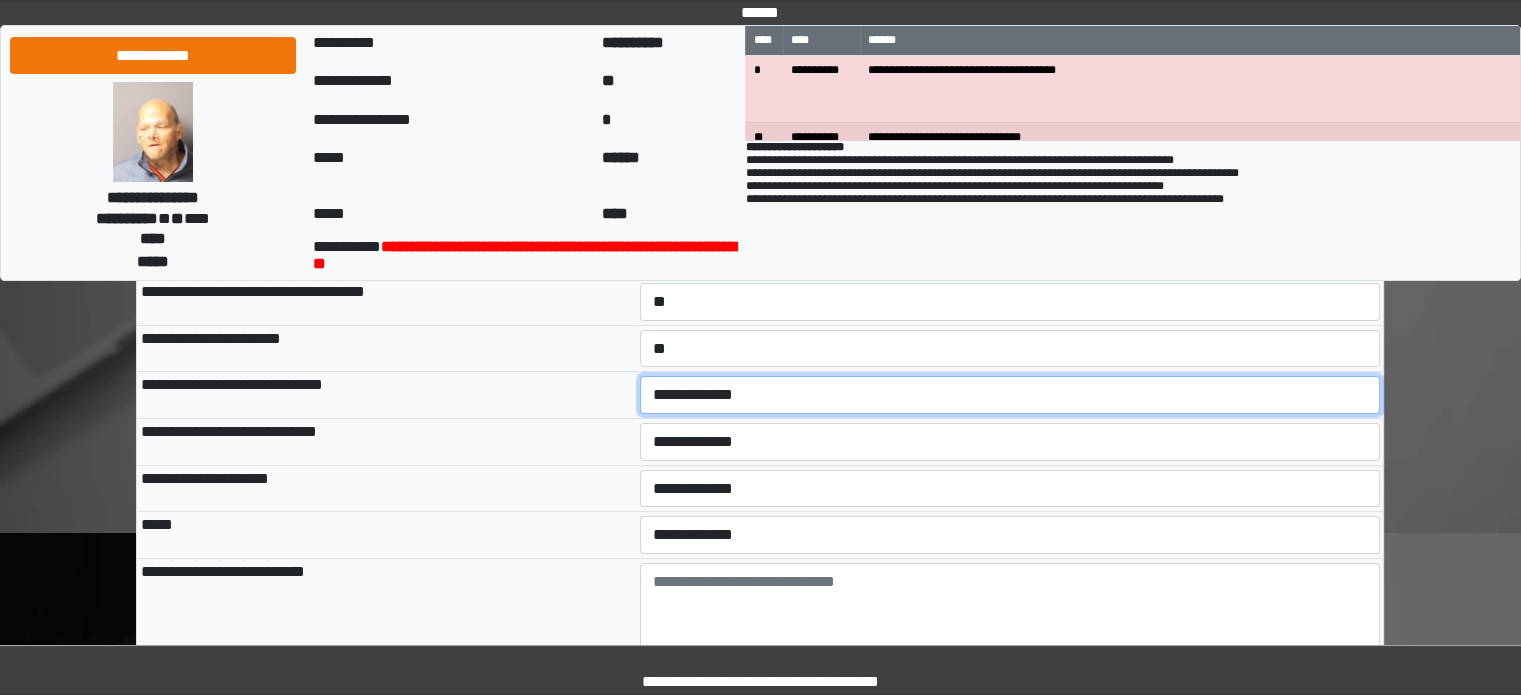 click on "**********" at bounding box center (1010, 395) 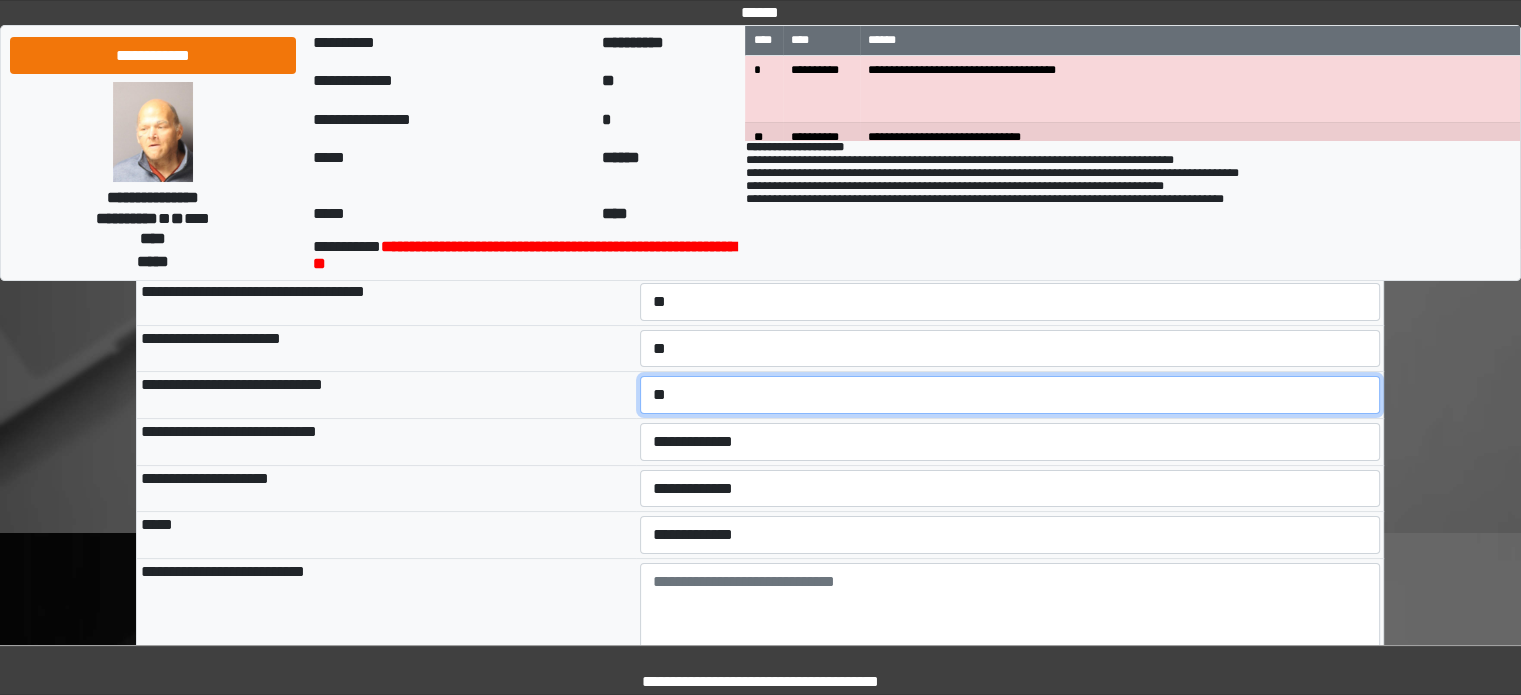 click on "**********" at bounding box center (1010, 395) 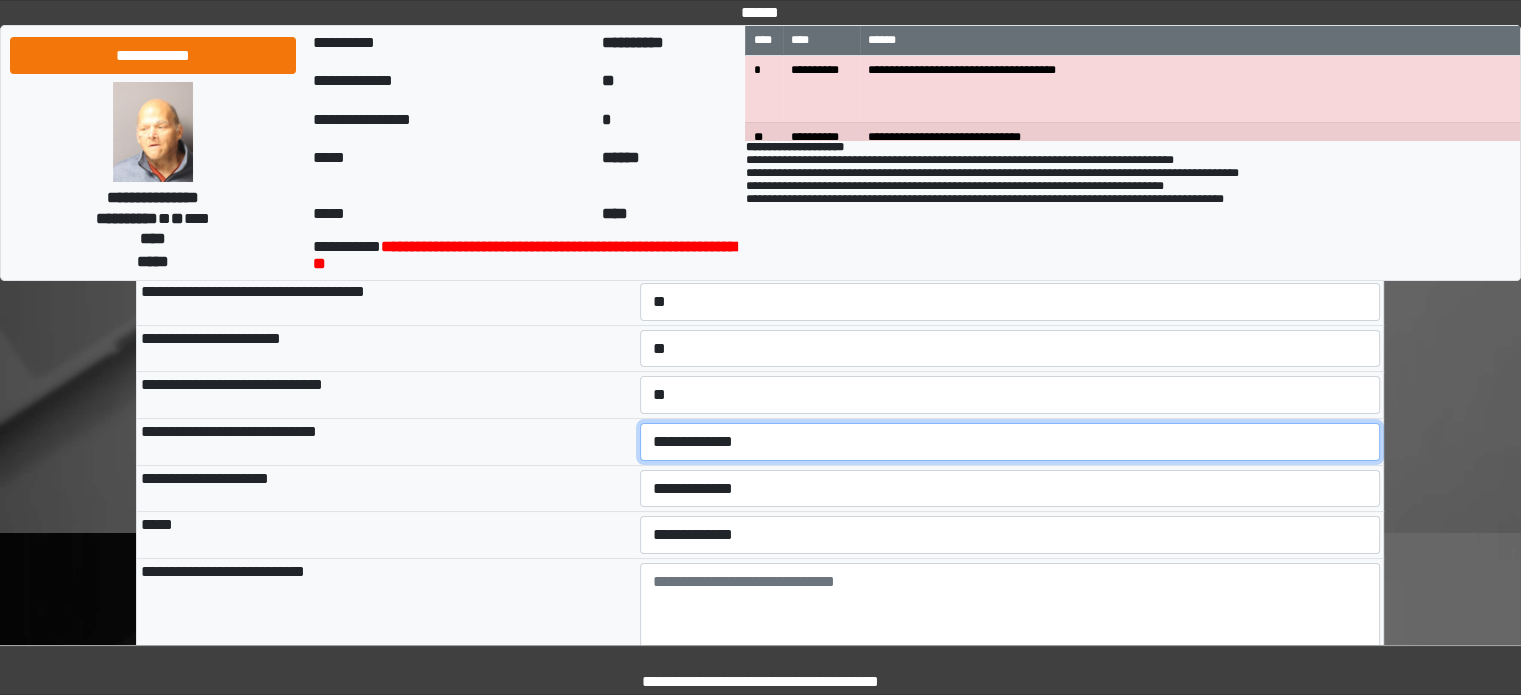 click on "**********" at bounding box center [1010, 442] 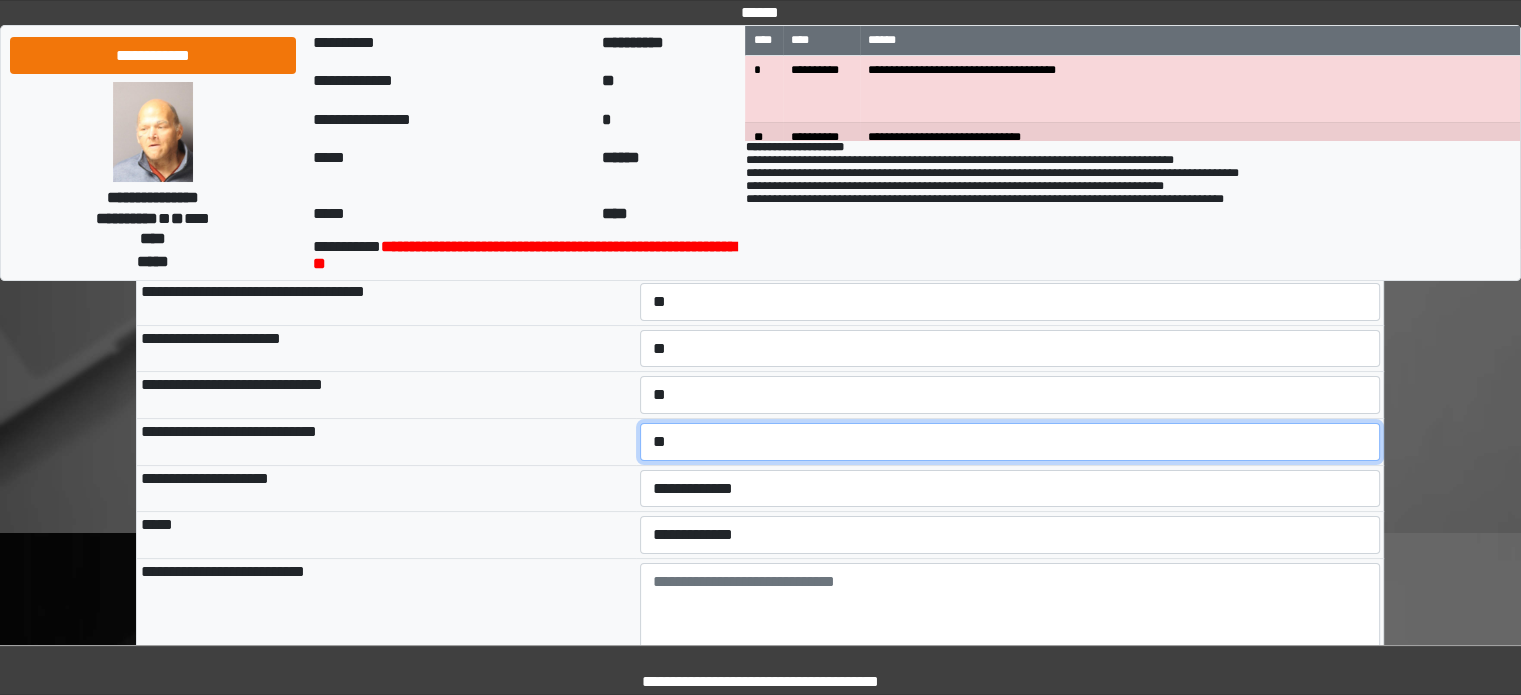 click on "**********" at bounding box center (1010, 442) 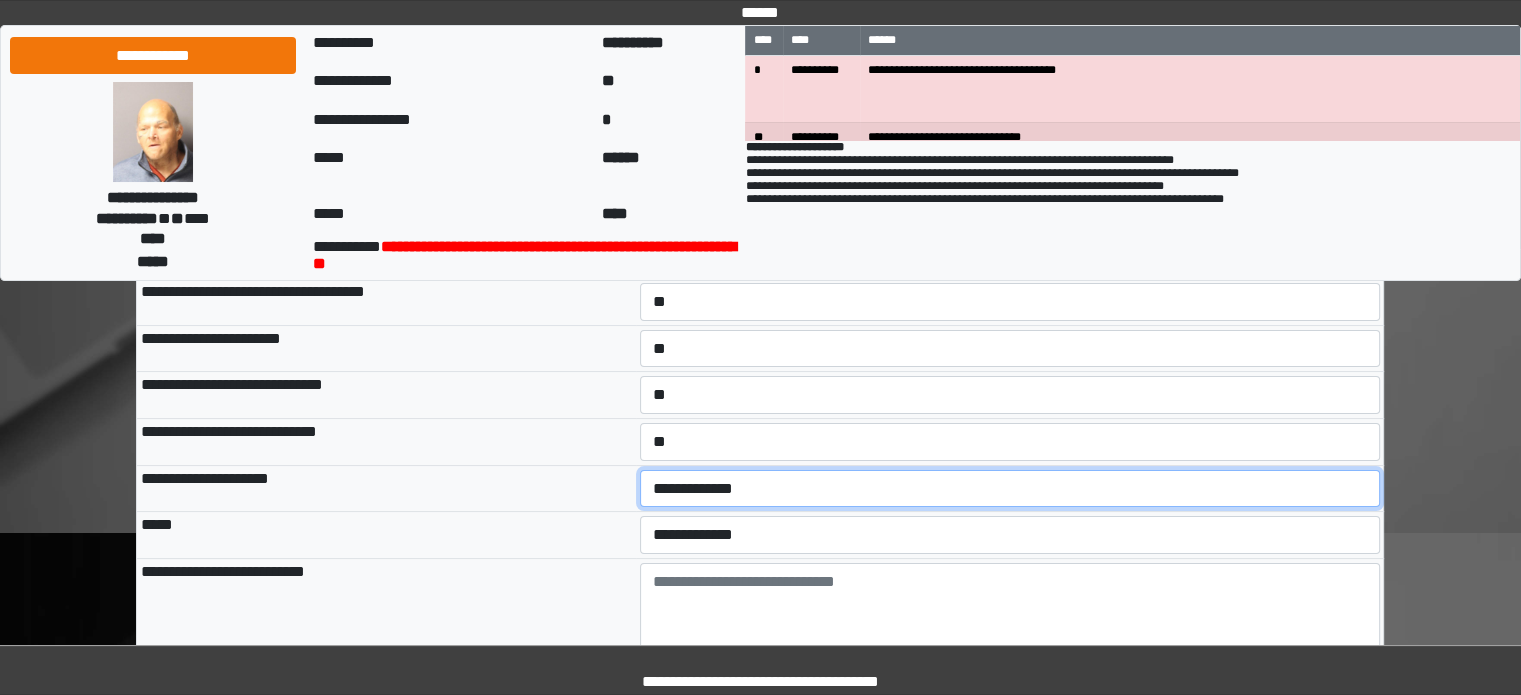 drag, startPoint x: 680, startPoint y: 486, endPoint x: 678, endPoint y: 501, distance: 15.132746 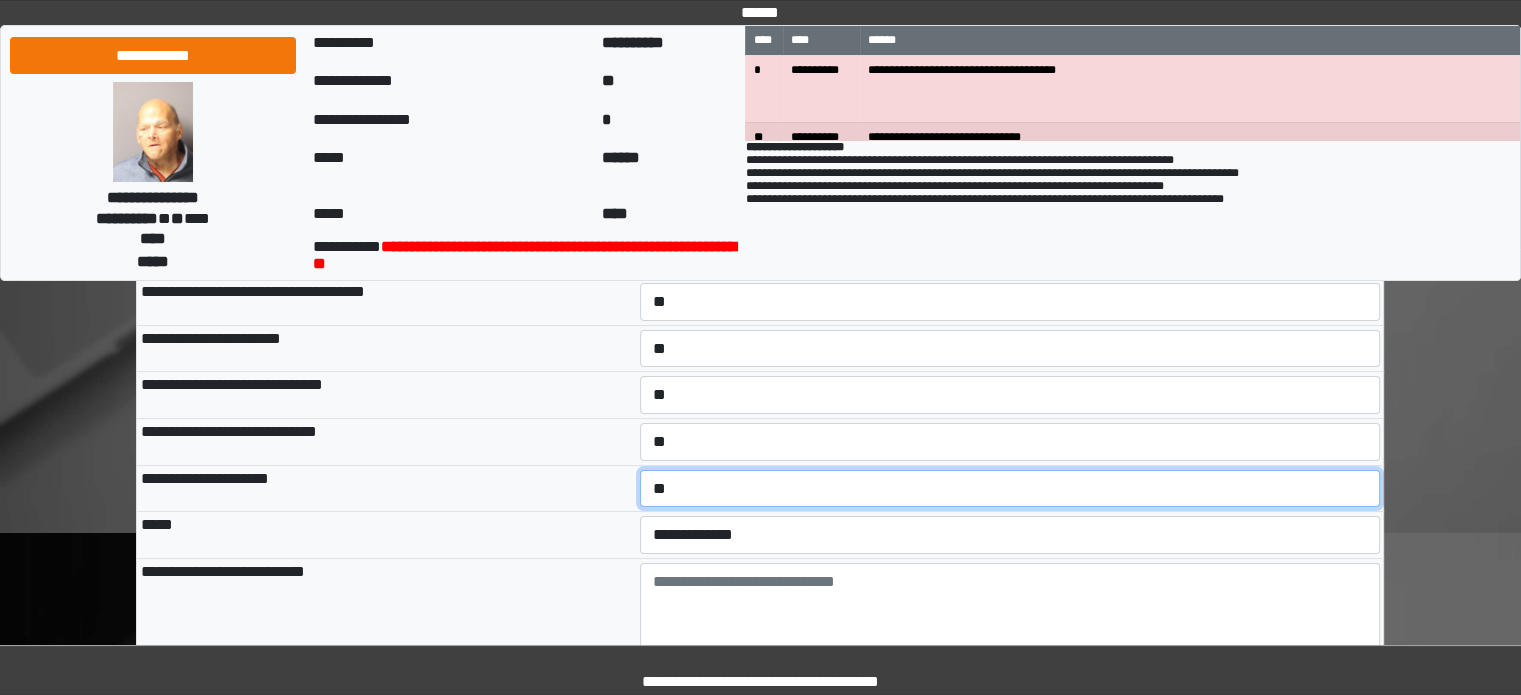 click on "**********" at bounding box center (1010, 489) 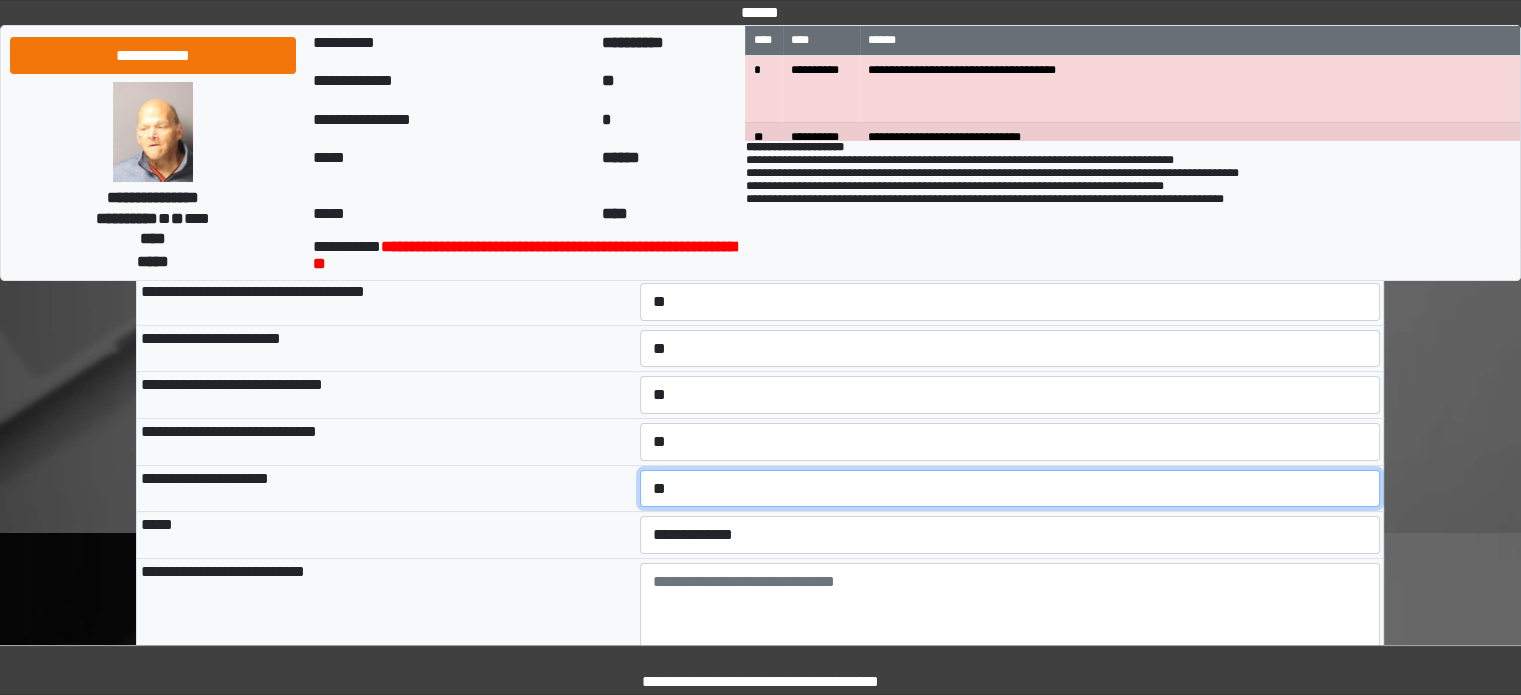 scroll, scrollTop: 500, scrollLeft: 0, axis: vertical 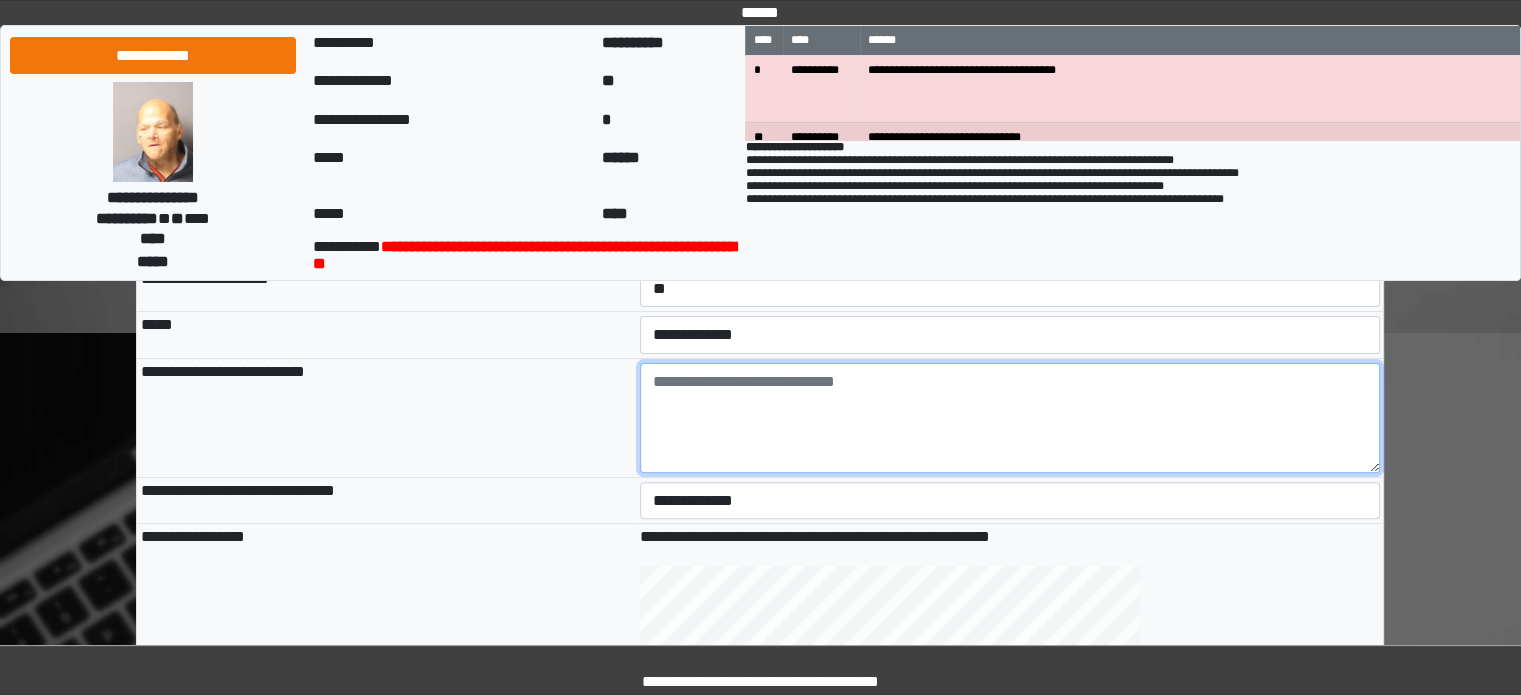 click at bounding box center (1010, 418) 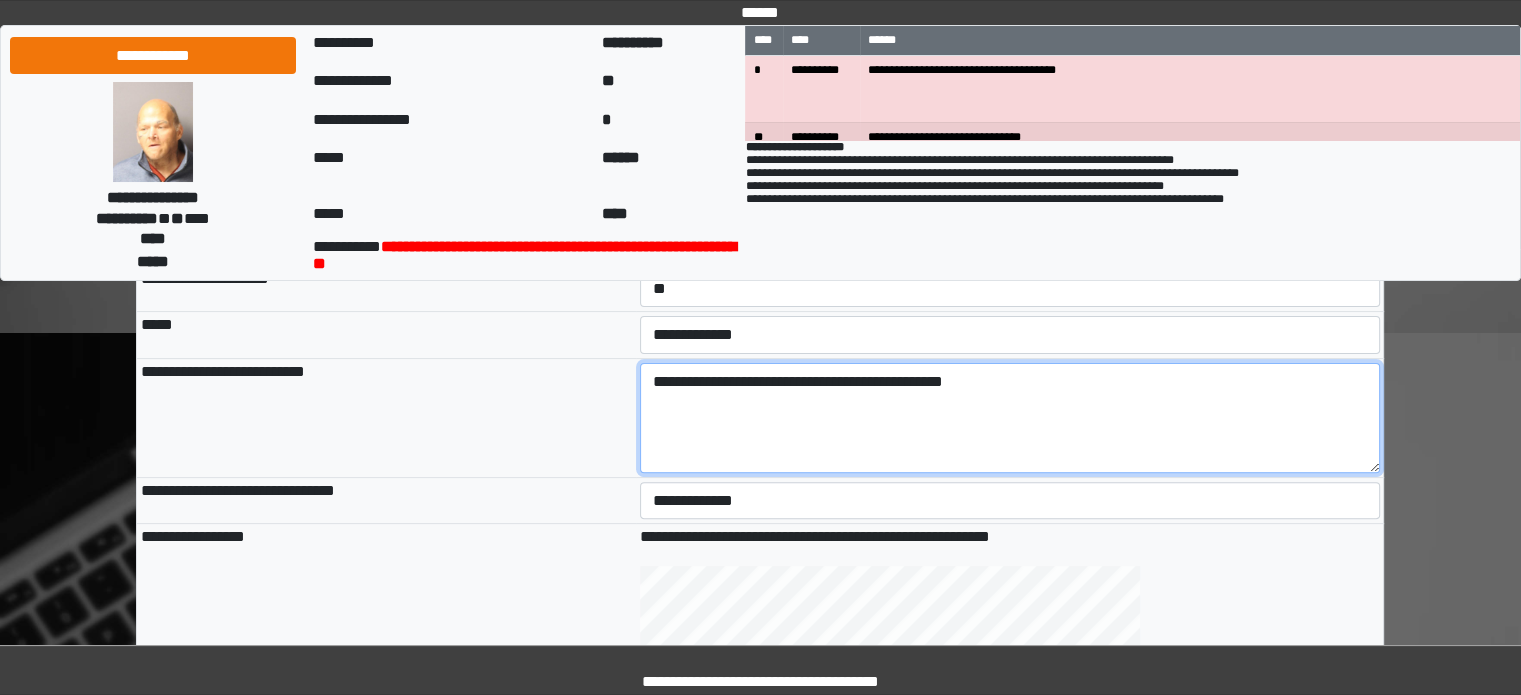 type on "**********" 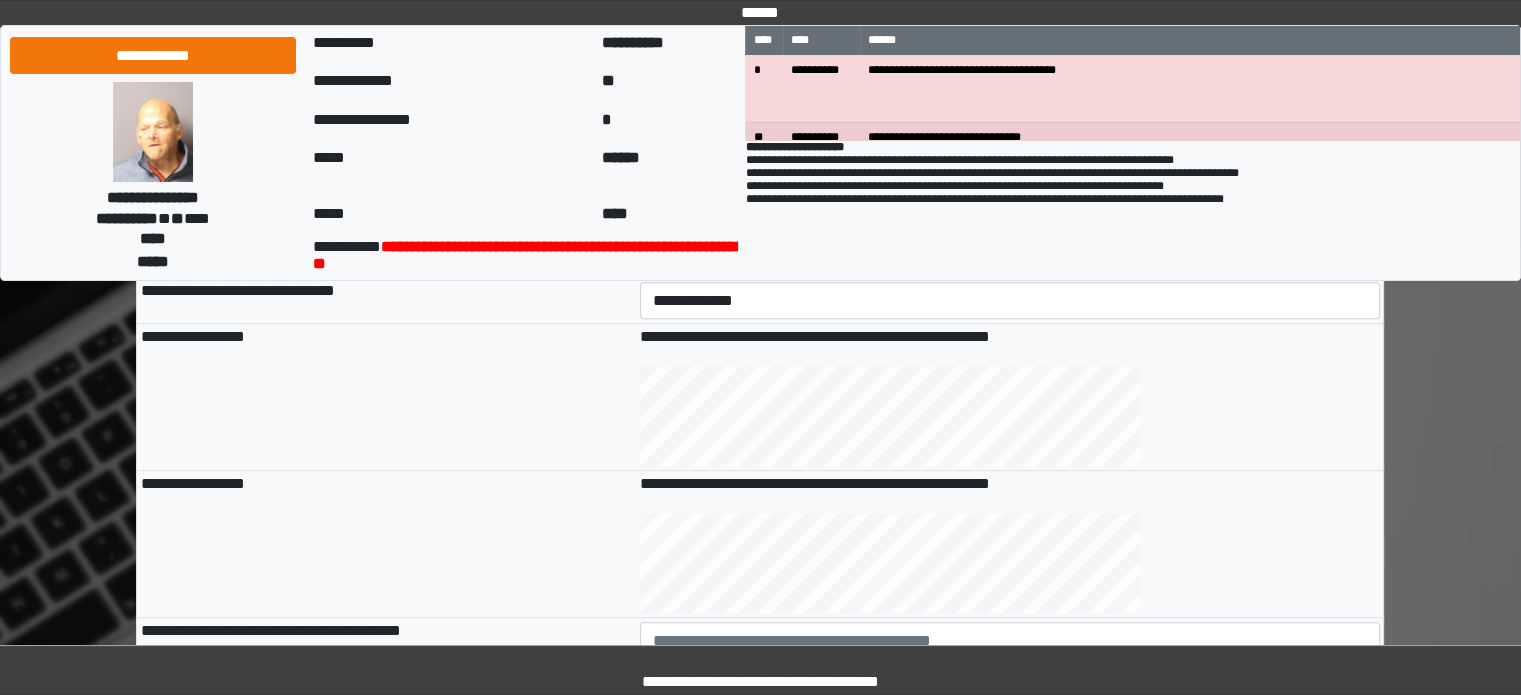 scroll, scrollTop: 800, scrollLeft: 0, axis: vertical 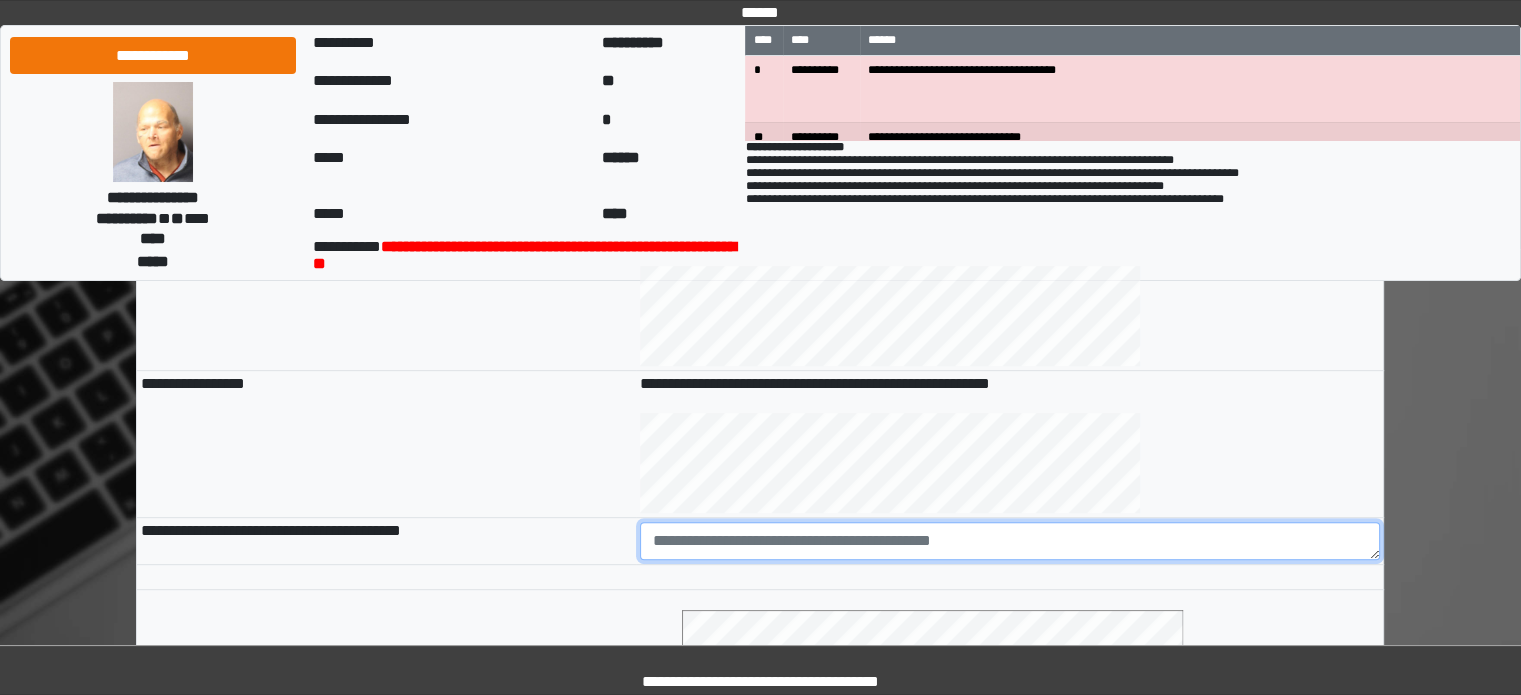 click at bounding box center (1010, 541) 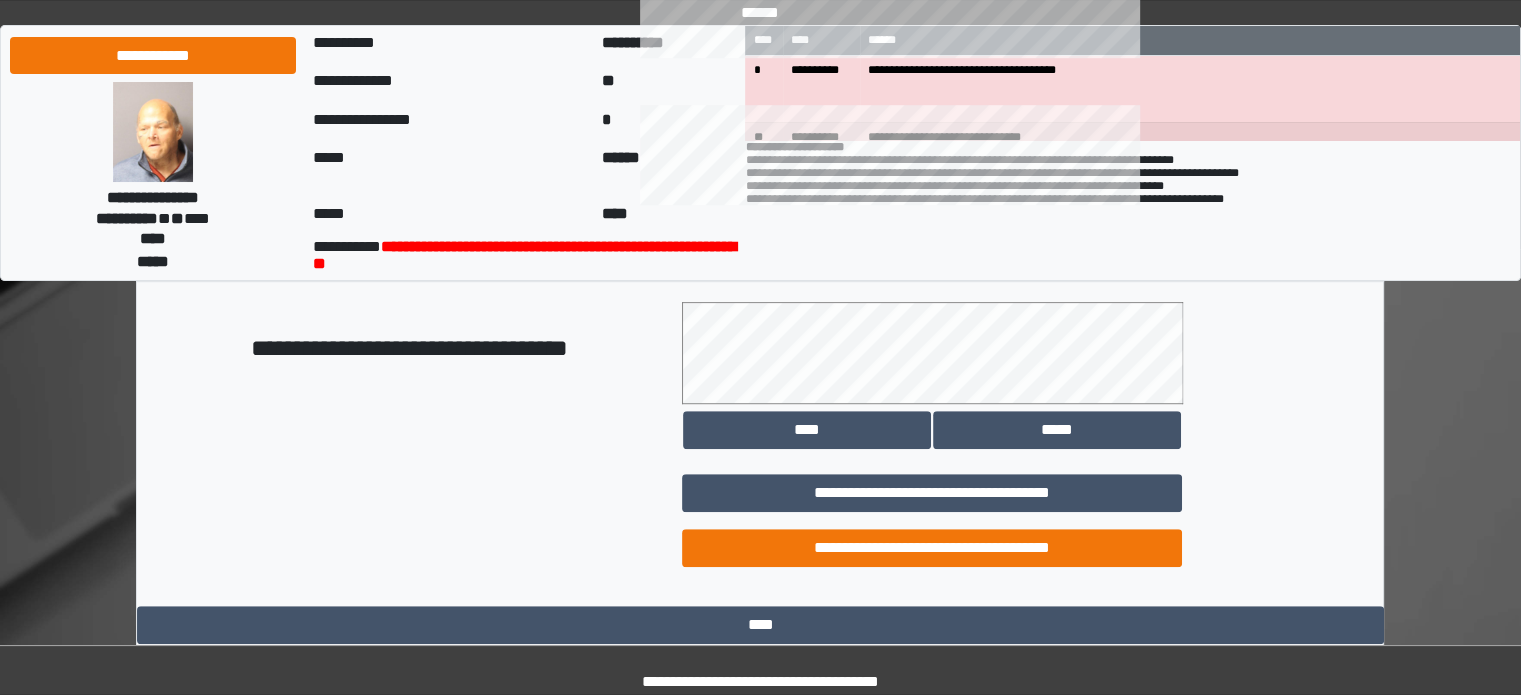 scroll, scrollTop: 1158, scrollLeft: 0, axis: vertical 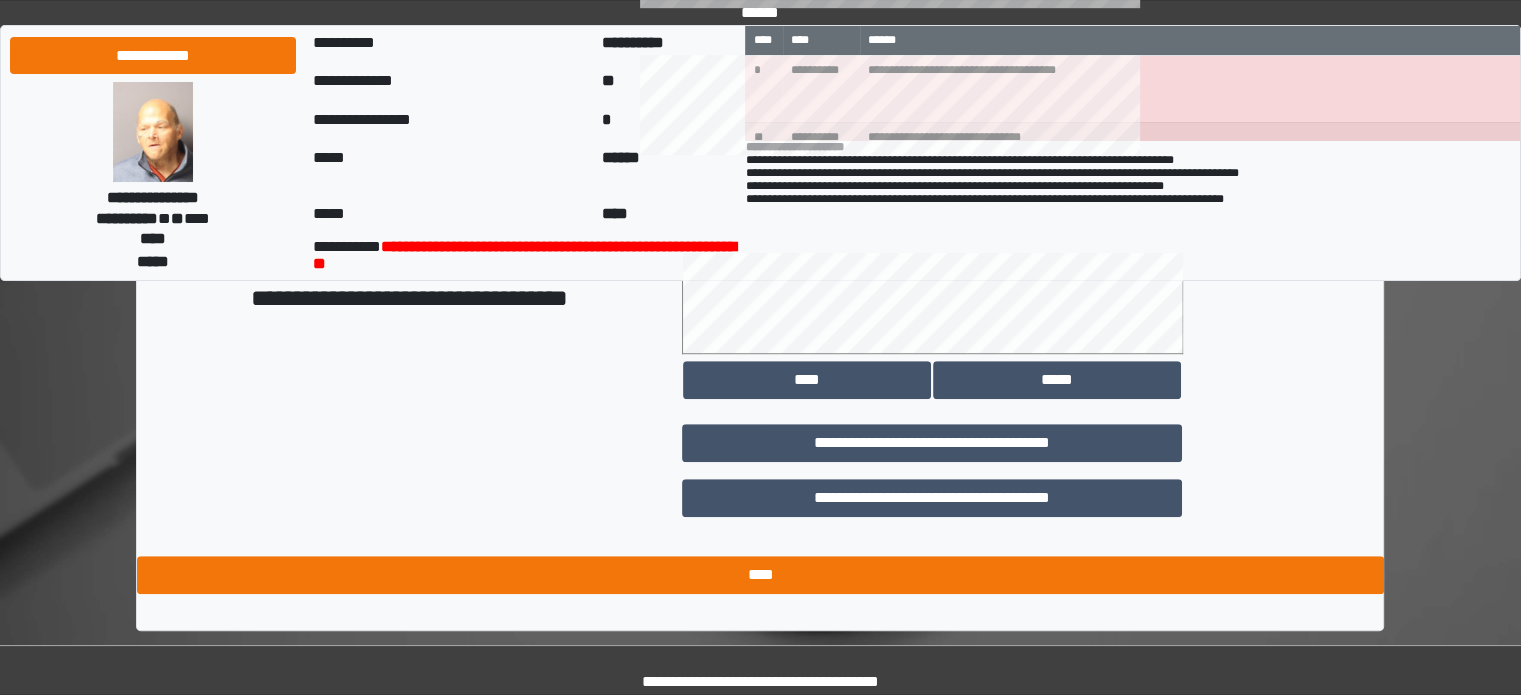 type on "**********" 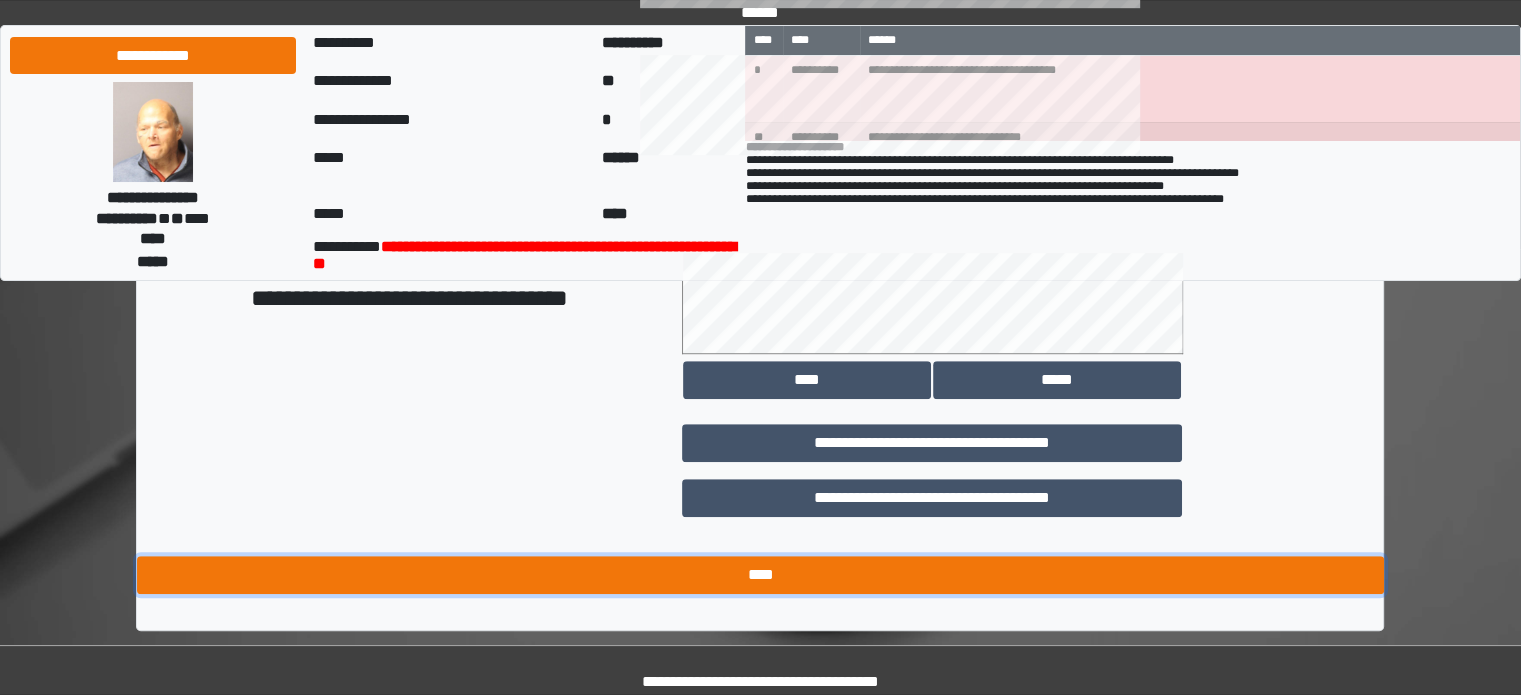 click on "****" at bounding box center [760, 575] 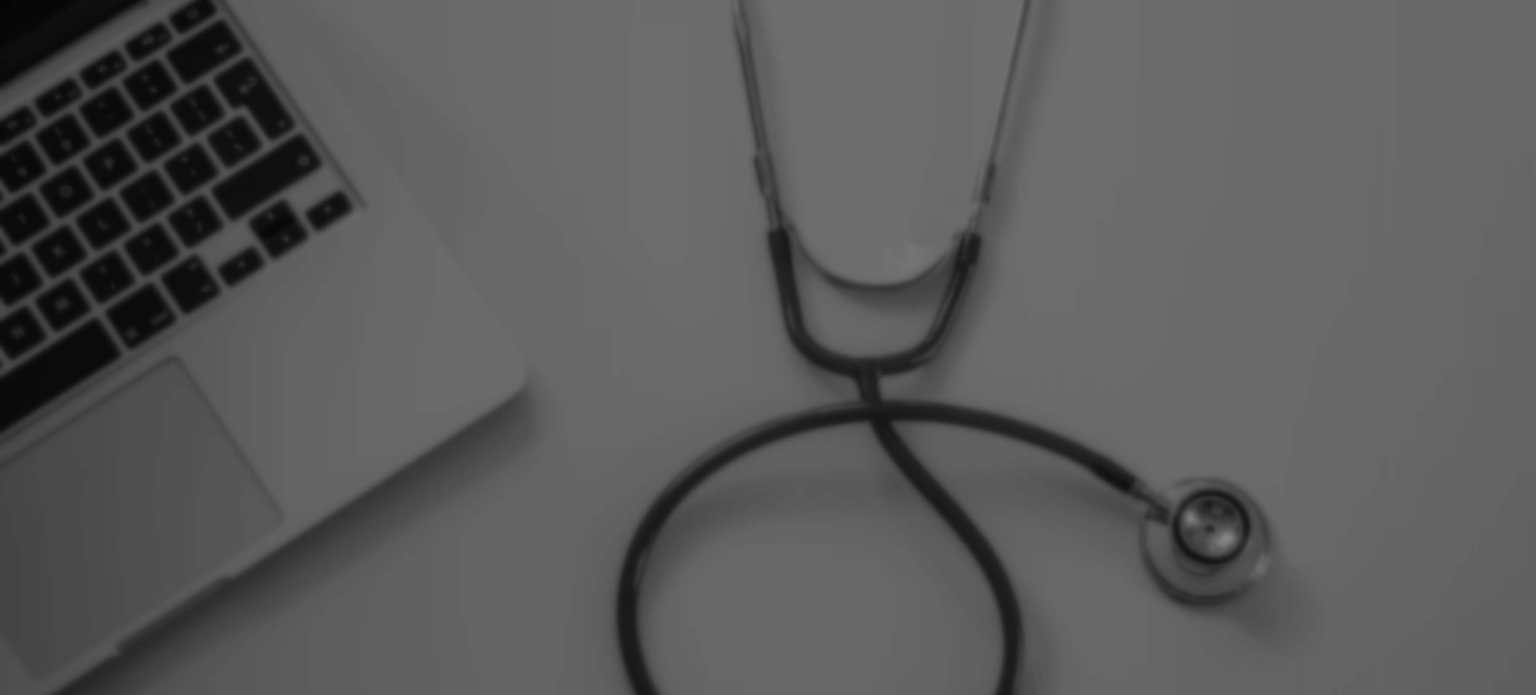 scroll, scrollTop: 0, scrollLeft: 0, axis: both 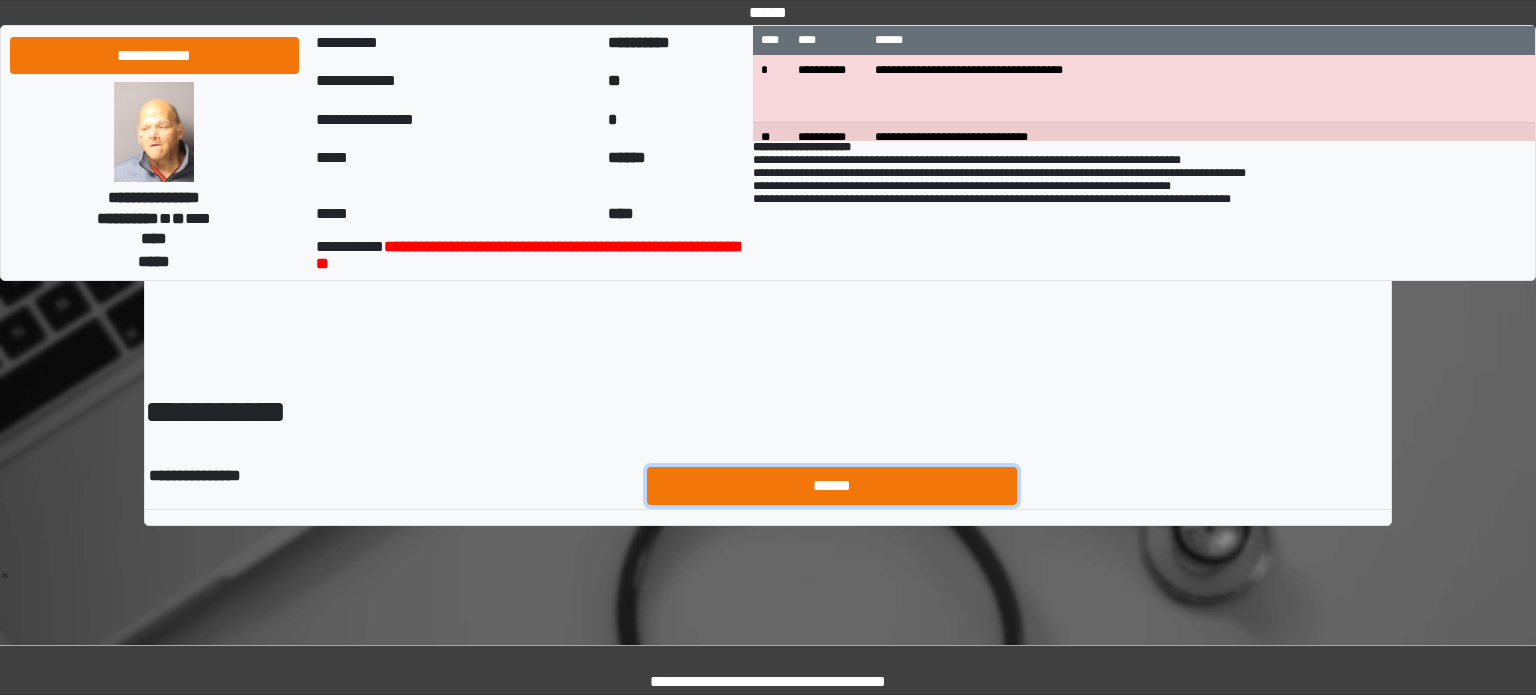 click on "******" at bounding box center (832, 486) 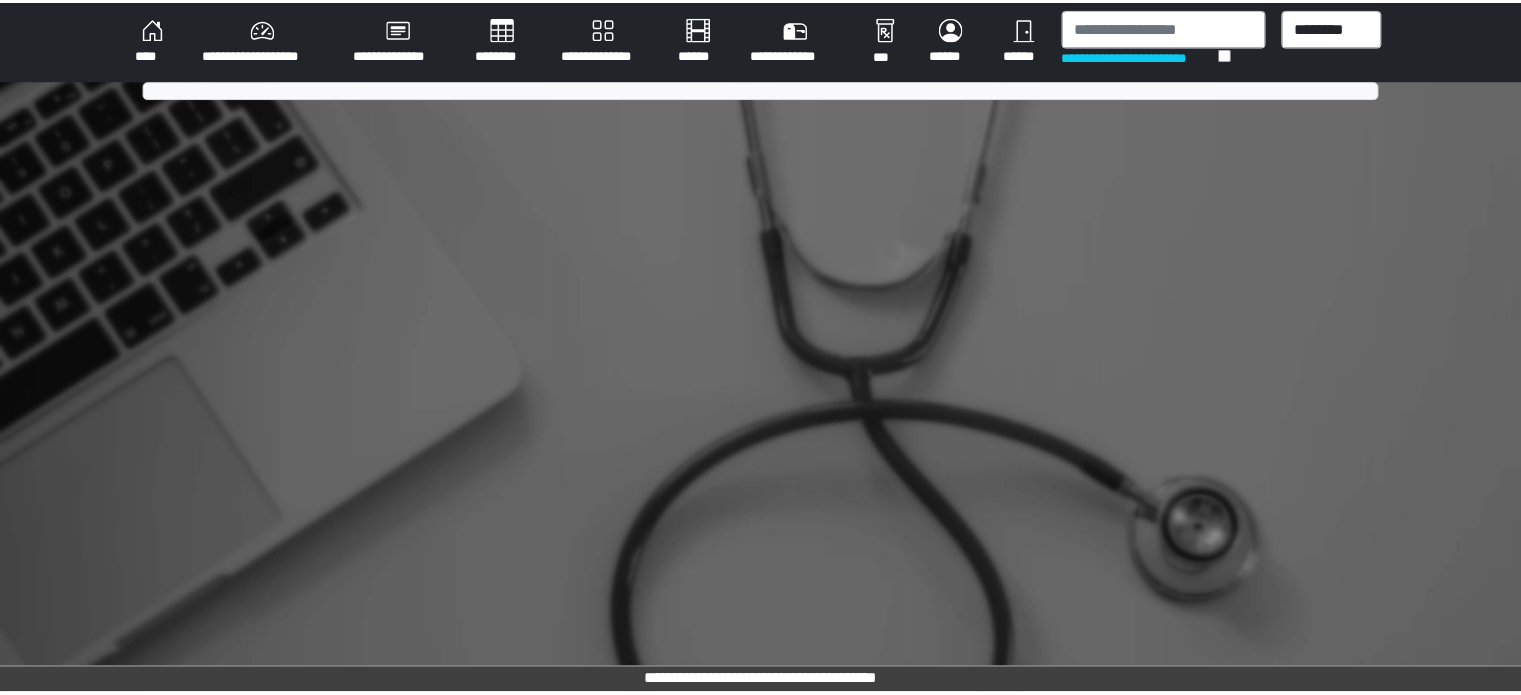 scroll, scrollTop: 0, scrollLeft: 0, axis: both 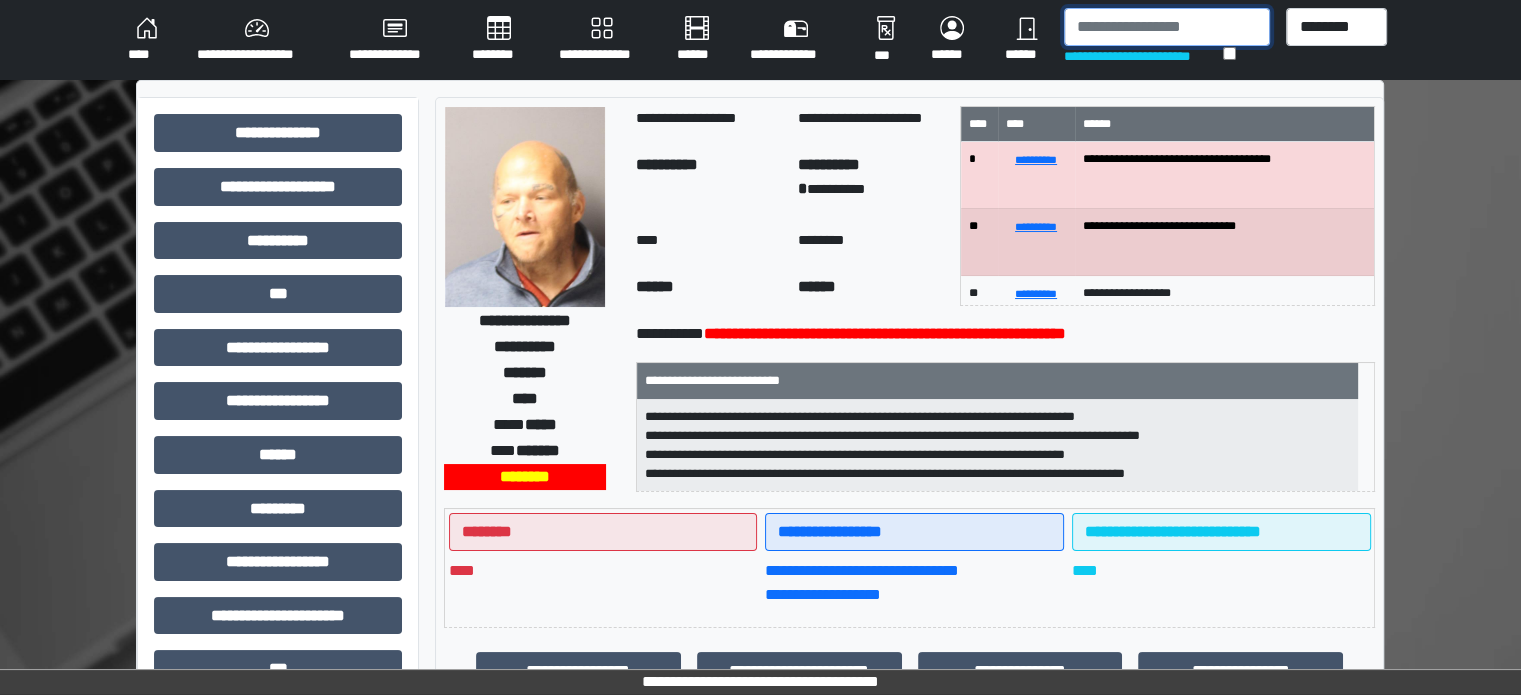 click at bounding box center (1167, 27) 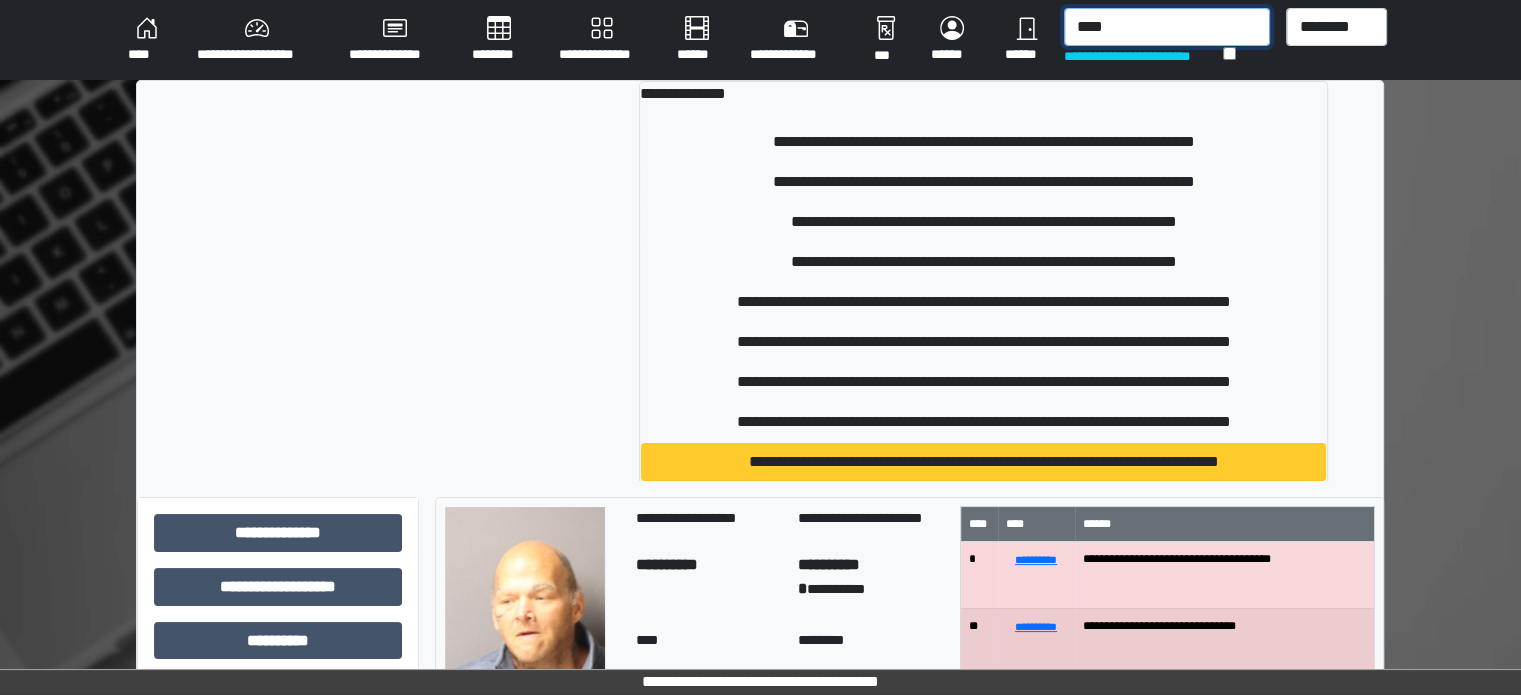 type on "****" 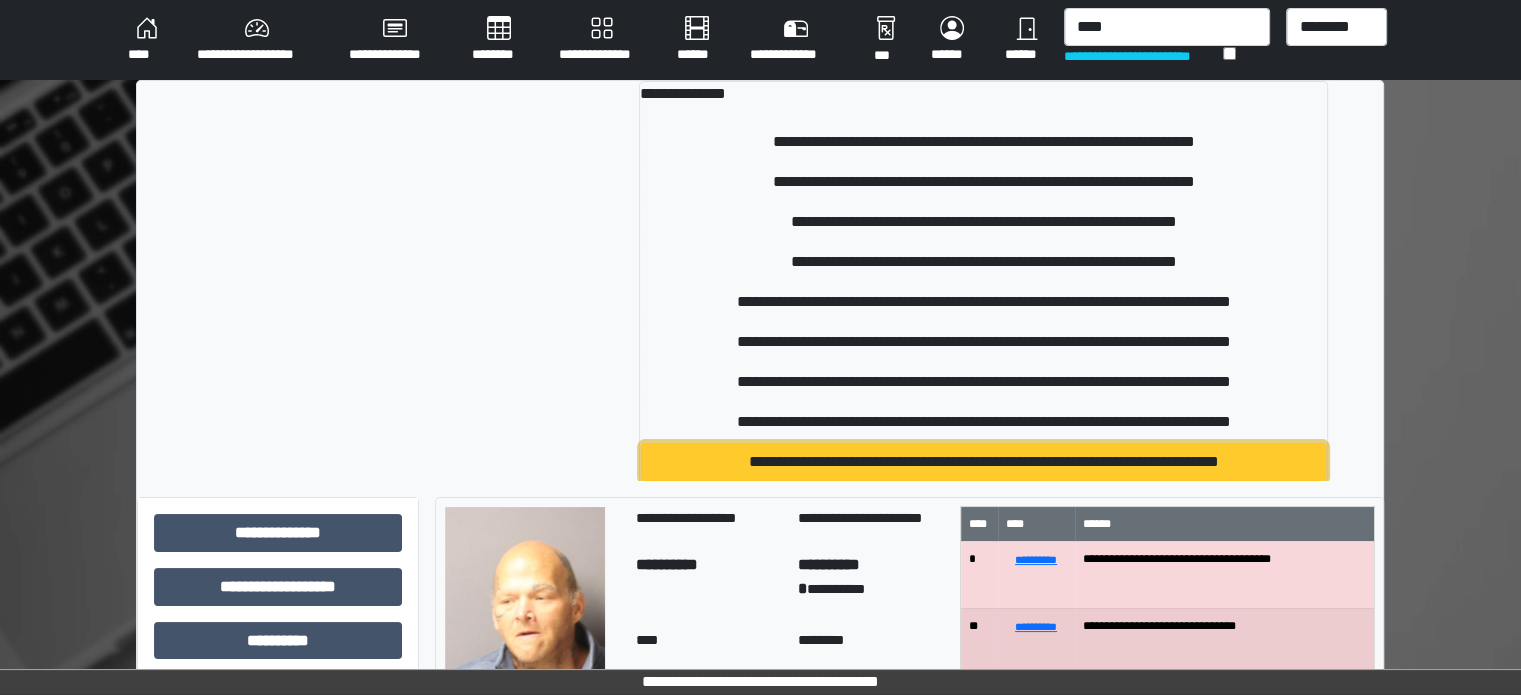 click on "**********" at bounding box center [984, 462] 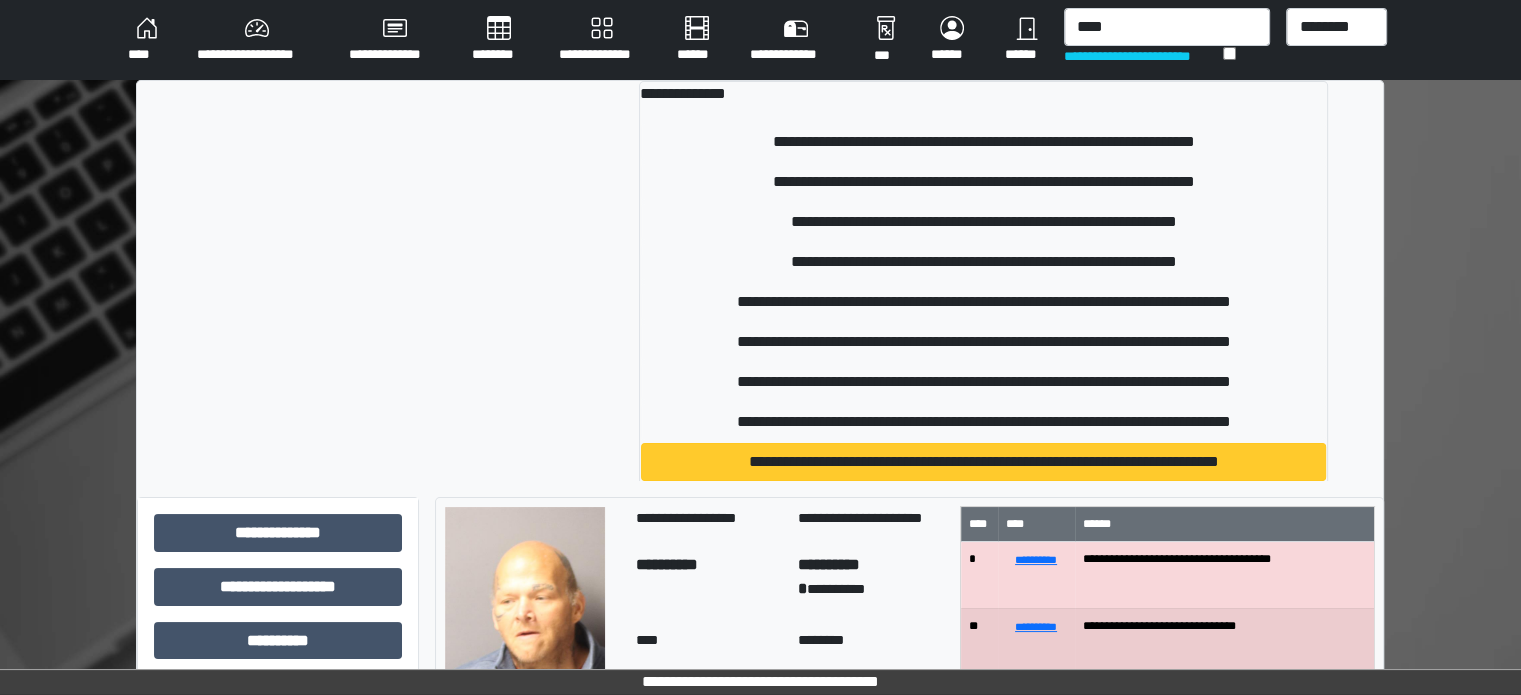 type 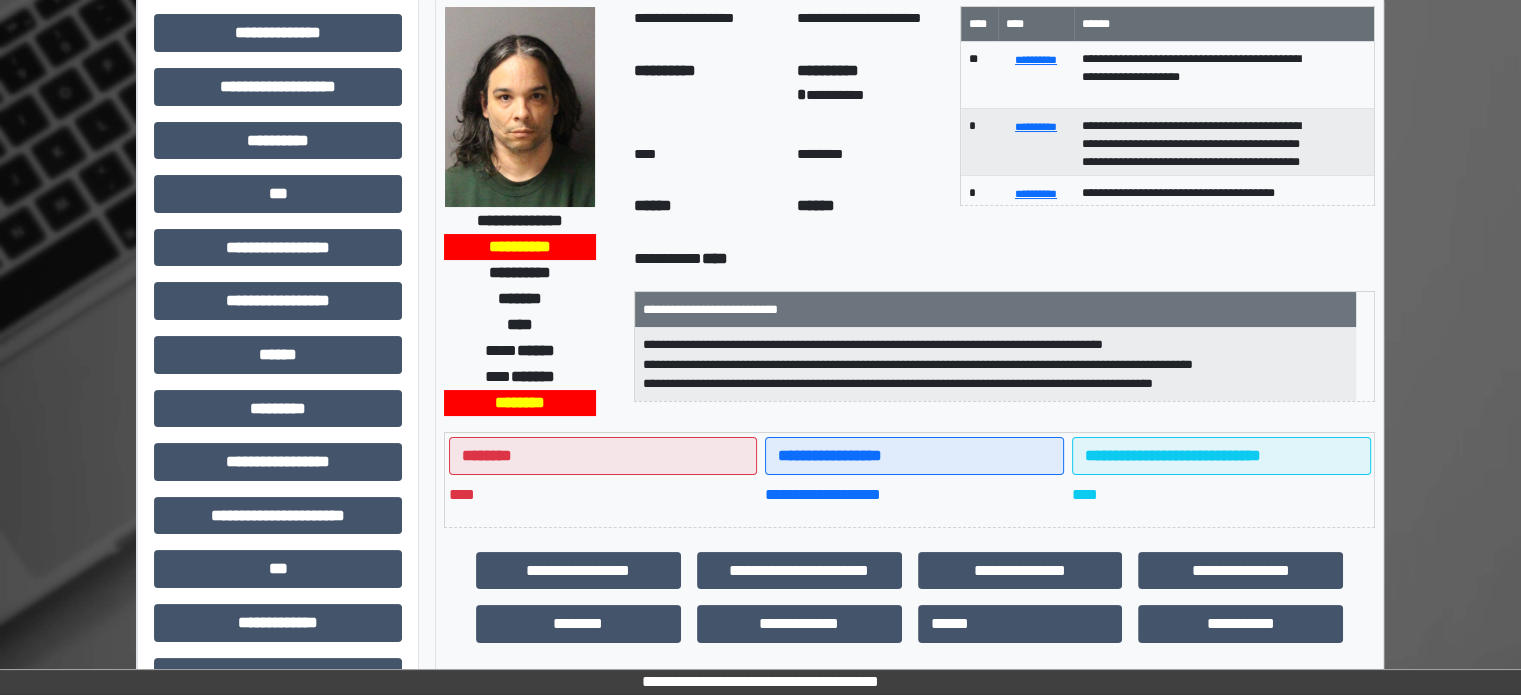 scroll, scrollTop: 200, scrollLeft: 0, axis: vertical 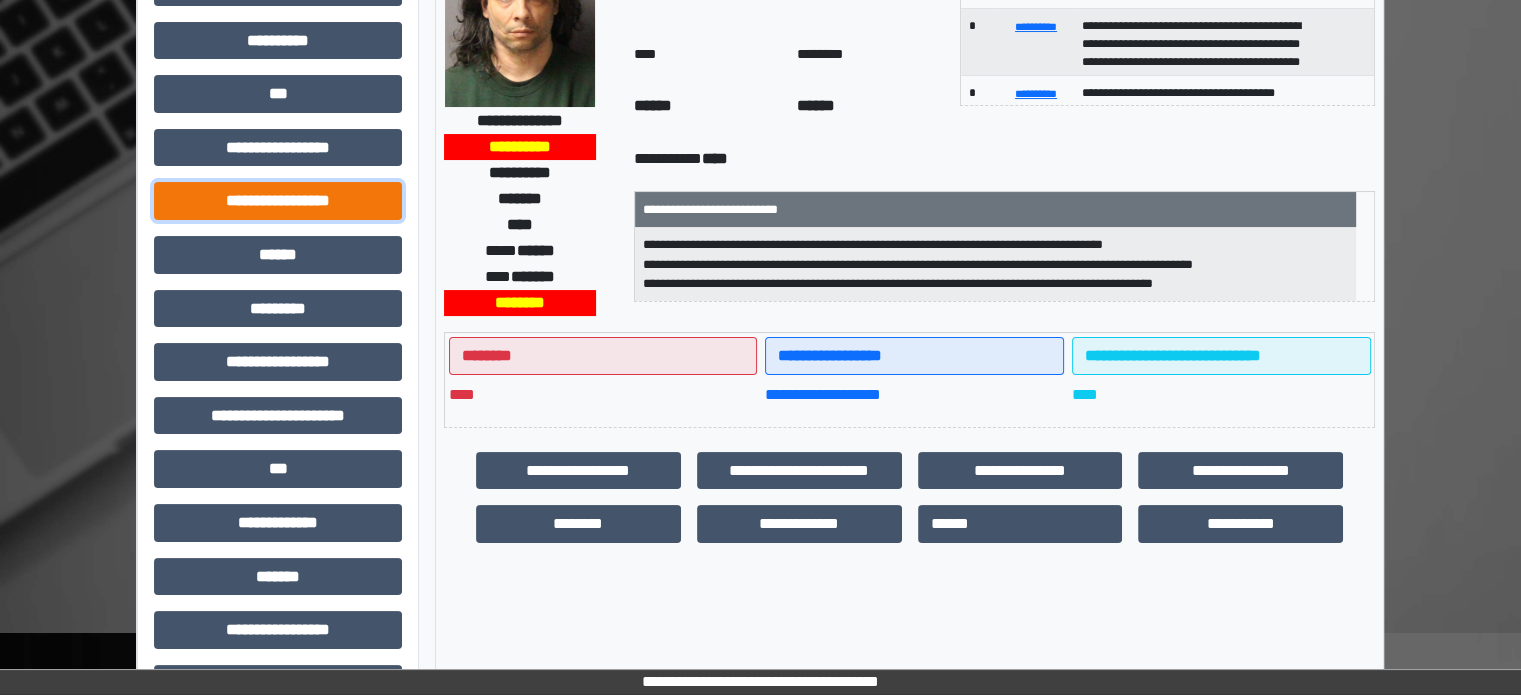 click on "**********" at bounding box center [278, 201] 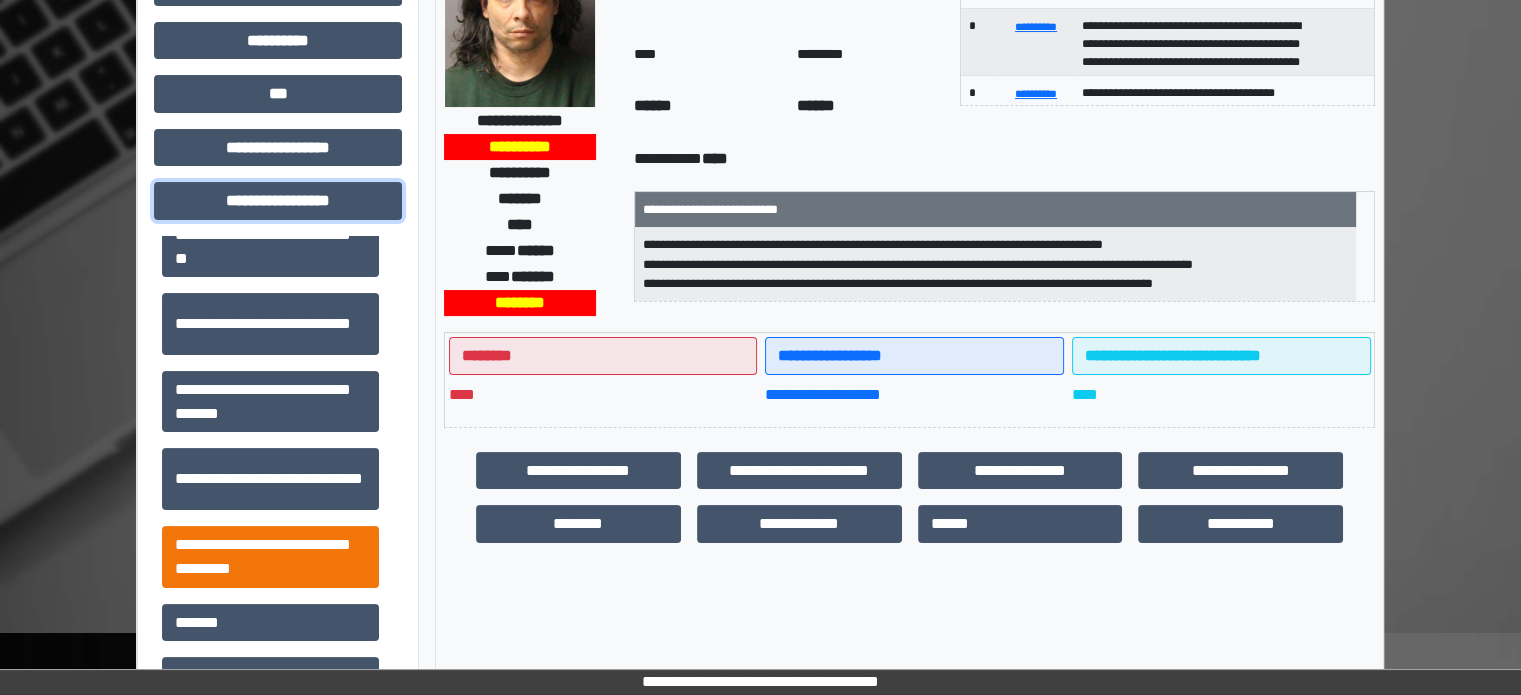 scroll, scrollTop: 1313, scrollLeft: 0, axis: vertical 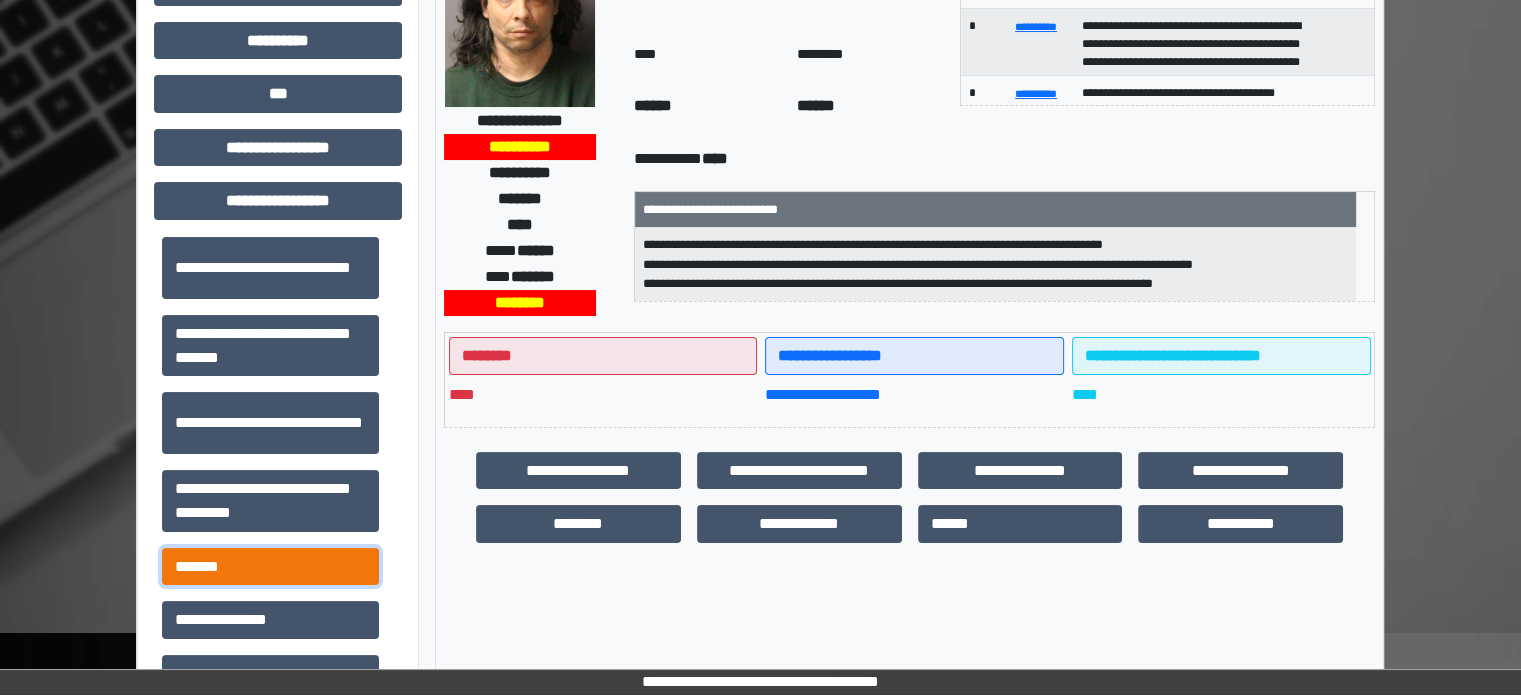 click on "*******" at bounding box center [270, 567] 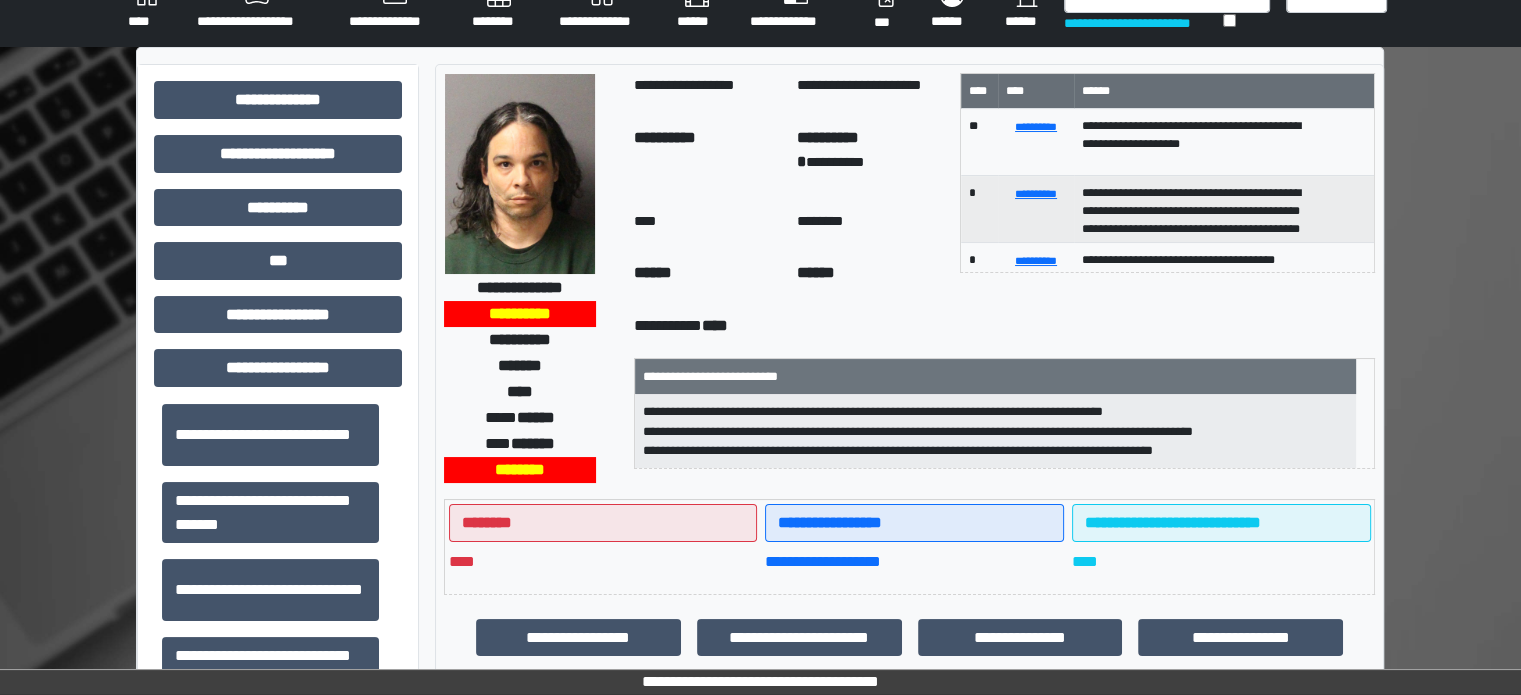 scroll, scrollTop: 0, scrollLeft: 0, axis: both 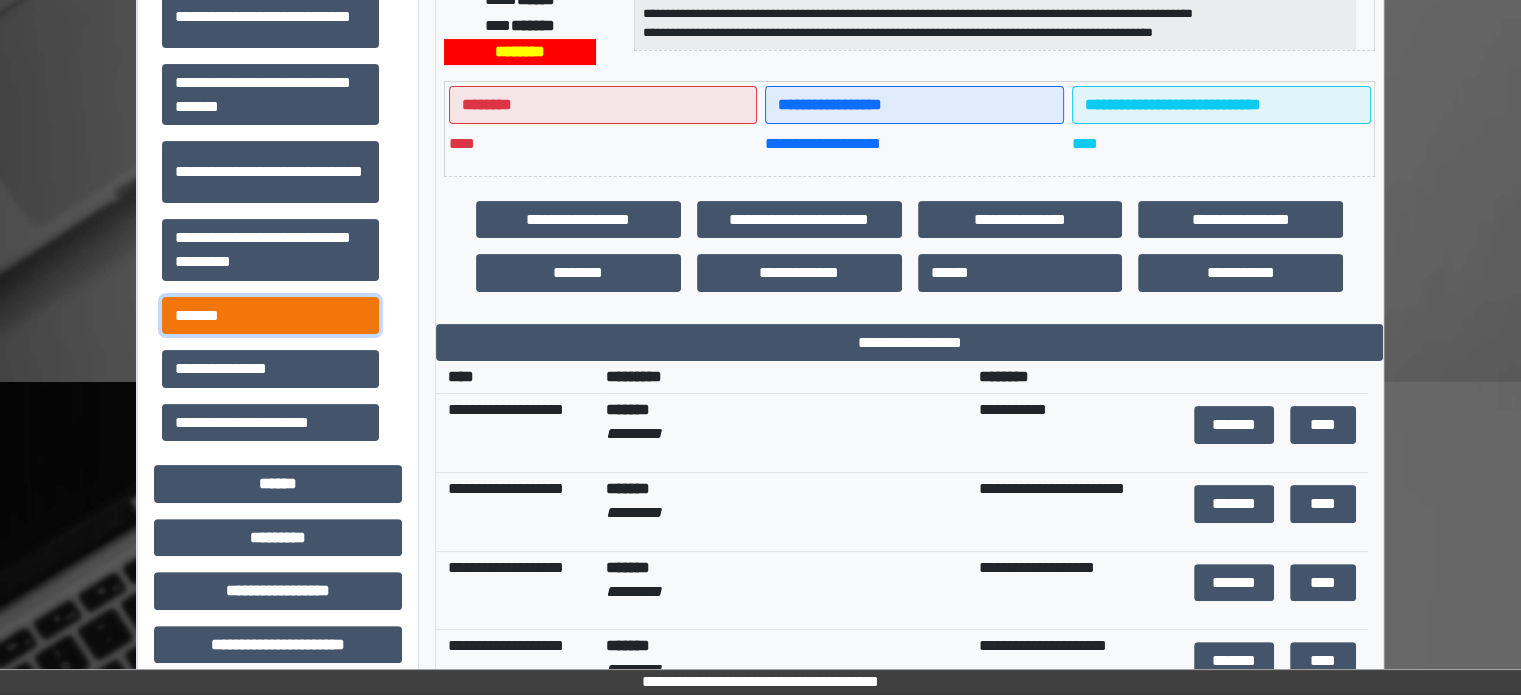 click on "*******" at bounding box center (270, 316) 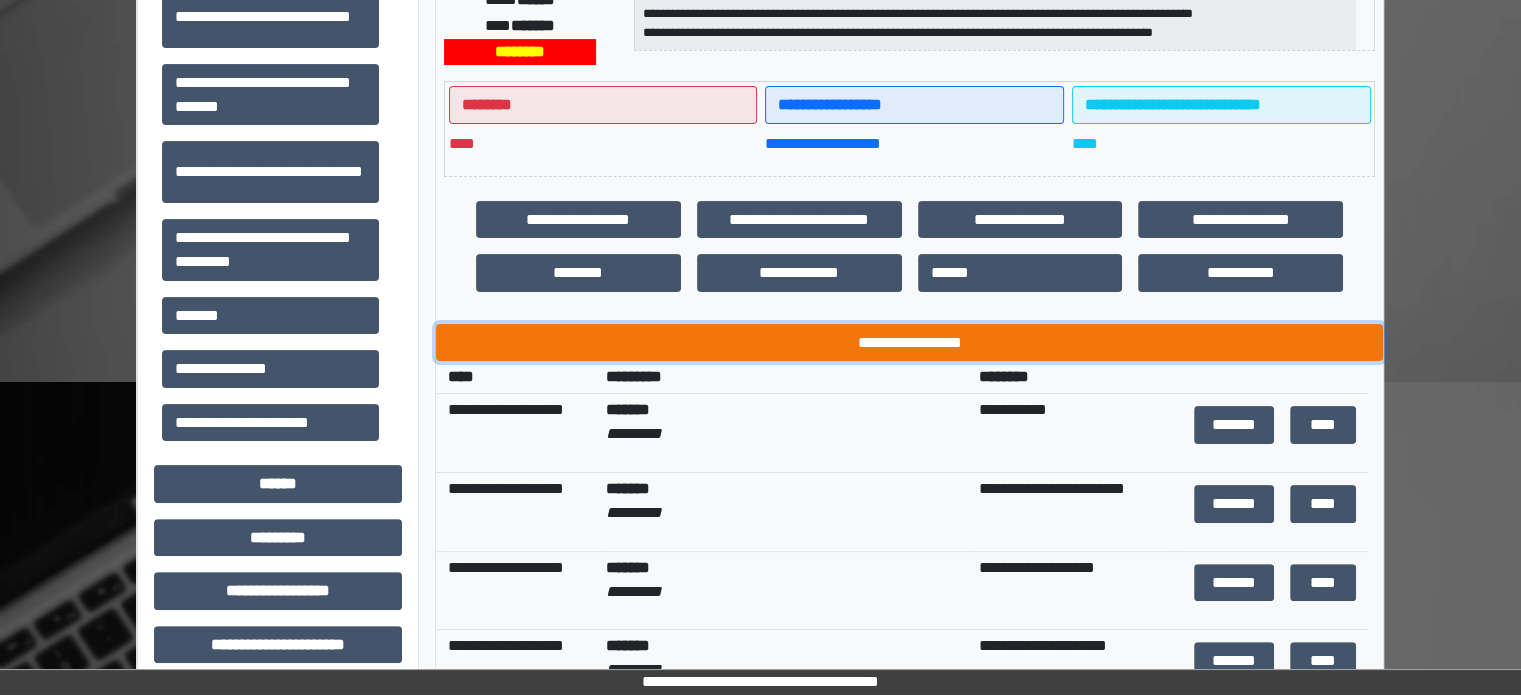 click on "**********" at bounding box center [909, 343] 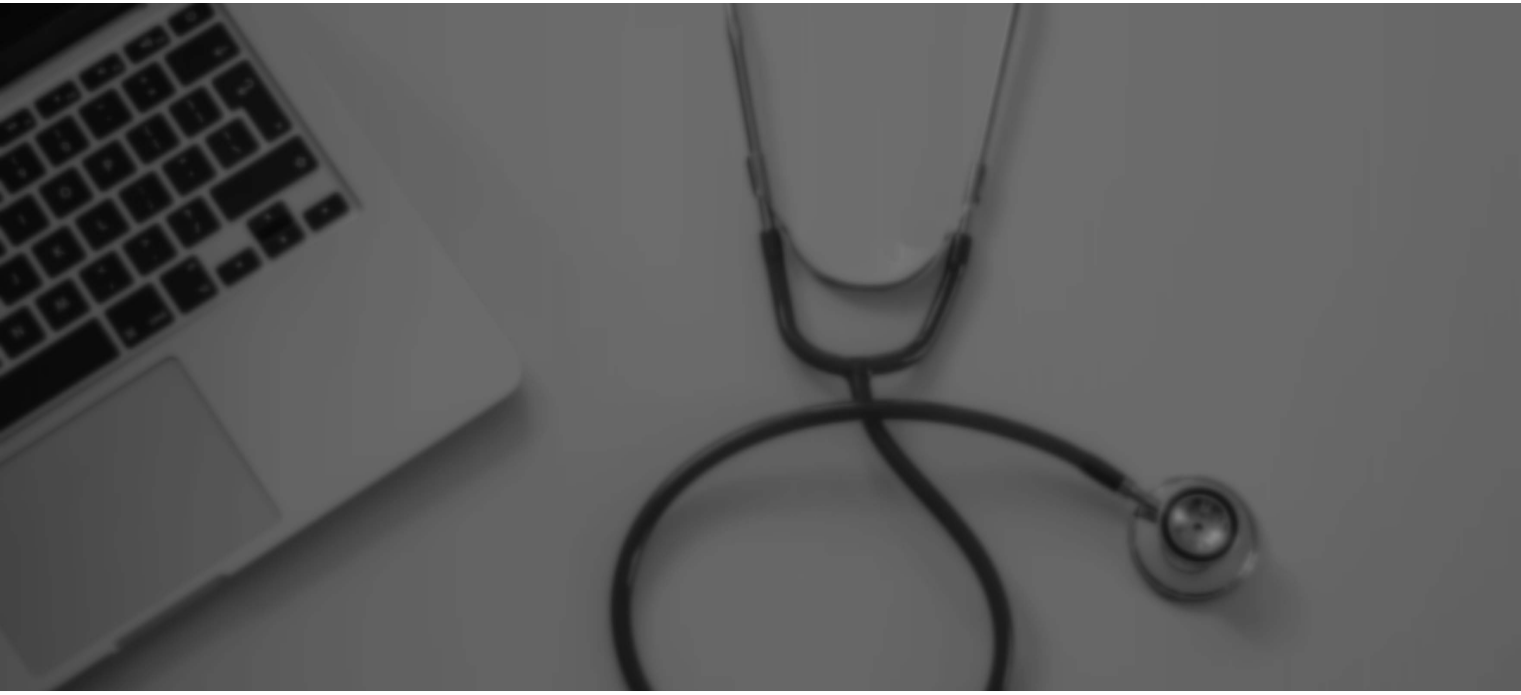 scroll, scrollTop: 0, scrollLeft: 0, axis: both 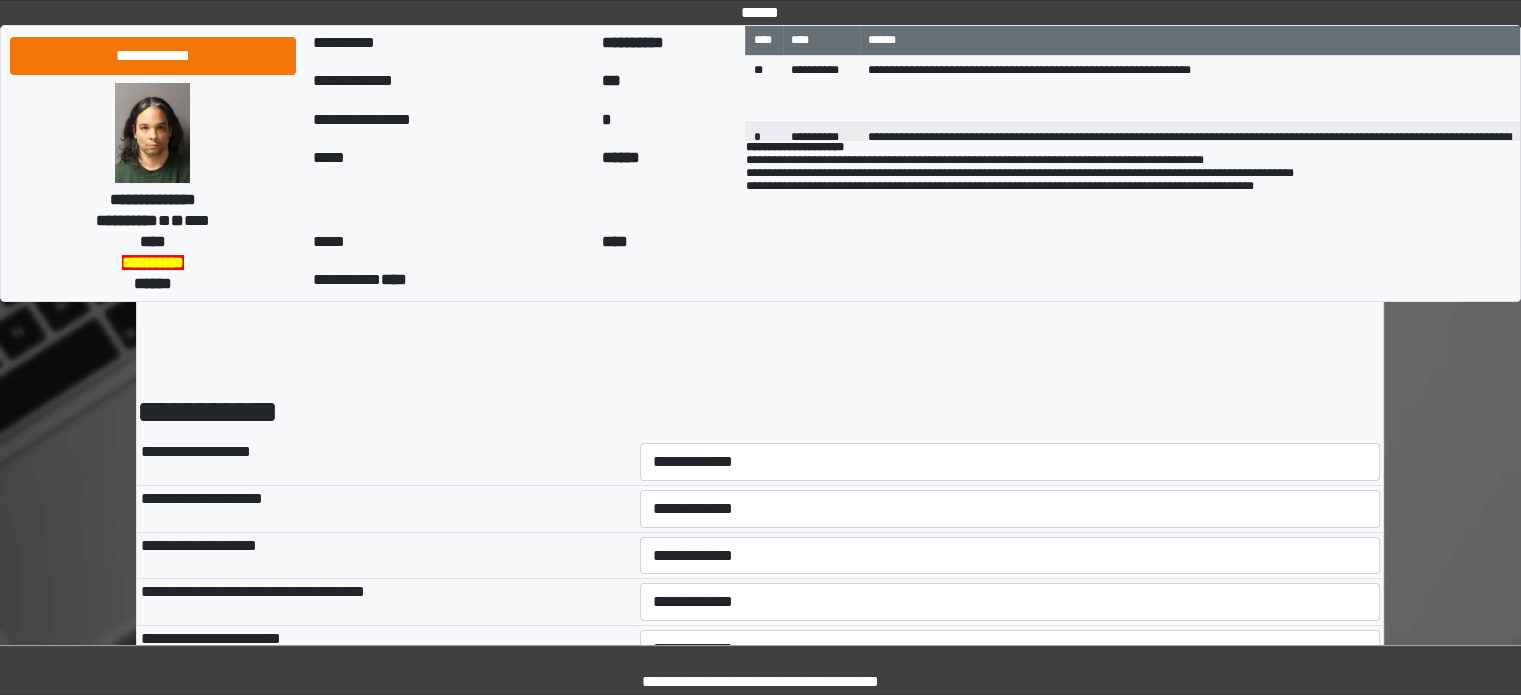select on "*" 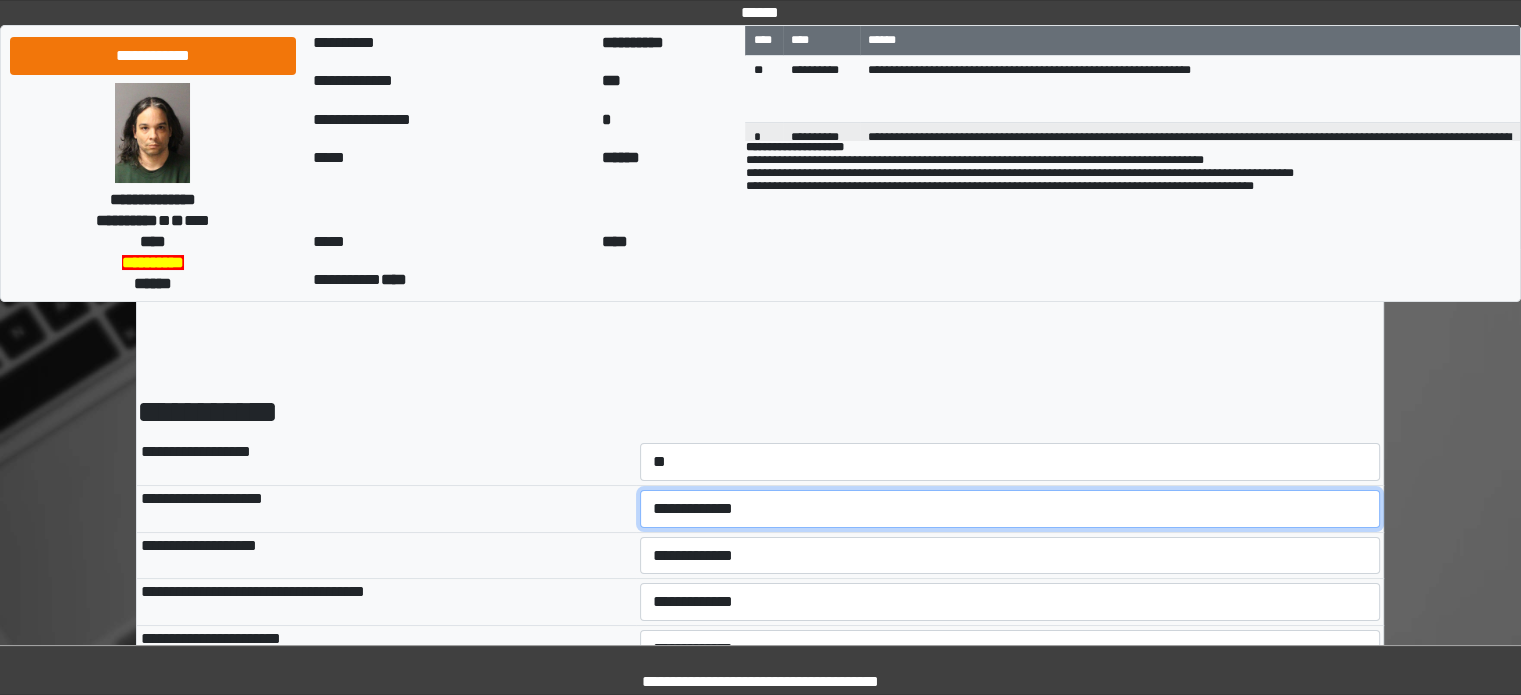 click on "**********" at bounding box center (1010, 509) 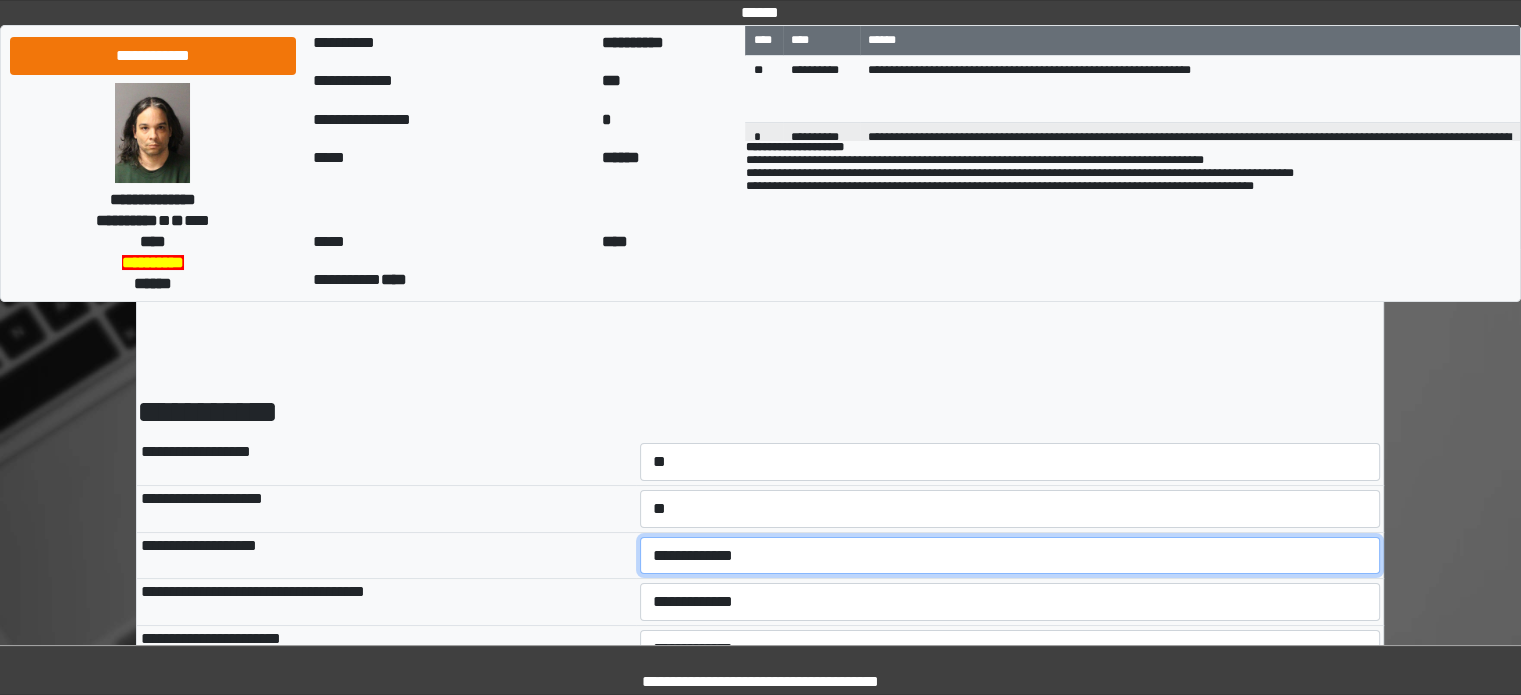 click on "**********" at bounding box center [1010, 556] 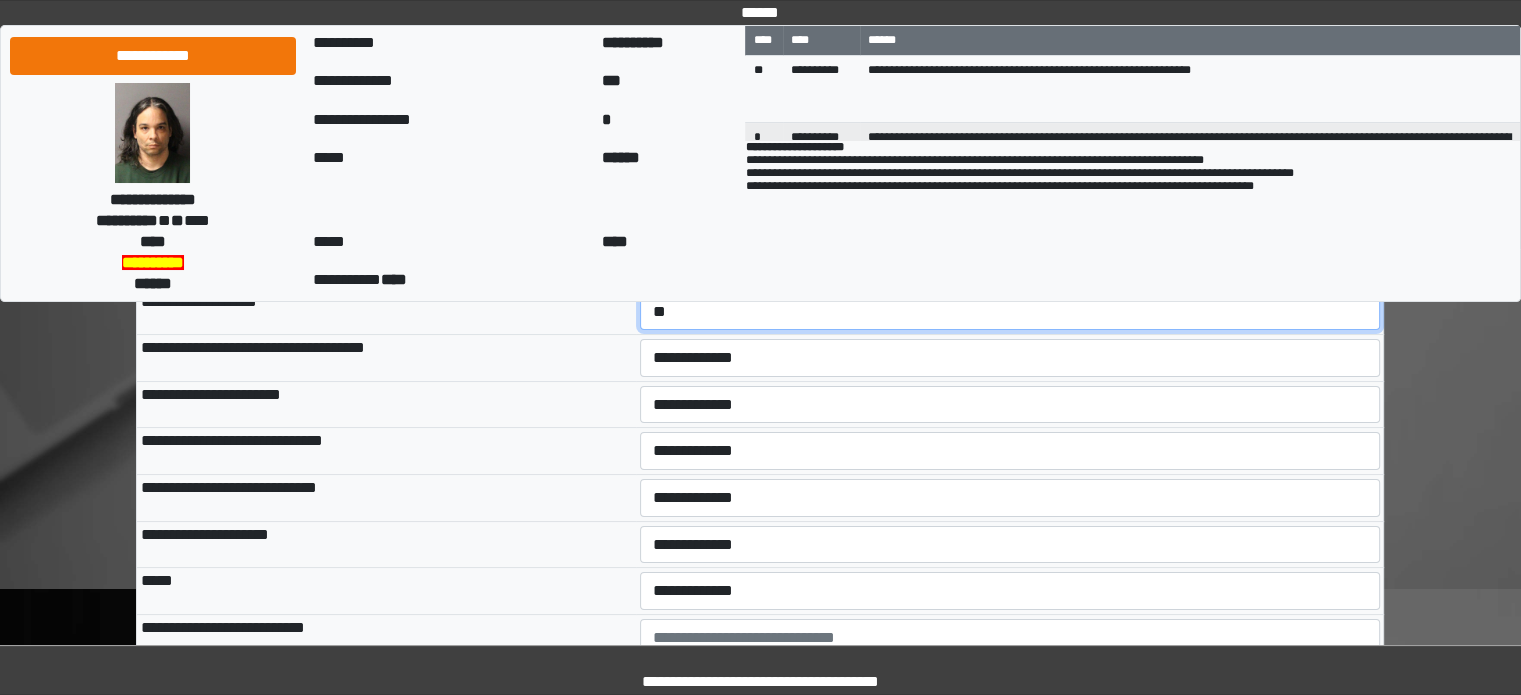 scroll, scrollTop: 200, scrollLeft: 0, axis: vertical 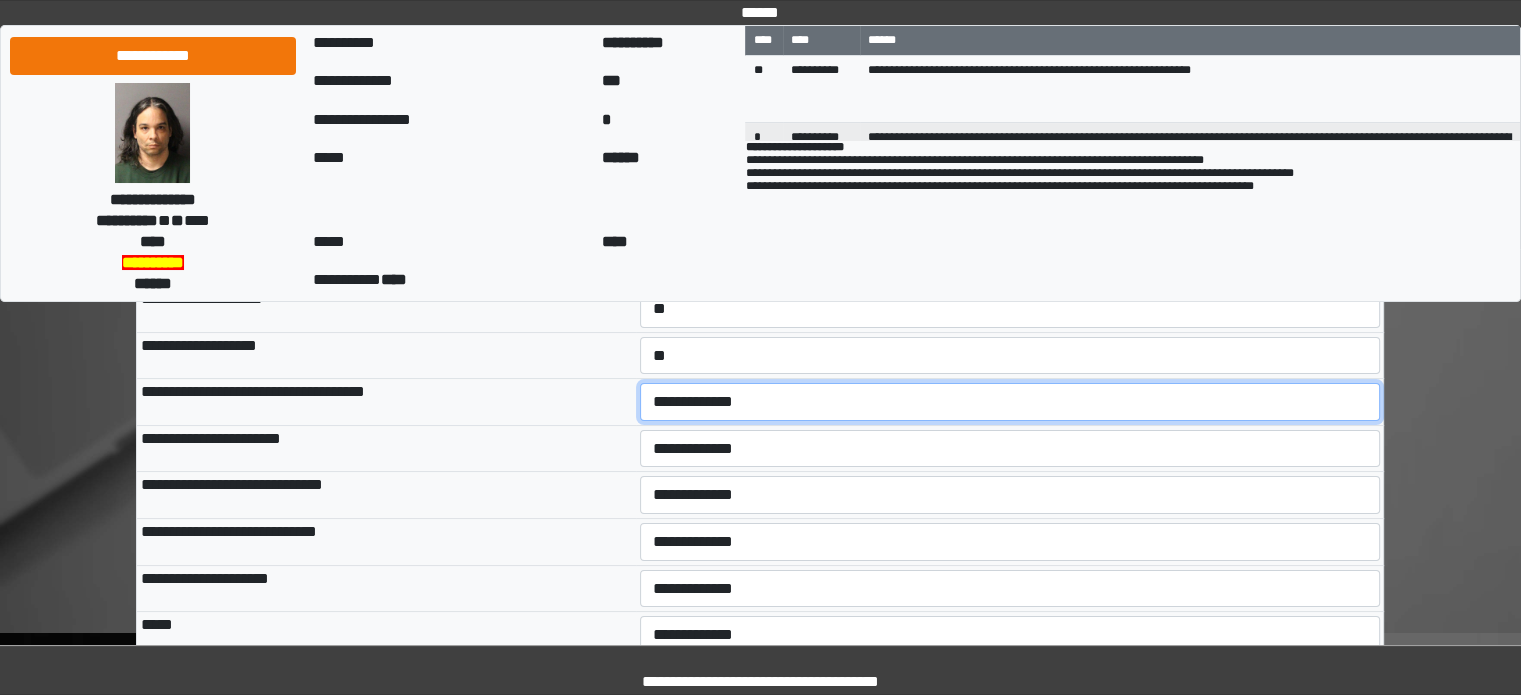 click on "**********" at bounding box center [1010, 402] 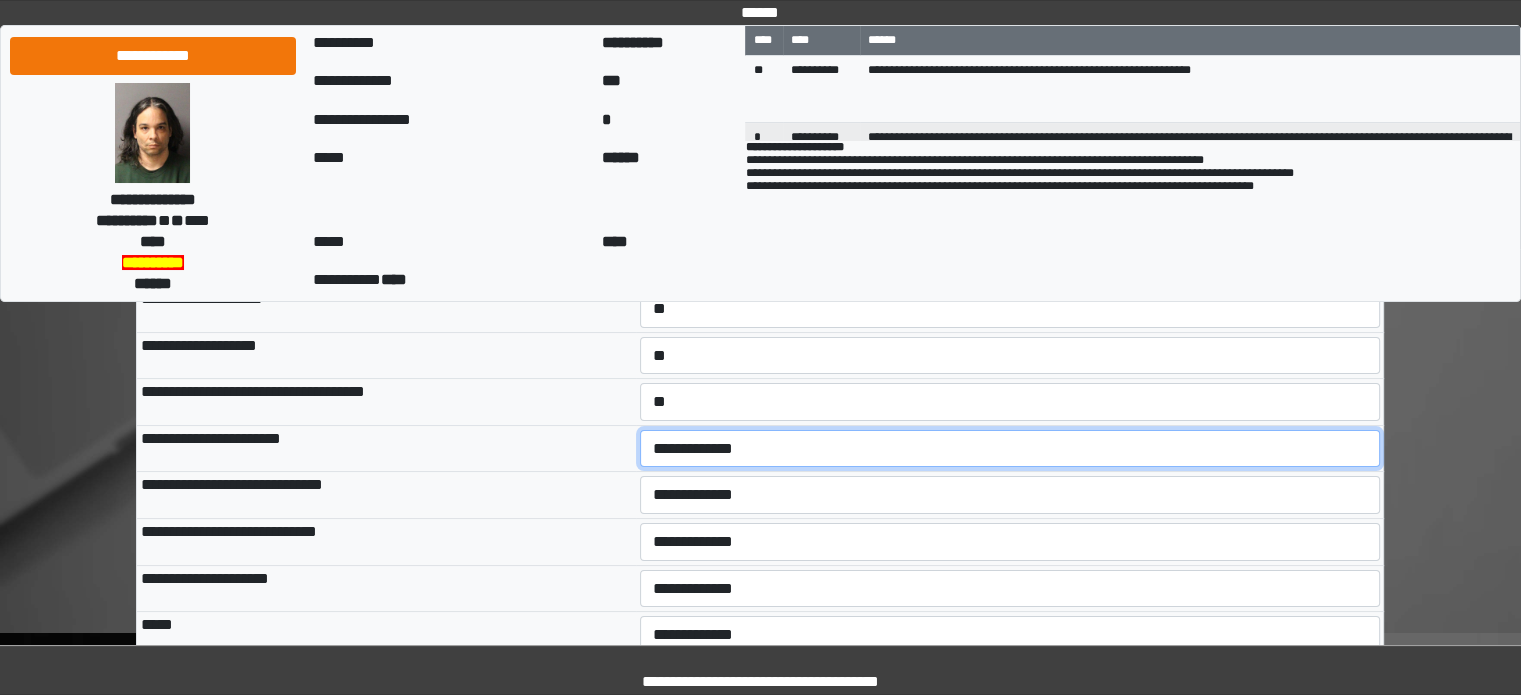 click on "**********" at bounding box center [1010, 449] 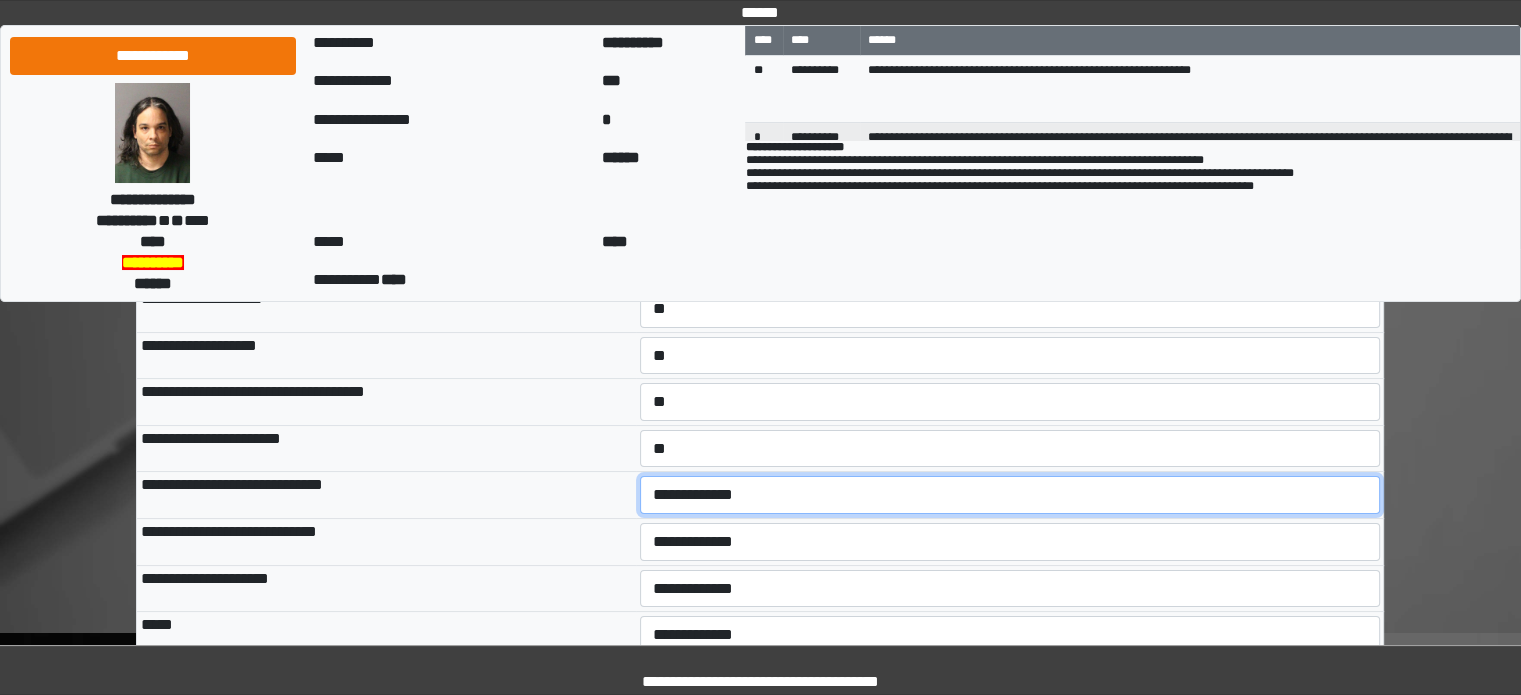 click on "**********" at bounding box center (1010, 495) 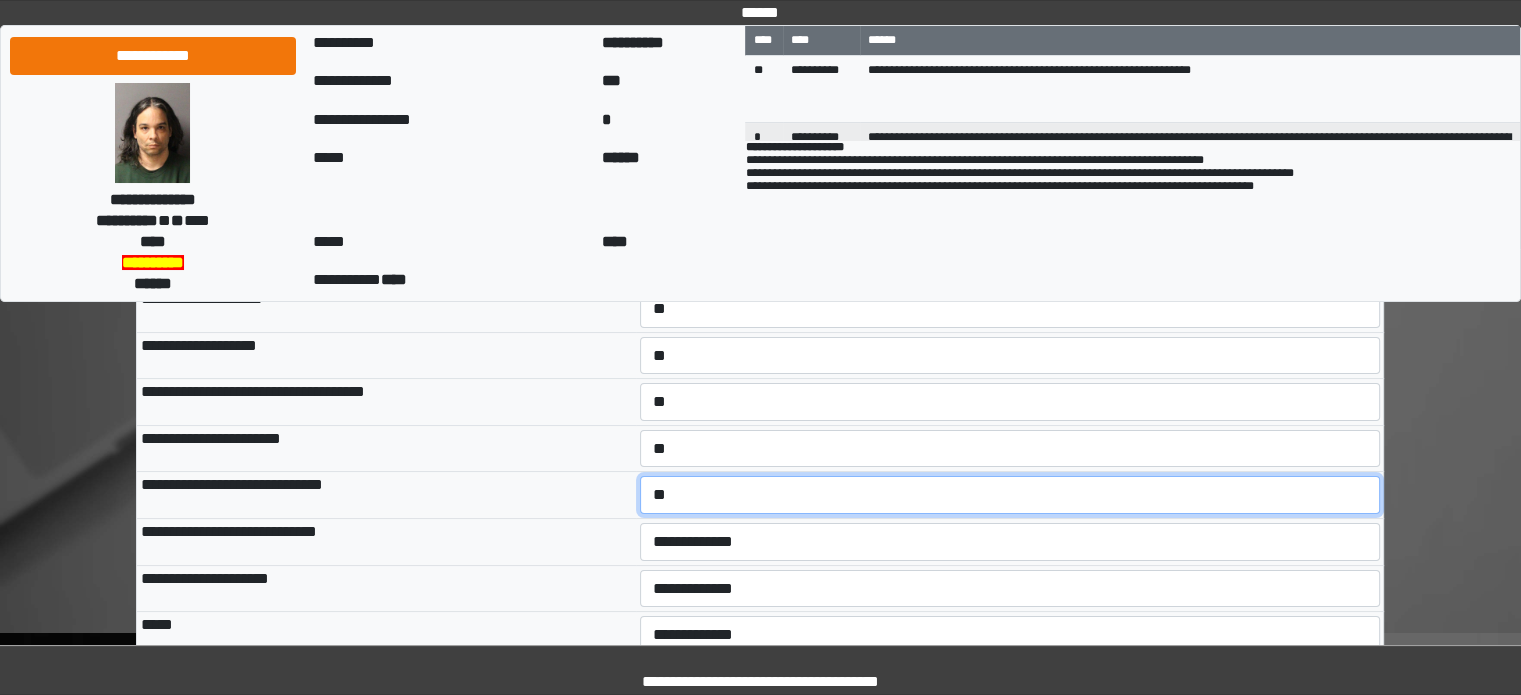 click on "**********" at bounding box center (1010, 495) 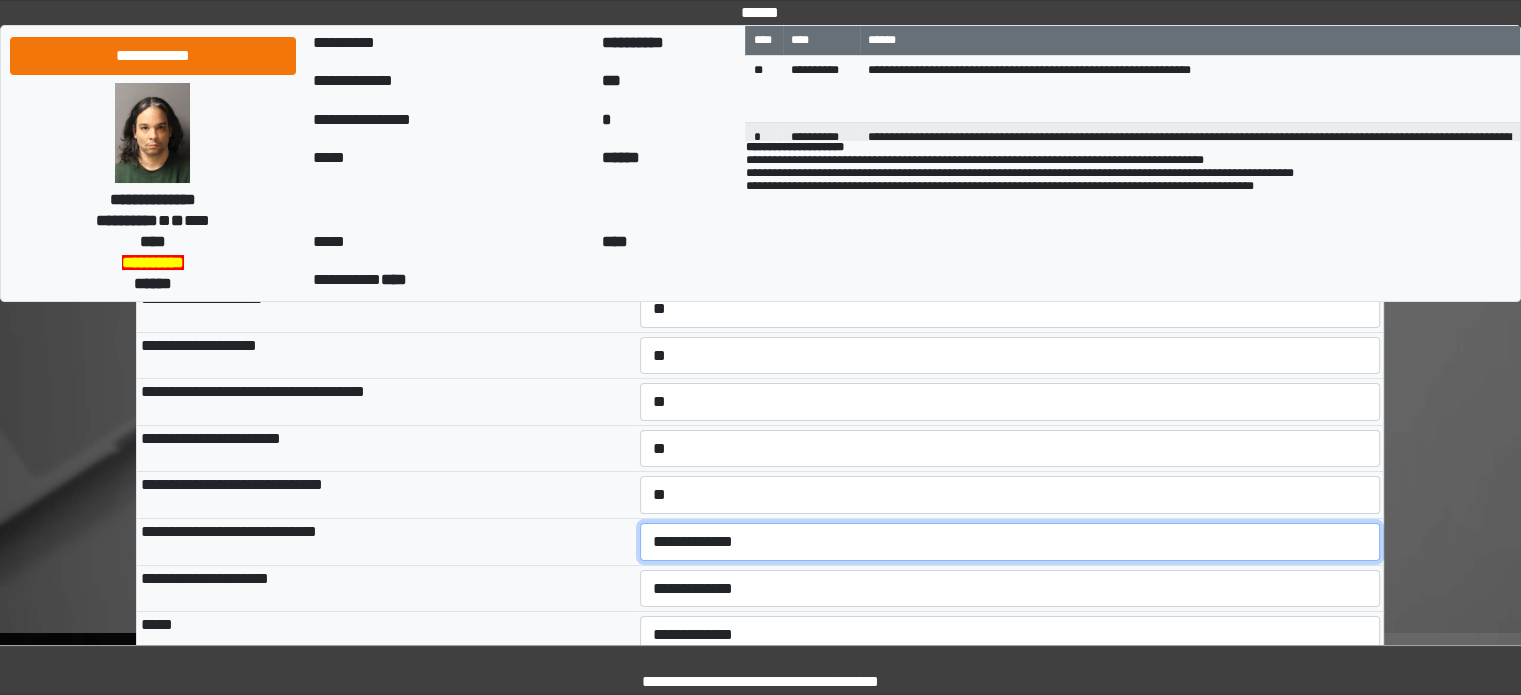 click on "**********" at bounding box center (1010, 542) 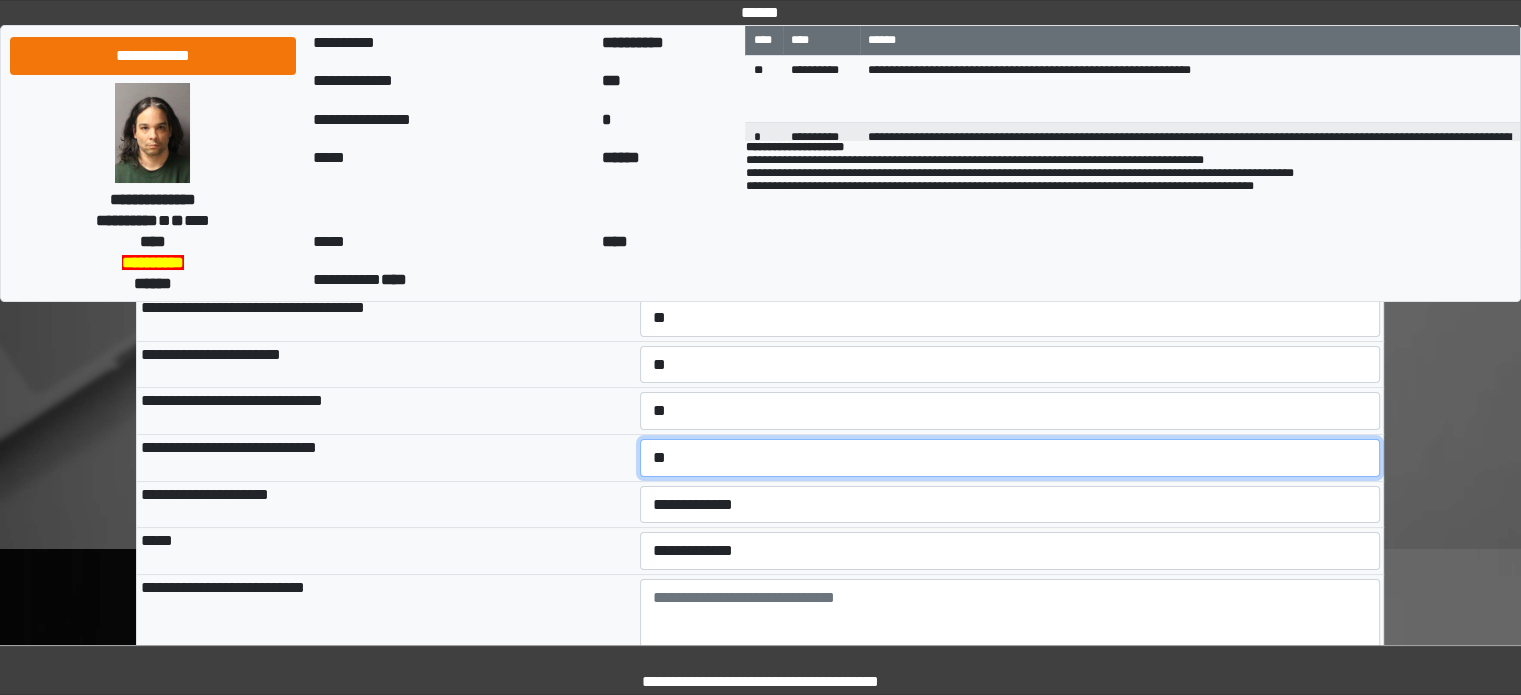 scroll, scrollTop: 400, scrollLeft: 0, axis: vertical 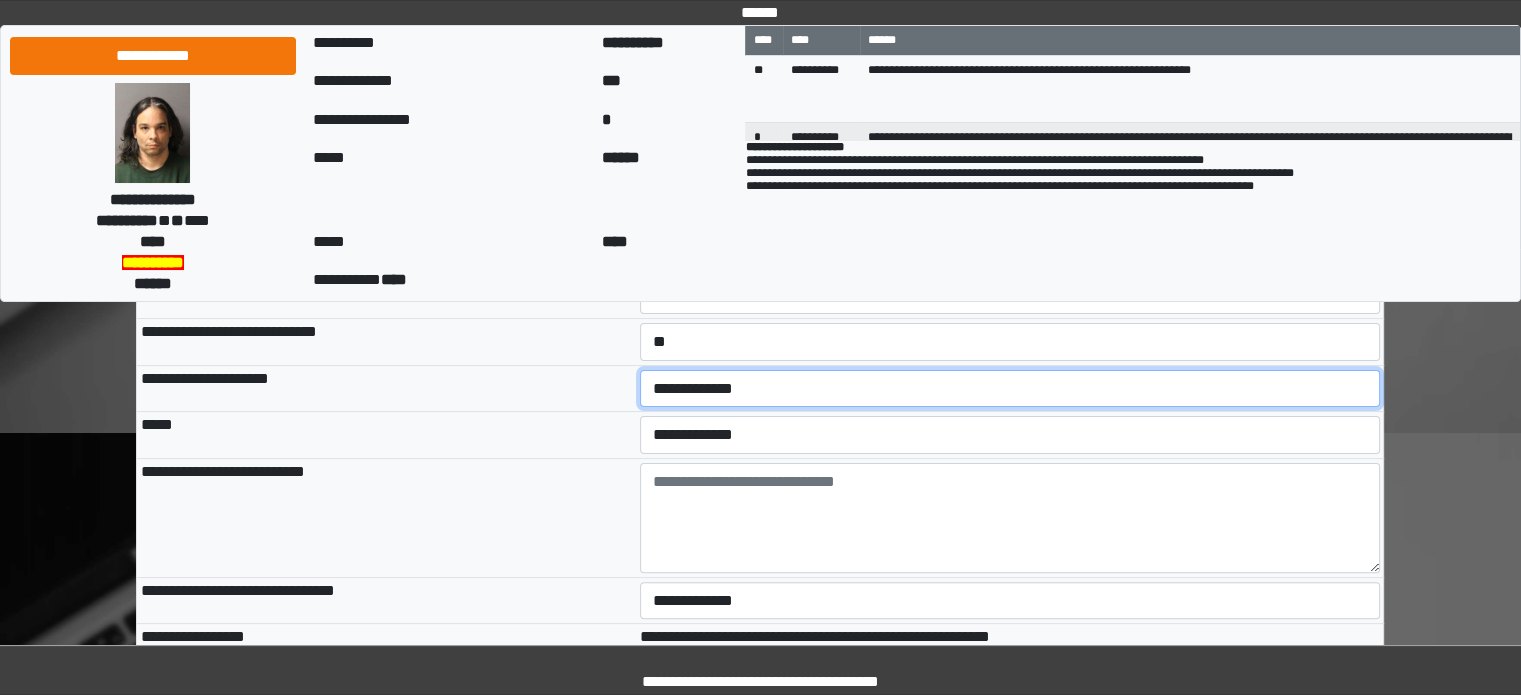 click on "**********" at bounding box center [1010, 389] 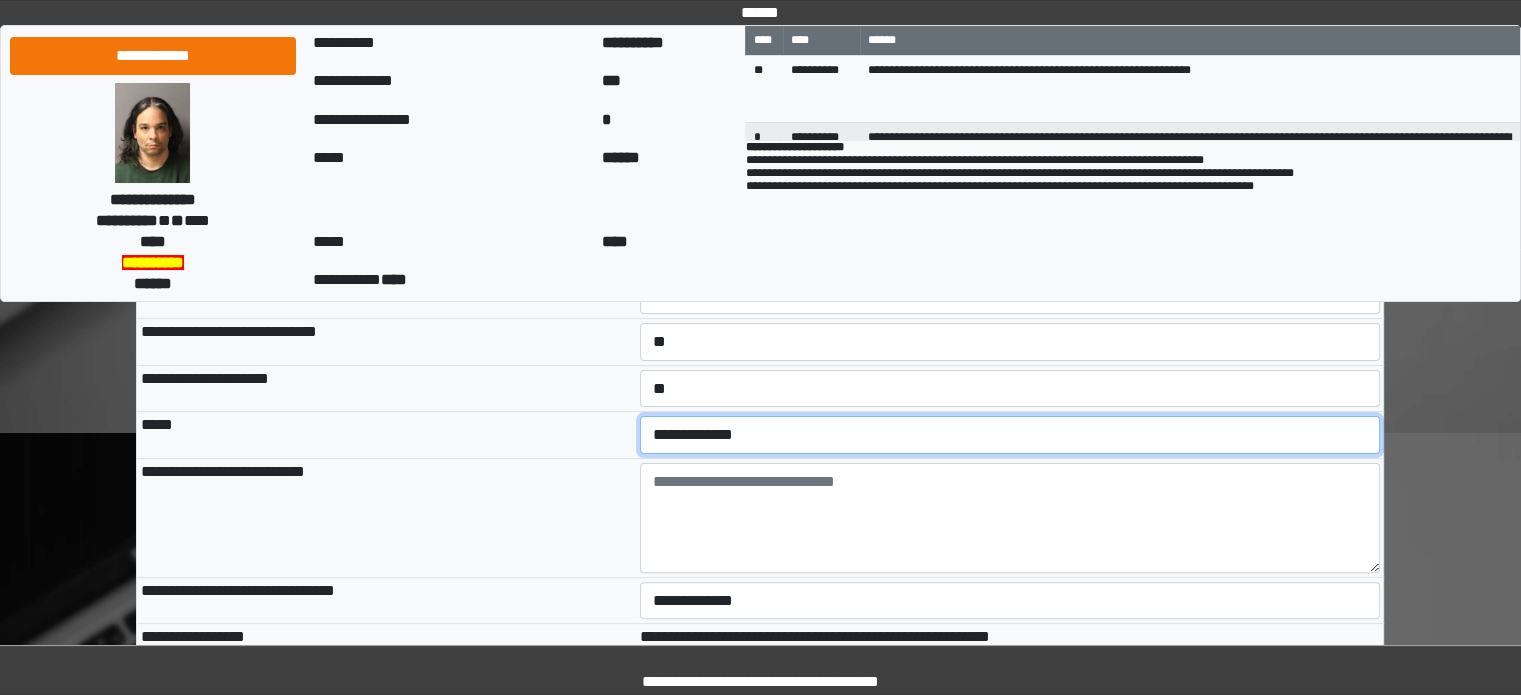 click on "**********" at bounding box center [1010, 435] 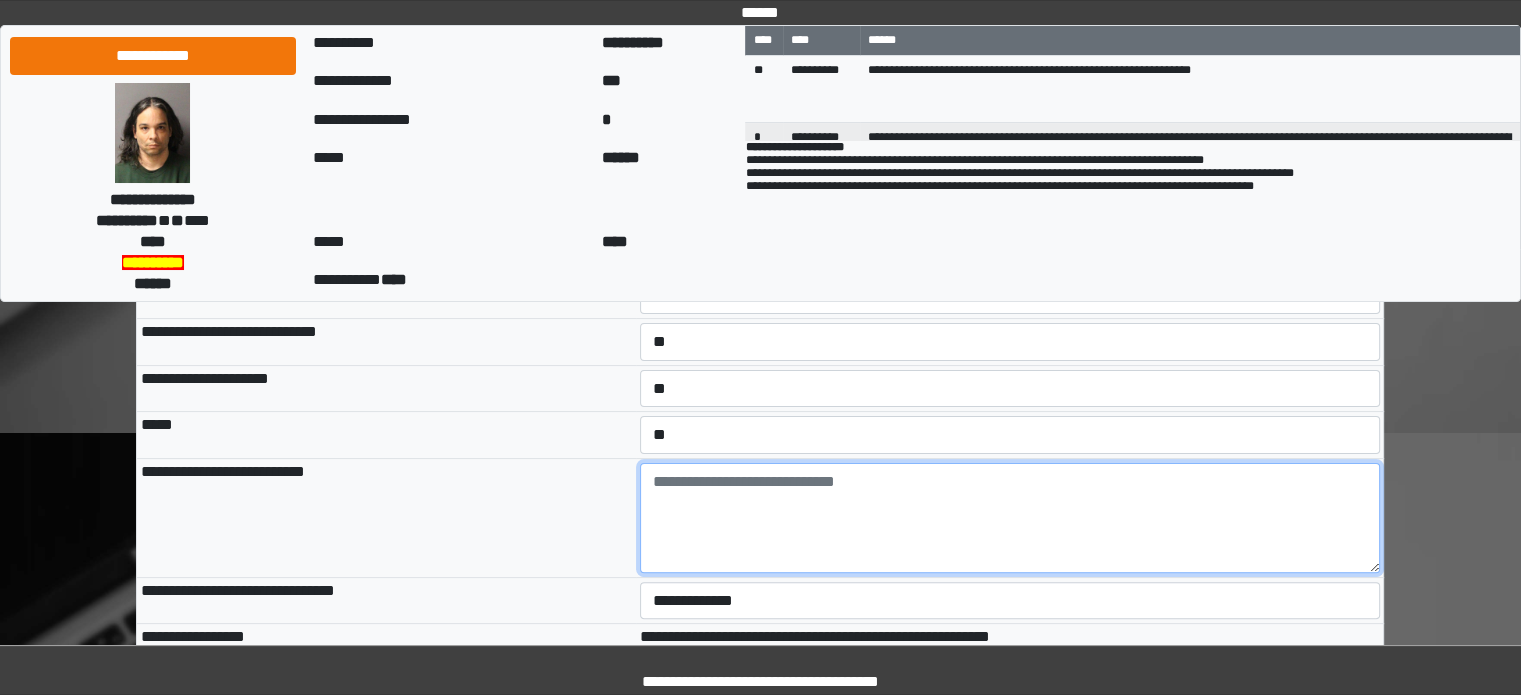 click at bounding box center (1010, 518) 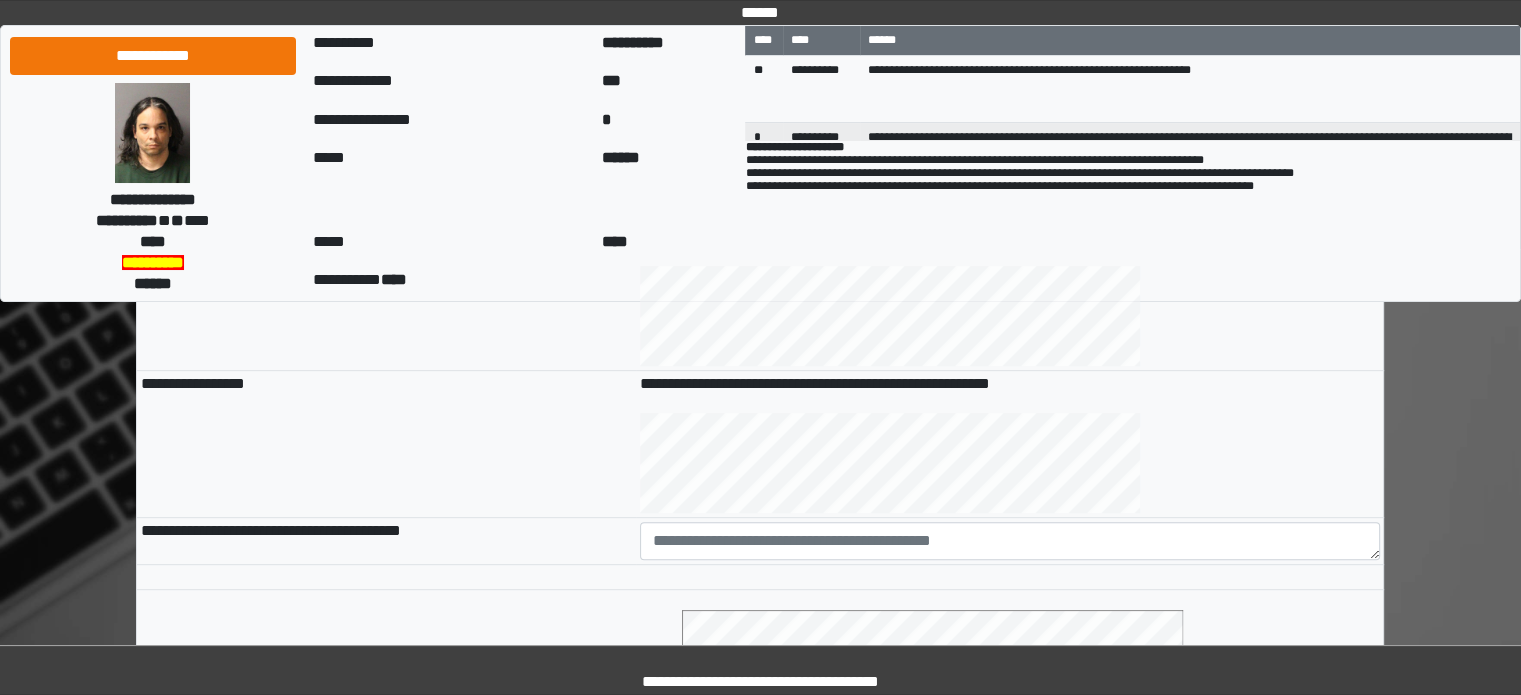 scroll, scrollTop: 900, scrollLeft: 0, axis: vertical 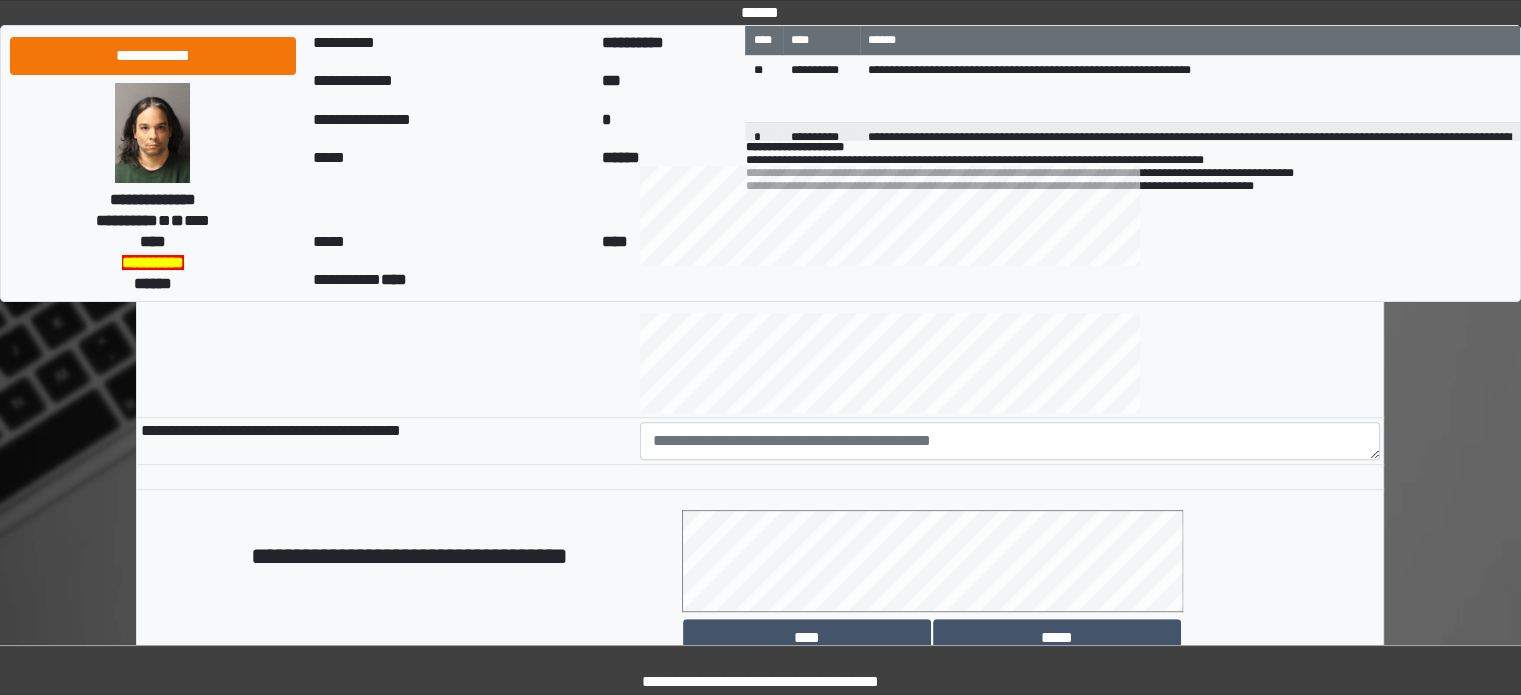 type on "**********" 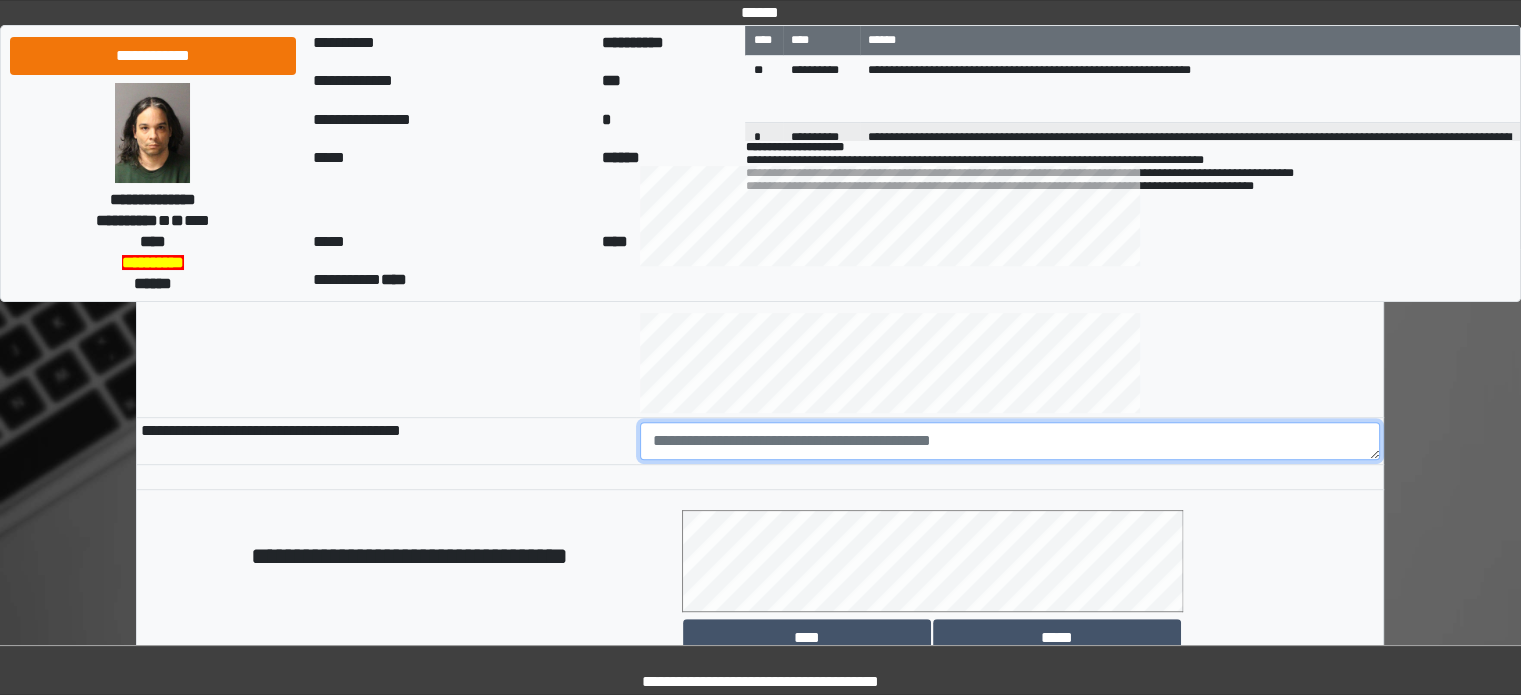 click at bounding box center [1010, 441] 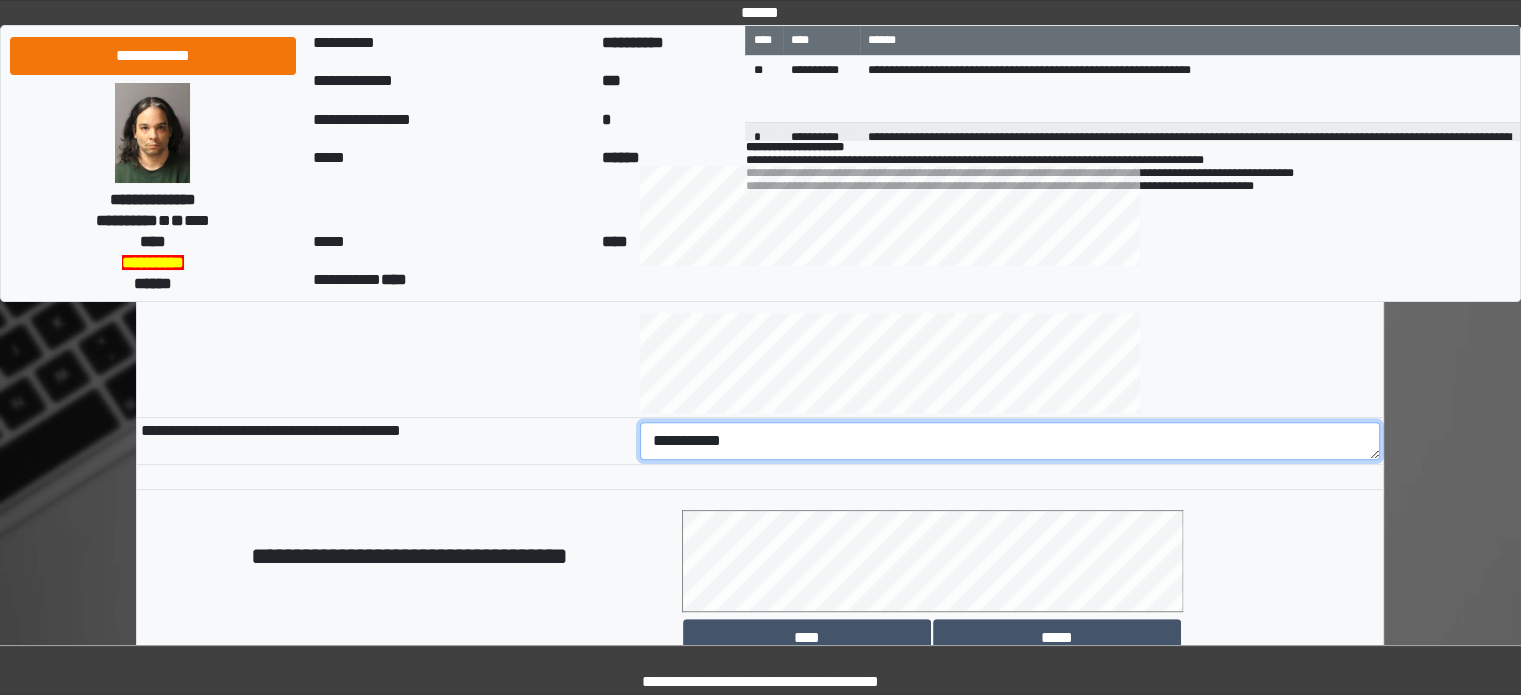 scroll, scrollTop: 1158, scrollLeft: 0, axis: vertical 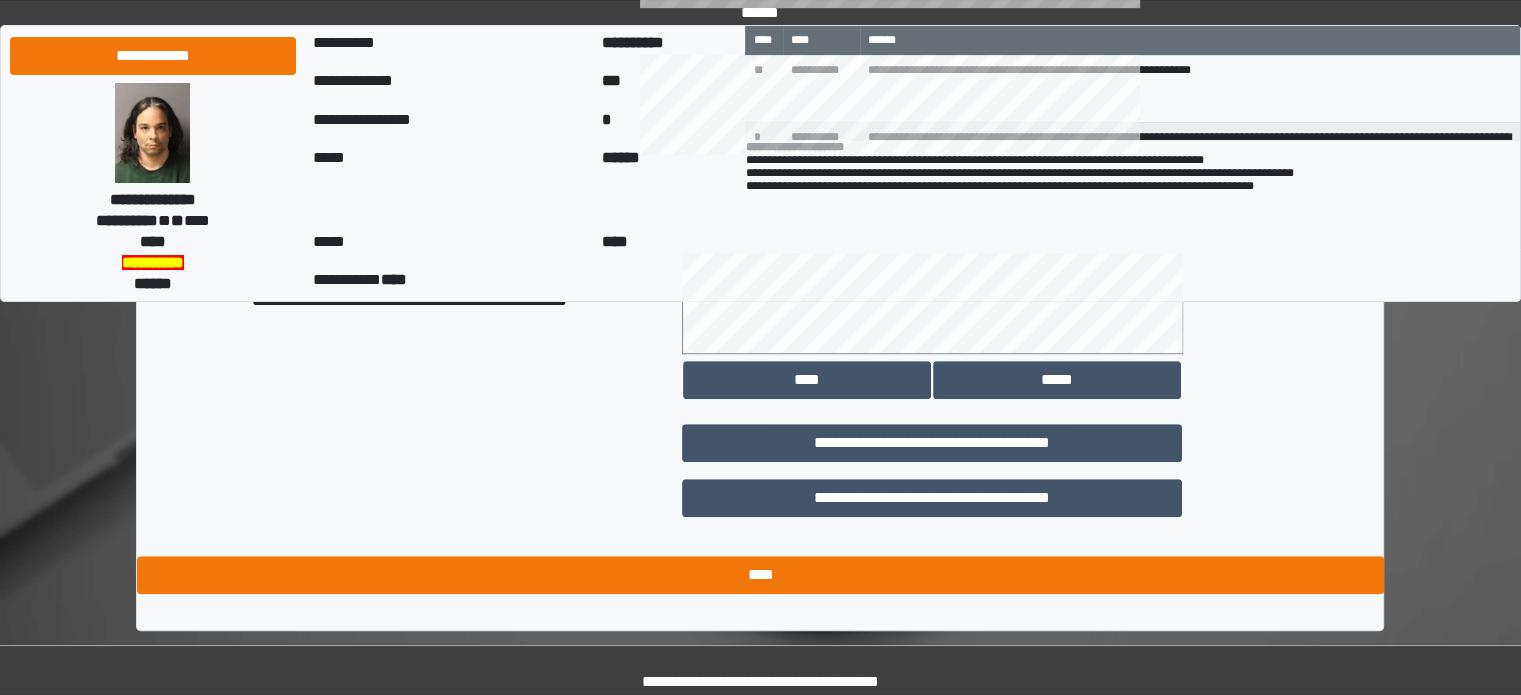 type on "**********" 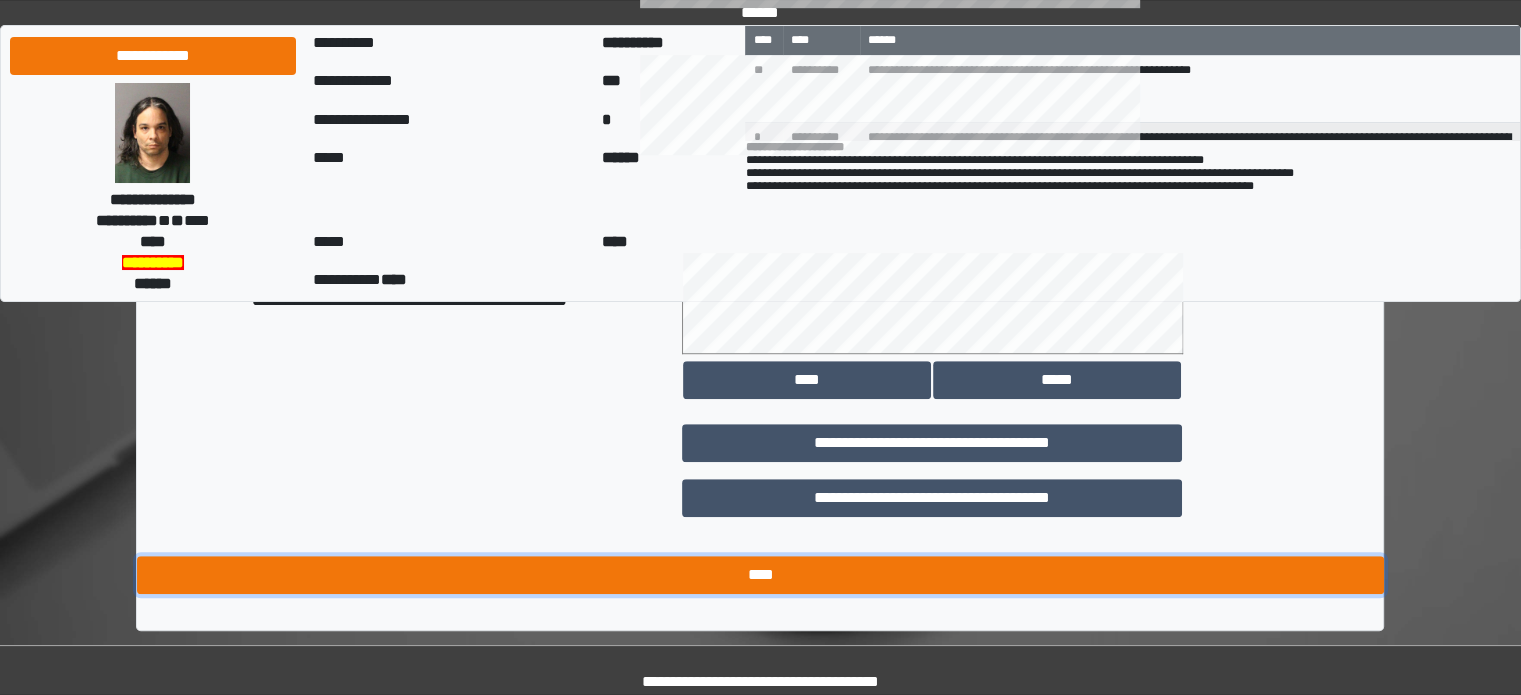 click on "****" at bounding box center [760, 575] 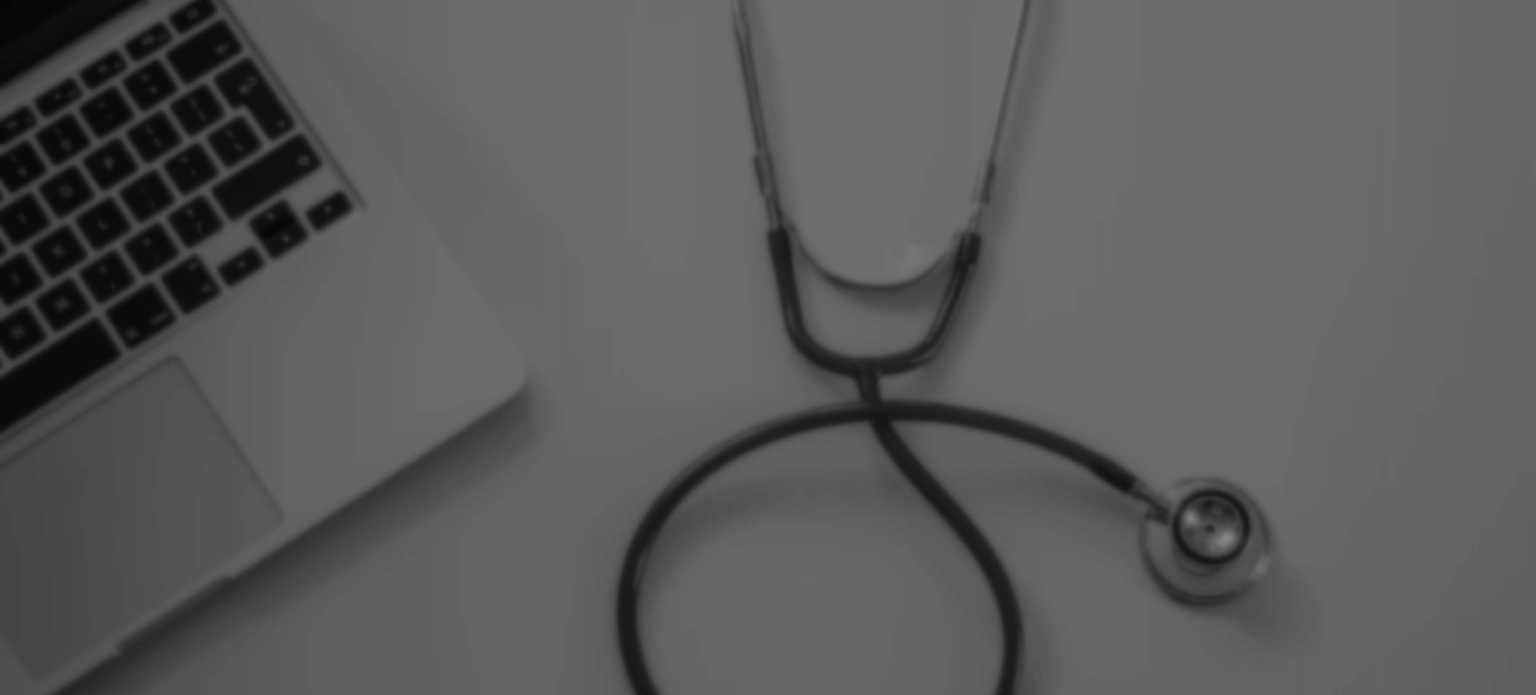 scroll, scrollTop: 0, scrollLeft: 0, axis: both 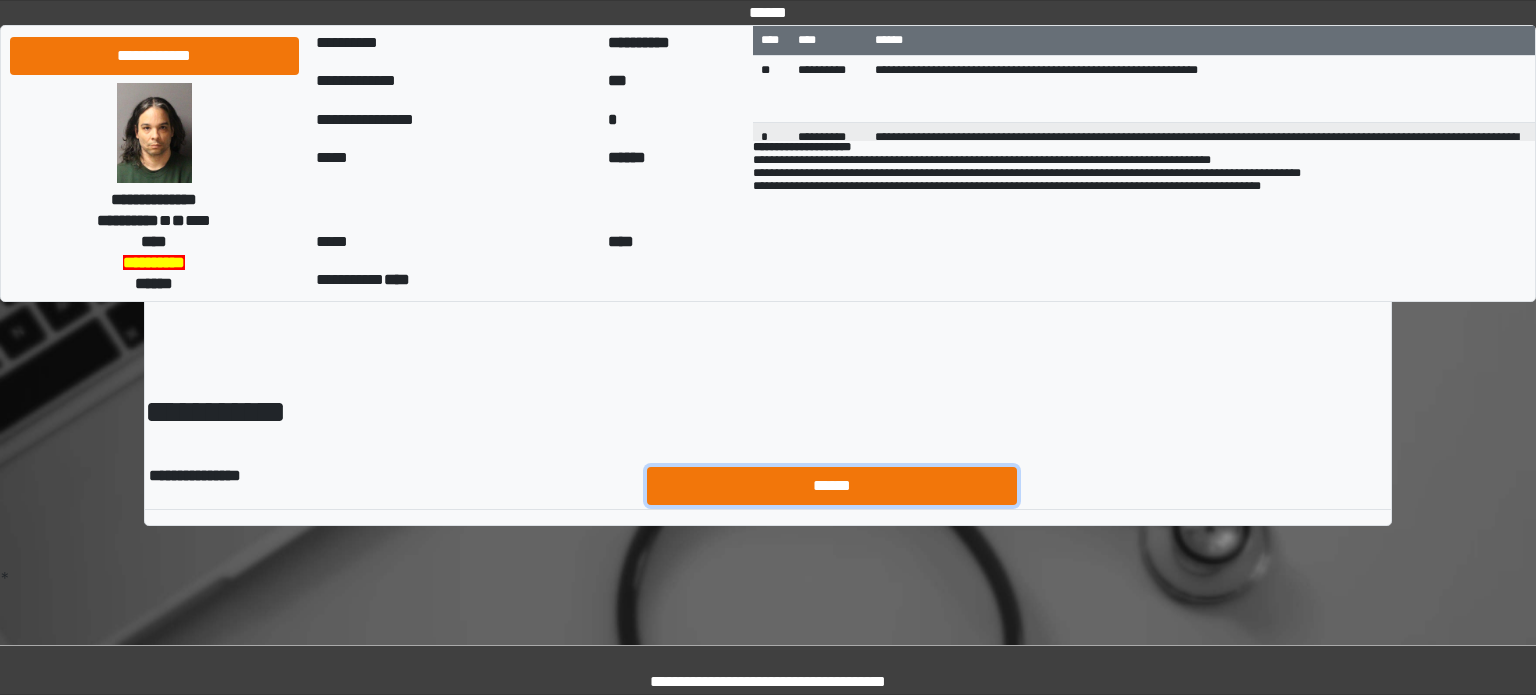 click on "******" at bounding box center (832, 486) 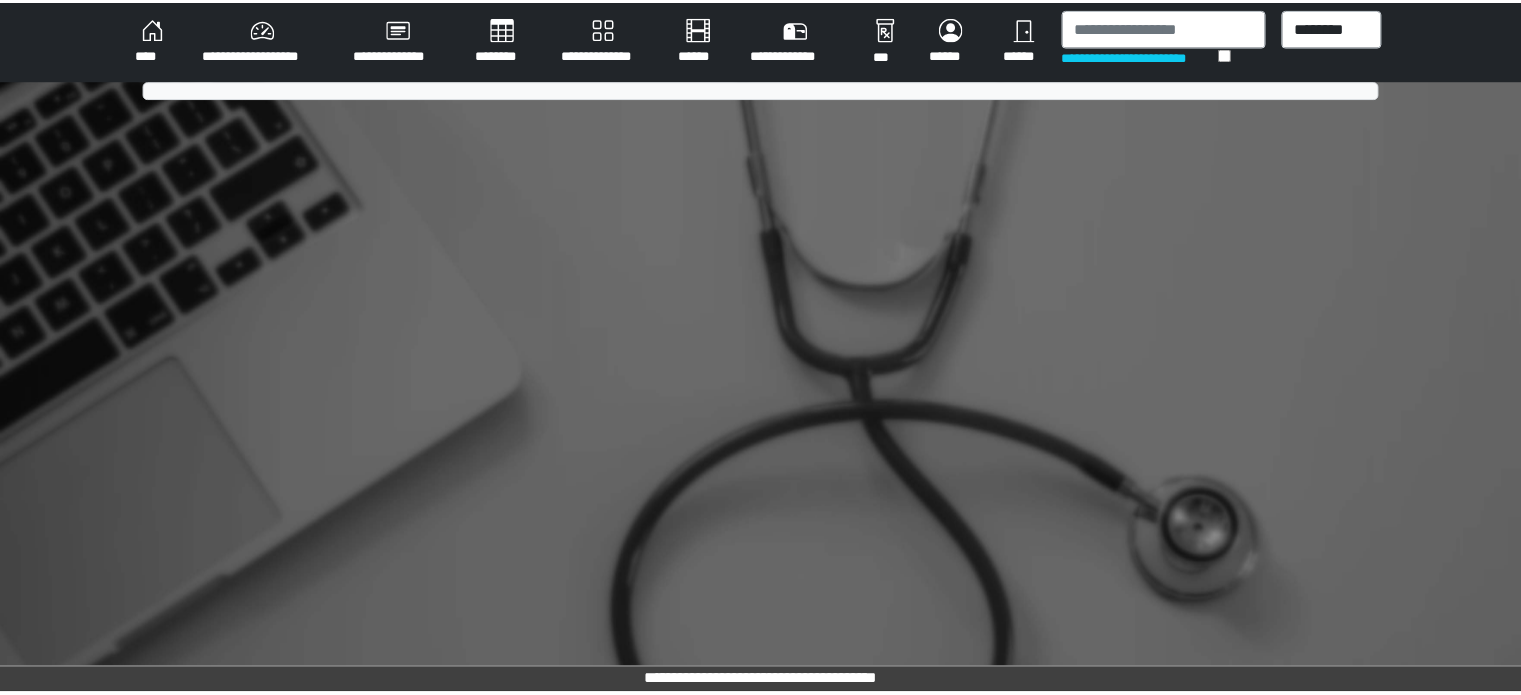 scroll, scrollTop: 0, scrollLeft: 0, axis: both 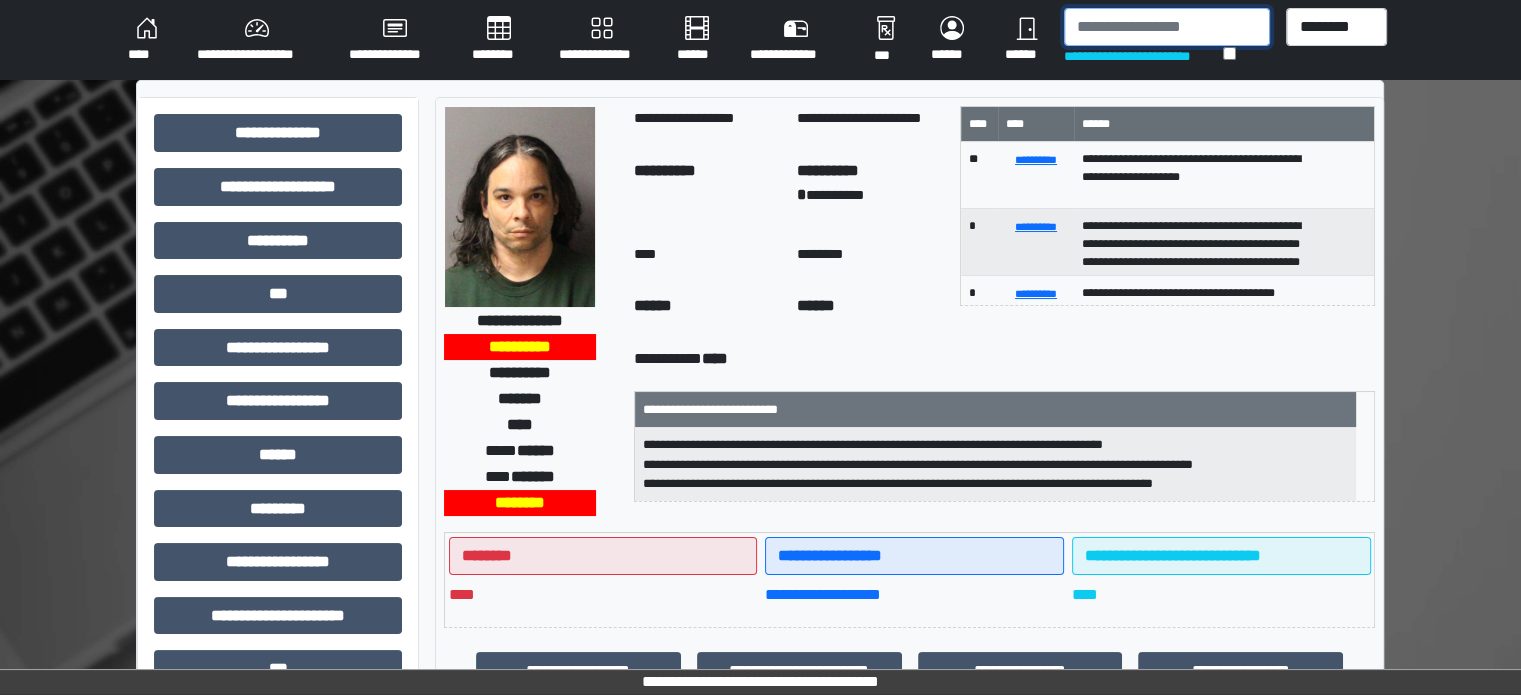 click at bounding box center [1167, 27] 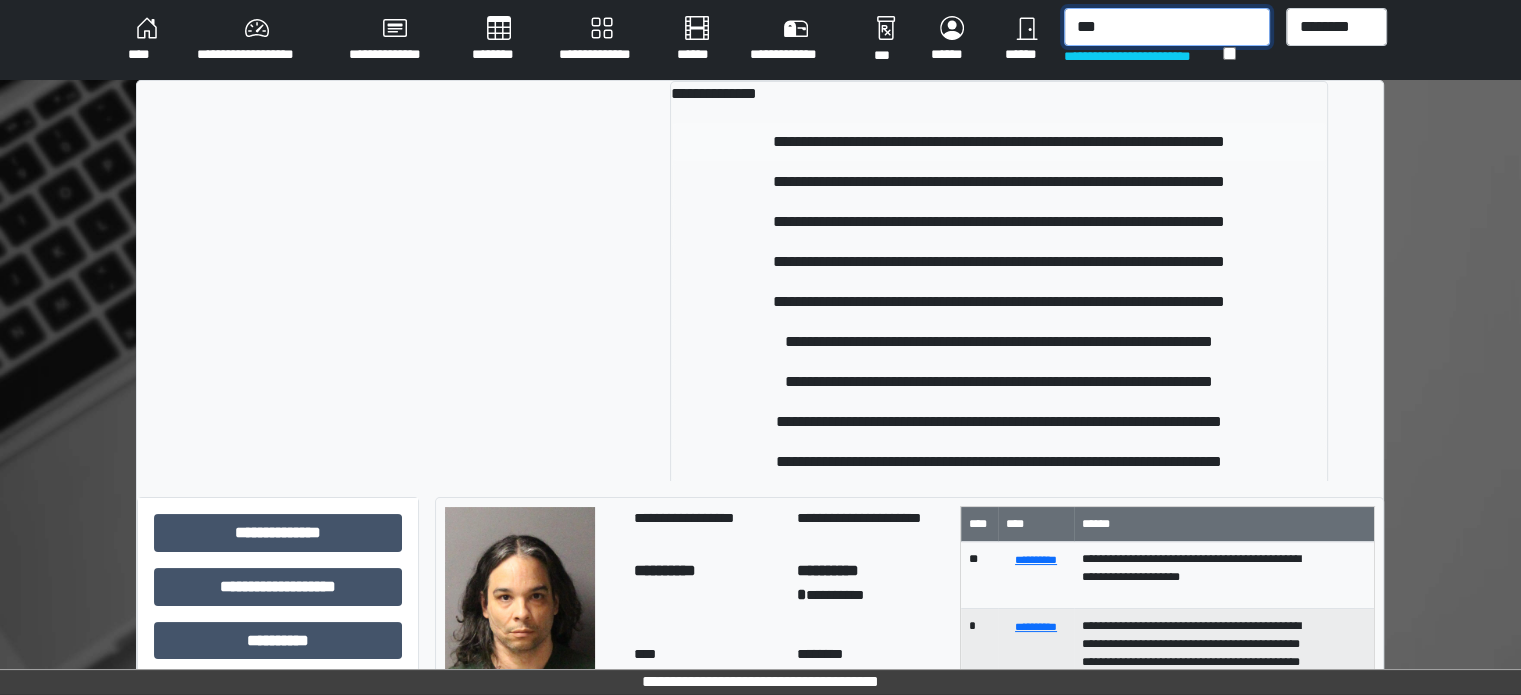 type on "***" 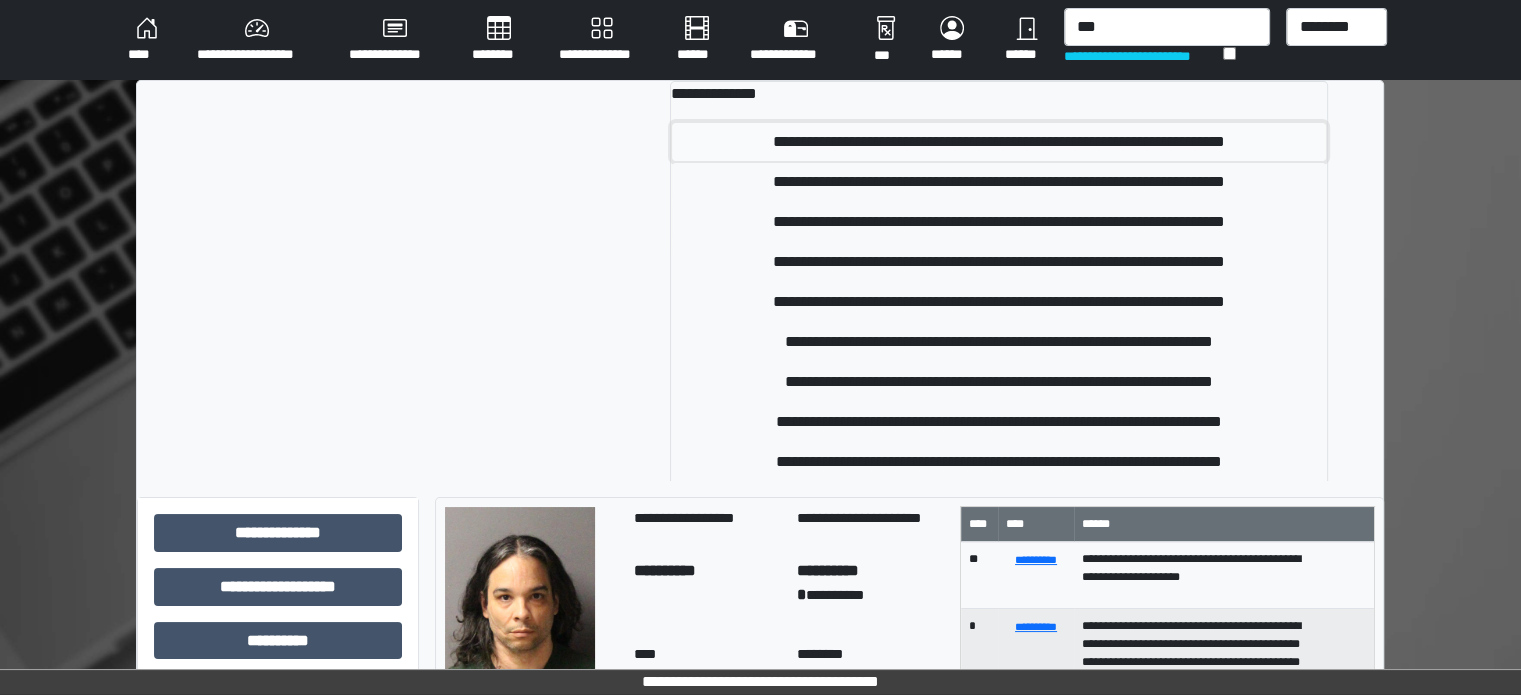 click on "**********" at bounding box center [999, 142] 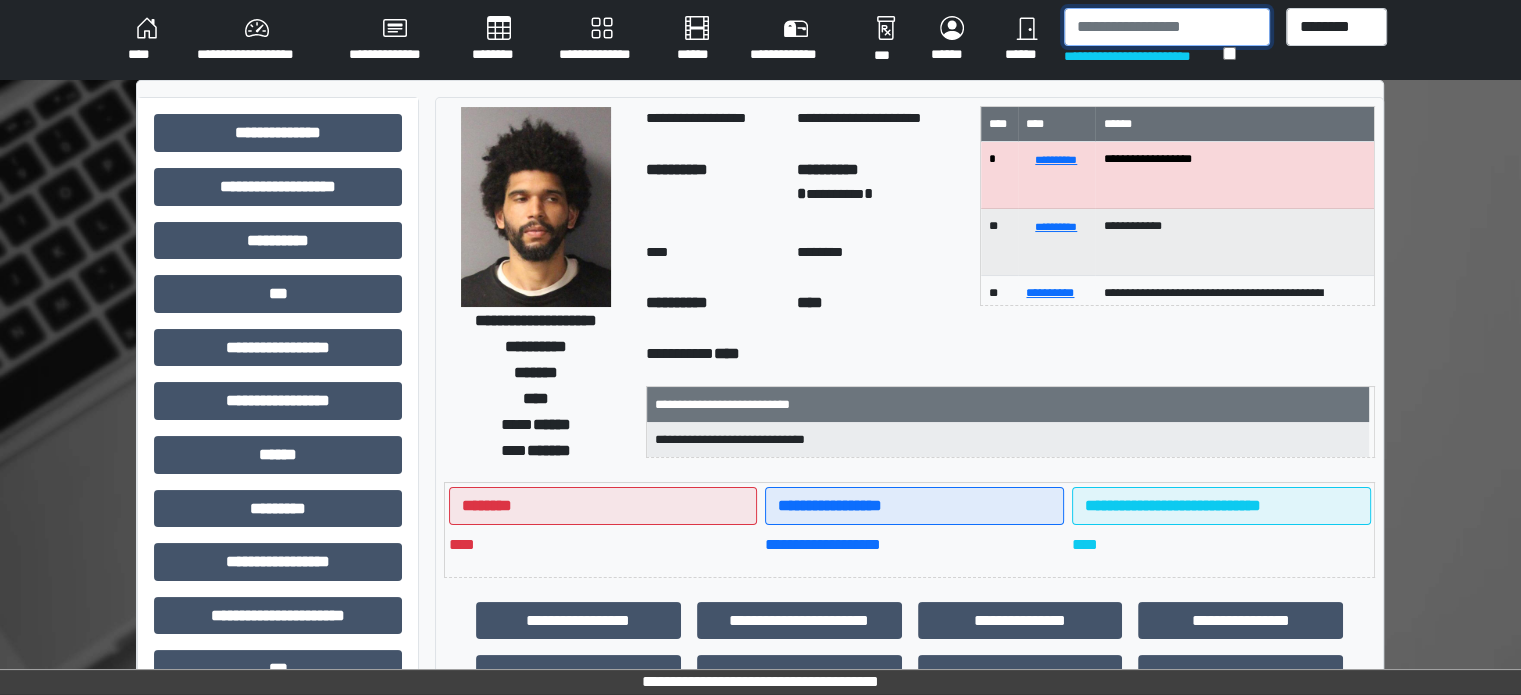 click at bounding box center [1167, 27] 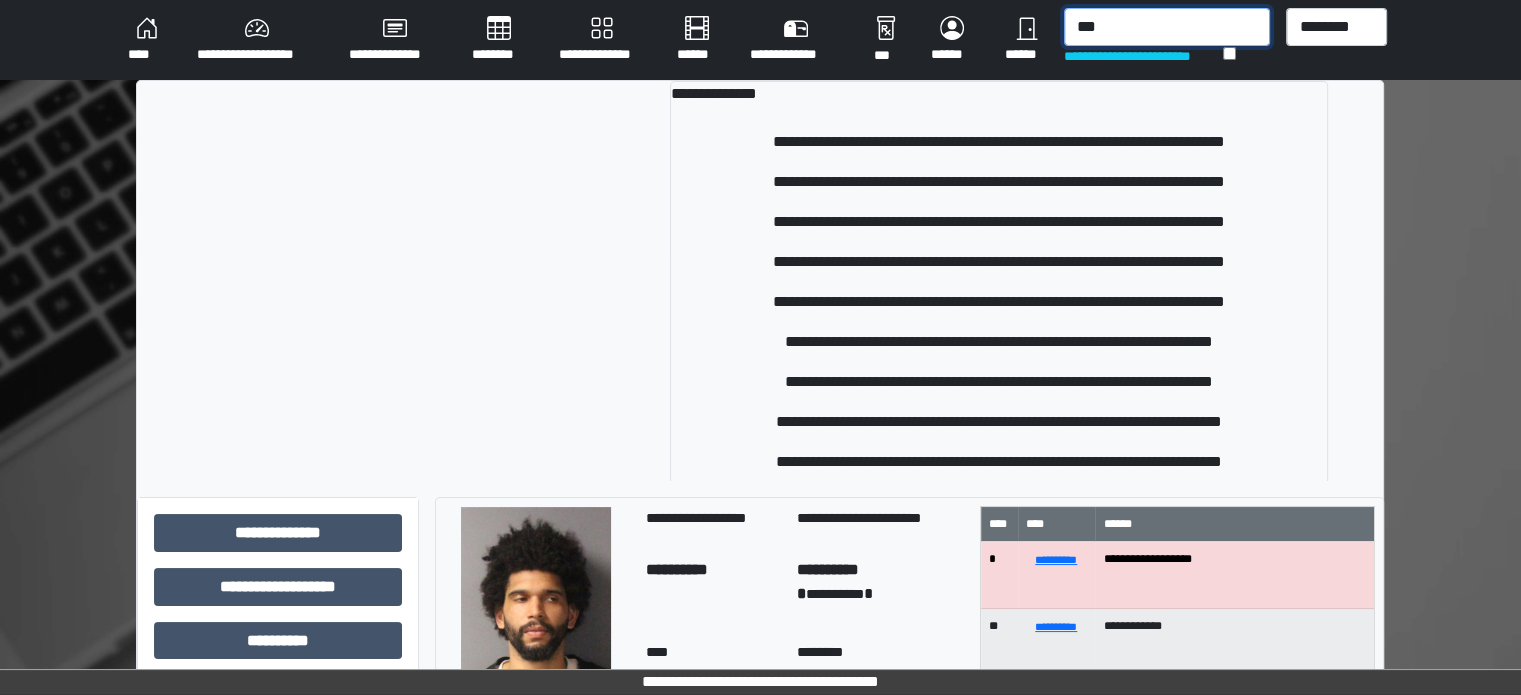 scroll, scrollTop: 300, scrollLeft: 0, axis: vertical 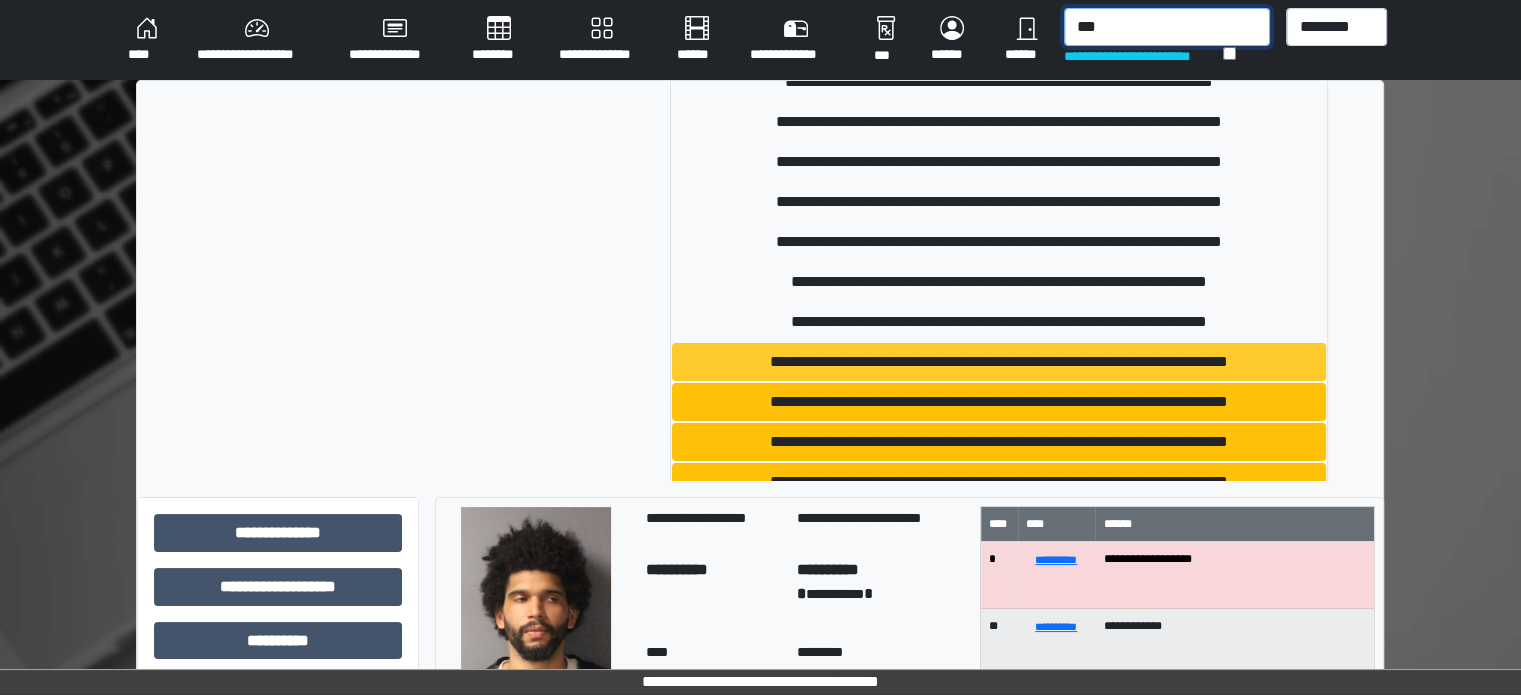 type on "***" 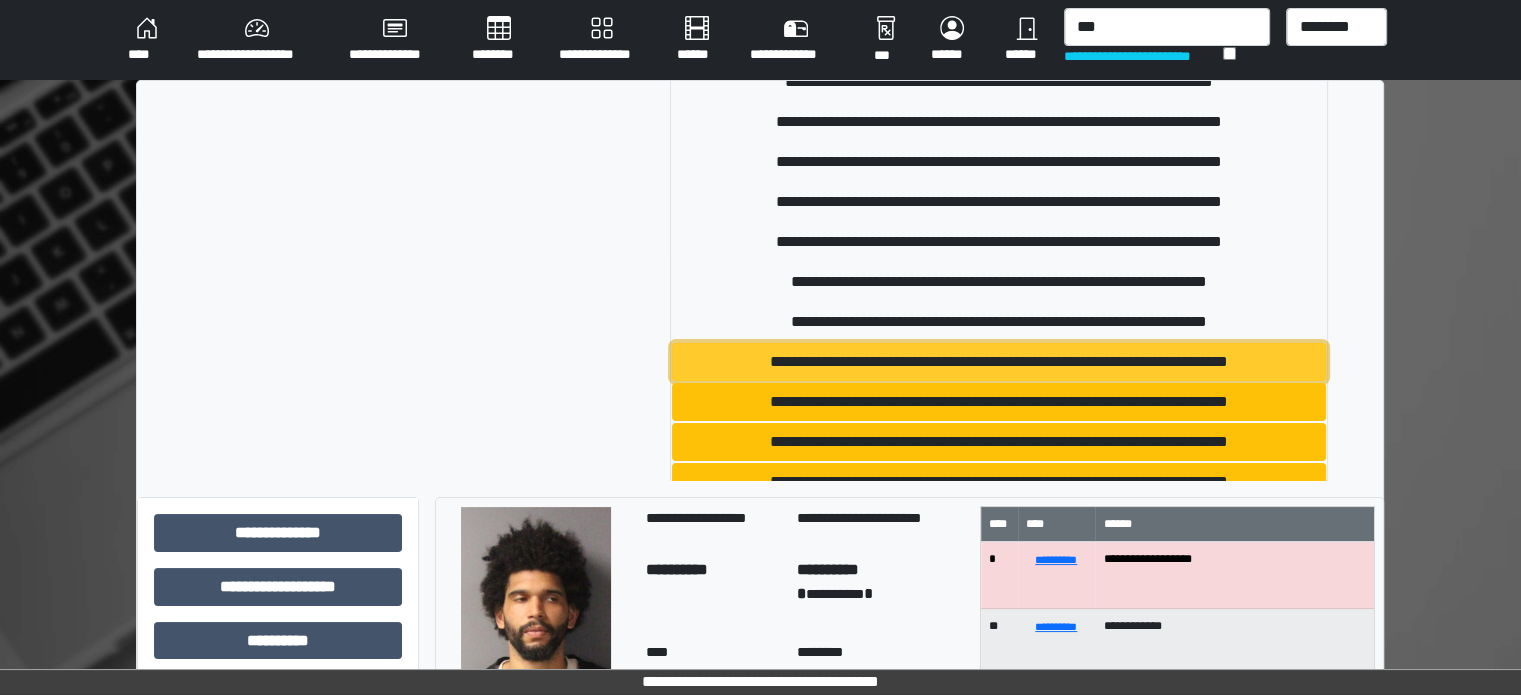 click on "**********" at bounding box center [999, 362] 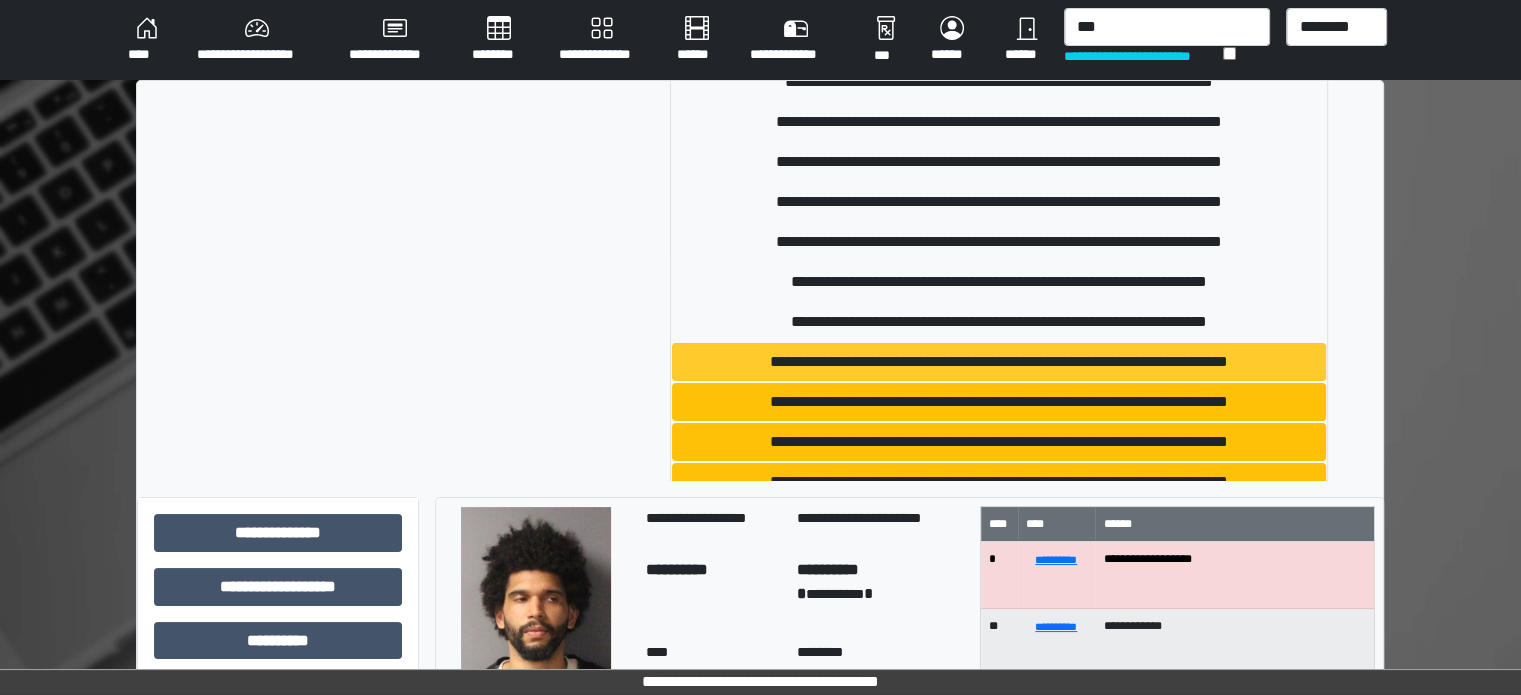 type 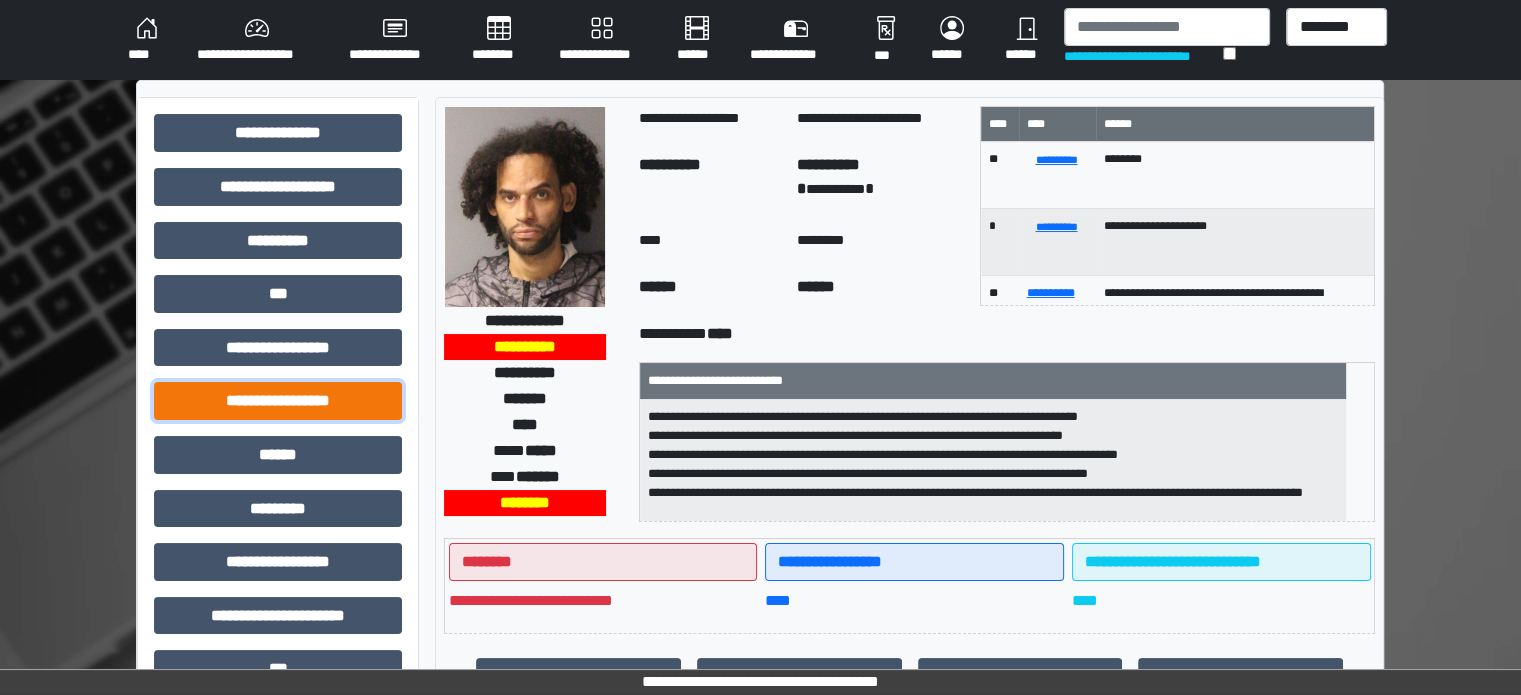 click on "**********" at bounding box center [278, 401] 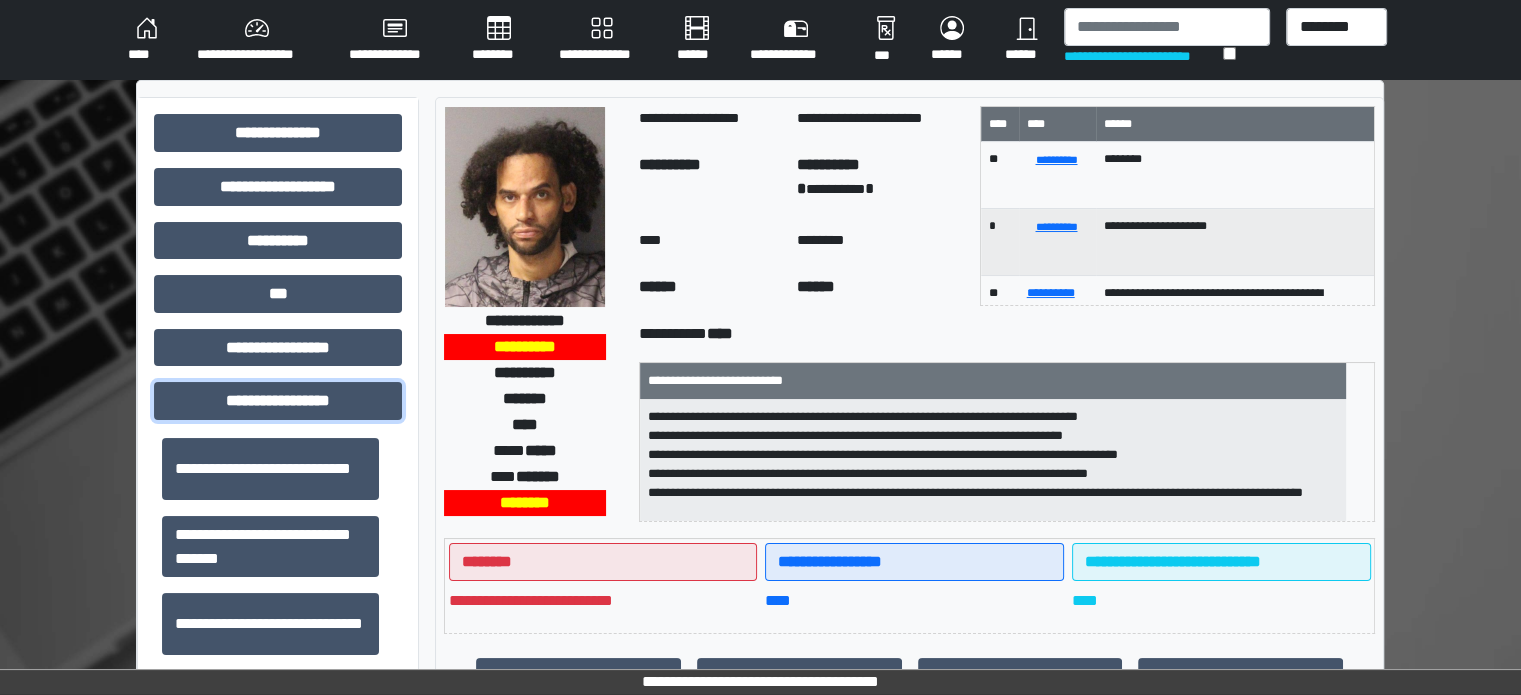 scroll, scrollTop: 1313, scrollLeft: 0, axis: vertical 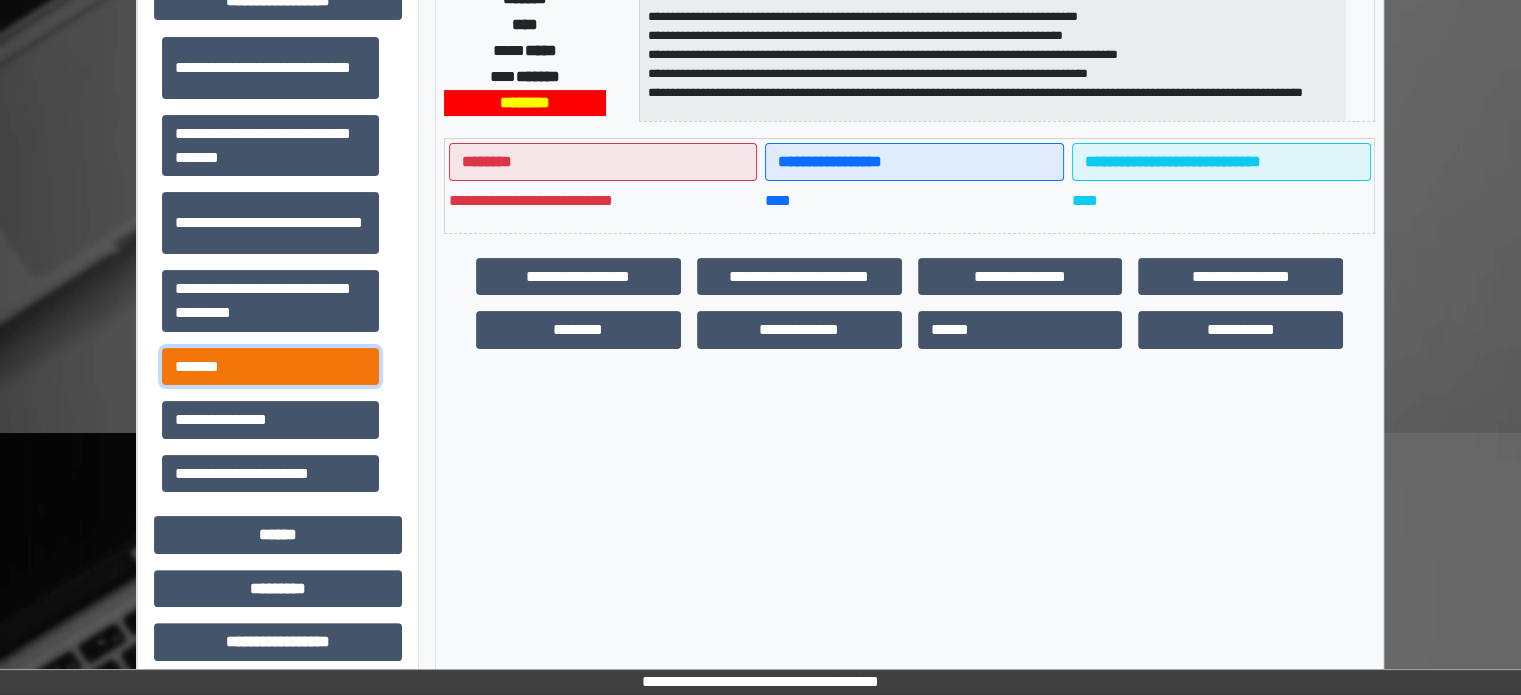 click on "*******" at bounding box center (270, 367) 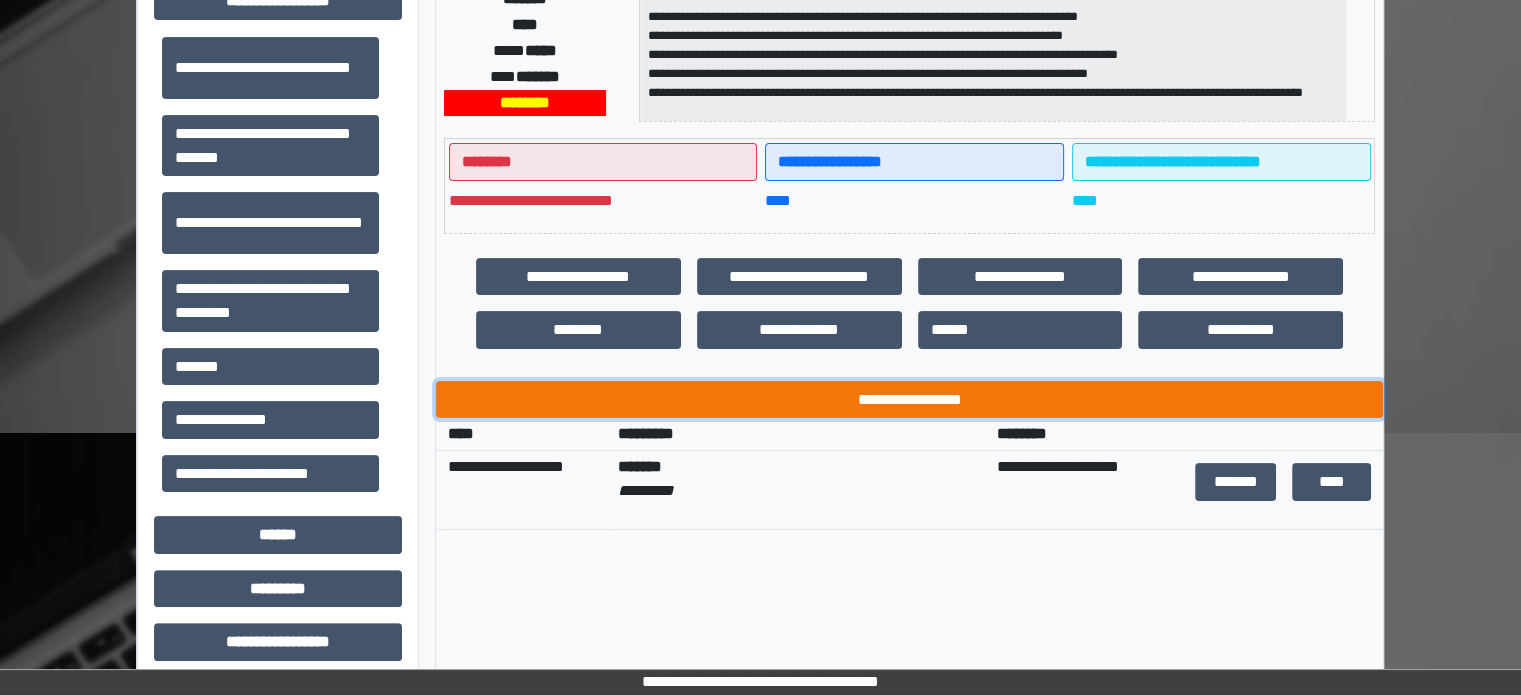 click on "**********" at bounding box center (909, 400) 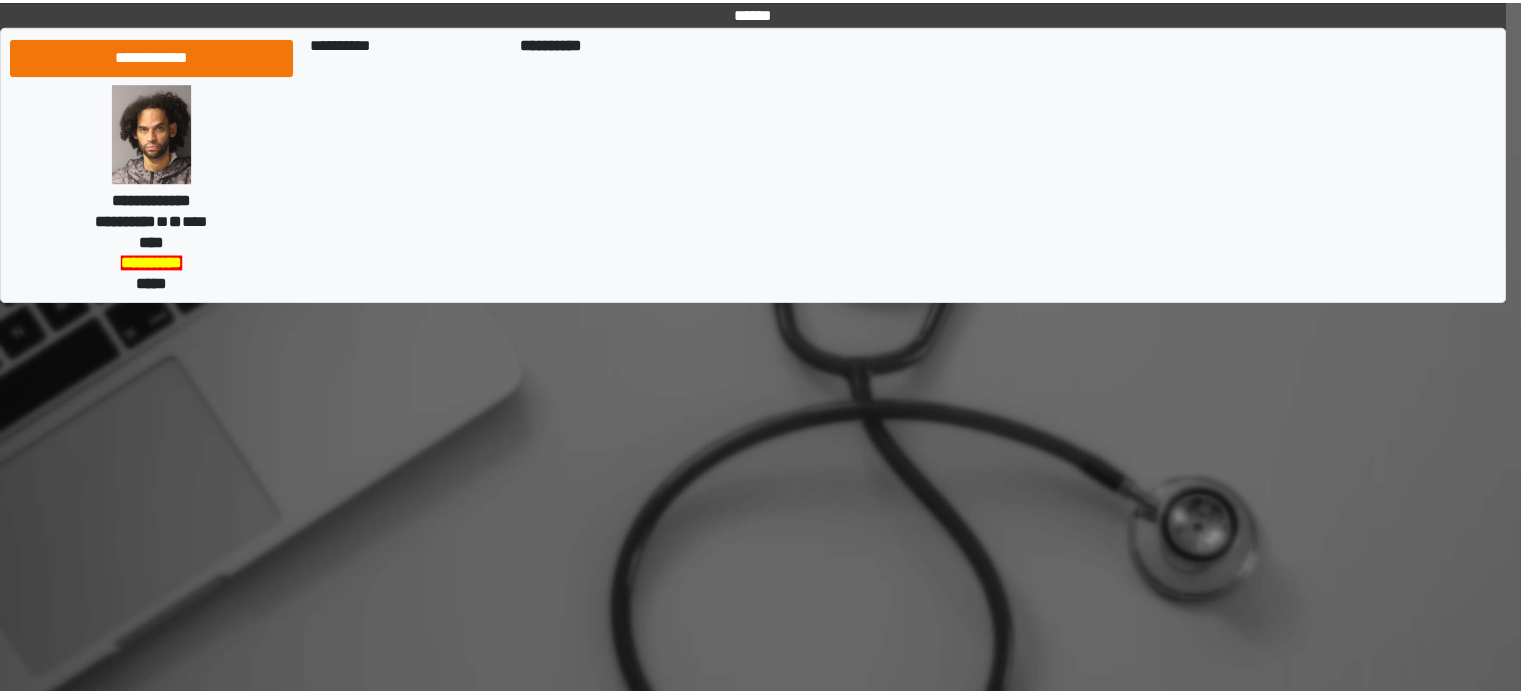 scroll, scrollTop: 0, scrollLeft: 0, axis: both 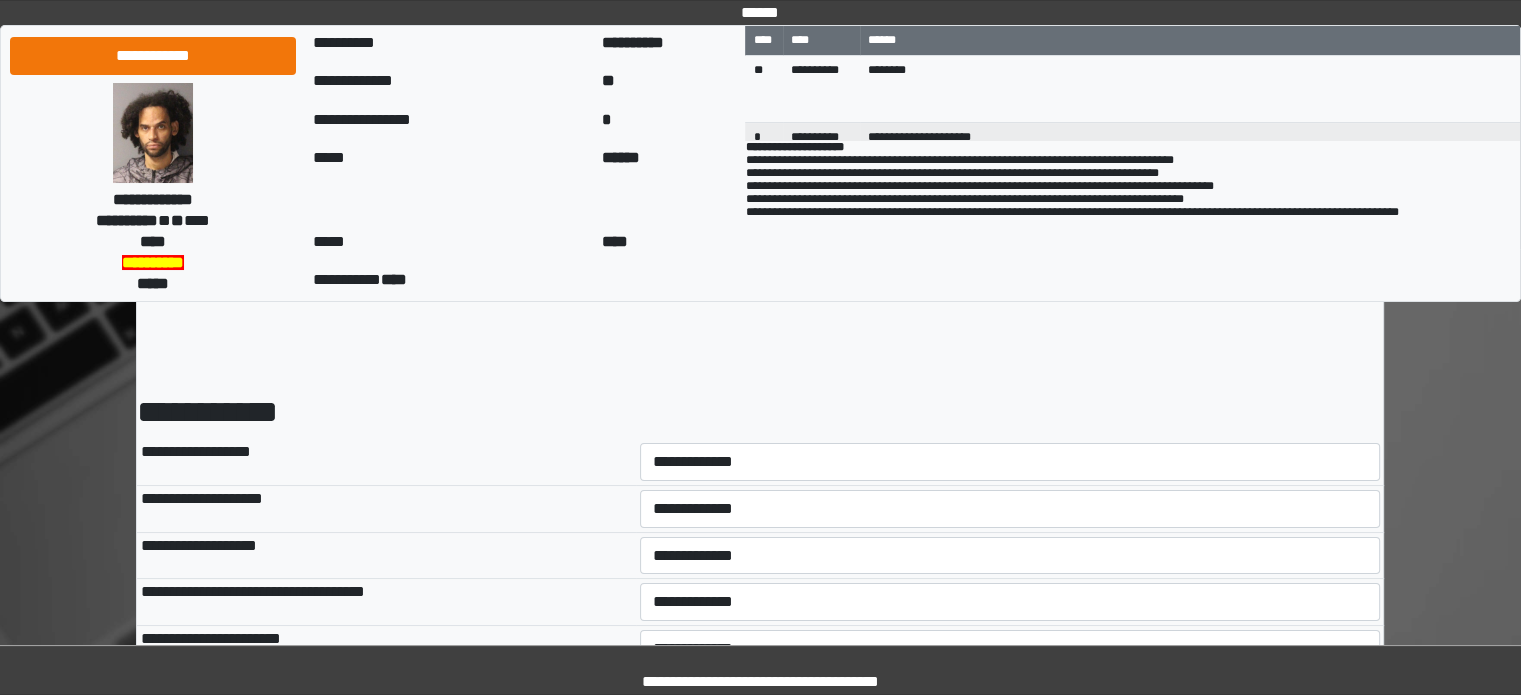 click on "**********" at bounding box center [1010, 462] 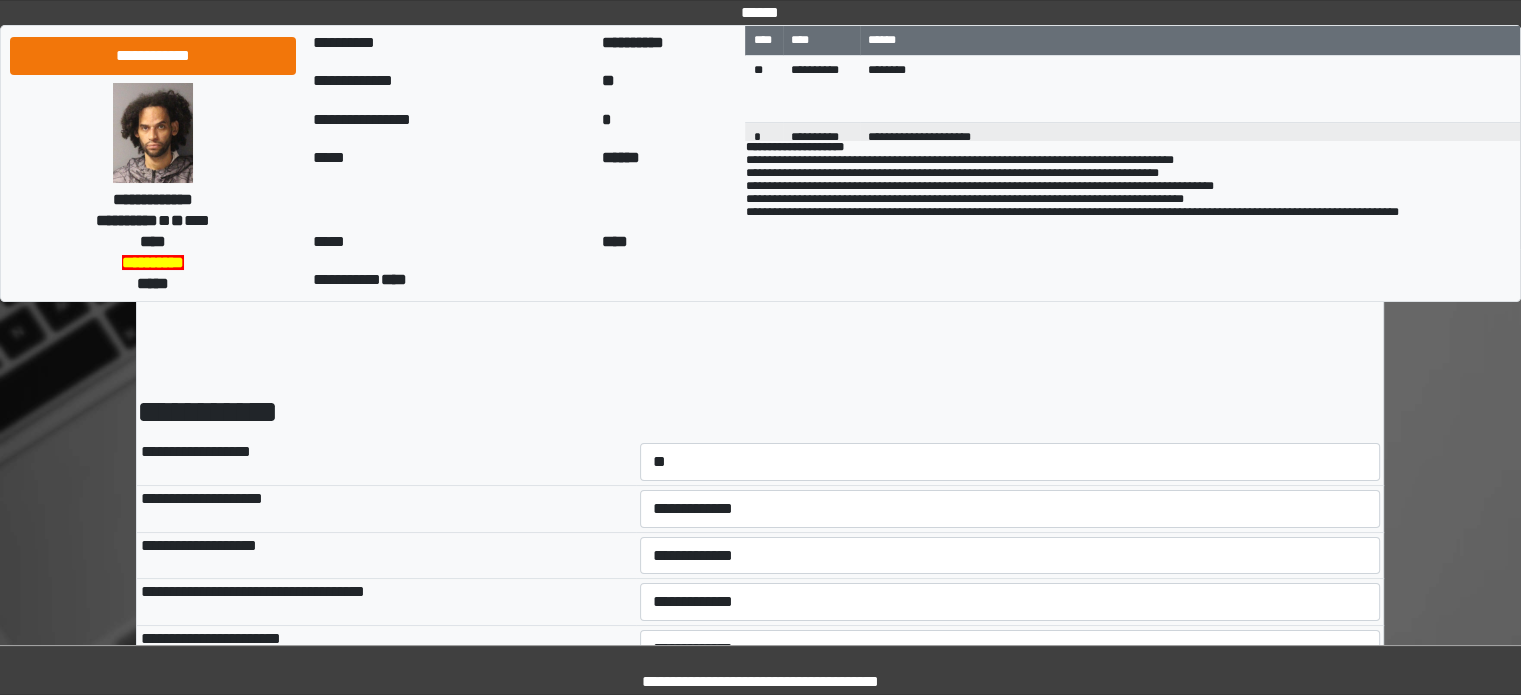 click on "**********" at bounding box center [1010, 462] 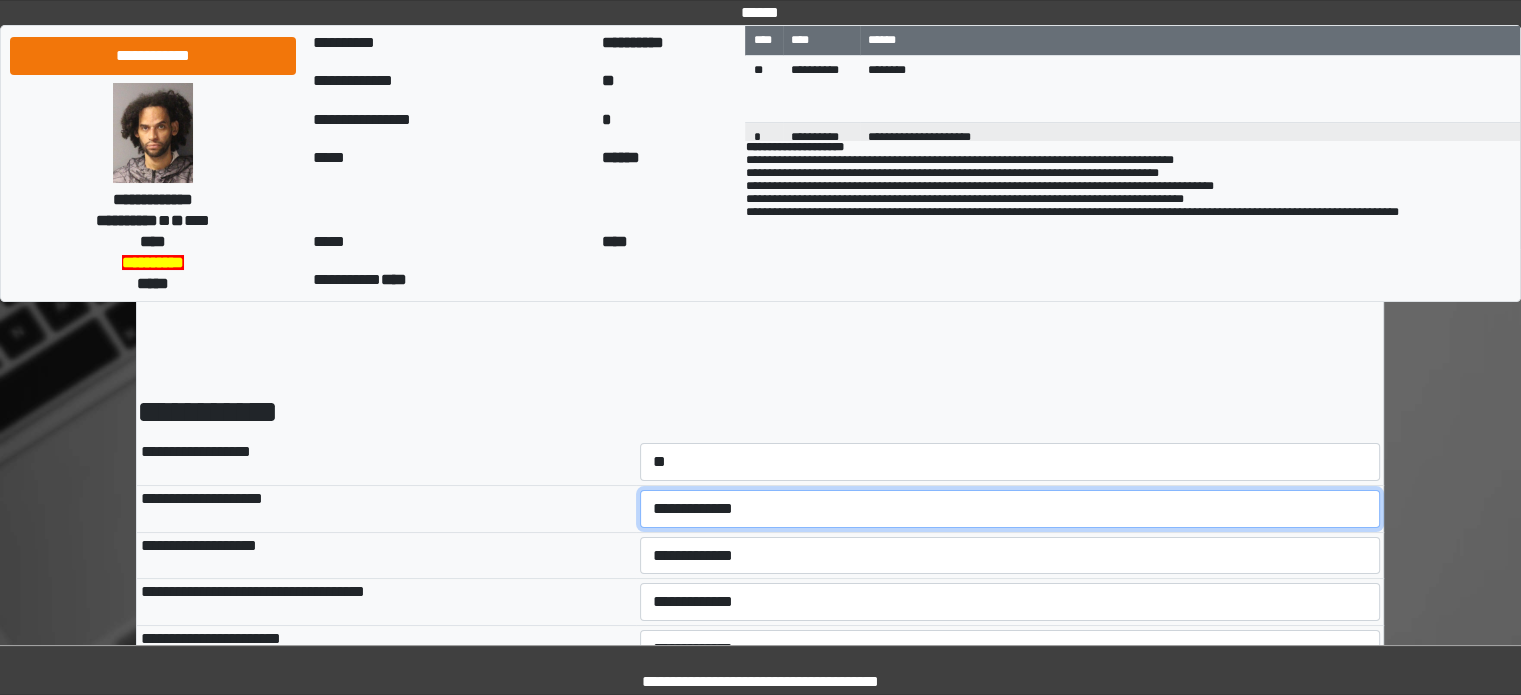 click on "**********" at bounding box center (1010, 509) 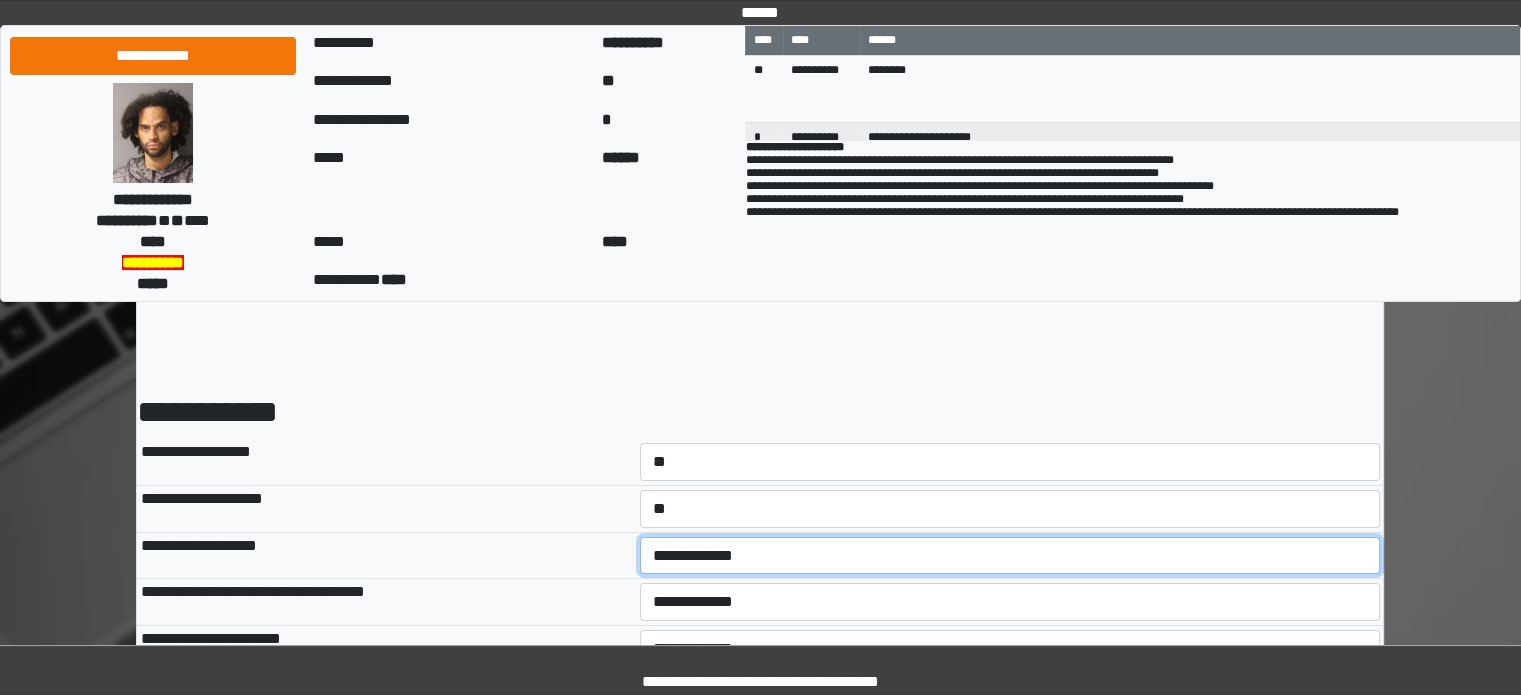 click on "**********" at bounding box center [1010, 556] 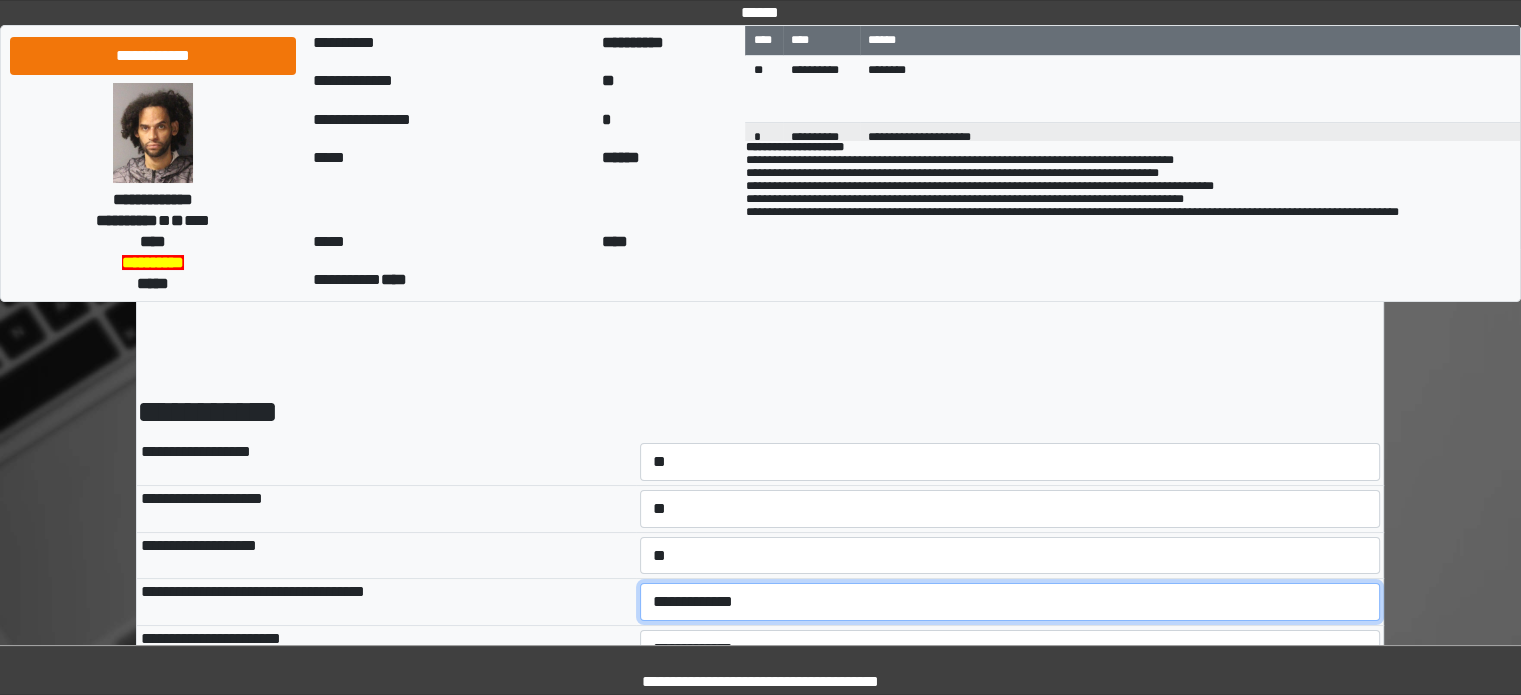 click on "**********" at bounding box center [1010, 602] 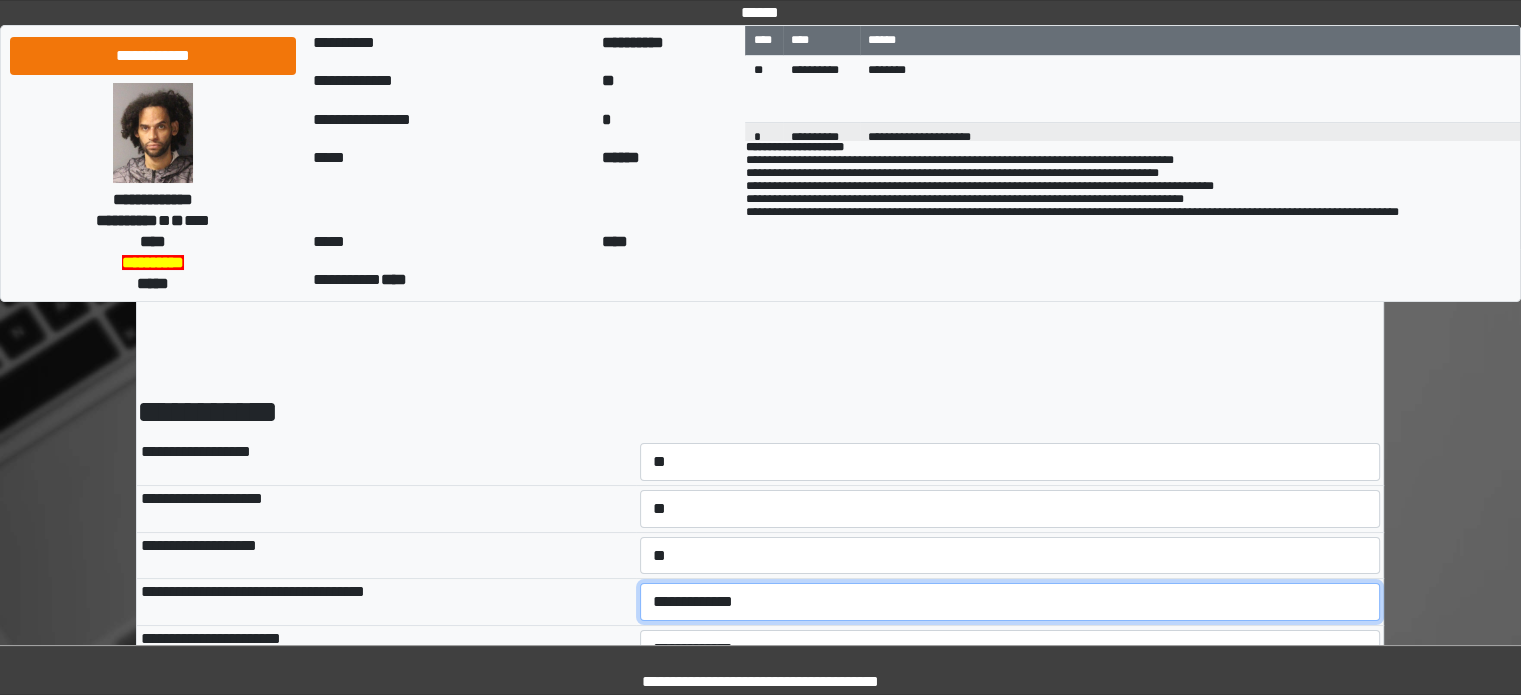 select on "*" 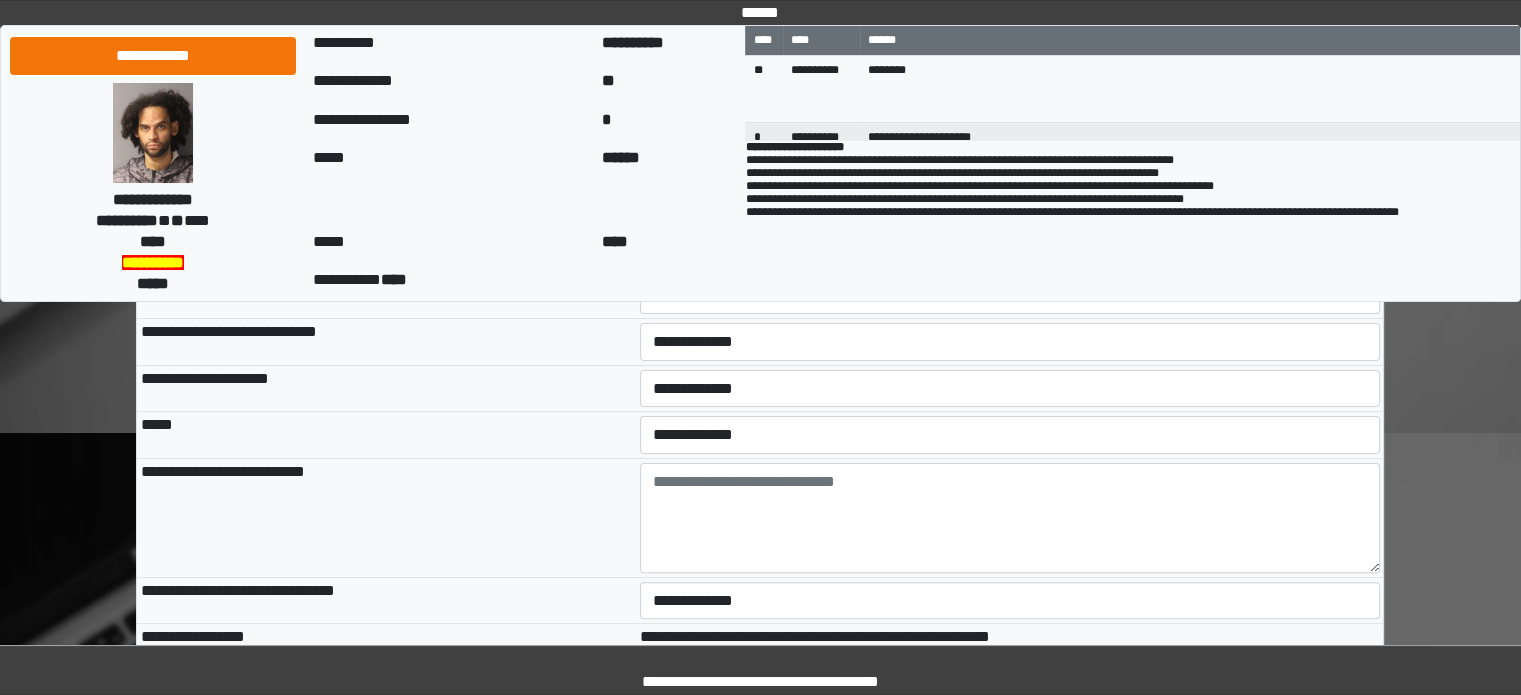 scroll, scrollTop: 300, scrollLeft: 0, axis: vertical 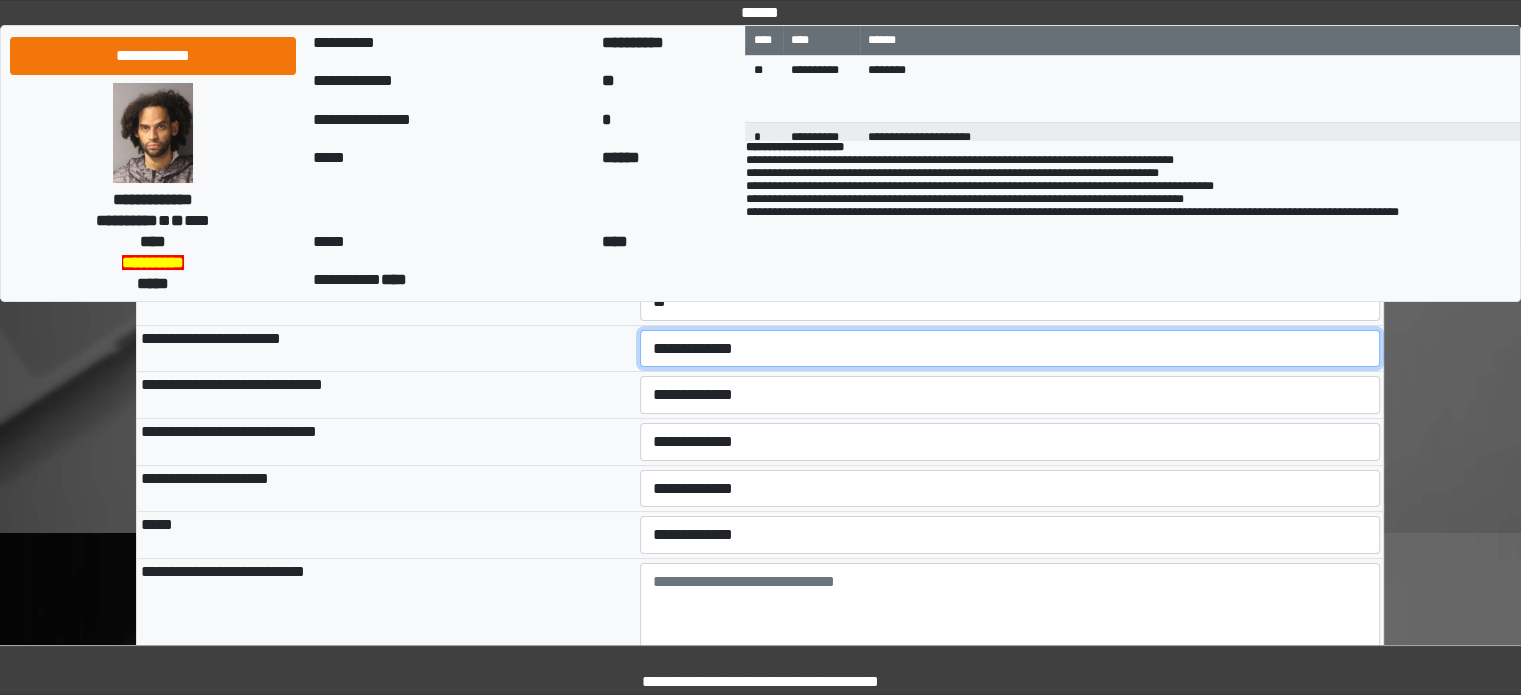 click on "**********" at bounding box center (1010, 349) 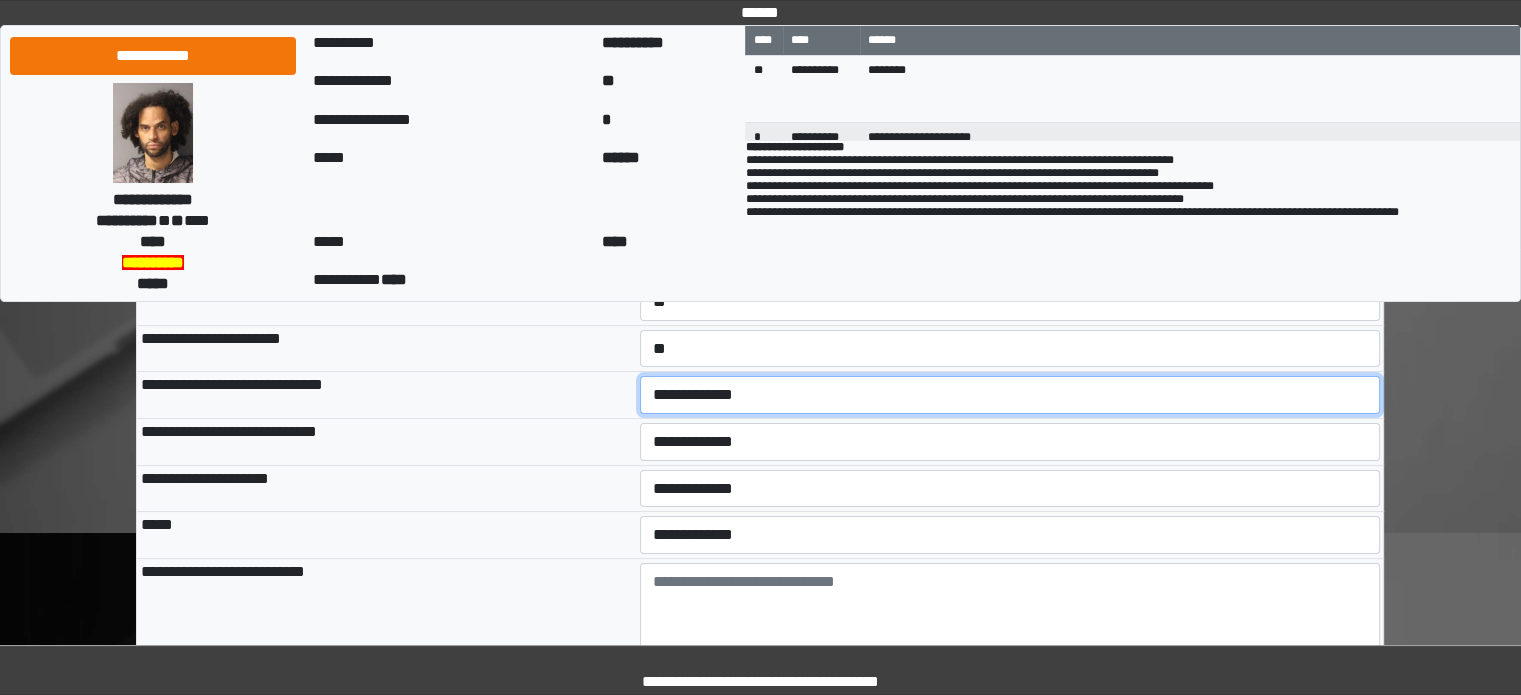click on "**********" at bounding box center (1010, 395) 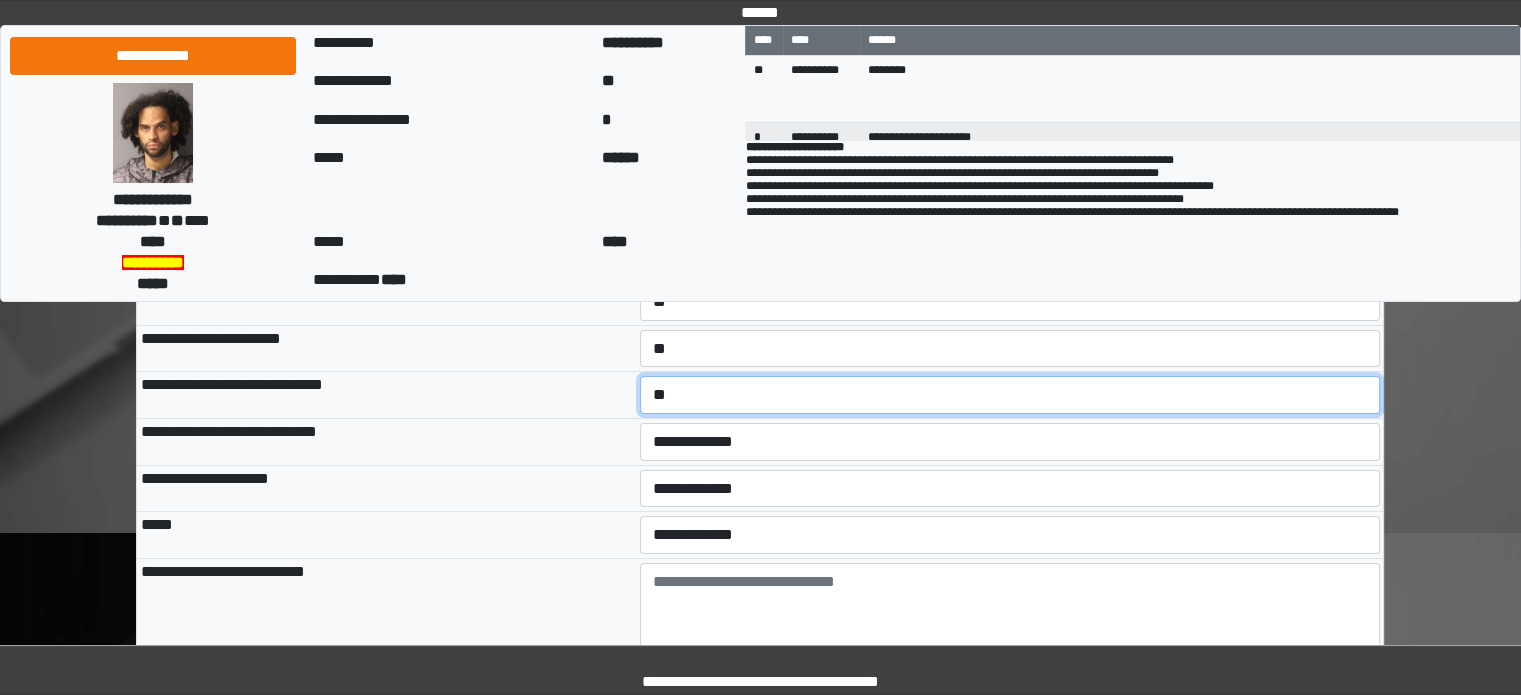 click on "**********" at bounding box center (1010, 395) 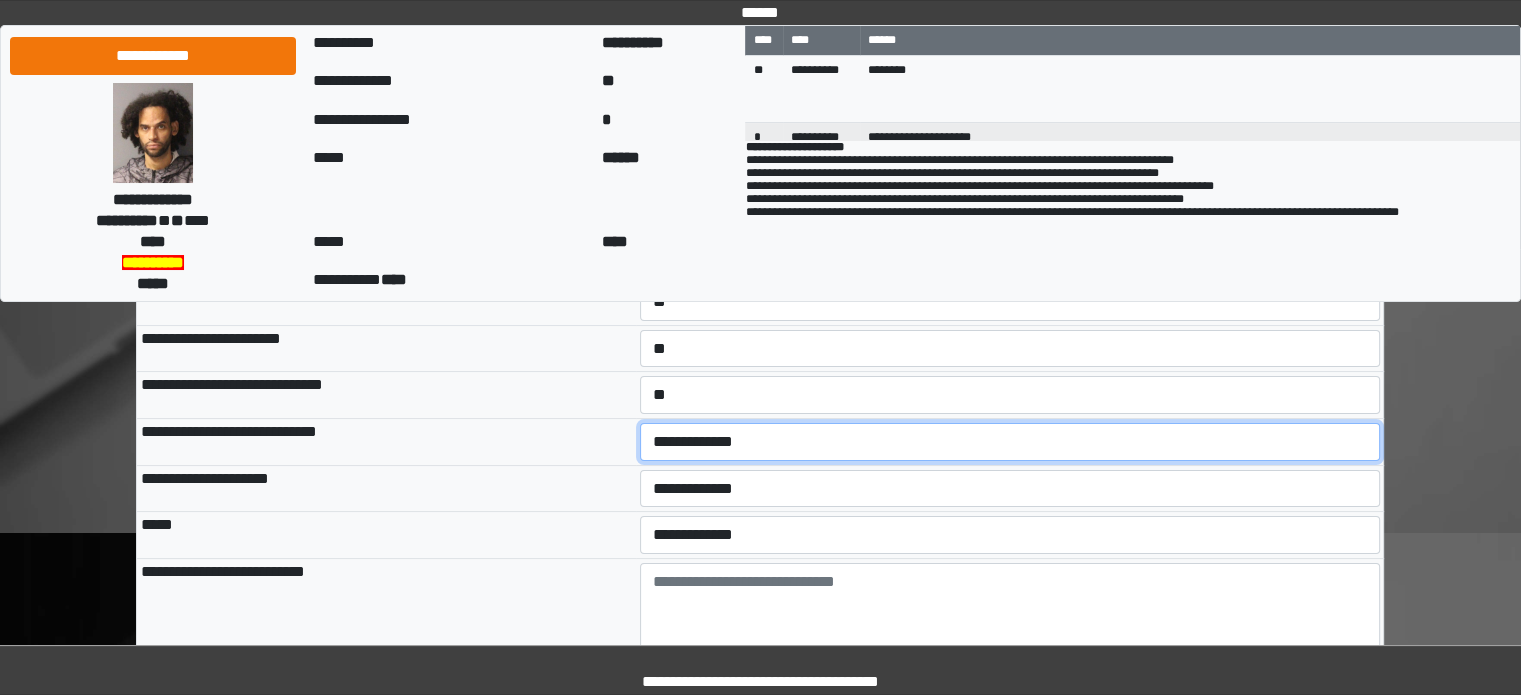 click on "**********" at bounding box center [1010, 442] 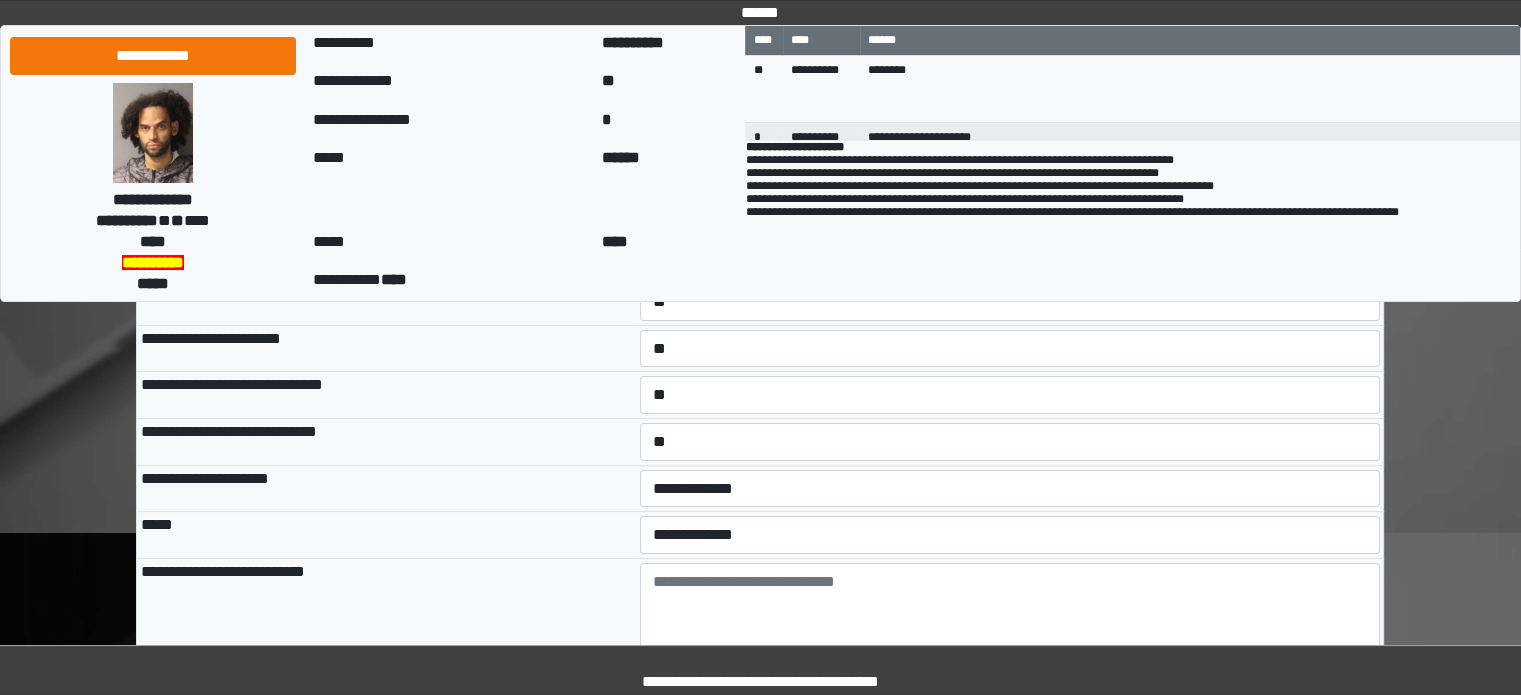 click on "**********" at bounding box center [1010, 488] 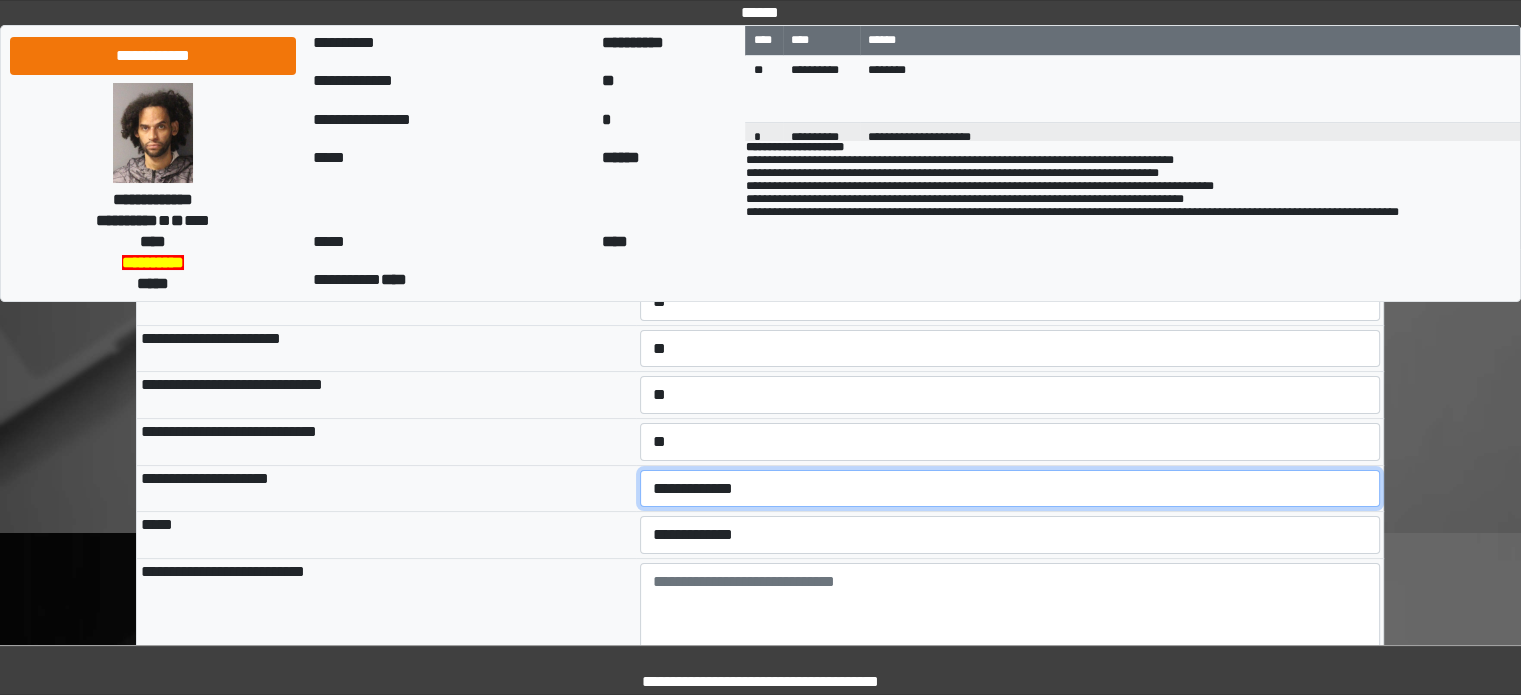 click on "**********" at bounding box center (1010, 489) 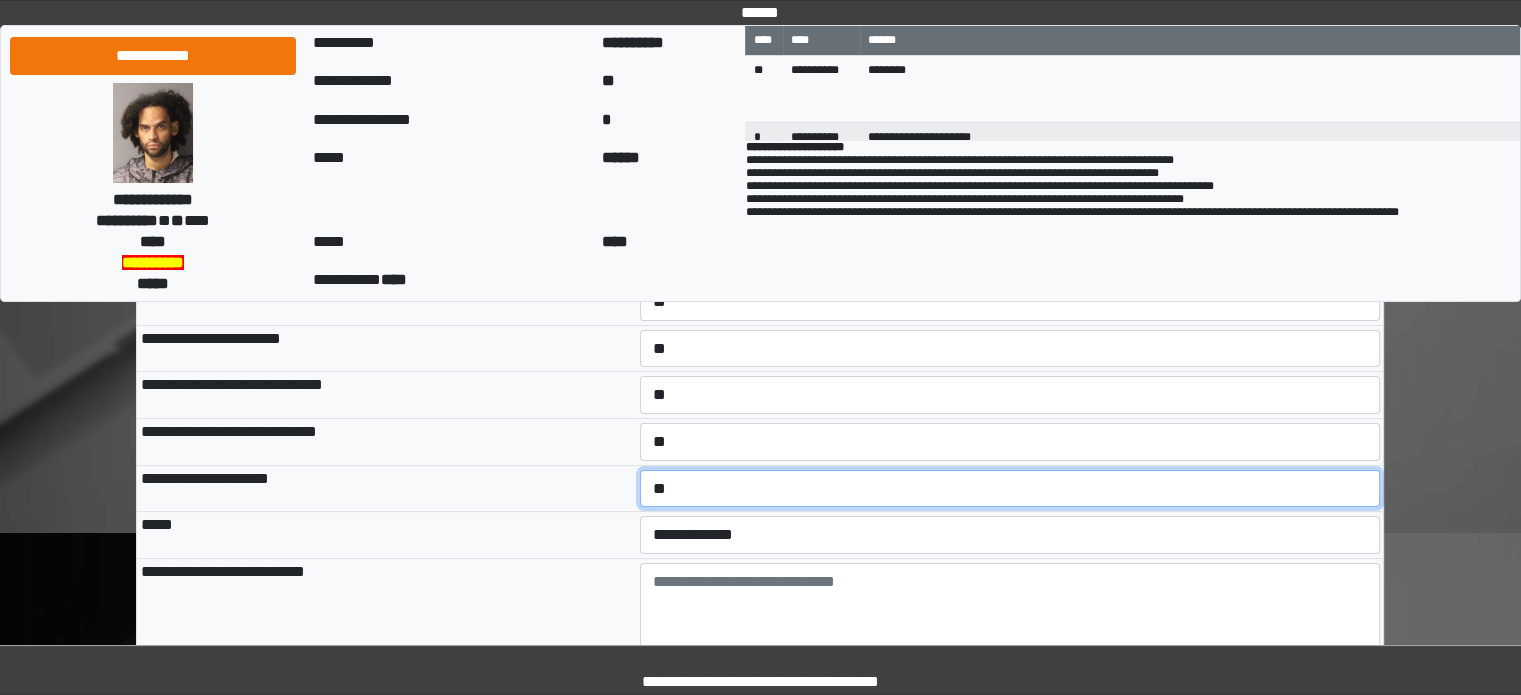 click on "**********" at bounding box center [1010, 489] 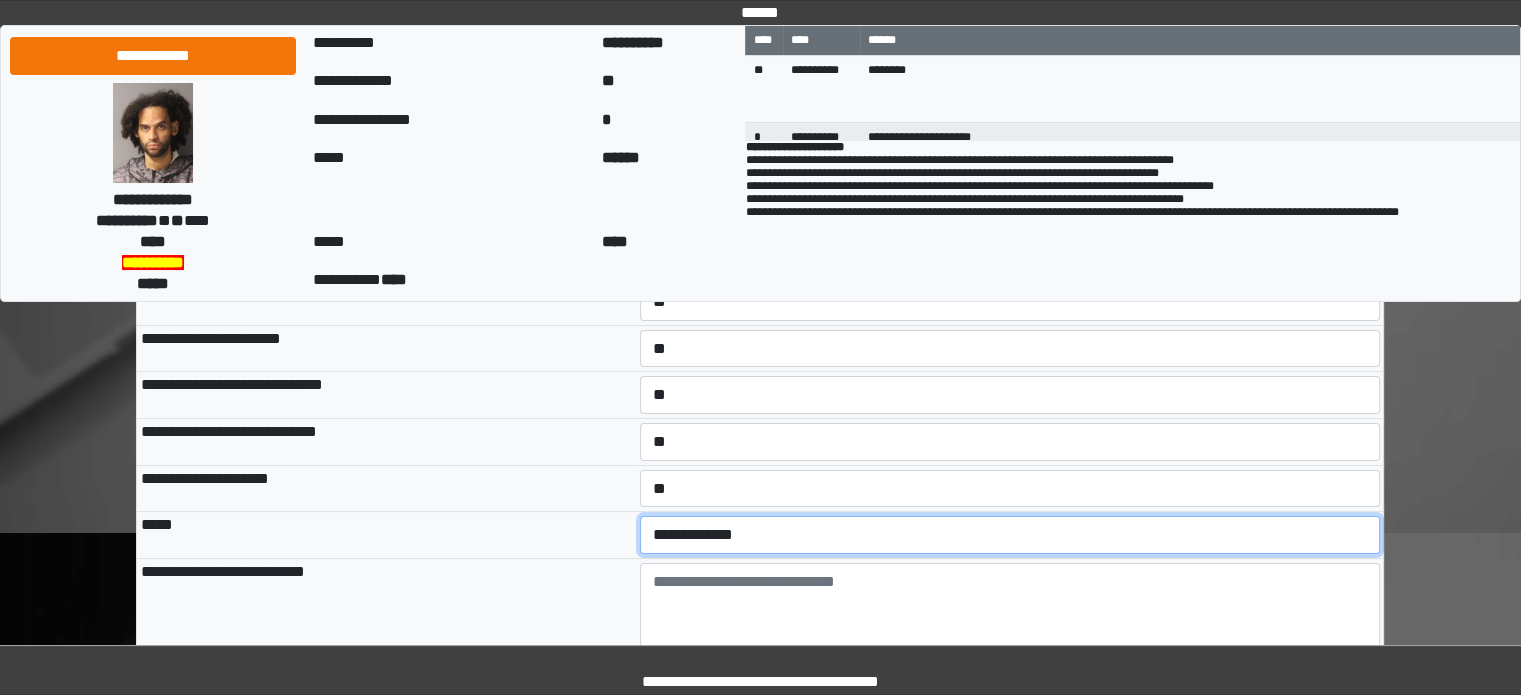click on "**********" at bounding box center [1010, 535] 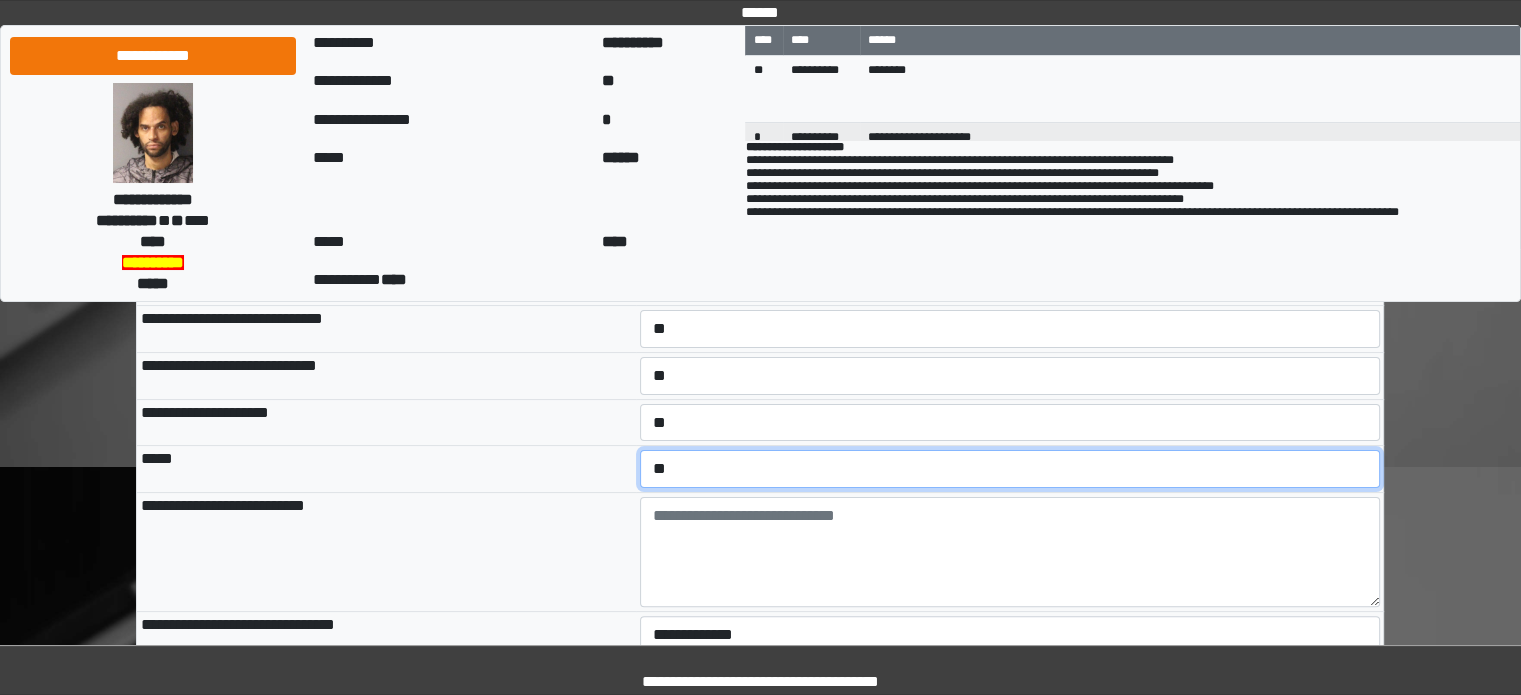 scroll, scrollTop: 500, scrollLeft: 0, axis: vertical 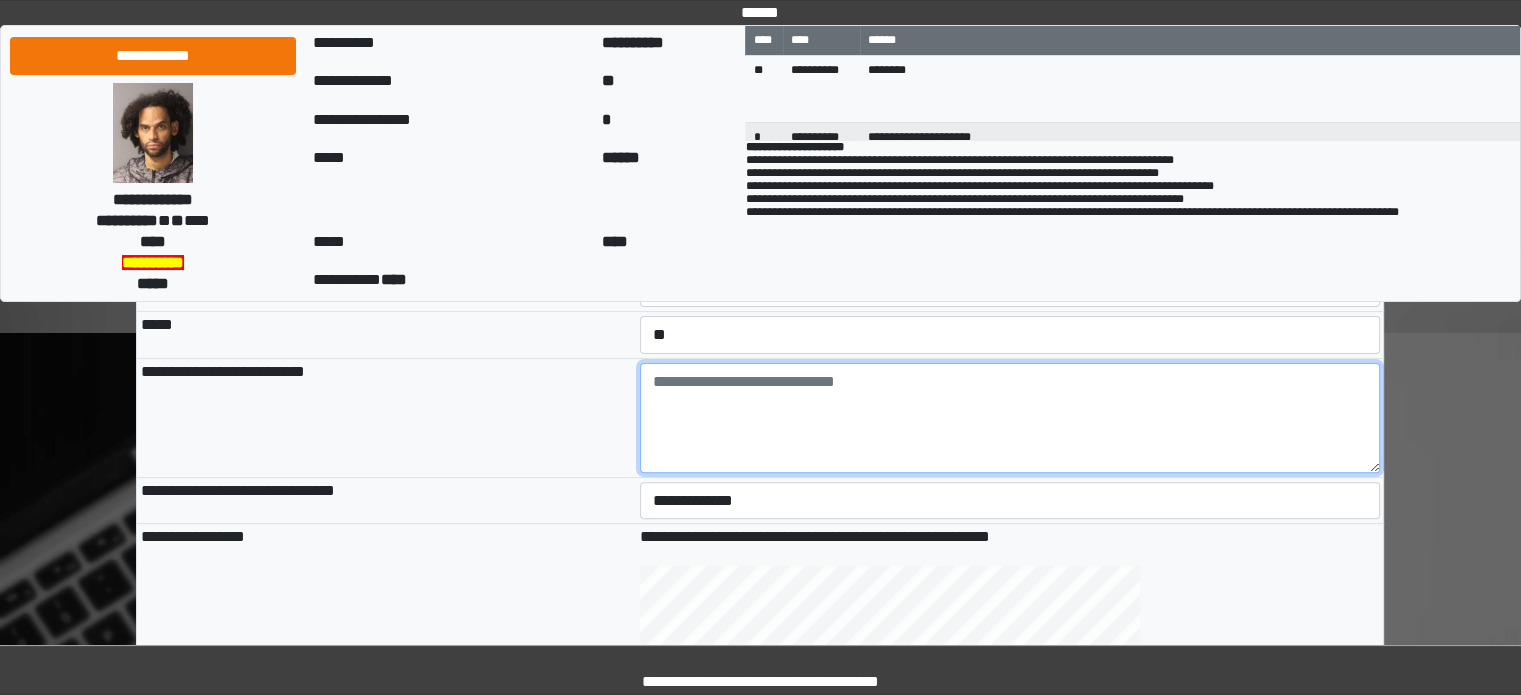 click at bounding box center (1010, 418) 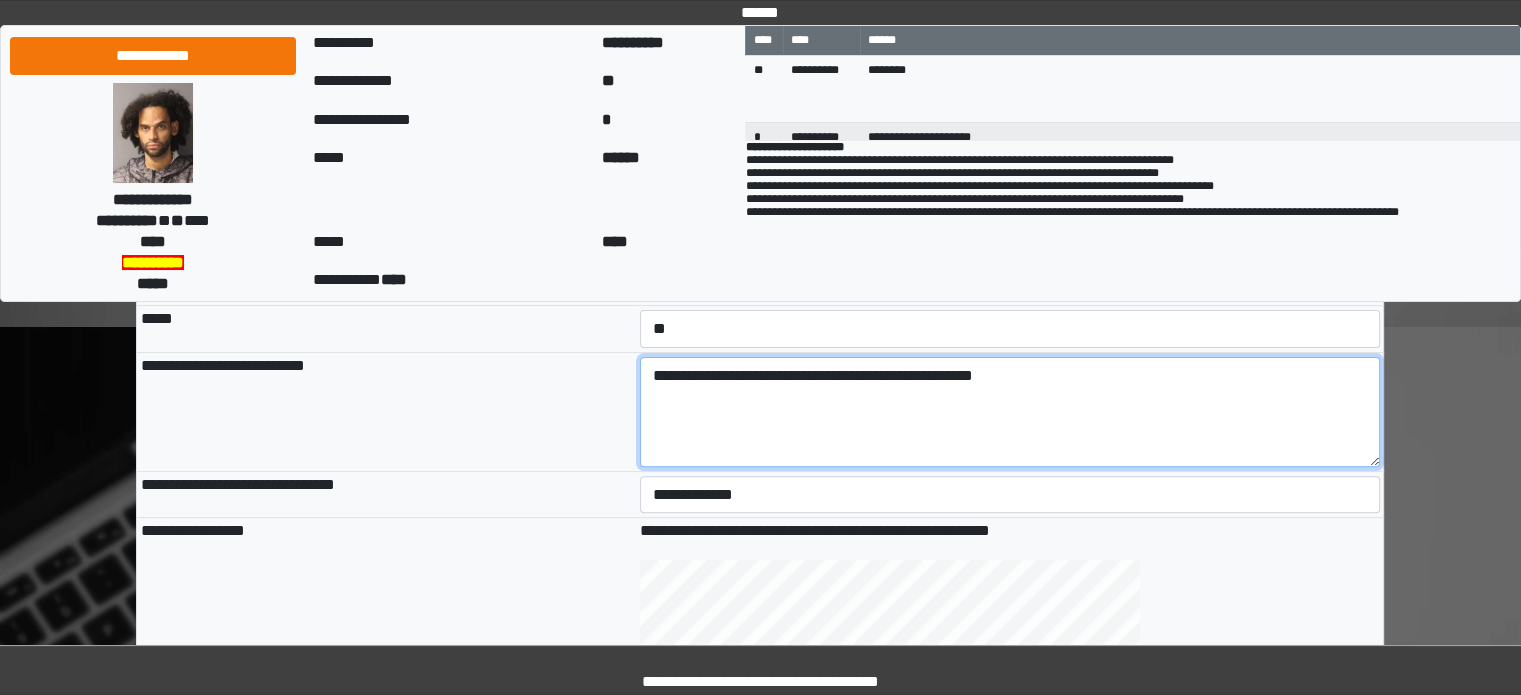 scroll, scrollTop: 800, scrollLeft: 0, axis: vertical 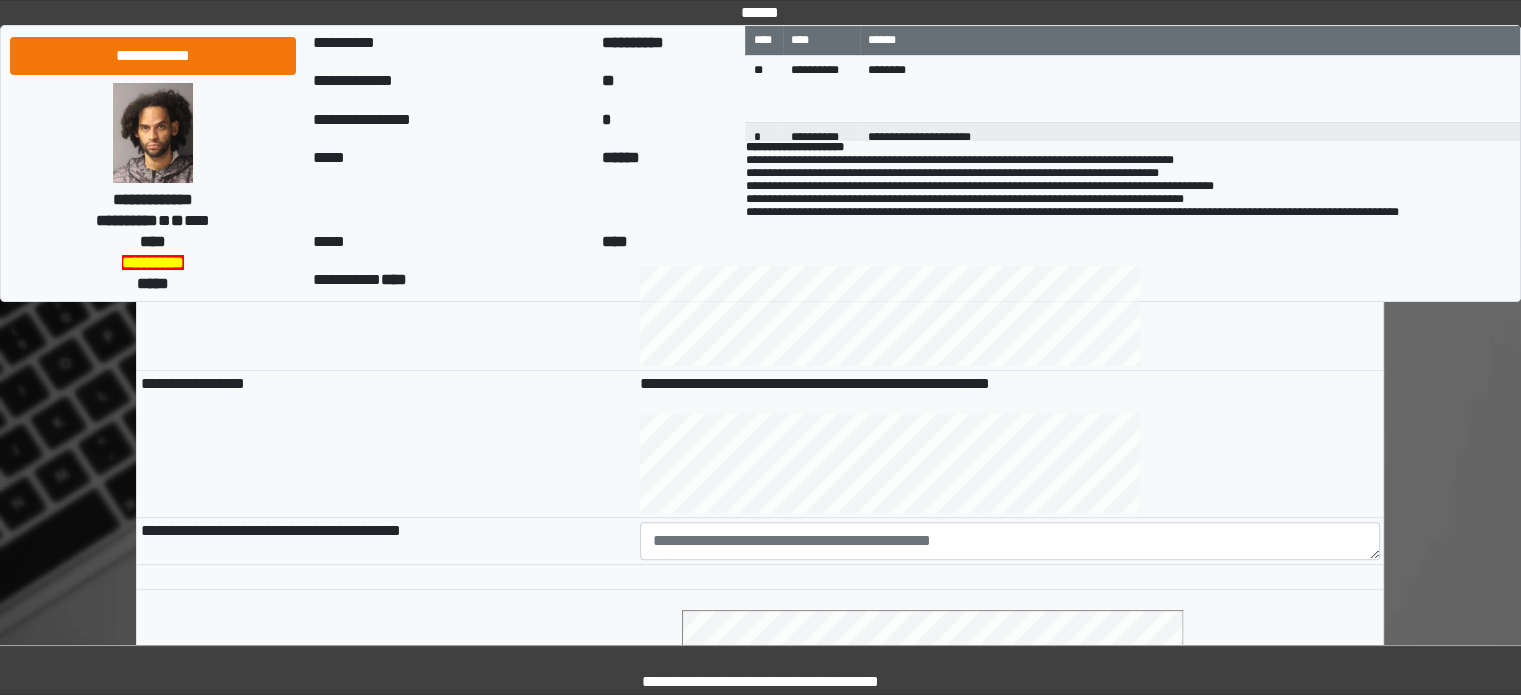 type on "**********" 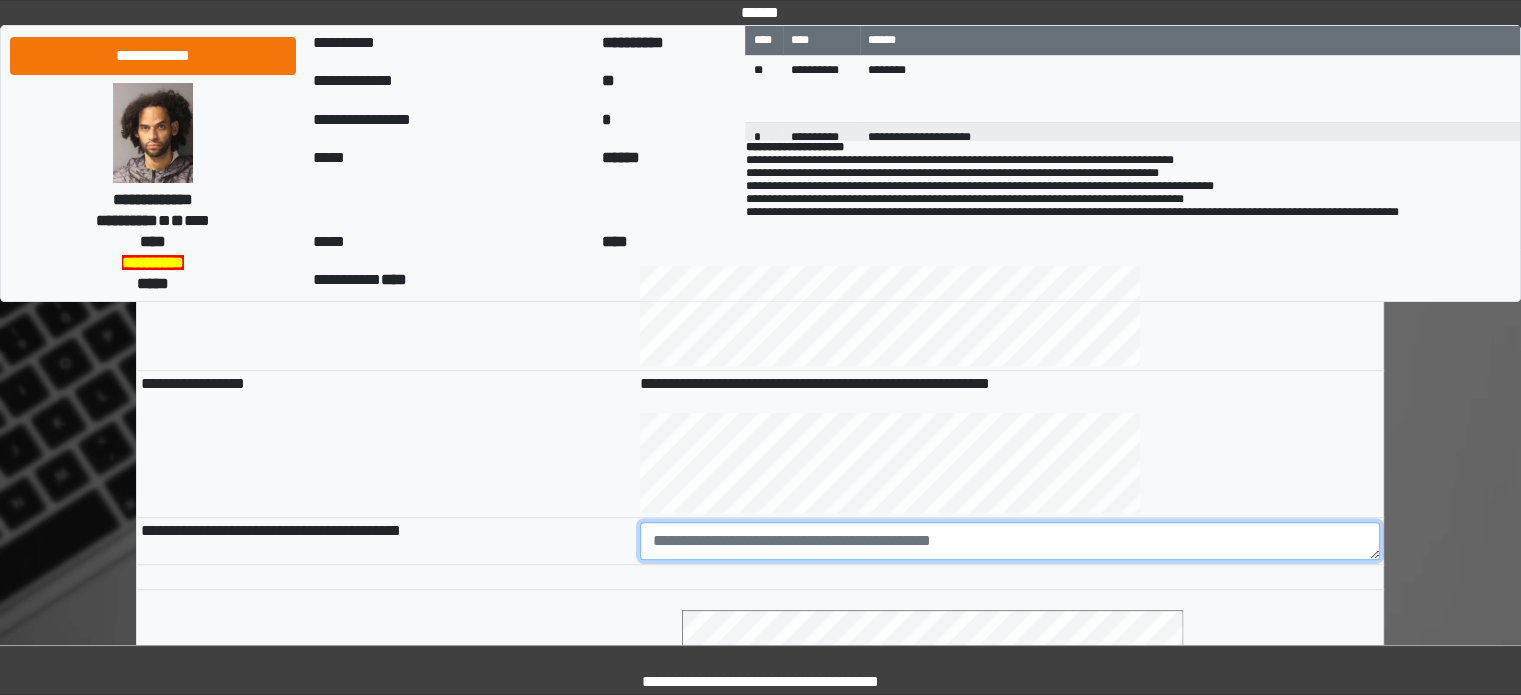 click at bounding box center (1010, 541) 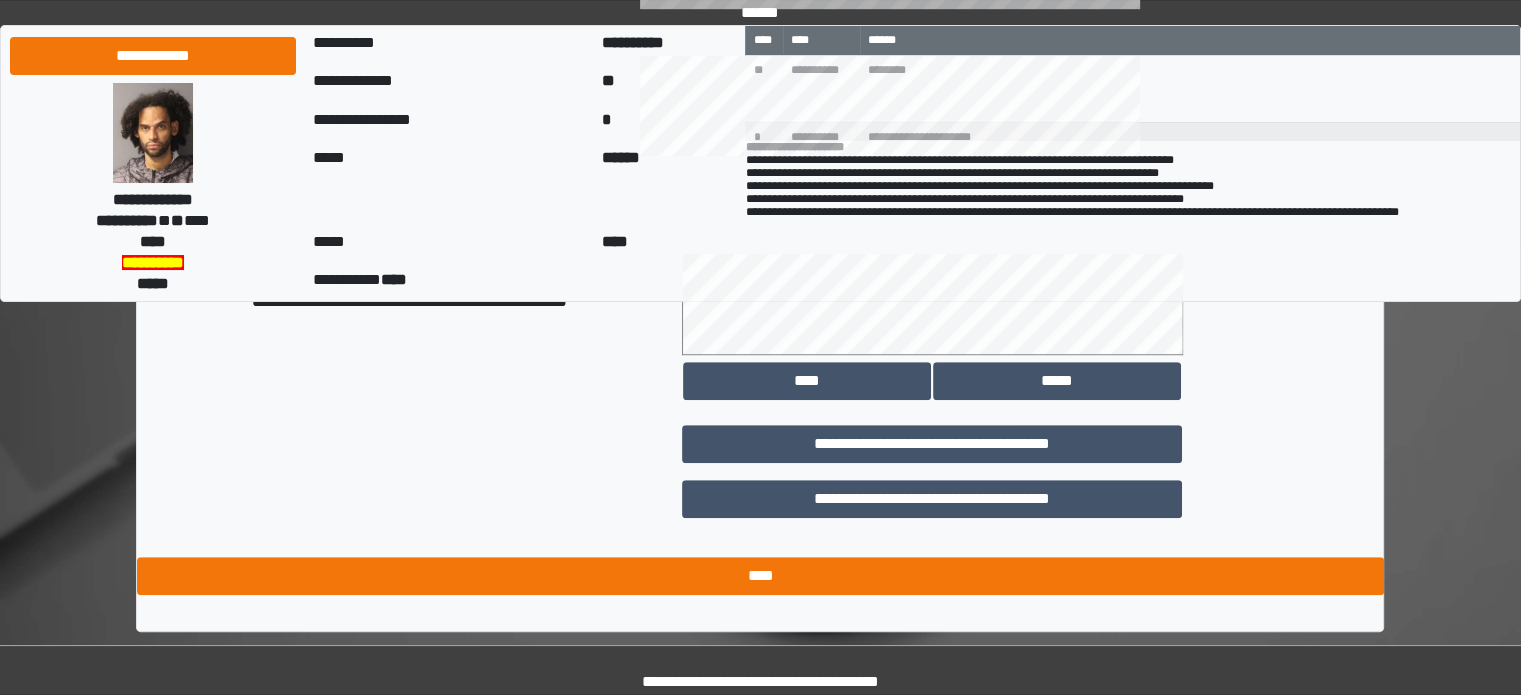 scroll, scrollTop: 1158, scrollLeft: 0, axis: vertical 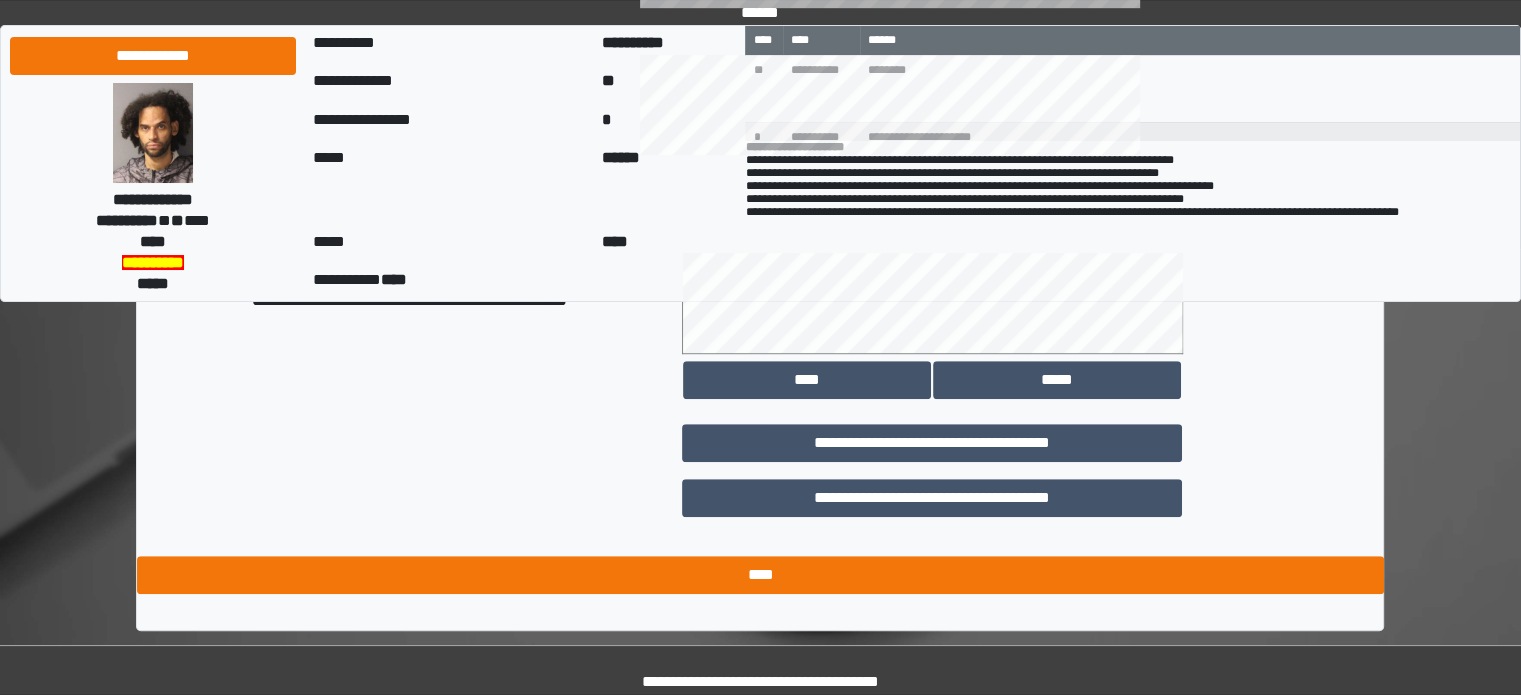 type on "**********" 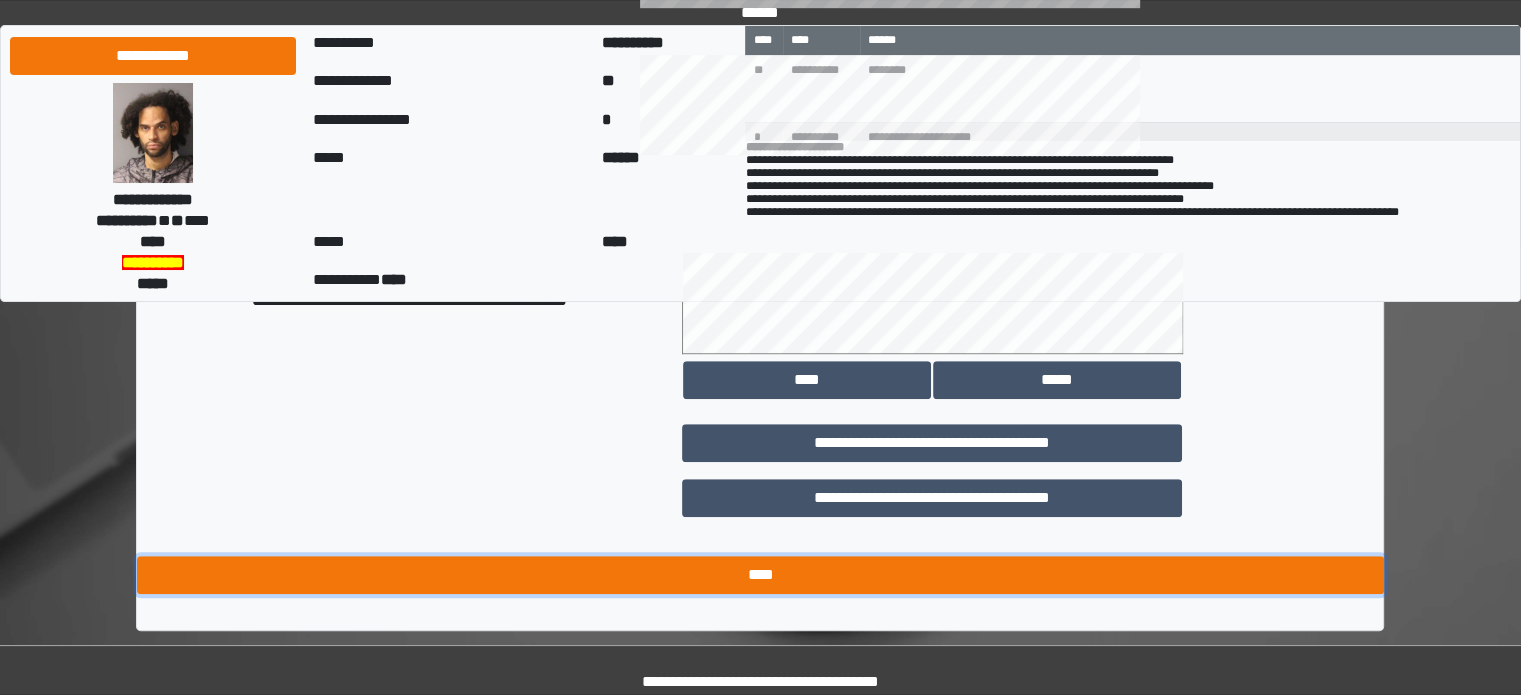 click on "****" at bounding box center [760, 575] 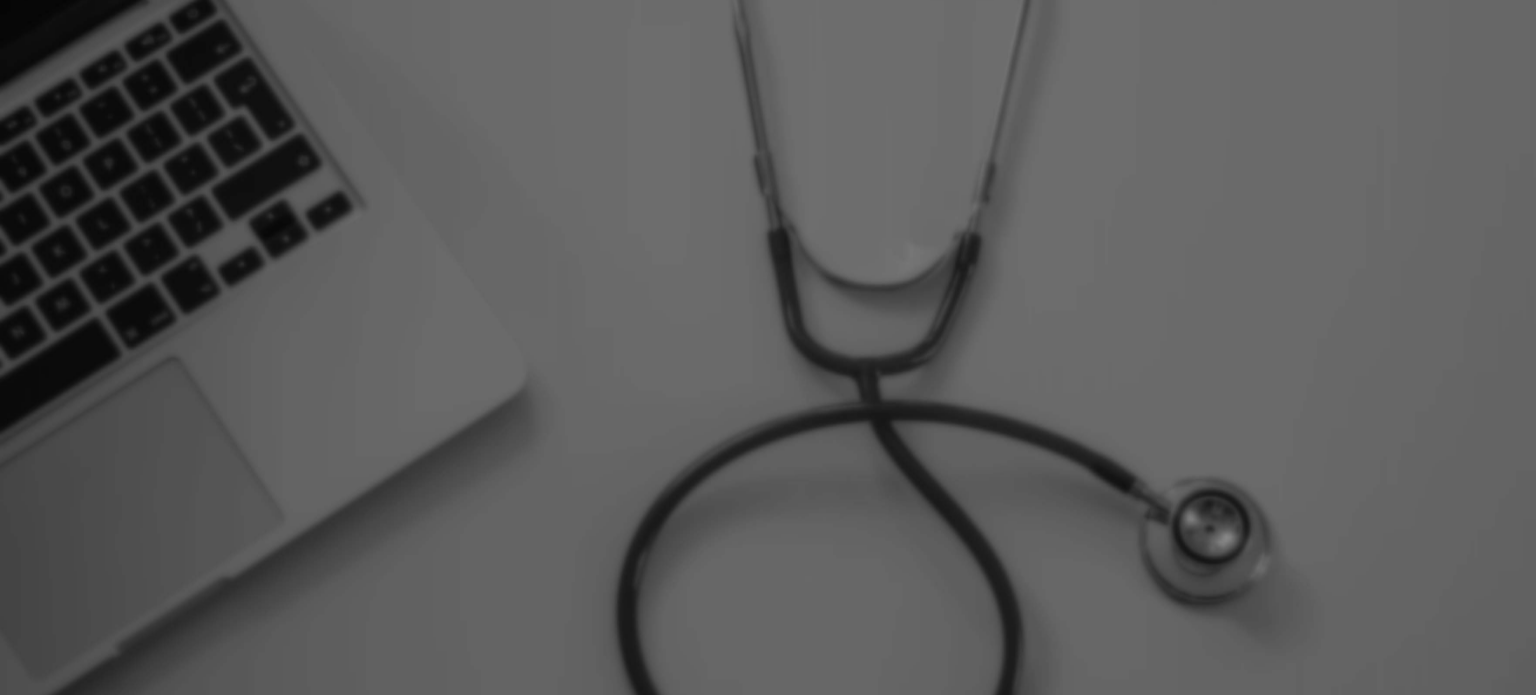 scroll, scrollTop: 0, scrollLeft: 0, axis: both 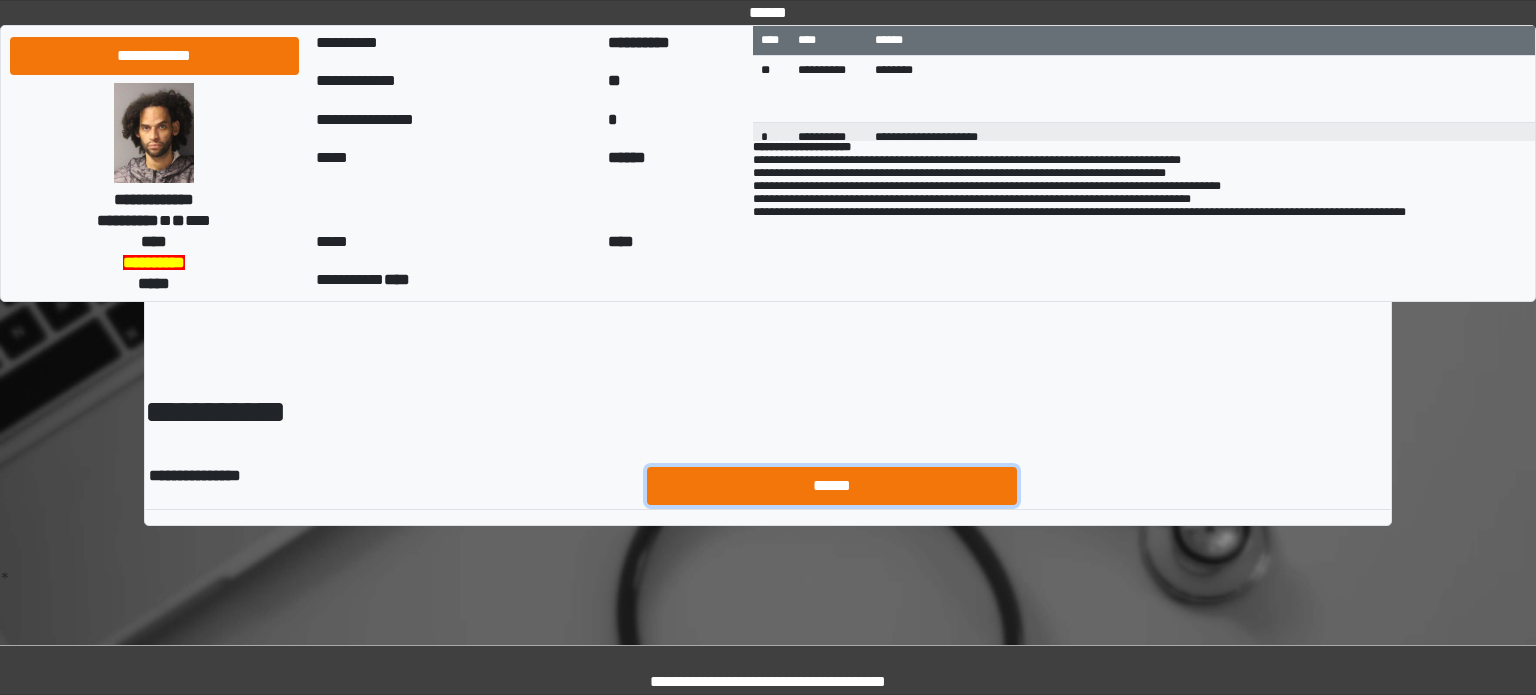 click on "******" at bounding box center [832, 486] 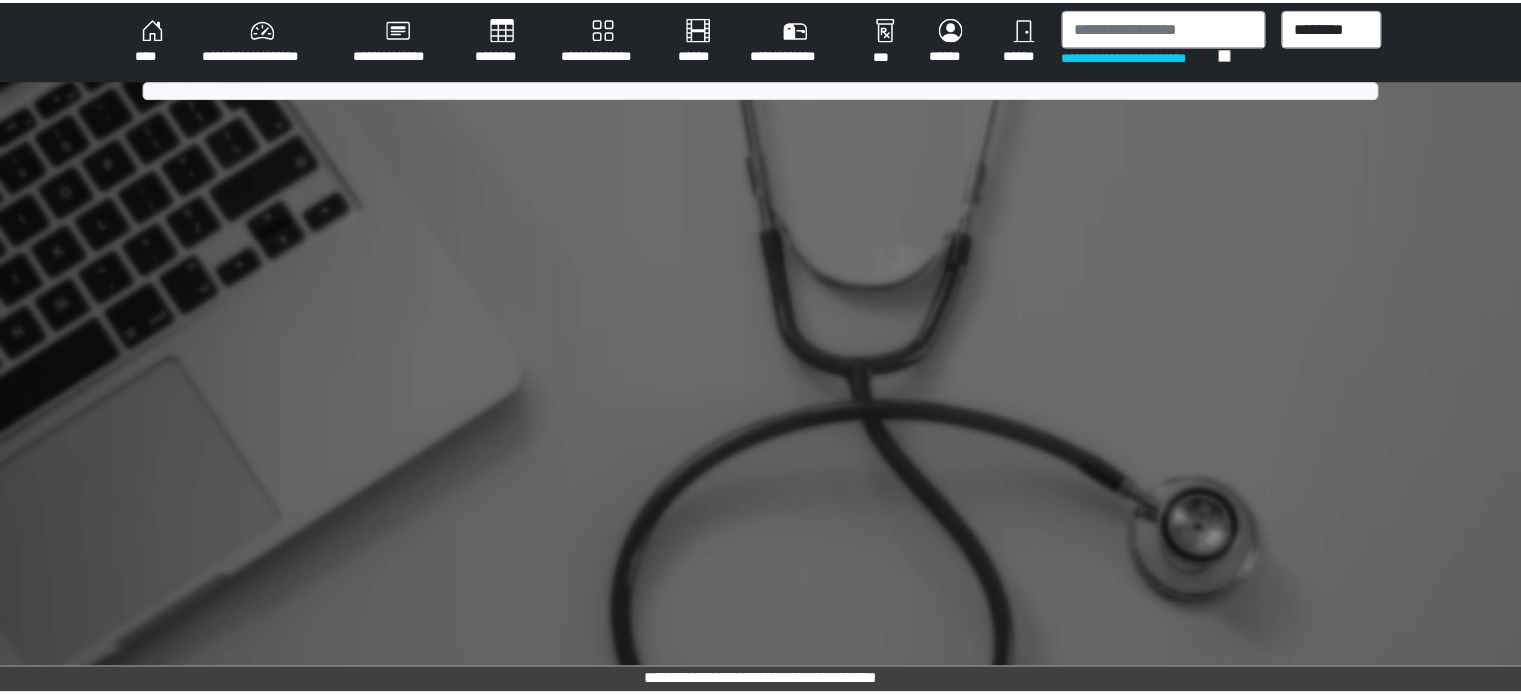 scroll, scrollTop: 0, scrollLeft: 0, axis: both 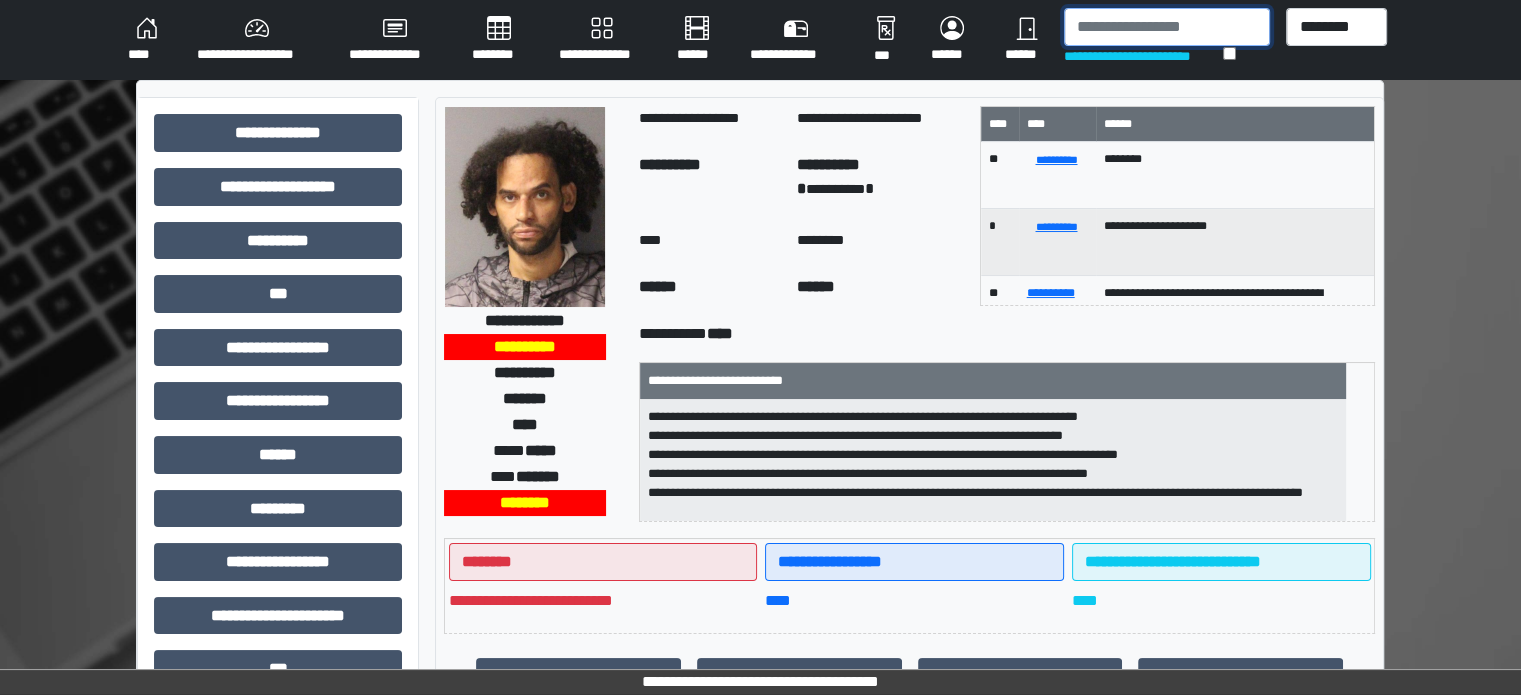click at bounding box center [1167, 27] 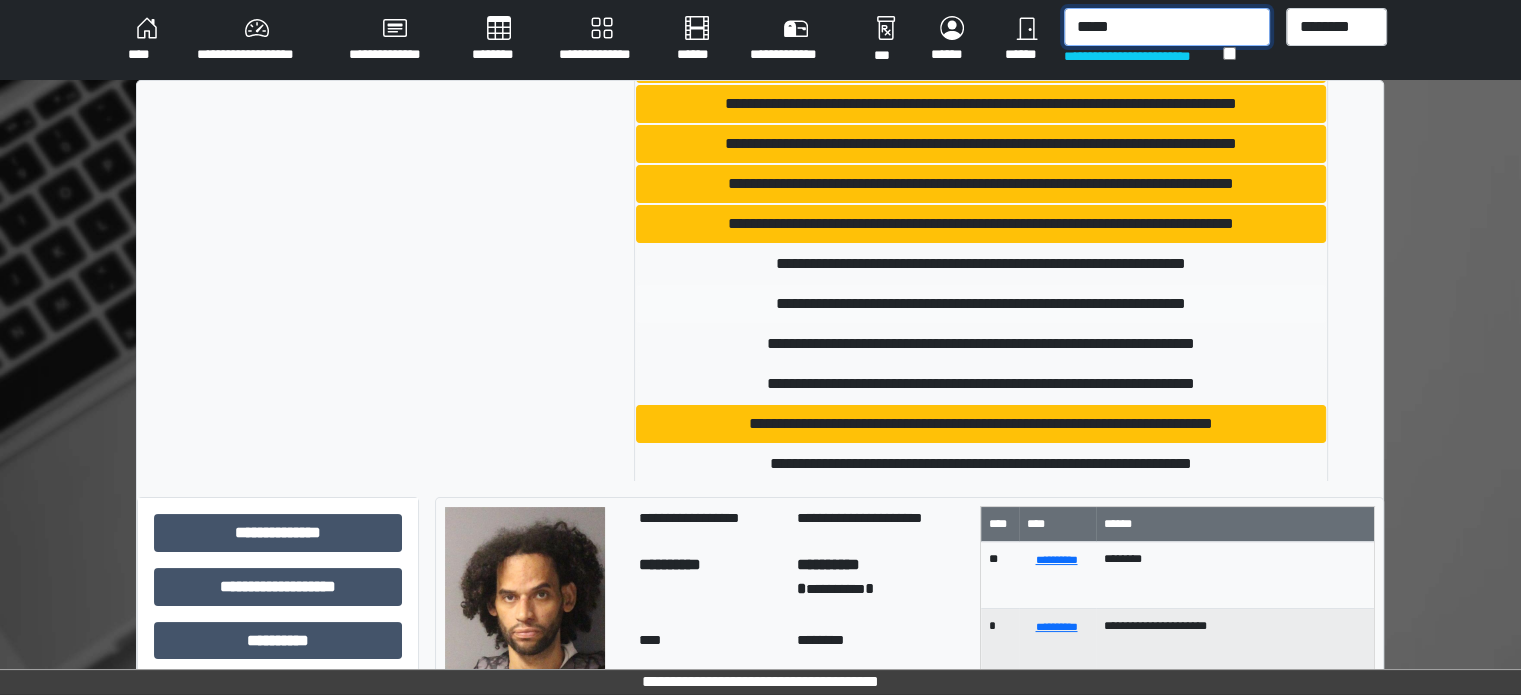 scroll, scrollTop: 400, scrollLeft: 0, axis: vertical 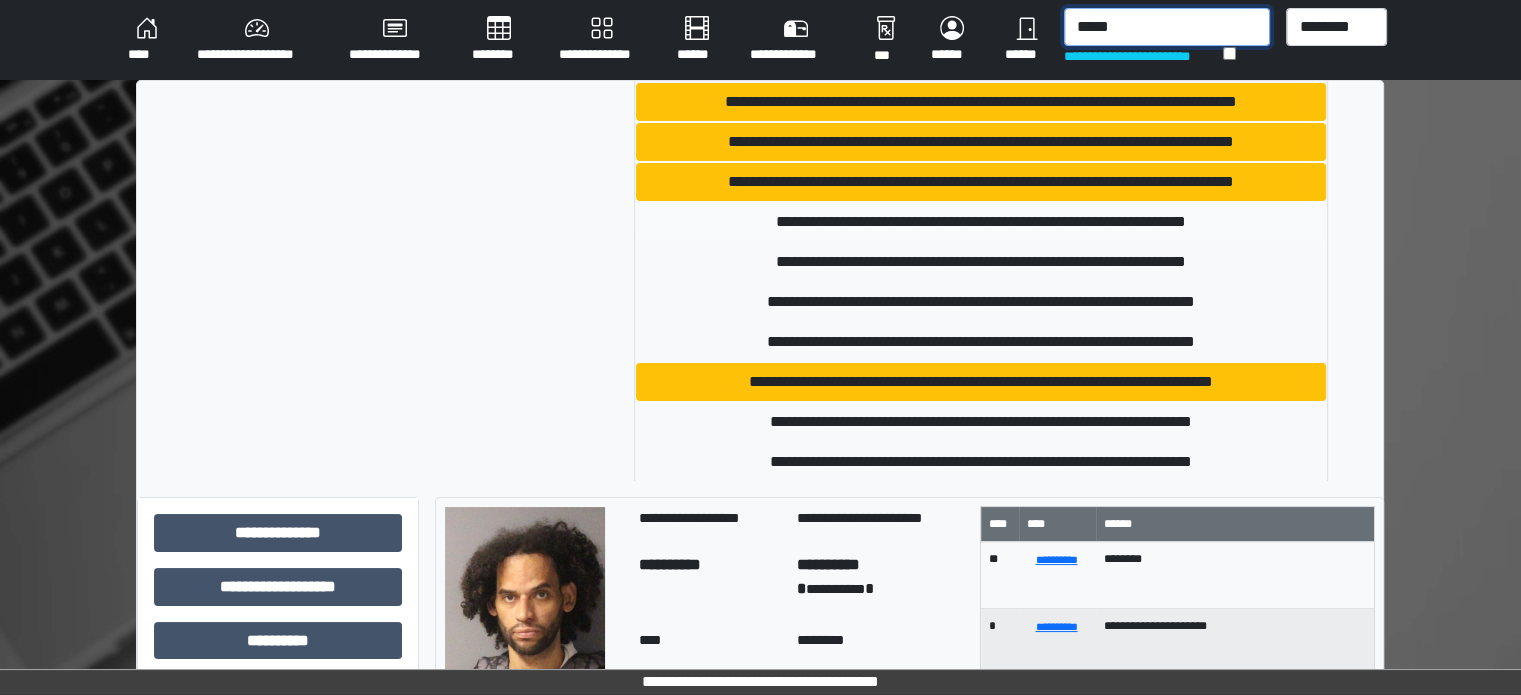 type on "*****" 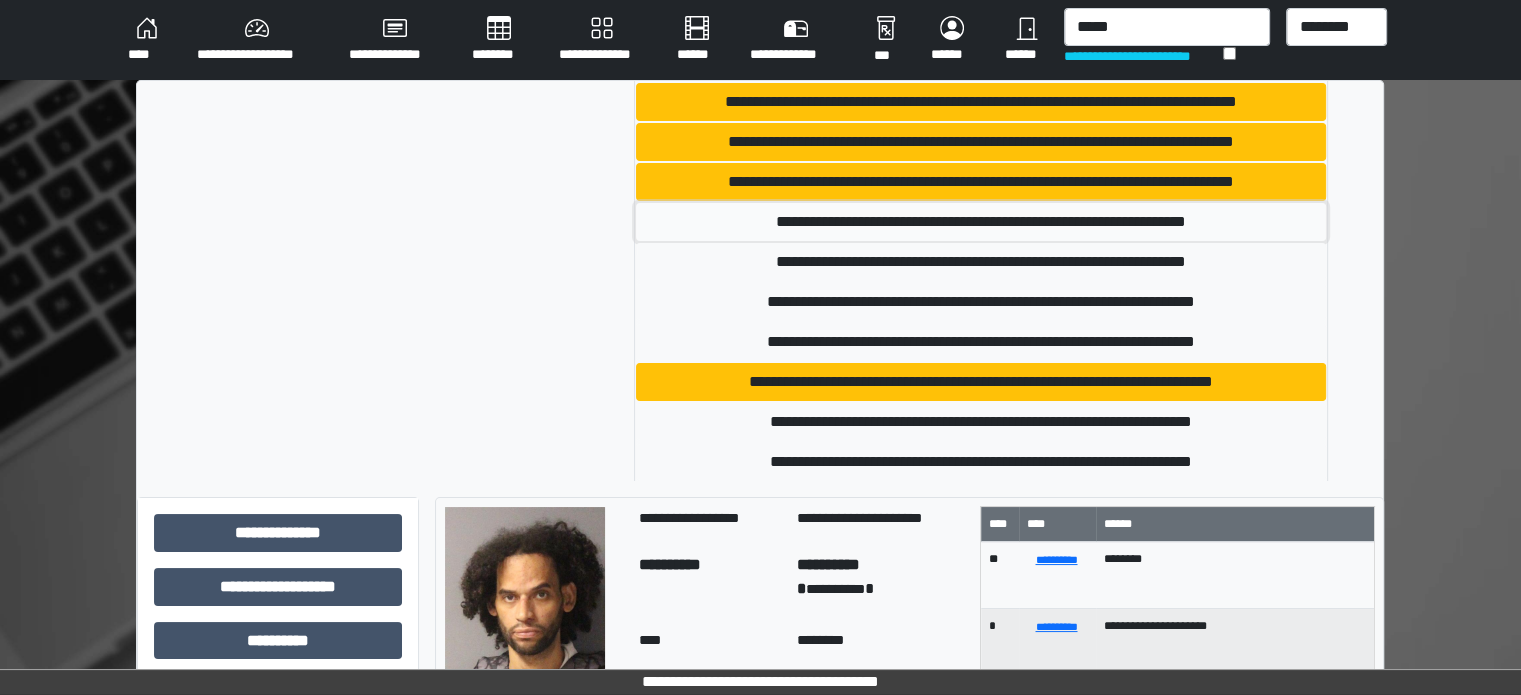 click on "**********" at bounding box center [981, 222] 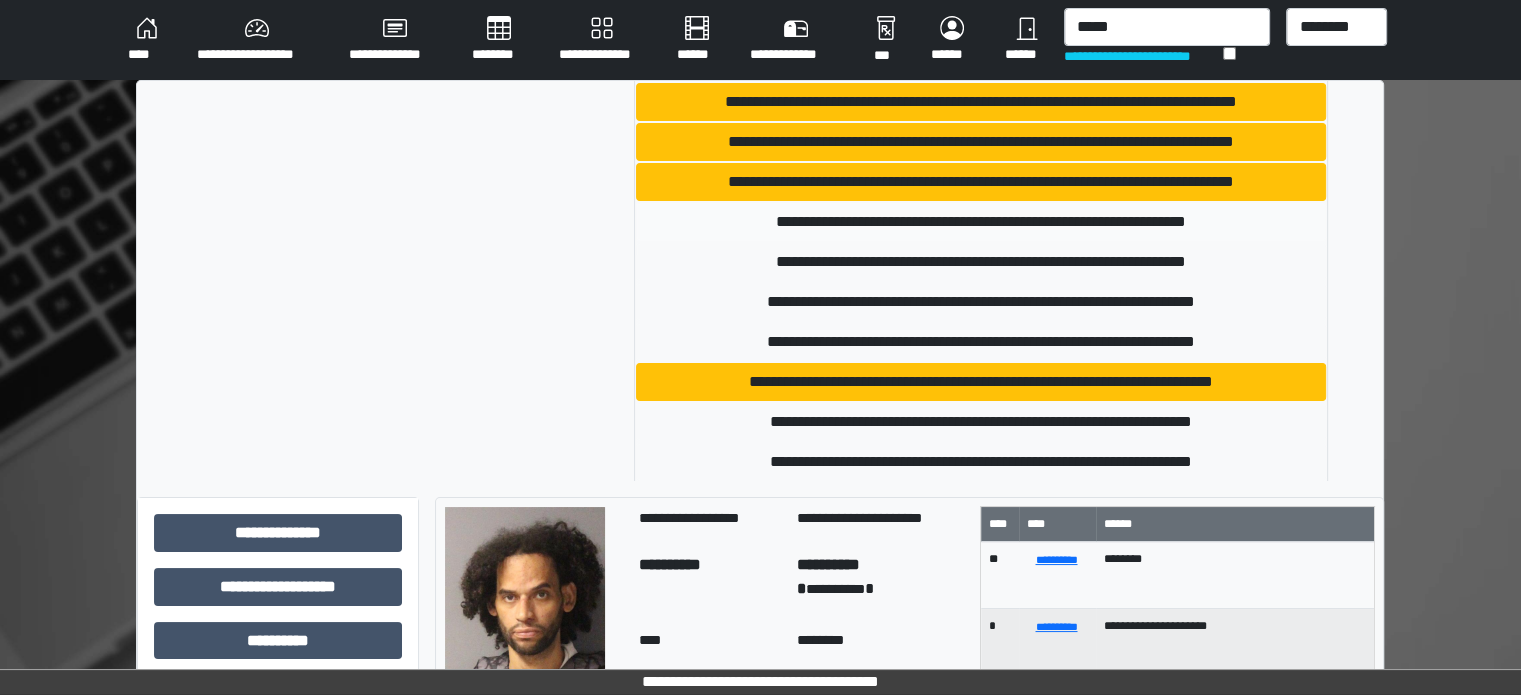 type 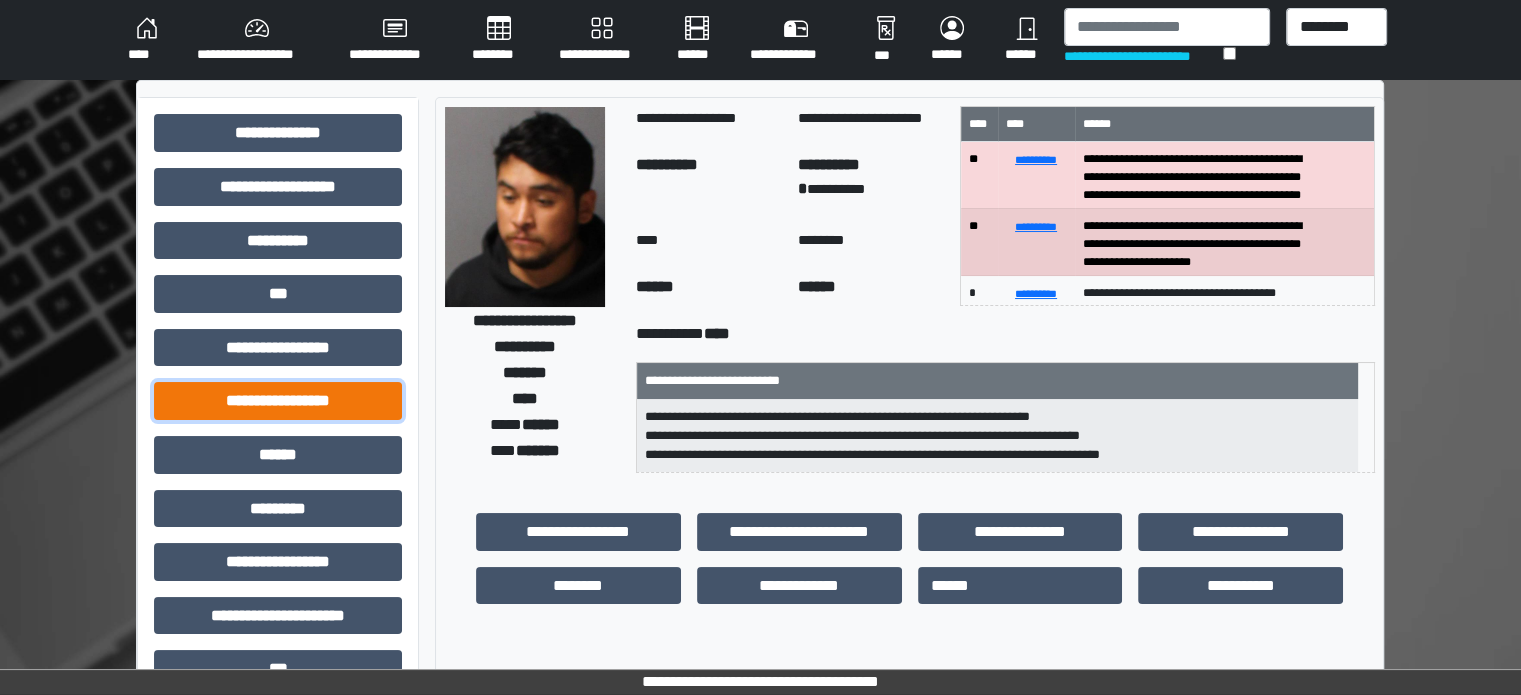 click on "**********" at bounding box center [278, 401] 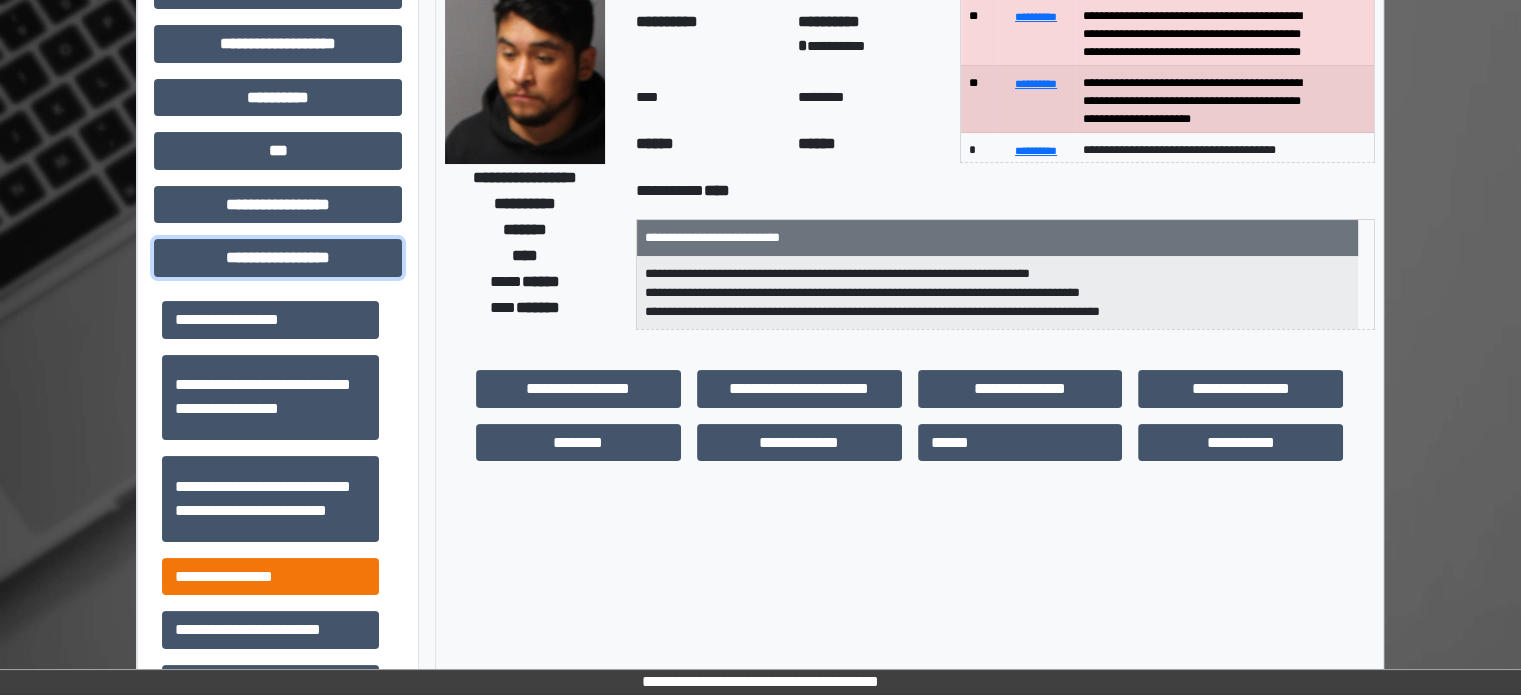 scroll, scrollTop: 500, scrollLeft: 0, axis: vertical 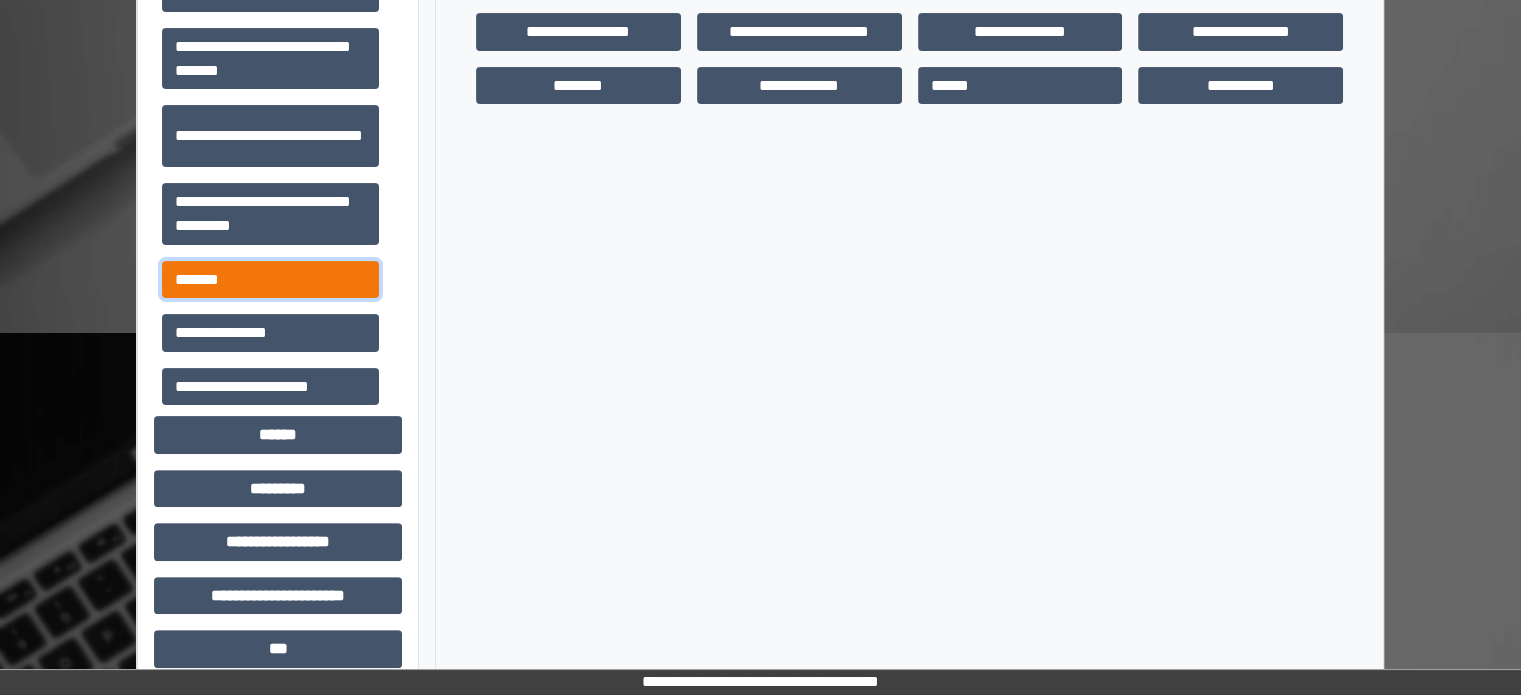 click on "*******" at bounding box center (270, 280) 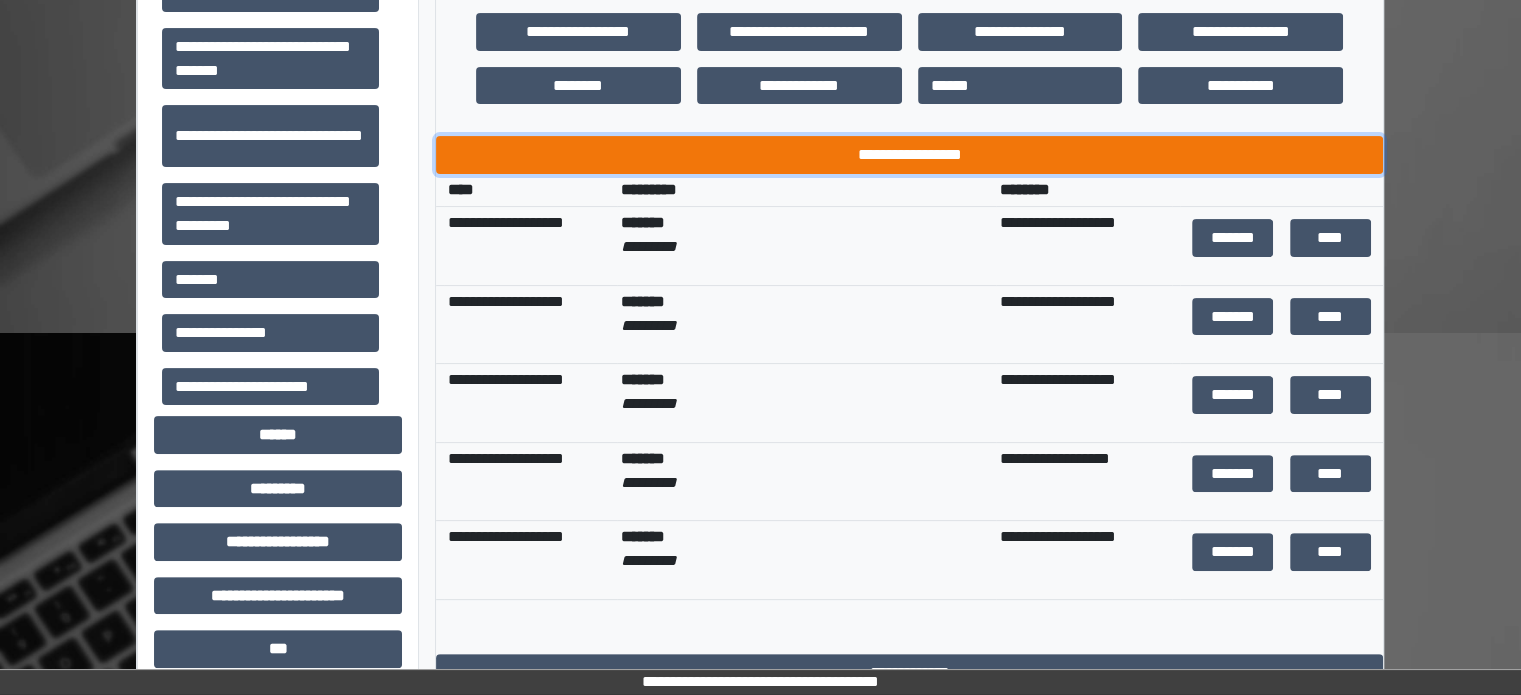 click on "**********" at bounding box center (909, 155) 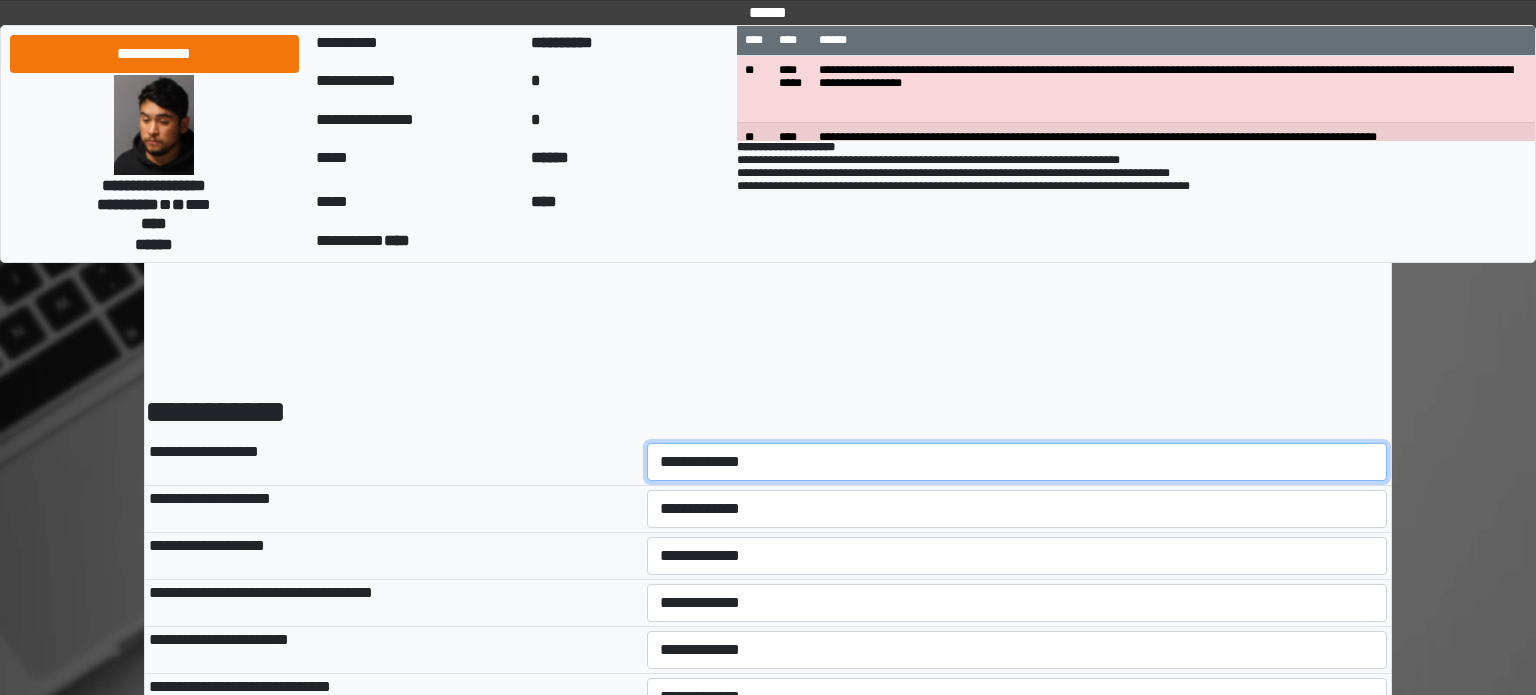click on "**********" at bounding box center [1017, 462] 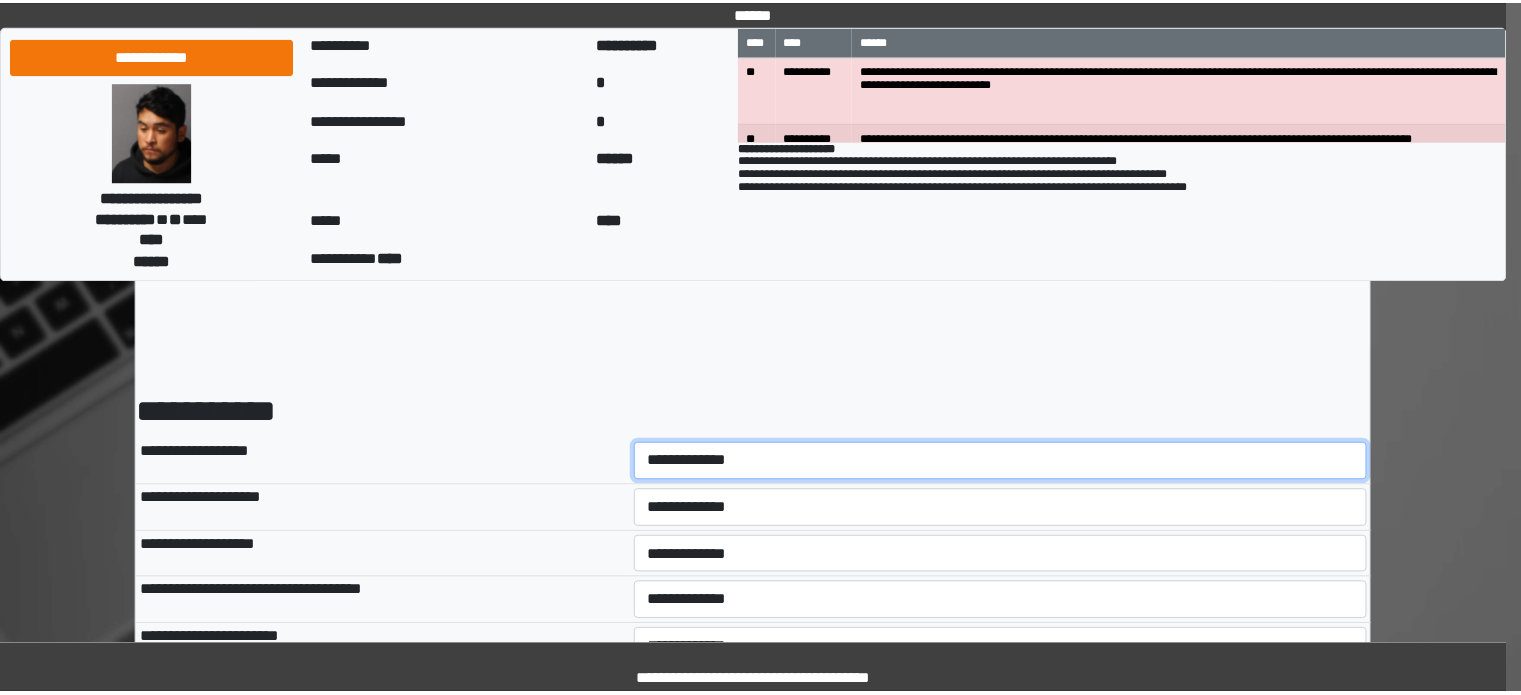 scroll, scrollTop: 0, scrollLeft: 0, axis: both 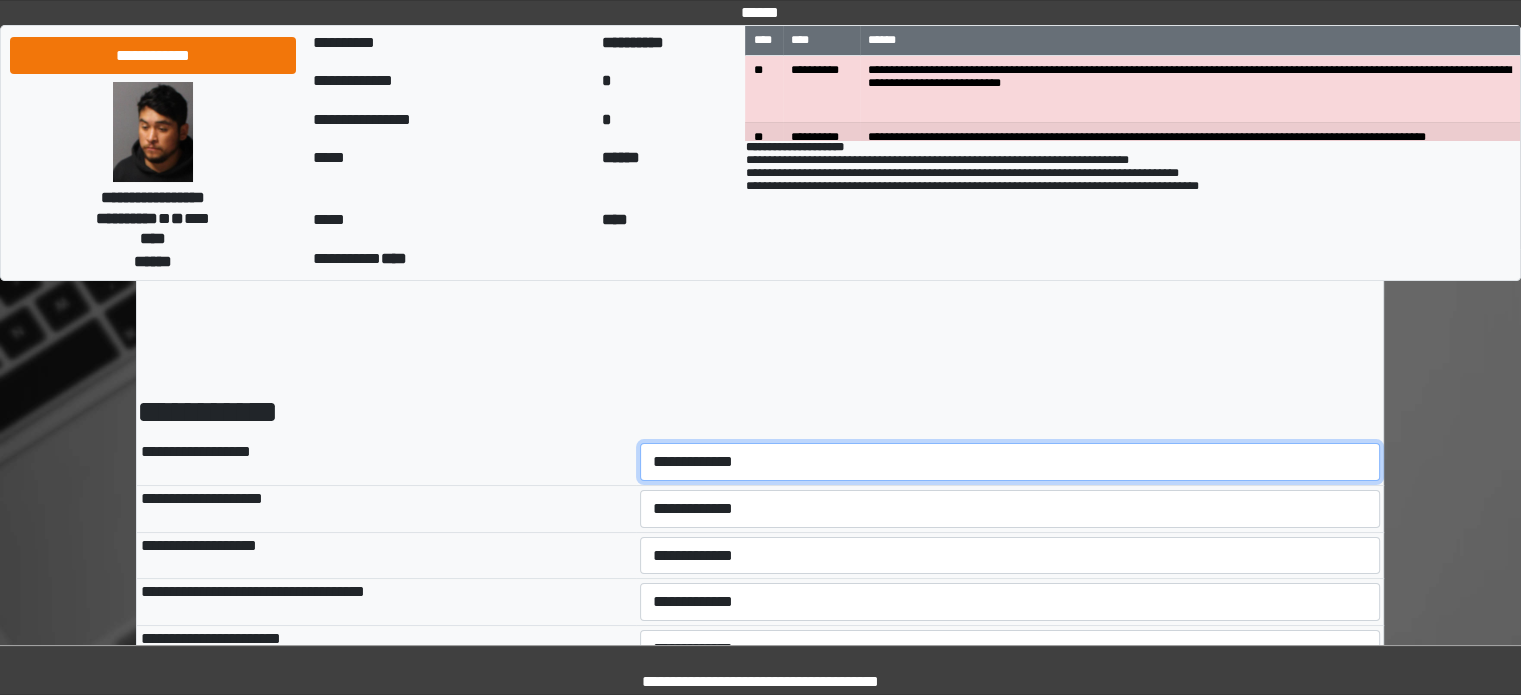click on "**********" at bounding box center (1010, 462) 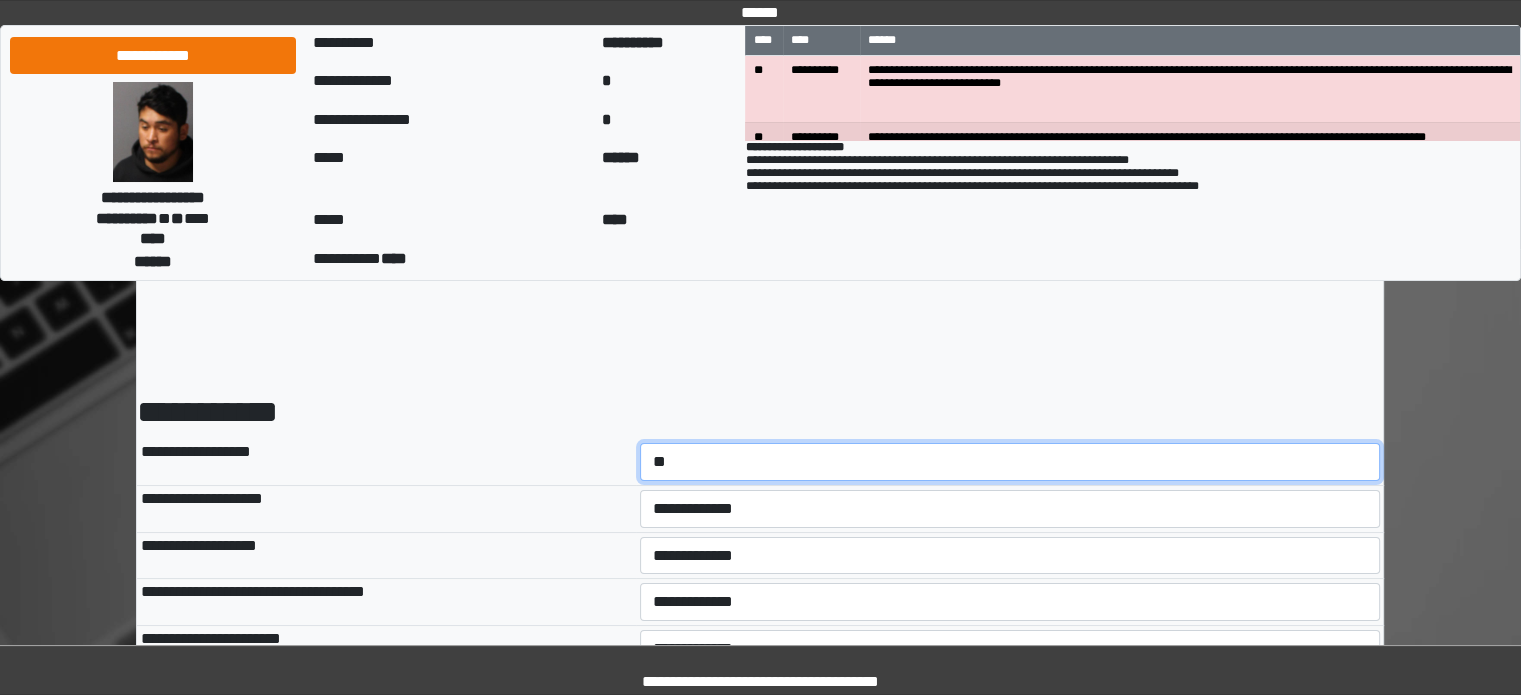 click on "**********" at bounding box center [1010, 462] 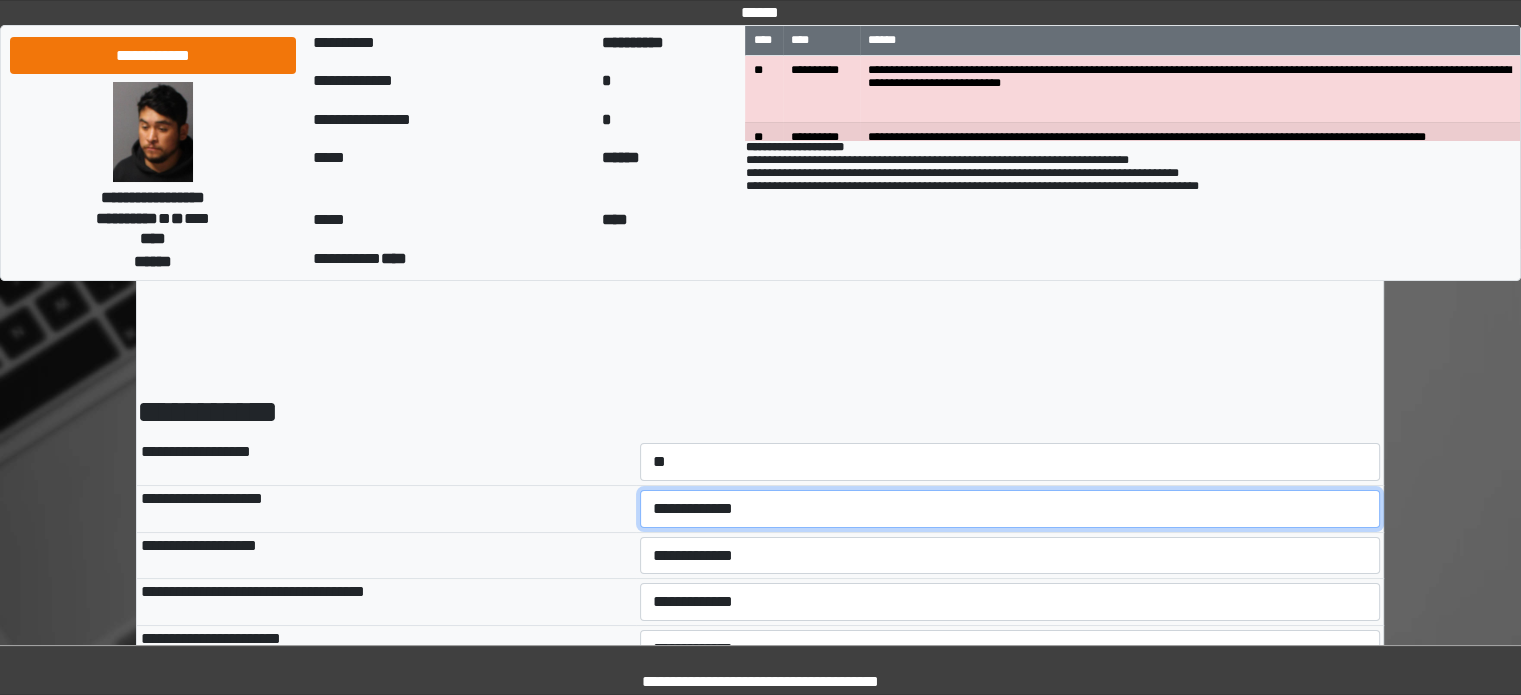 click on "**********" at bounding box center [1010, 509] 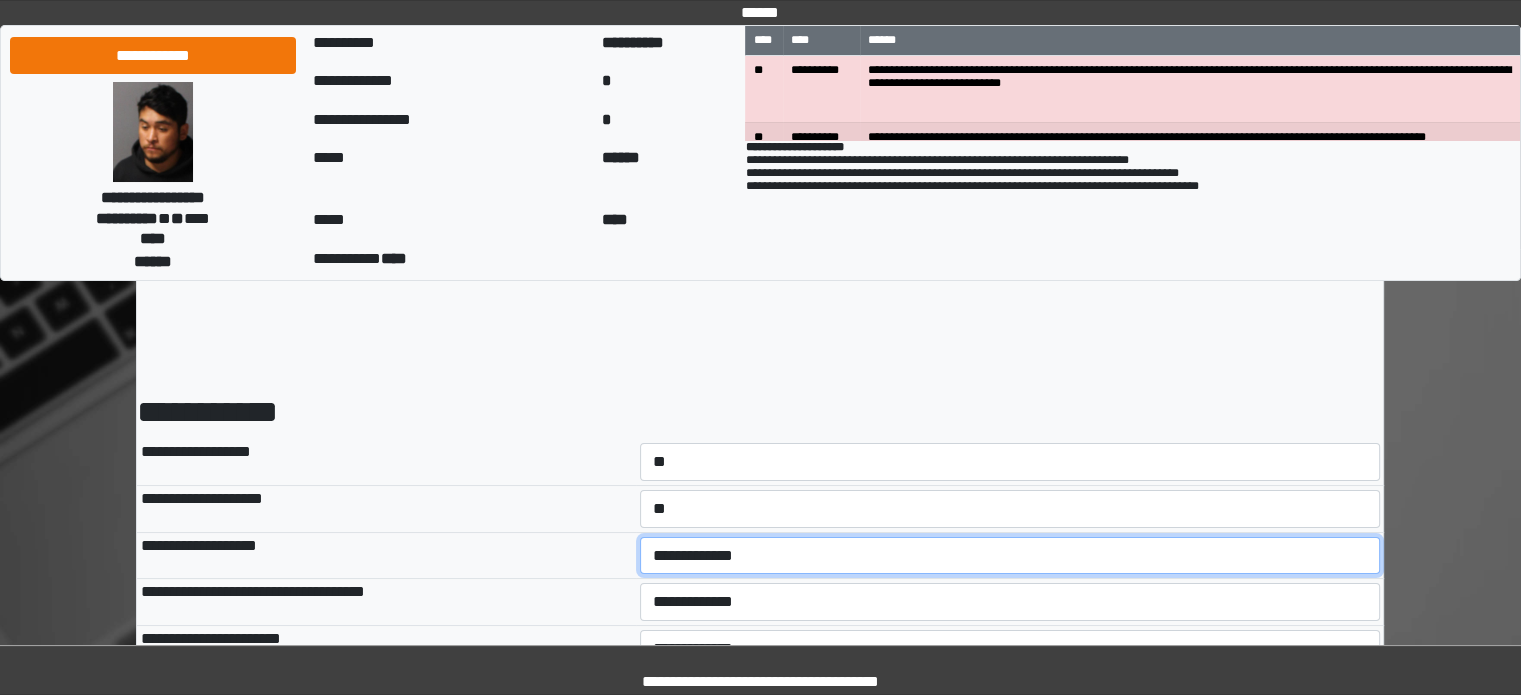 click on "**********" at bounding box center [1010, 556] 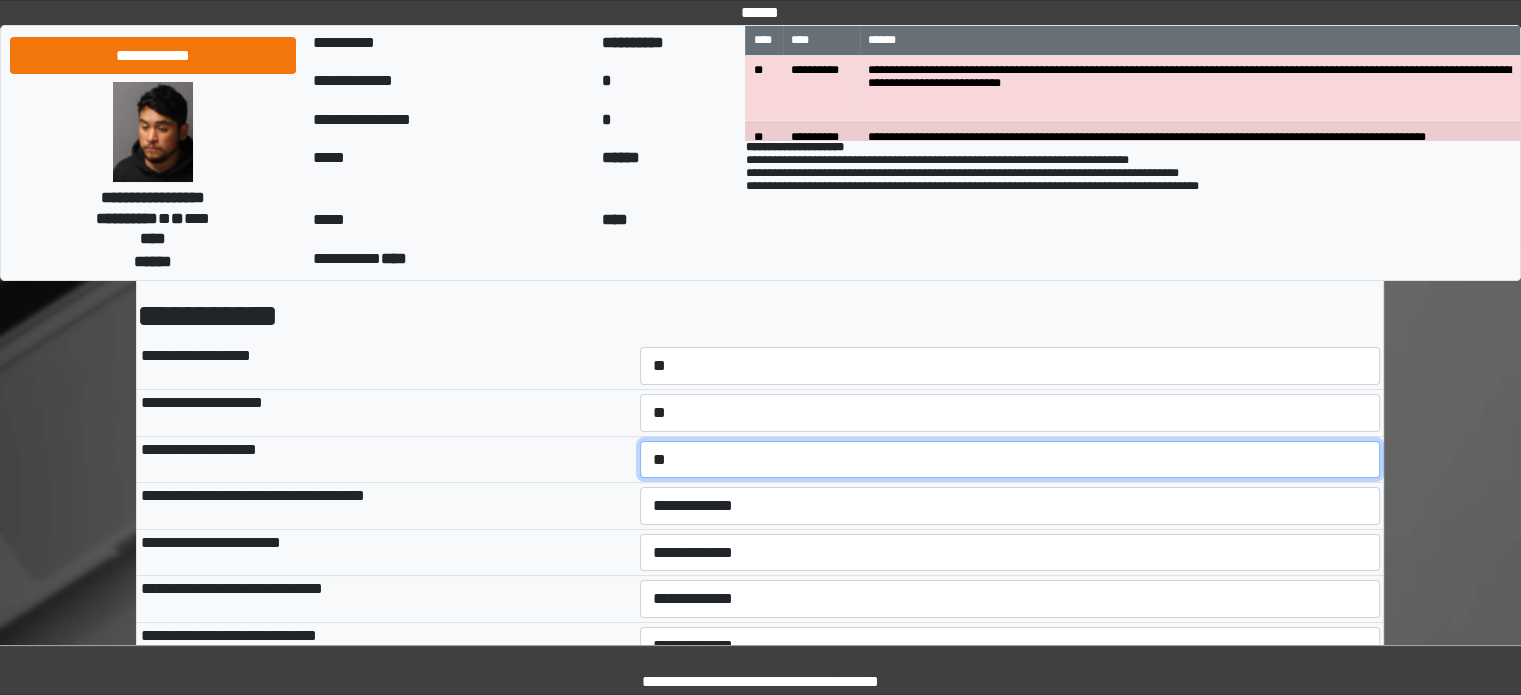 scroll, scrollTop: 200, scrollLeft: 0, axis: vertical 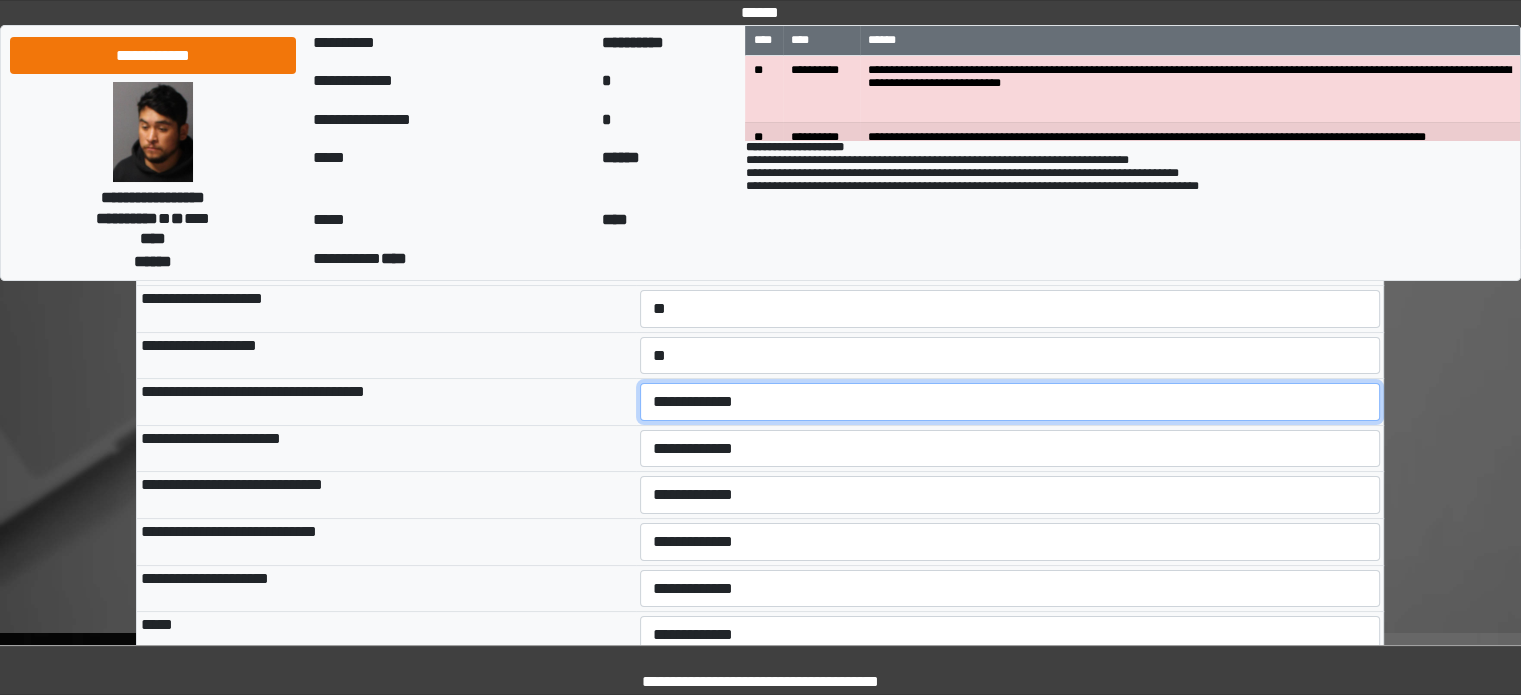 click on "**********" at bounding box center (1010, 402) 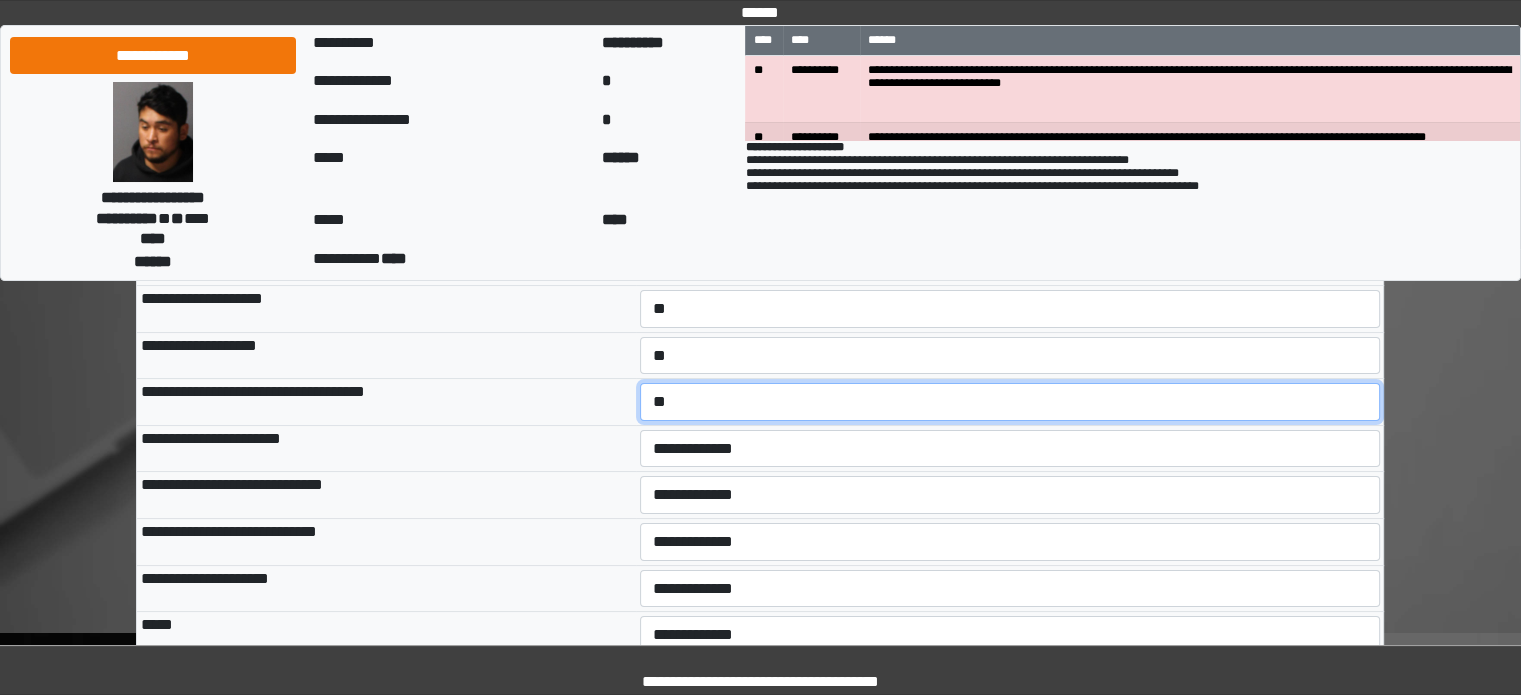 click on "**********" at bounding box center (1010, 402) 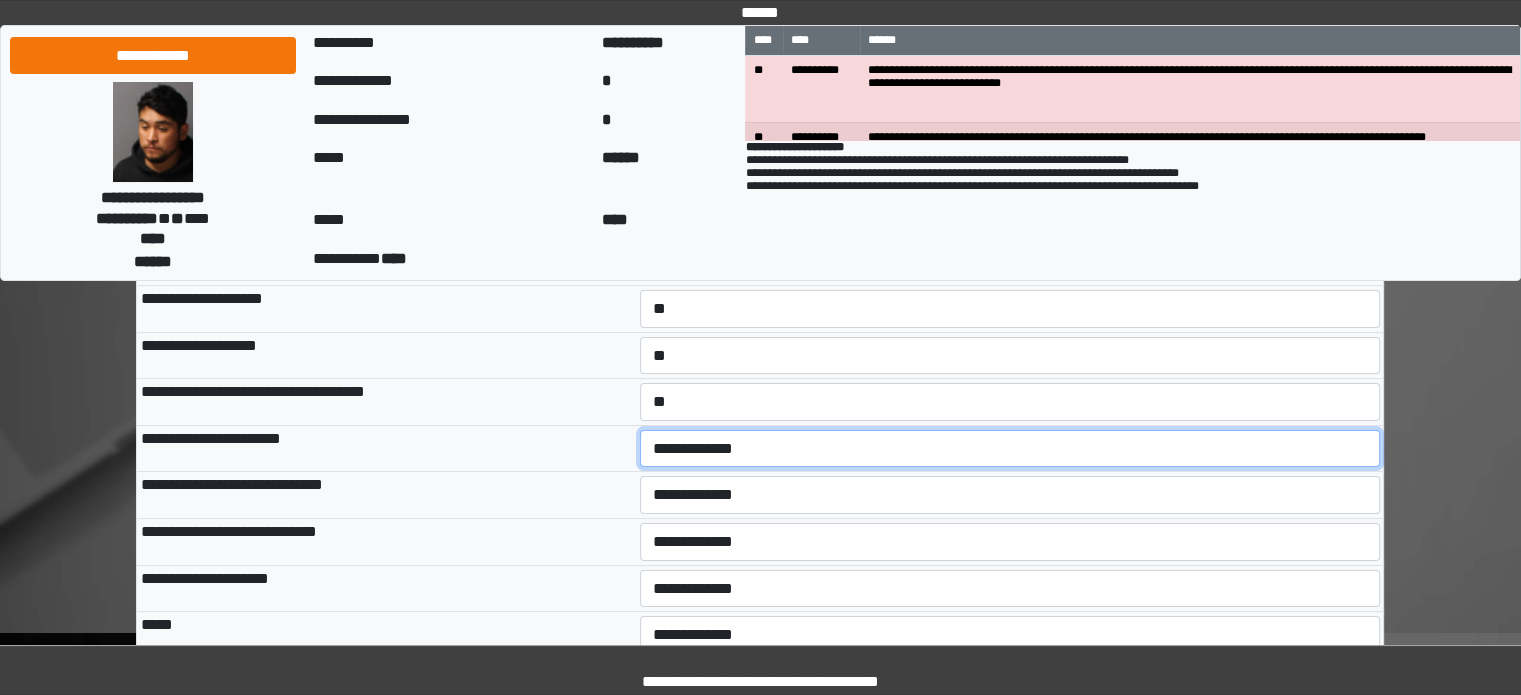 click on "**********" at bounding box center [1010, 449] 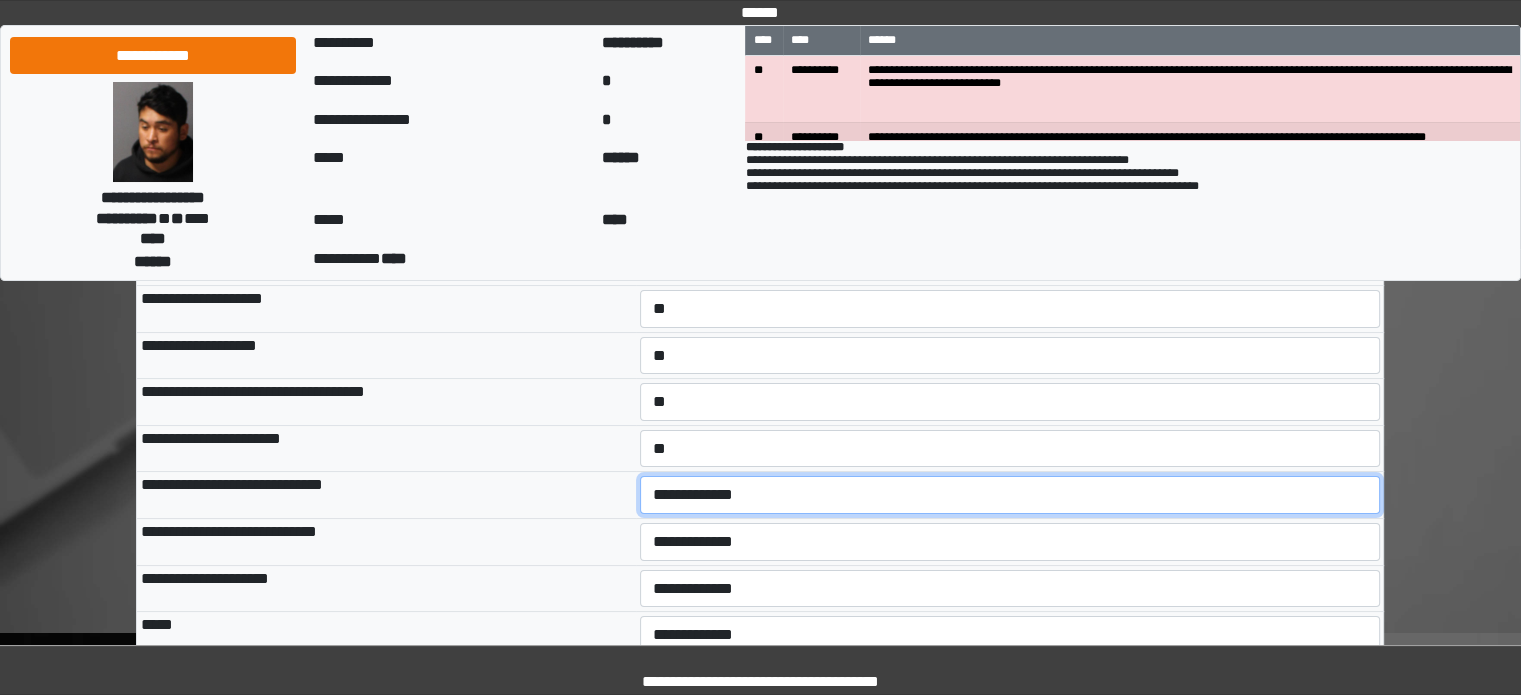 click on "**********" at bounding box center [1010, 495] 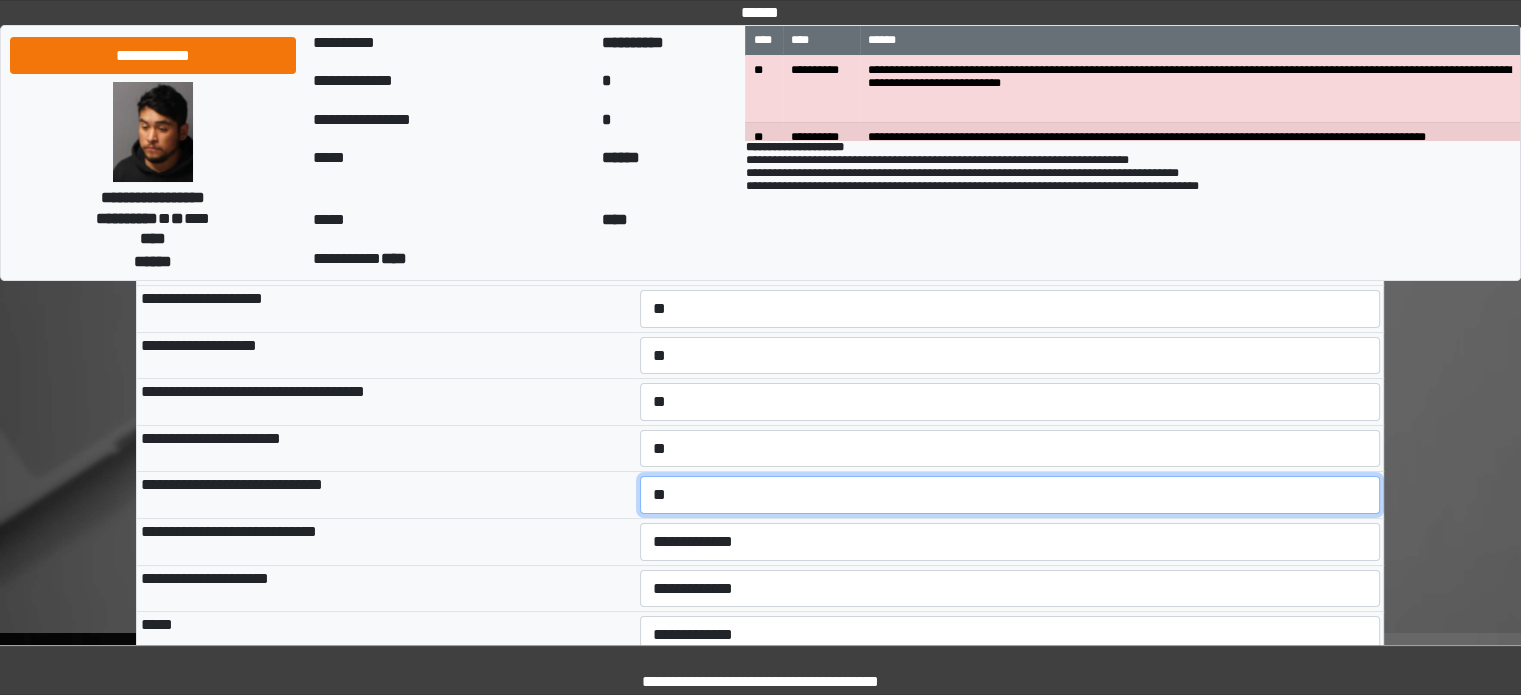 click on "**********" at bounding box center (1010, 495) 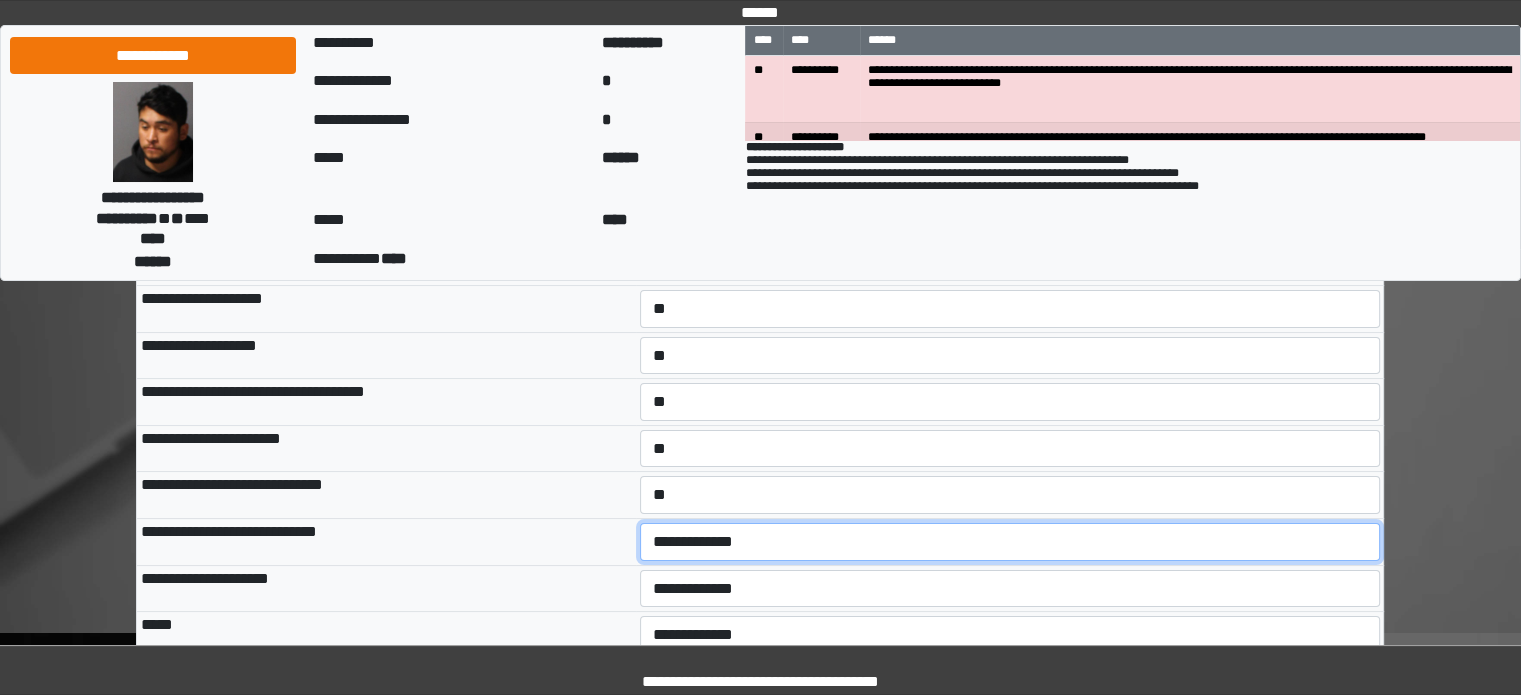 click on "**********" at bounding box center [1010, 542] 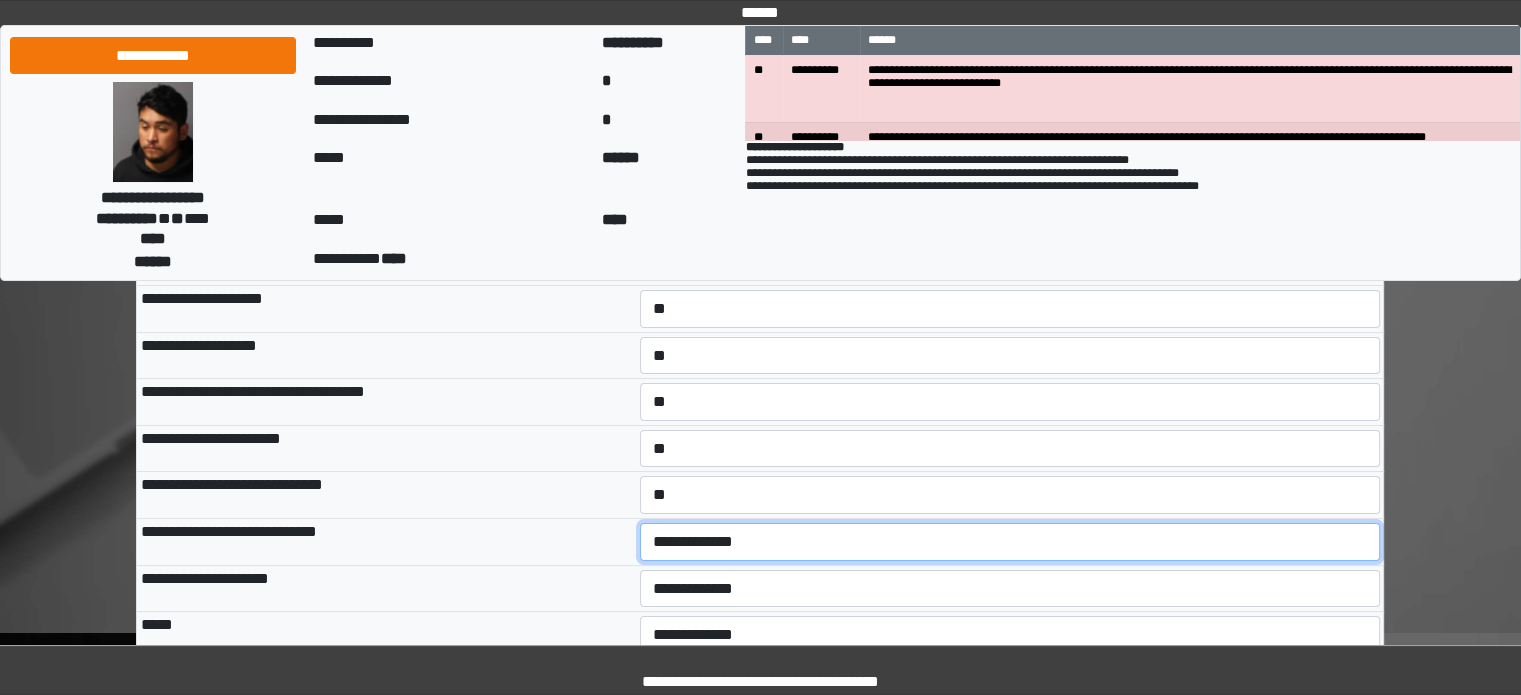 select on "*" 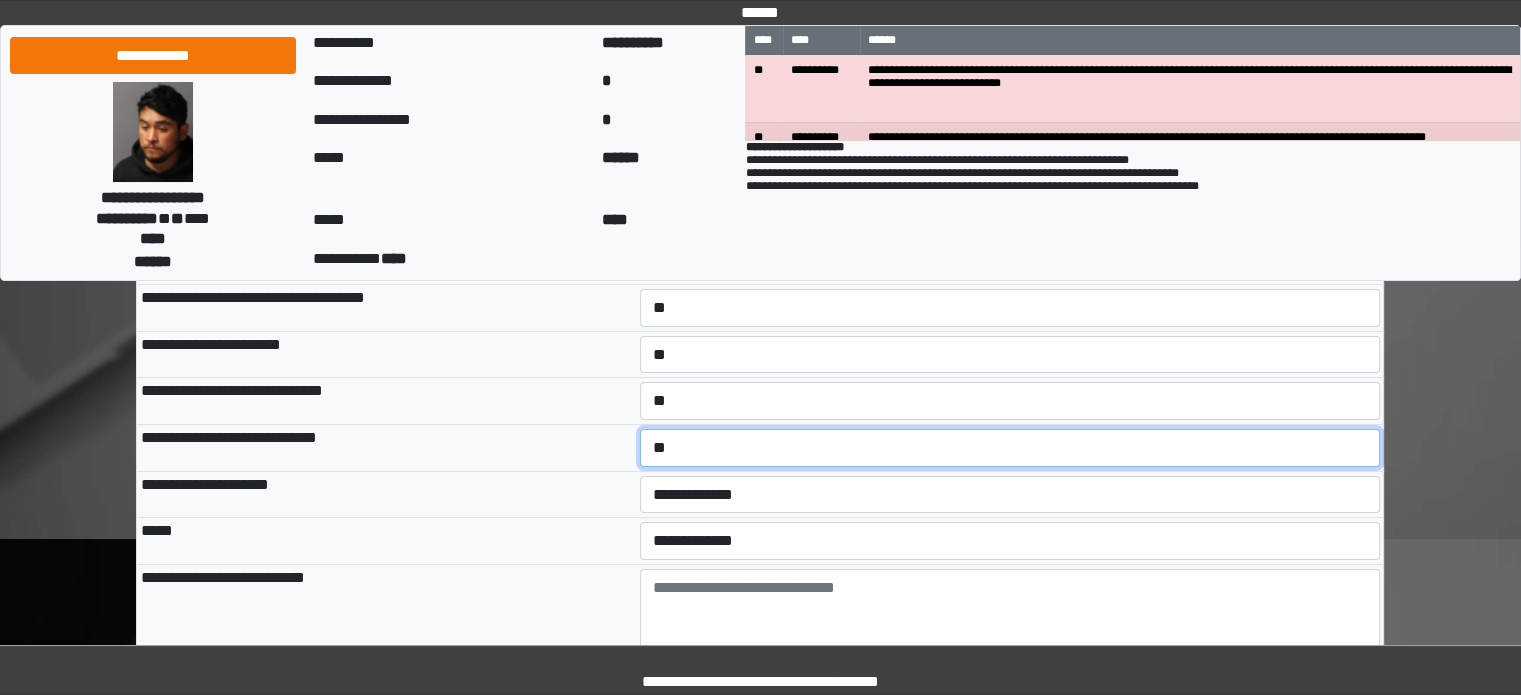 scroll, scrollTop: 400, scrollLeft: 0, axis: vertical 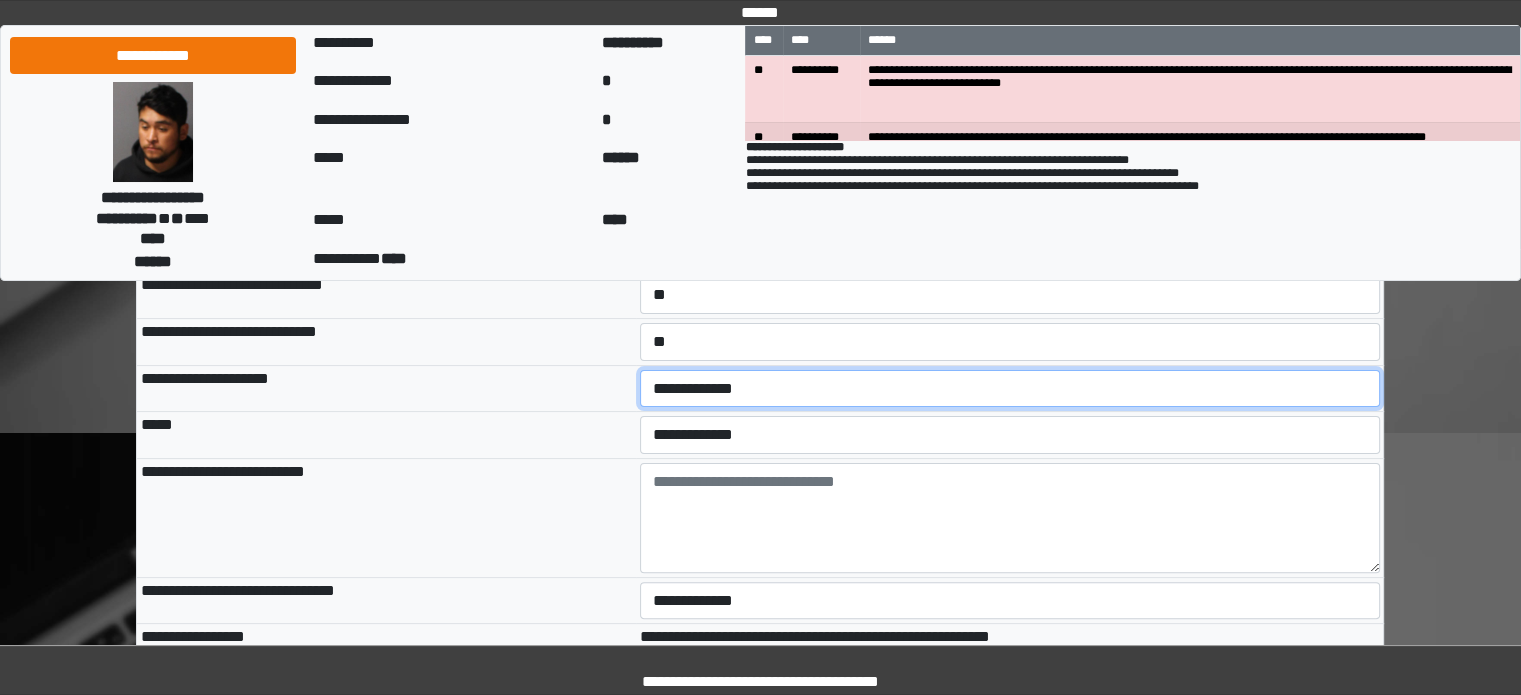 click on "**********" at bounding box center [1010, 389] 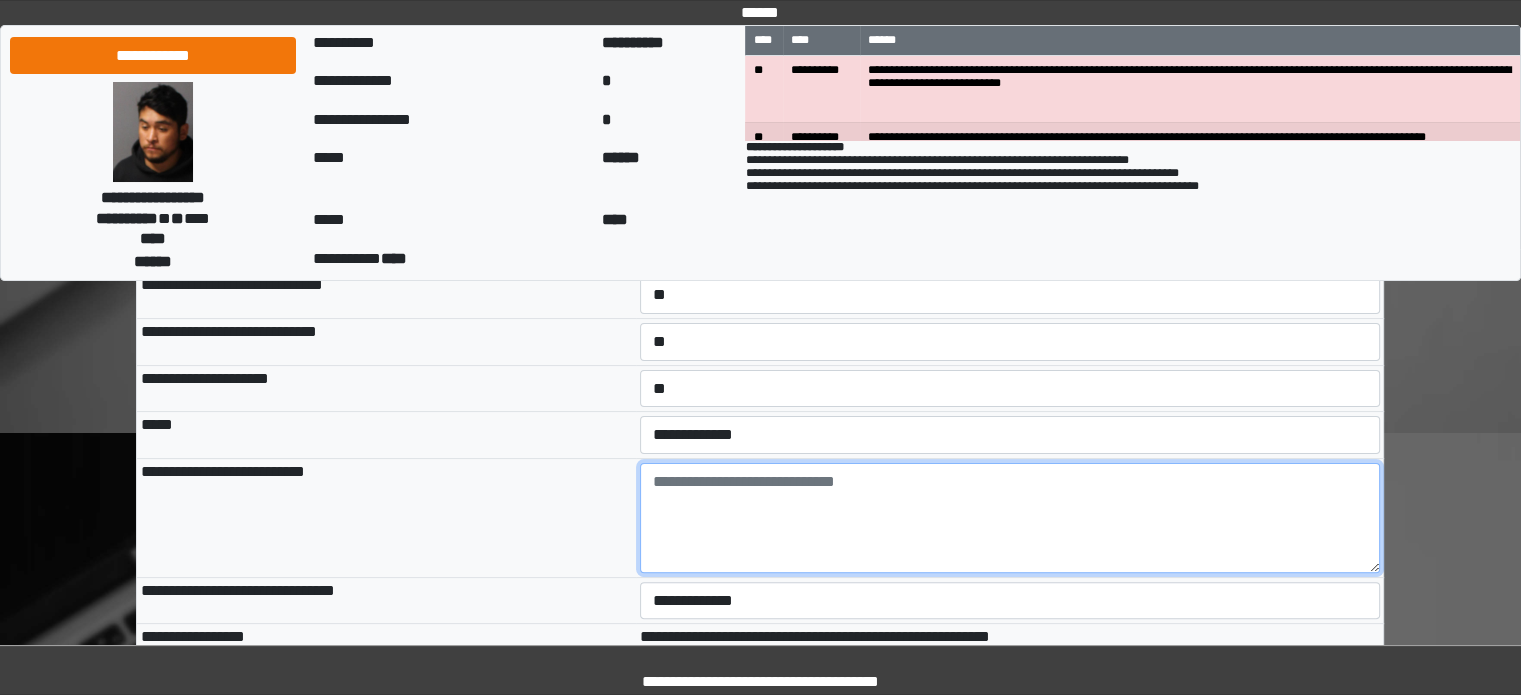 click at bounding box center [1010, 518] 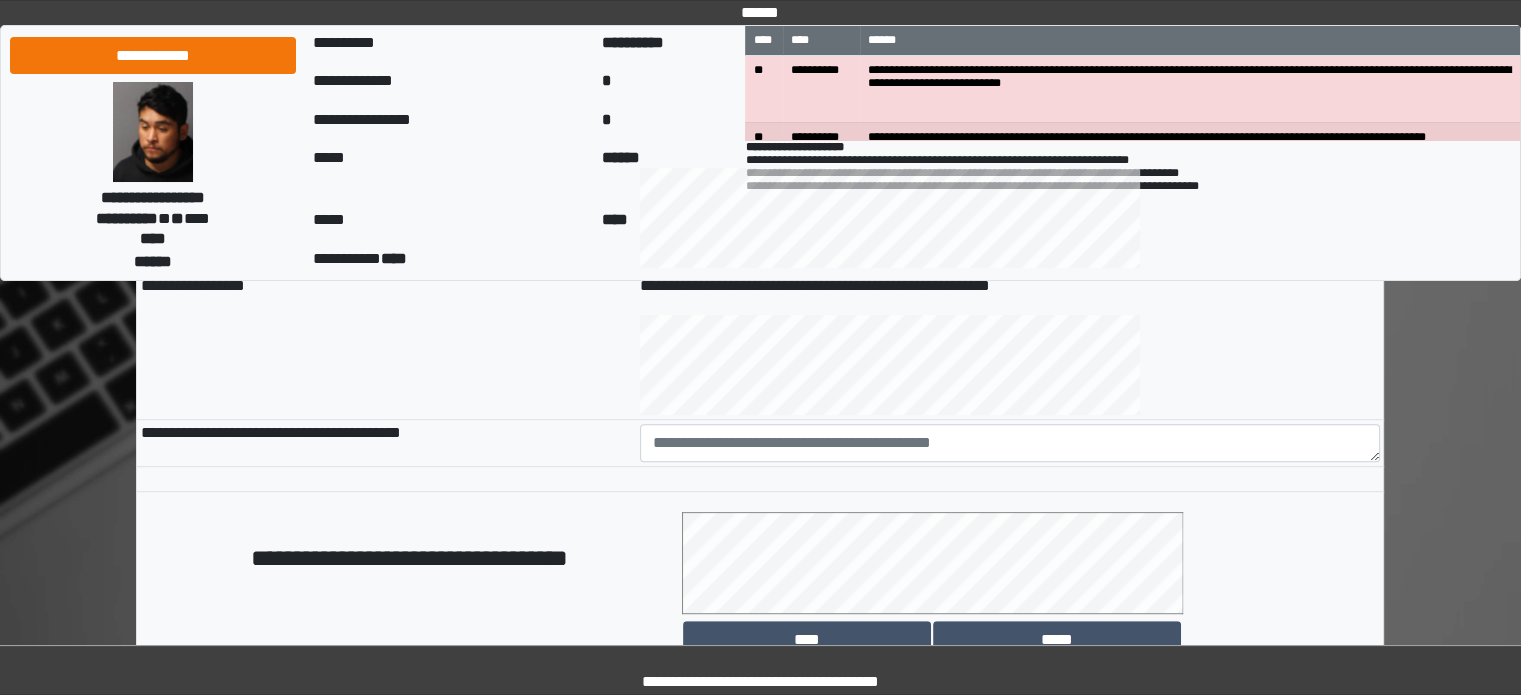 scroll, scrollTop: 900, scrollLeft: 0, axis: vertical 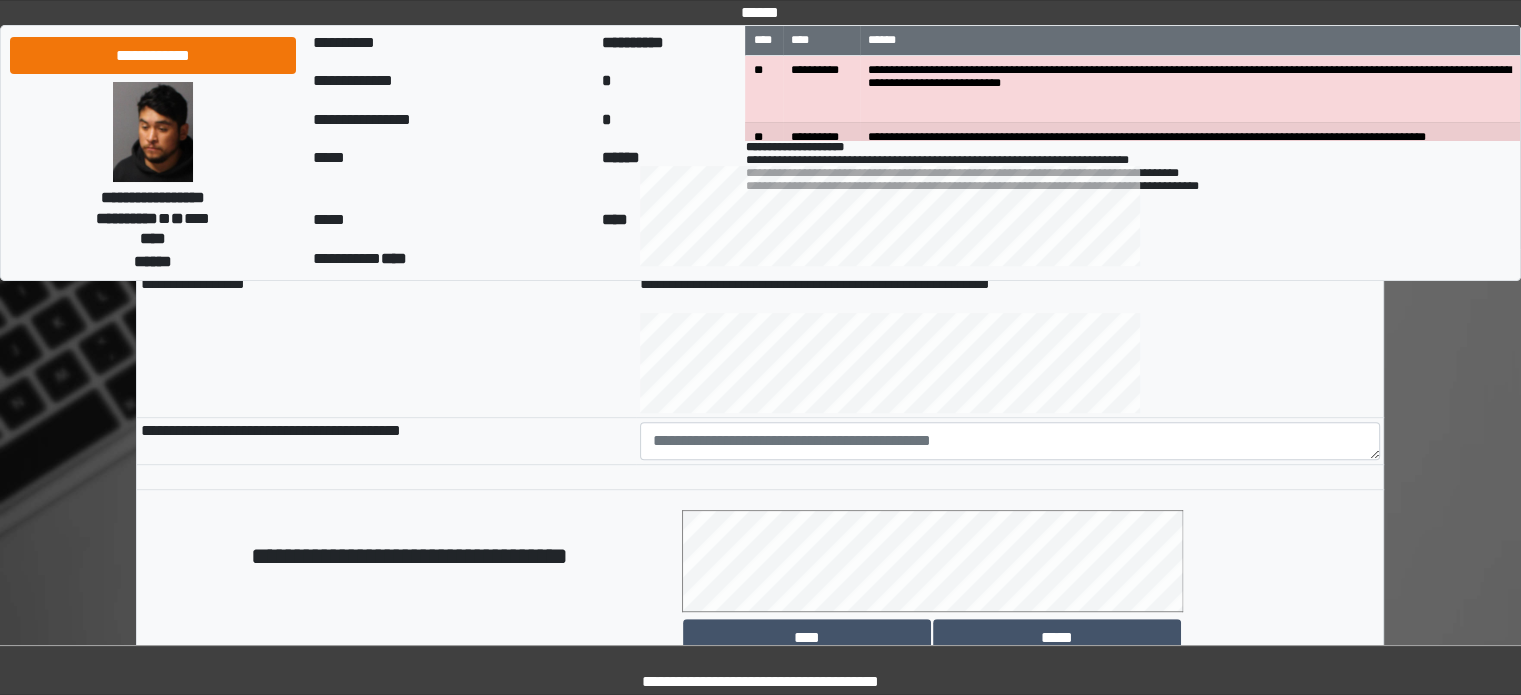 type on "**********" 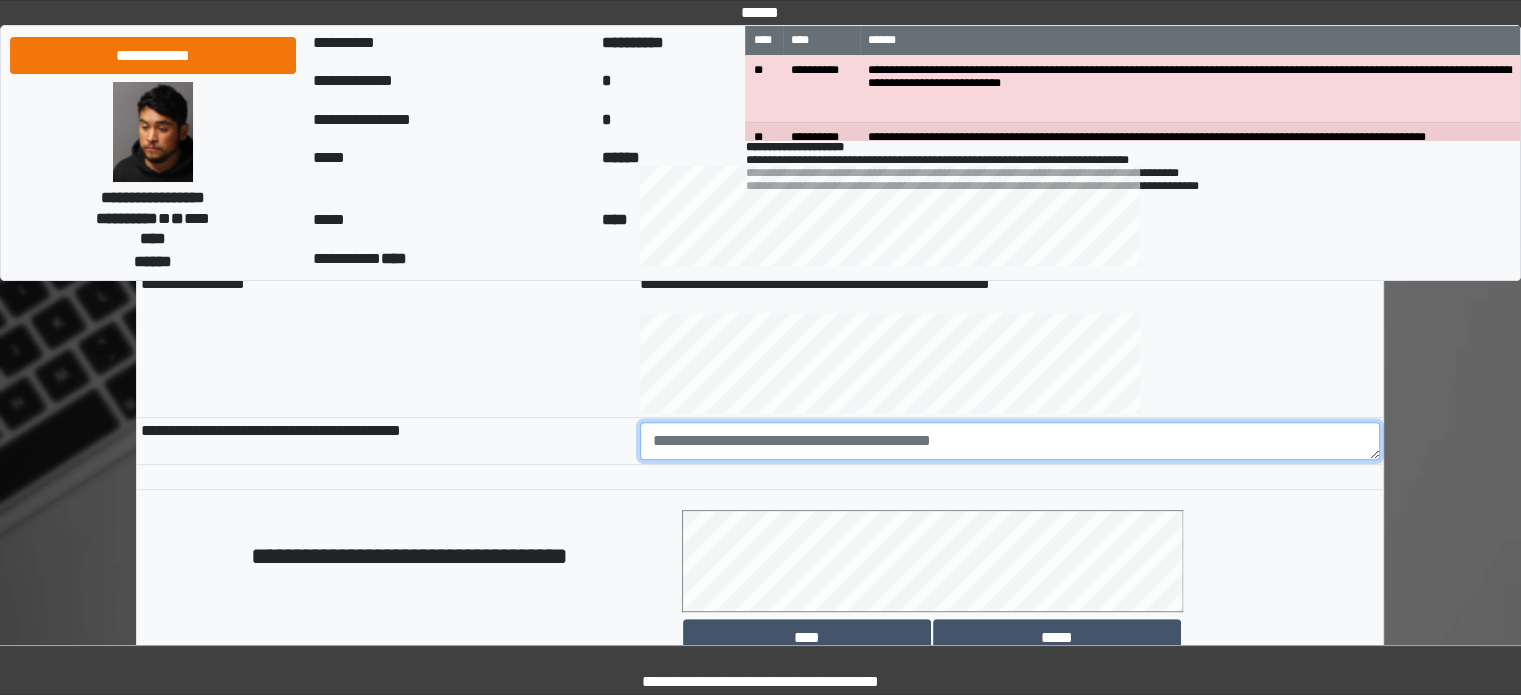 click at bounding box center (1010, 441) 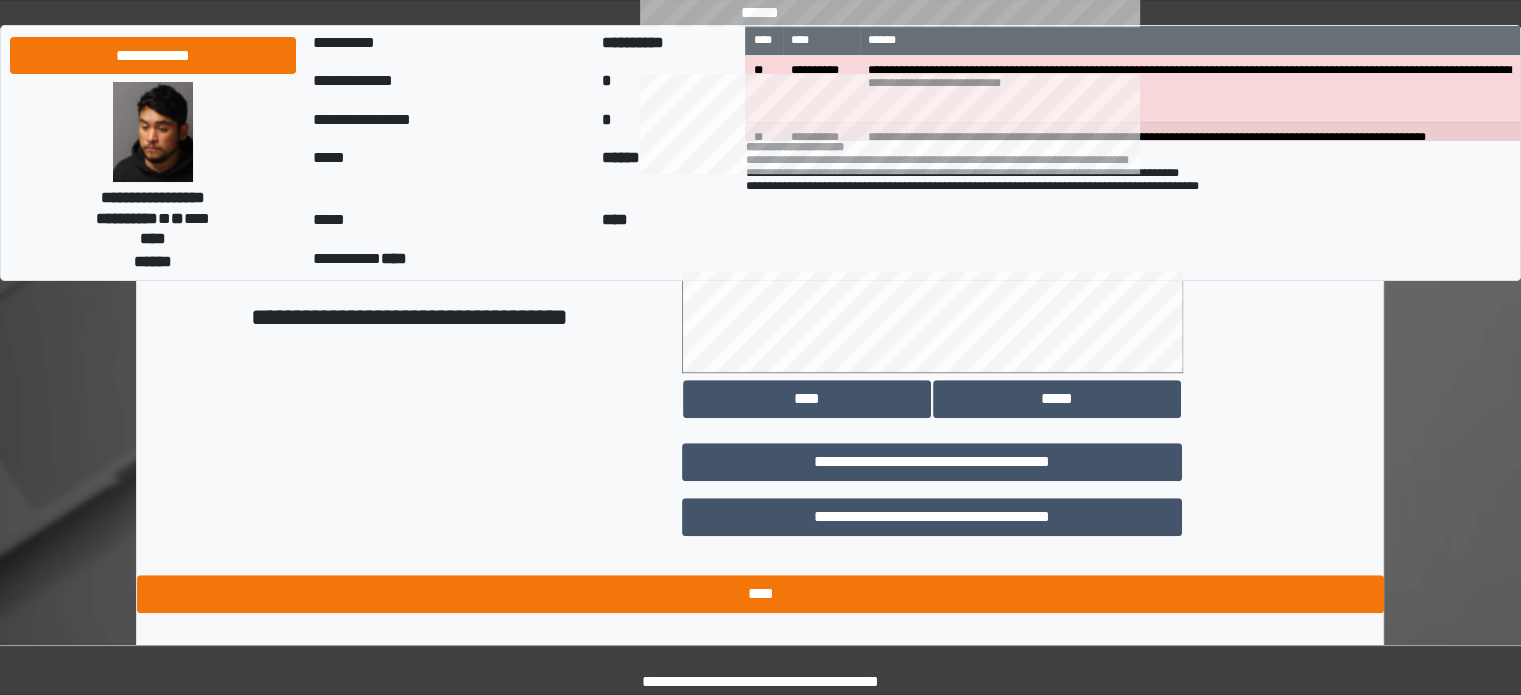 scroll, scrollTop: 1158, scrollLeft: 0, axis: vertical 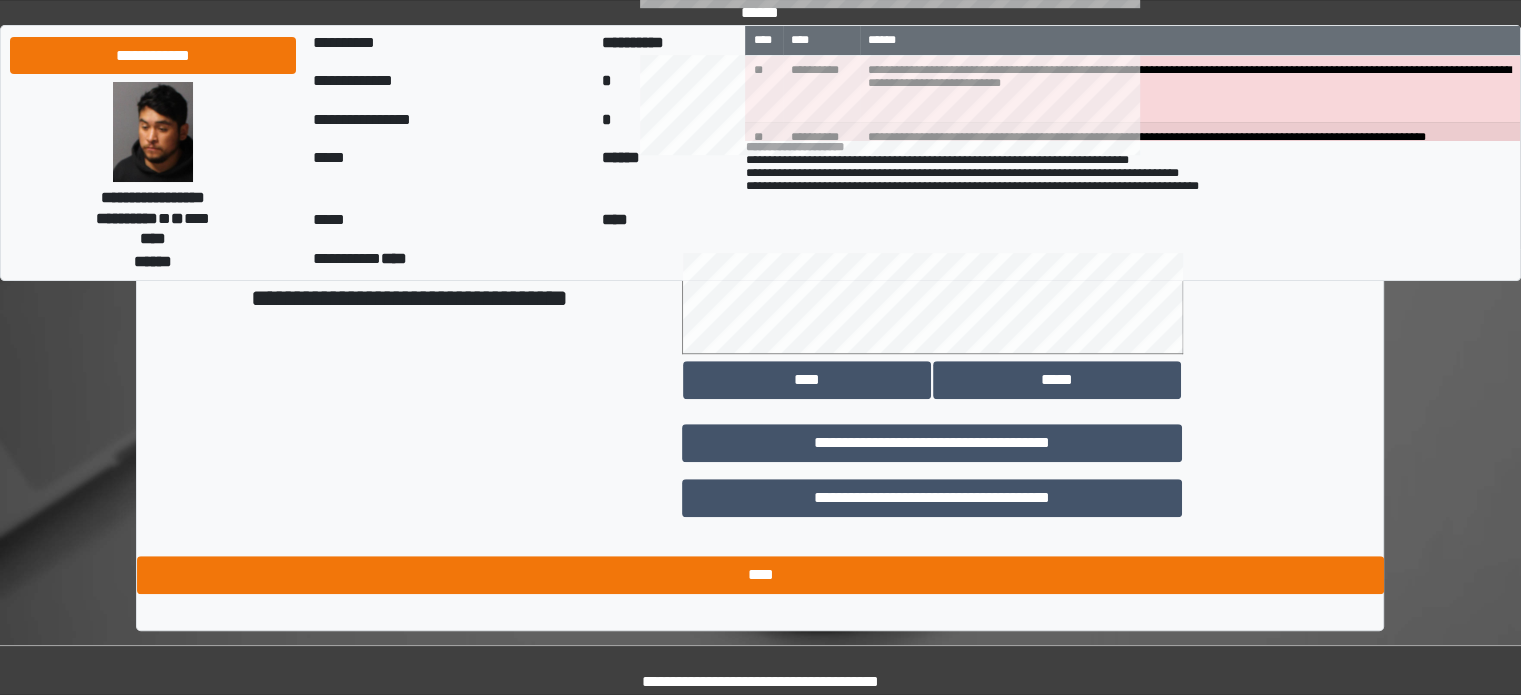 type on "**********" 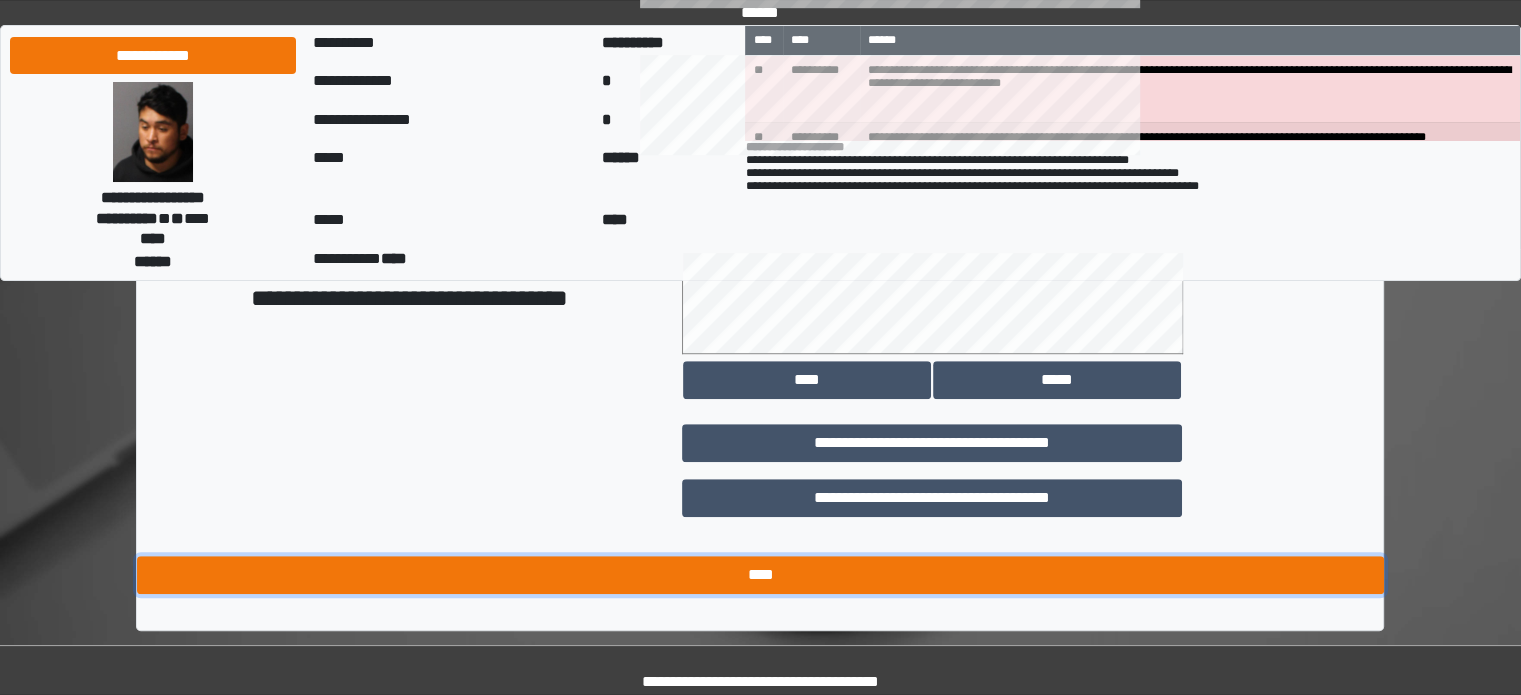 click on "****" at bounding box center (760, 575) 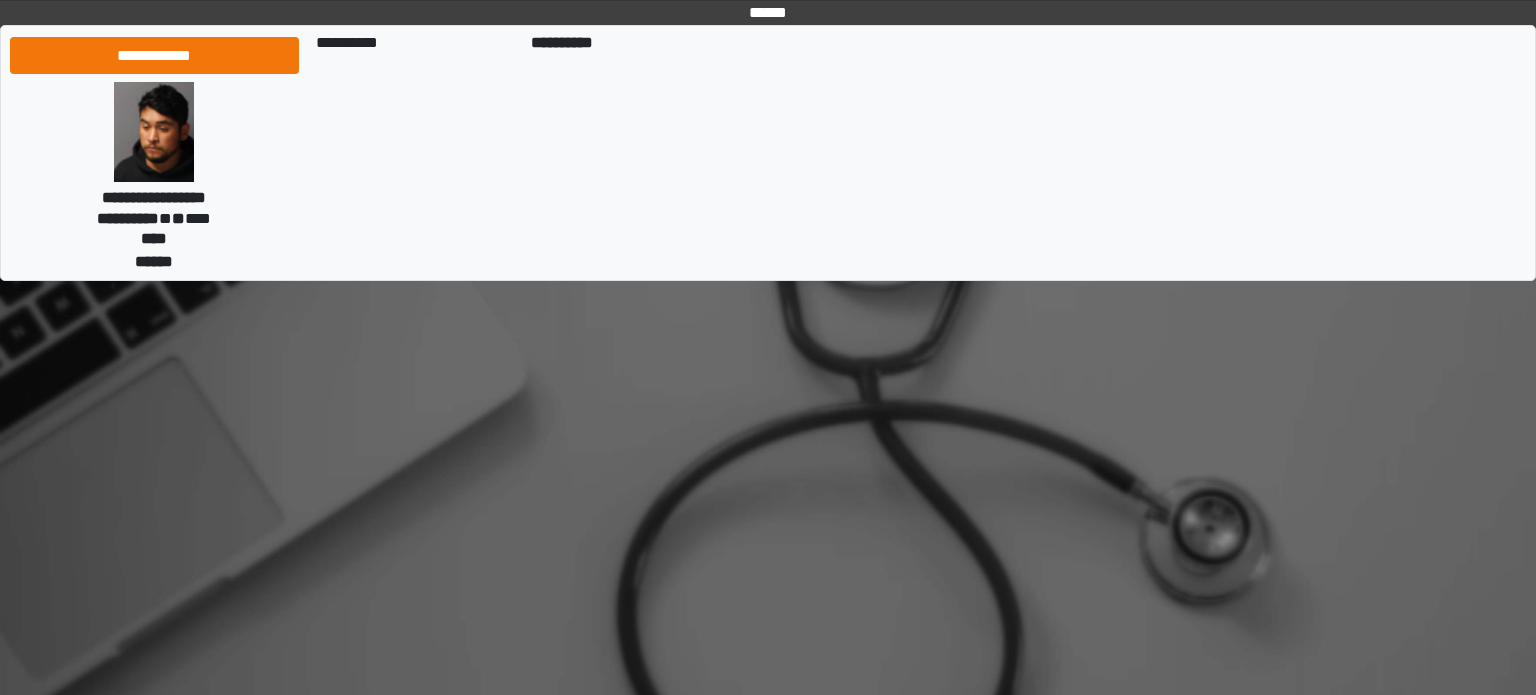 scroll, scrollTop: 0, scrollLeft: 0, axis: both 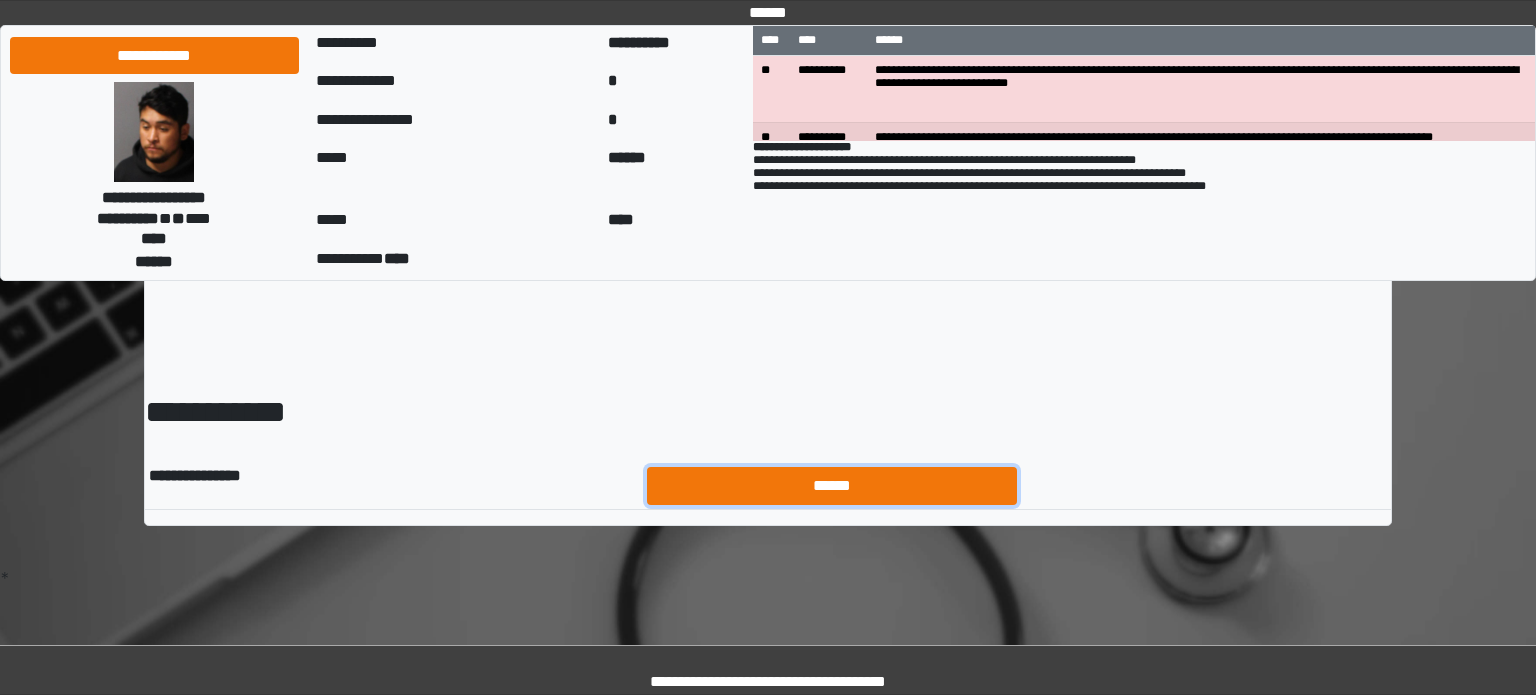click on "******" at bounding box center (832, 486) 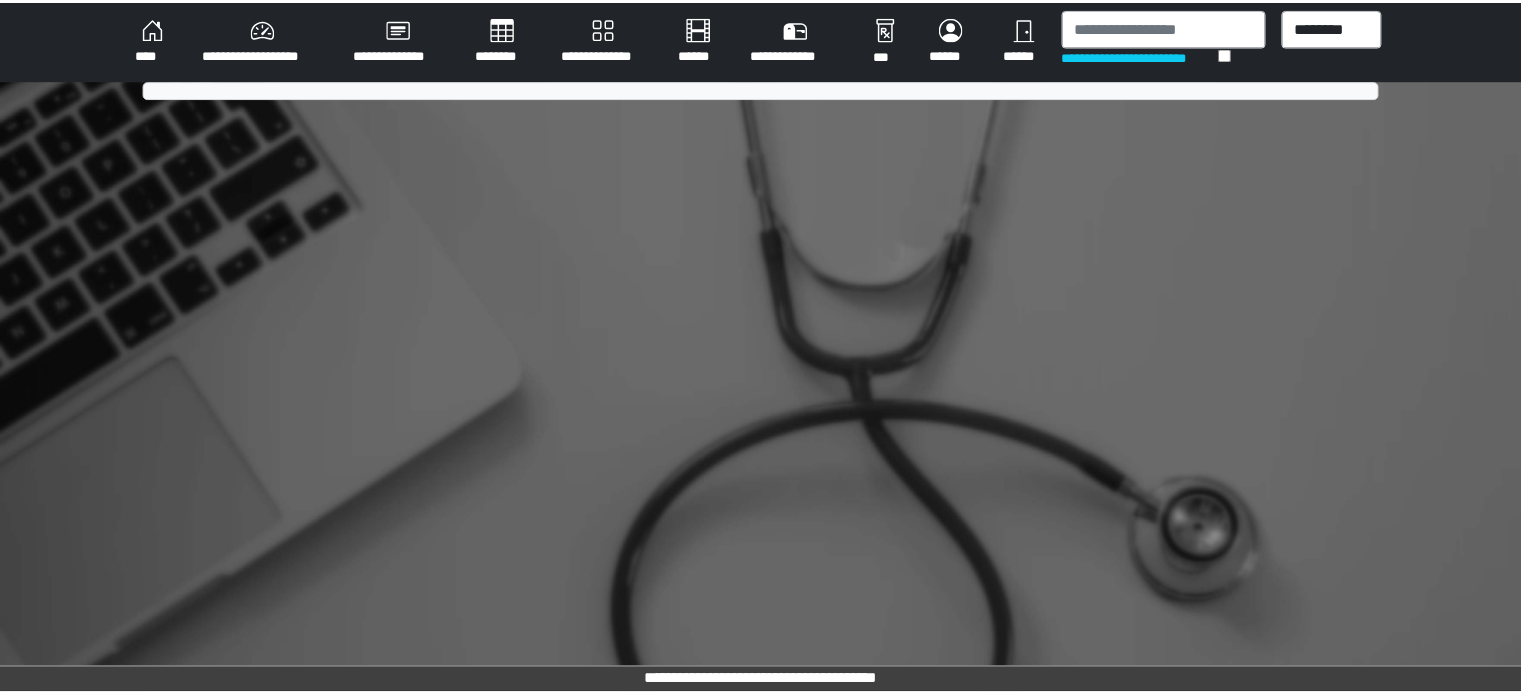 scroll, scrollTop: 0, scrollLeft: 0, axis: both 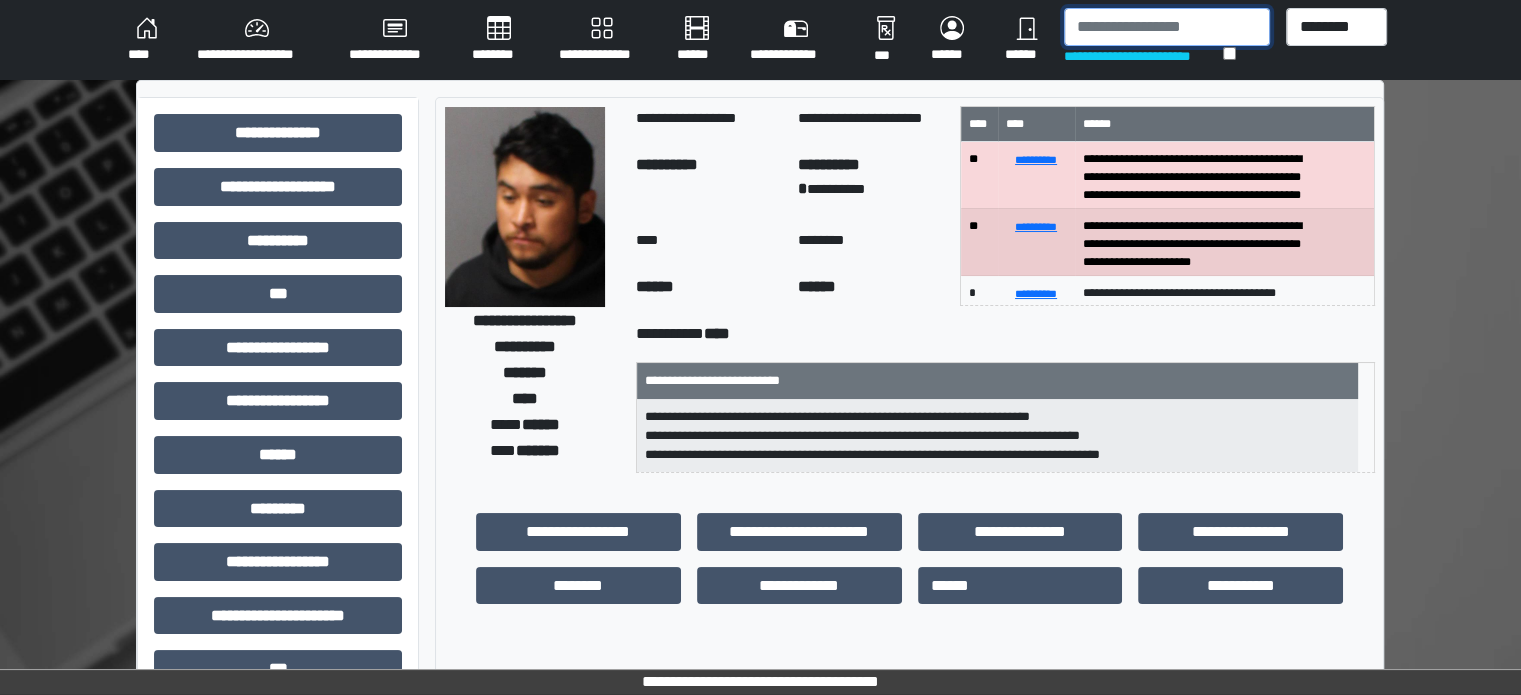 click at bounding box center [1167, 27] 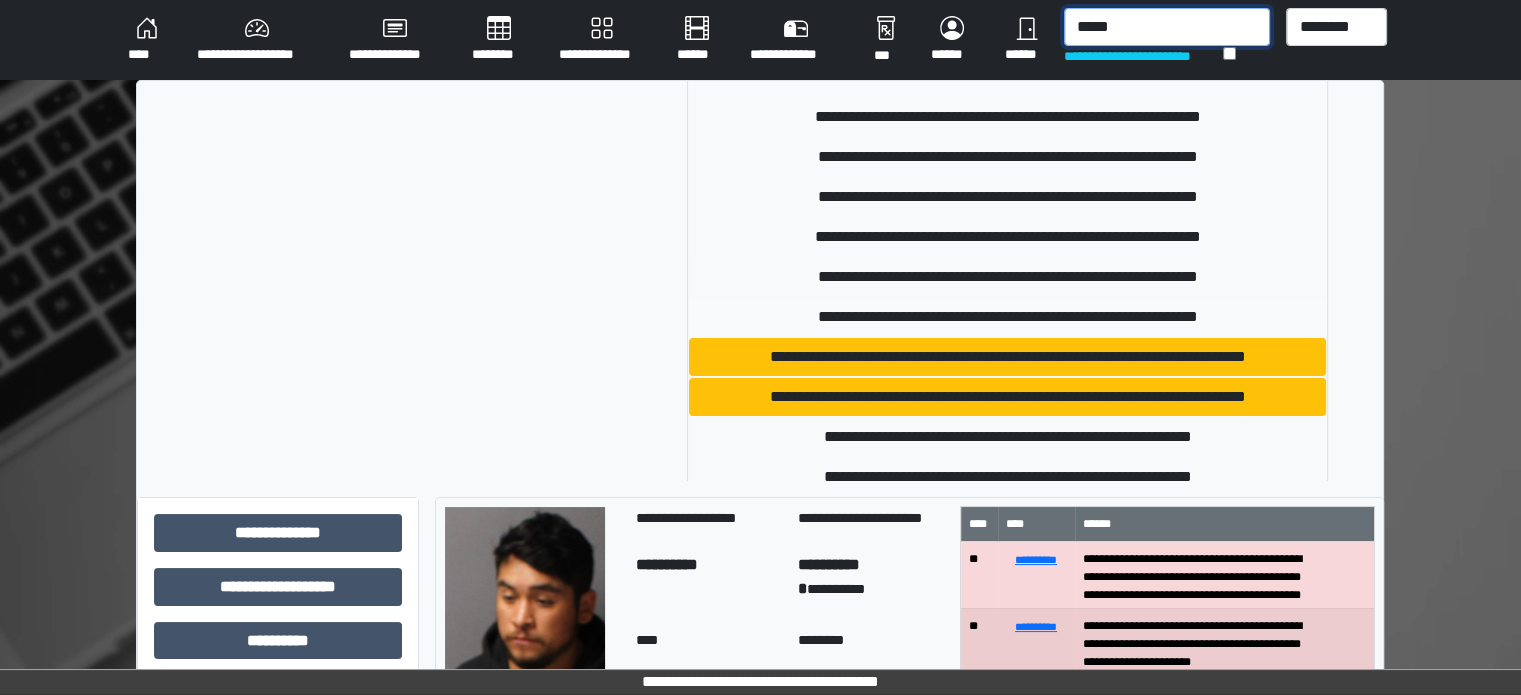 scroll, scrollTop: 500, scrollLeft: 0, axis: vertical 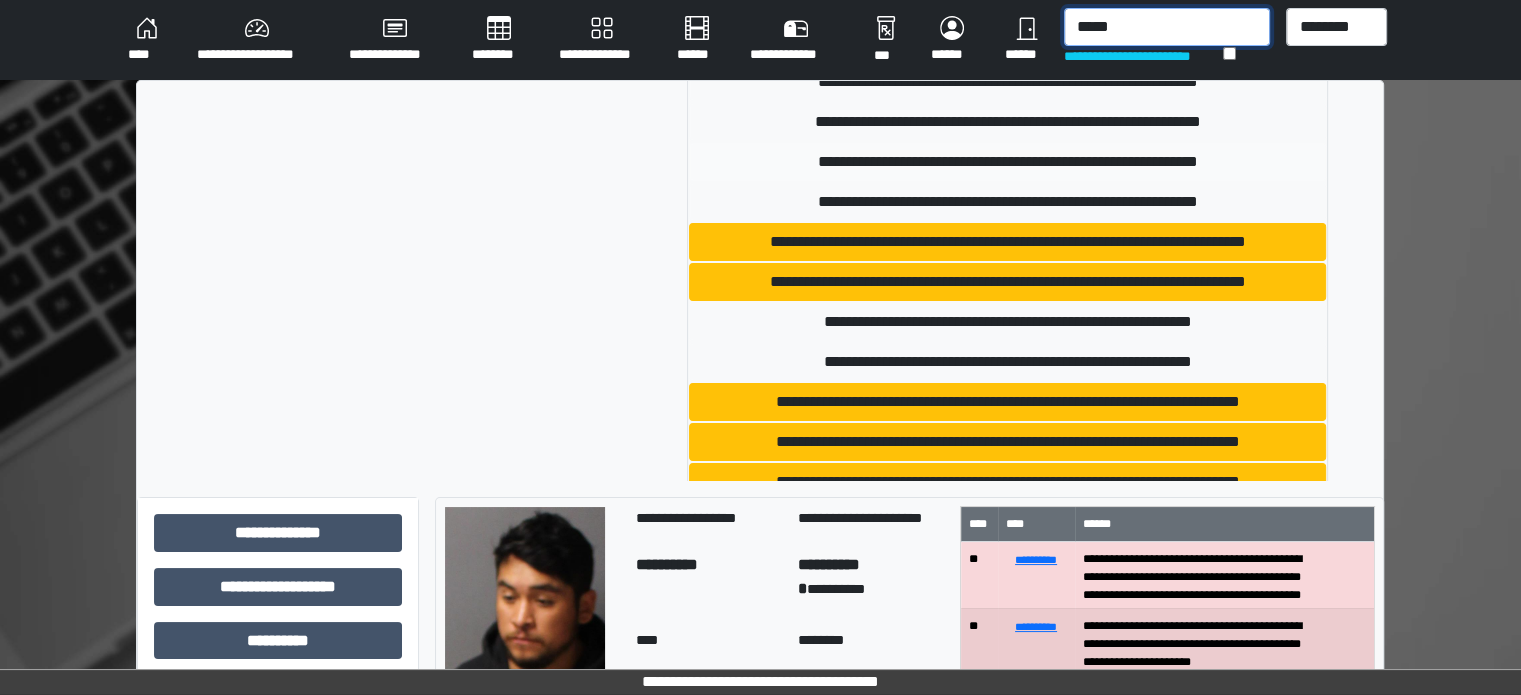 type on "*****" 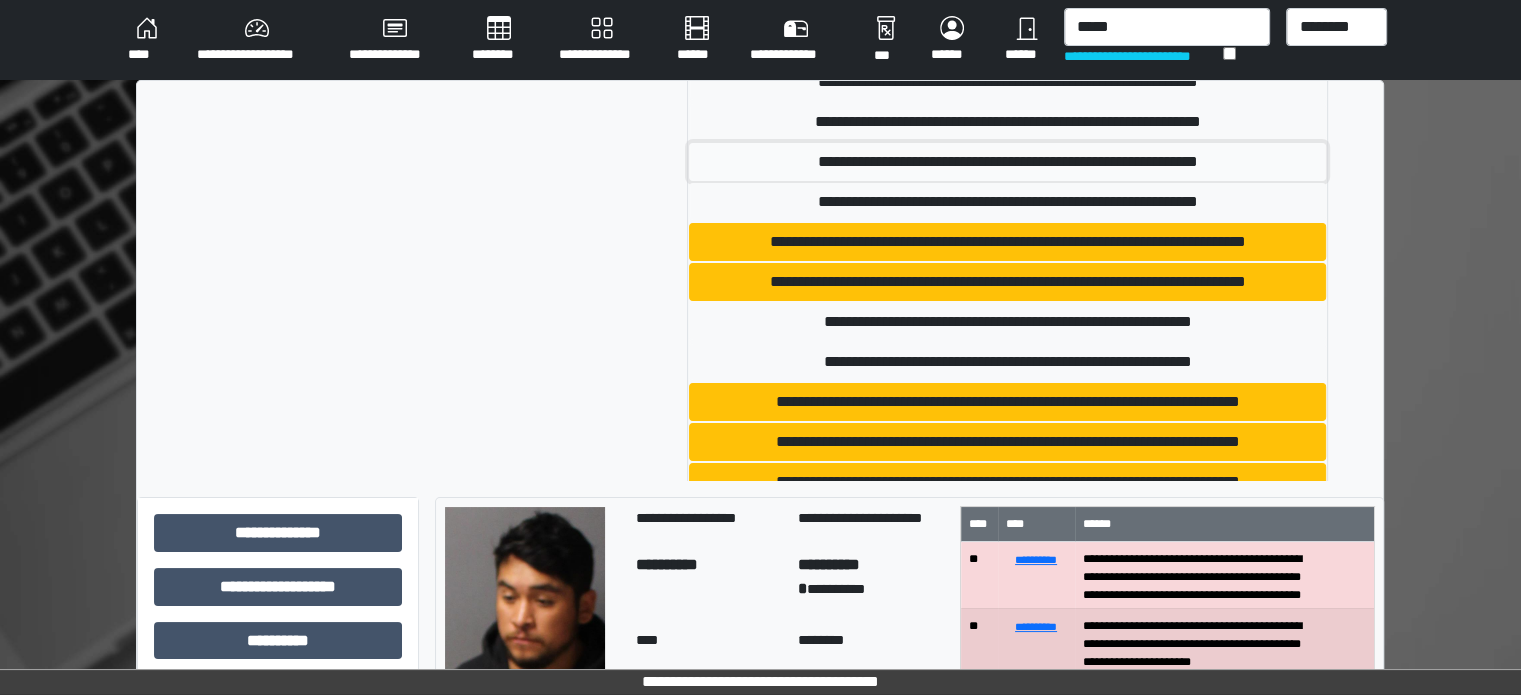 click on "**********" at bounding box center [1007, 162] 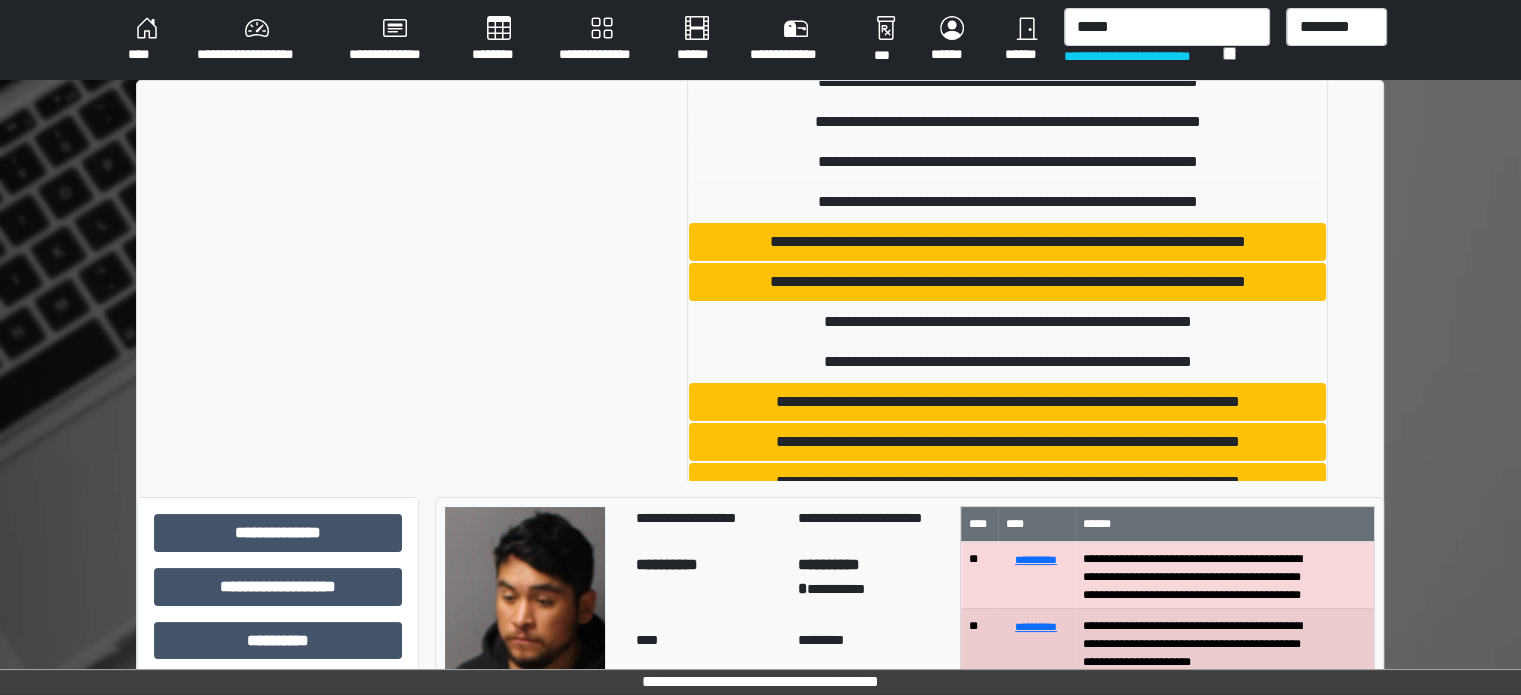 type 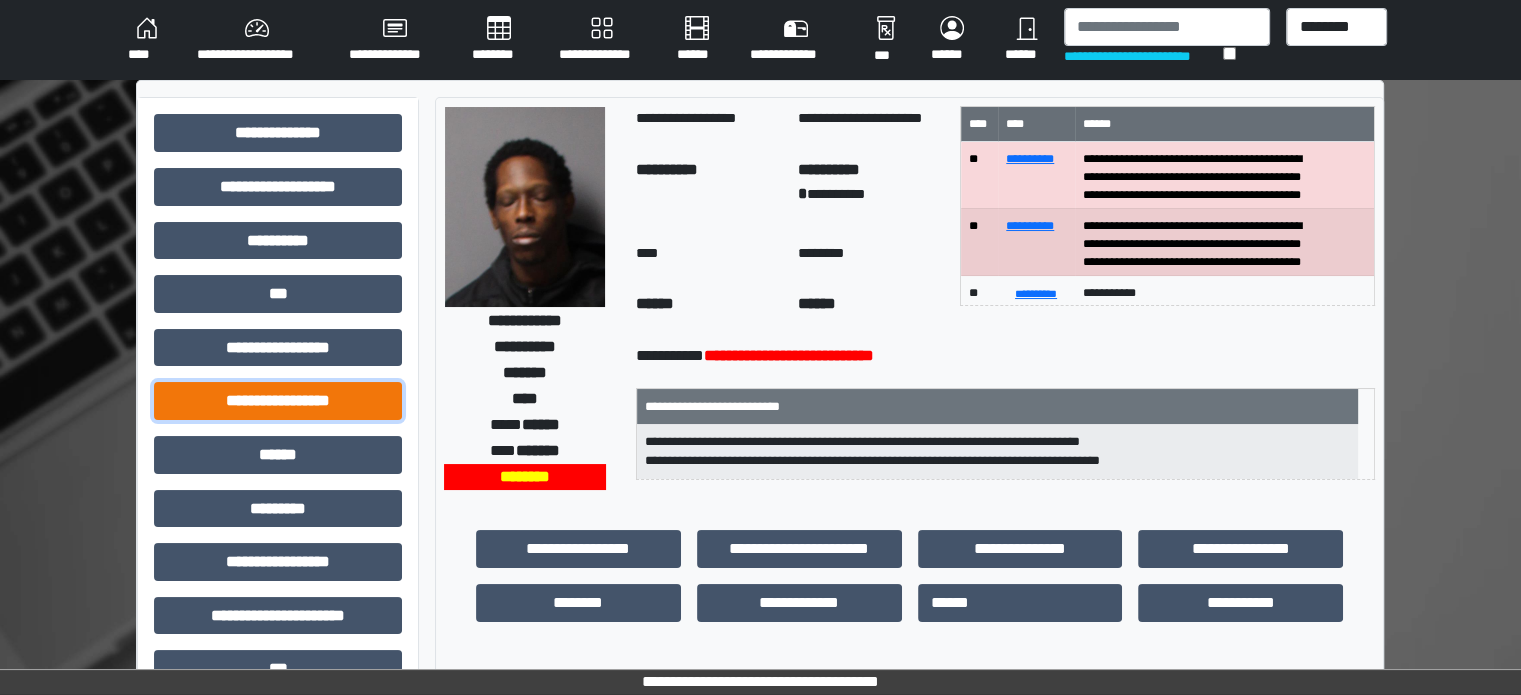 click on "**********" at bounding box center [278, 401] 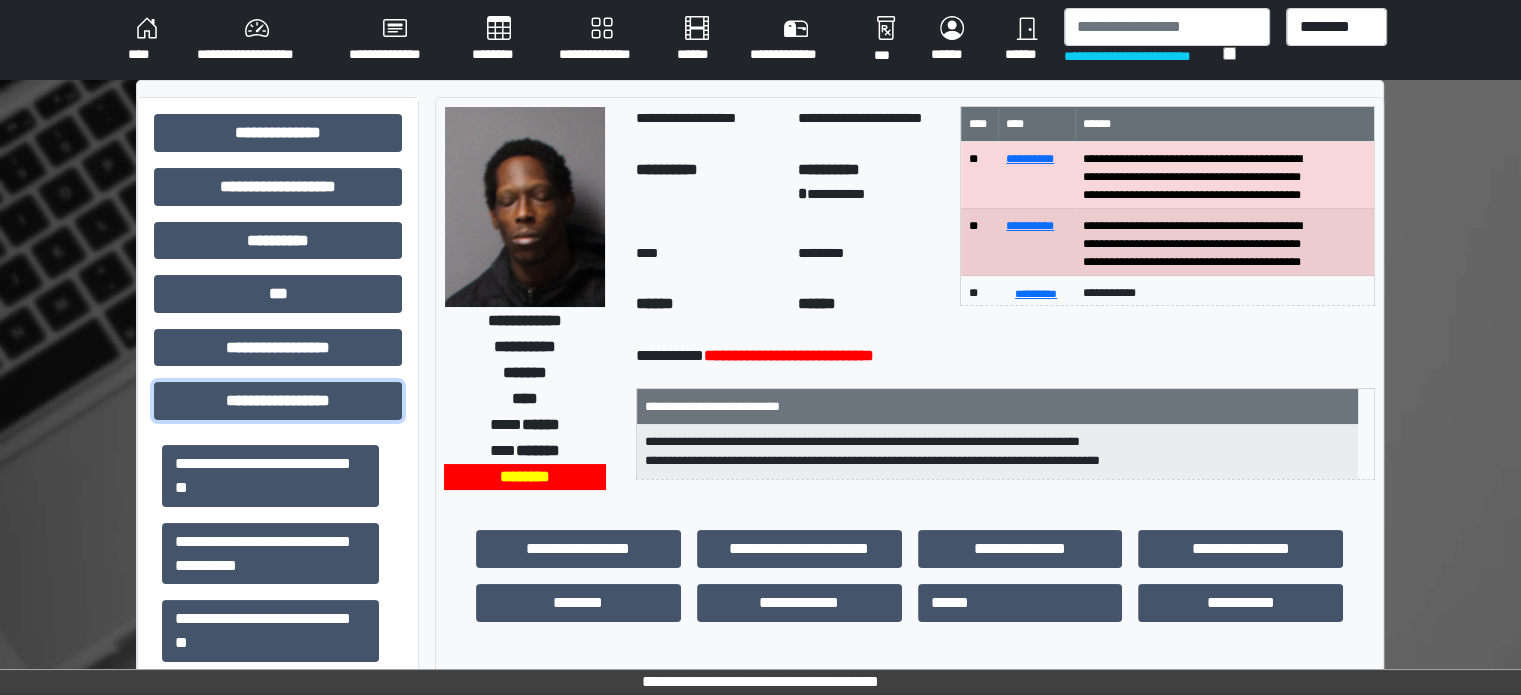 scroll, scrollTop: 500, scrollLeft: 0, axis: vertical 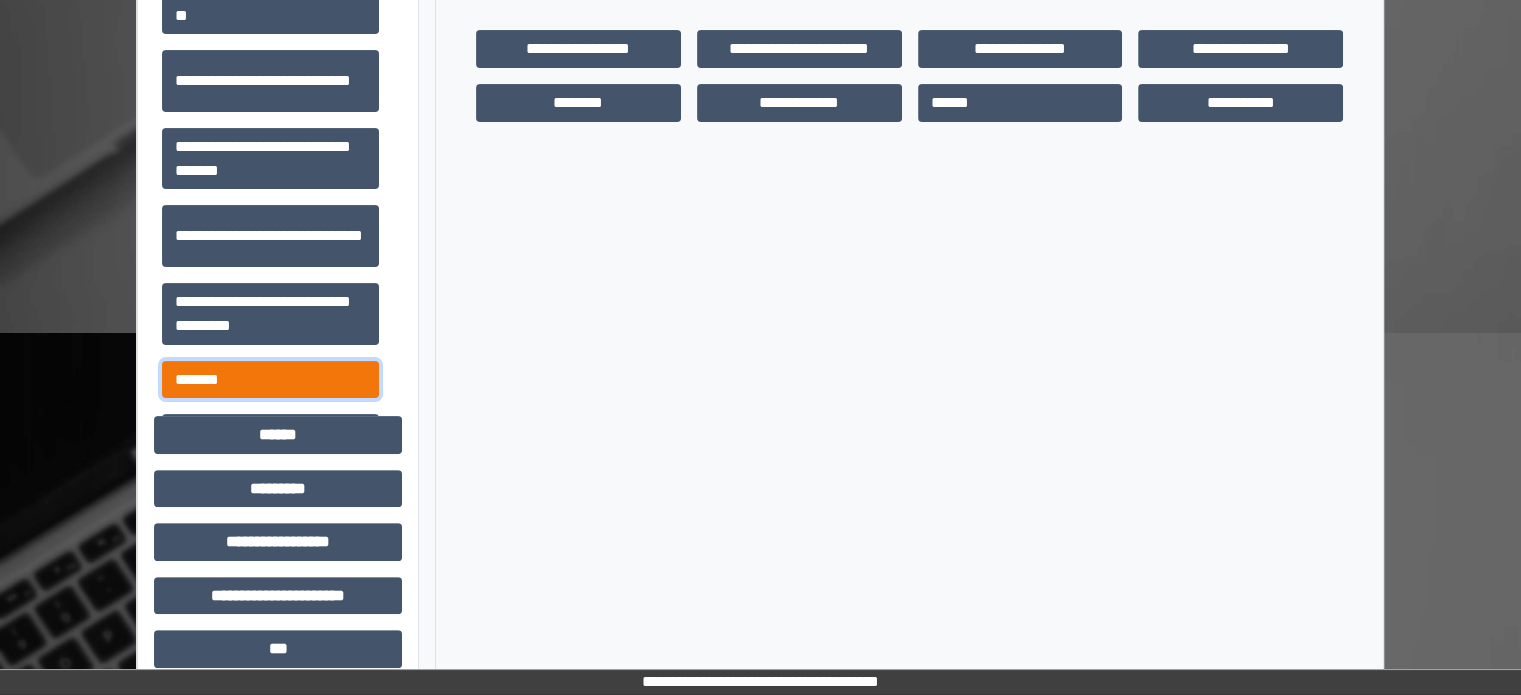 click on "*******" at bounding box center (270, 380) 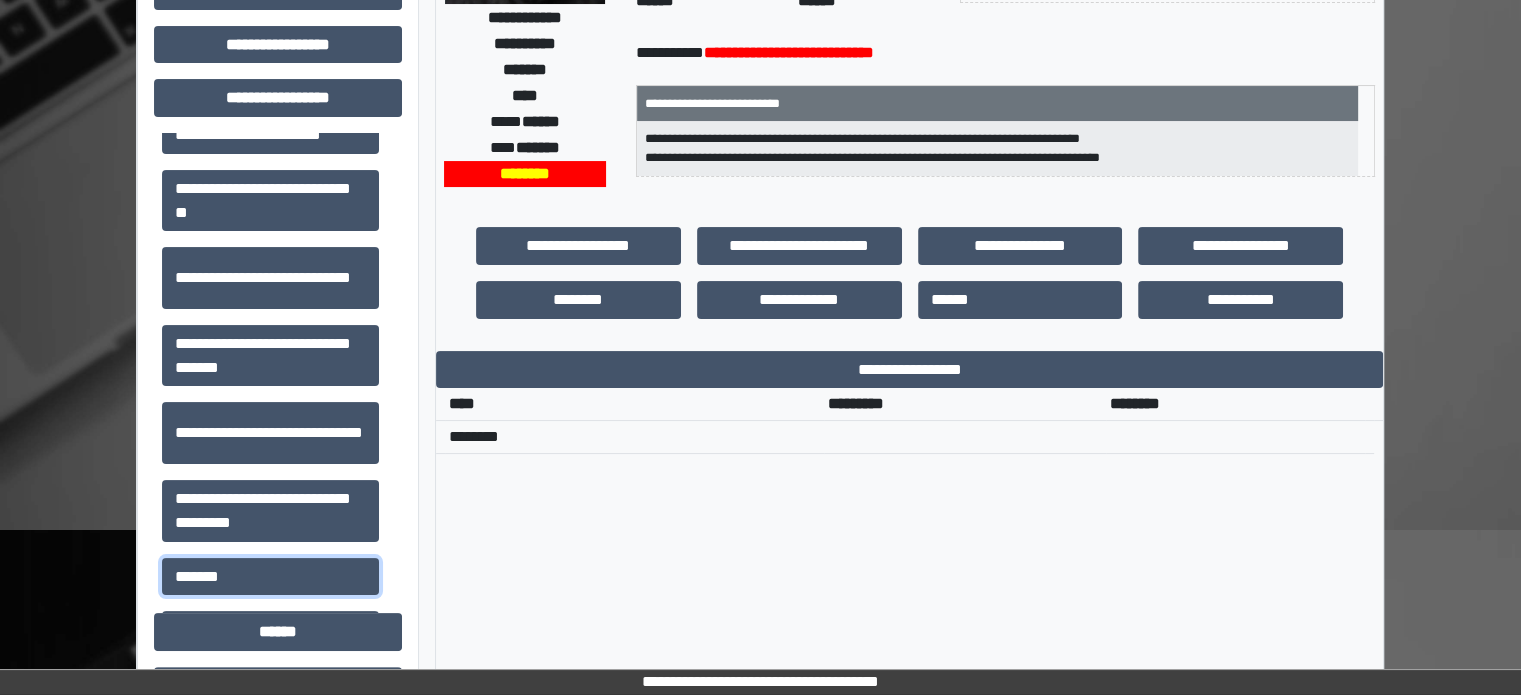 scroll, scrollTop: 300, scrollLeft: 0, axis: vertical 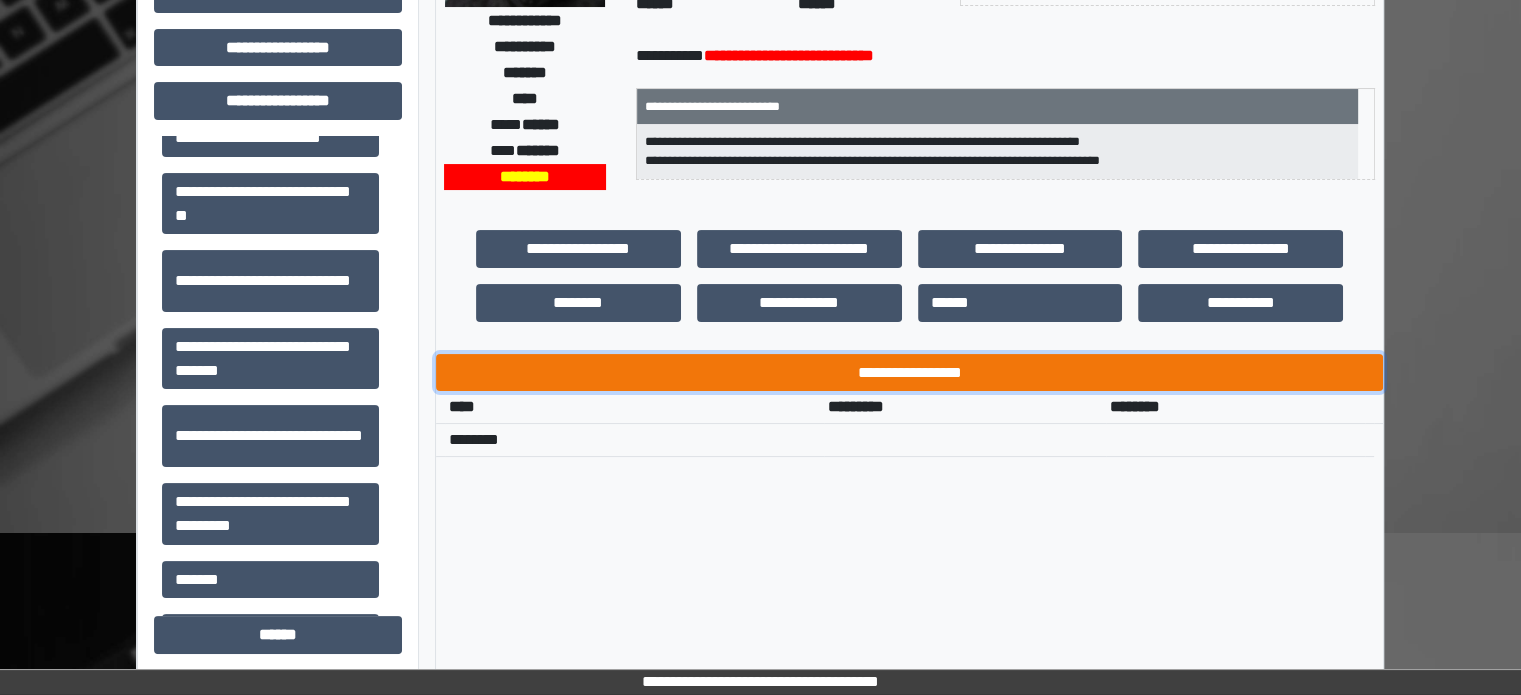 click on "**********" at bounding box center [909, 373] 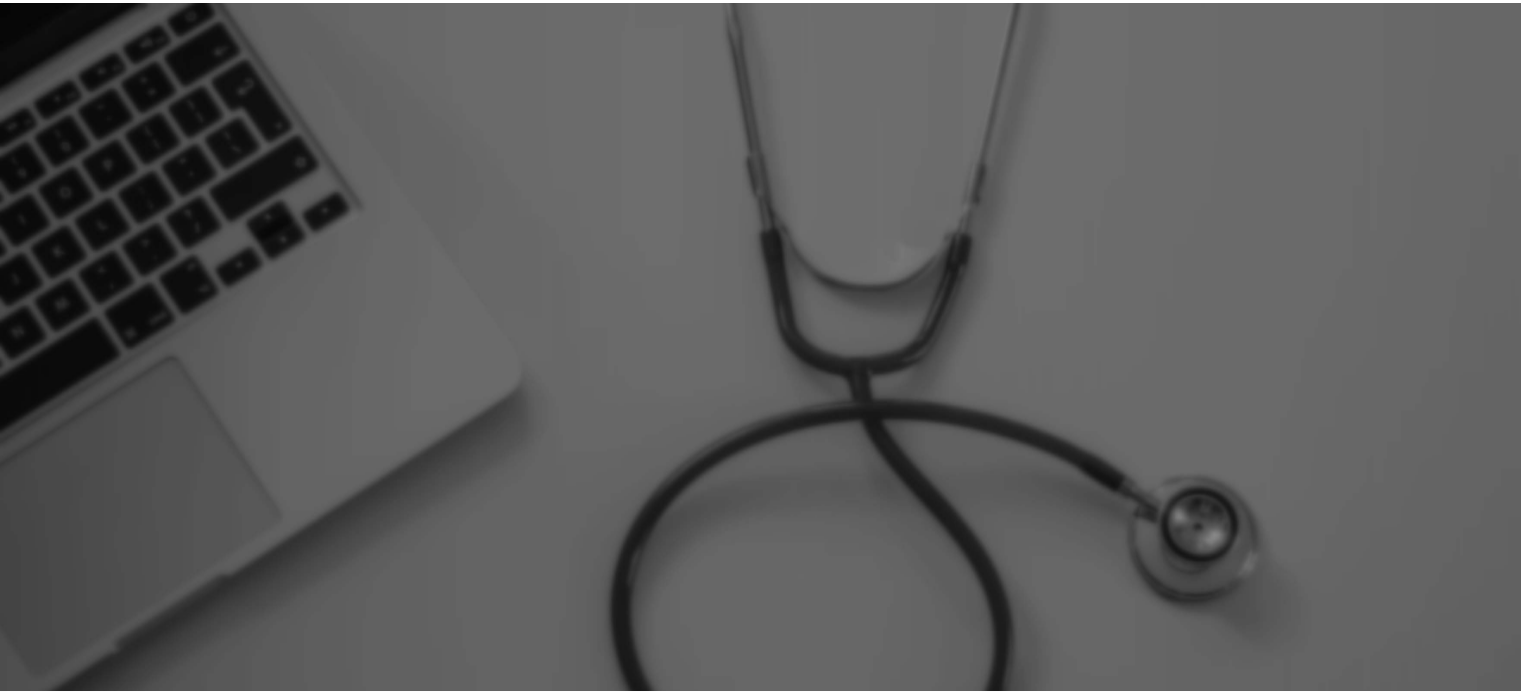 scroll, scrollTop: 0, scrollLeft: 0, axis: both 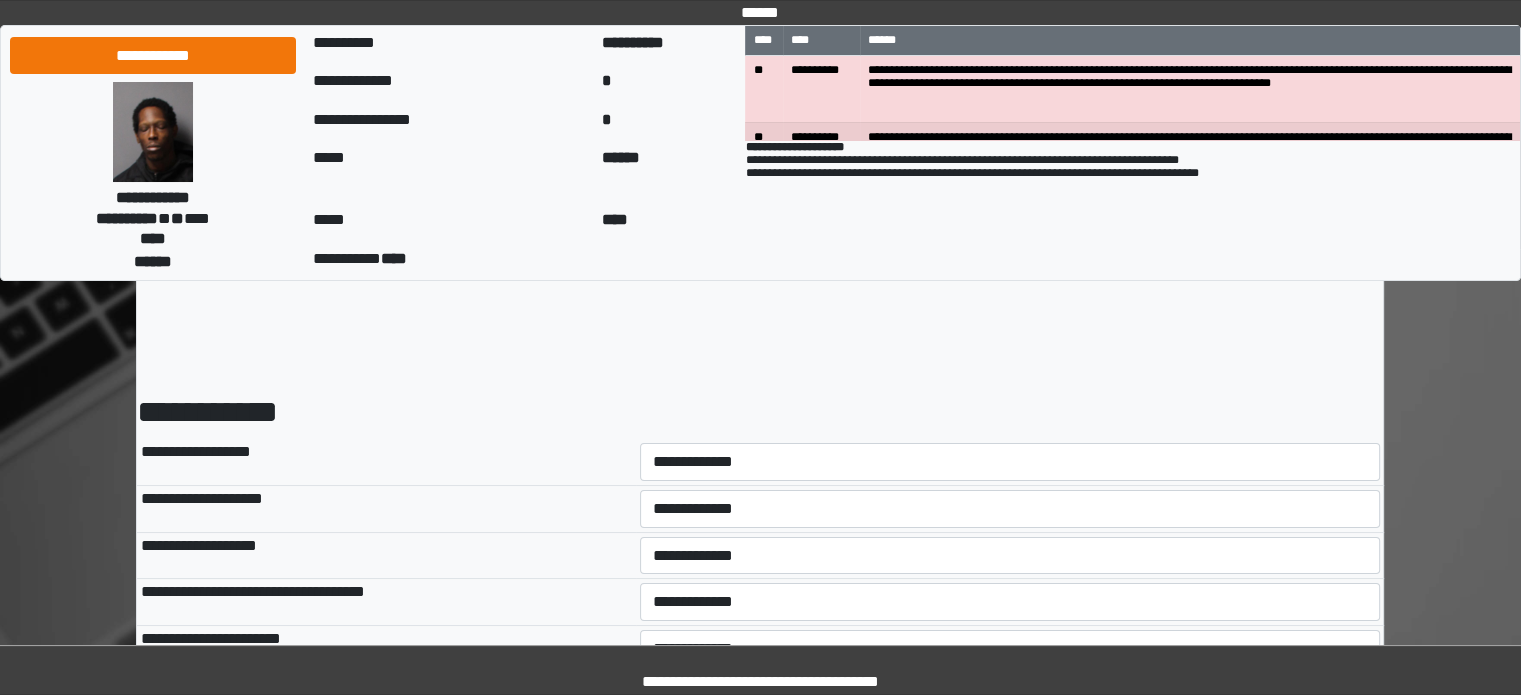 click on "**********" at bounding box center (1010, 462) 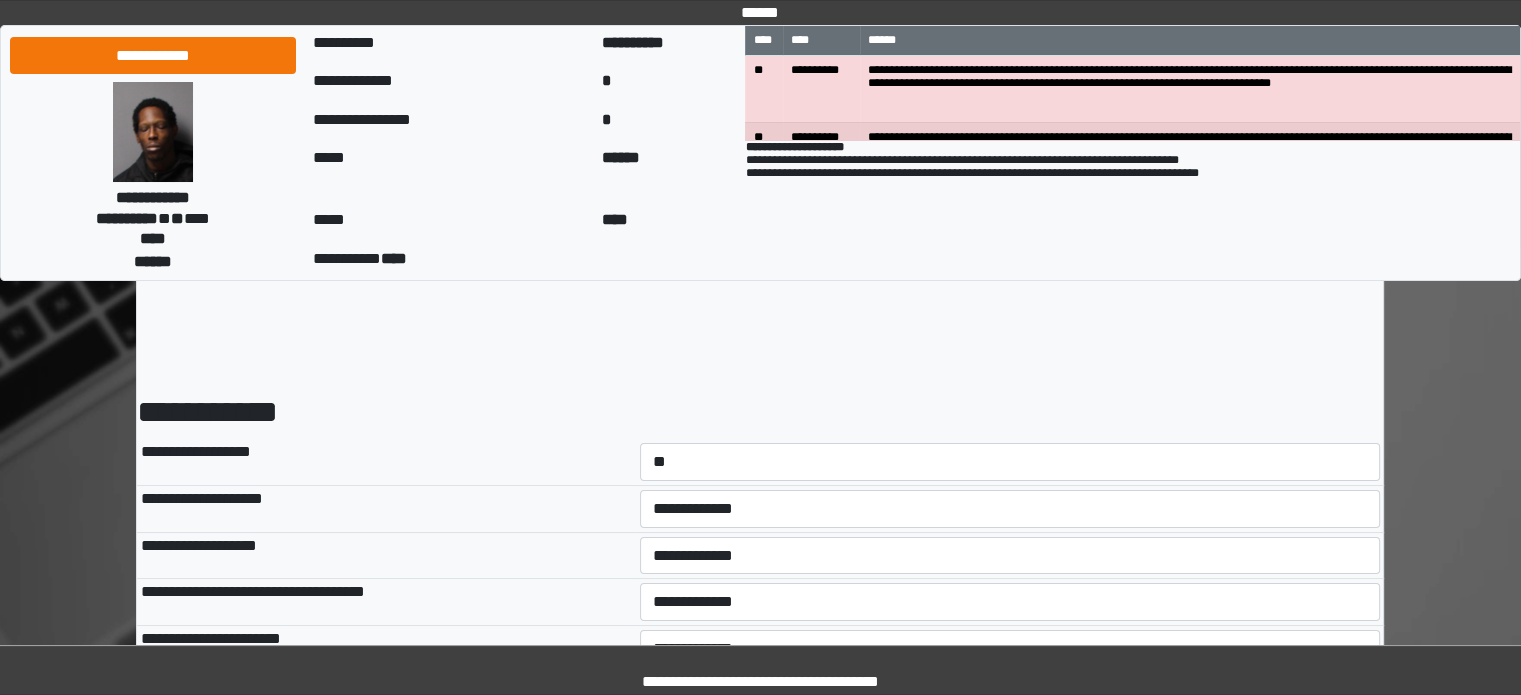 click on "**********" at bounding box center (1010, 462) 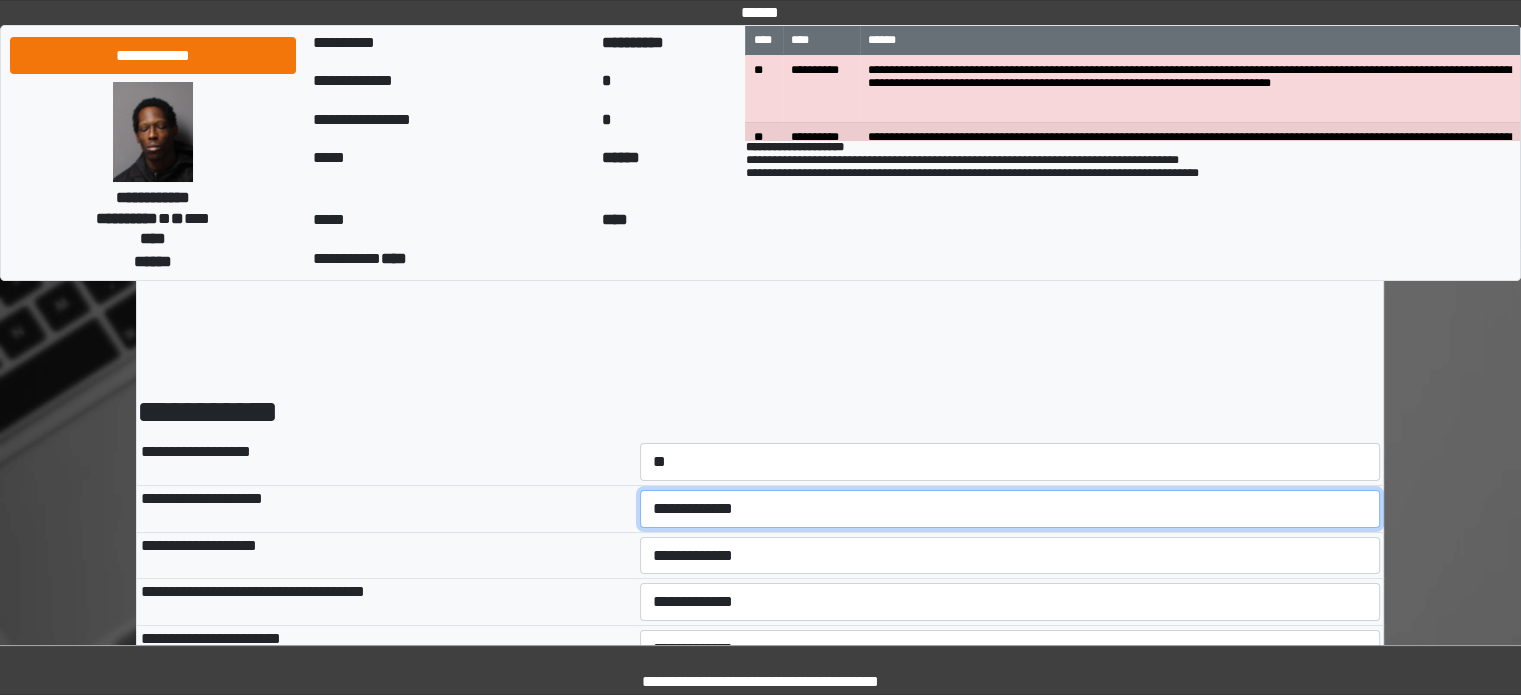 click on "**********" at bounding box center (1010, 509) 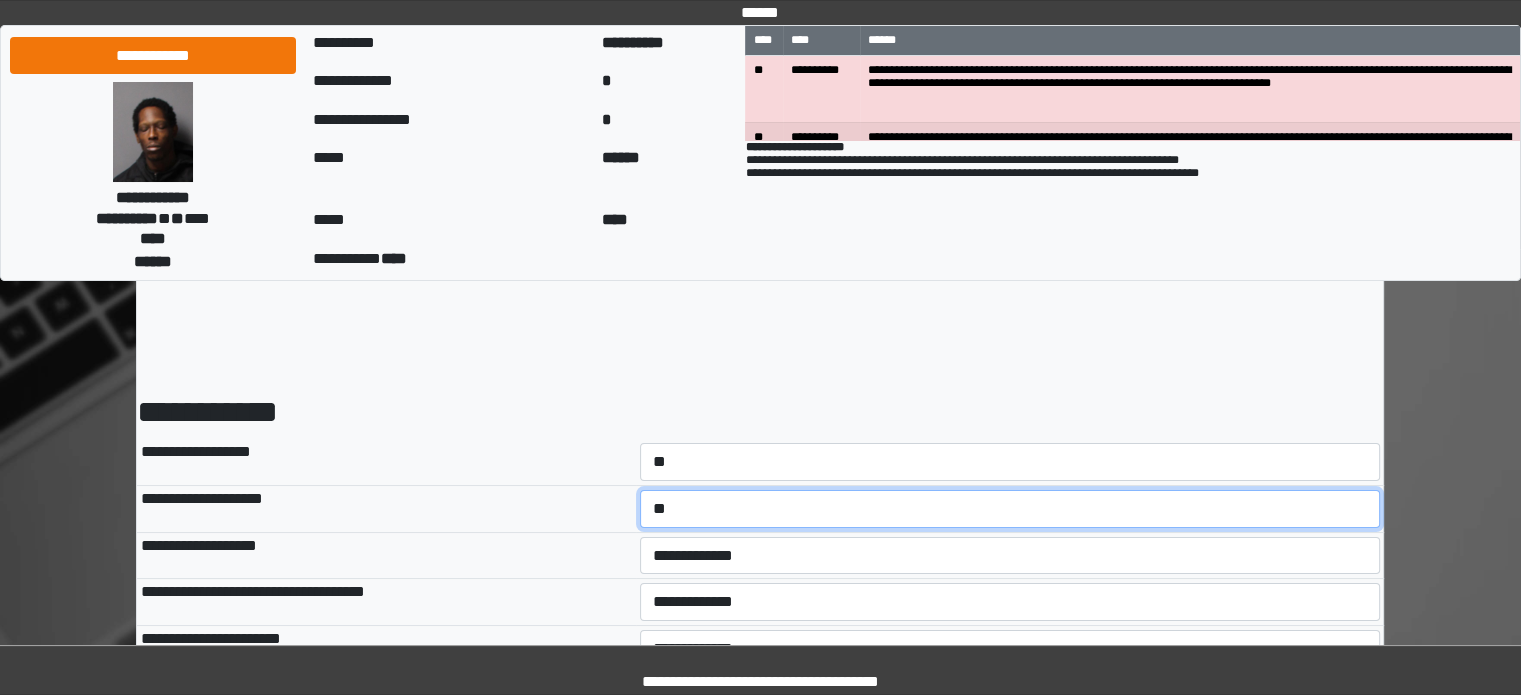 scroll, scrollTop: 300, scrollLeft: 0, axis: vertical 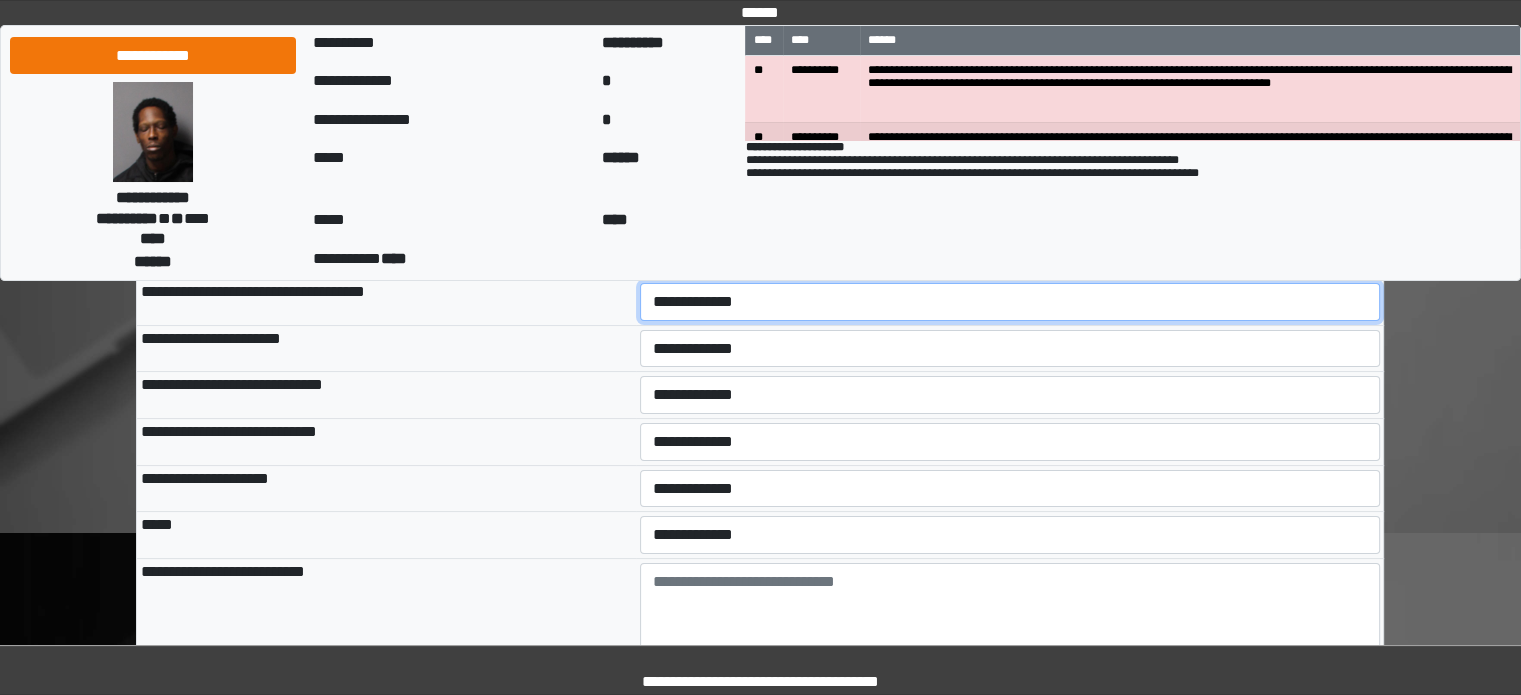 drag, startPoint x: 720, startPoint y: 307, endPoint x: 725, endPoint y: 318, distance: 12.083046 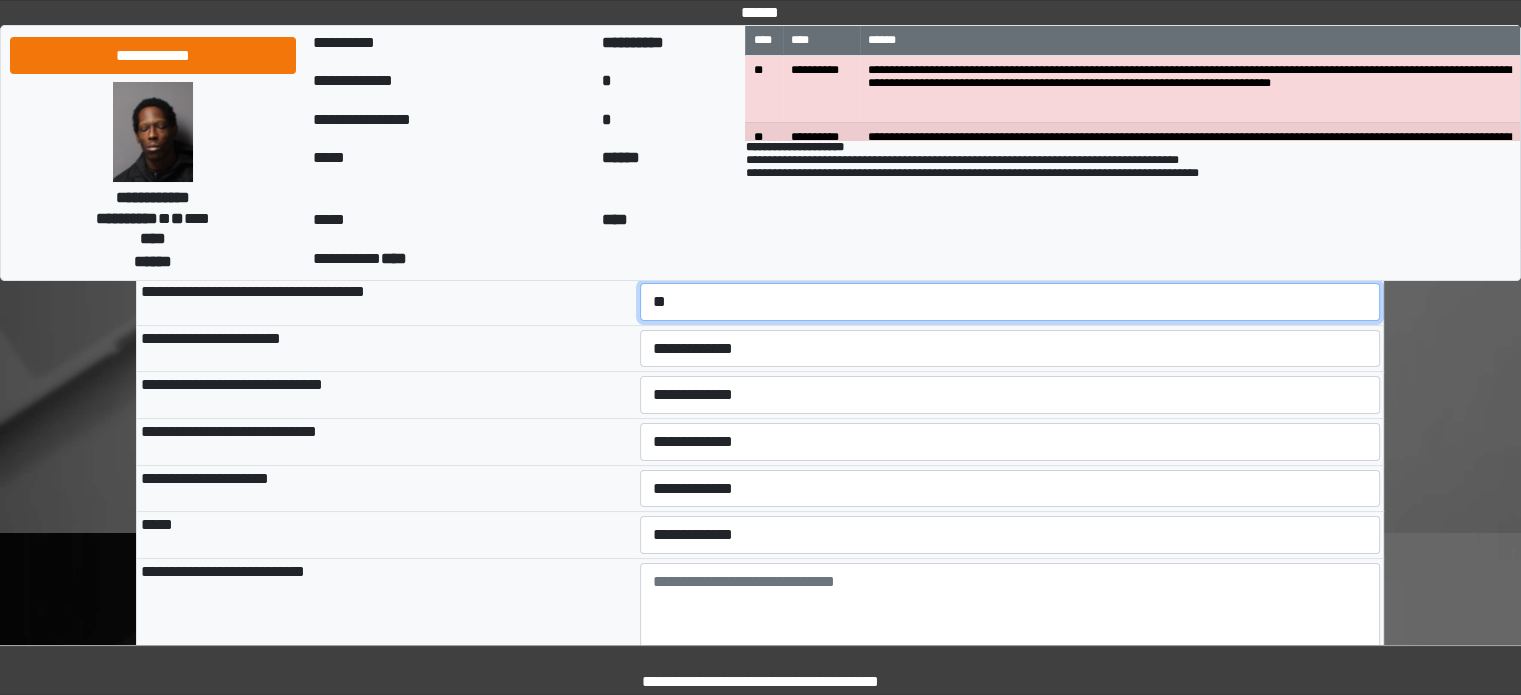 click on "**********" at bounding box center [1010, 302] 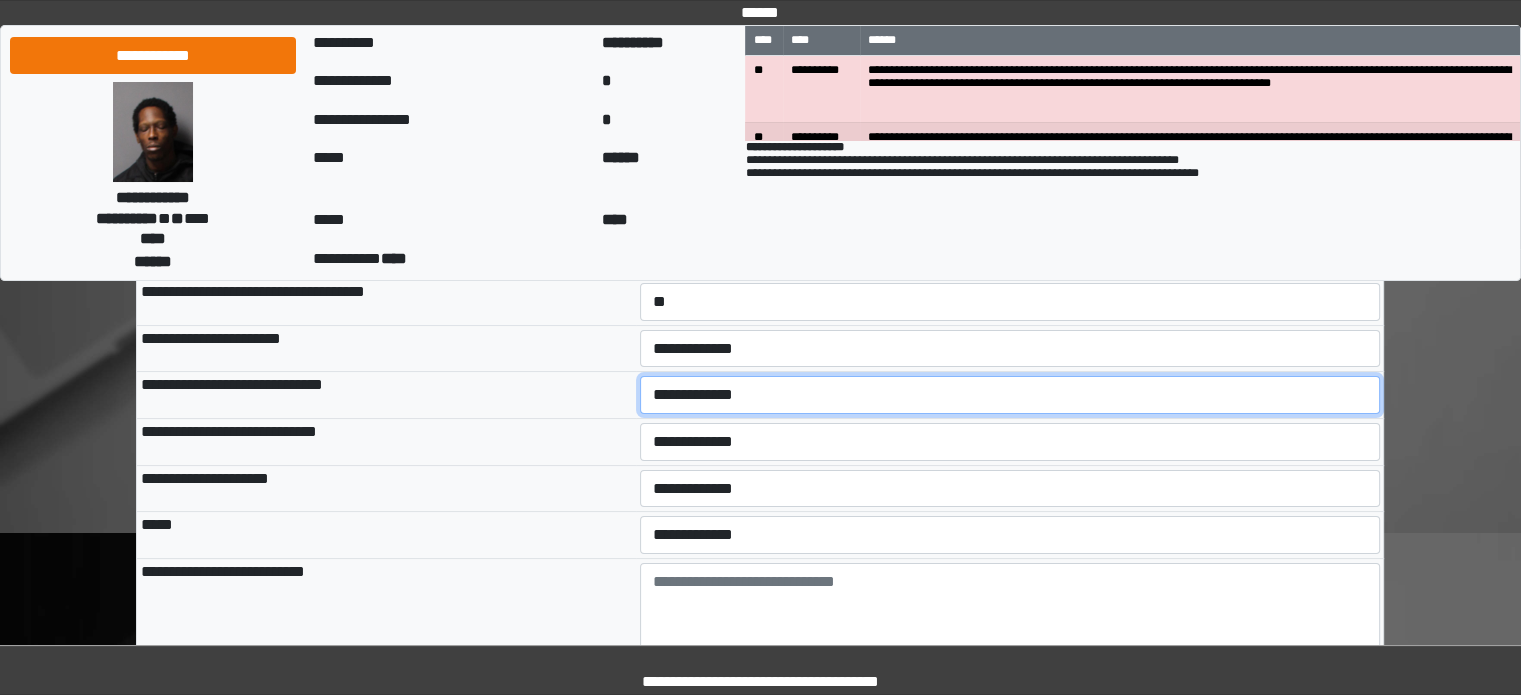 click on "**********" at bounding box center (1010, 395) 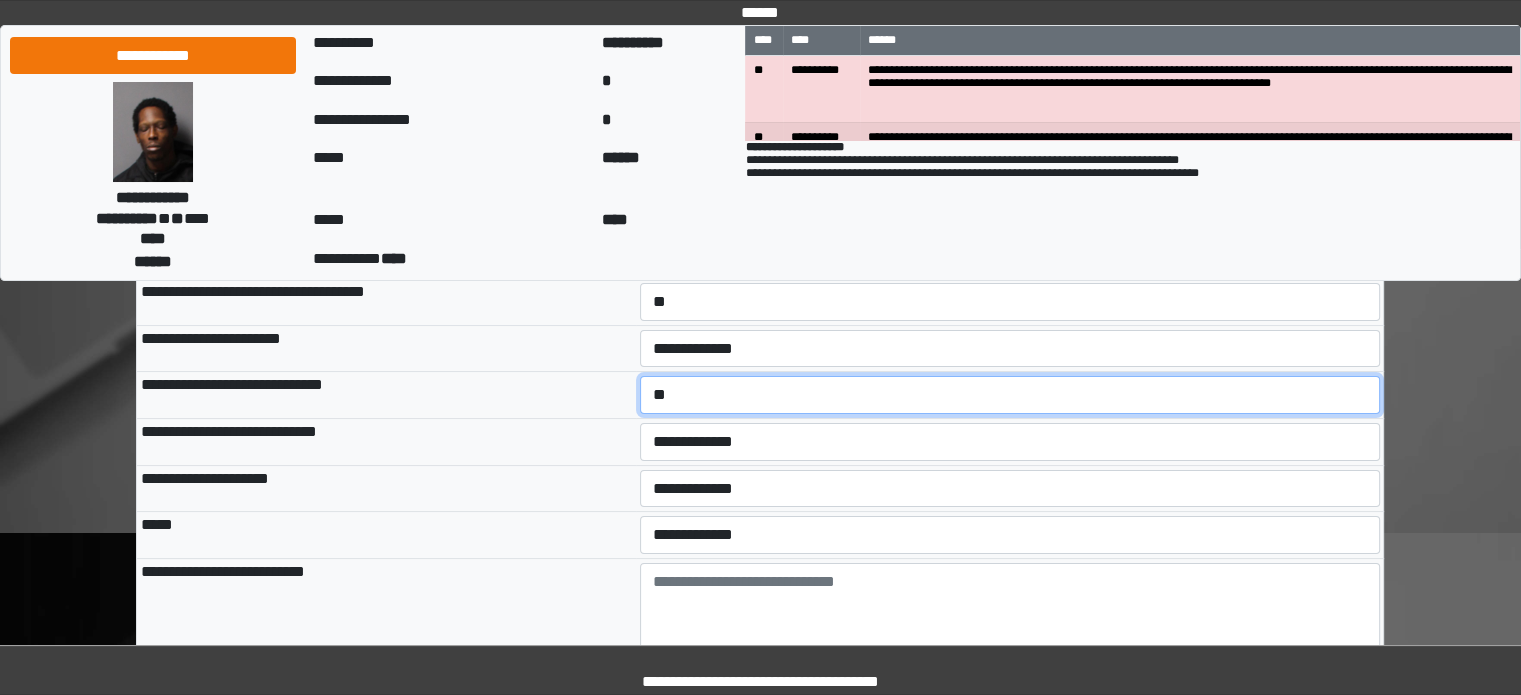 click on "**********" at bounding box center (1010, 395) 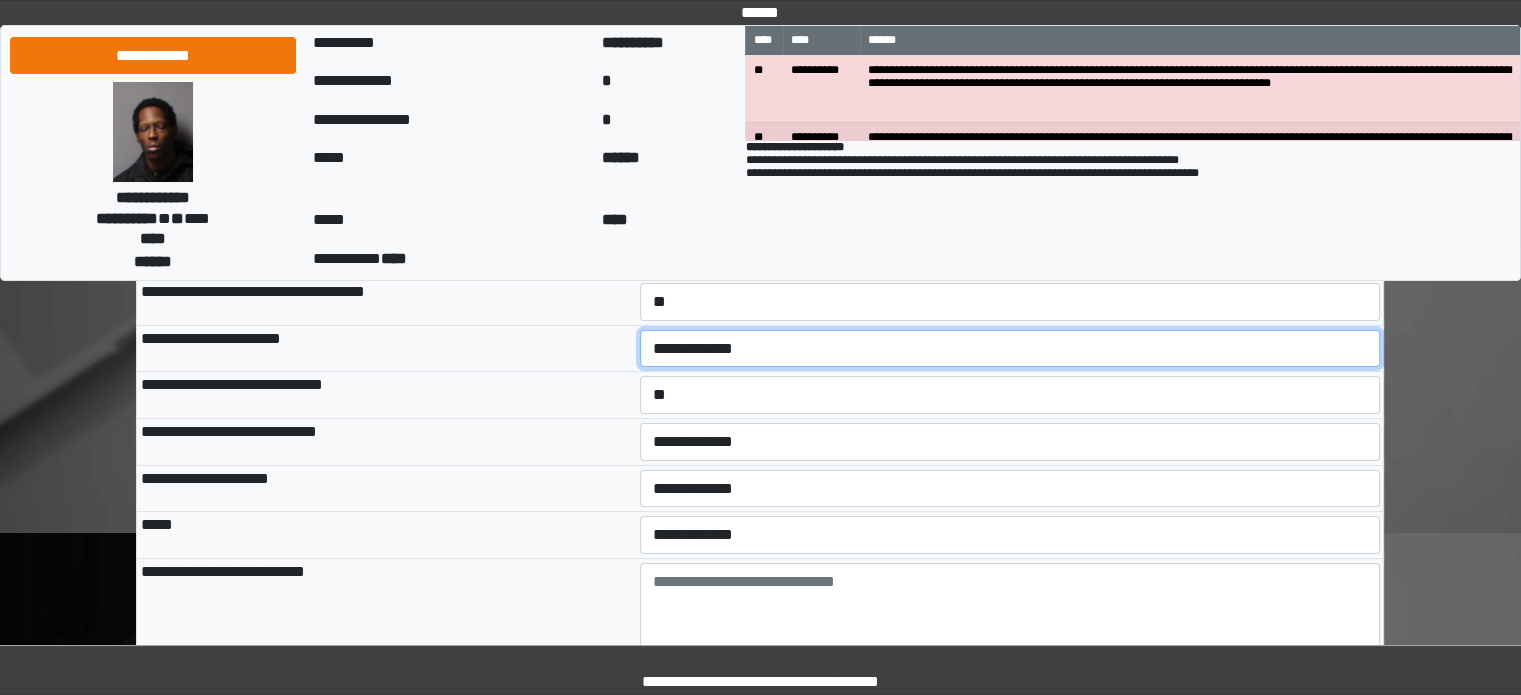 click on "**********" at bounding box center [1010, 349] 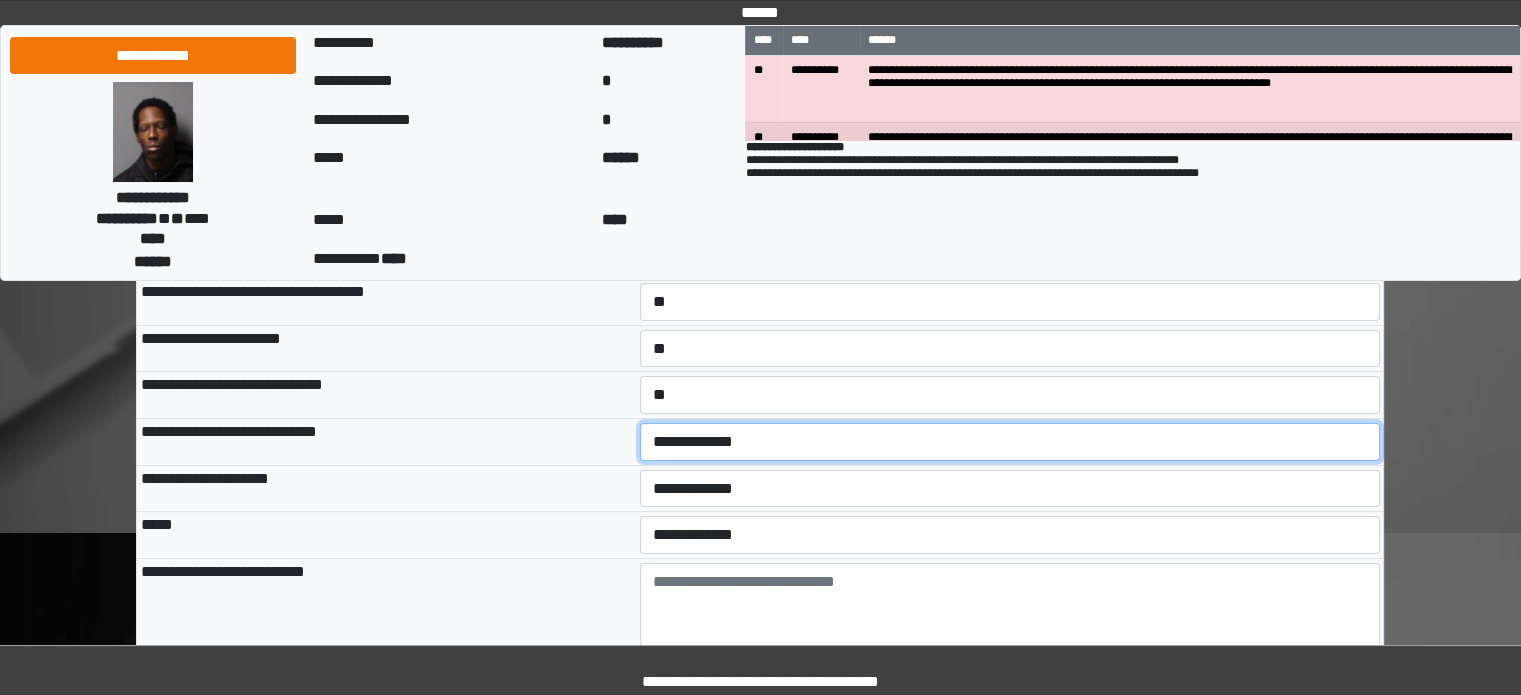 click on "**********" at bounding box center (1010, 442) 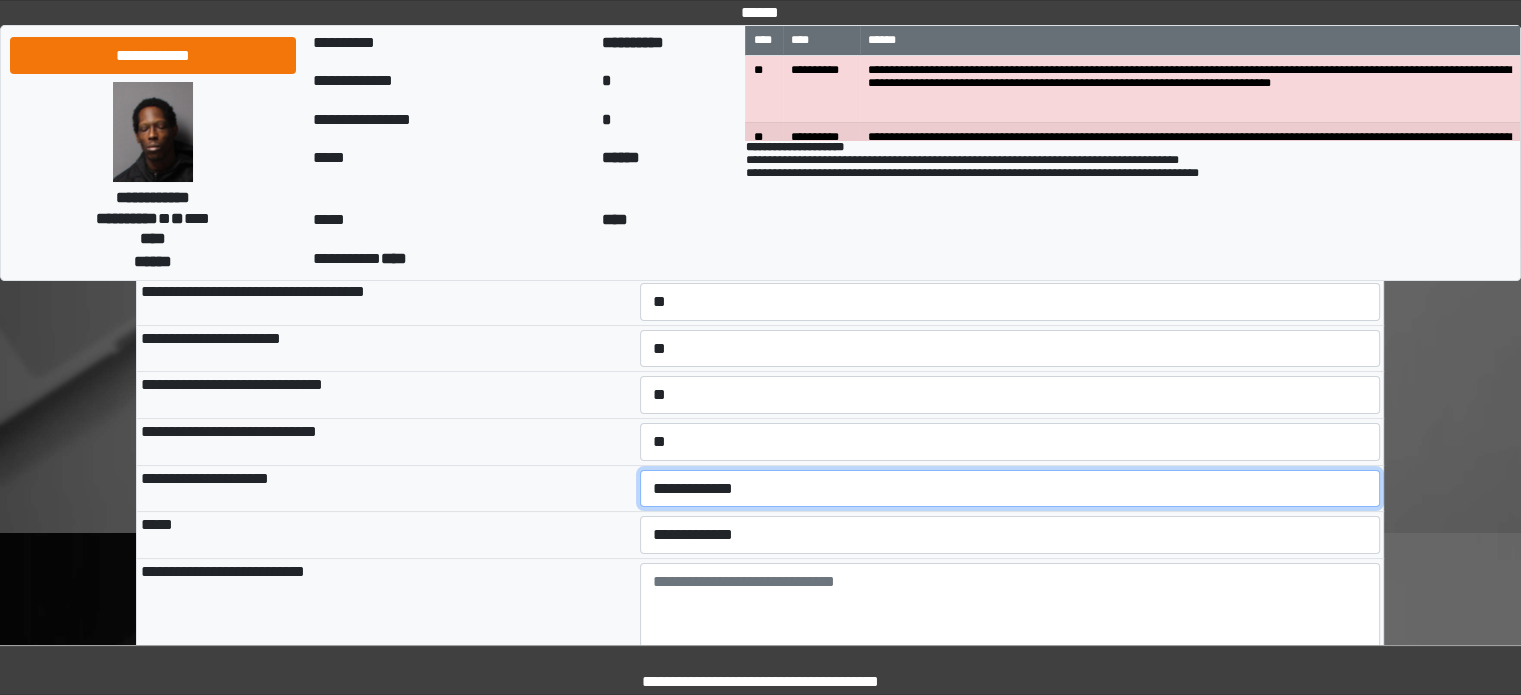 click on "**********" at bounding box center (1010, 489) 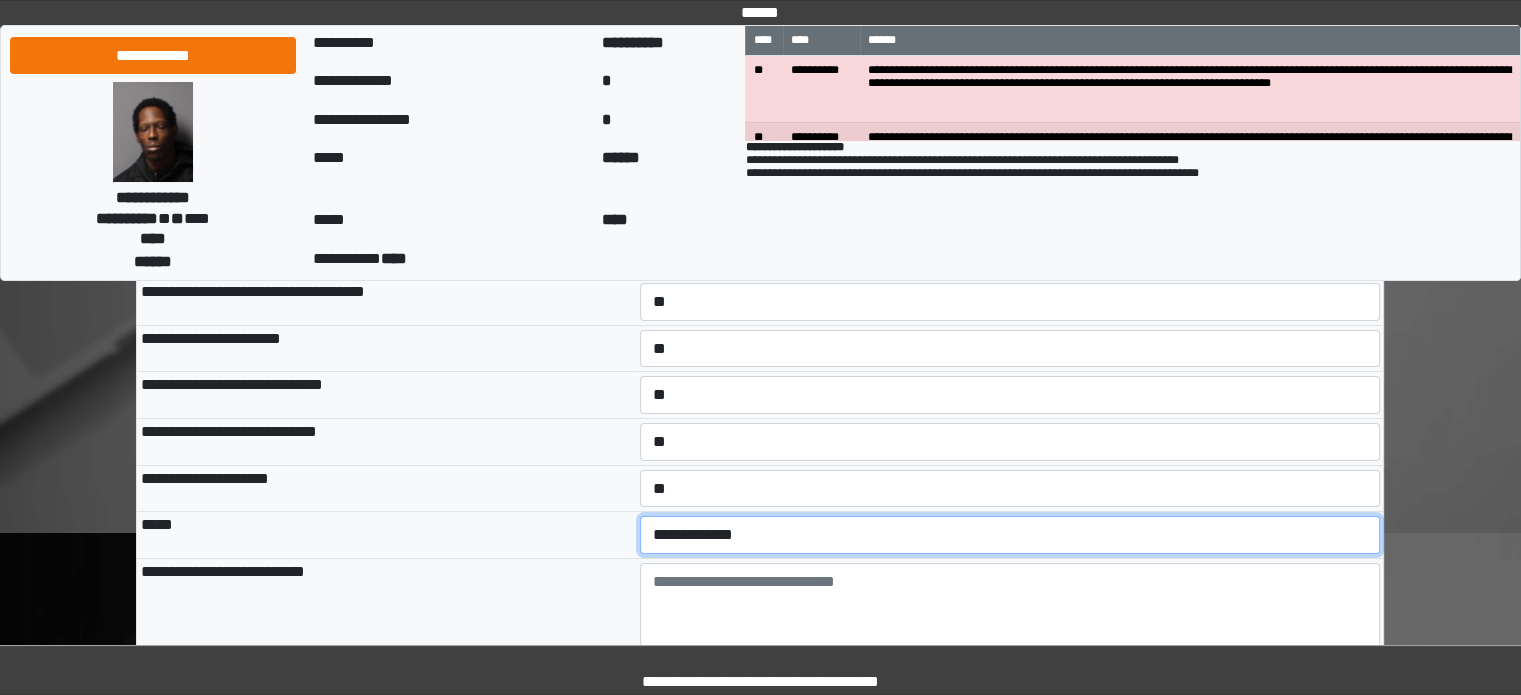 click on "**********" at bounding box center [1010, 535] 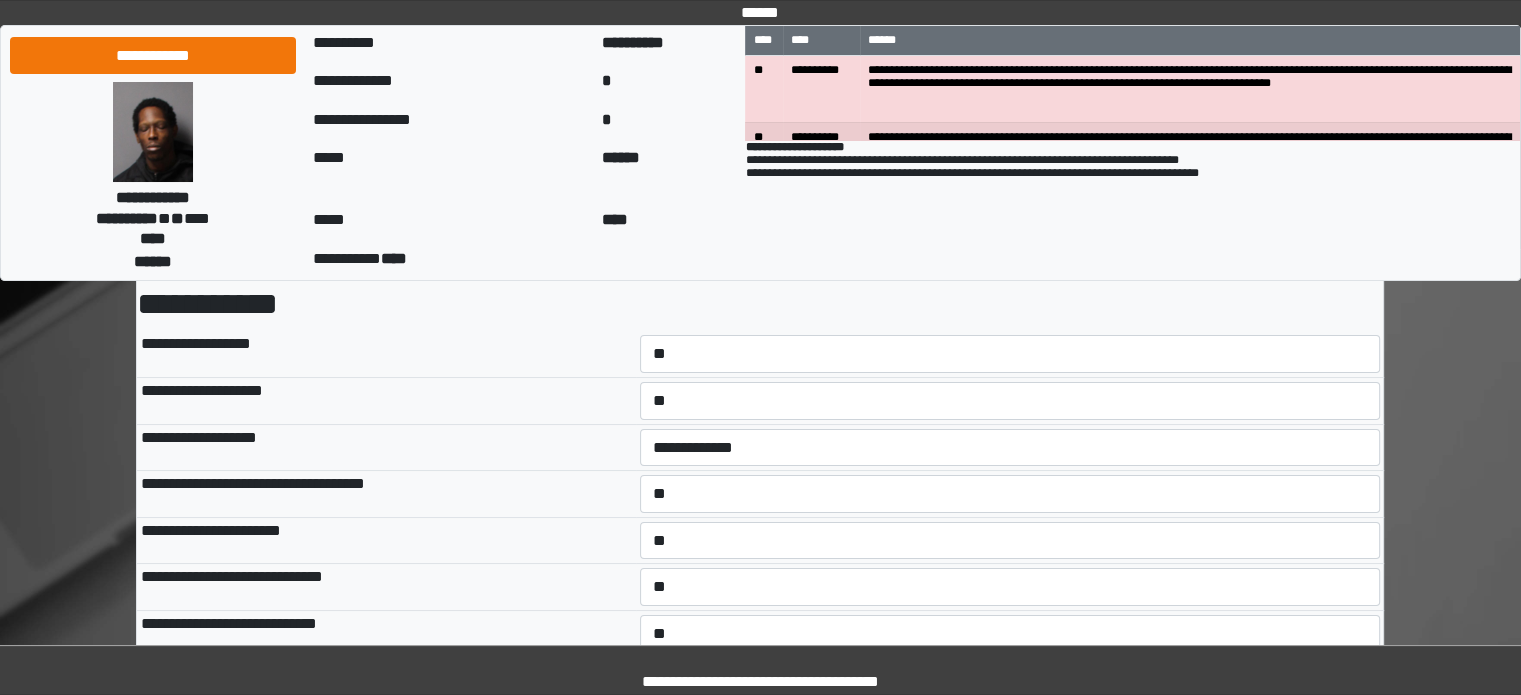 scroll, scrollTop: 100, scrollLeft: 0, axis: vertical 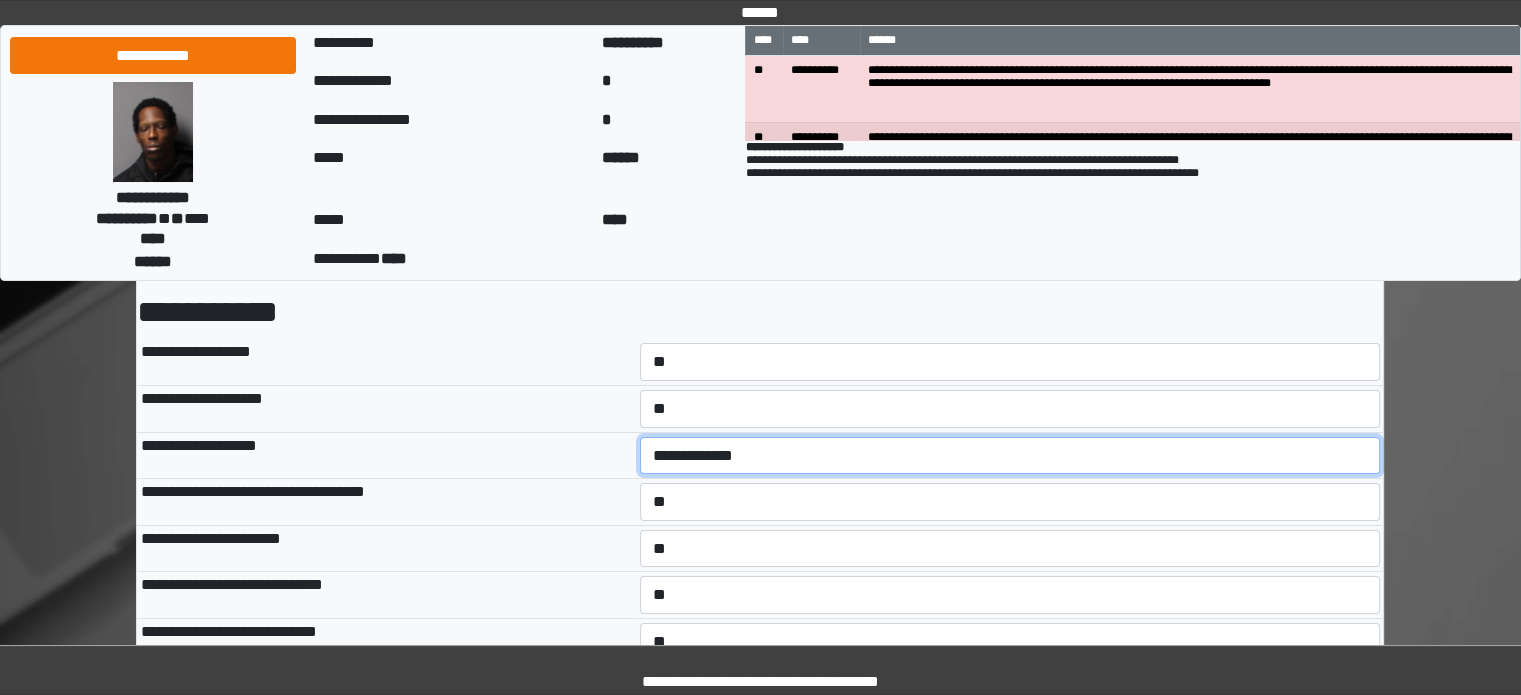 click on "**********" at bounding box center (1010, 456) 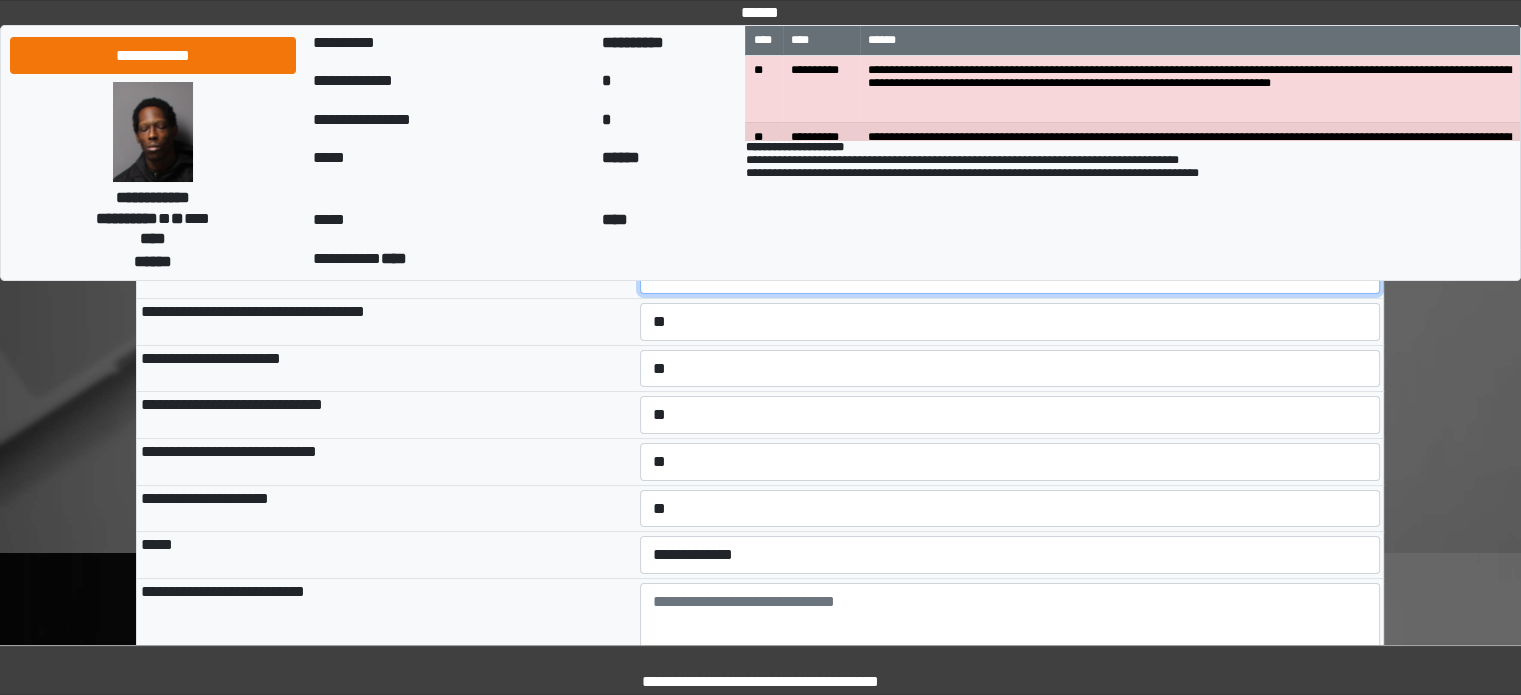 scroll, scrollTop: 500, scrollLeft: 0, axis: vertical 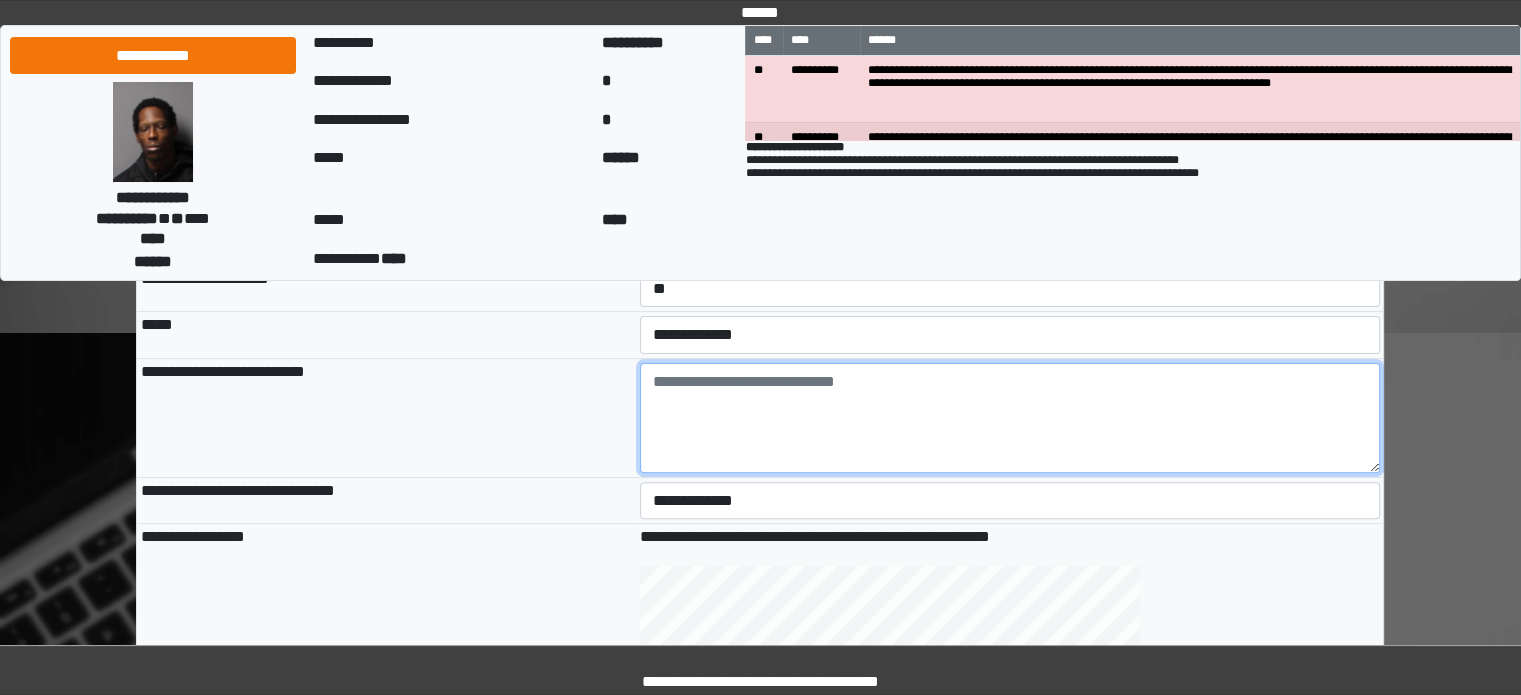 click at bounding box center [1010, 418] 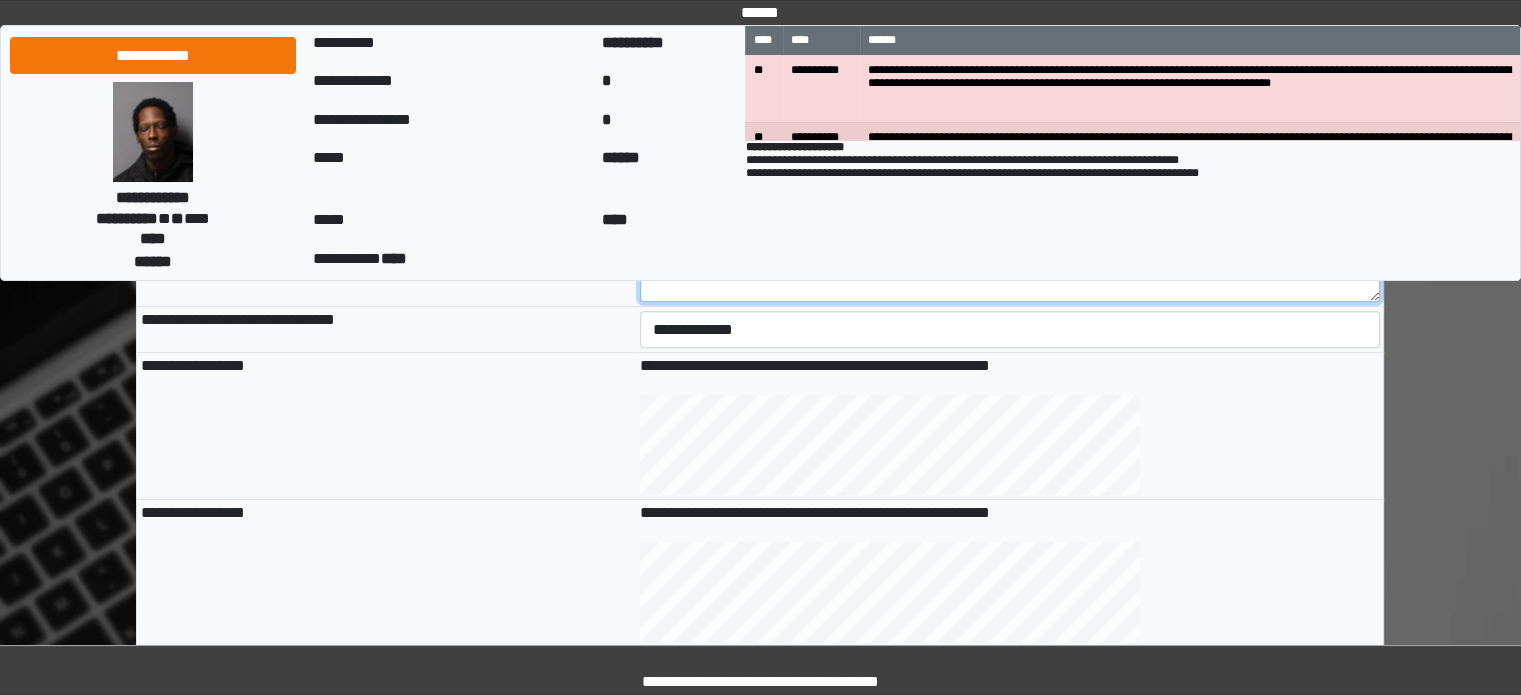 scroll, scrollTop: 900, scrollLeft: 0, axis: vertical 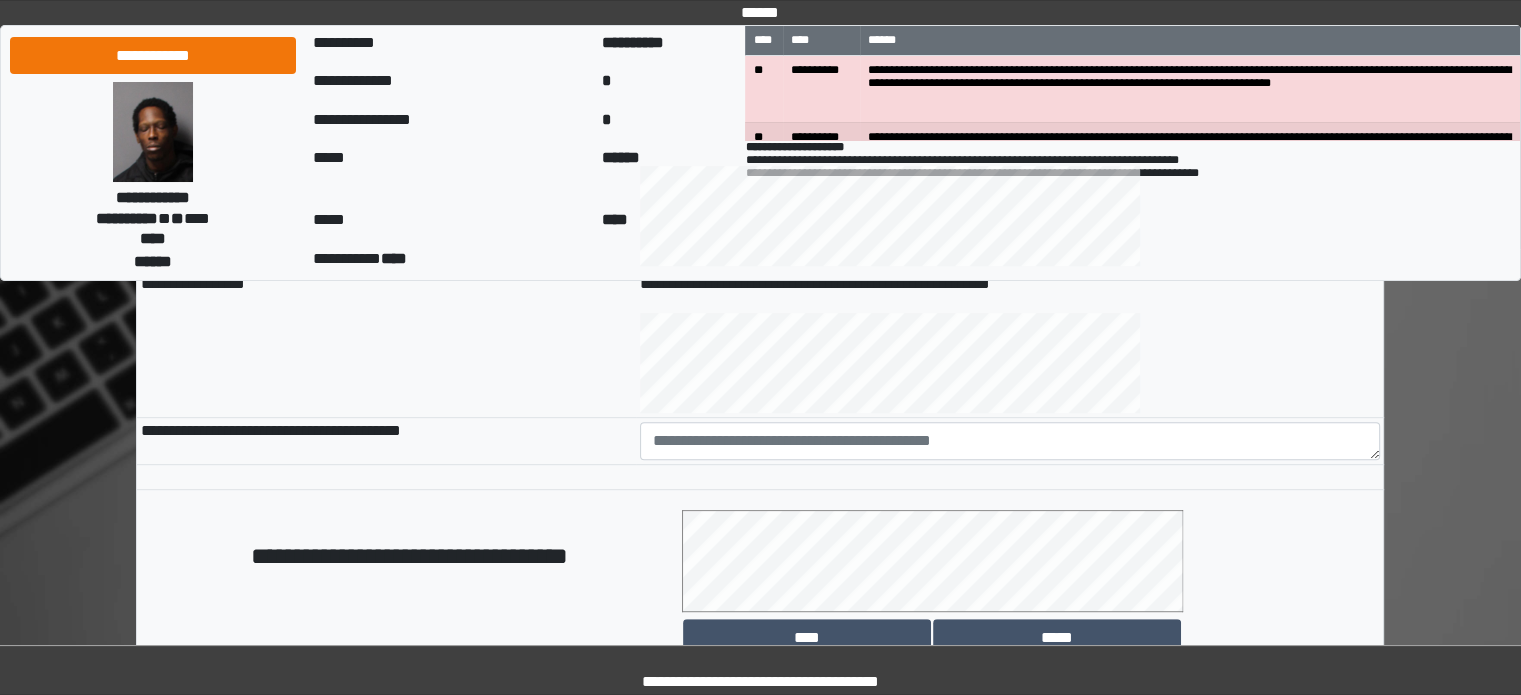 type on "**********" 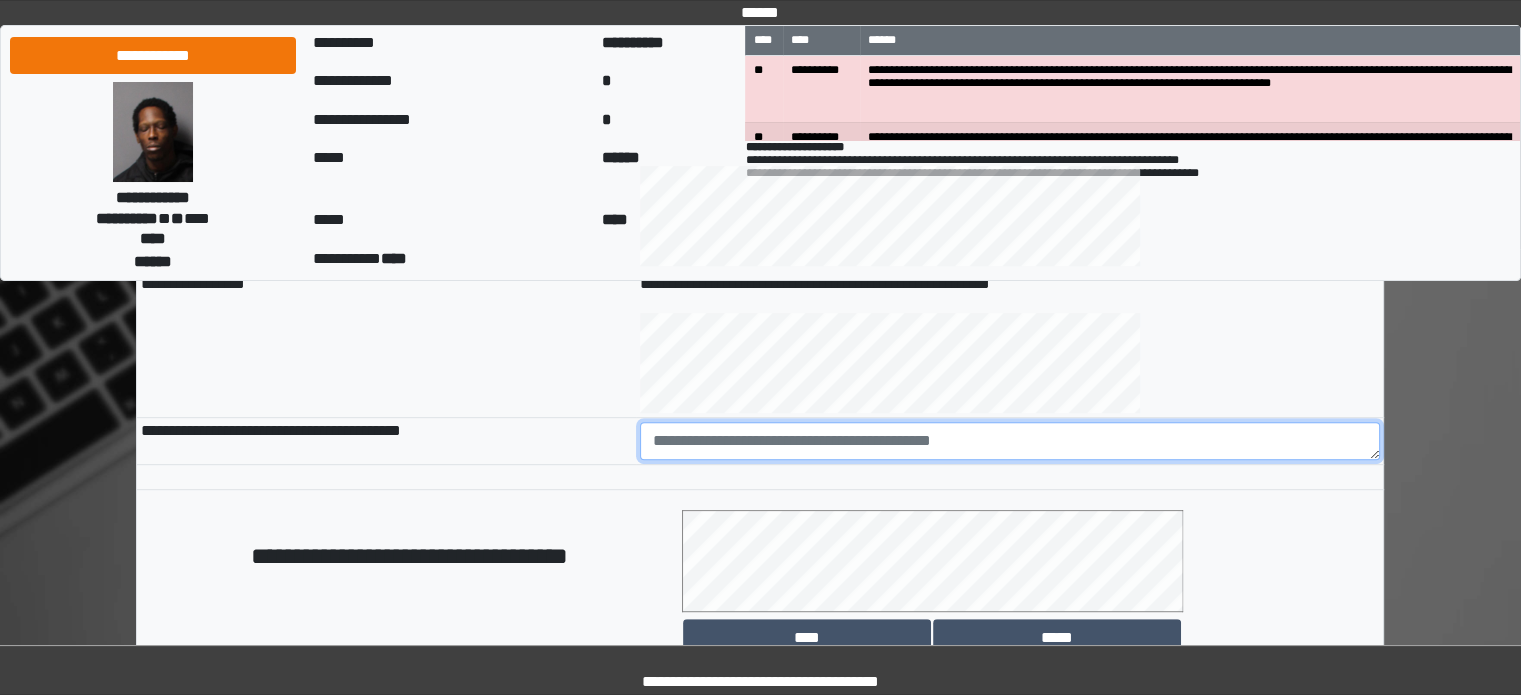 click at bounding box center [1010, 441] 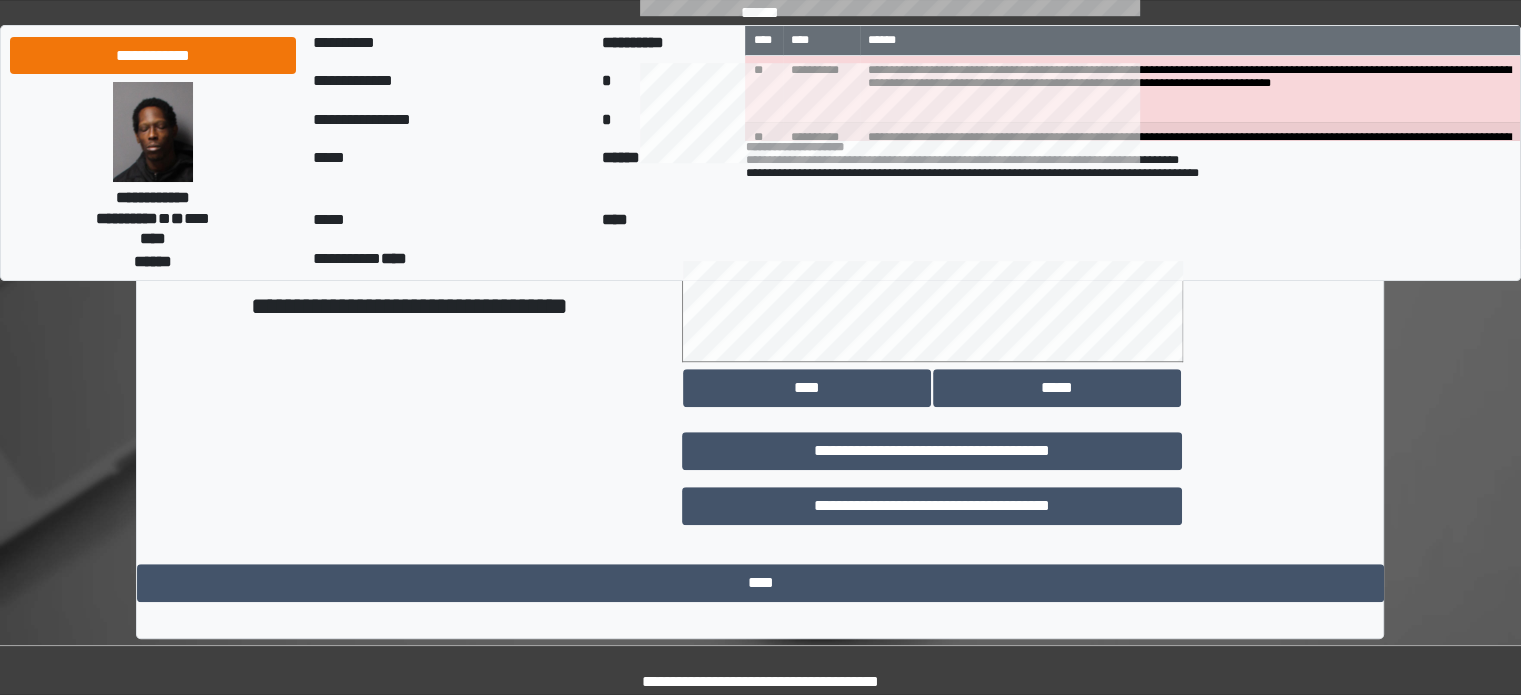 scroll, scrollTop: 1158, scrollLeft: 0, axis: vertical 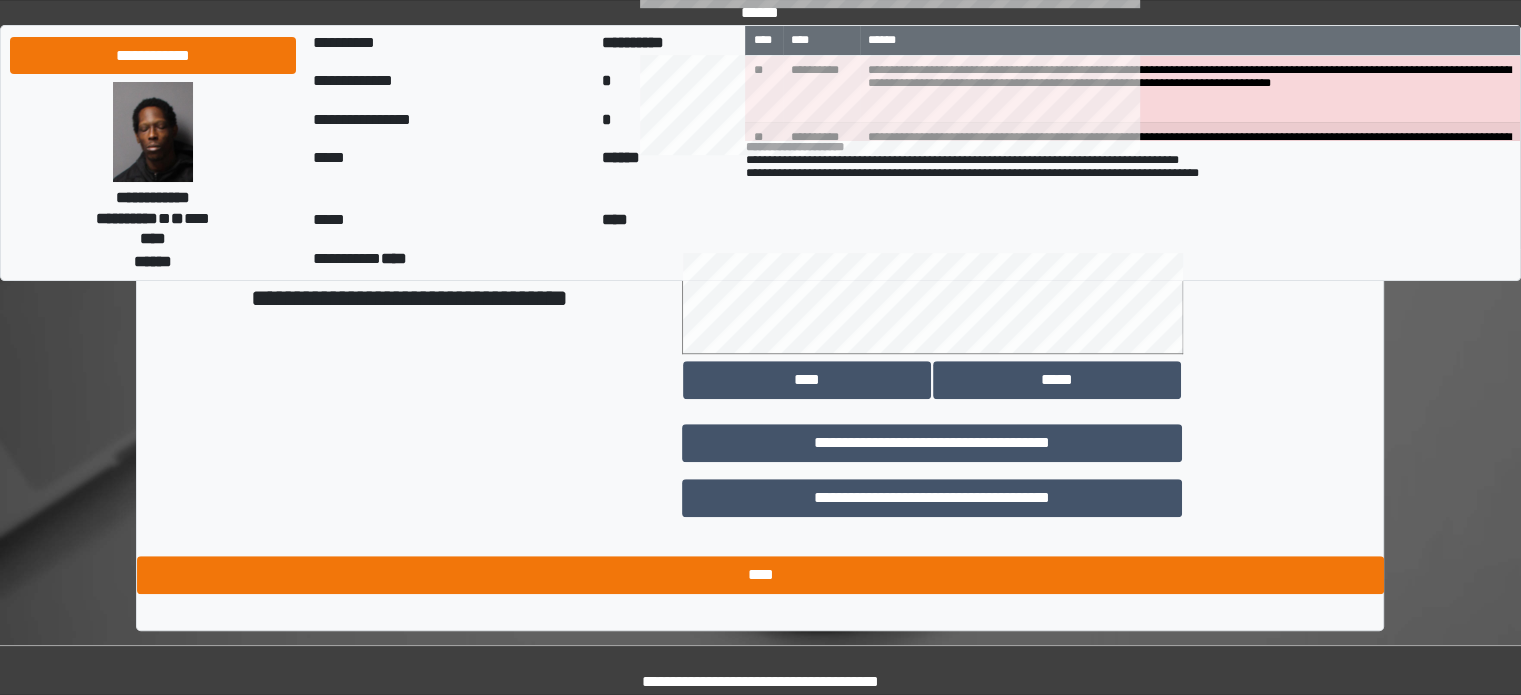 type on "**********" 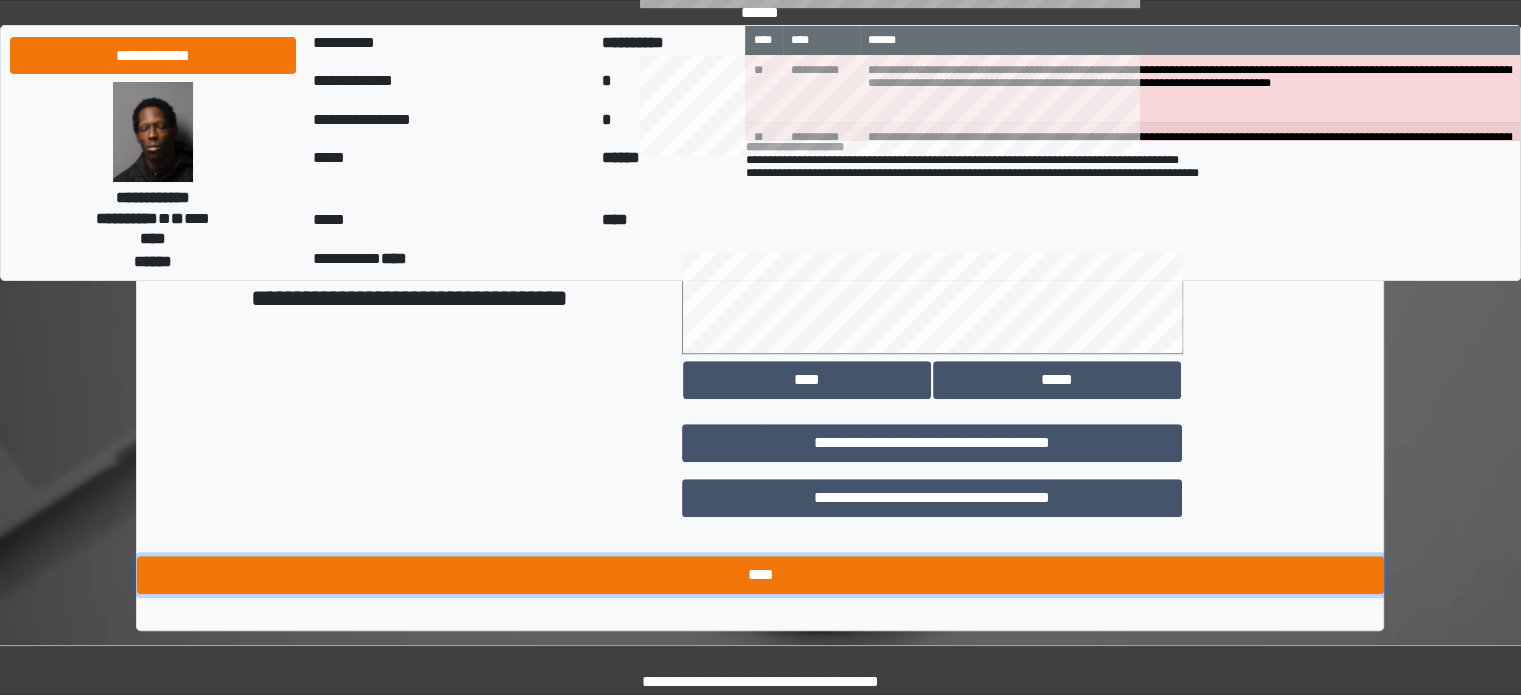 click on "****" at bounding box center [760, 575] 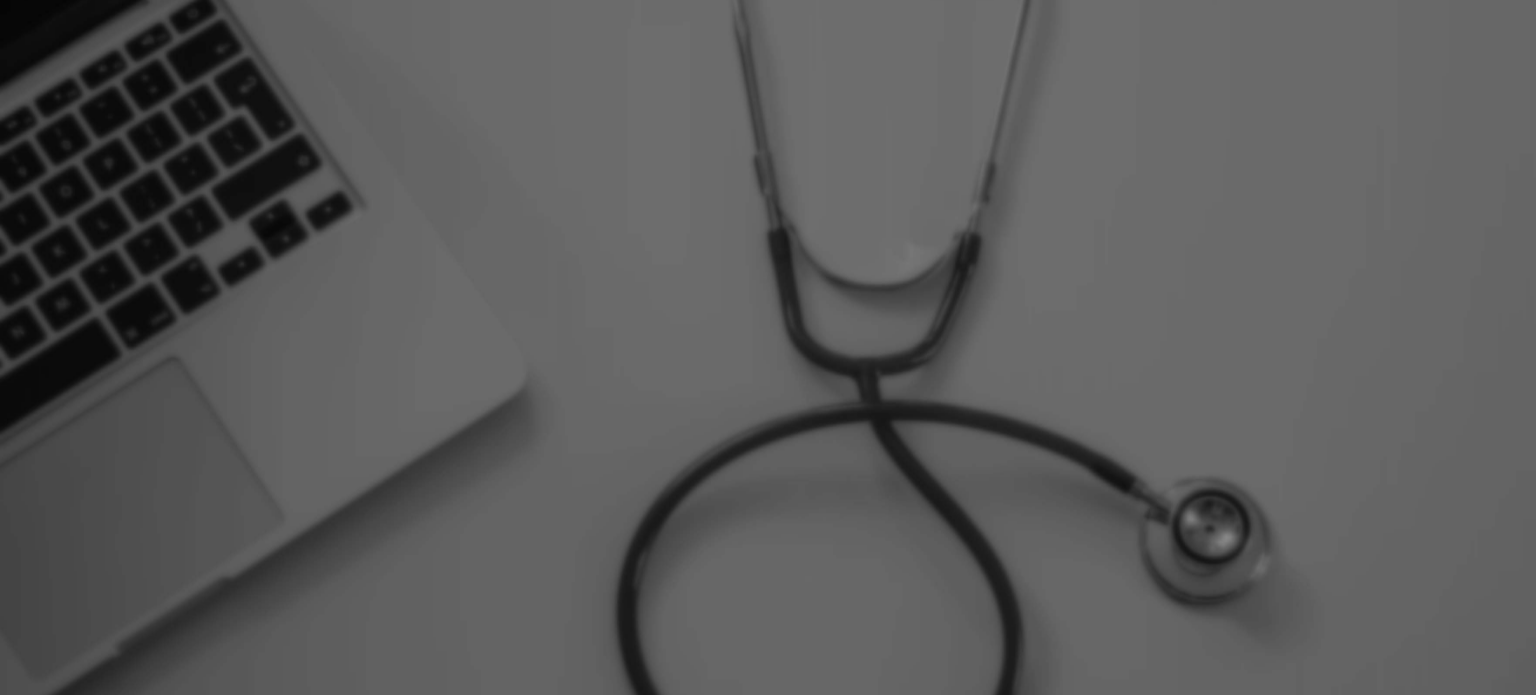 scroll, scrollTop: 0, scrollLeft: 0, axis: both 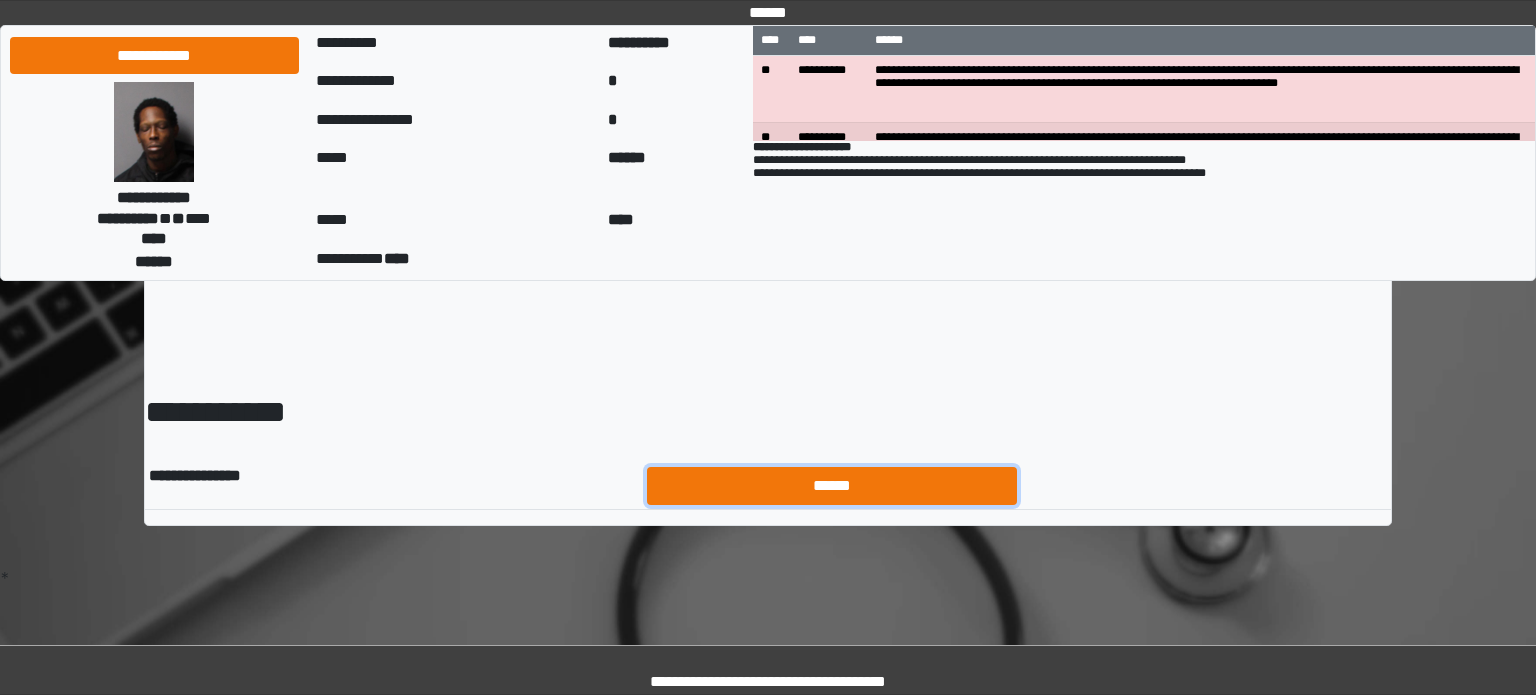 click on "******" at bounding box center (832, 486) 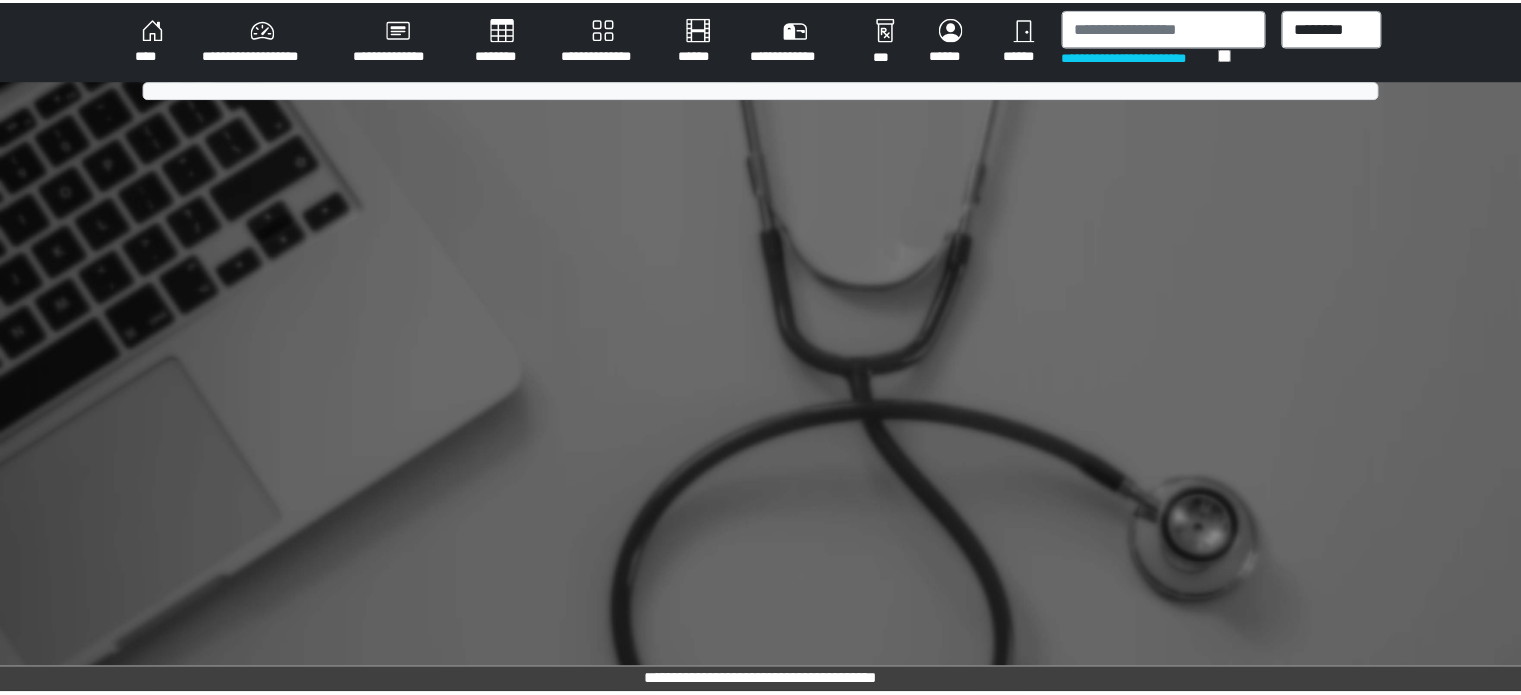 scroll, scrollTop: 0, scrollLeft: 0, axis: both 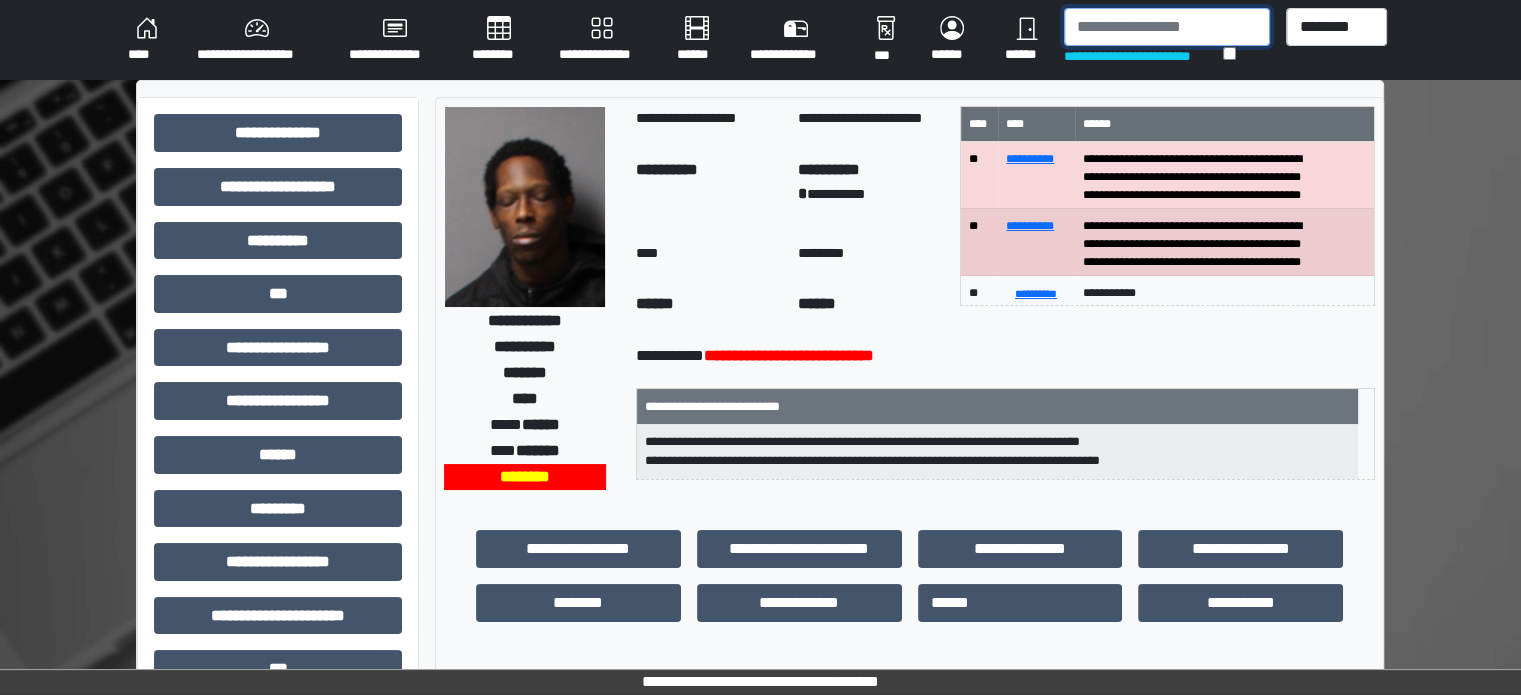 click at bounding box center [1167, 27] 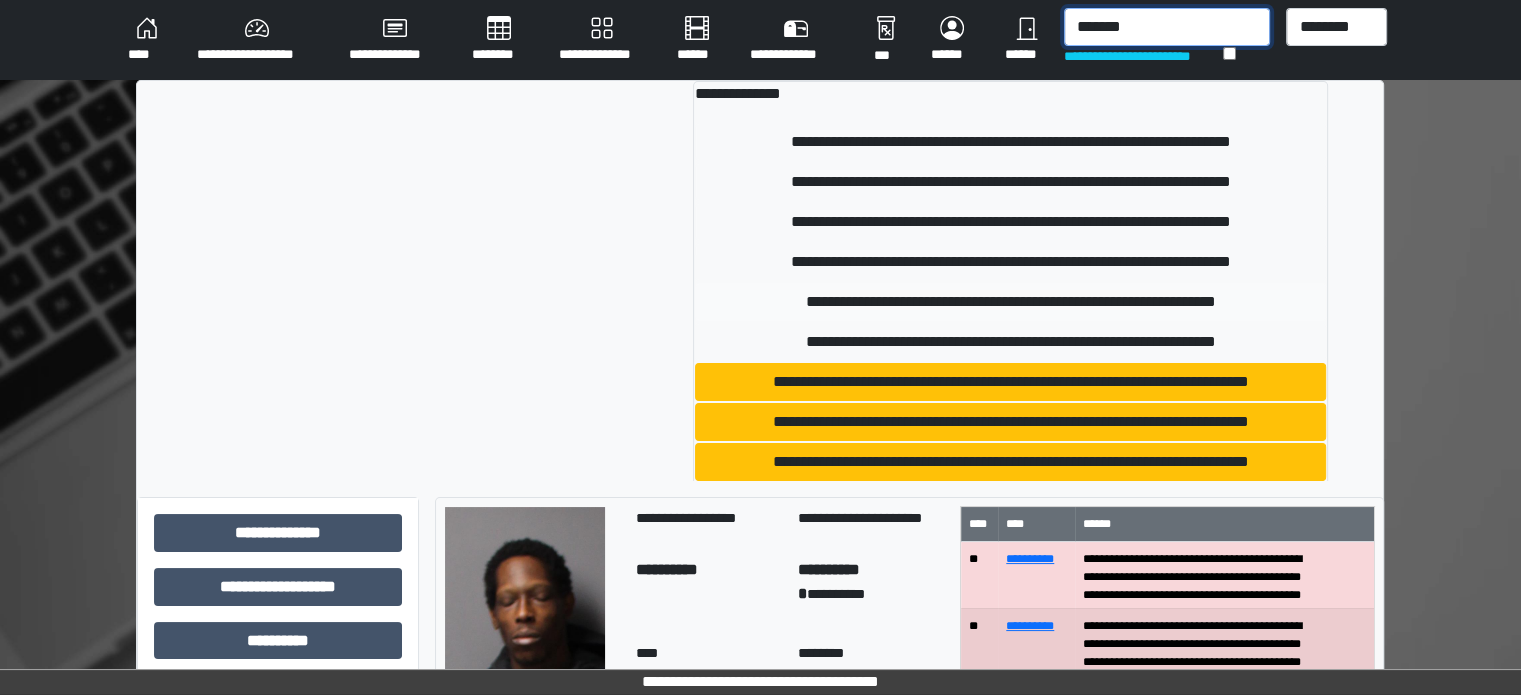 type on "*******" 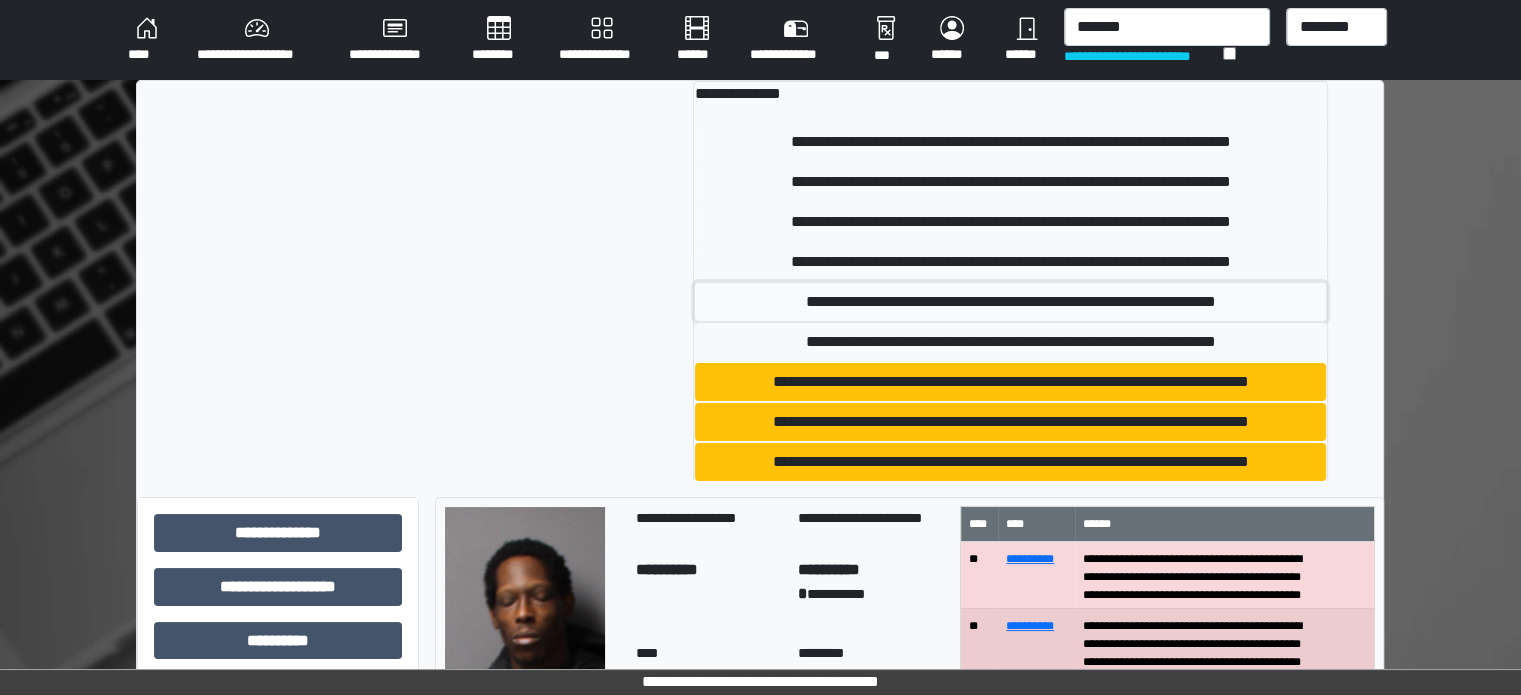 click on "**********" at bounding box center [1010, 302] 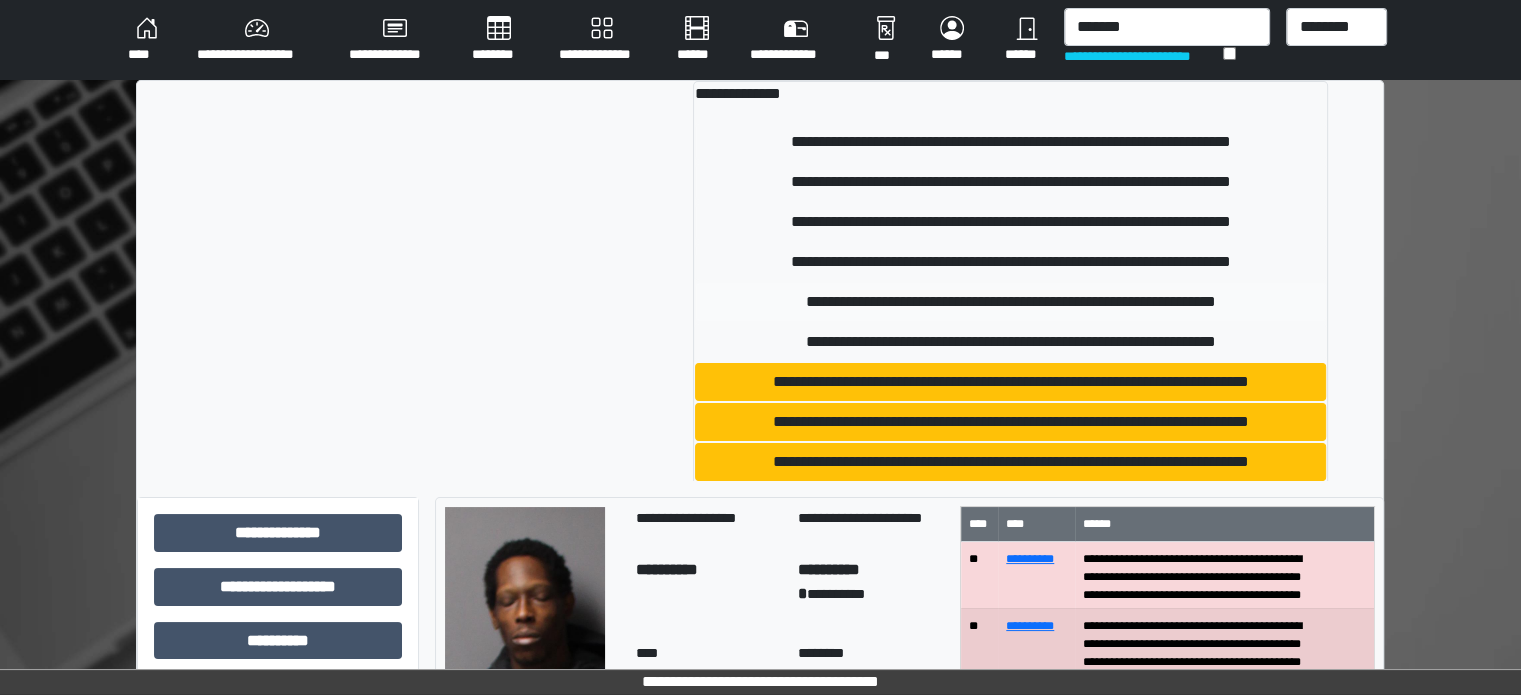 type 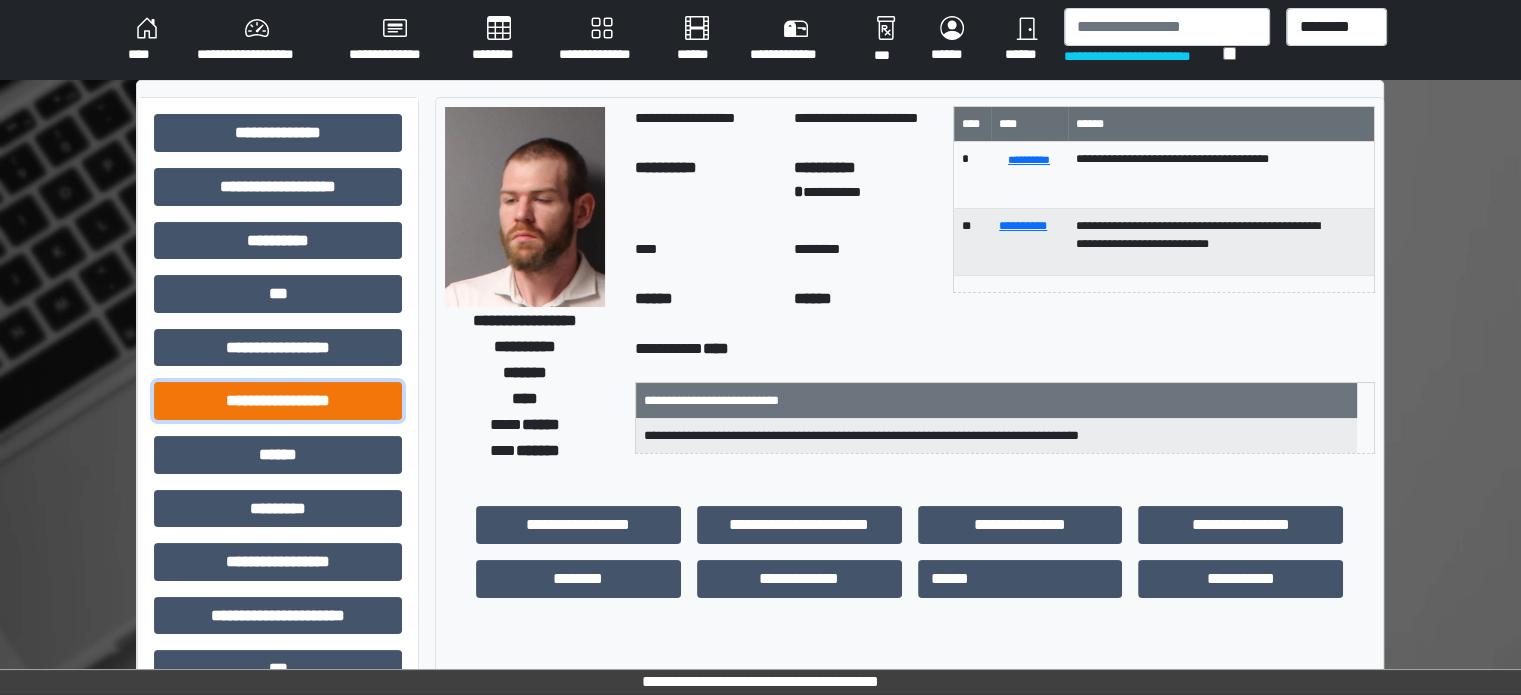 click on "**********" at bounding box center (278, 401) 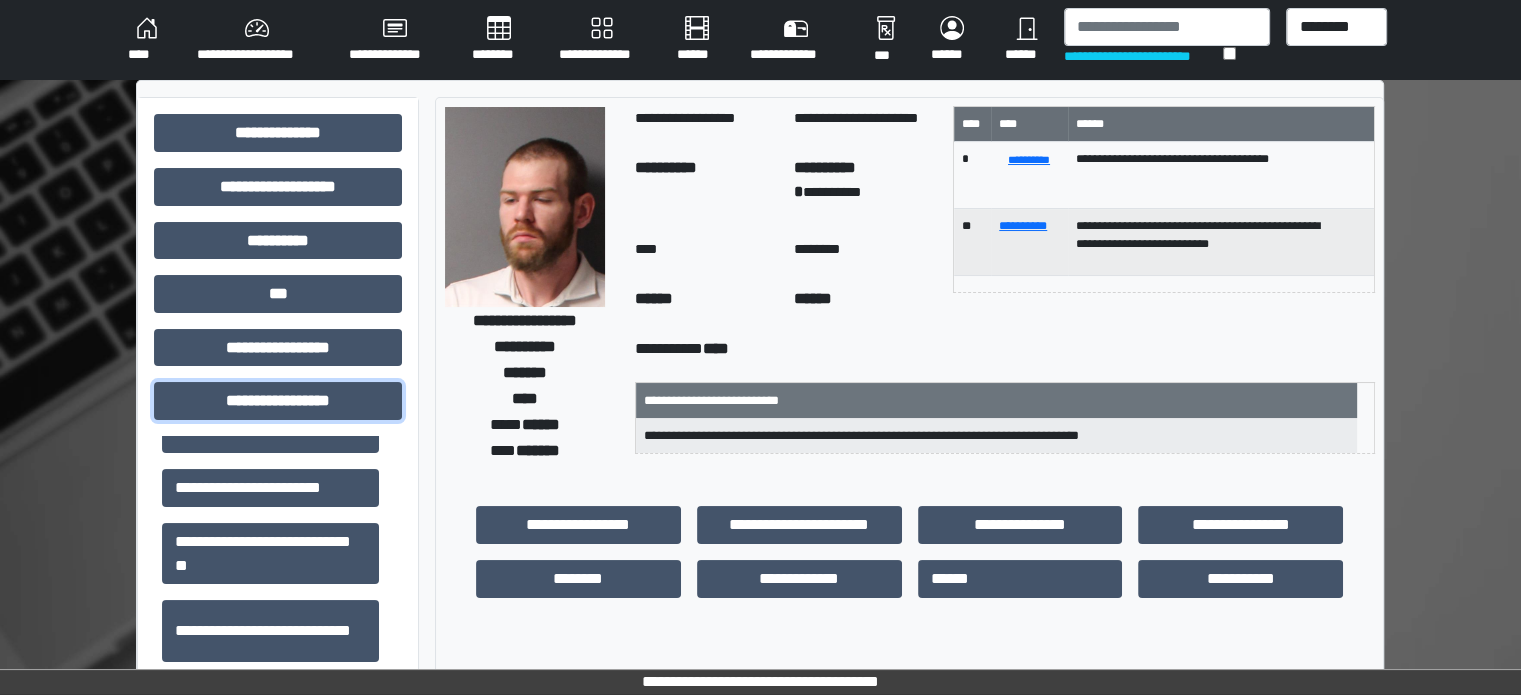 scroll, scrollTop: 1313, scrollLeft: 0, axis: vertical 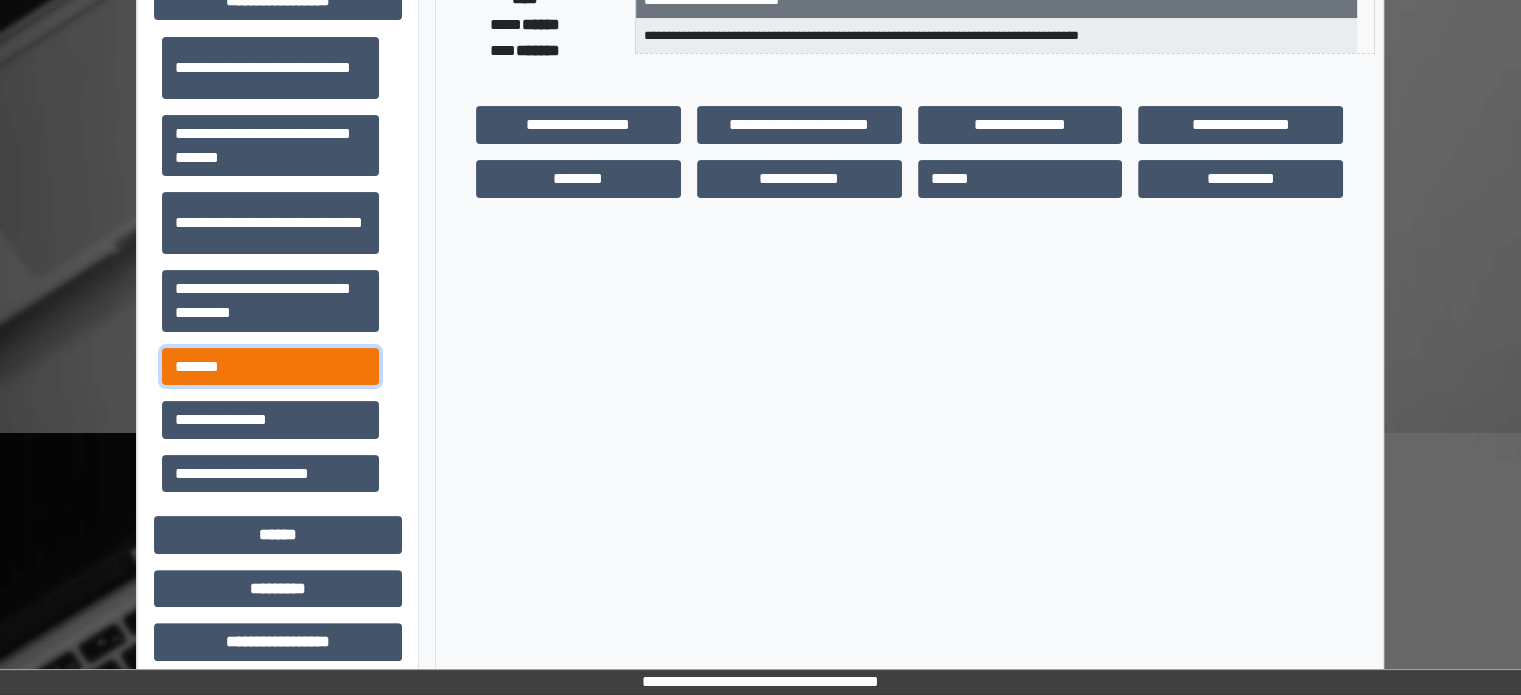 click on "*******" at bounding box center (270, 367) 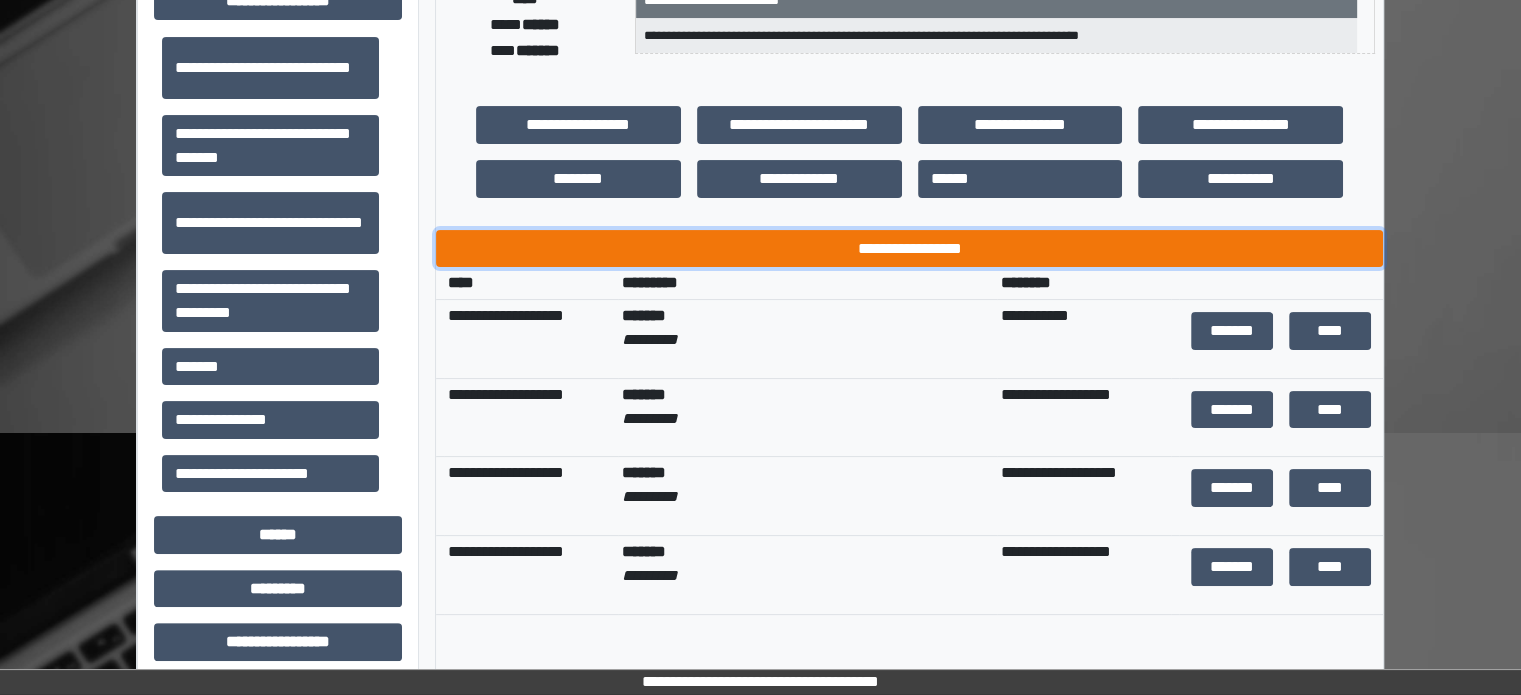 click on "**********" at bounding box center [909, 249] 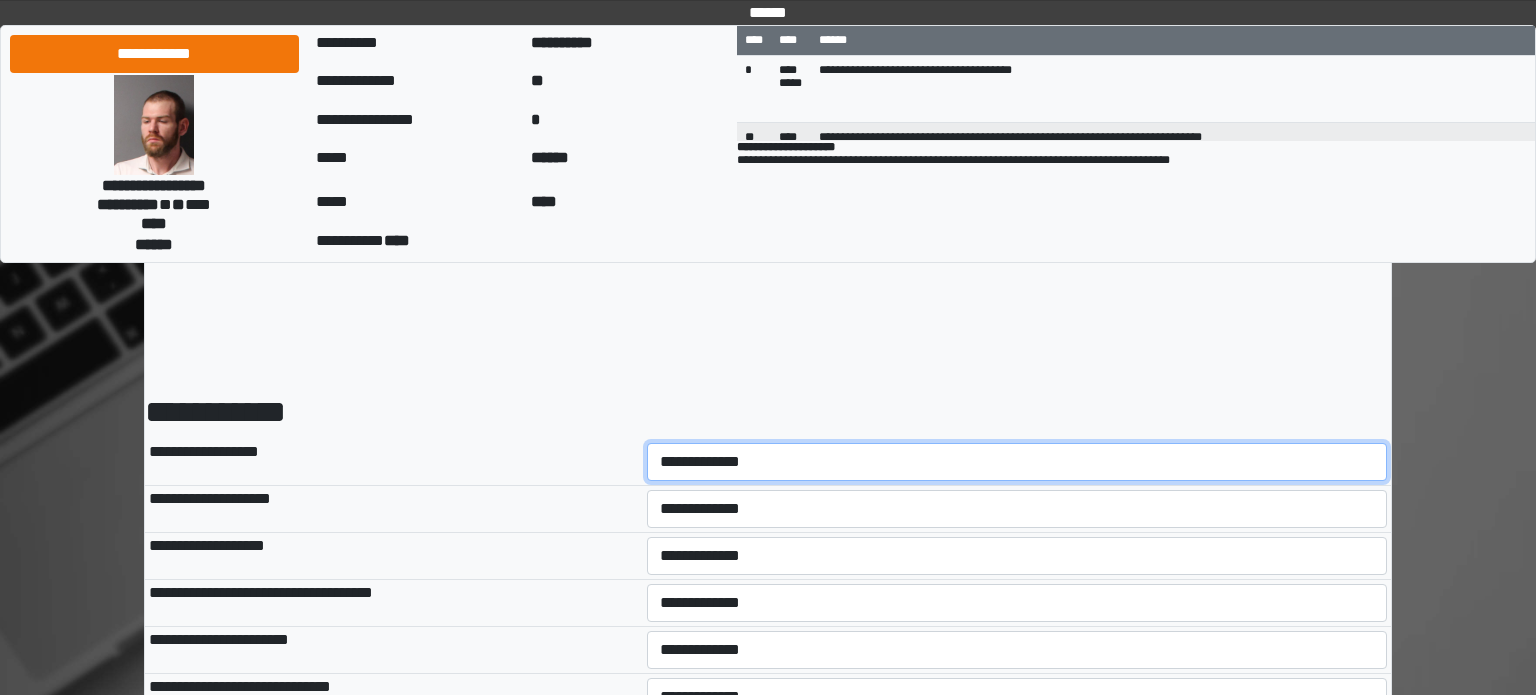 click on "**********" at bounding box center (1017, 462) 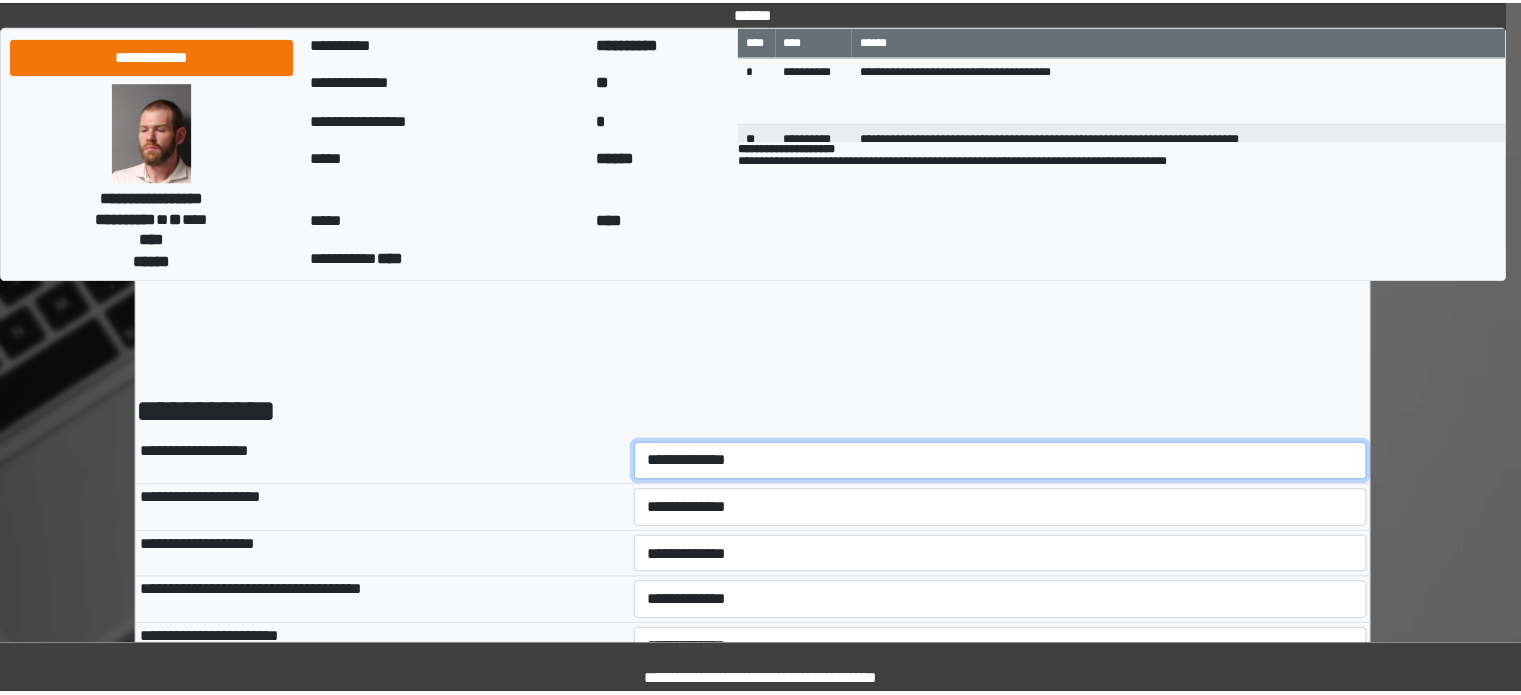 scroll, scrollTop: 0, scrollLeft: 0, axis: both 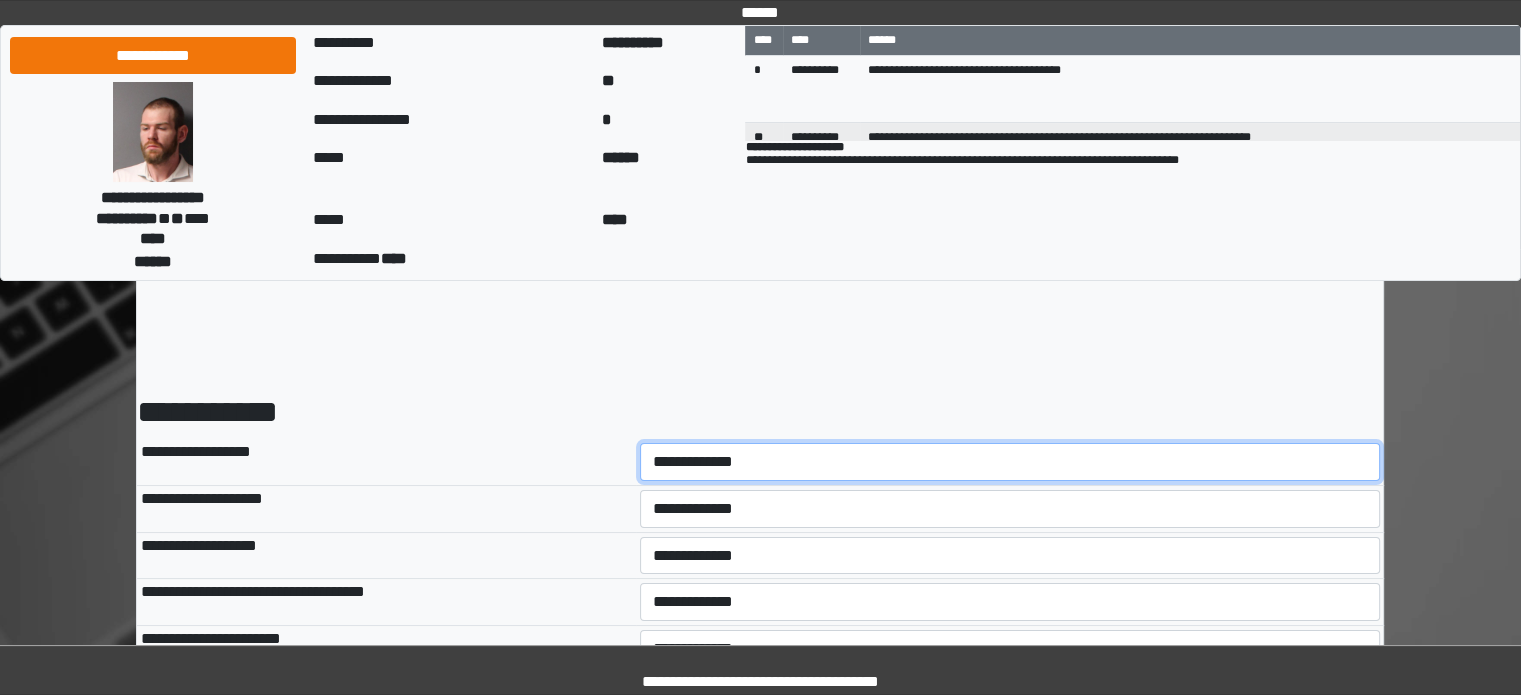 click on "**********" at bounding box center [1010, 462] 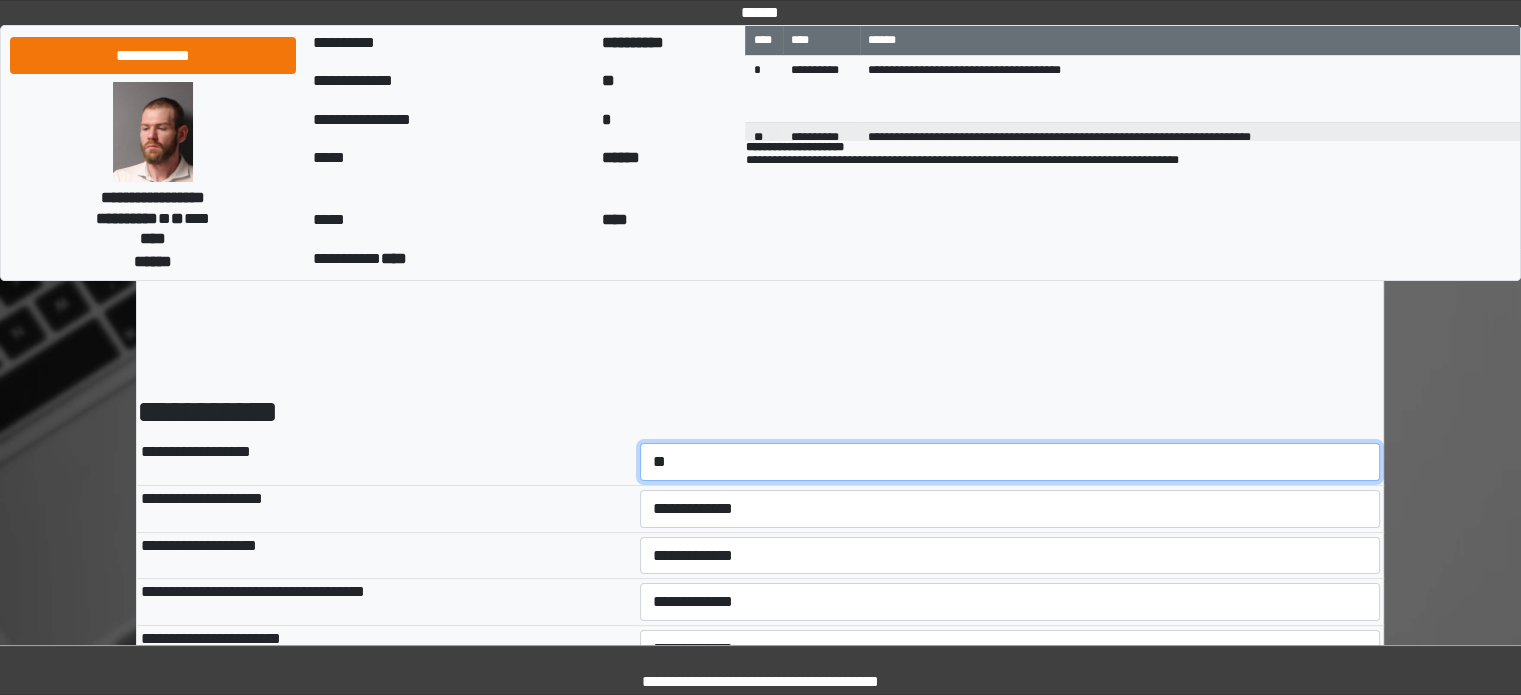 click on "**********" at bounding box center (1010, 462) 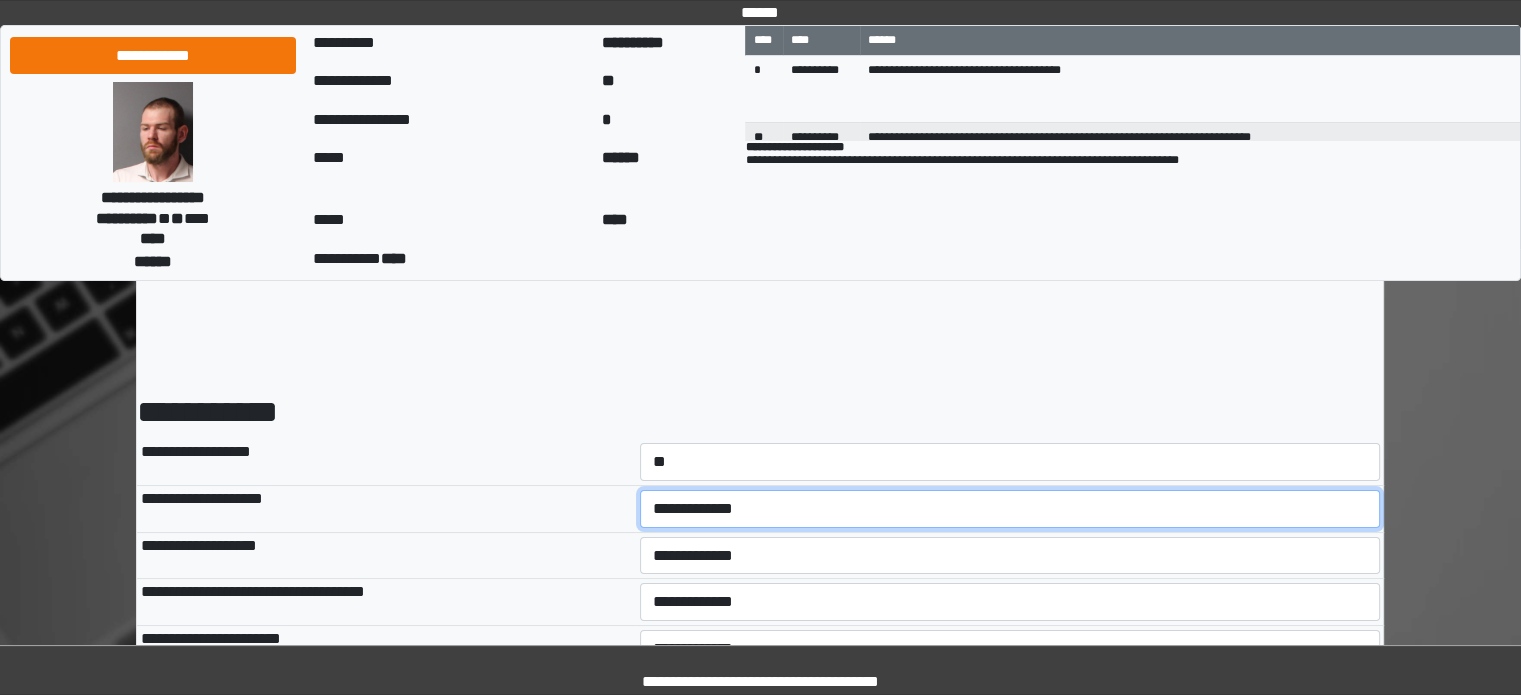 click on "**********" at bounding box center (1010, 509) 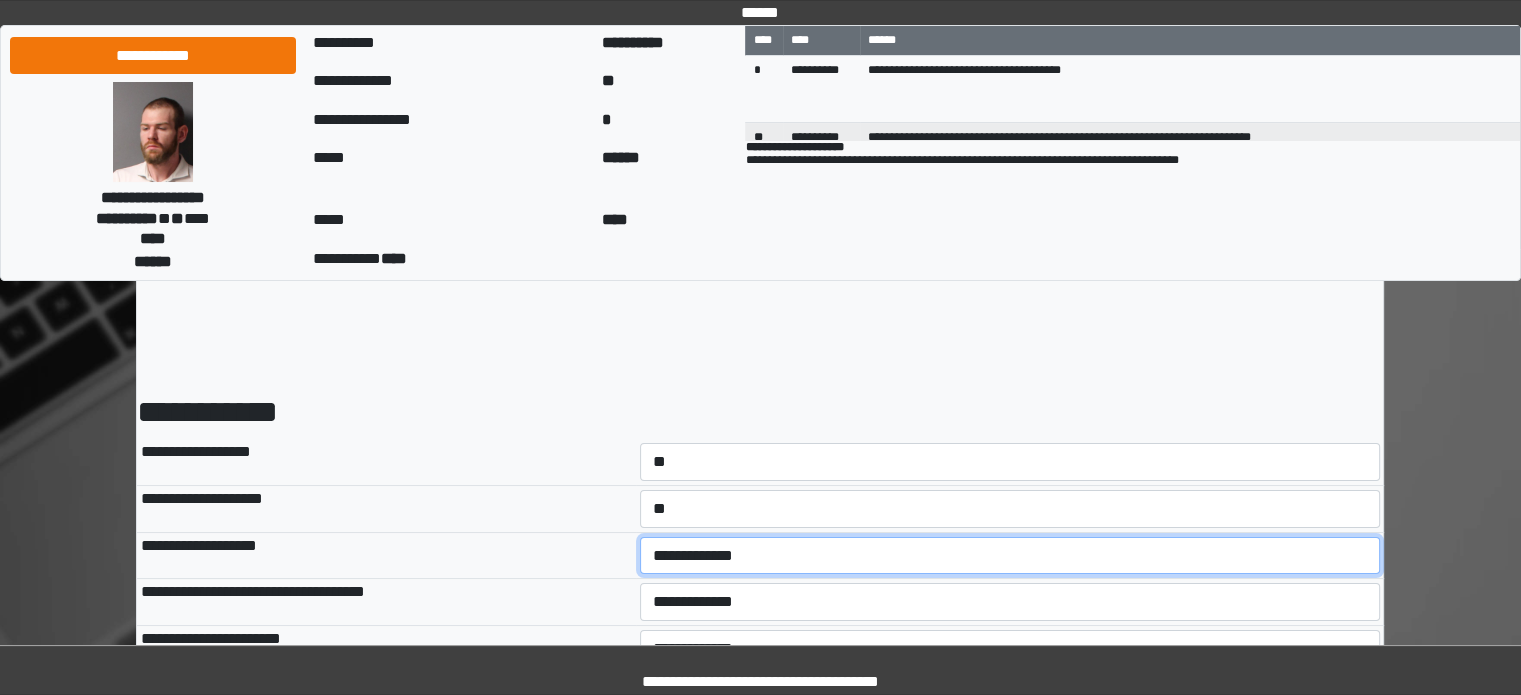 click on "**********" at bounding box center [1010, 556] 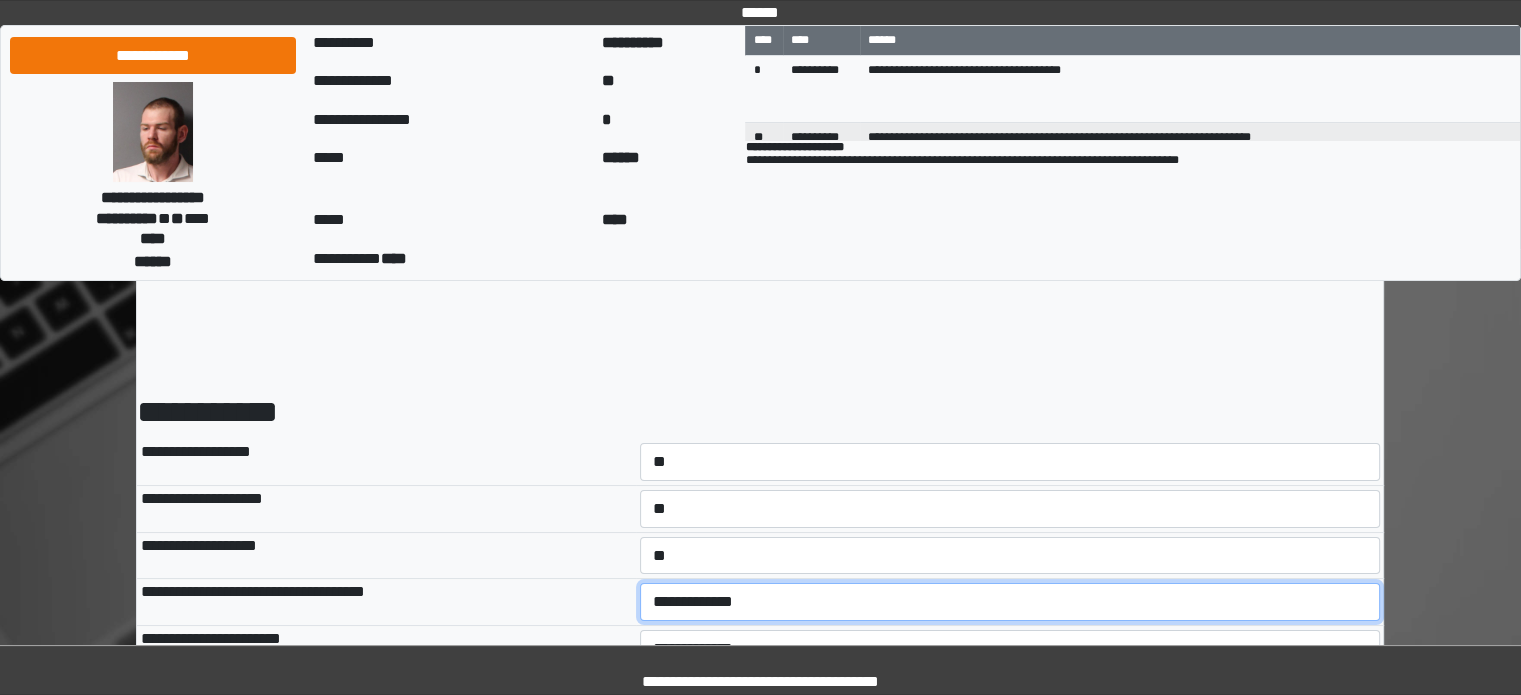click on "**********" at bounding box center (1010, 602) 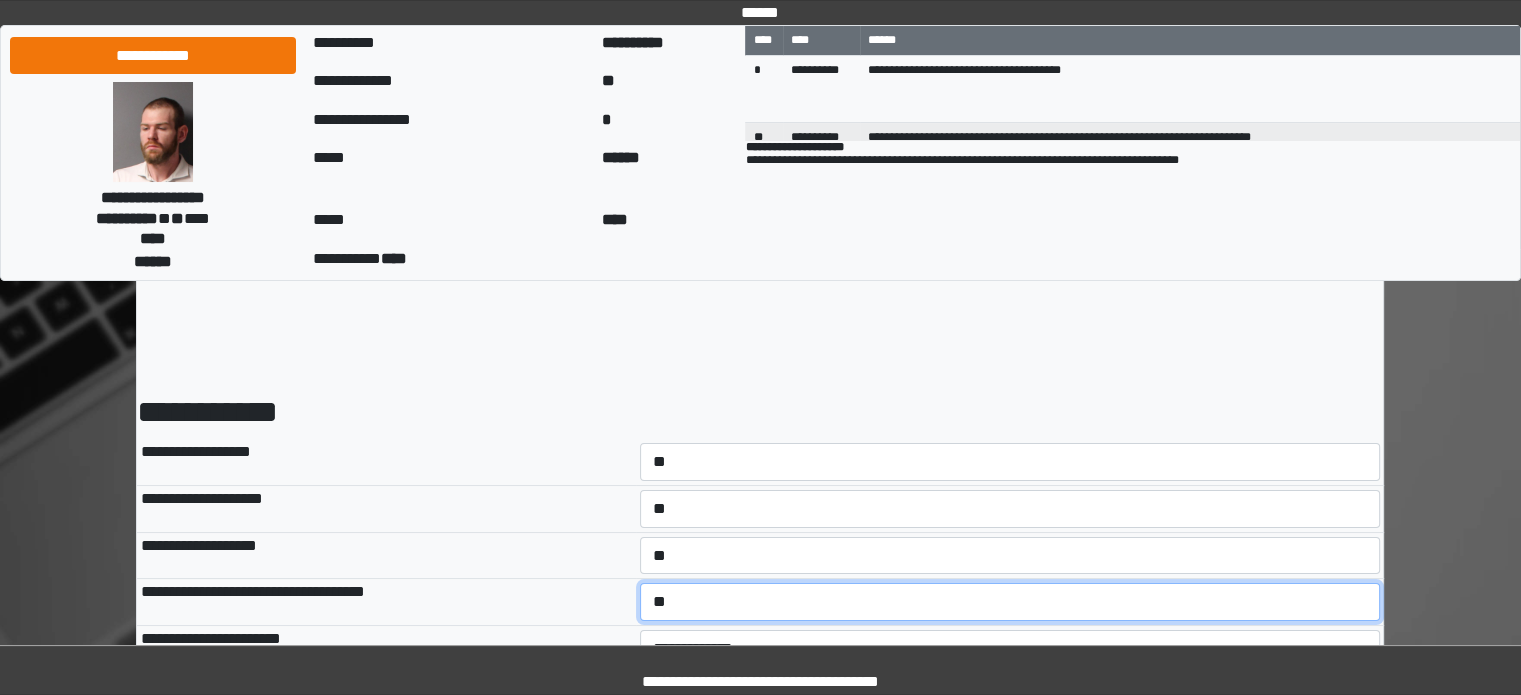 click on "**********" at bounding box center (1010, 602) 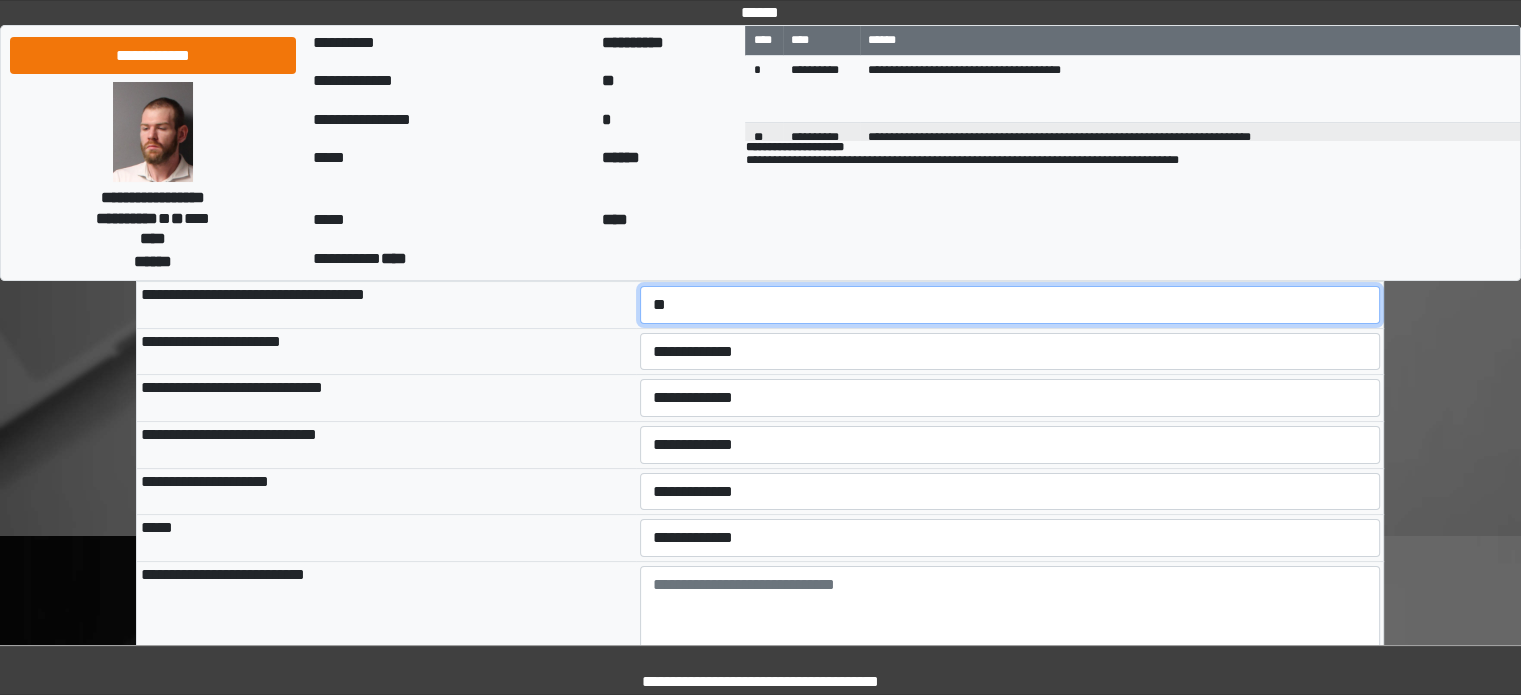 scroll, scrollTop: 300, scrollLeft: 0, axis: vertical 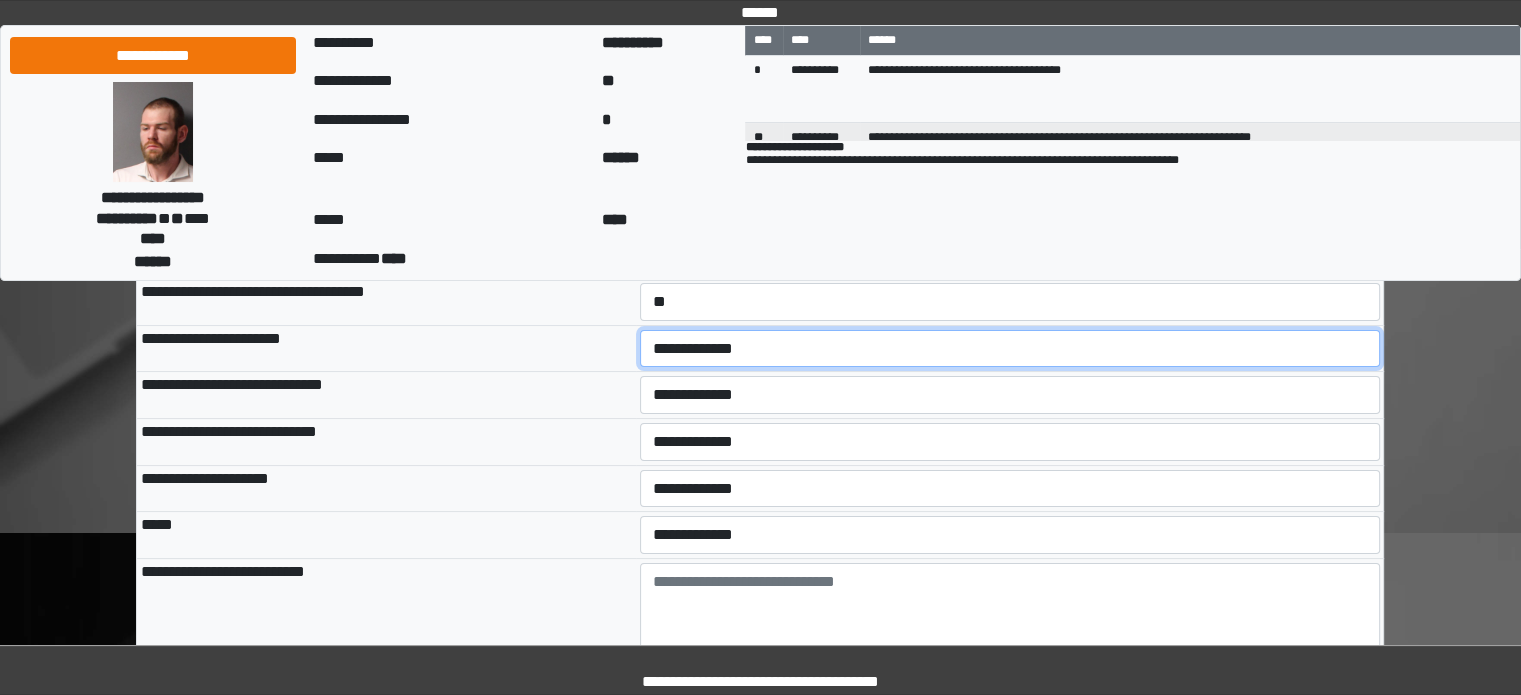 click on "**********" at bounding box center [1010, 349] 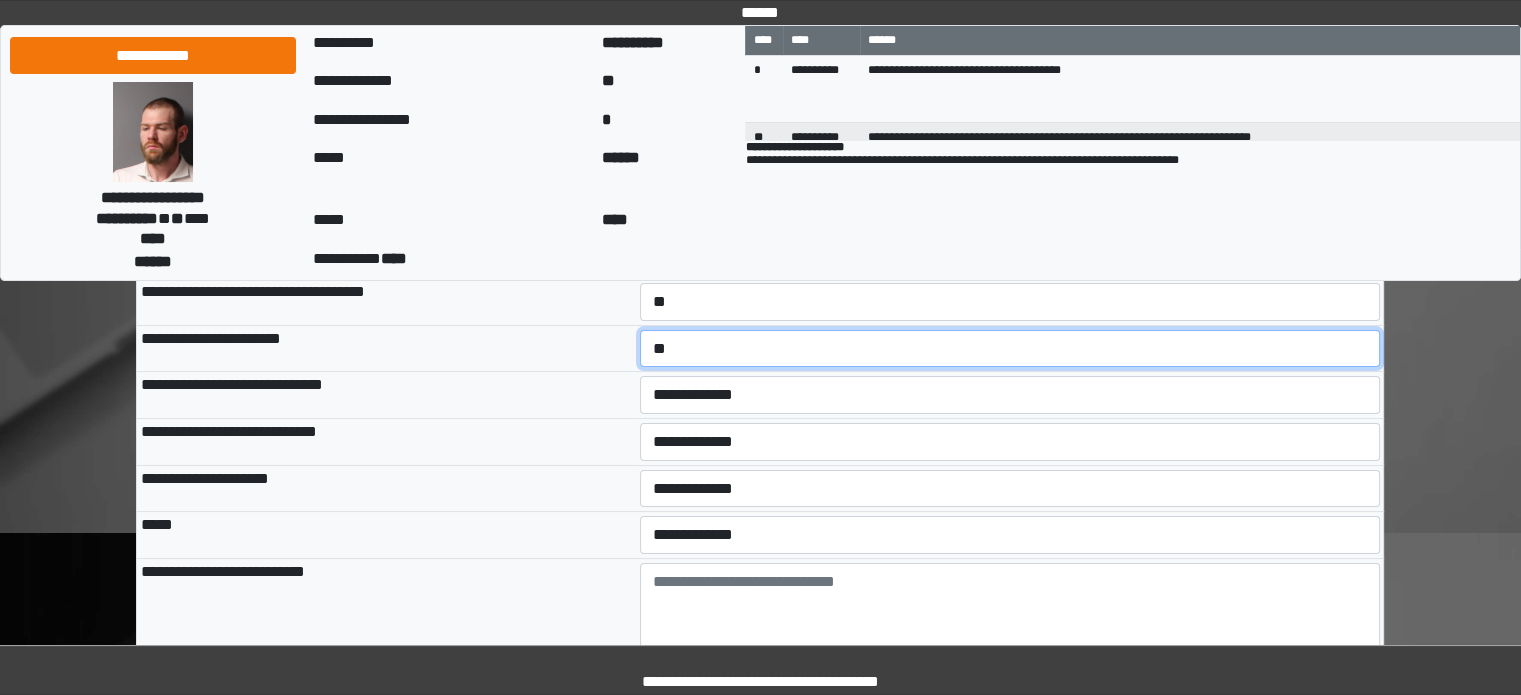 click on "**********" at bounding box center (1010, 349) 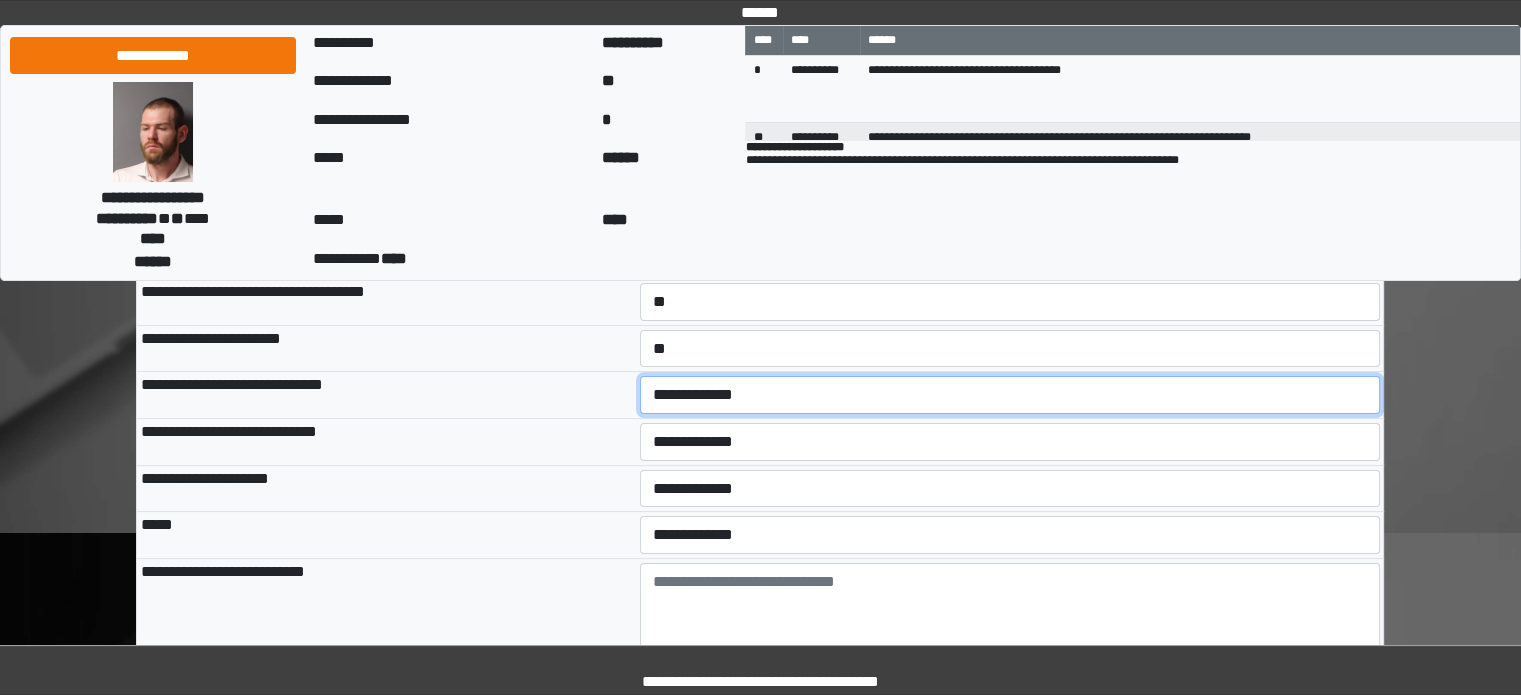 click on "**********" at bounding box center [1010, 395] 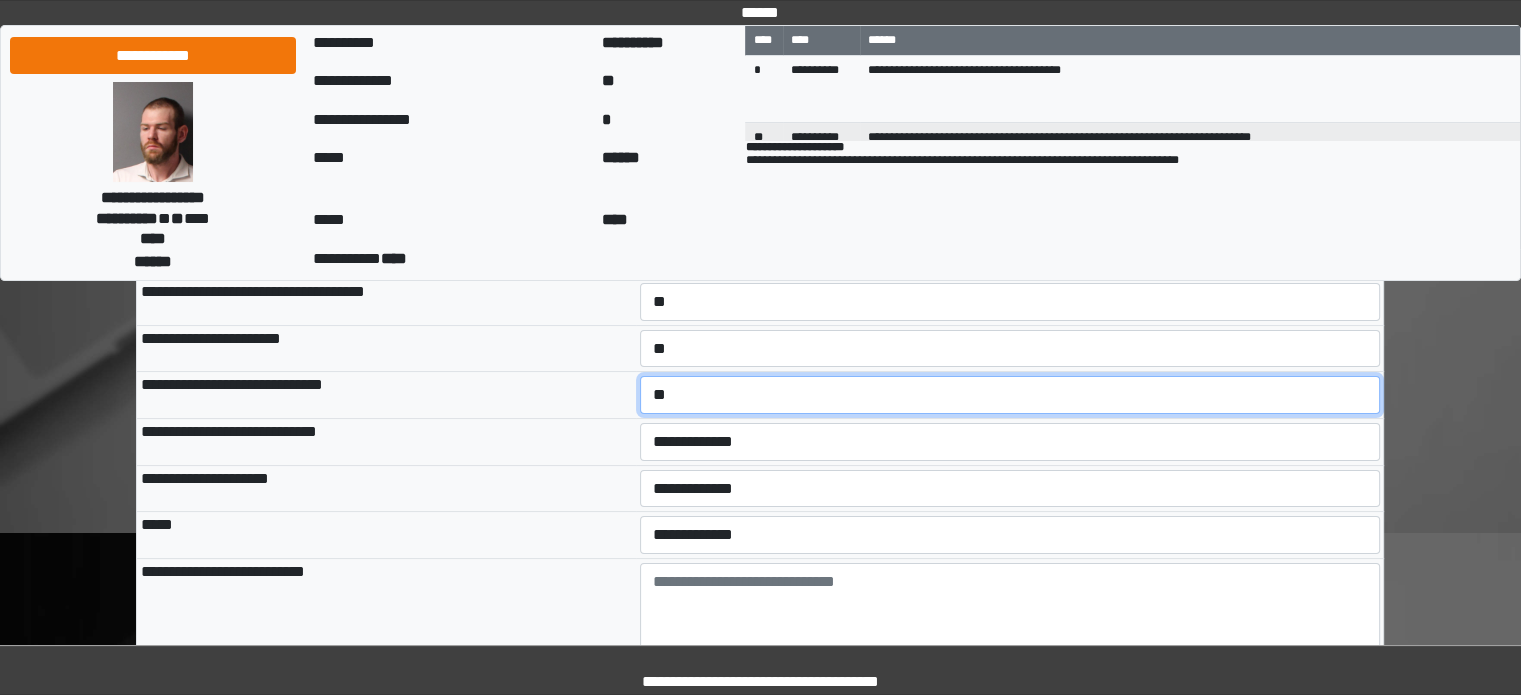 click on "**********" at bounding box center [1010, 395] 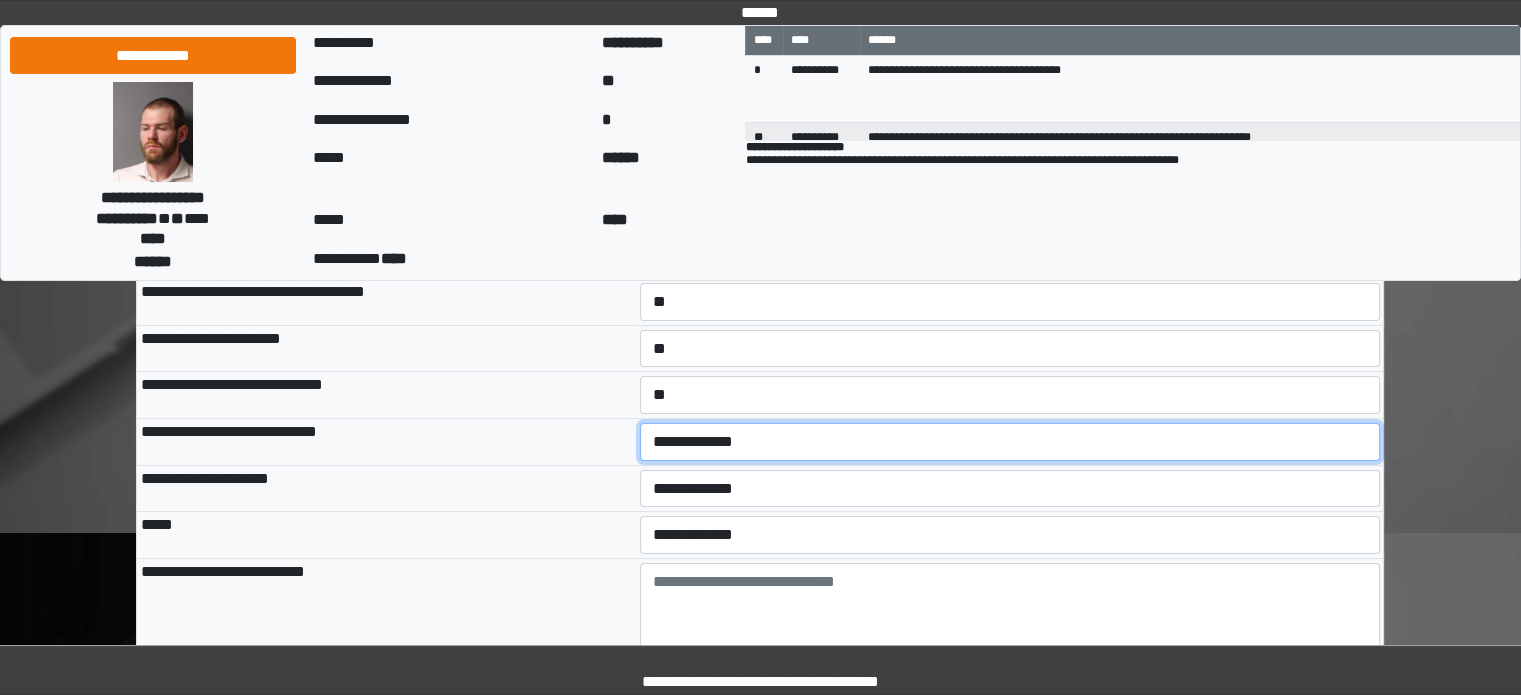 click on "**********" at bounding box center [1010, 442] 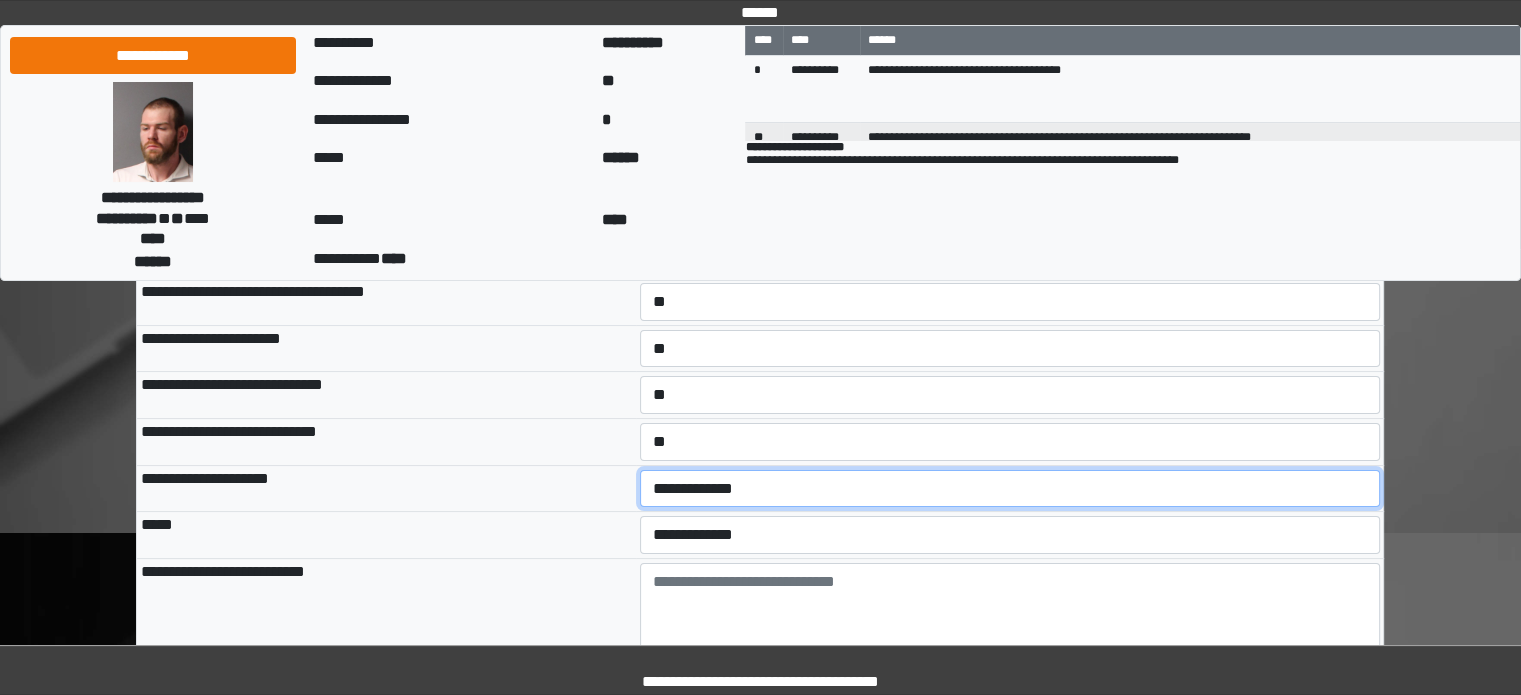 click on "**********" at bounding box center [1010, 489] 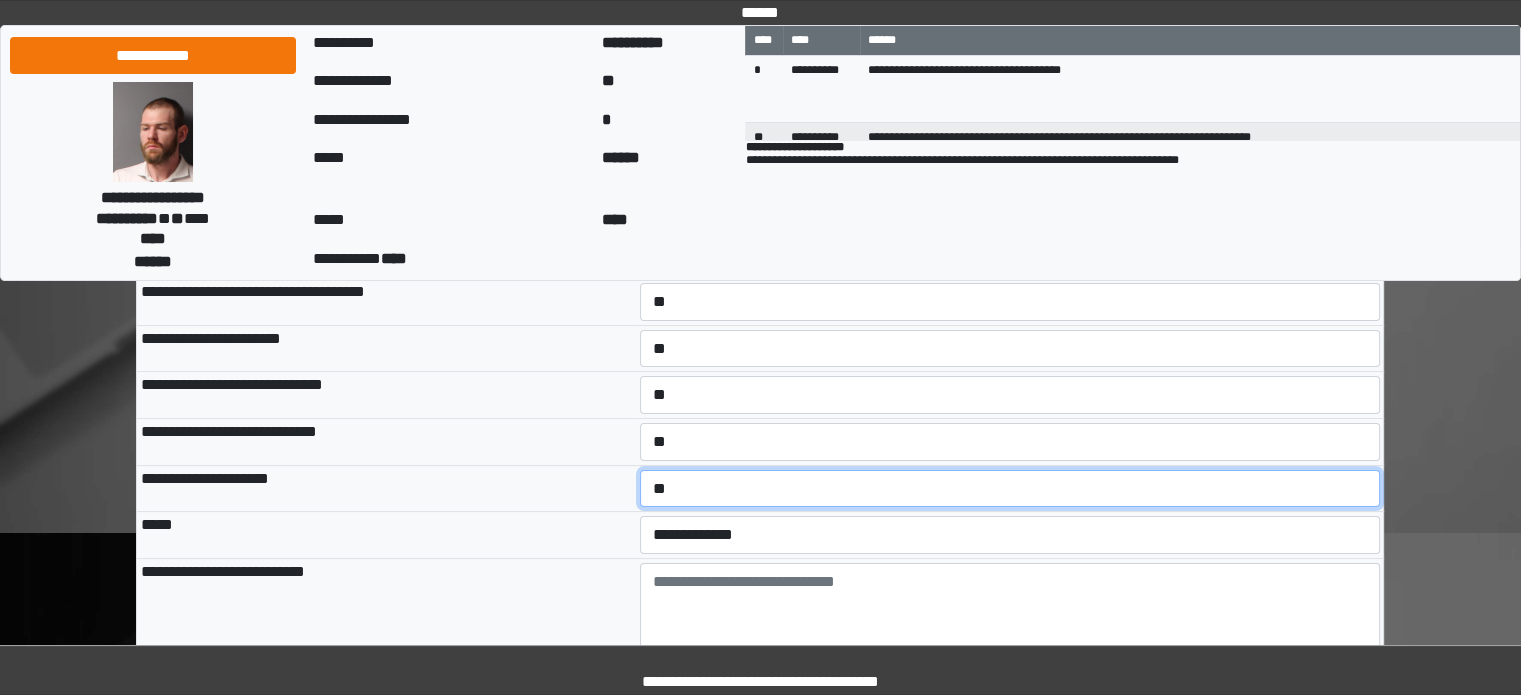 click on "**********" at bounding box center (1010, 489) 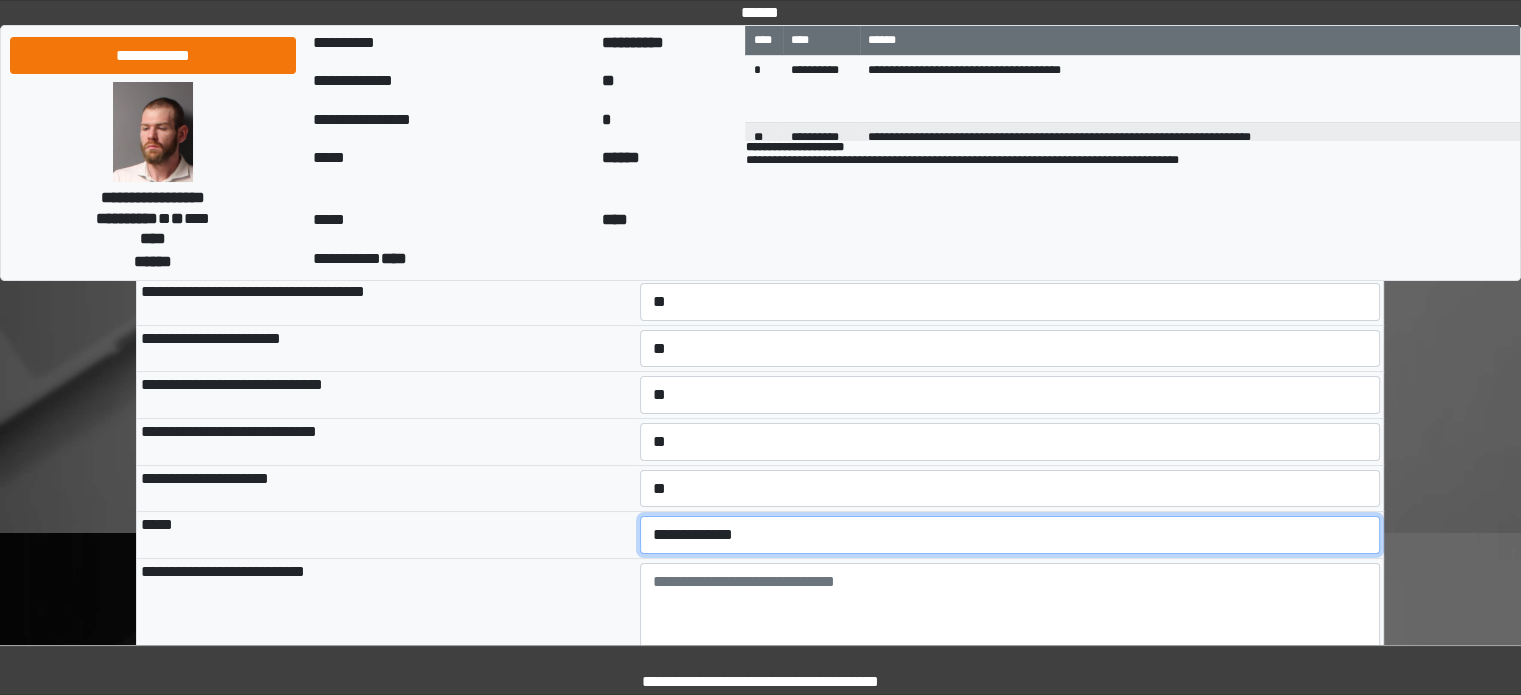 click on "**********" at bounding box center [1010, 535] 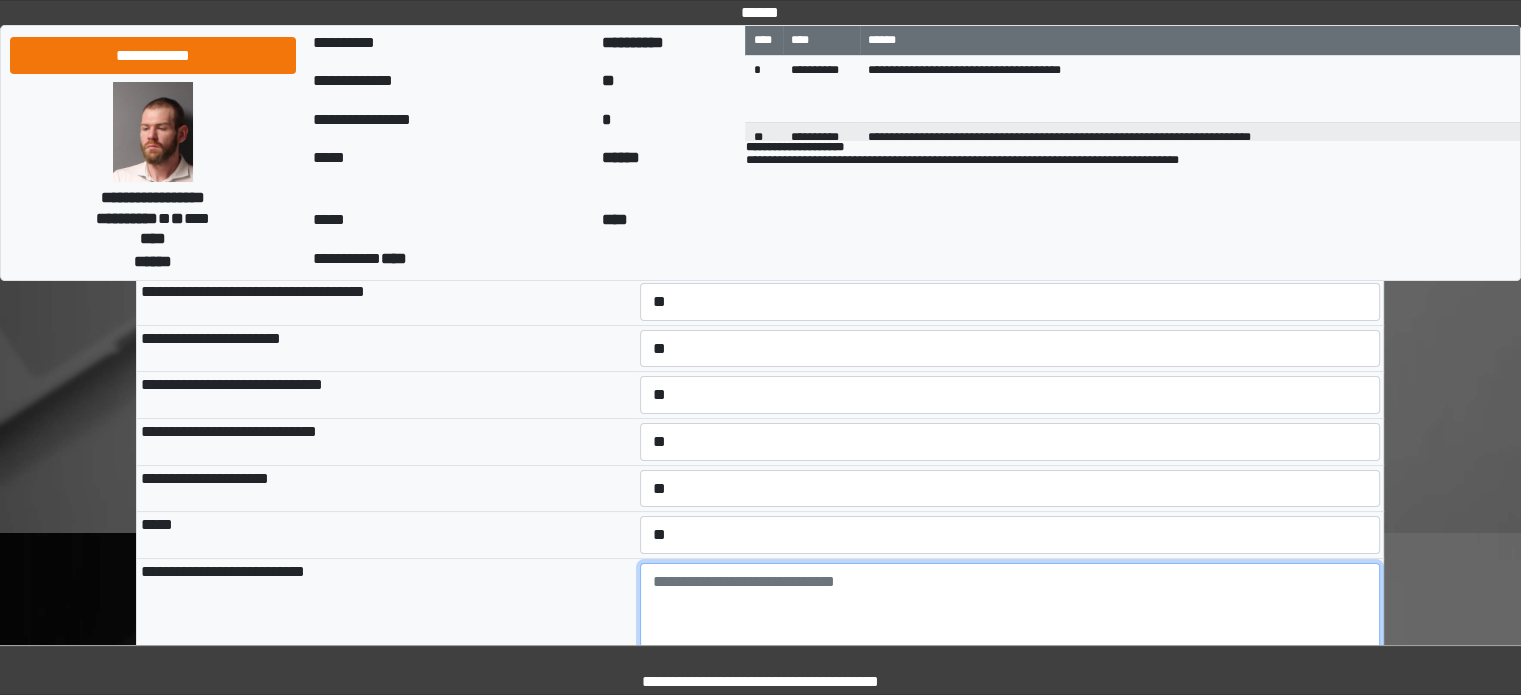 click at bounding box center (1010, 618) 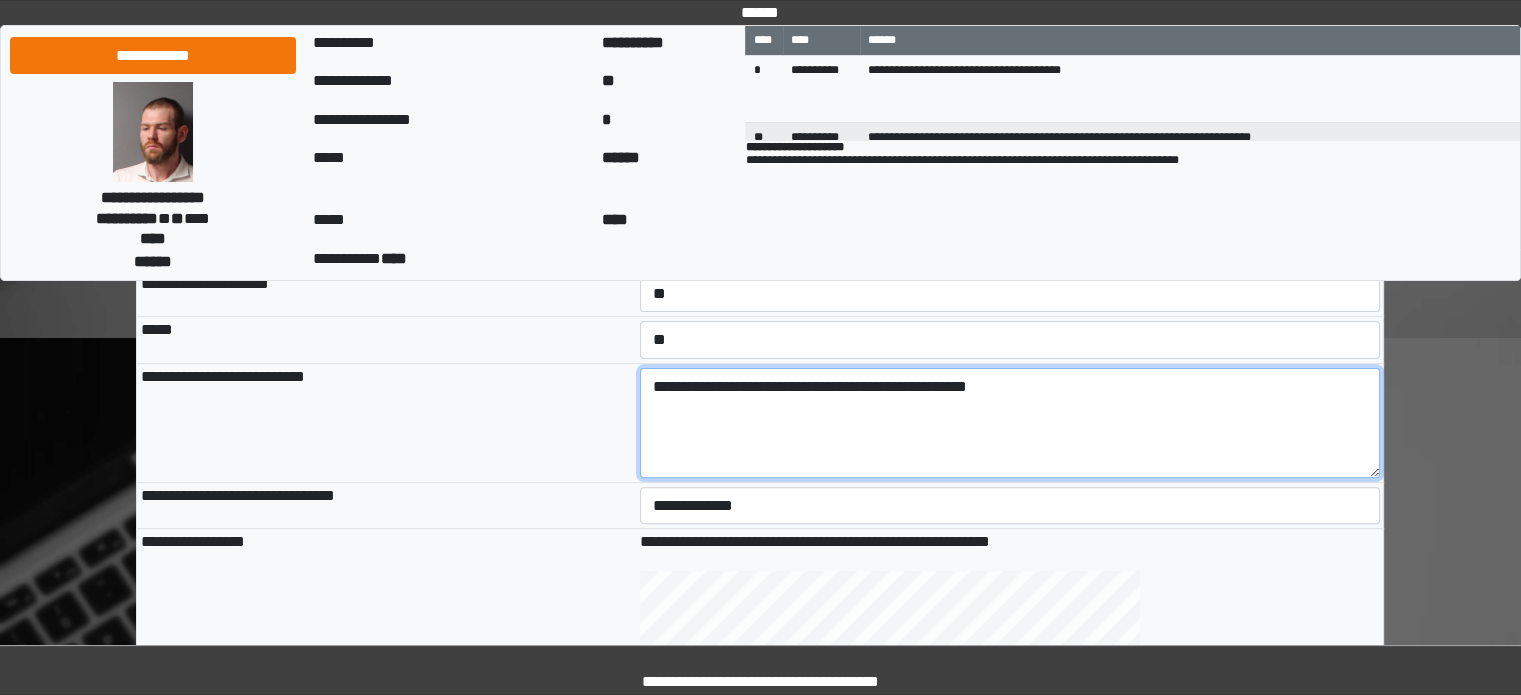 scroll, scrollTop: 700, scrollLeft: 0, axis: vertical 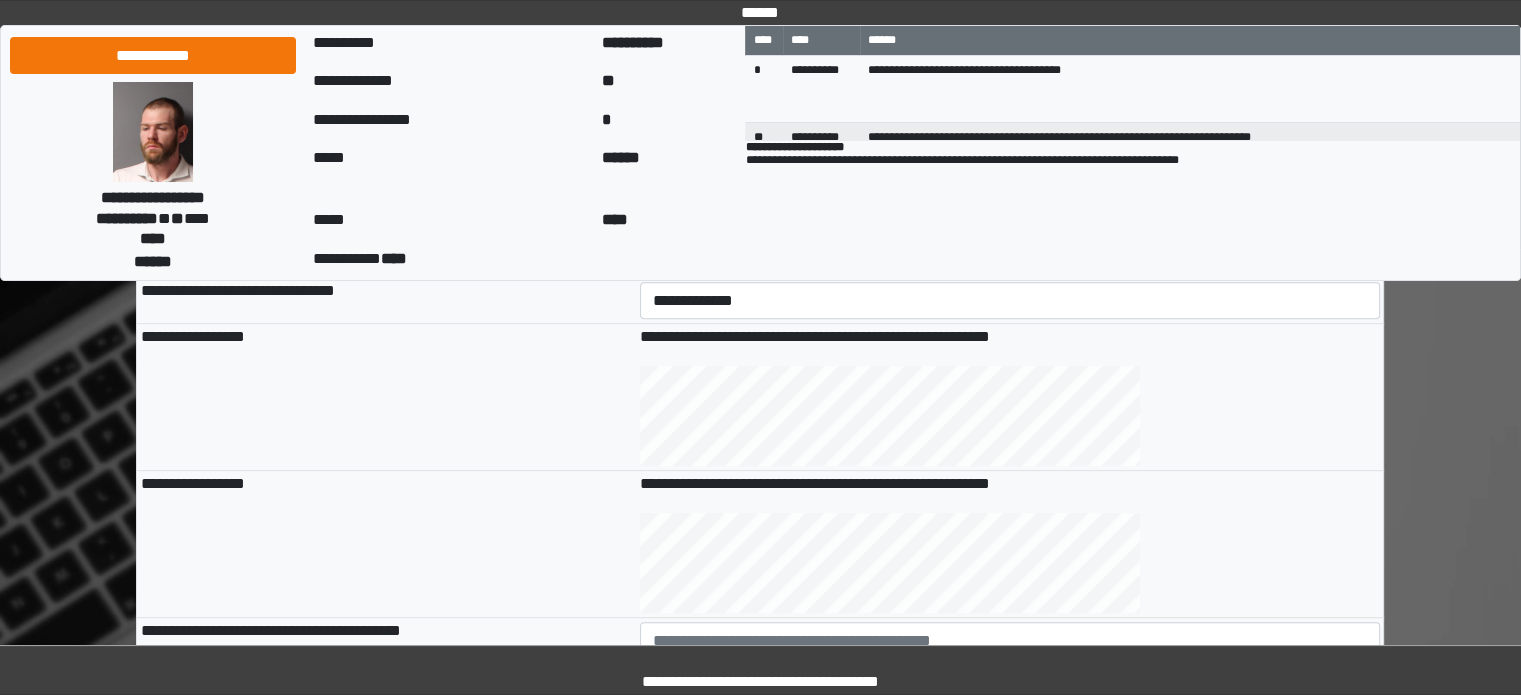 type on "**********" 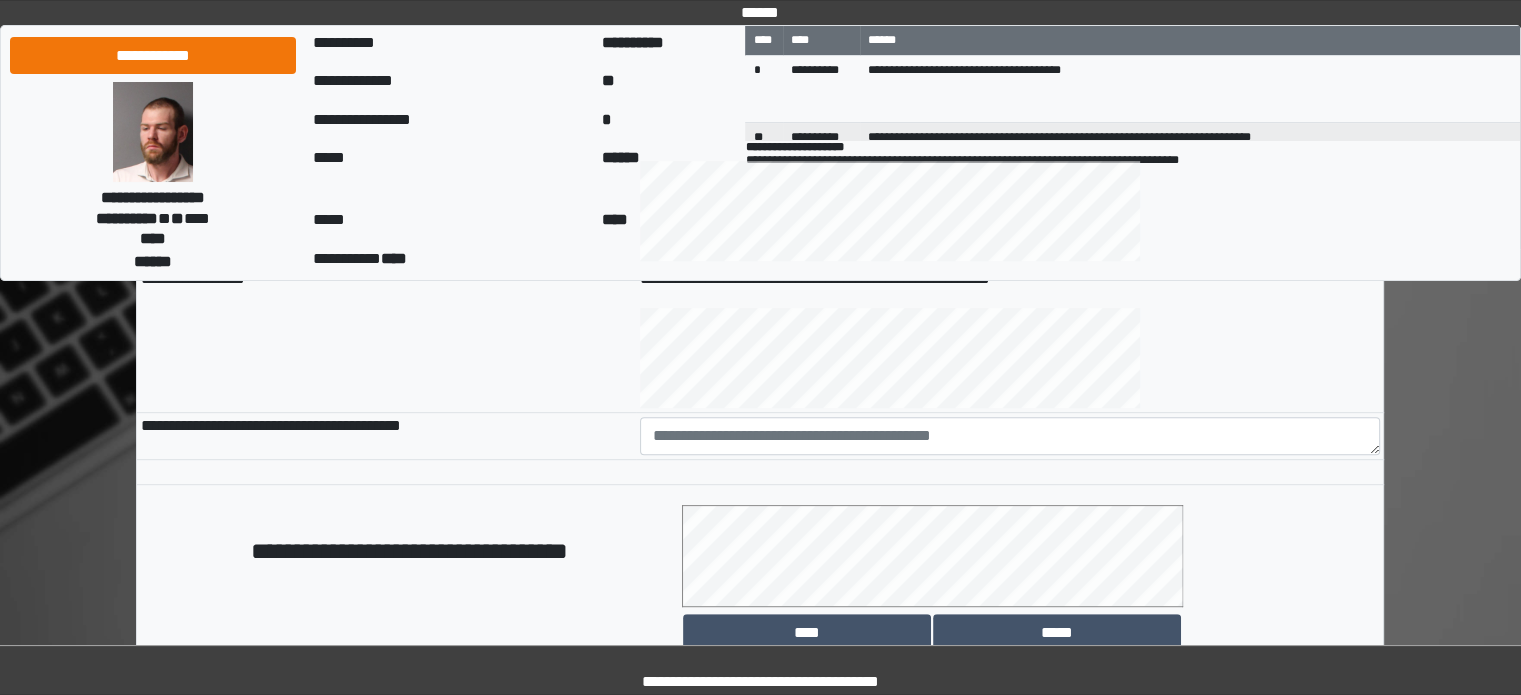 scroll, scrollTop: 1000, scrollLeft: 0, axis: vertical 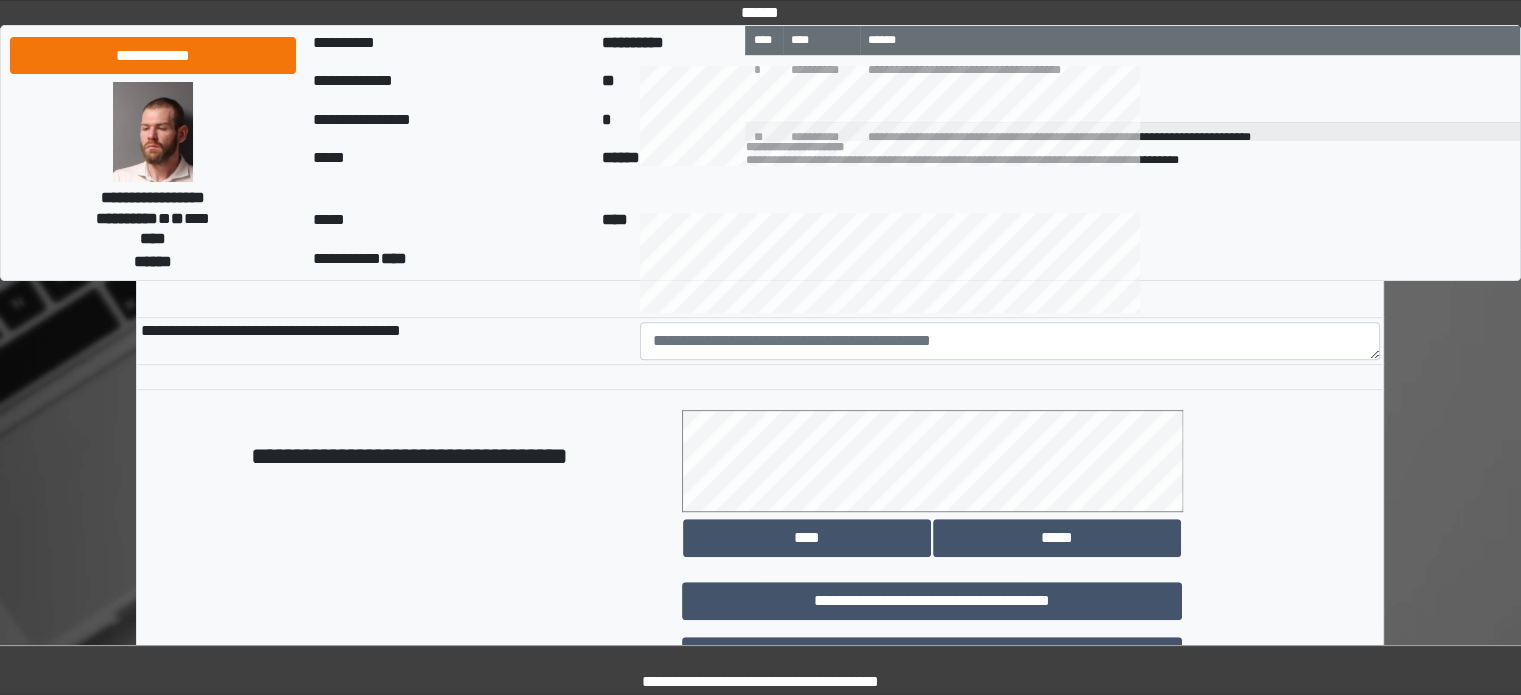 click at bounding box center [1010, 340] 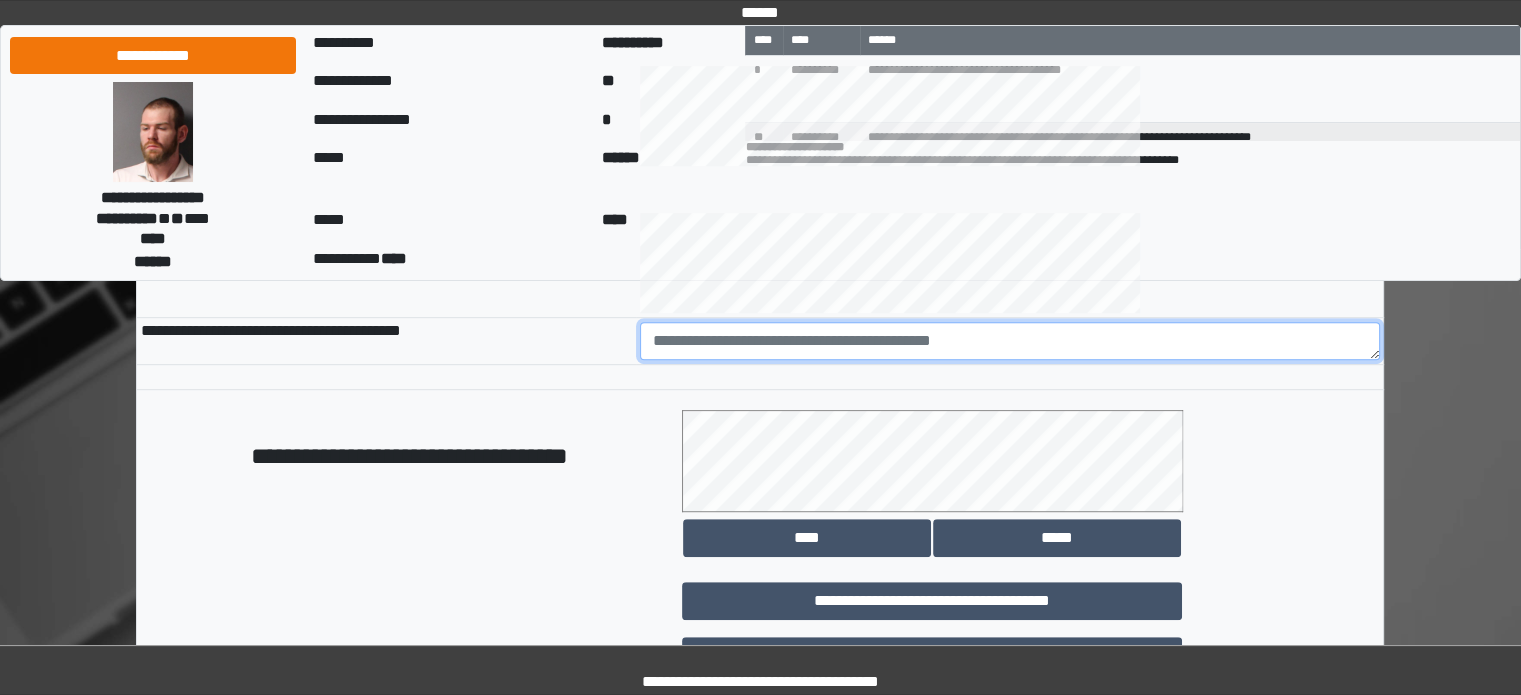 click at bounding box center [1010, 341] 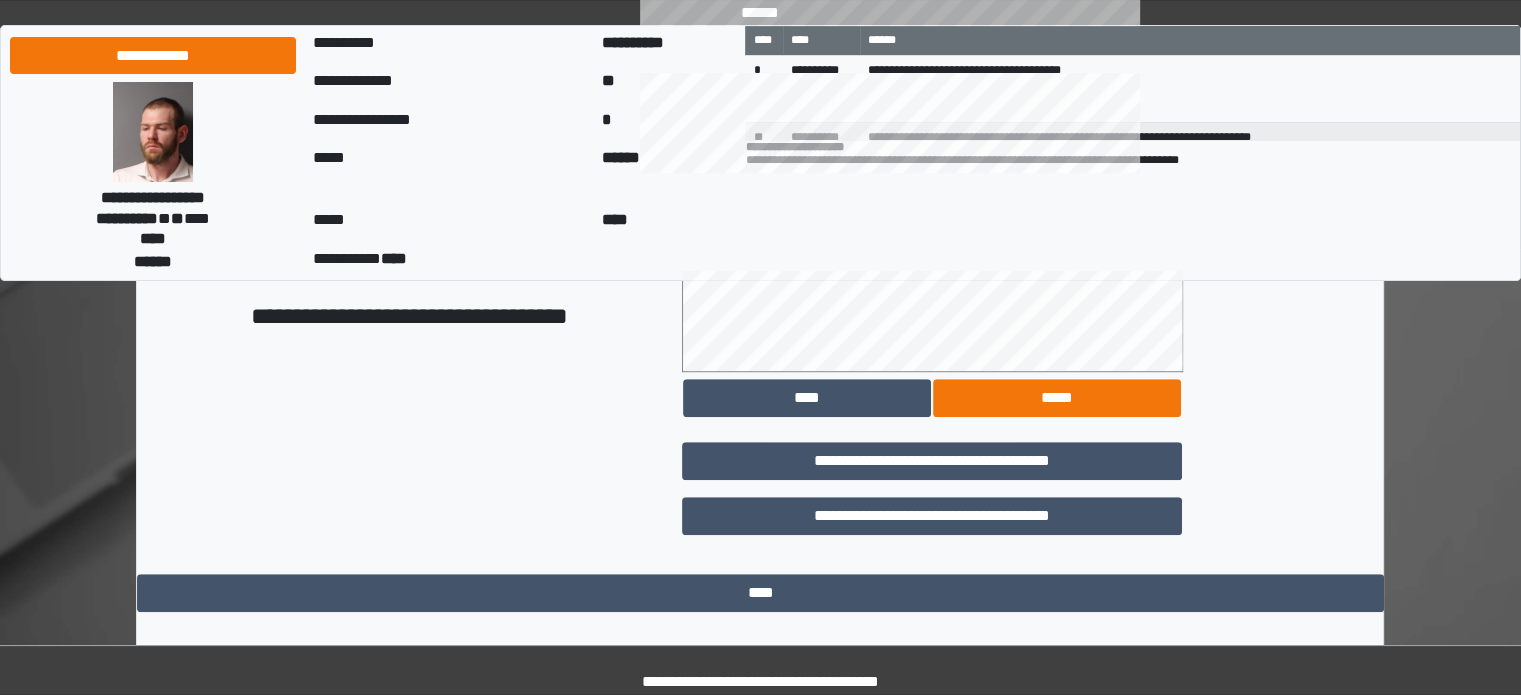 scroll, scrollTop: 1158, scrollLeft: 0, axis: vertical 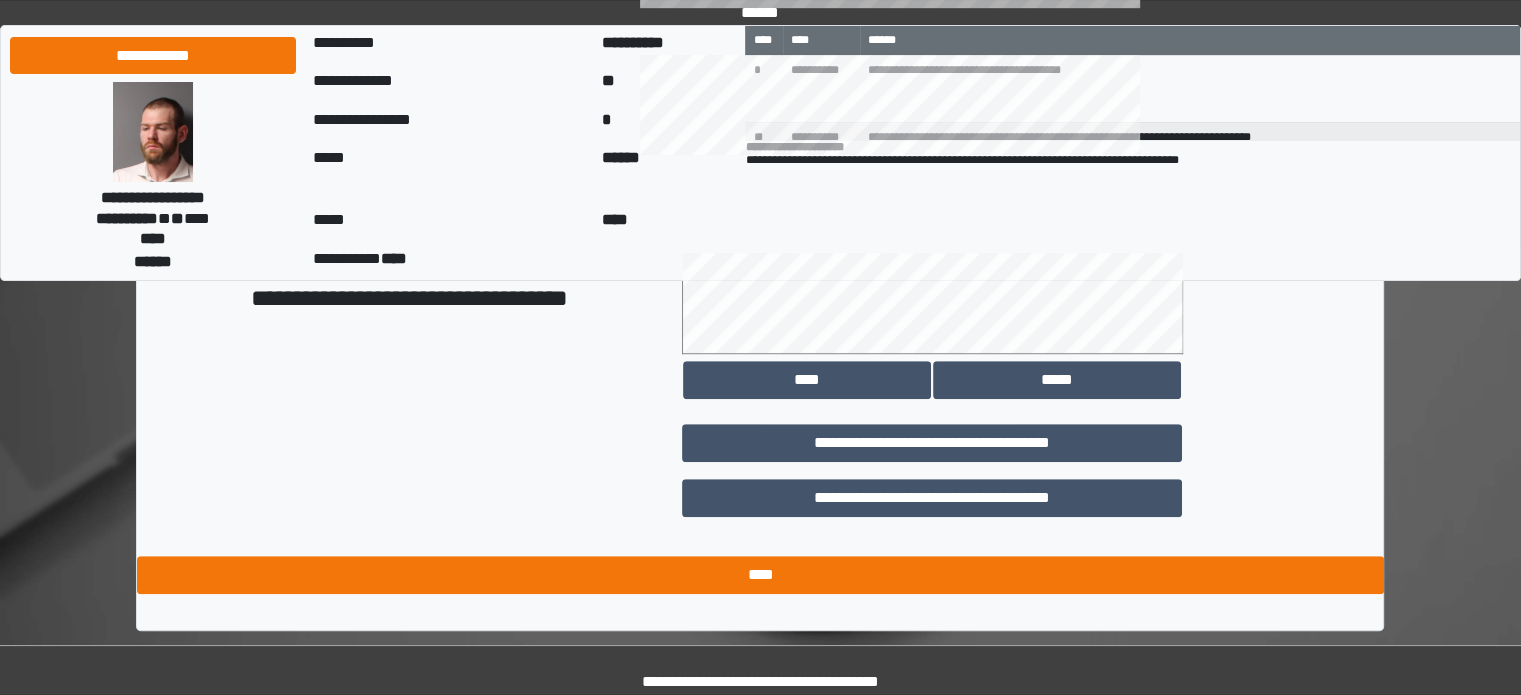 type on "**********" 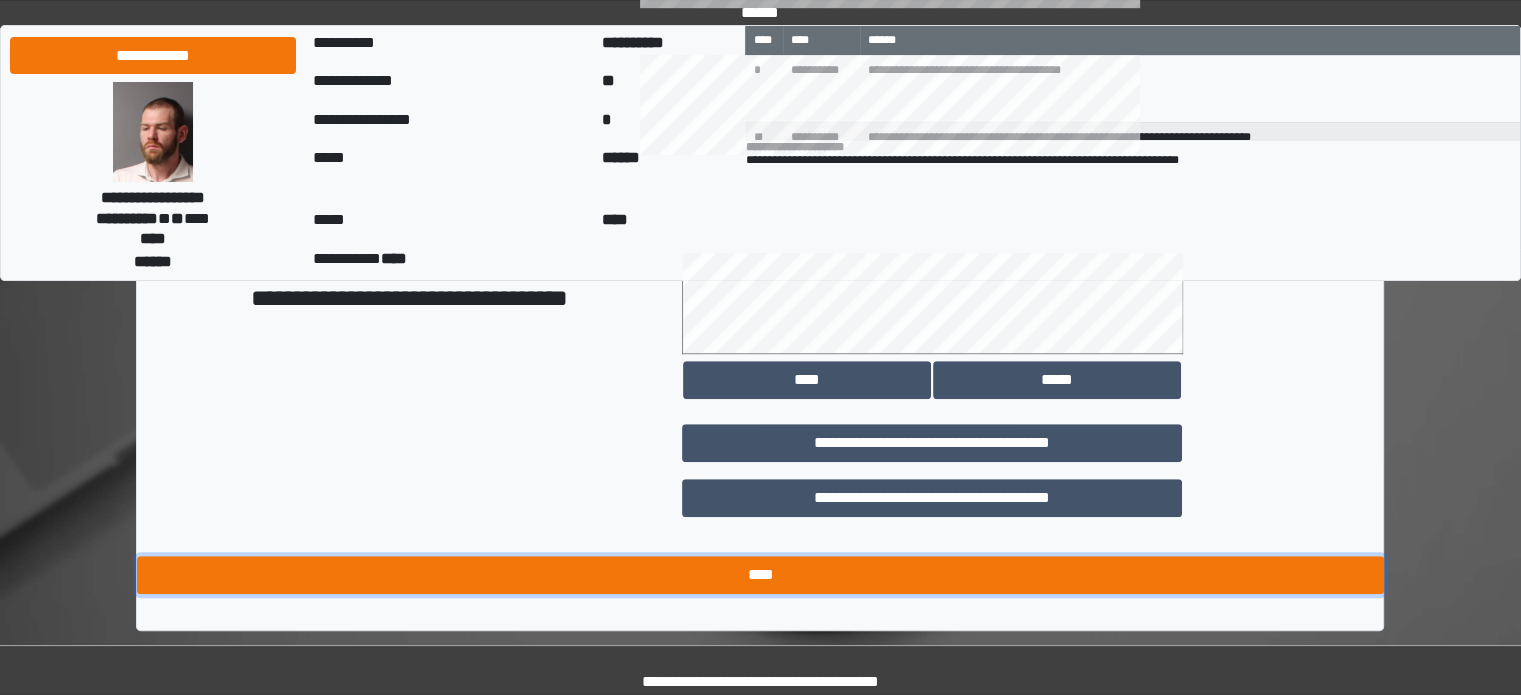 click on "****" at bounding box center (760, 575) 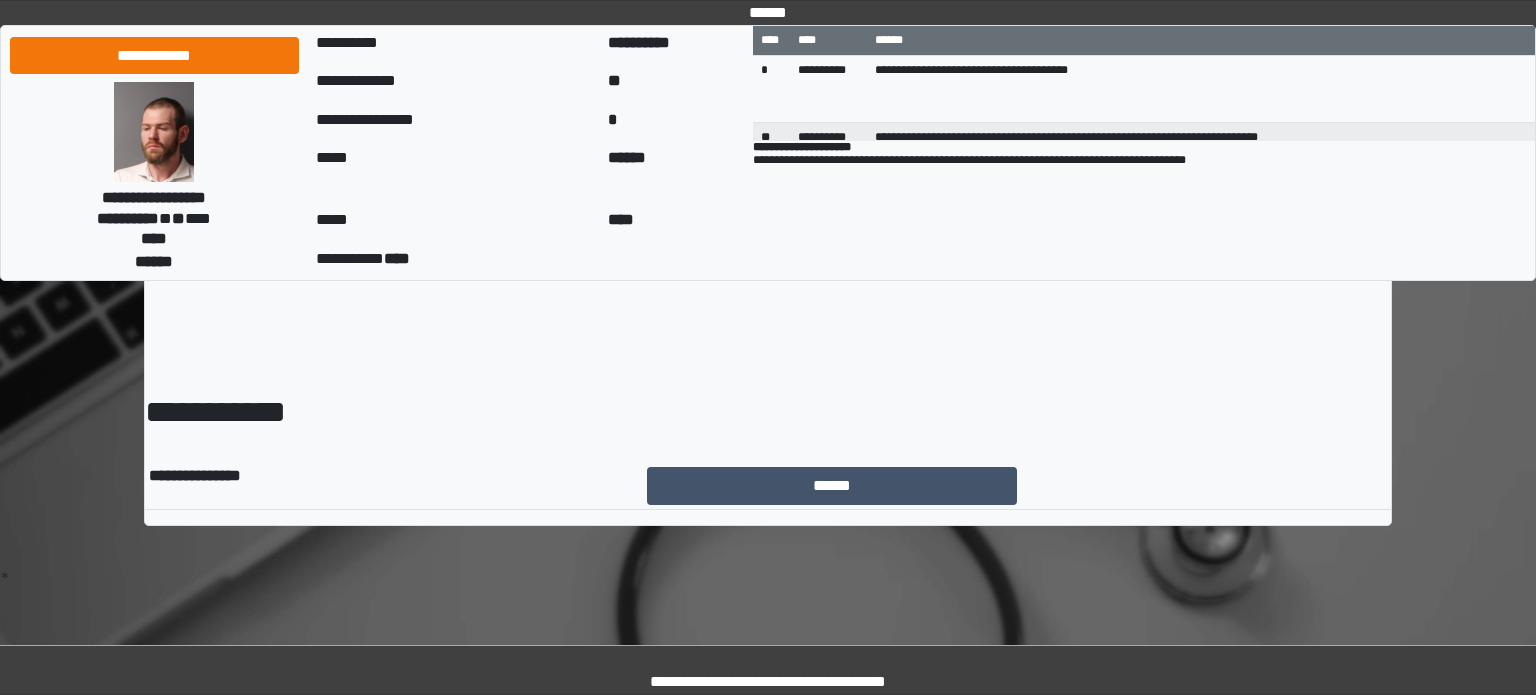 scroll, scrollTop: 0, scrollLeft: 0, axis: both 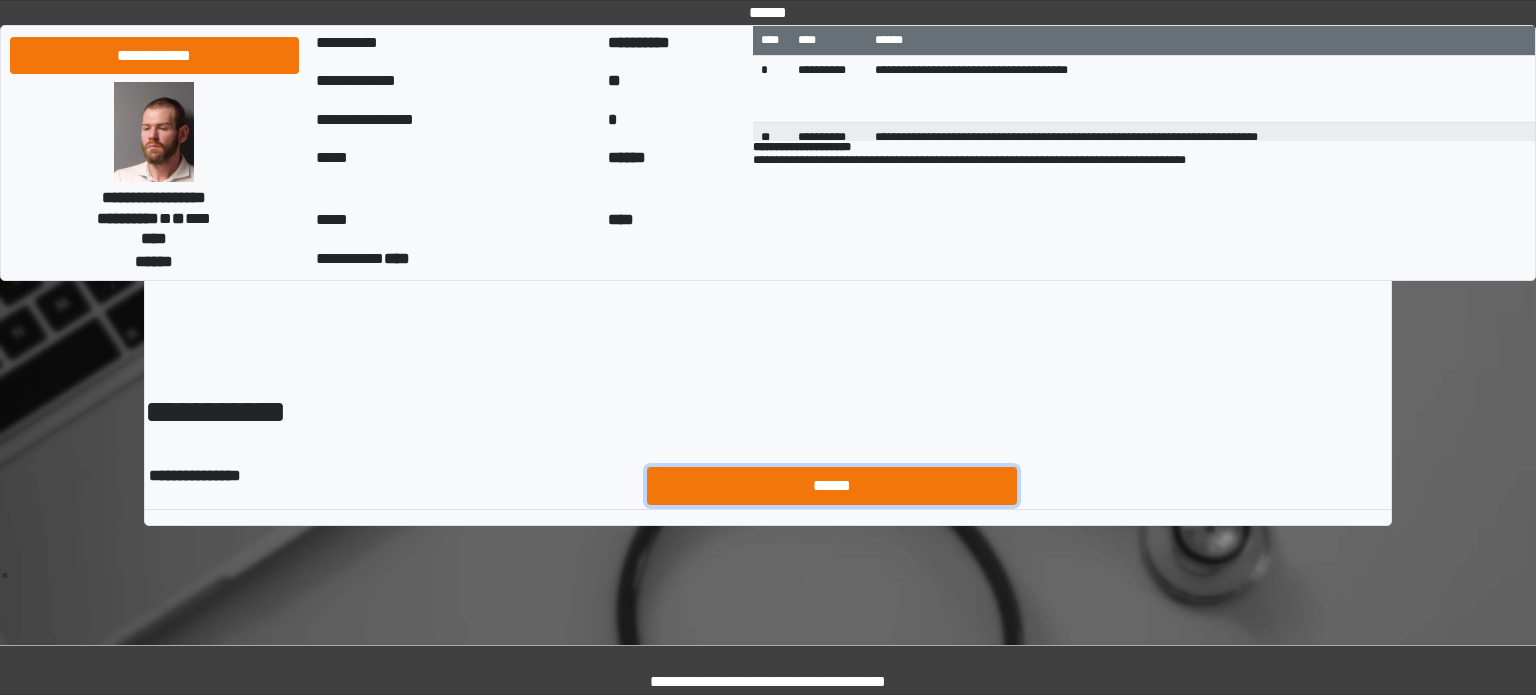 click on "******" at bounding box center (832, 486) 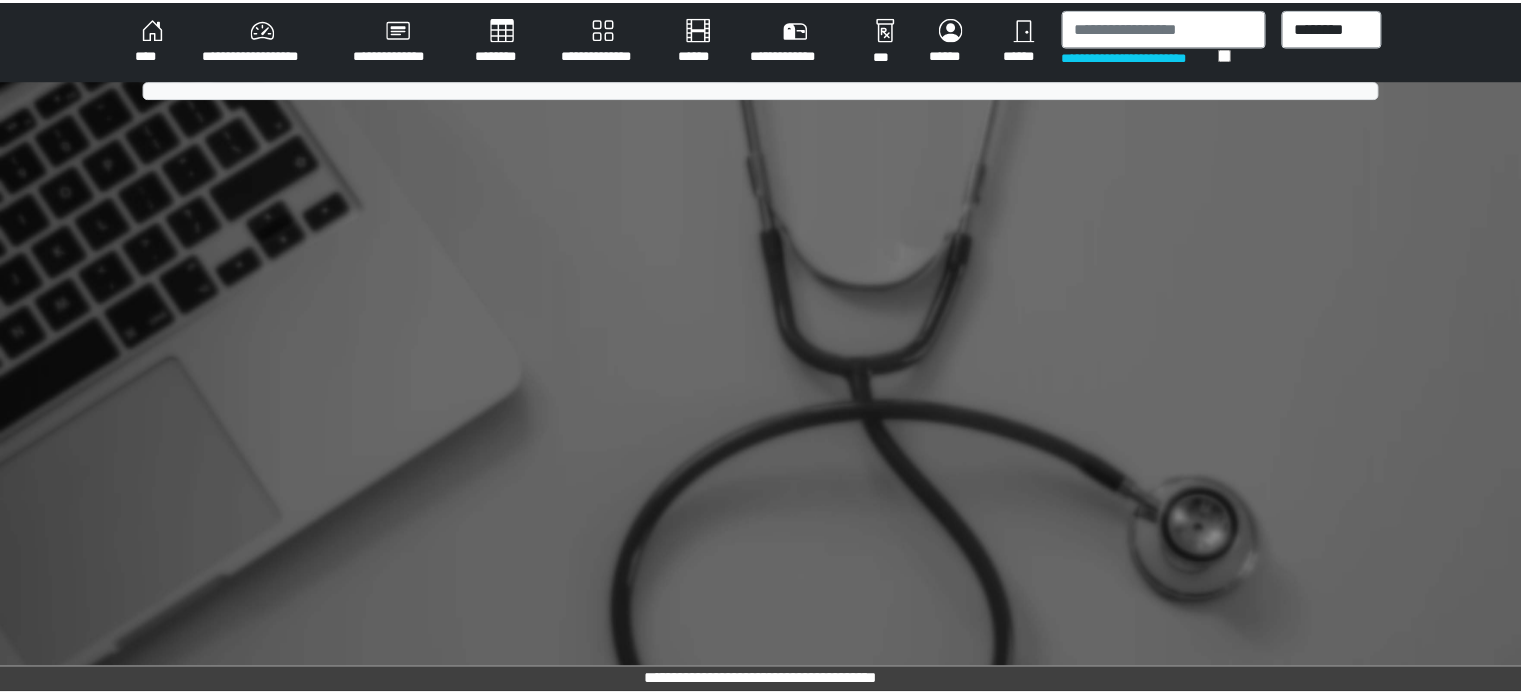 scroll, scrollTop: 0, scrollLeft: 0, axis: both 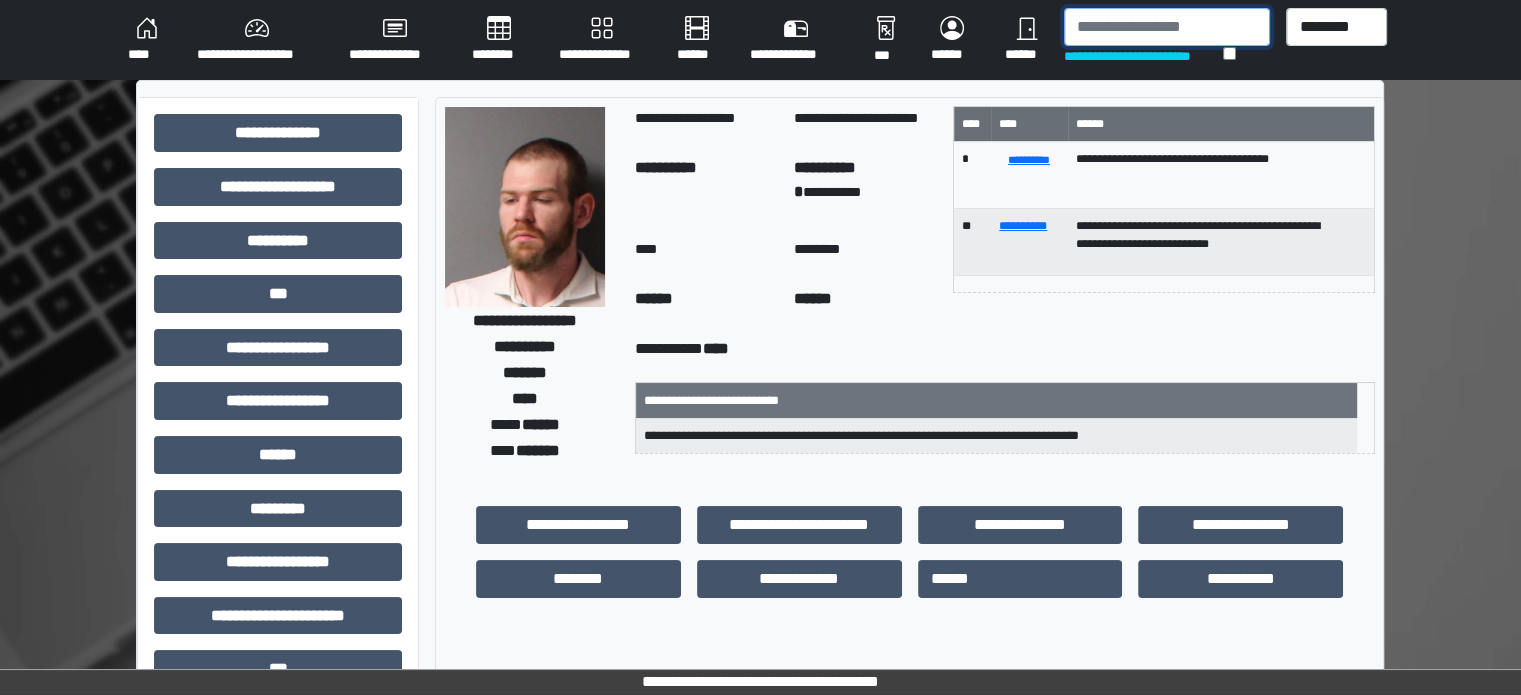 click at bounding box center (1167, 27) 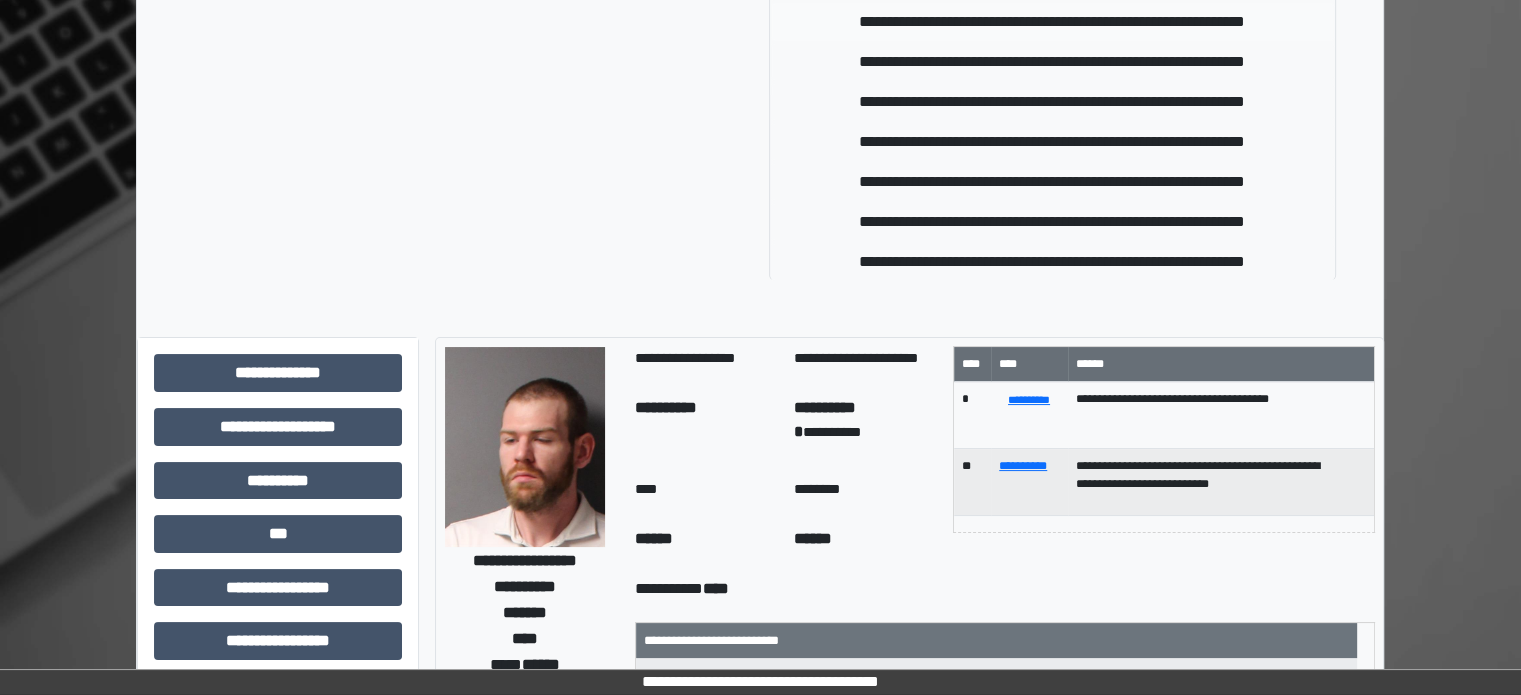scroll, scrollTop: 0, scrollLeft: 0, axis: both 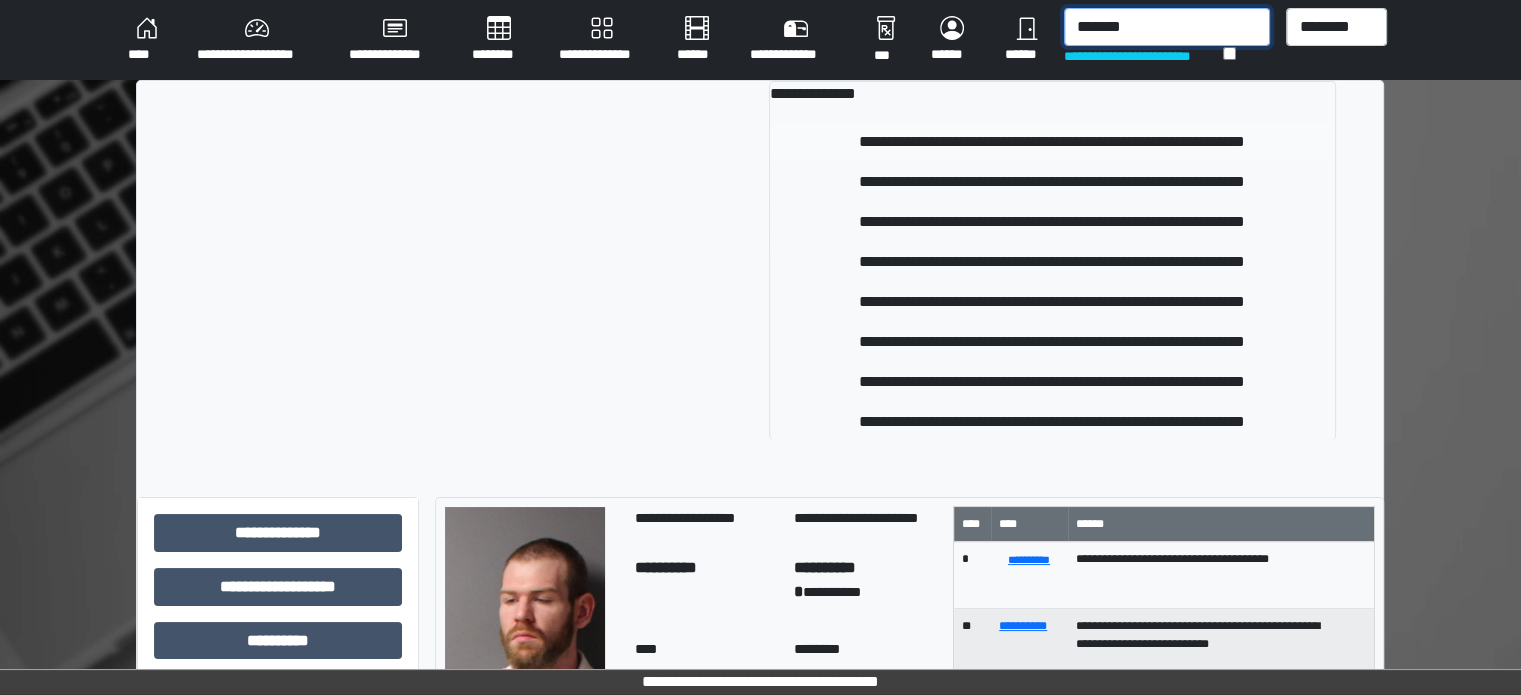 type on "*******" 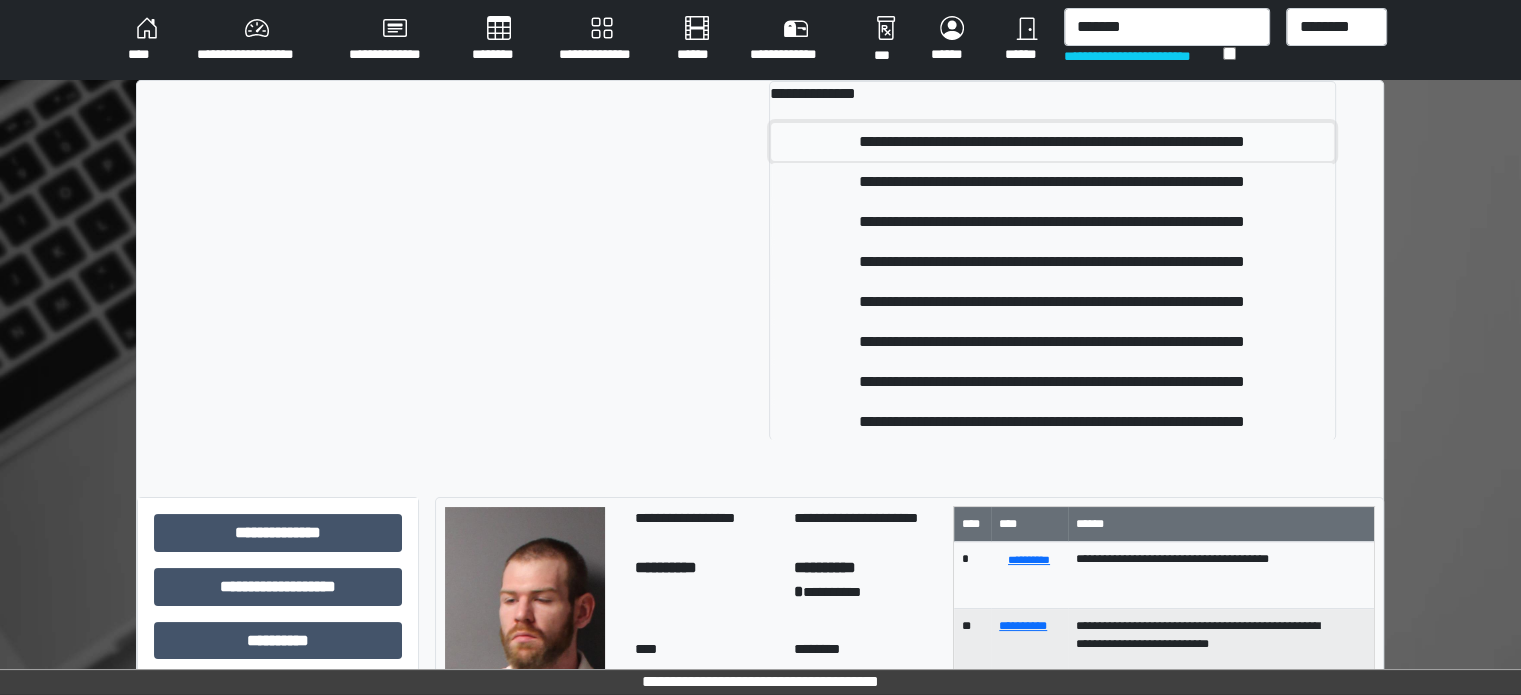 click on "**********" at bounding box center [1052, 142] 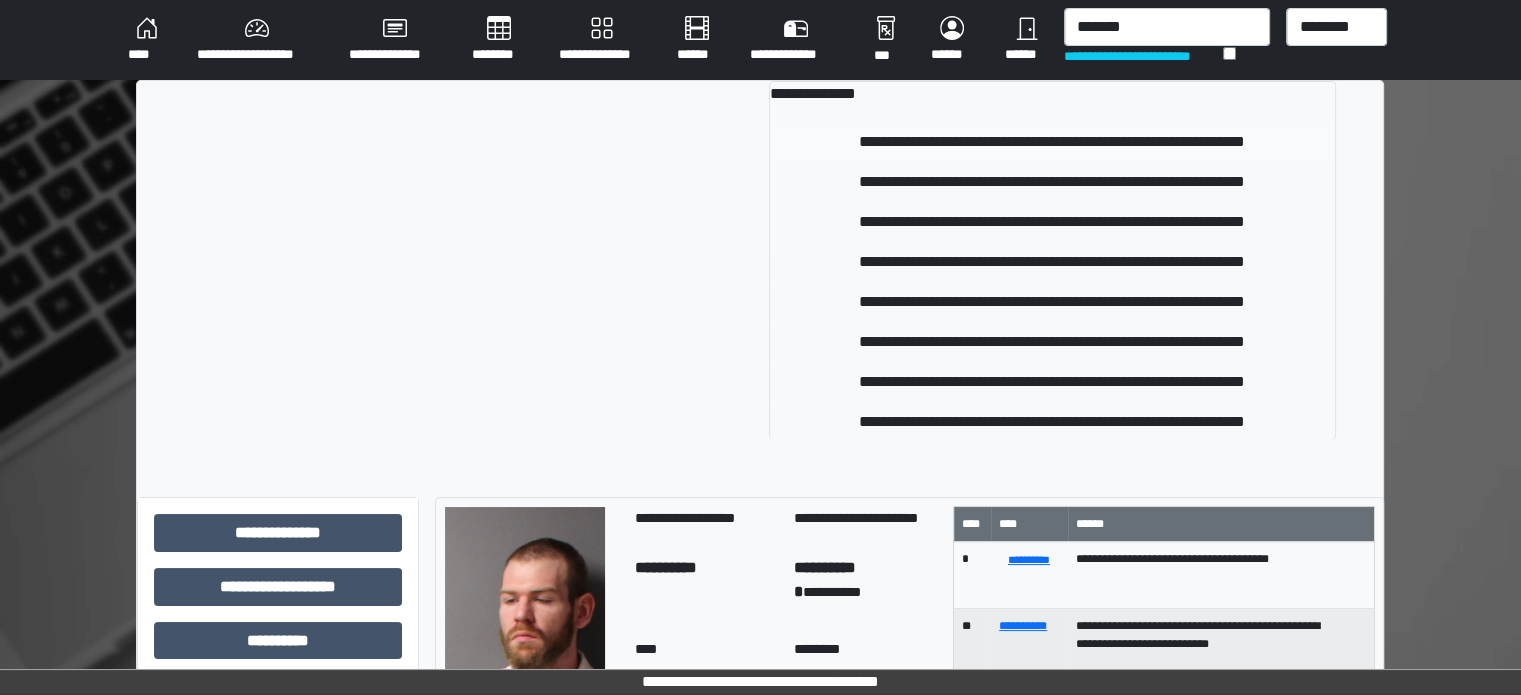 type 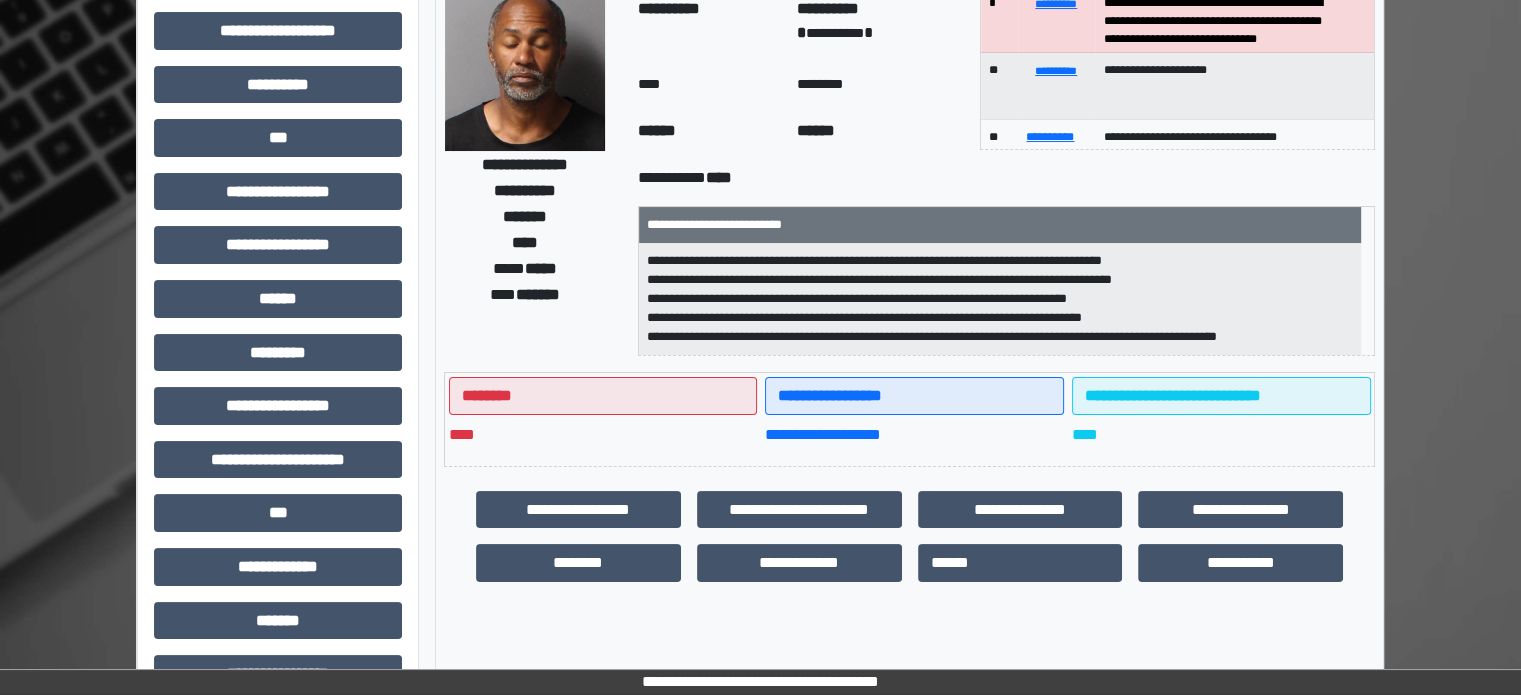 scroll, scrollTop: 200, scrollLeft: 0, axis: vertical 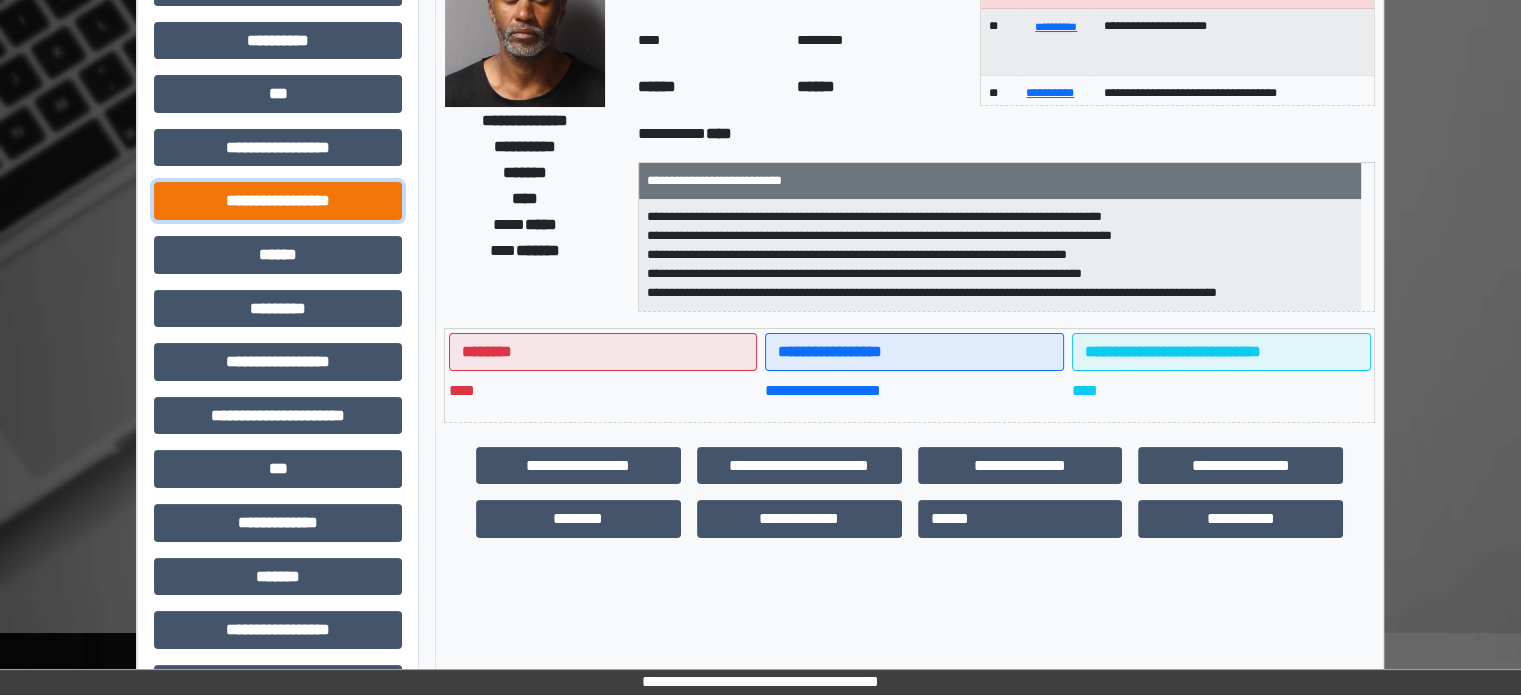 click on "**********" at bounding box center [278, 201] 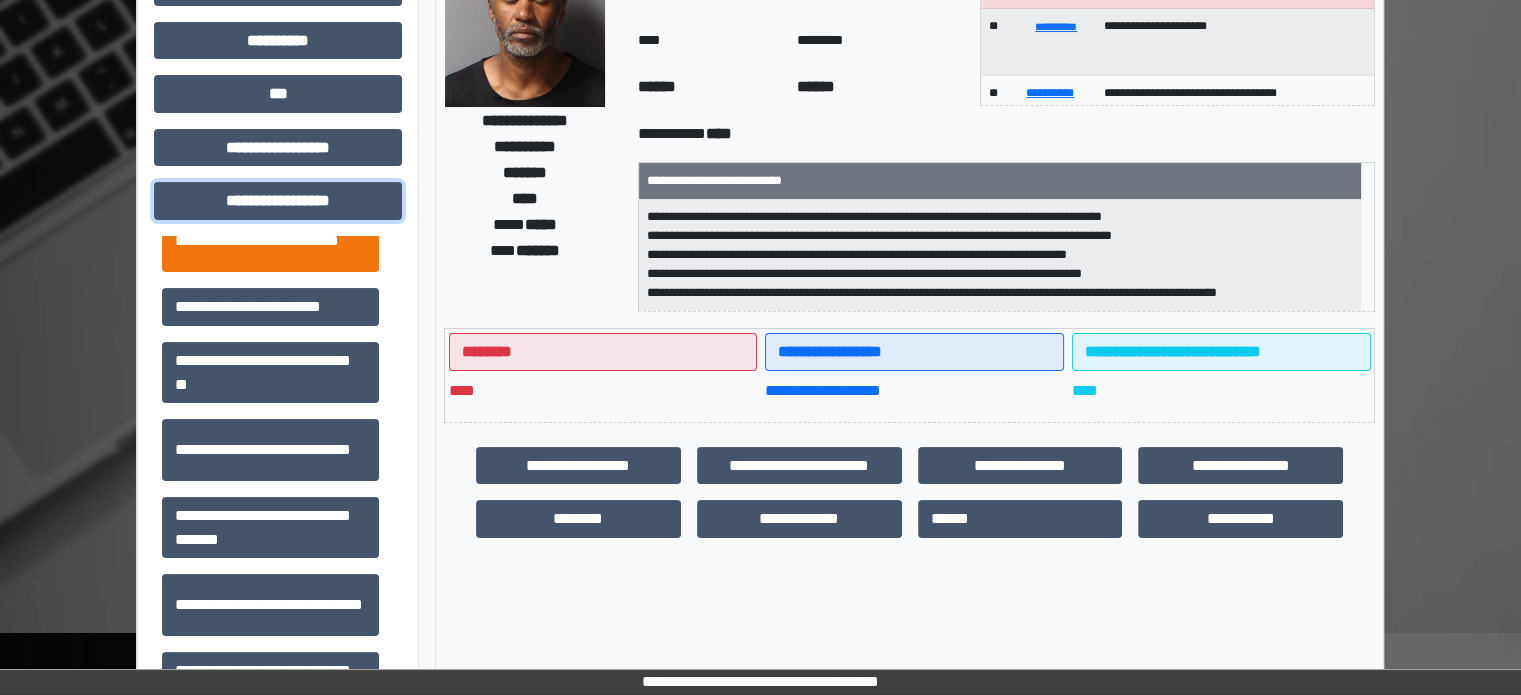 scroll, scrollTop: 1300, scrollLeft: 0, axis: vertical 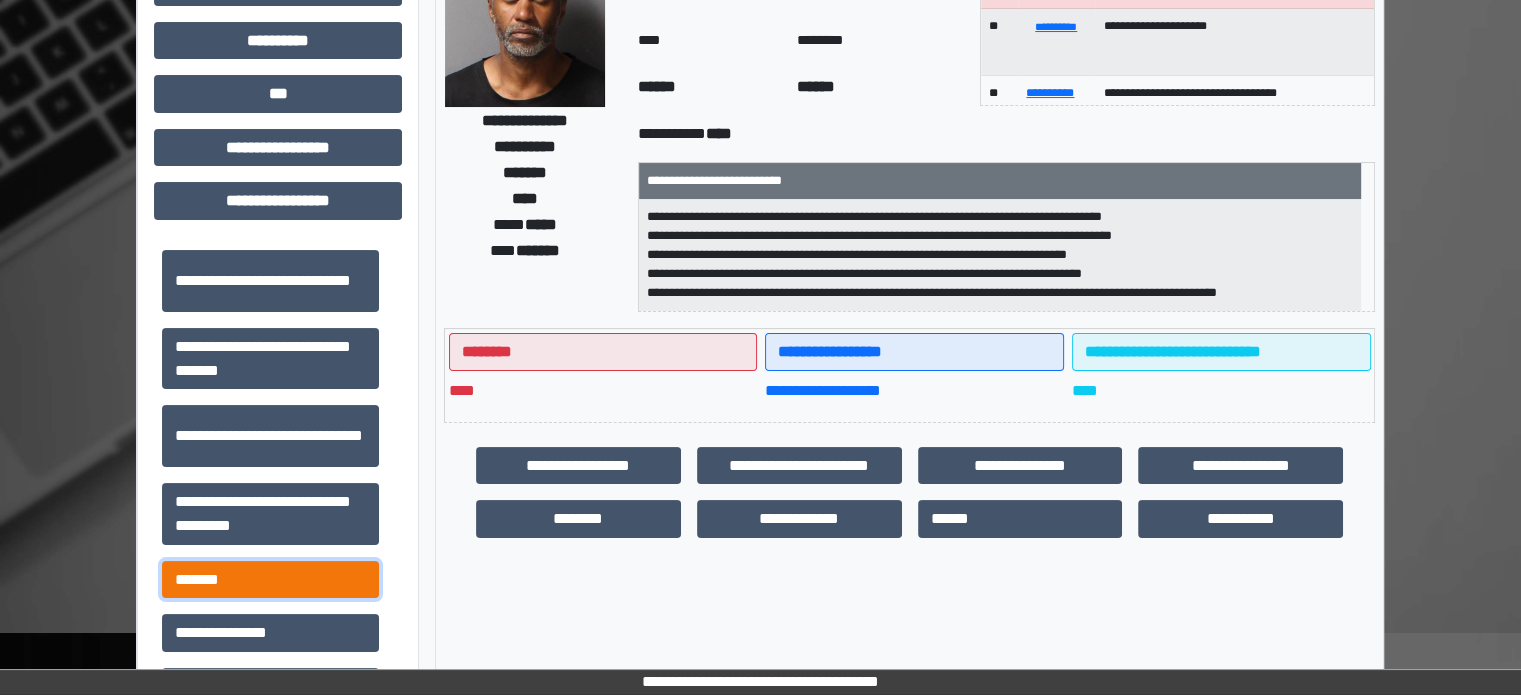 click on "*******" at bounding box center [270, 580] 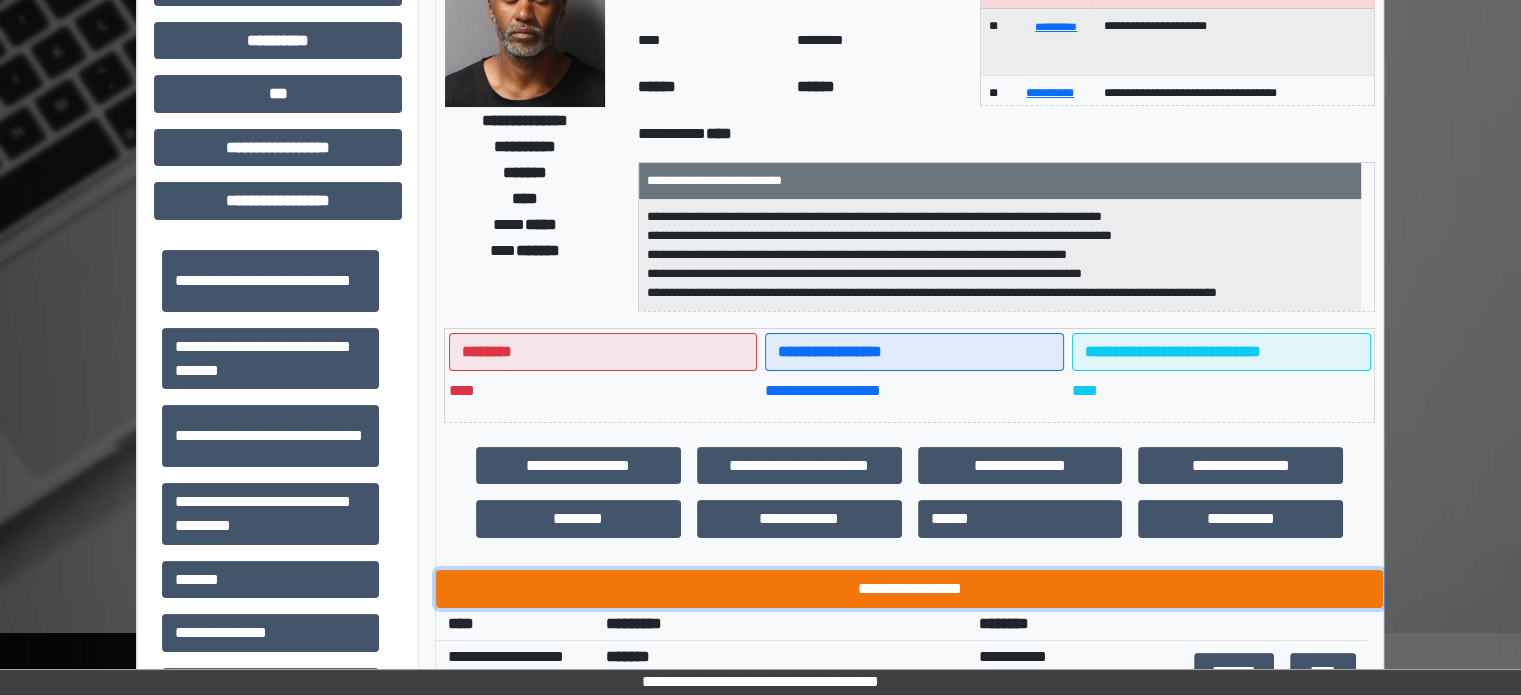 click on "**********" at bounding box center (909, 589) 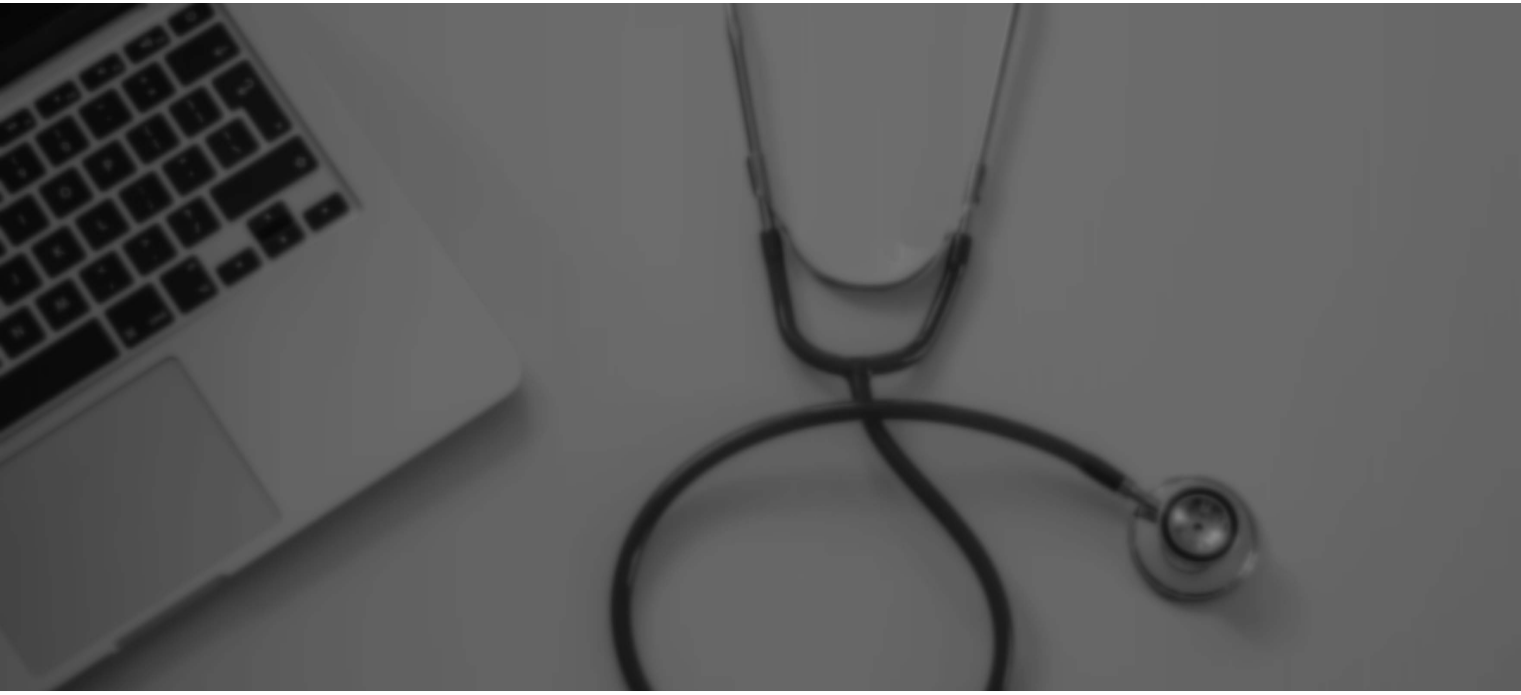 scroll, scrollTop: 0, scrollLeft: 0, axis: both 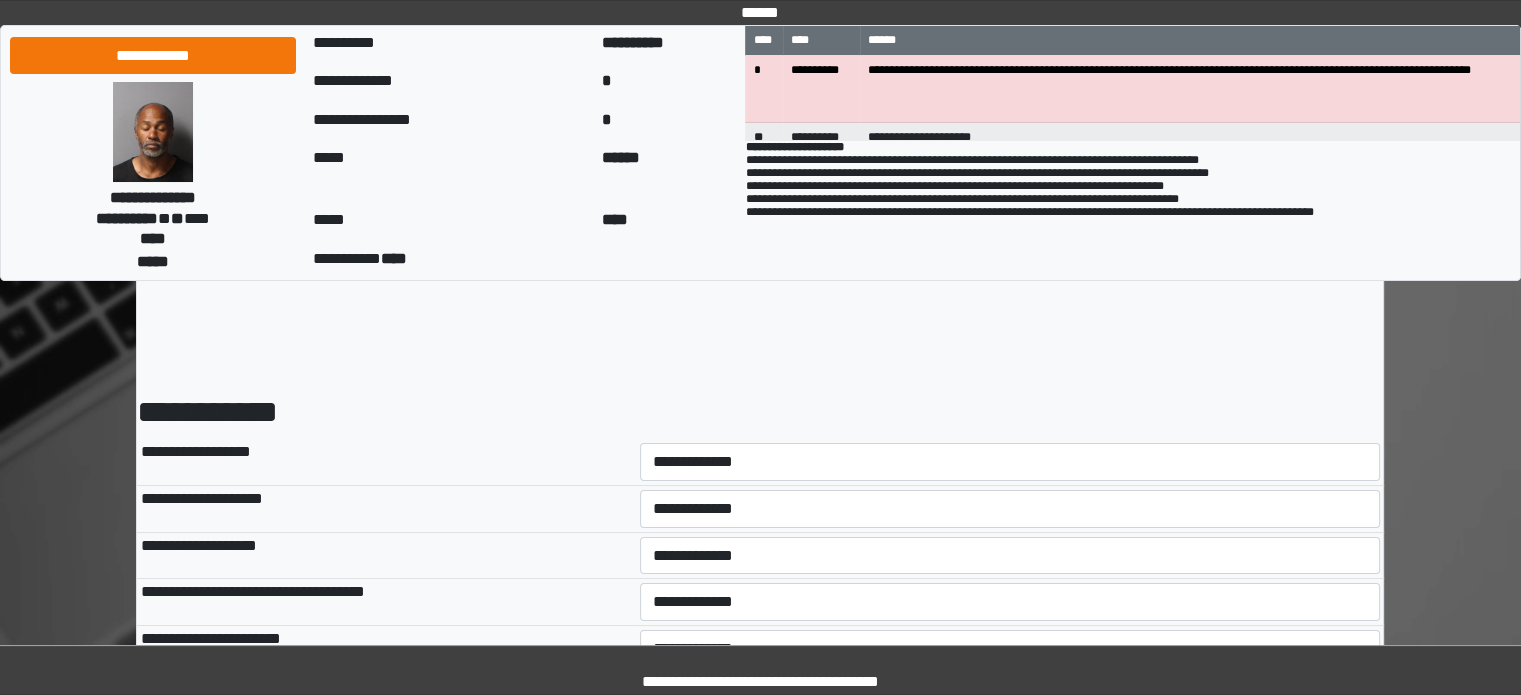 select on "*" 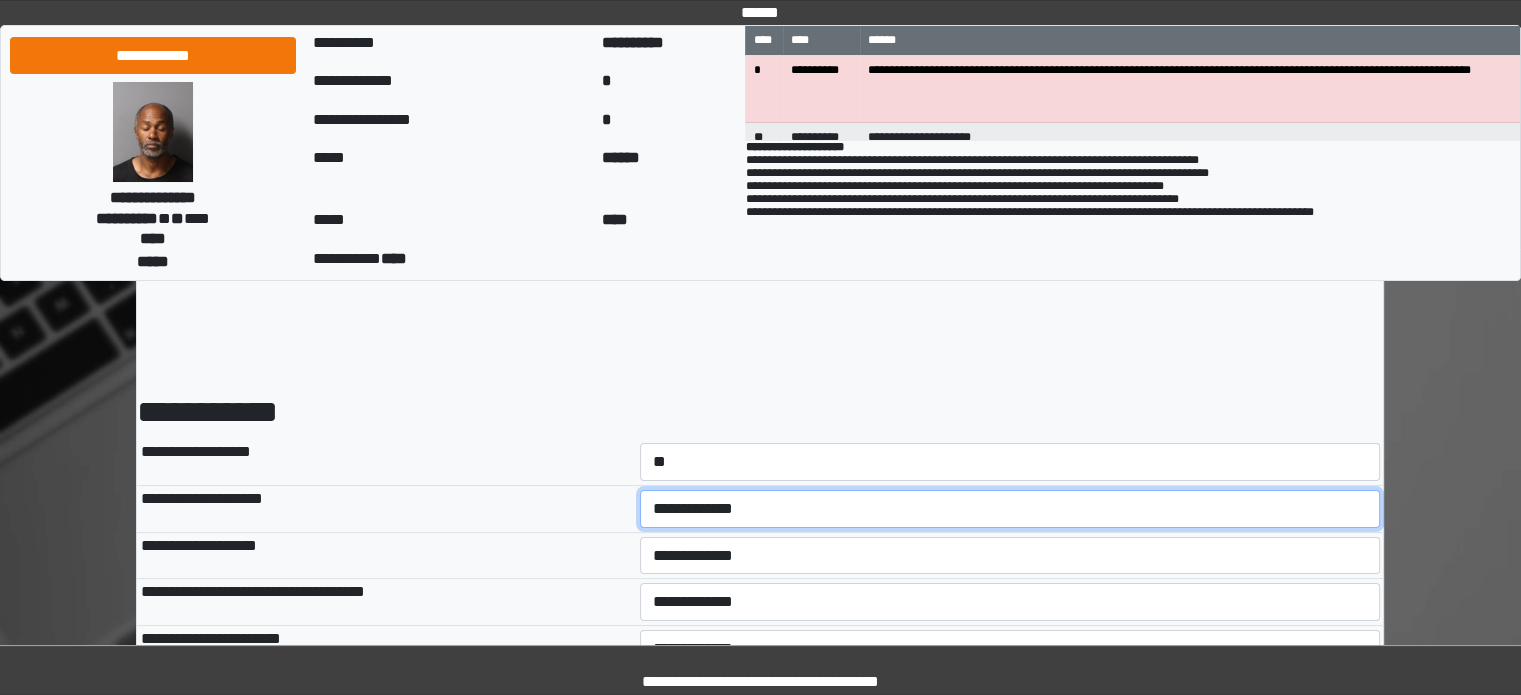 click on "**********" at bounding box center (1010, 509) 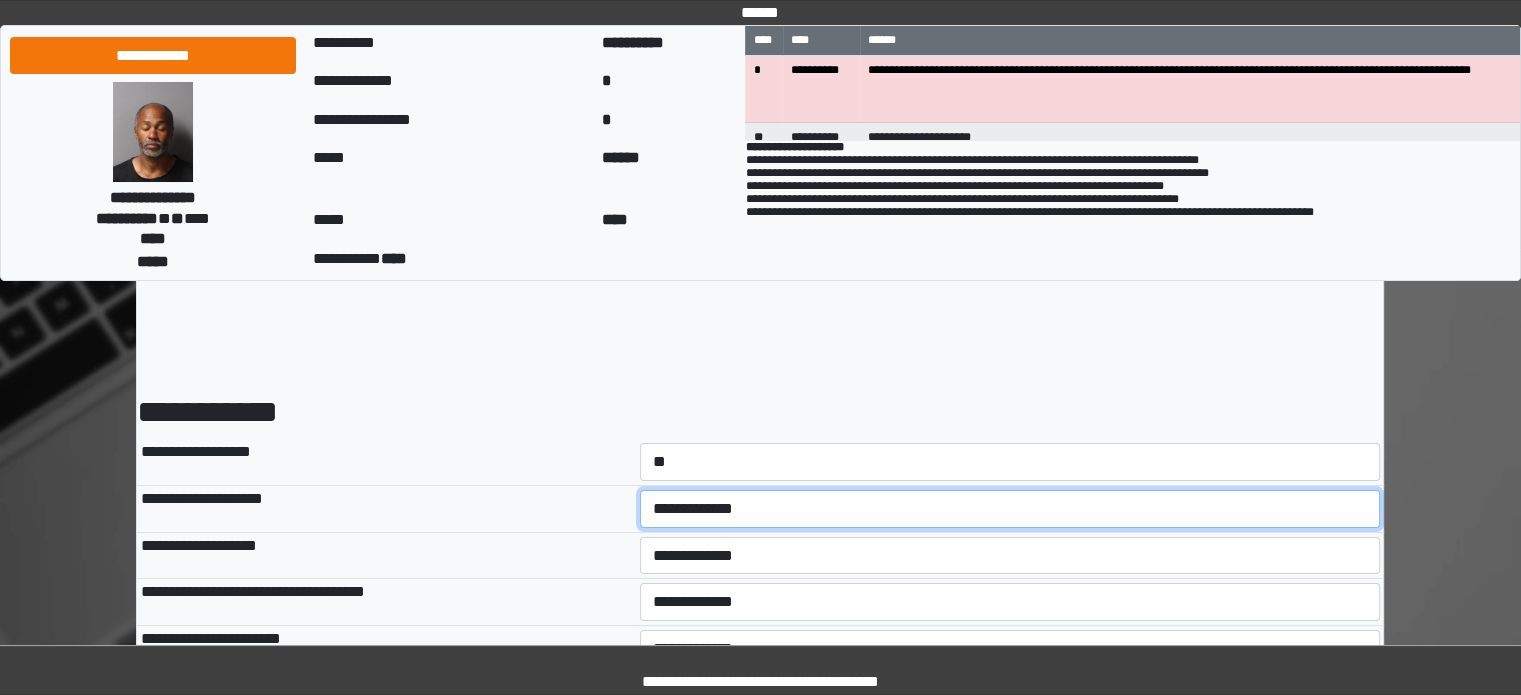 select on "*" 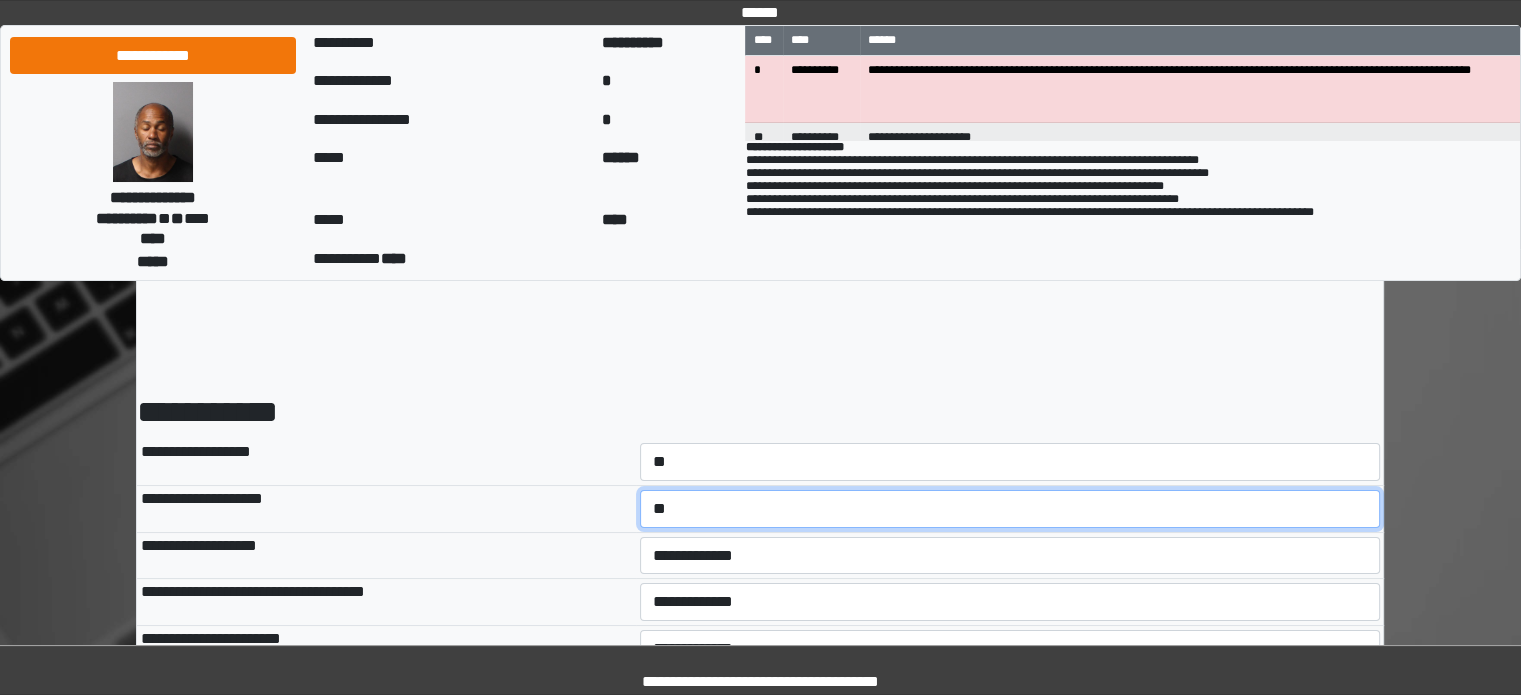 click on "**********" at bounding box center [1010, 509] 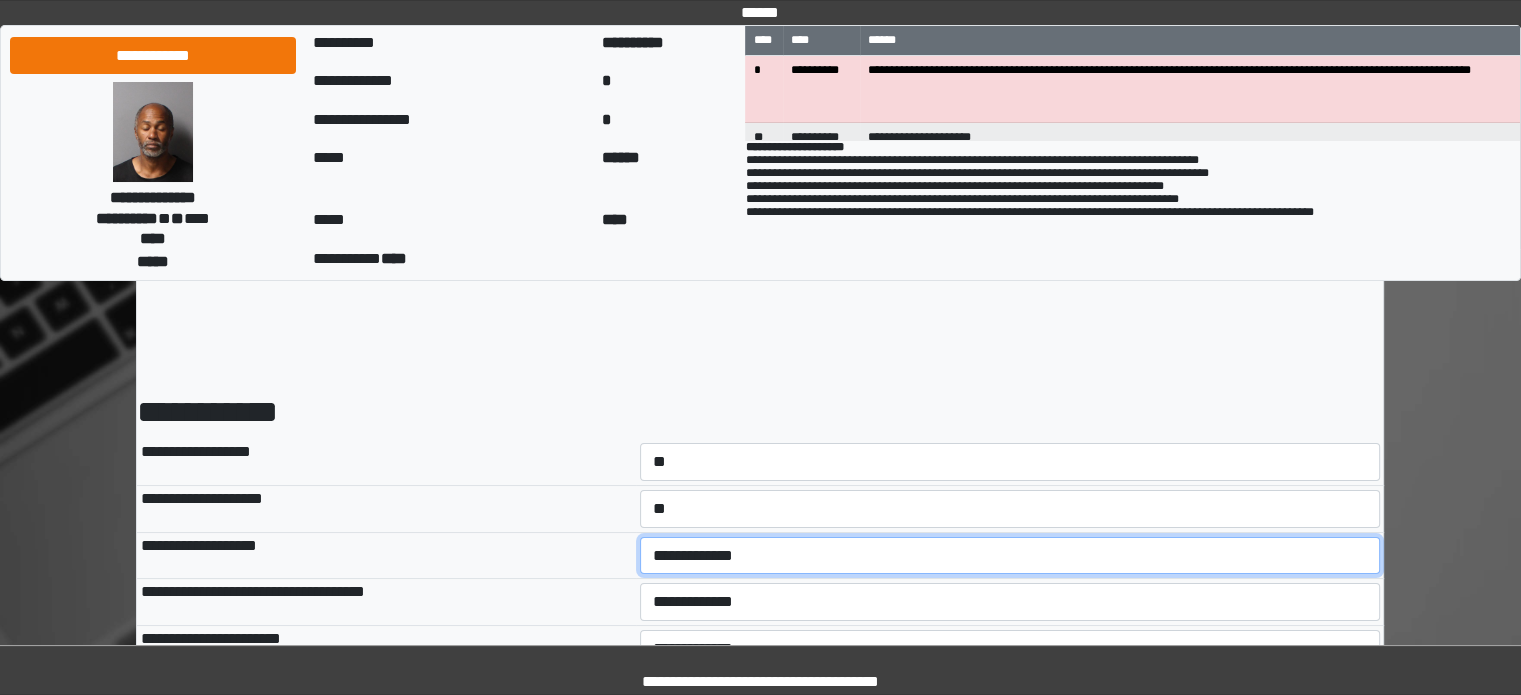 click on "**********" at bounding box center [1010, 556] 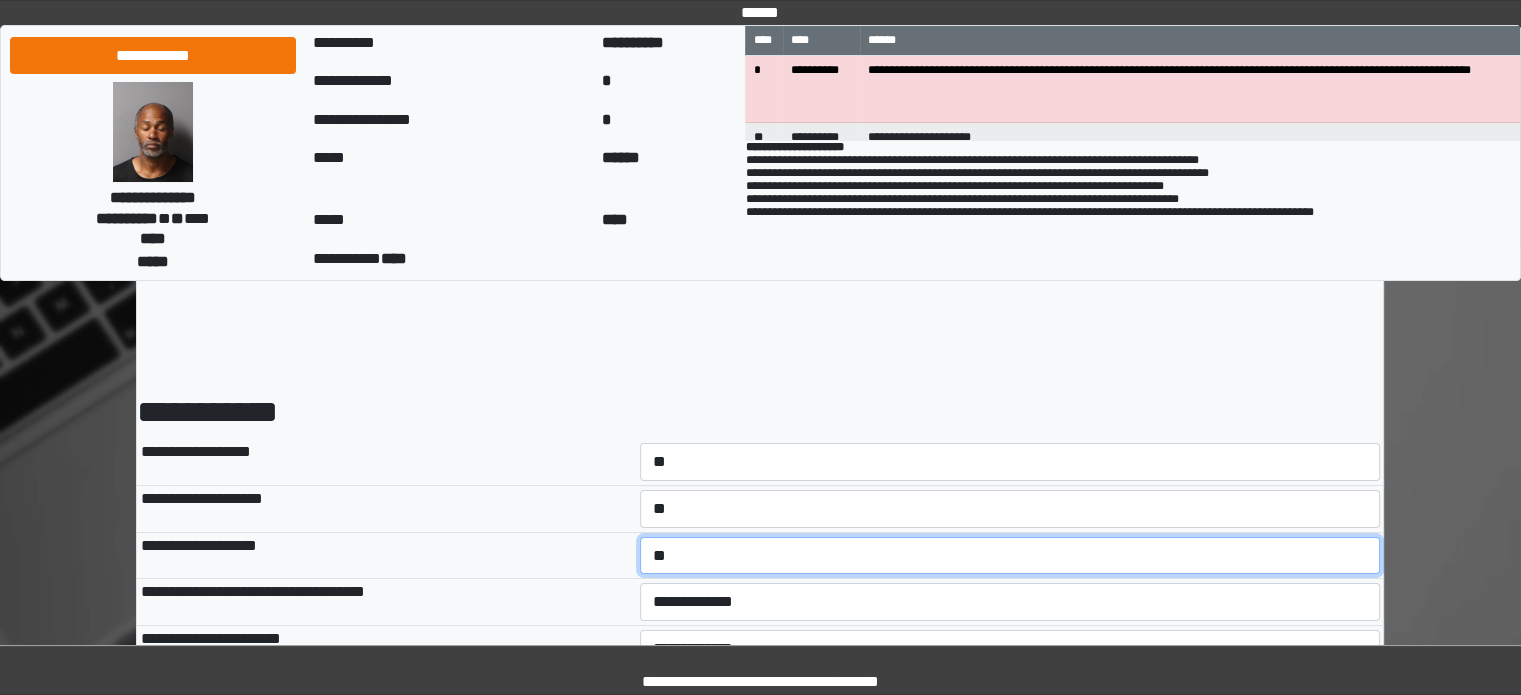 click on "**********" at bounding box center (1010, 556) 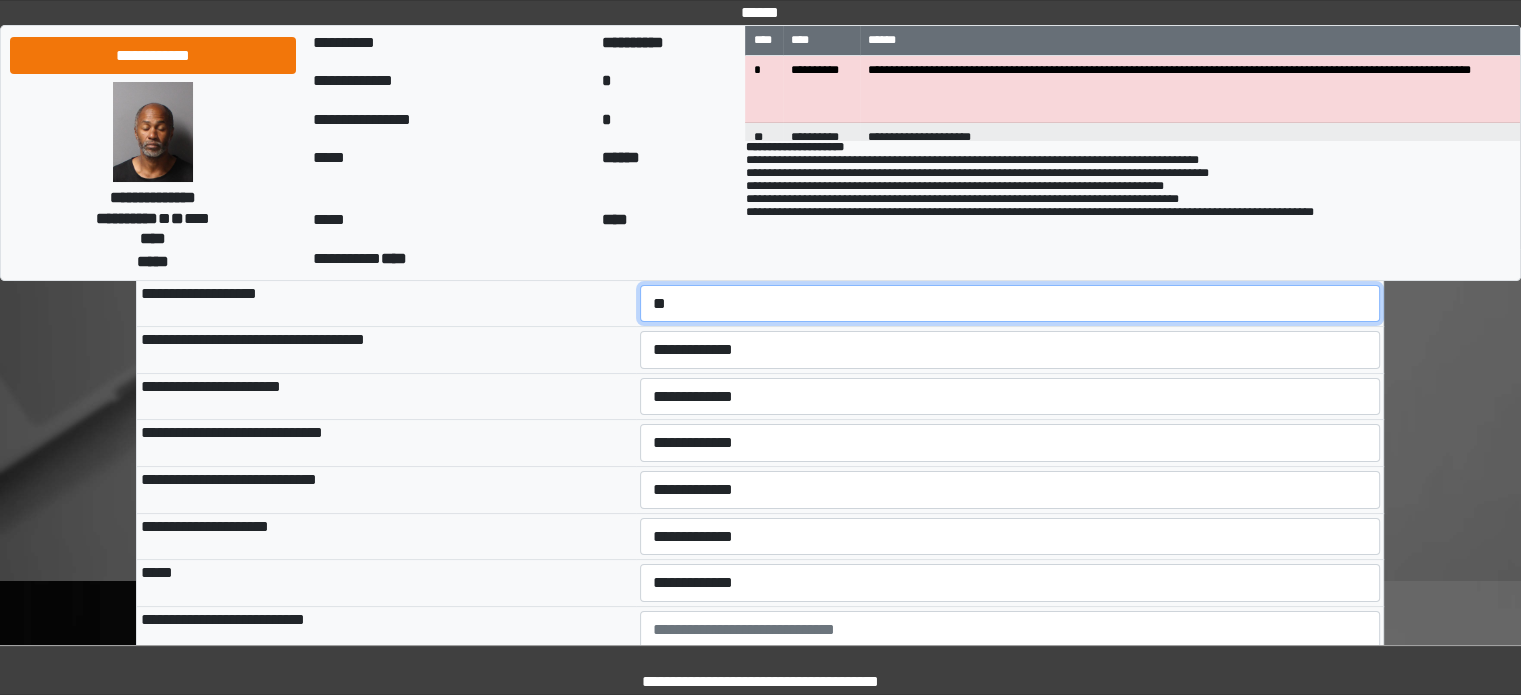scroll, scrollTop: 300, scrollLeft: 0, axis: vertical 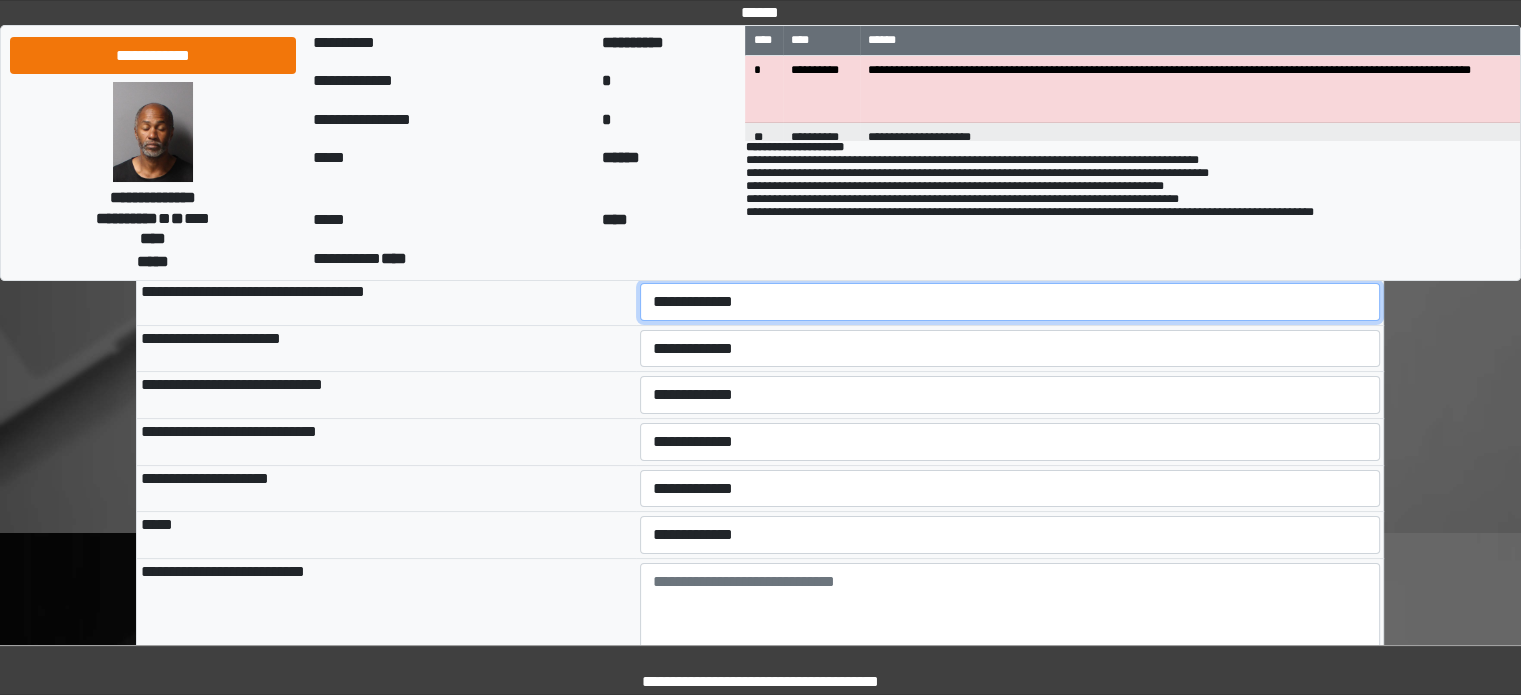 click on "**********" at bounding box center (1010, 302) 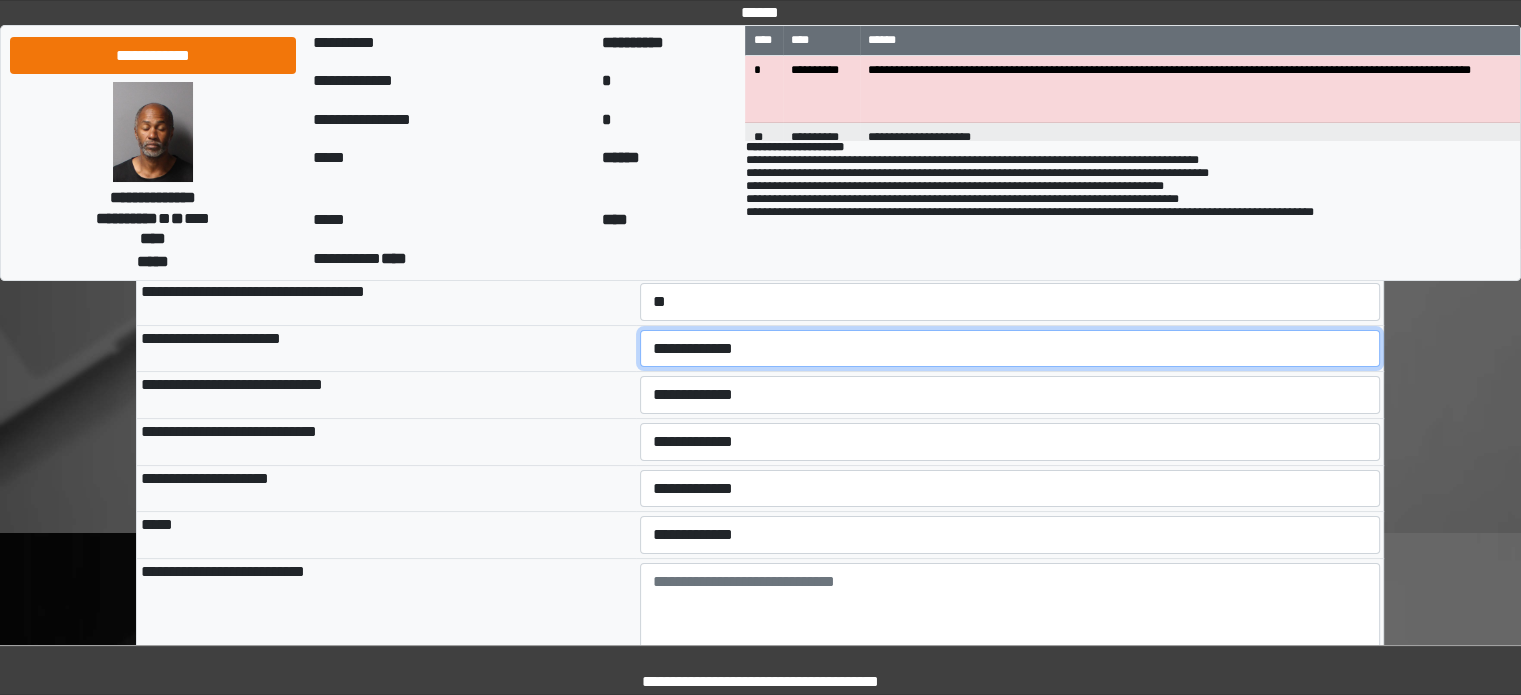 click on "**********" at bounding box center (1010, 349) 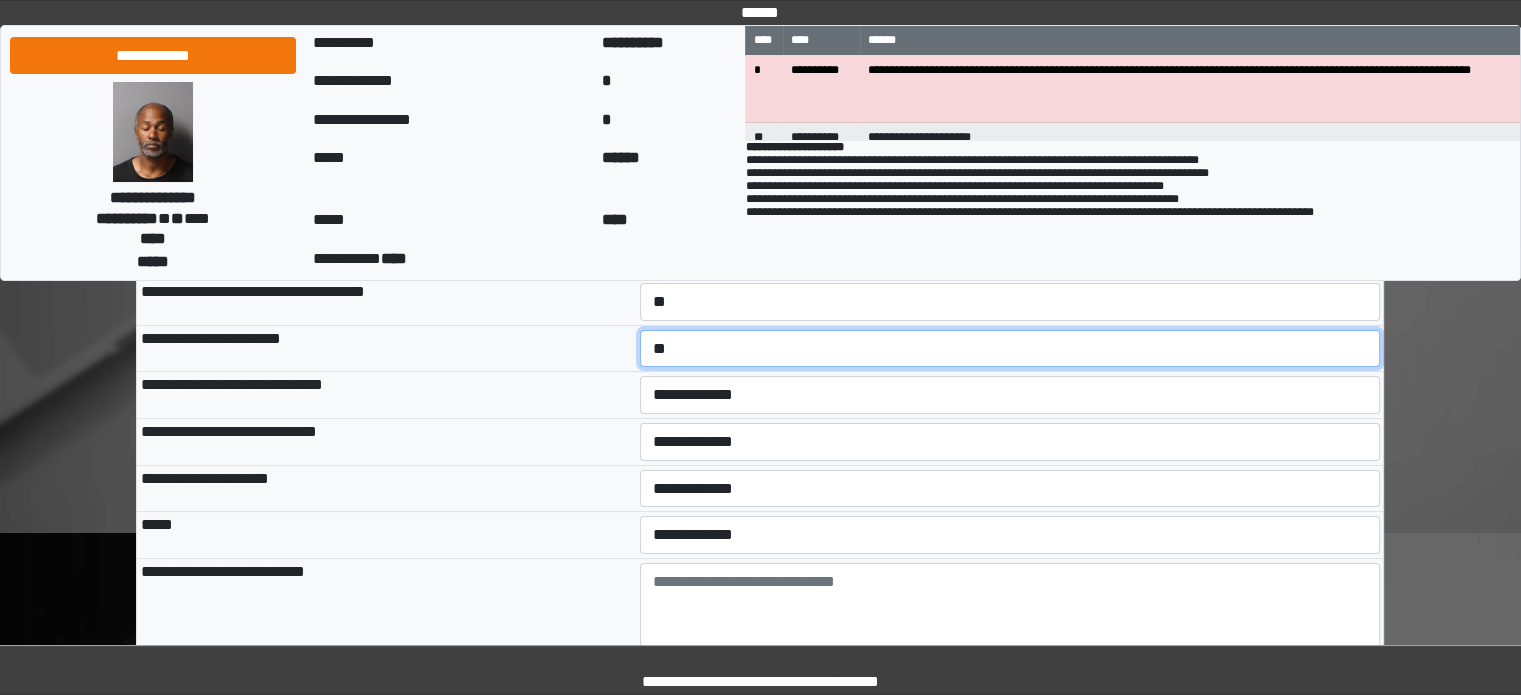 click on "**********" at bounding box center [1010, 349] 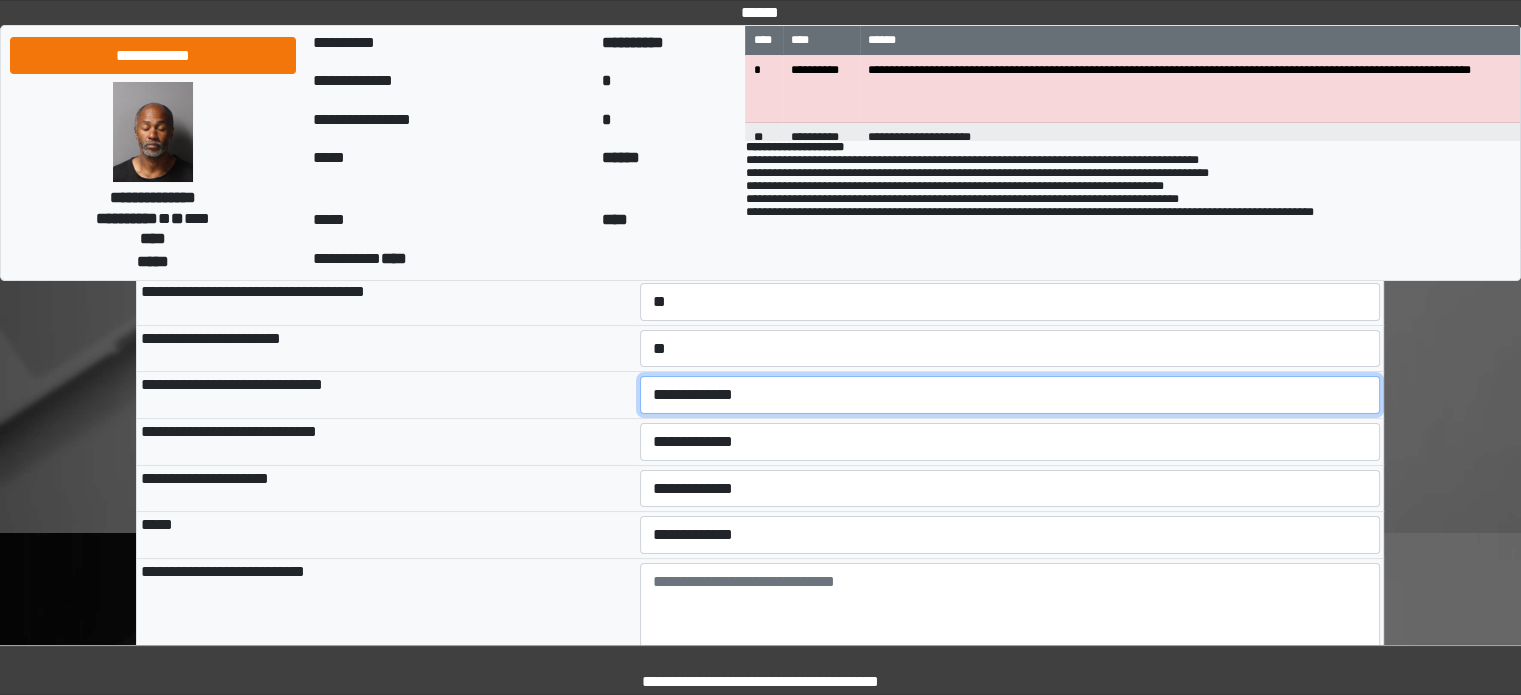 click on "**********" at bounding box center [1010, 395] 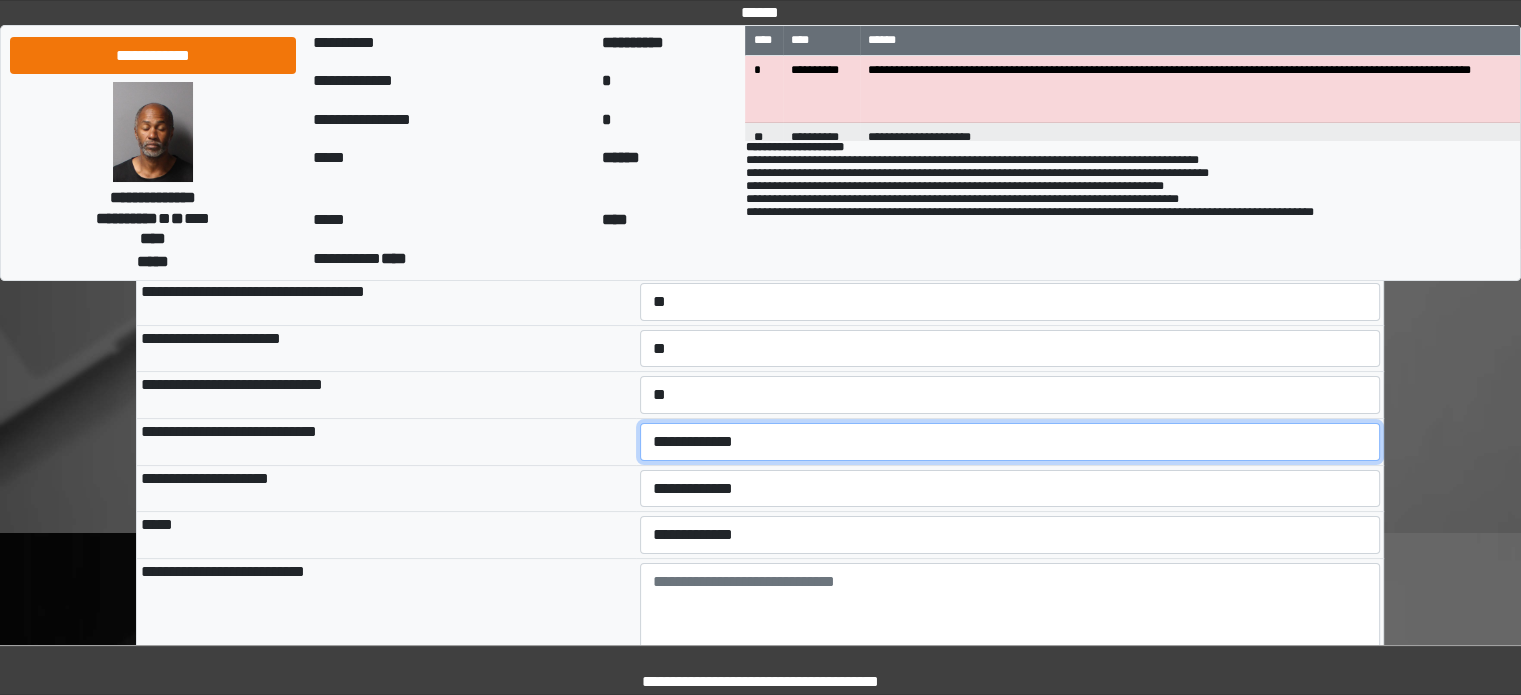 click on "**********" at bounding box center (1010, 442) 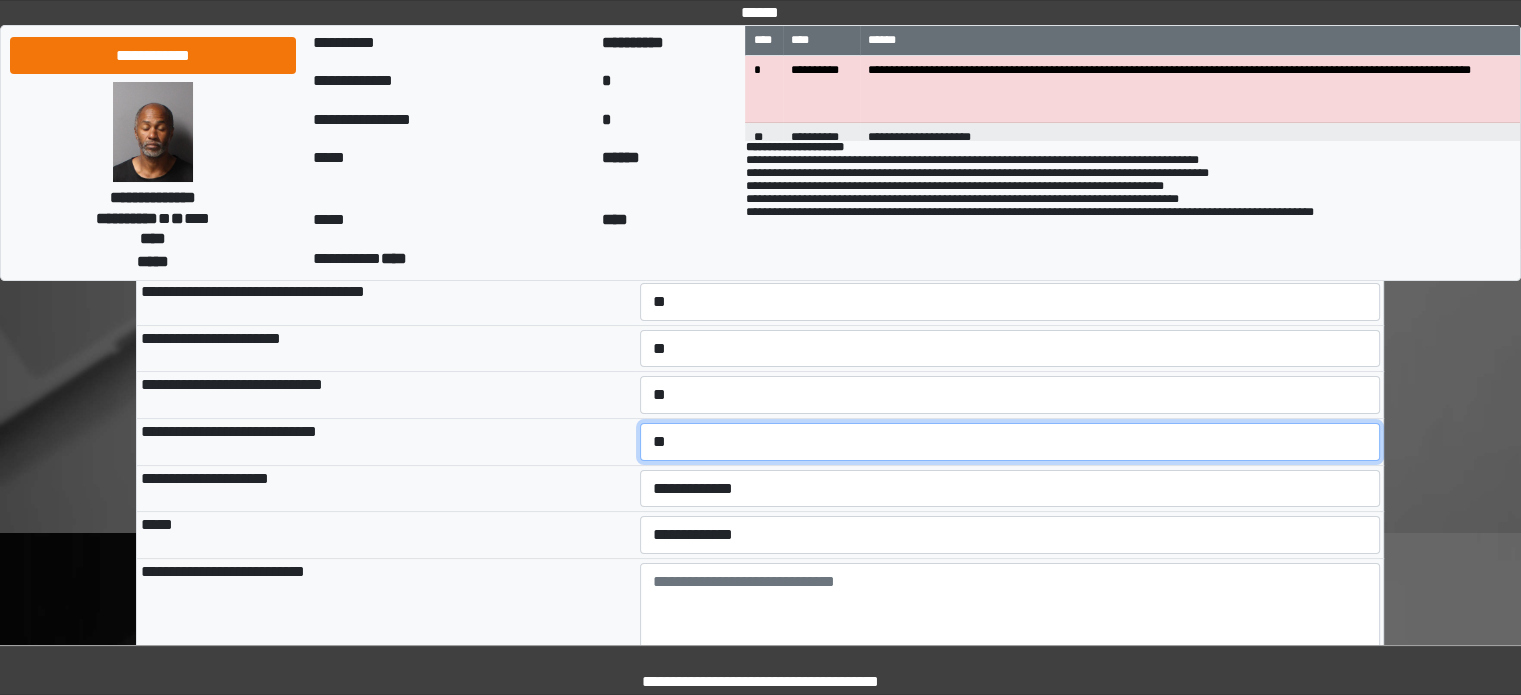 click on "**********" at bounding box center (1010, 442) 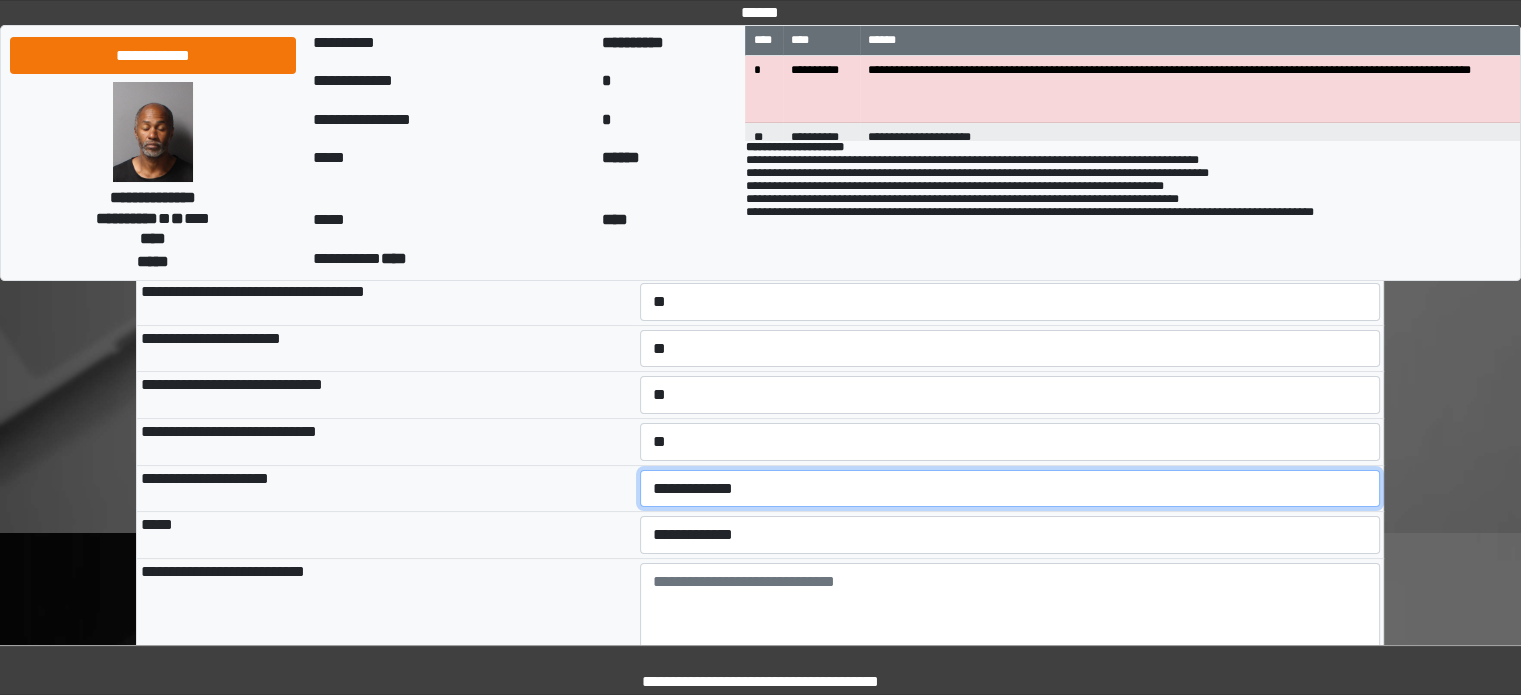 click on "**********" at bounding box center [1010, 489] 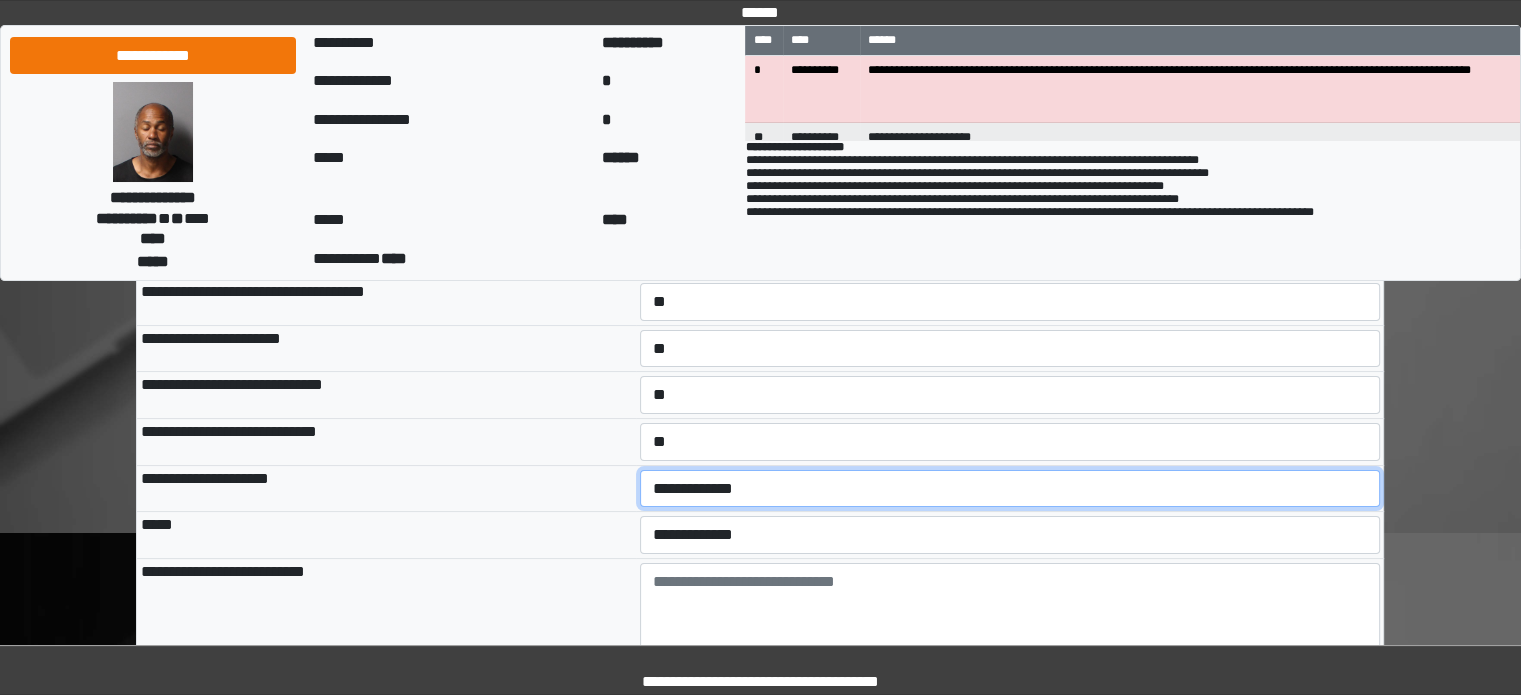 select on "*" 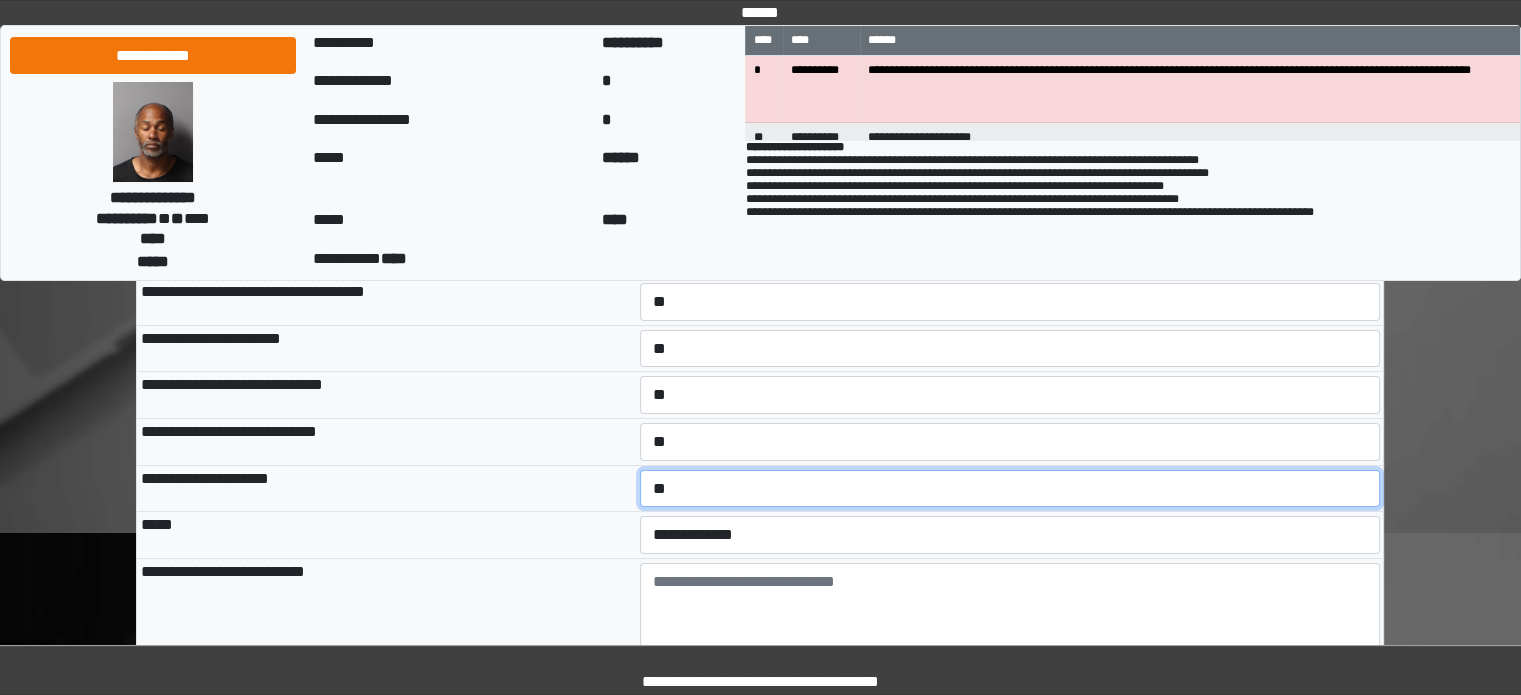 click on "**********" at bounding box center (1010, 489) 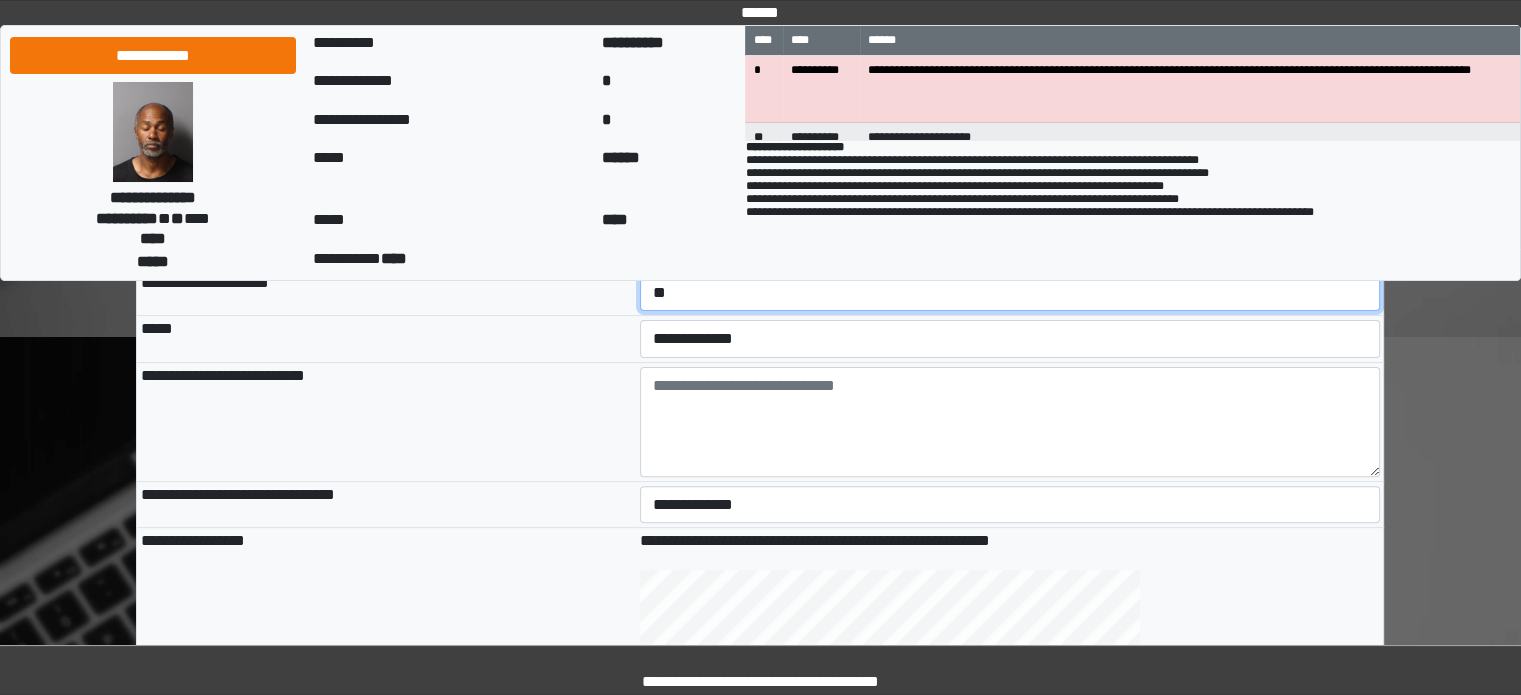 scroll, scrollTop: 500, scrollLeft: 0, axis: vertical 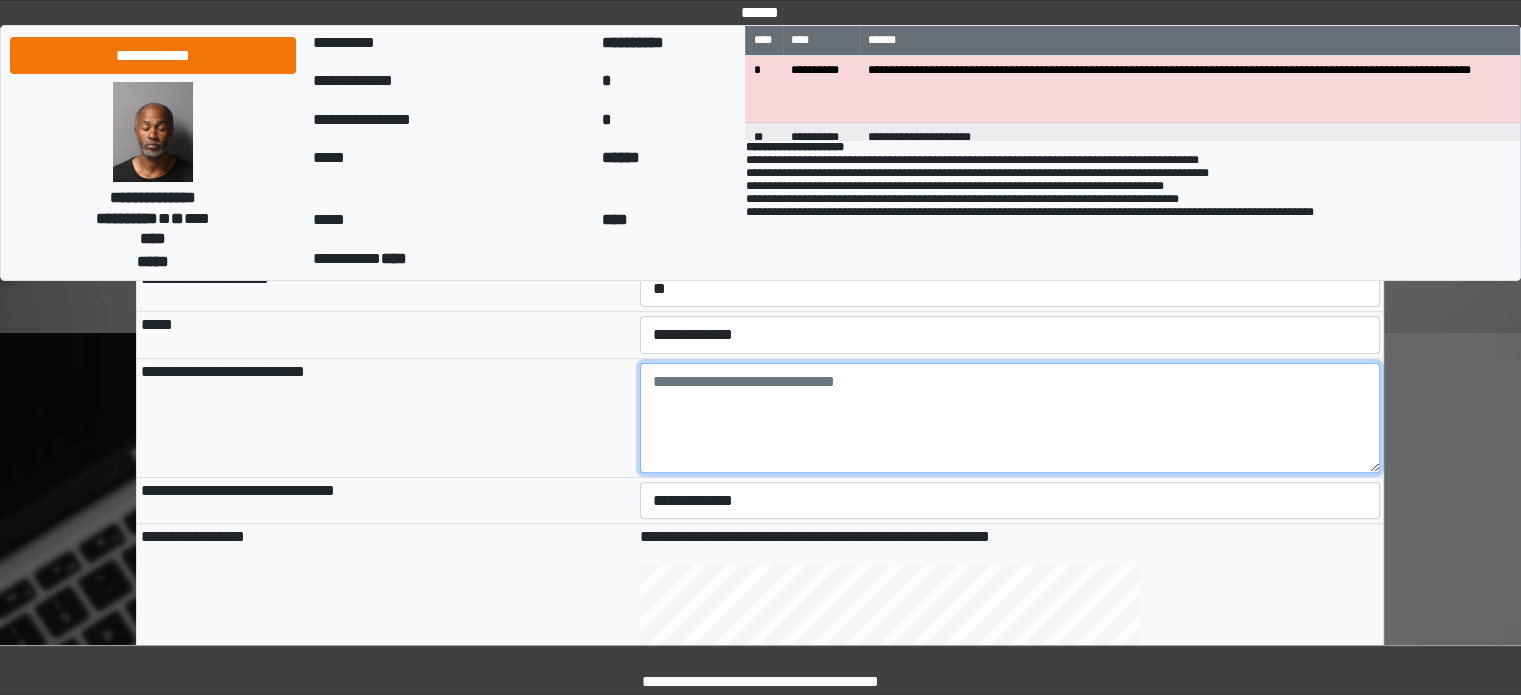 drag, startPoint x: 705, startPoint y: 445, endPoint x: 728, endPoint y: 434, distance: 25.495098 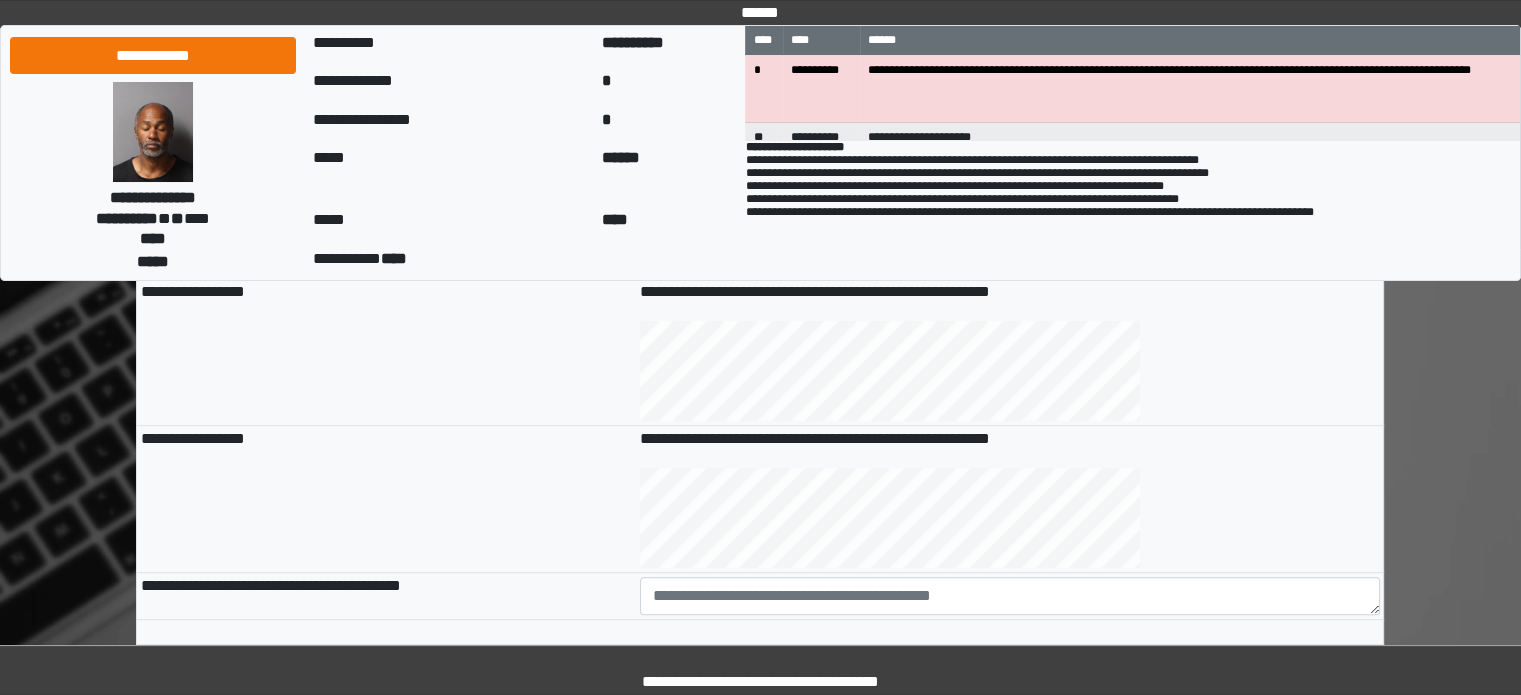 scroll, scrollTop: 800, scrollLeft: 0, axis: vertical 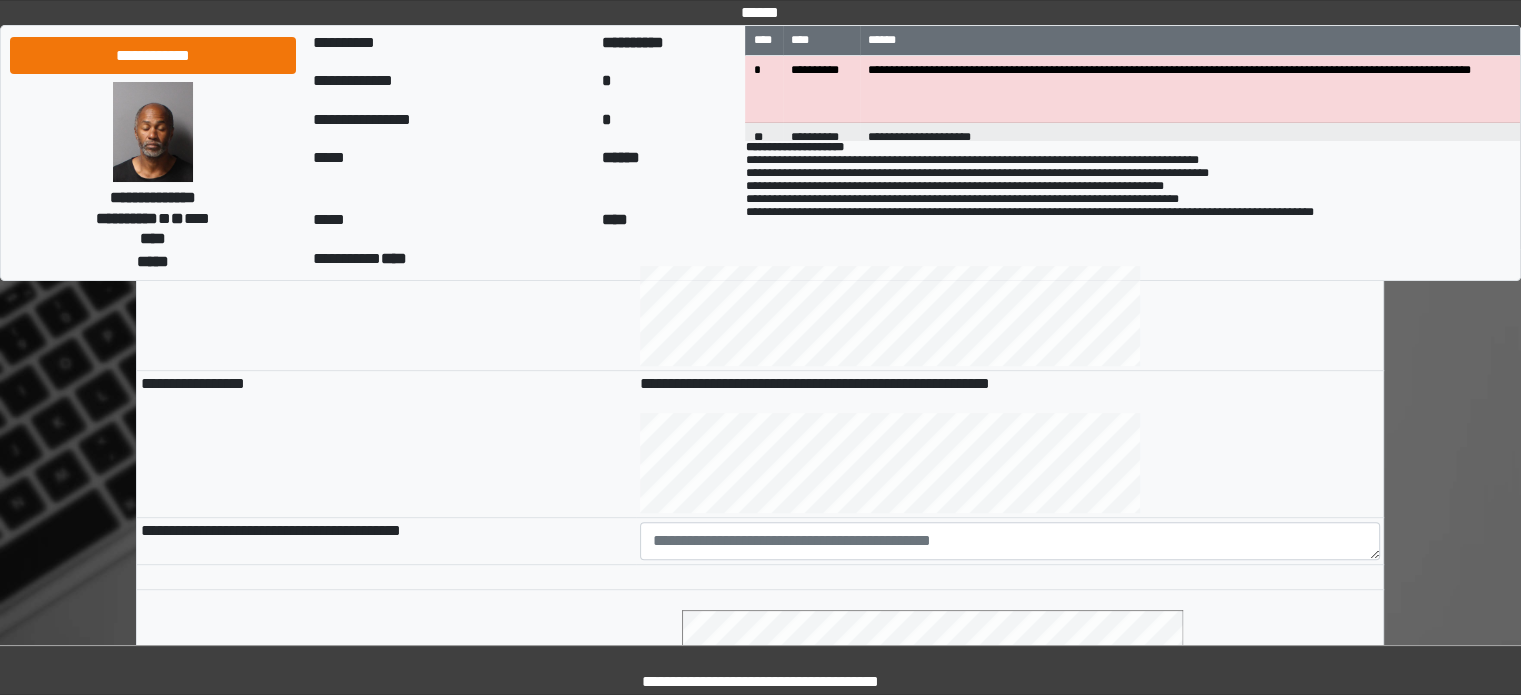 type on "**********" 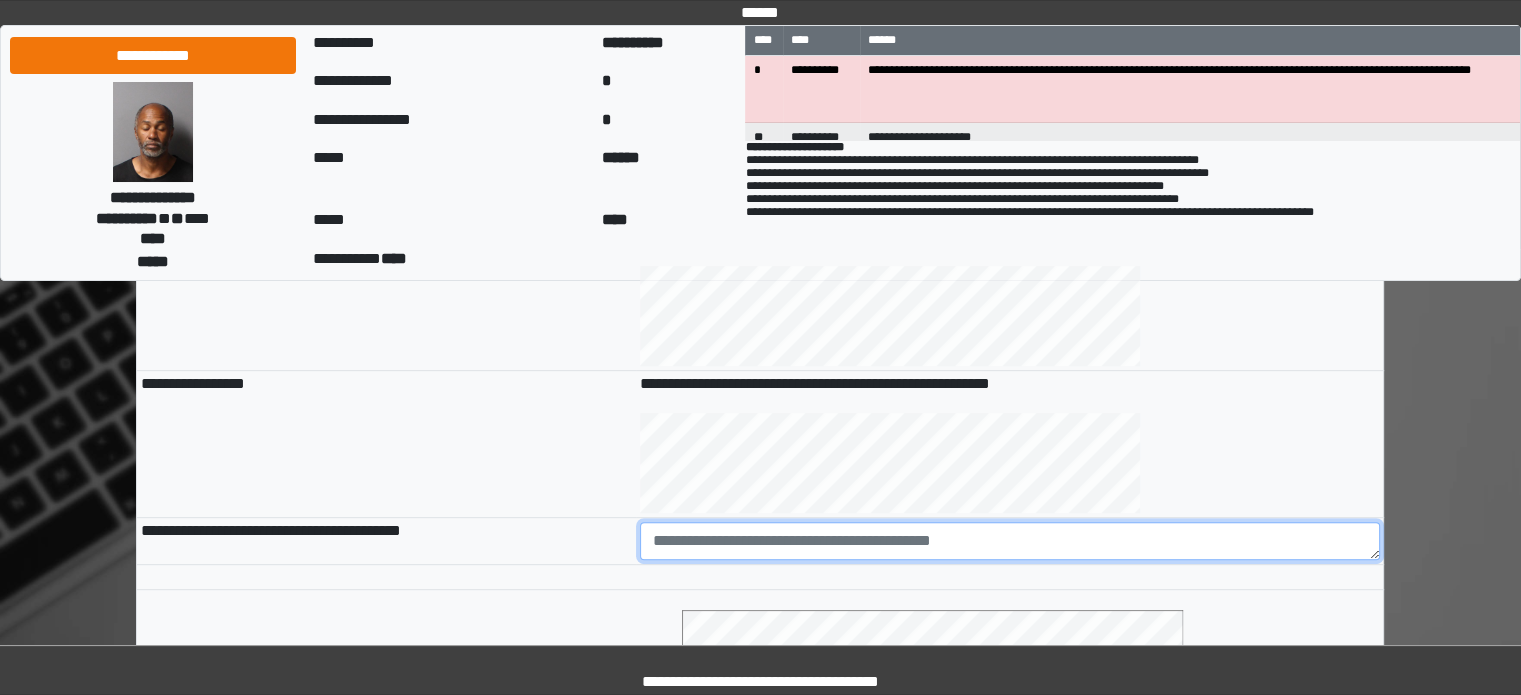drag, startPoint x: 796, startPoint y: 543, endPoint x: 819, endPoint y: 550, distance: 24.04163 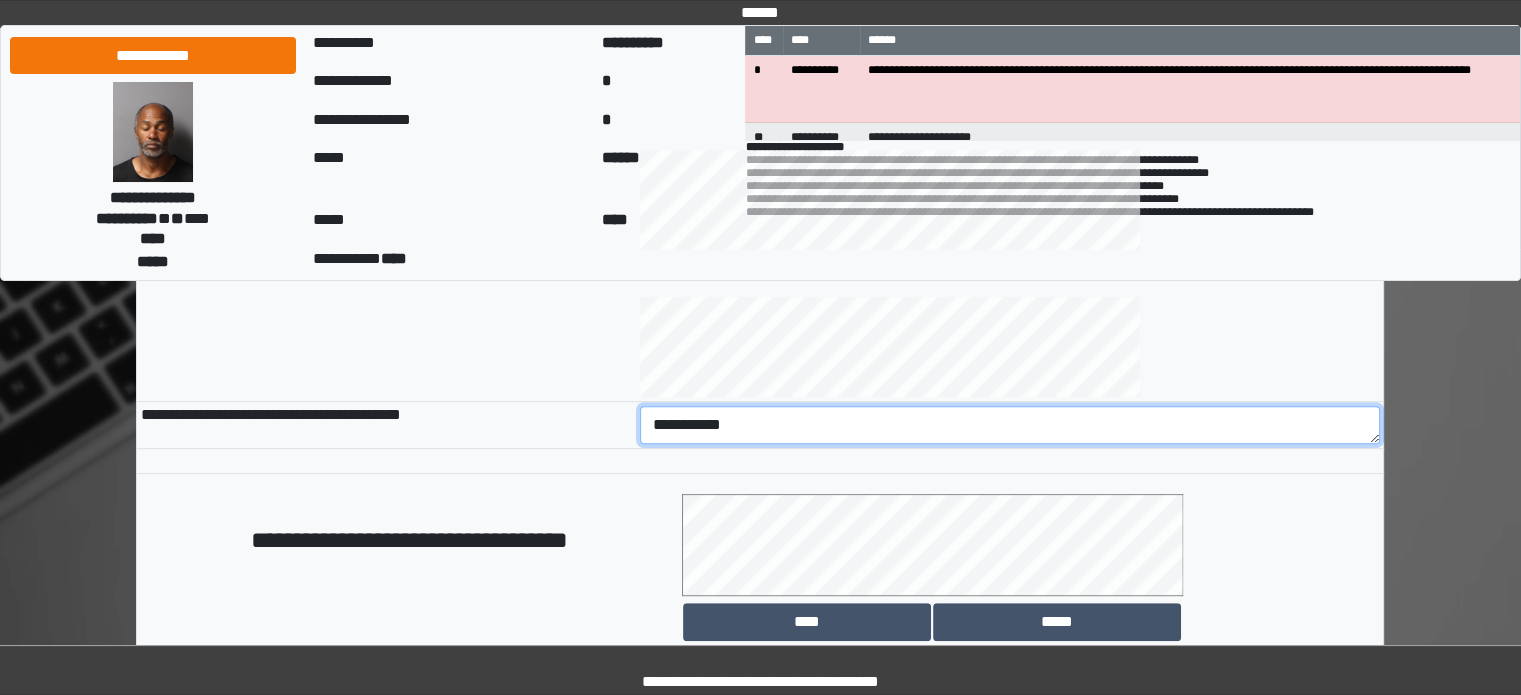 scroll, scrollTop: 1158, scrollLeft: 0, axis: vertical 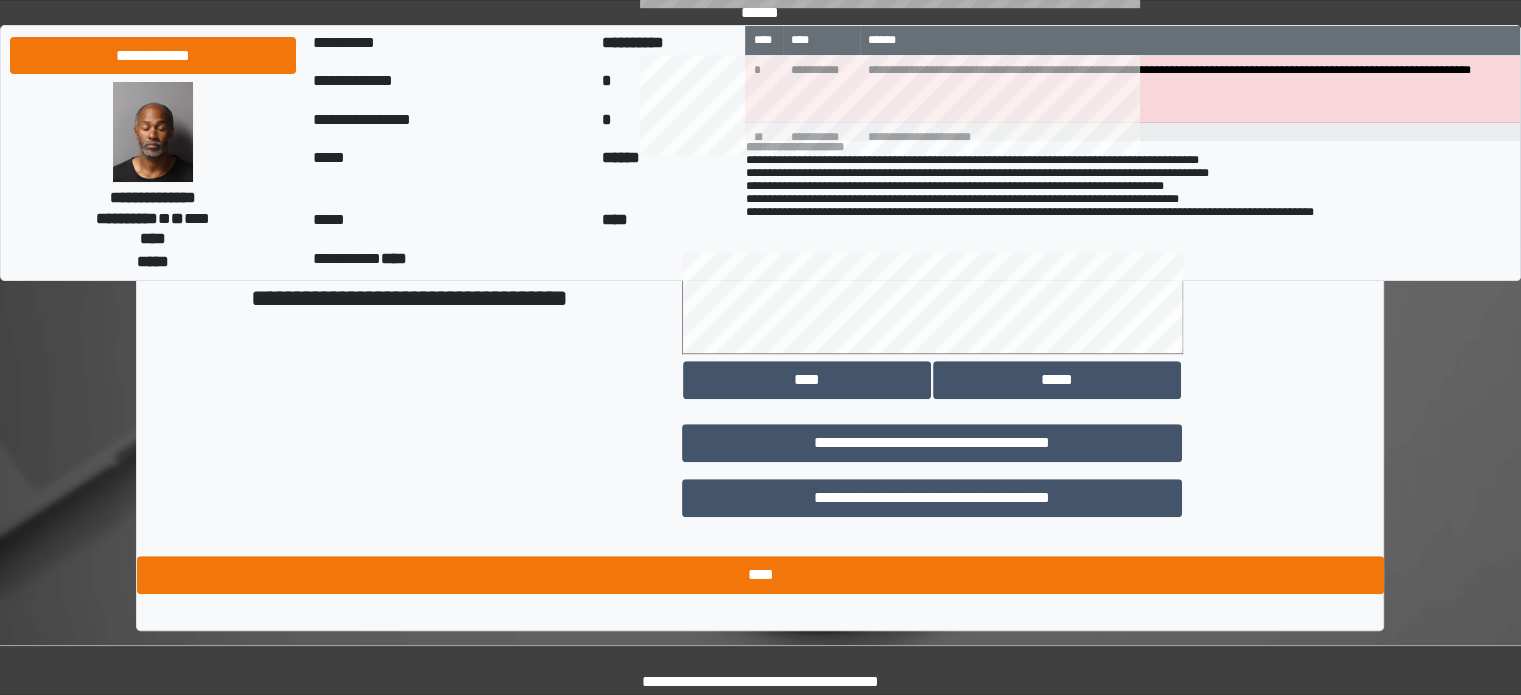 type on "**********" 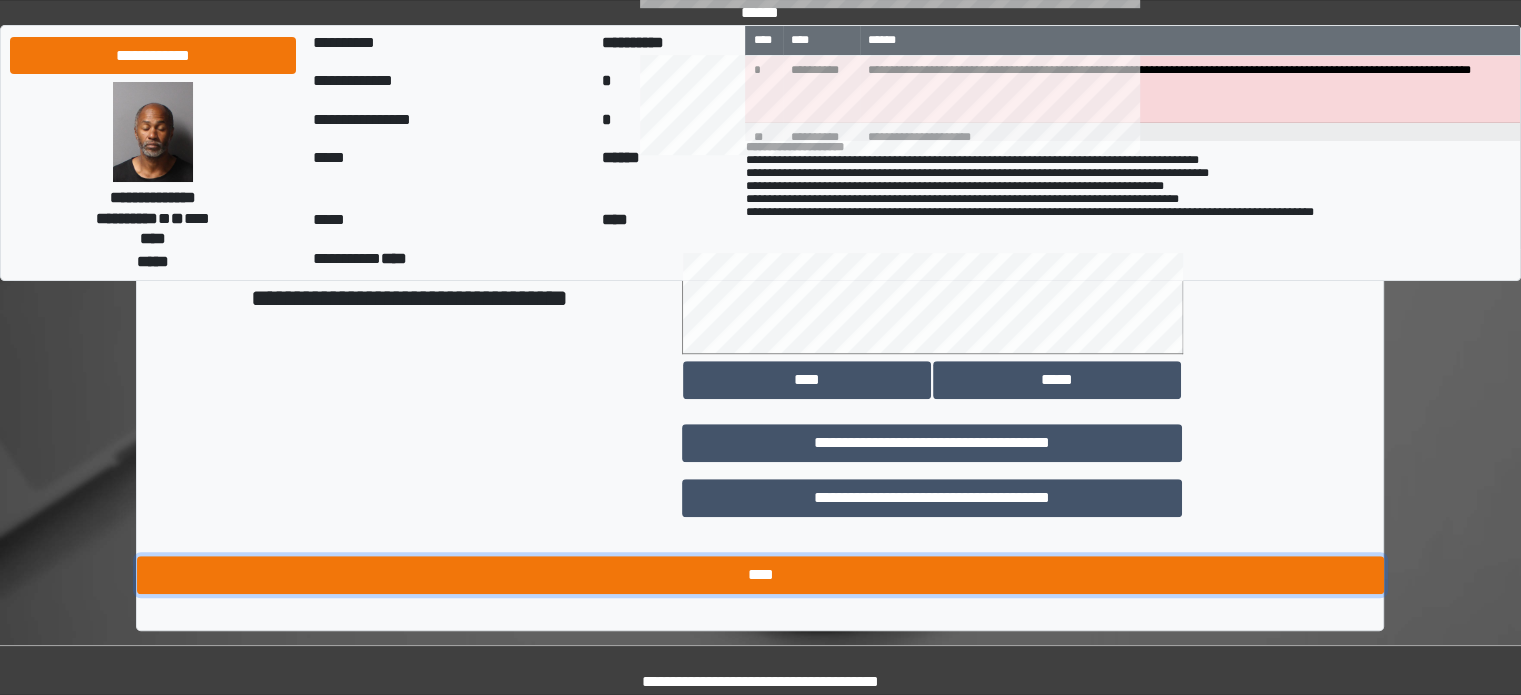 click on "****" at bounding box center [760, 575] 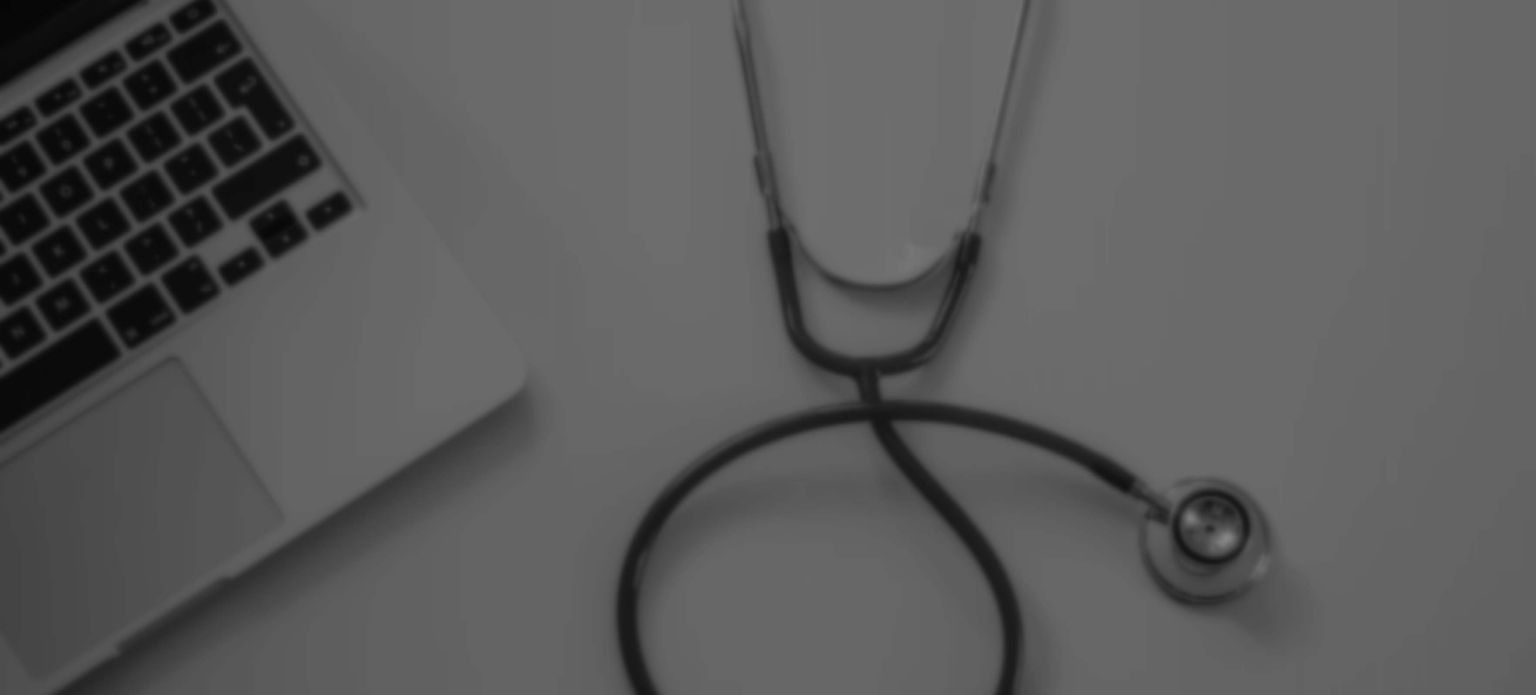 scroll, scrollTop: 0, scrollLeft: 0, axis: both 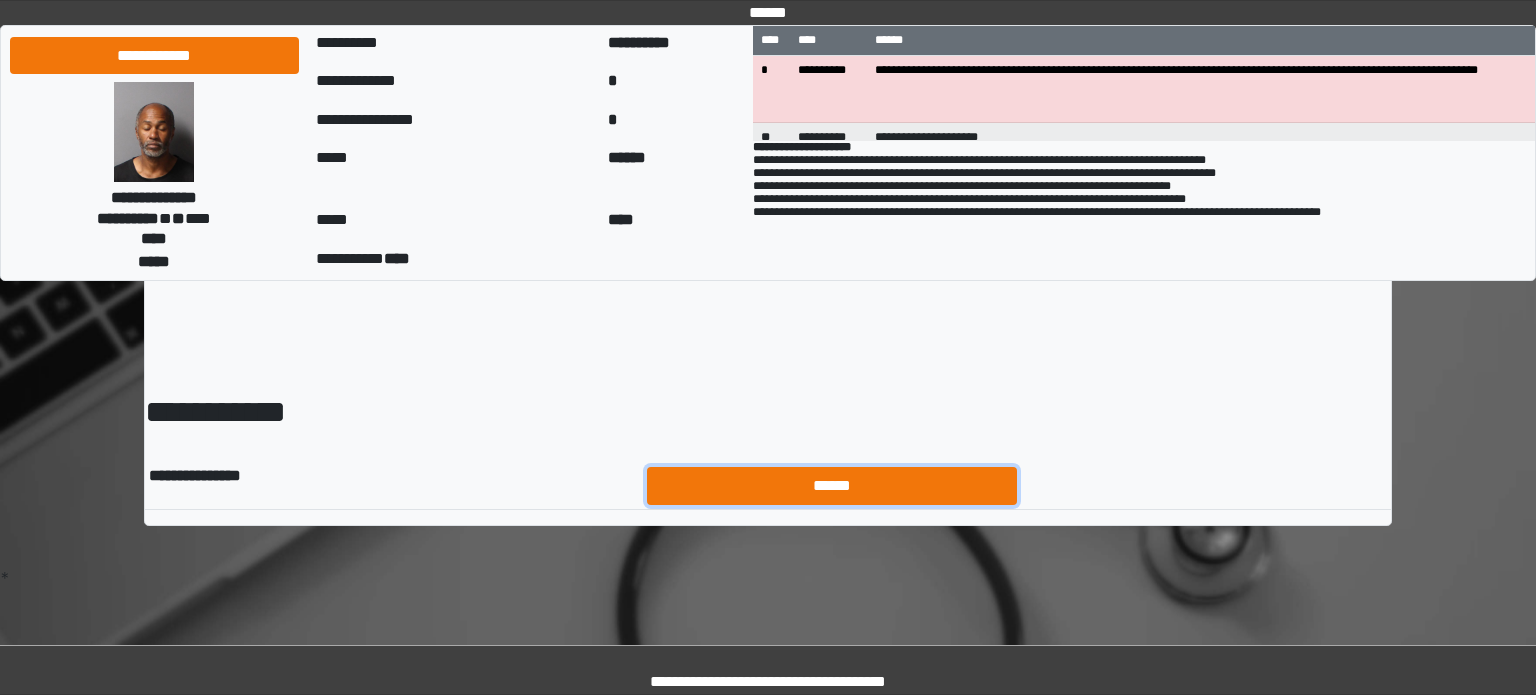 click on "******" at bounding box center (832, 486) 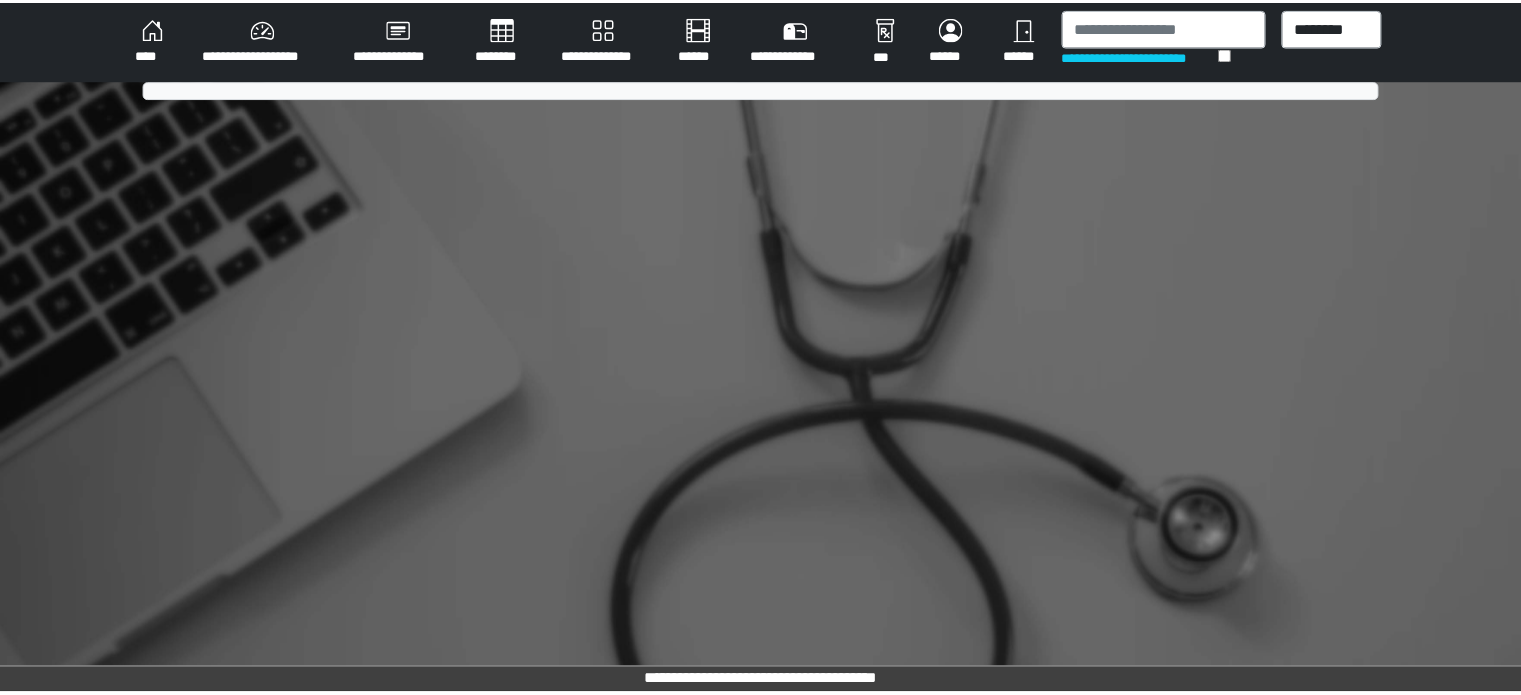 scroll, scrollTop: 0, scrollLeft: 0, axis: both 